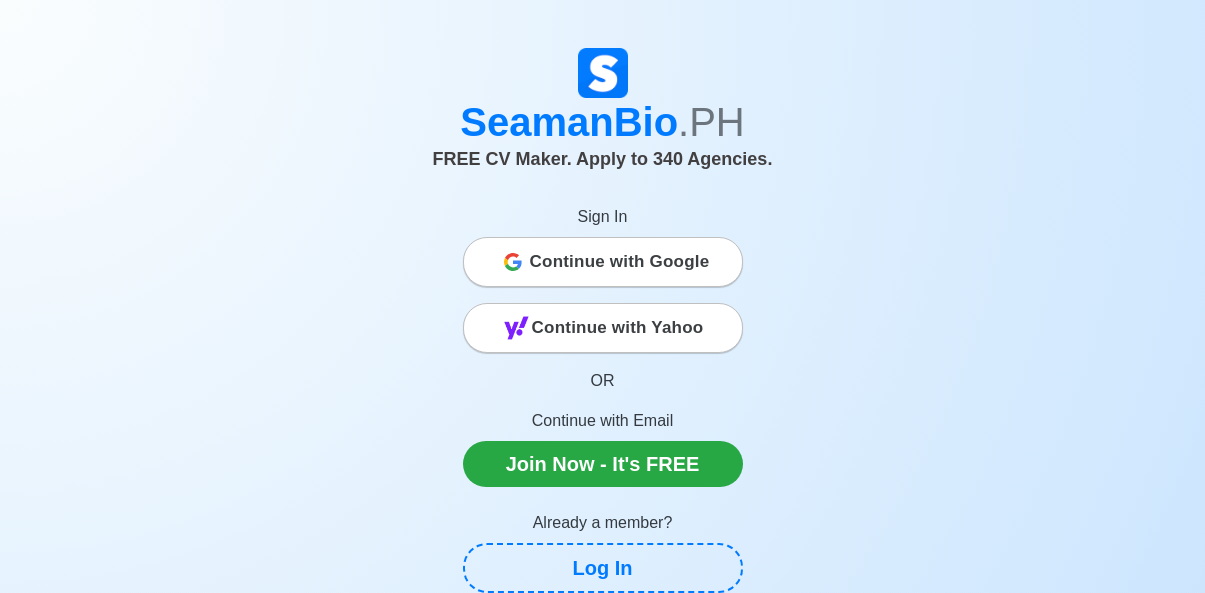 scroll, scrollTop: 0, scrollLeft: 0, axis: both 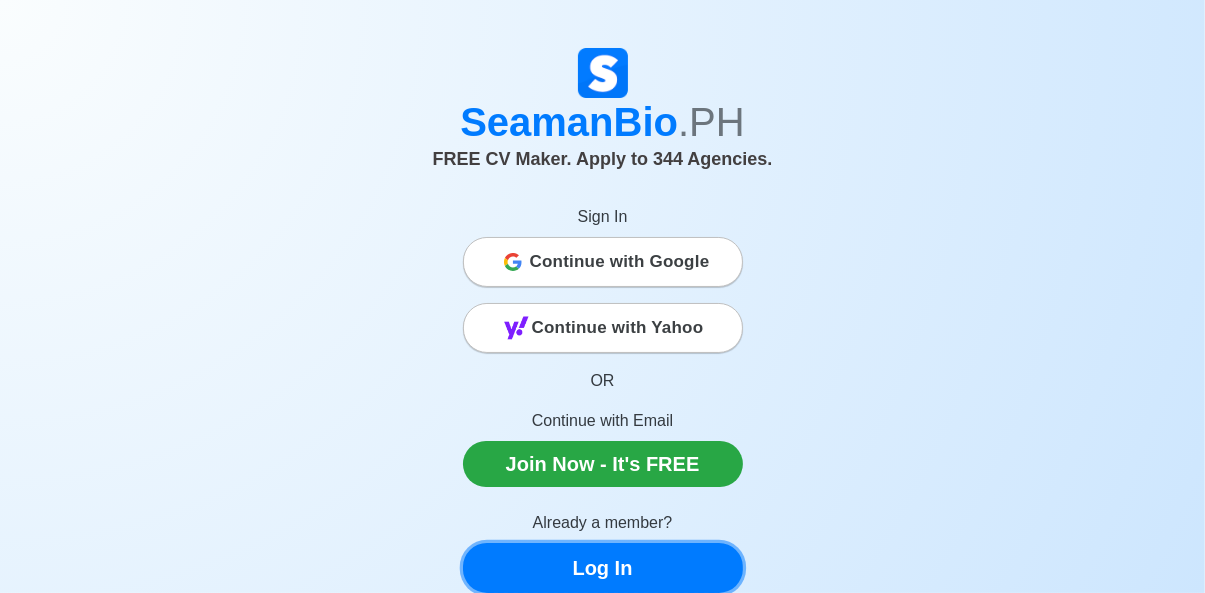 click on "Log In" at bounding box center [603, 568] 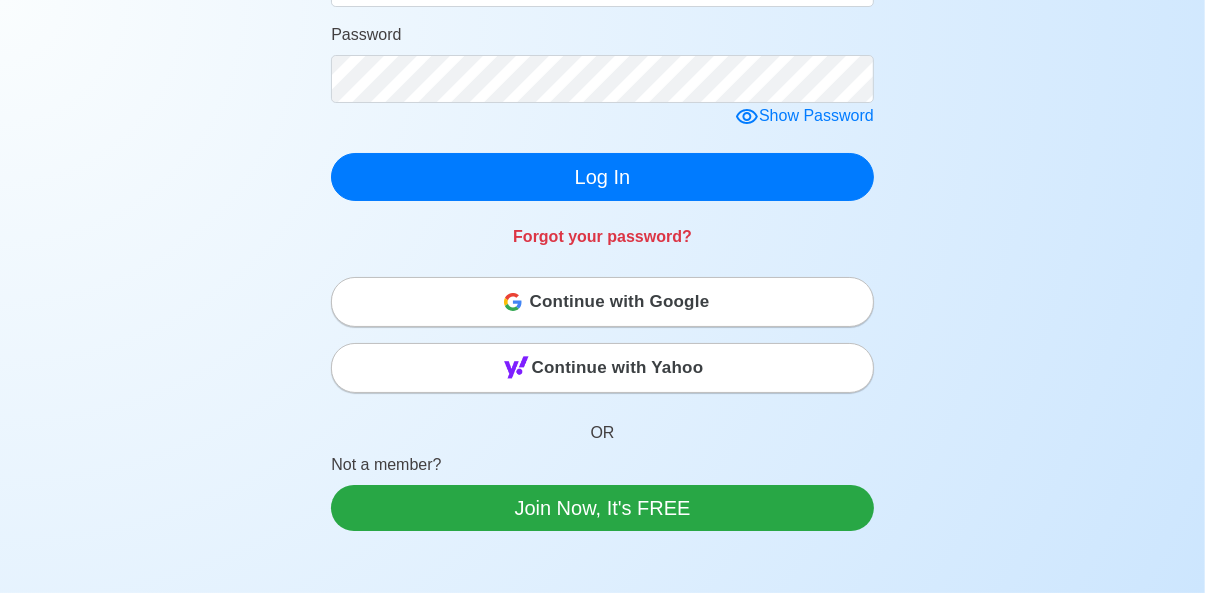 scroll, scrollTop: 512, scrollLeft: 0, axis: vertical 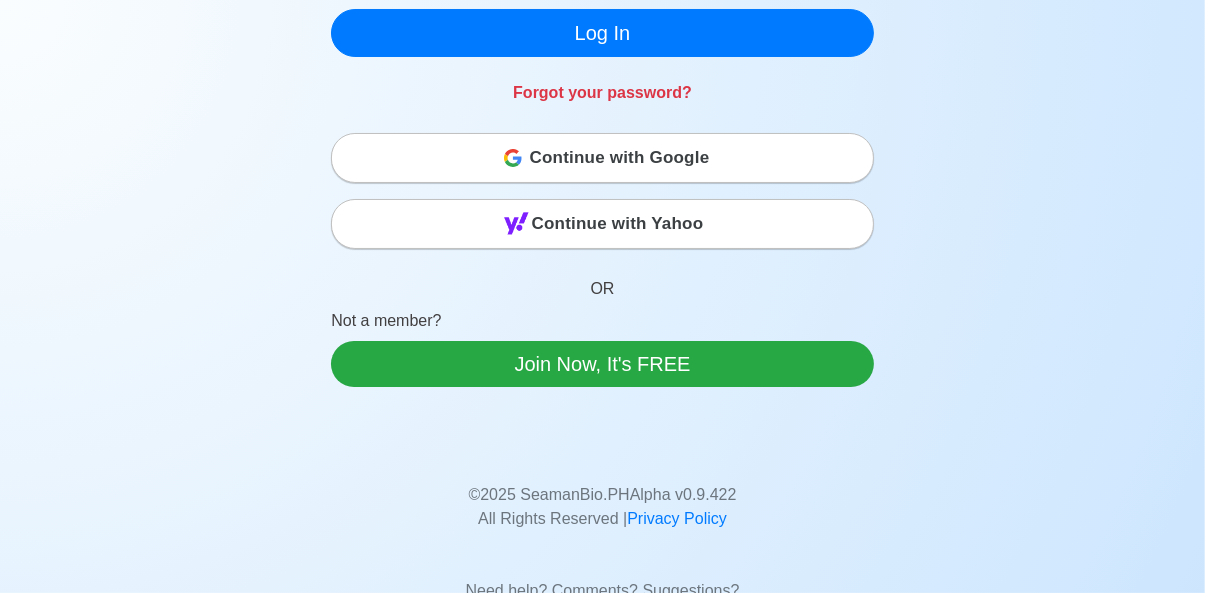 click on "Continue with Google" at bounding box center (620, 158) 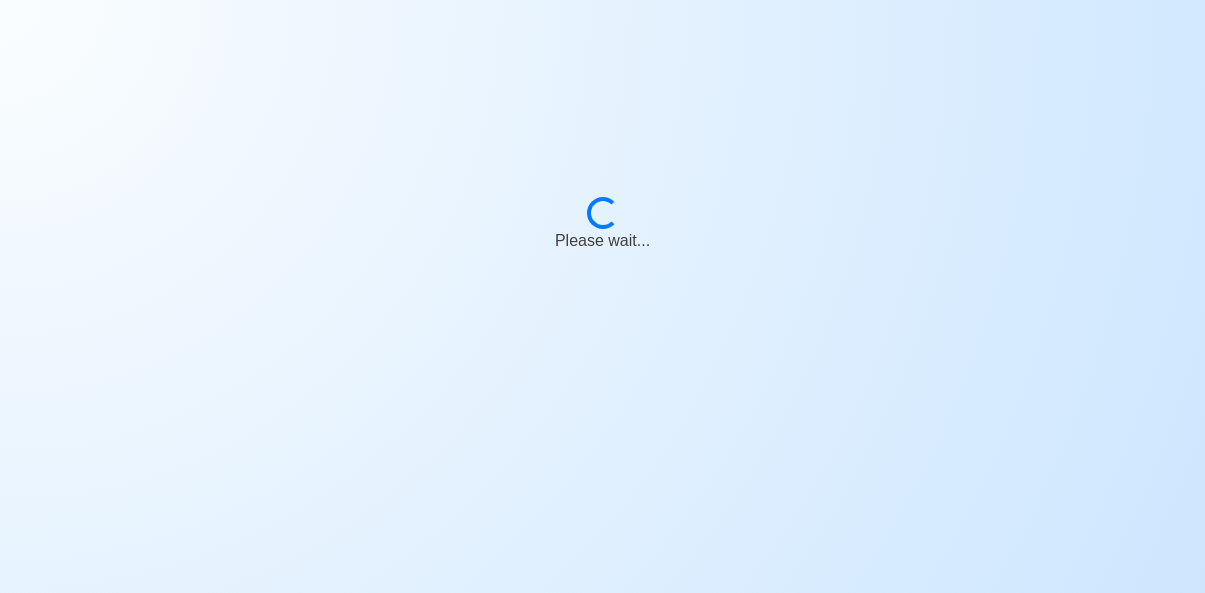 scroll, scrollTop: 0, scrollLeft: 0, axis: both 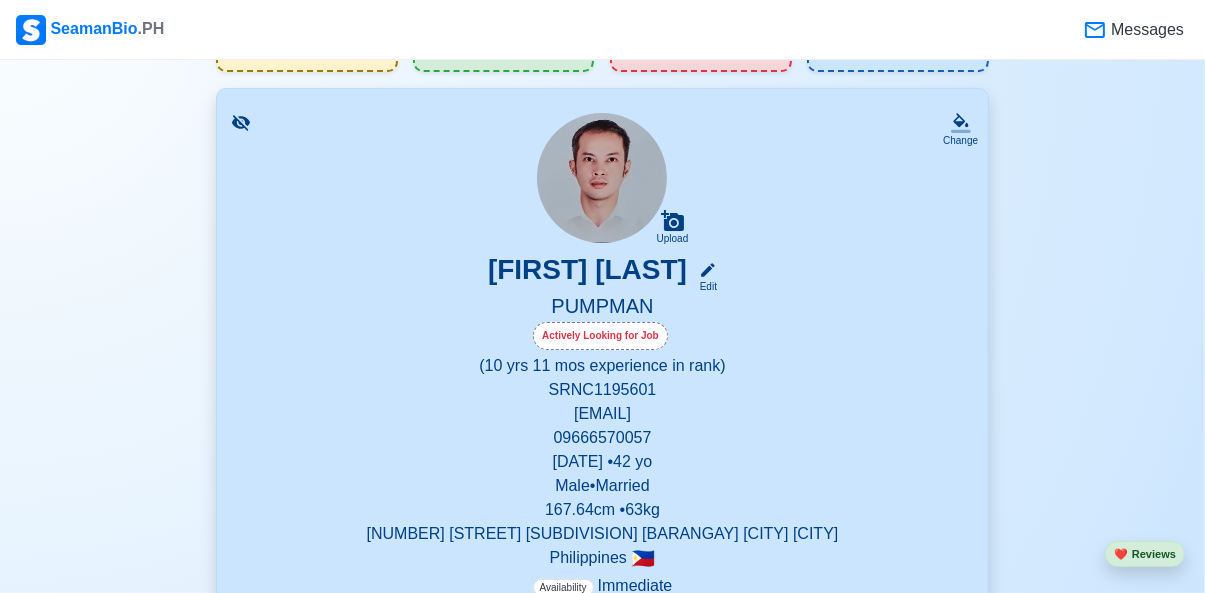 click on "[FIRST] [LAST] Edit" at bounding box center [602, 273] 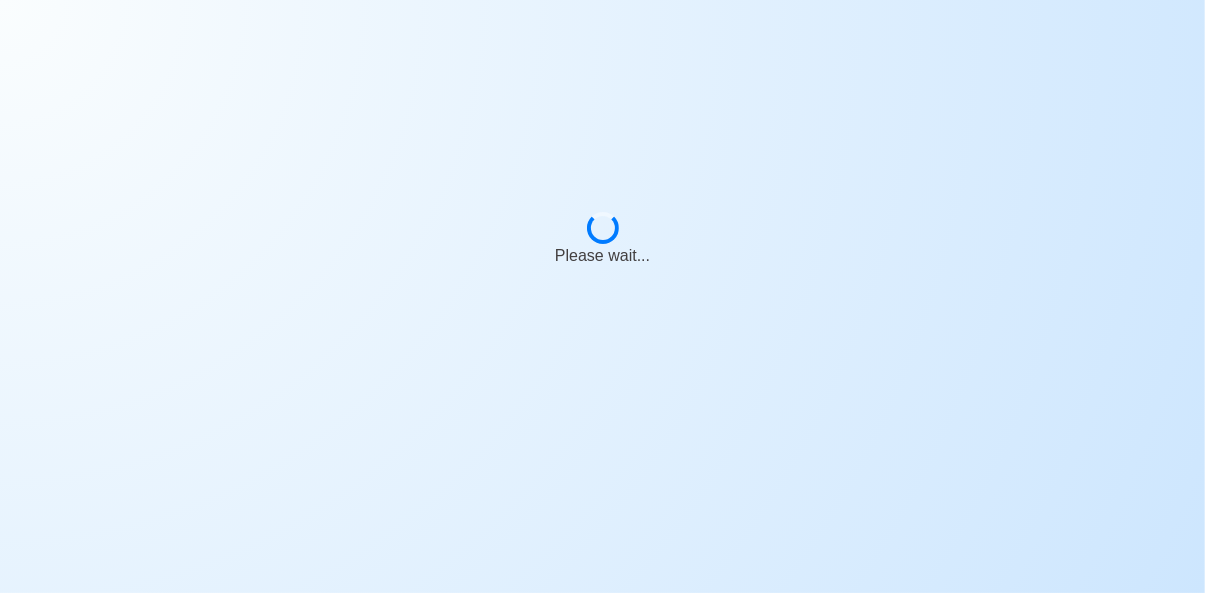 scroll, scrollTop: 0, scrollLeft: 0, axis: both 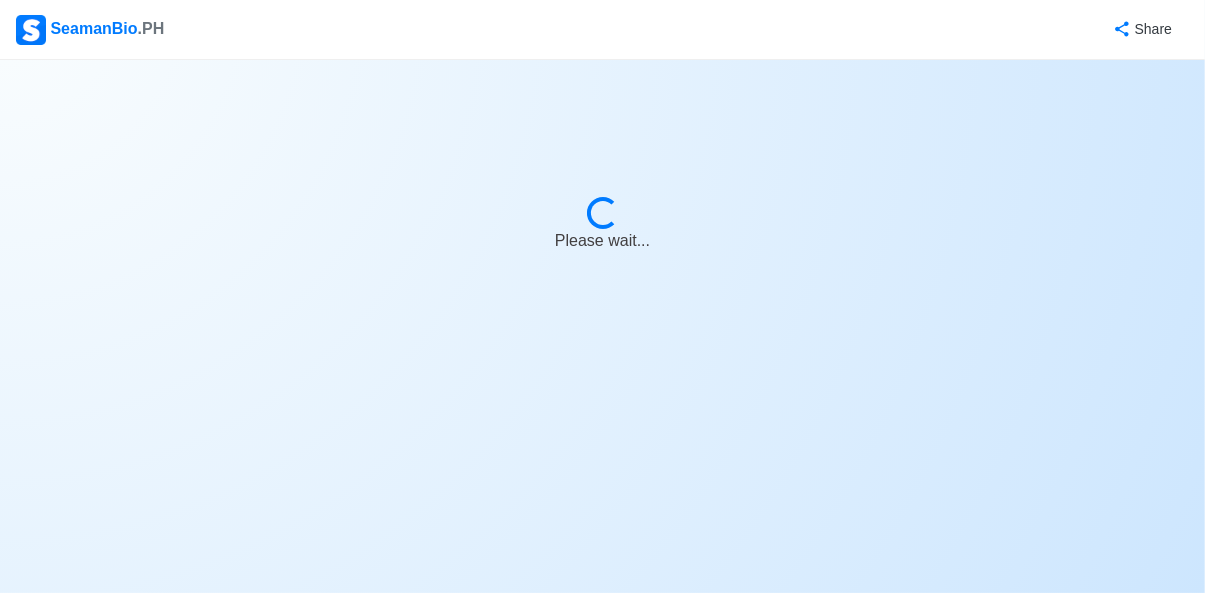 select on "Actively Looking for Job" 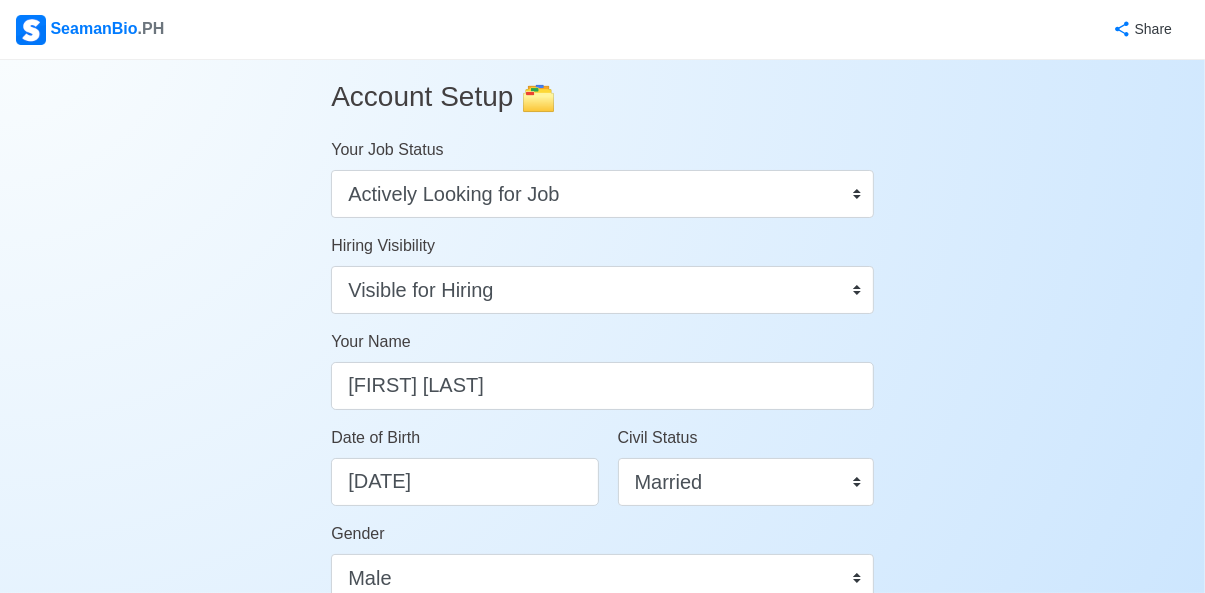 scroll, scrollTop: 0, scrollLeft: 0, axis: both 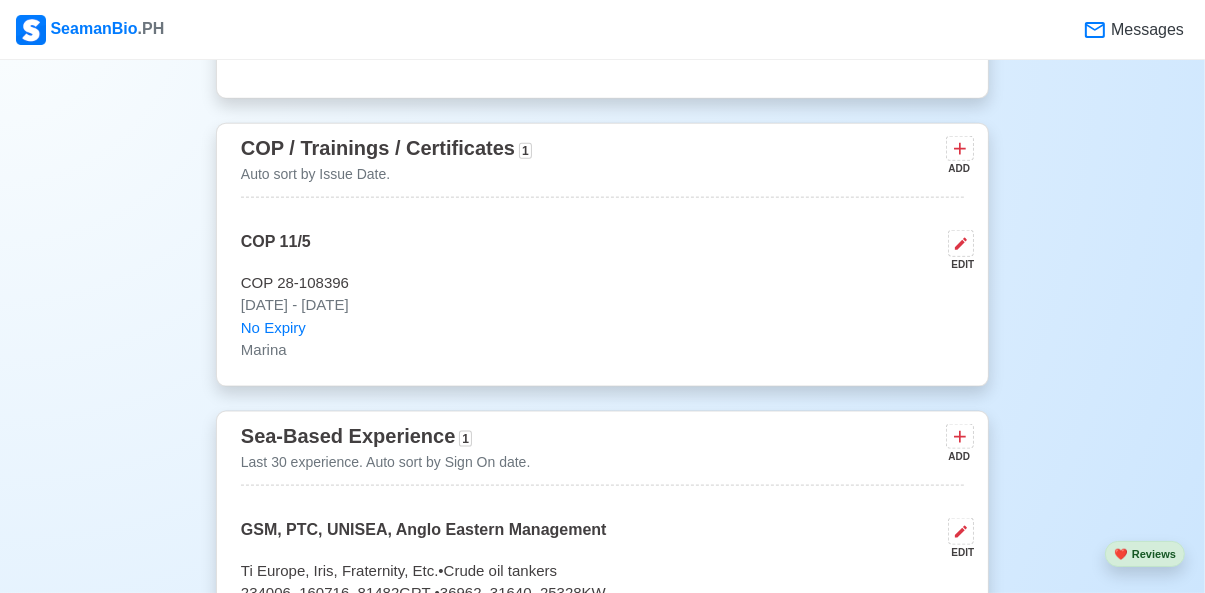 click on "New 🧑🏻‍💻   Practice Interview 🏬   Apply to Agencies 🔥 Apply Jobs 🚢   Log My Travels Change Upload EDGAR VERGEL M. GUALBERTO Edit PUMPMAN Actively Looking for Job (10 yrs 11 mos experience in rank) SRN  C1195601 edgargualberto66@gmail.com 09666570057 October 13, 1982   •  42   yo Male  •  Married 167.64  cm •  63  kg NO. 18 KING NICOLAS ST. KINGSPOINT SUBDIVISION BAGBAG NOVALICHES QUEZON CITY Philippines   🇵🇭 Availability Immediate Download & Convert to PDF 🎨 Choose Other CV Design ✍️ Add My Signature Objective To ensure safe and efficient operation of onboard pumps and associated systems, I provide maintenance, repair, and operation of pumping machinery while adhering to strict industry regulations. EDIT Statutory Info EDIT SSS: 3407223296 TIN: 219524139000 Pag-IBIG: 121205371144 PhilHealth: 030252226075 Education 1 Auto sort by Start Date. ADD PMI College Quezon City  EDIT BS in Marine Transportation  Jun 1999 - Mar 2004 Travel Documents 1 ADD Passport  EDIT P9722691A" at bounding box center [602, -214] 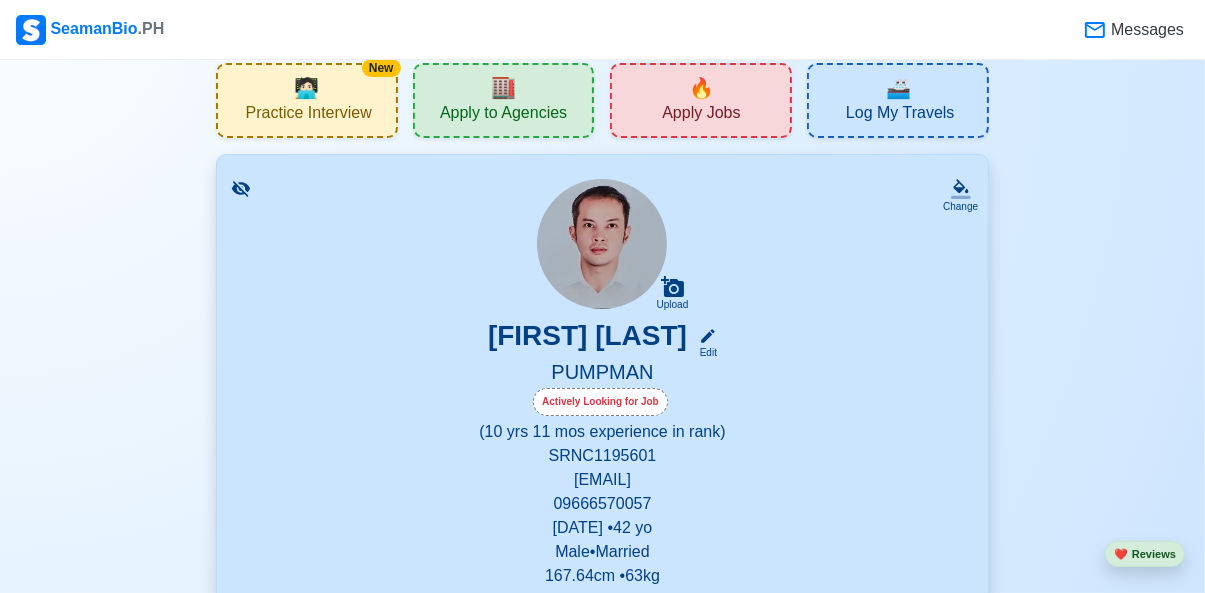 scroll, scrollTop: 37, scrollLeft: 0, axis: vertical 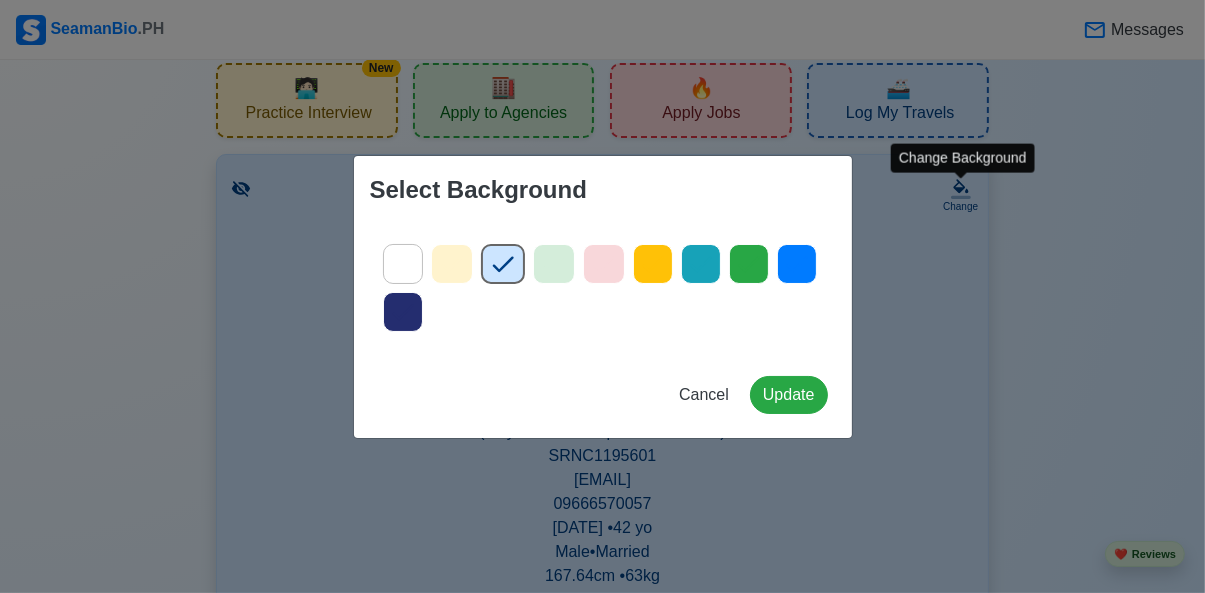 click on "Select Background Cancel Update" at bounding box center [602, 296] 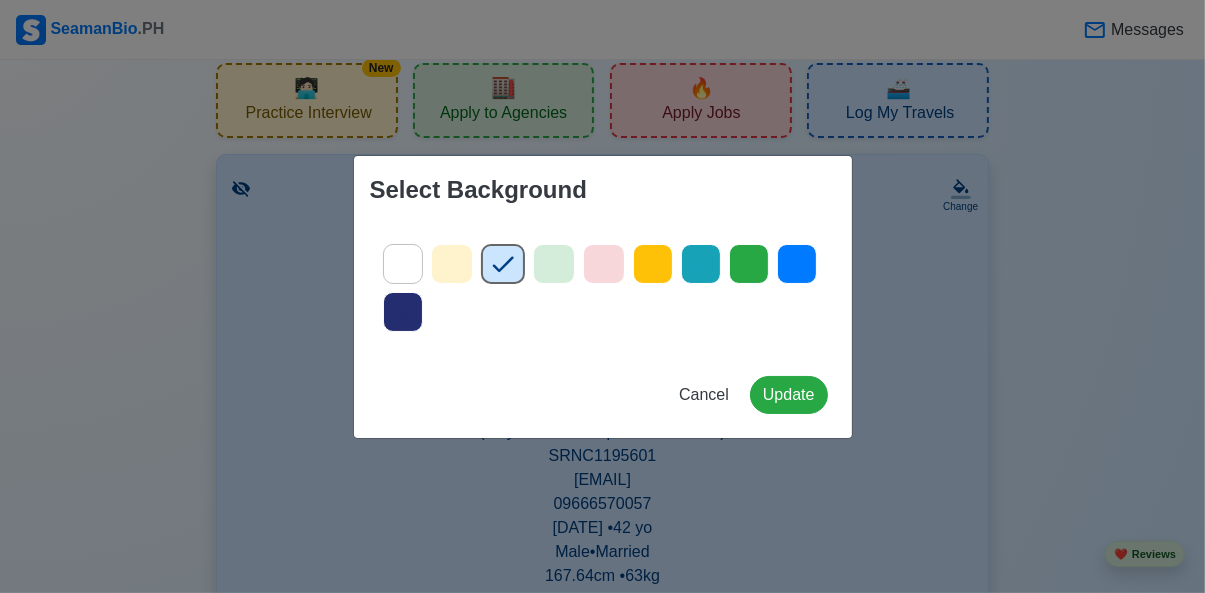 click 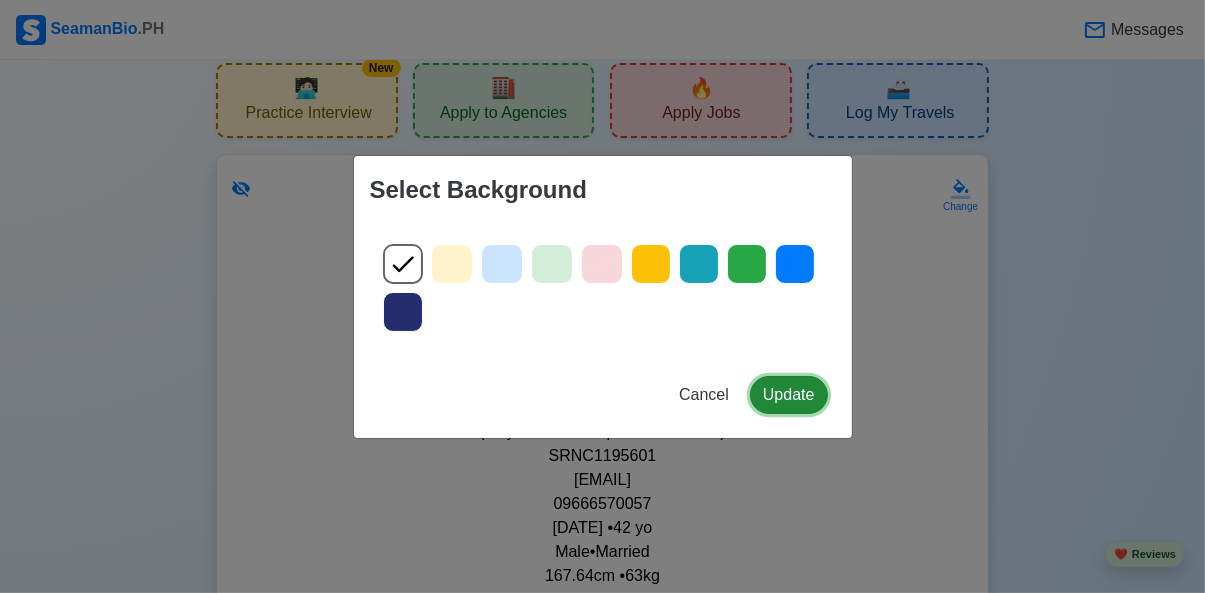 click on "Update" at bounding box center [789, 395] 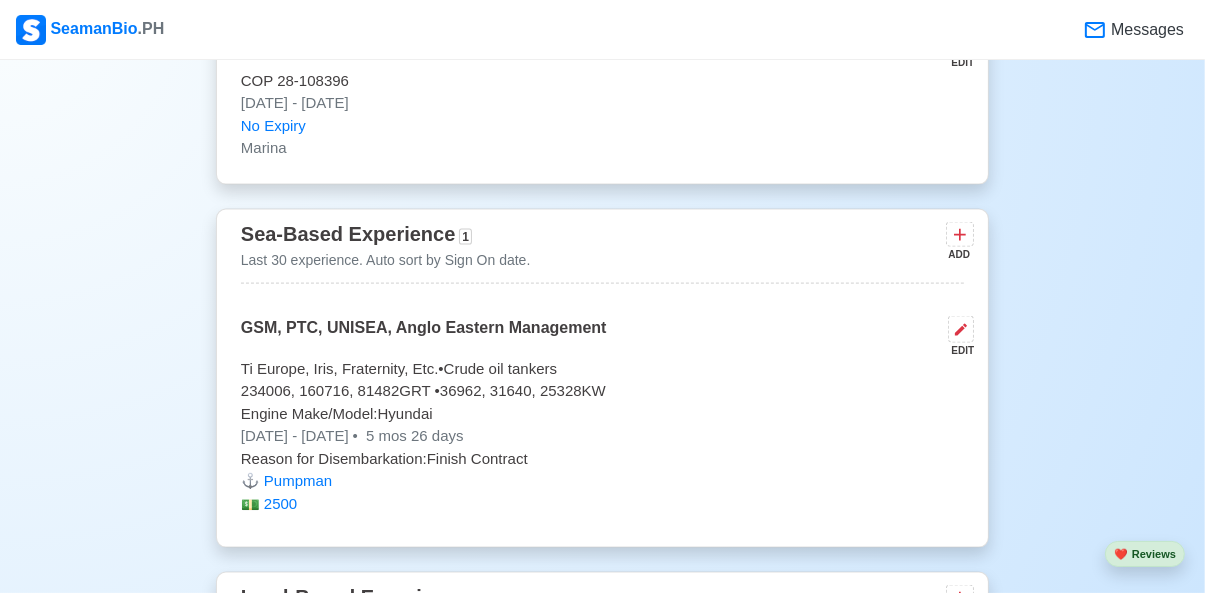 scroll, scrollTop: 2422, scrollLeft: 0, axis: vertical 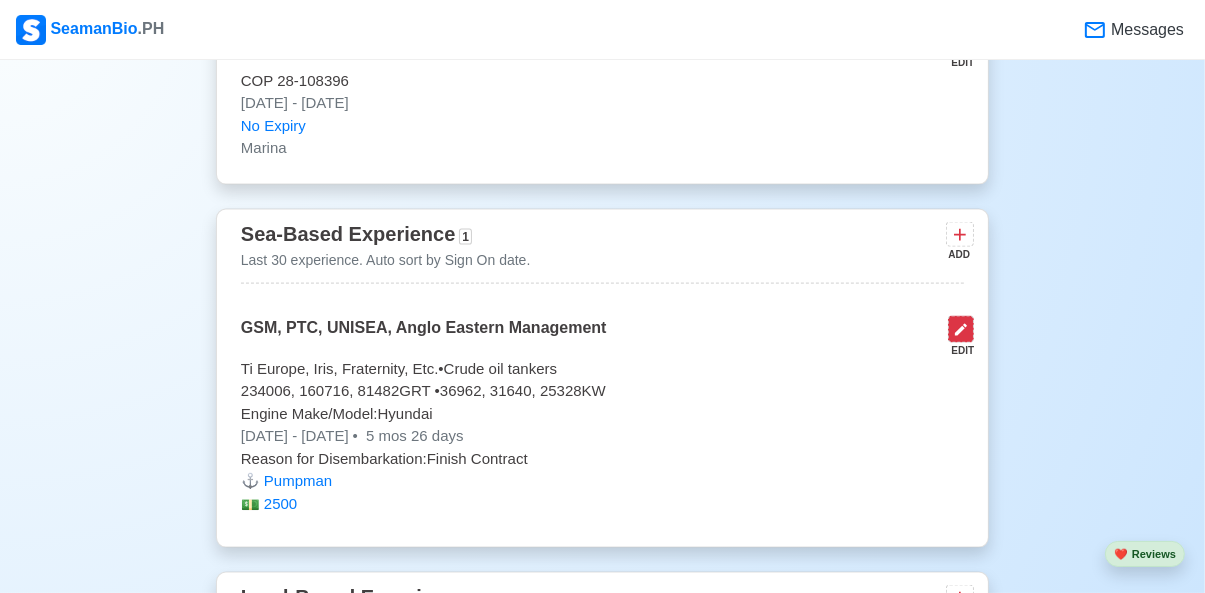 click 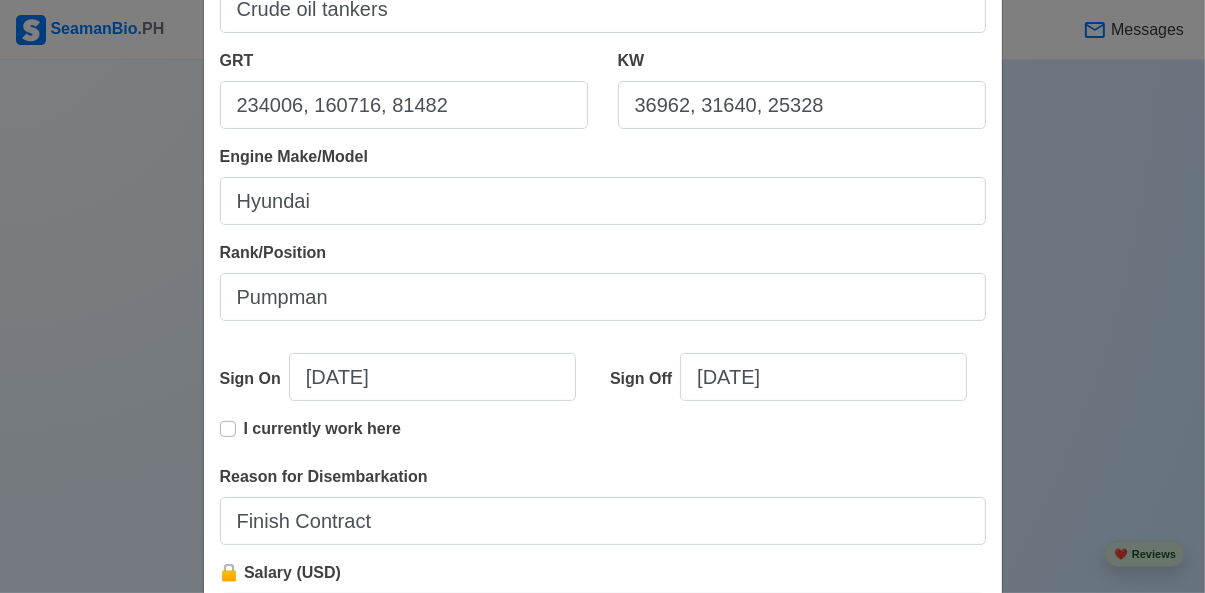 scroll, scrollTop: 410, scrollLeft: 0, axis: vertical 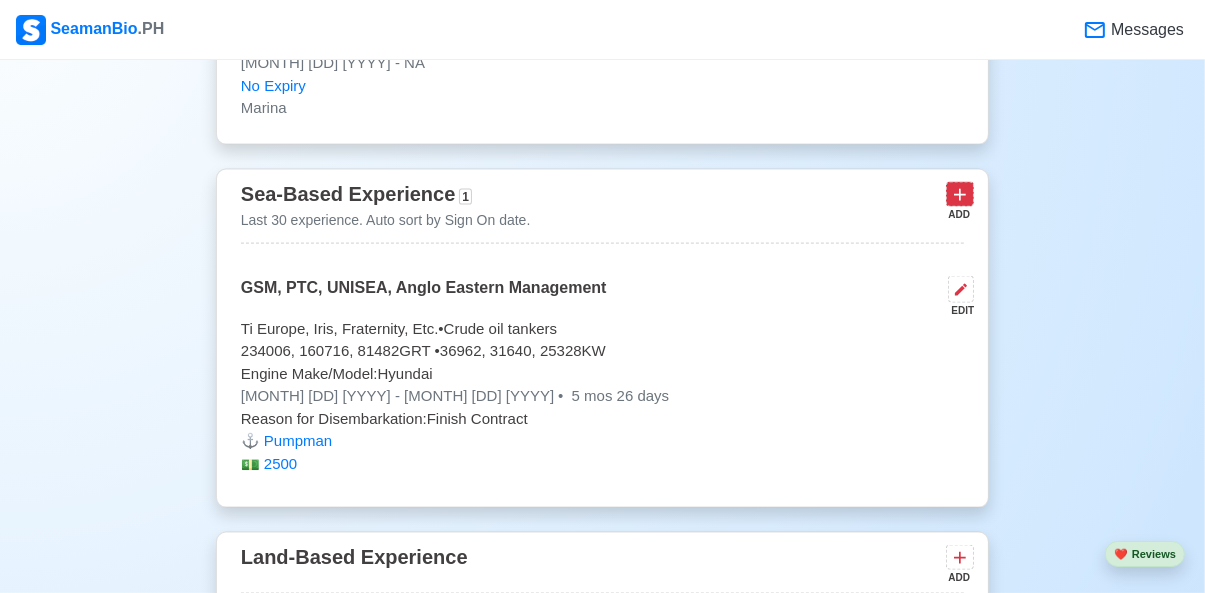 click 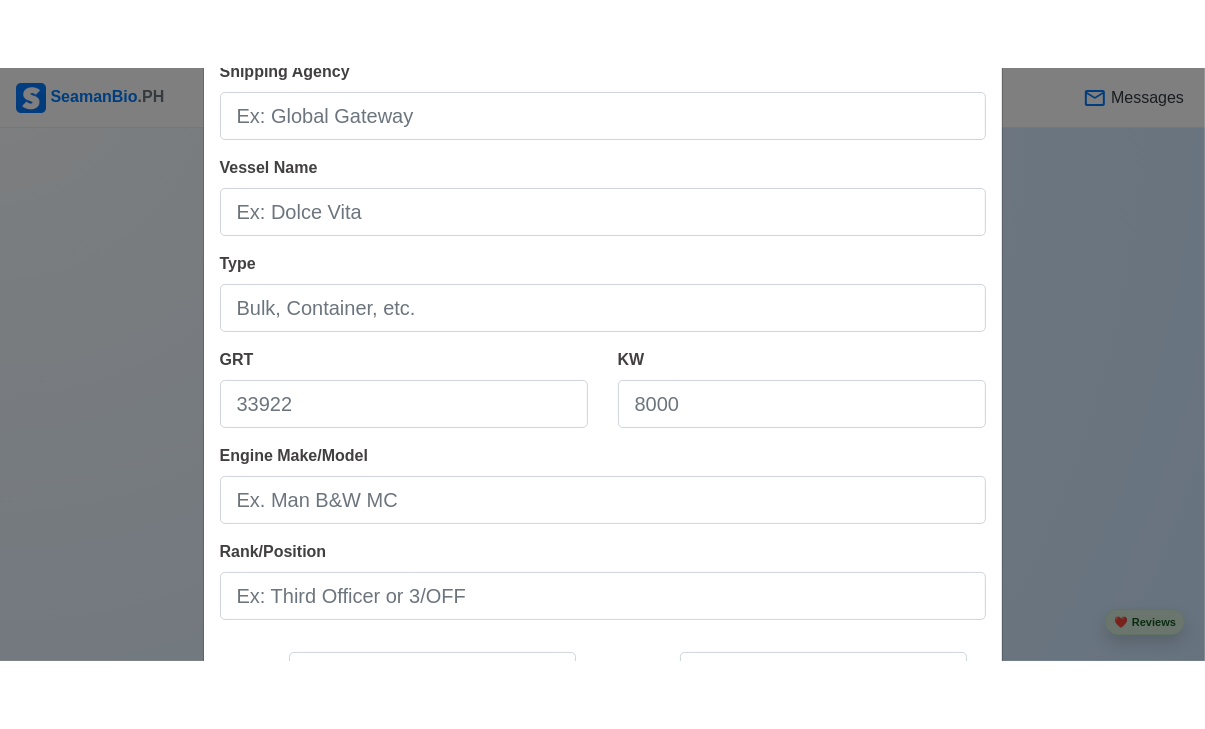 scroll, scrollTop: 0, scrollLeft: 0, axis: both 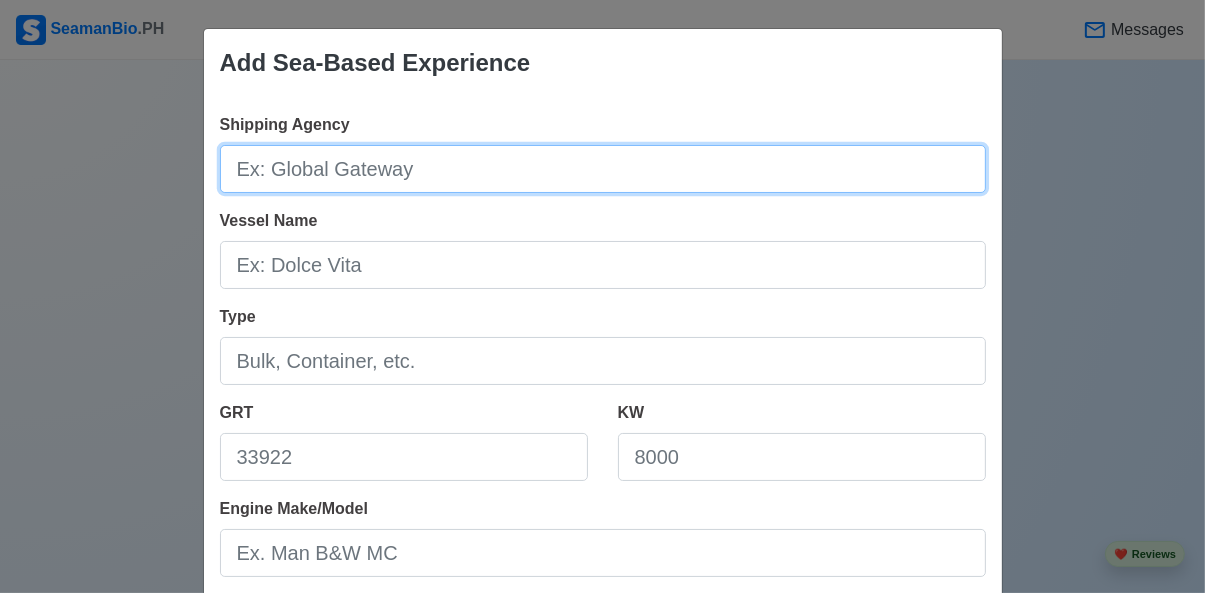 click on "Shipping Agency" at bounding box center [603, 169] 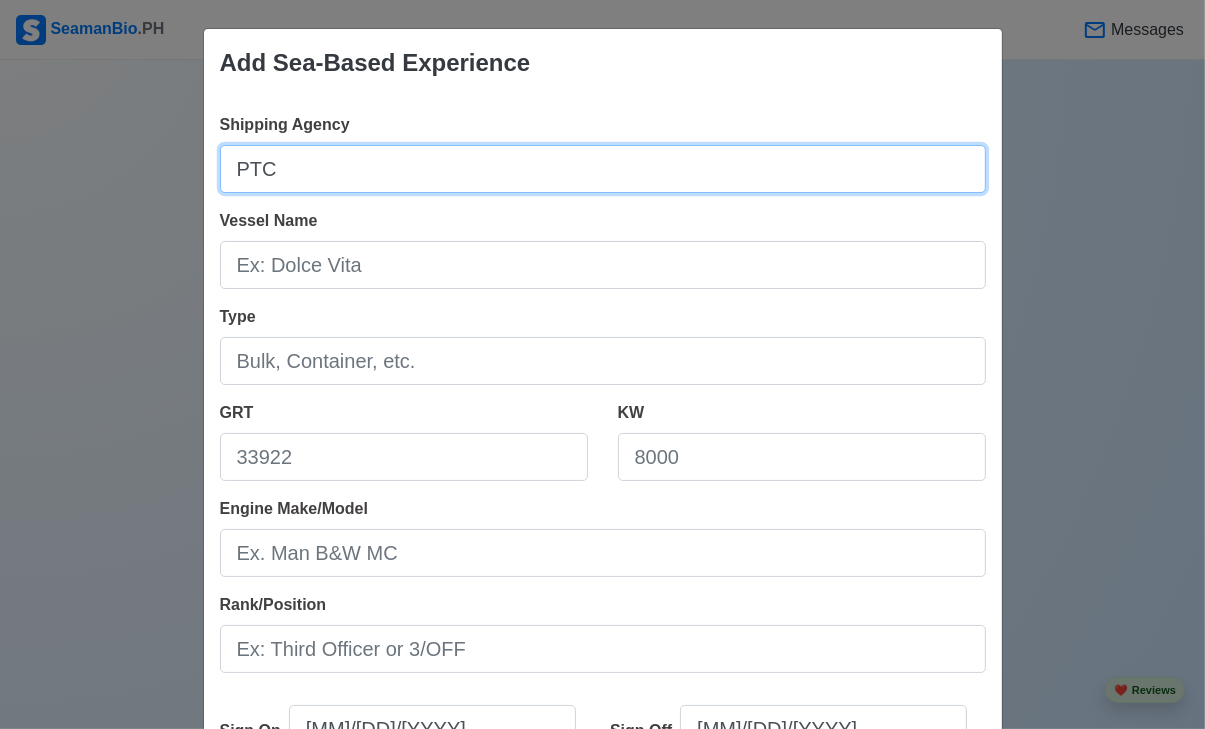 type on "PTC" 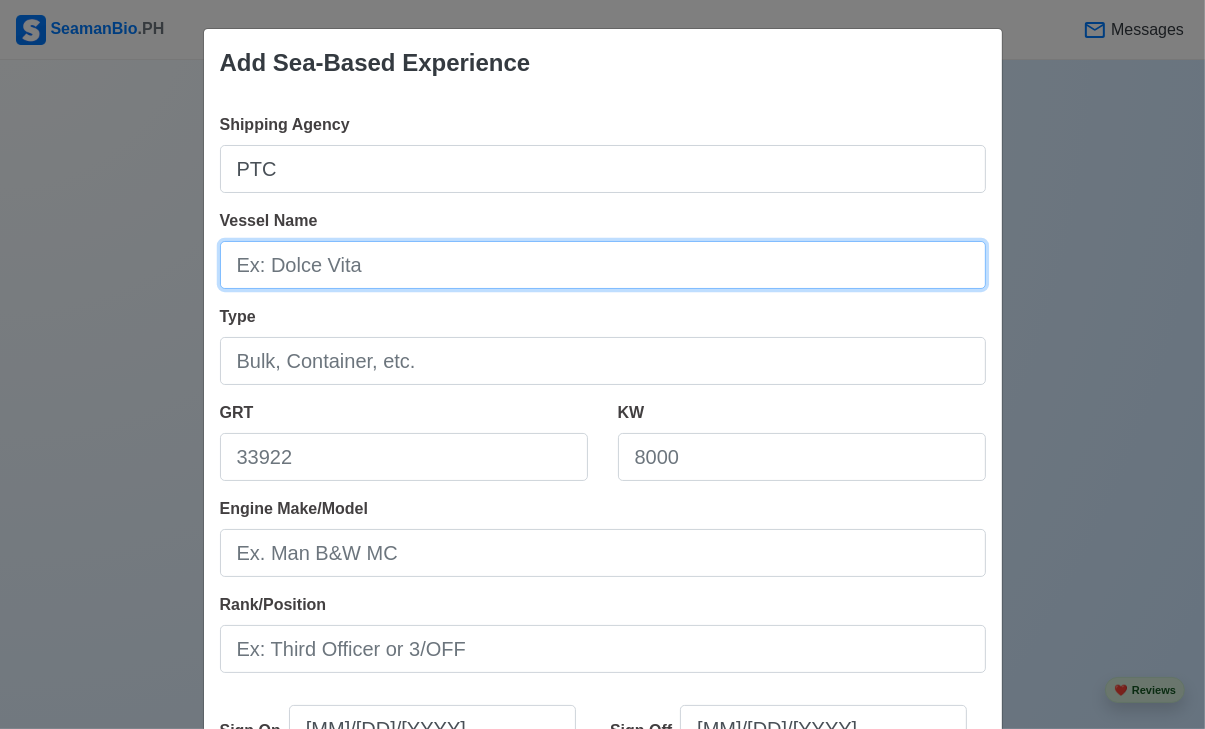 click on "Vessel Name" at bounding box center (603, 265) 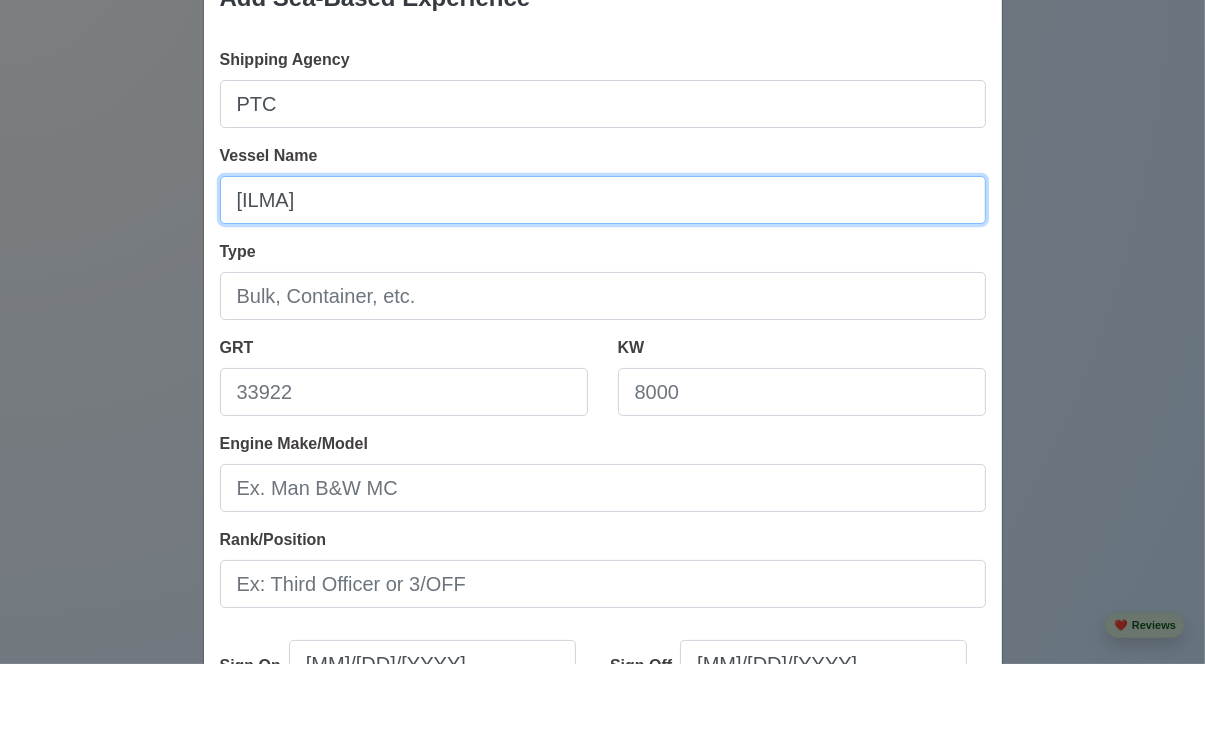 scroll, scrollTop: 2462, scrollLeft: 0, axis: vertical 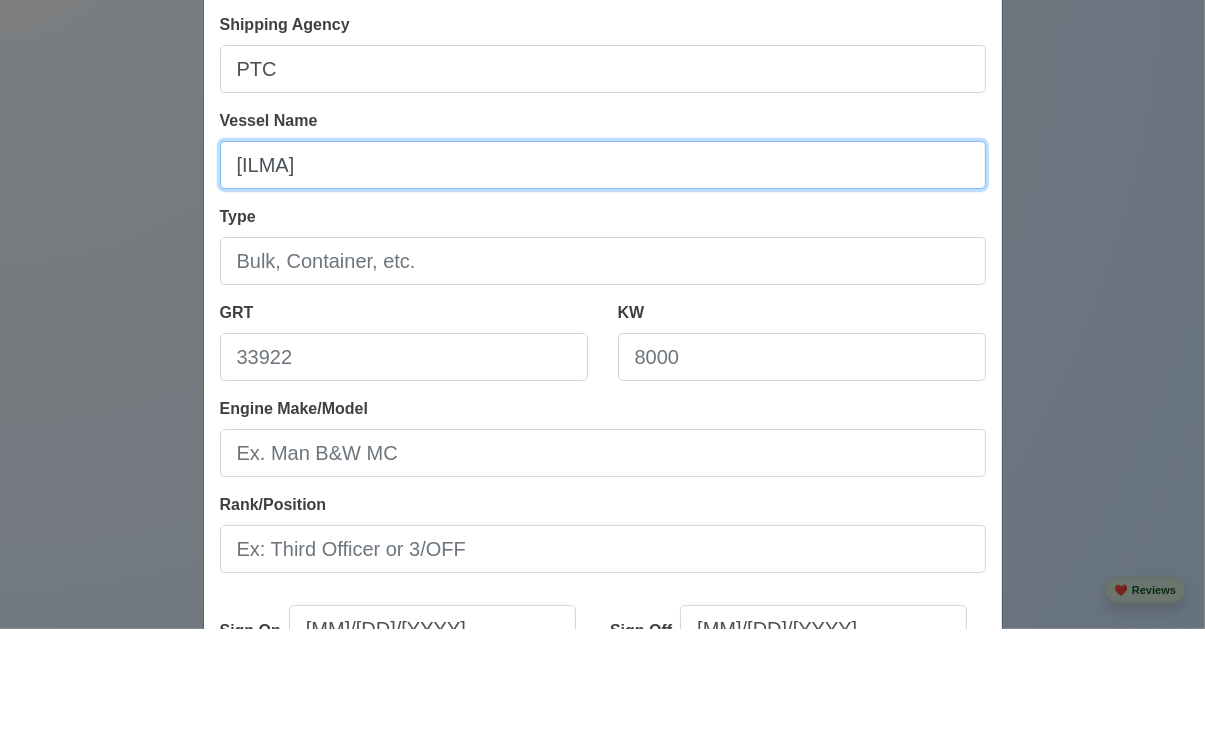 type on "[NAME]" 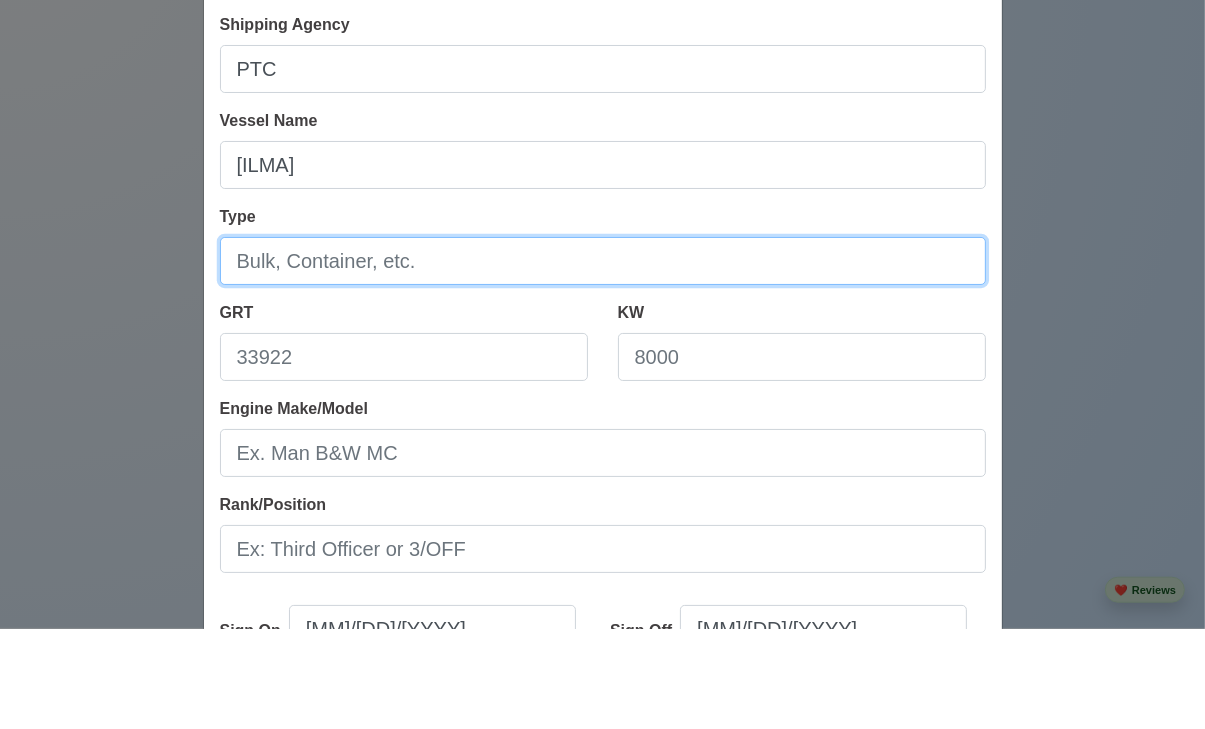 click on "Type" at bounding box center (603, 361) 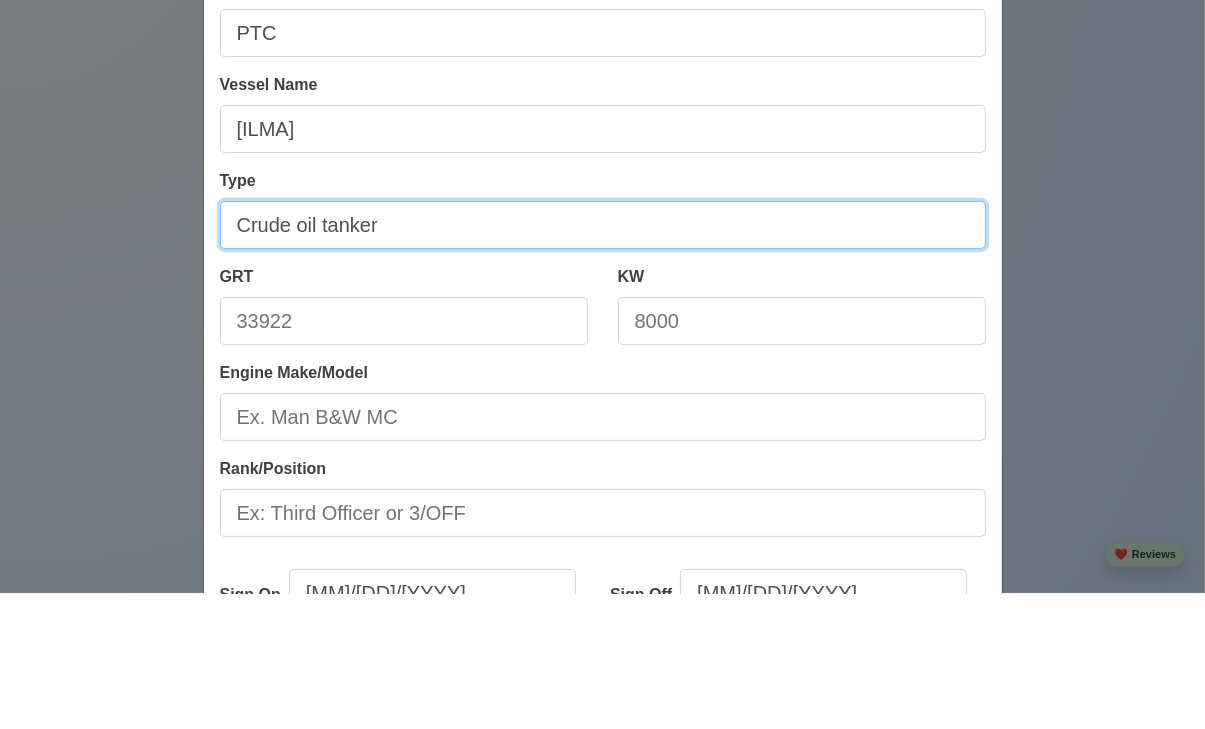 scroll, scrollTop: 2462, scrollLeft: 0, axis: vertical 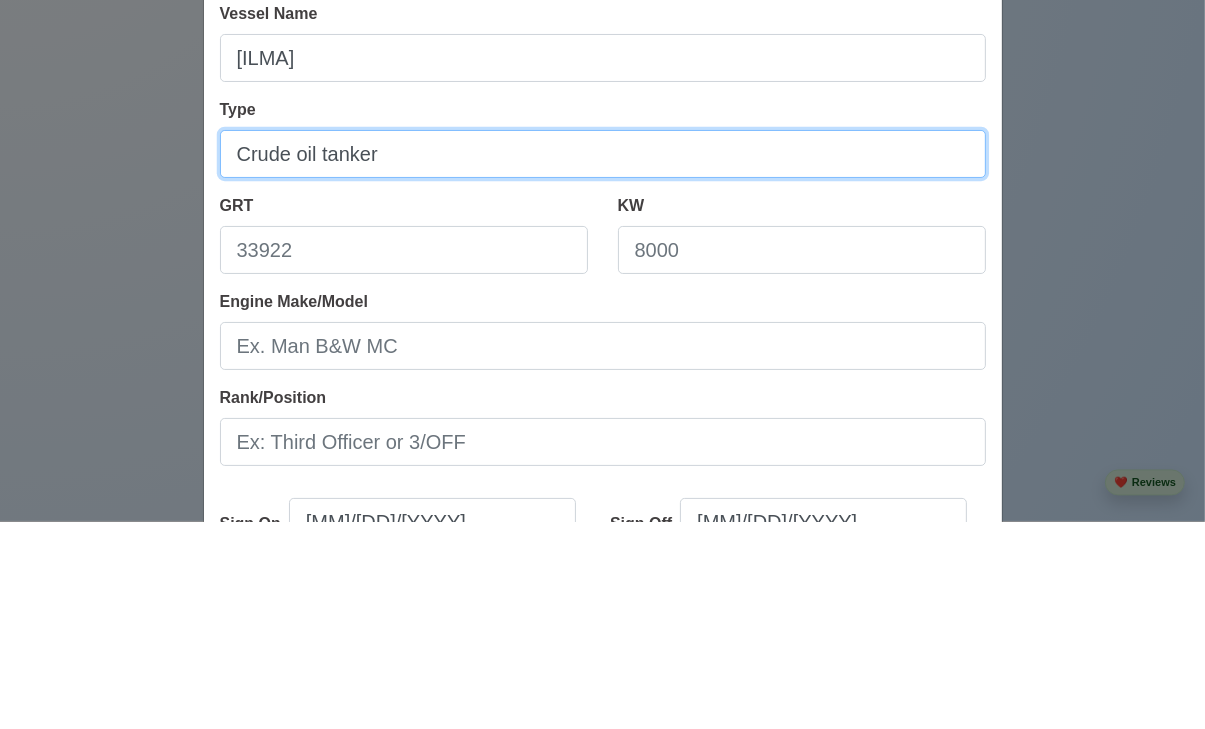 type on "Crude oil tanker" 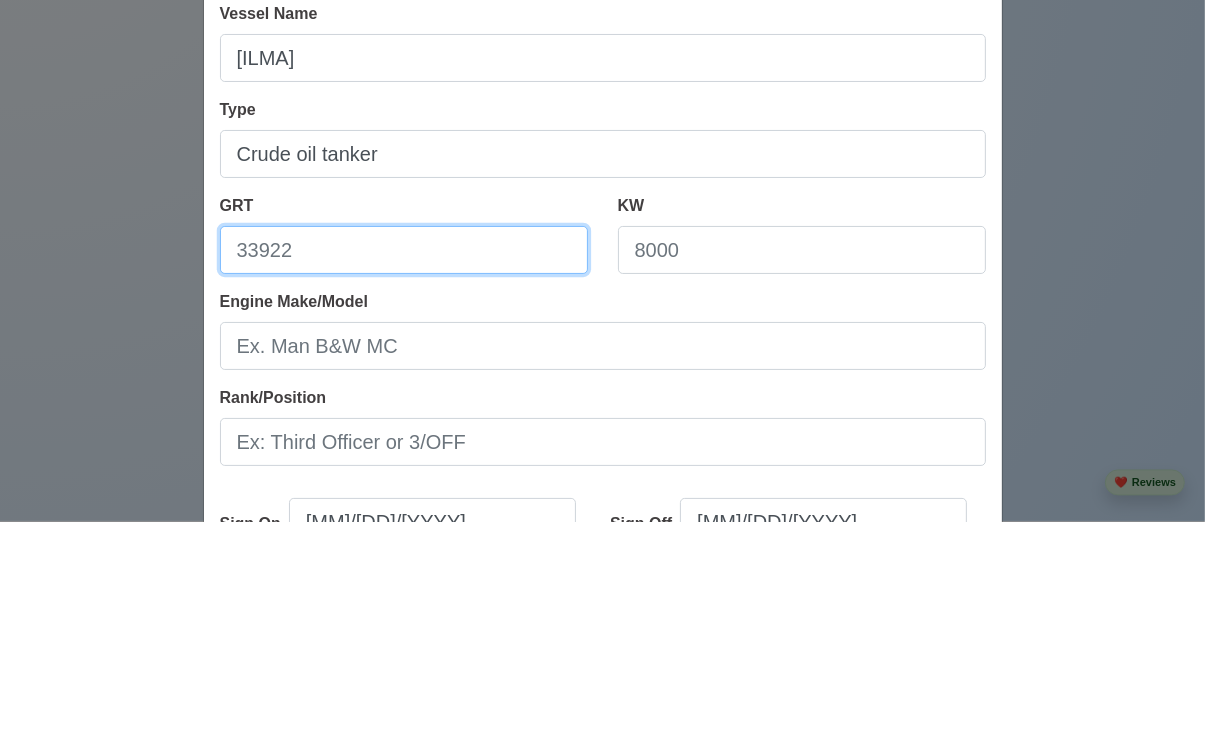 click on "GRT" at bounding box center [404, 457] 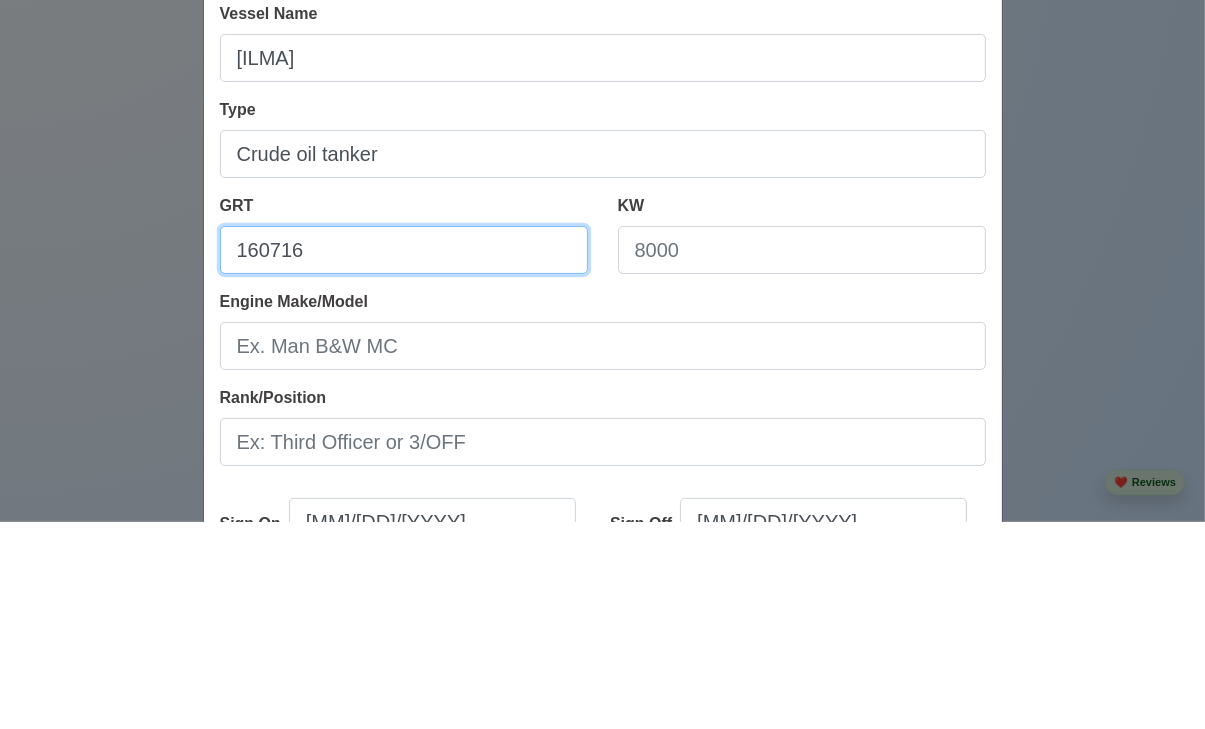 type on "160716" 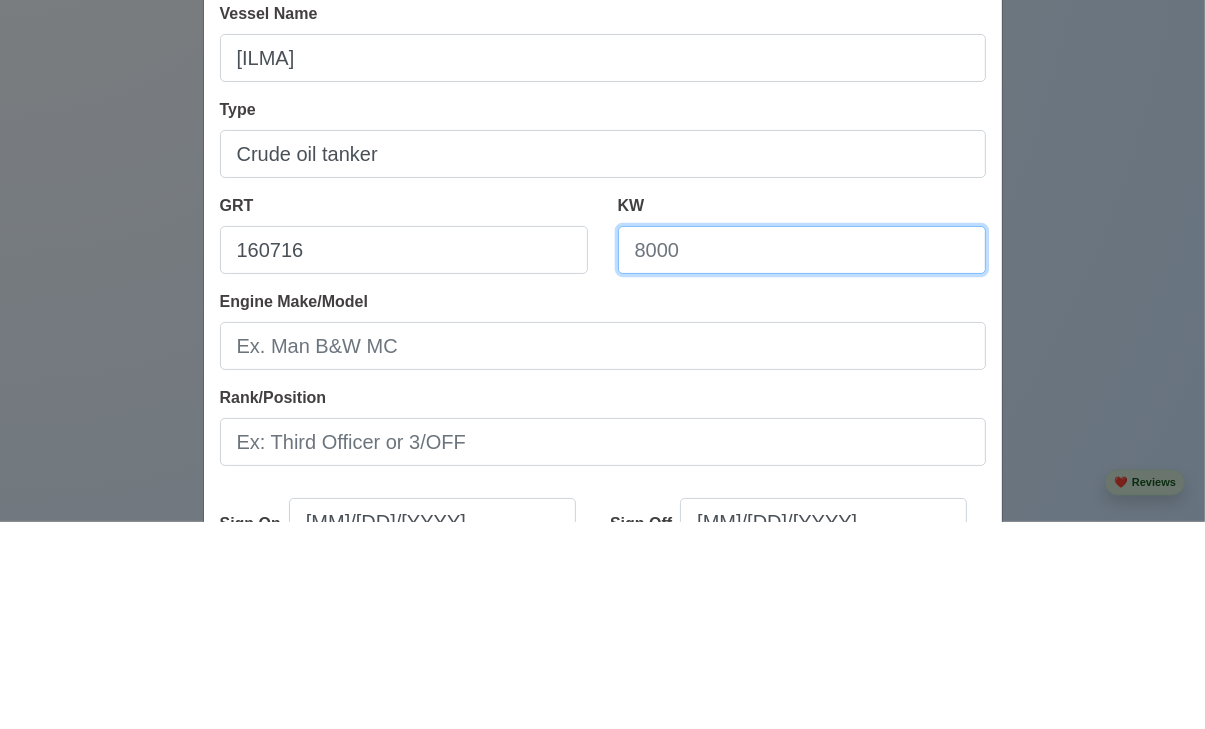 click on "KW" at bounding box center [802, 457] 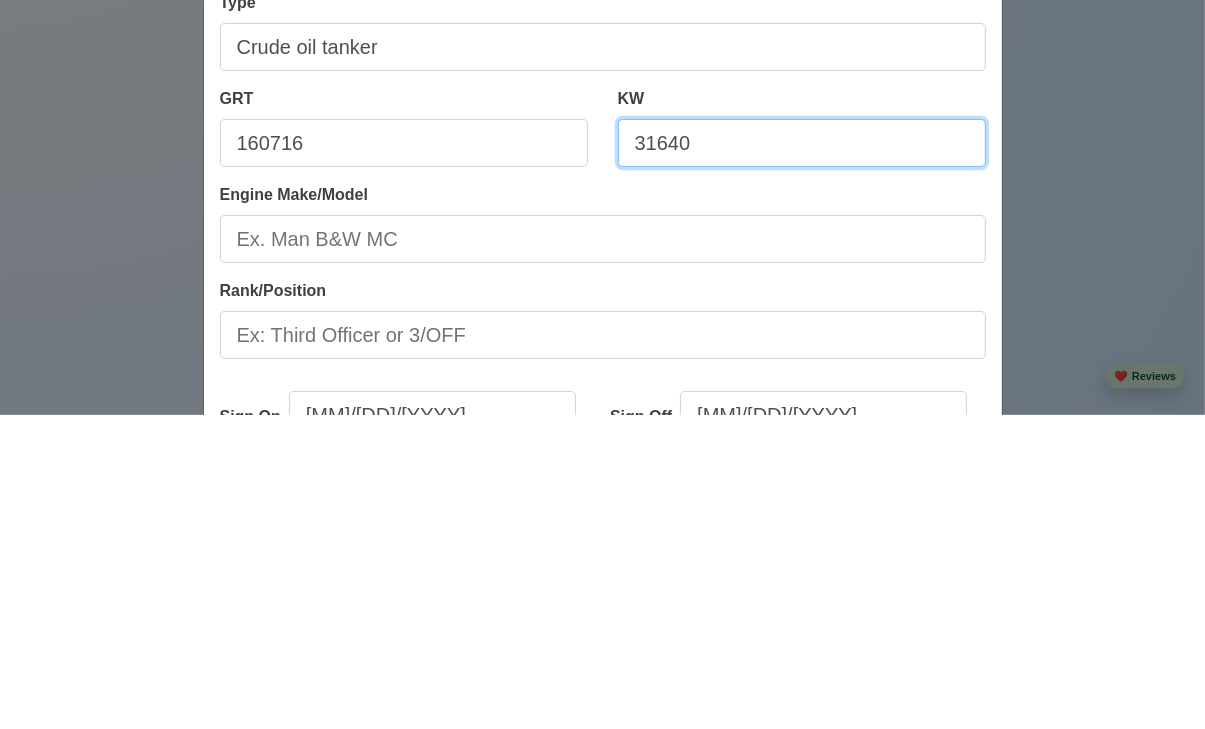 scroll, scrollTop: 2462, scrollLeft: 0, axis: vertical 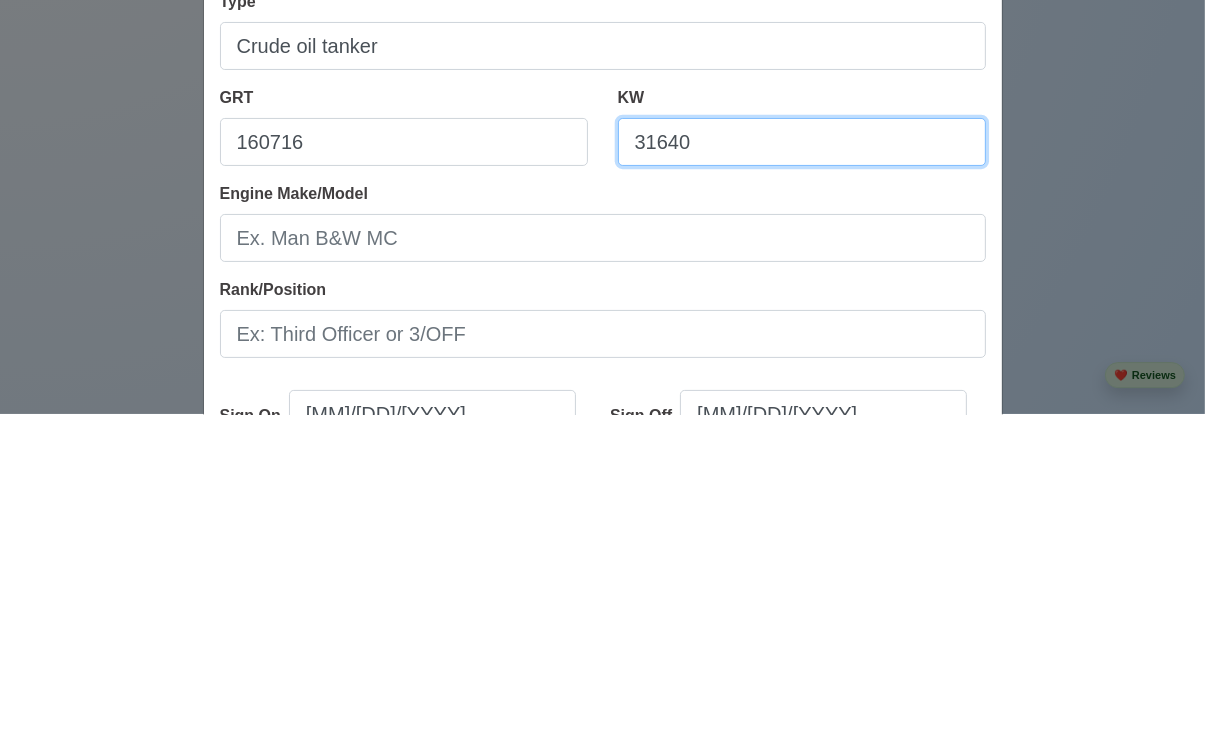 type on "31640" 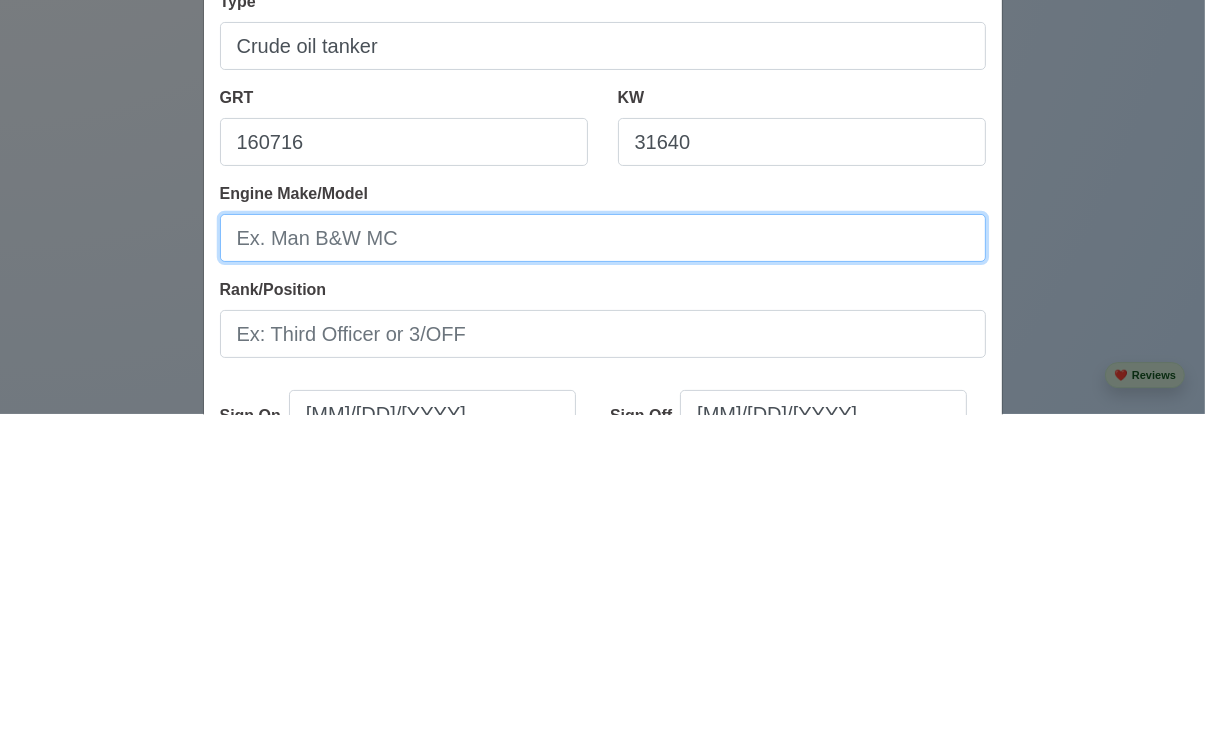 click on "Engine Make/Model" at bounding box center (603, 553) 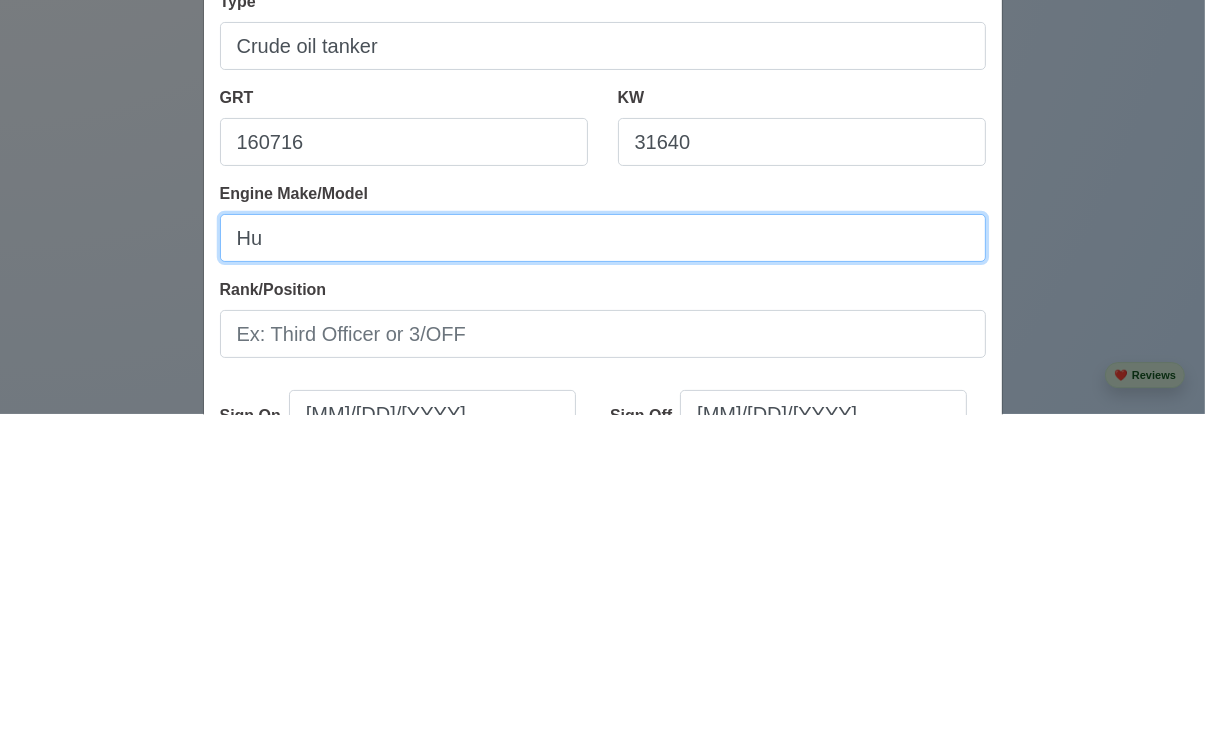 type on "H" 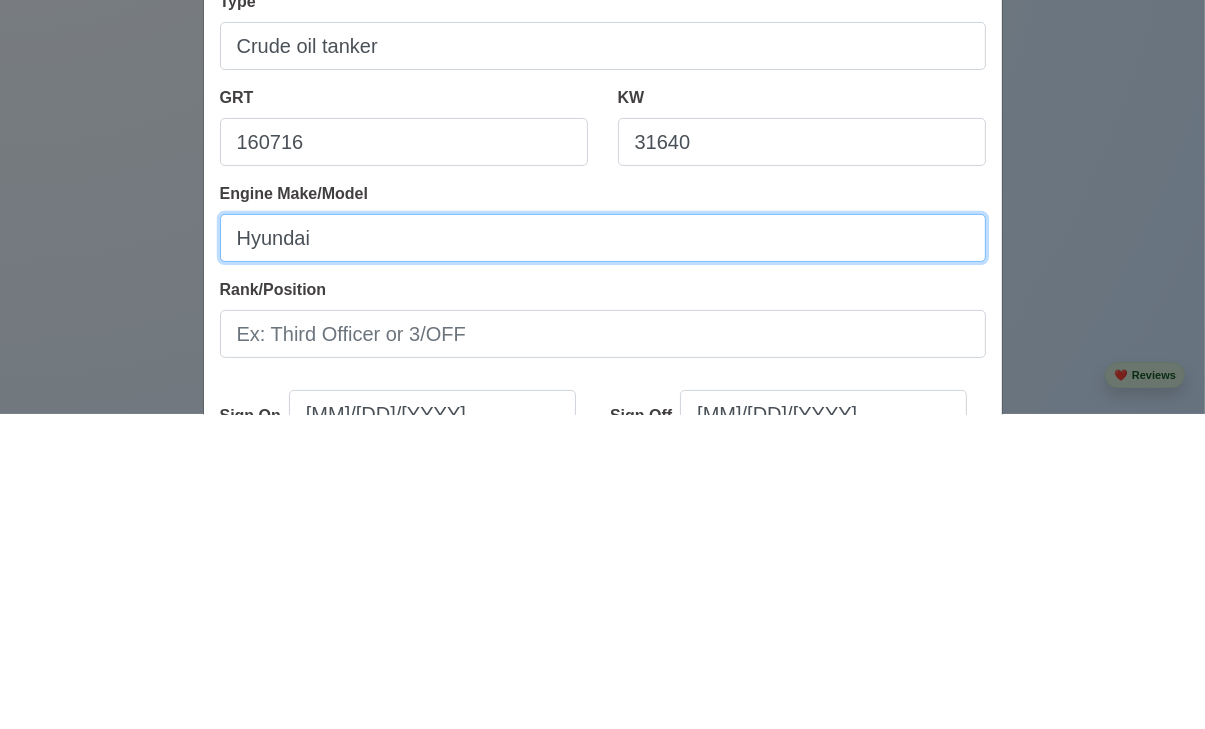 type on "Hyundai" 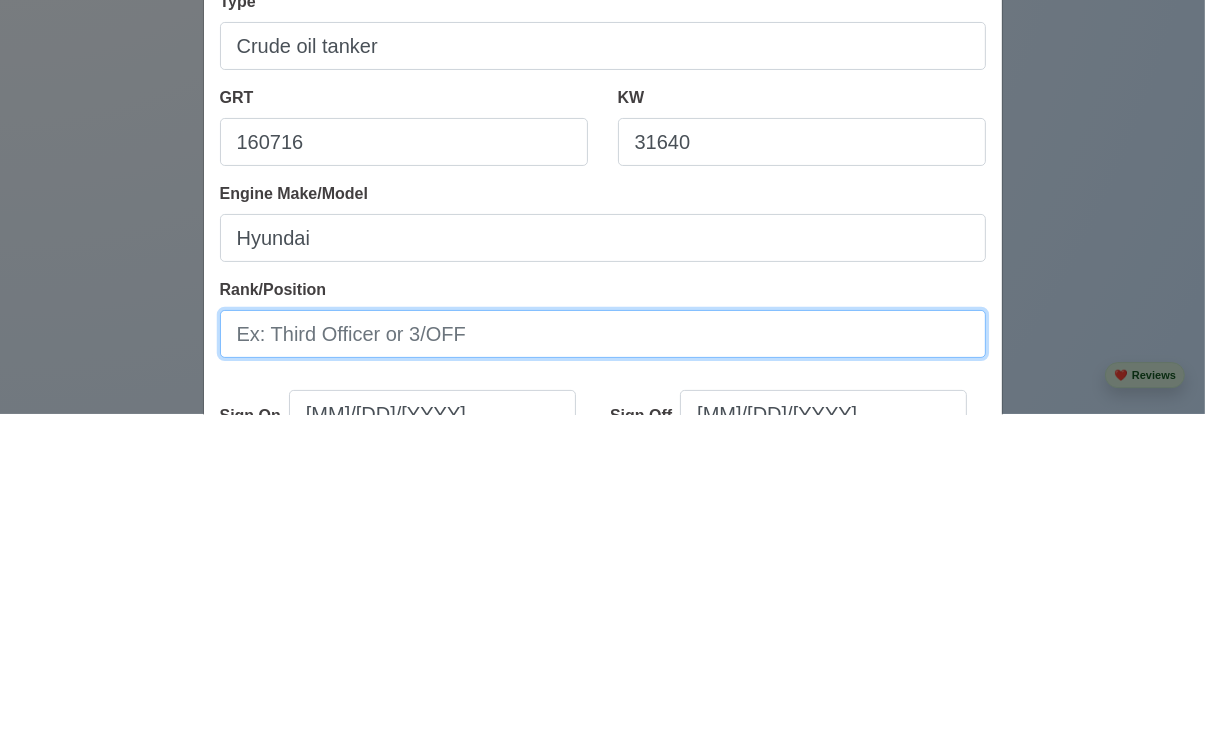 click on "Rank/Position" at bounding box center (603, 649) 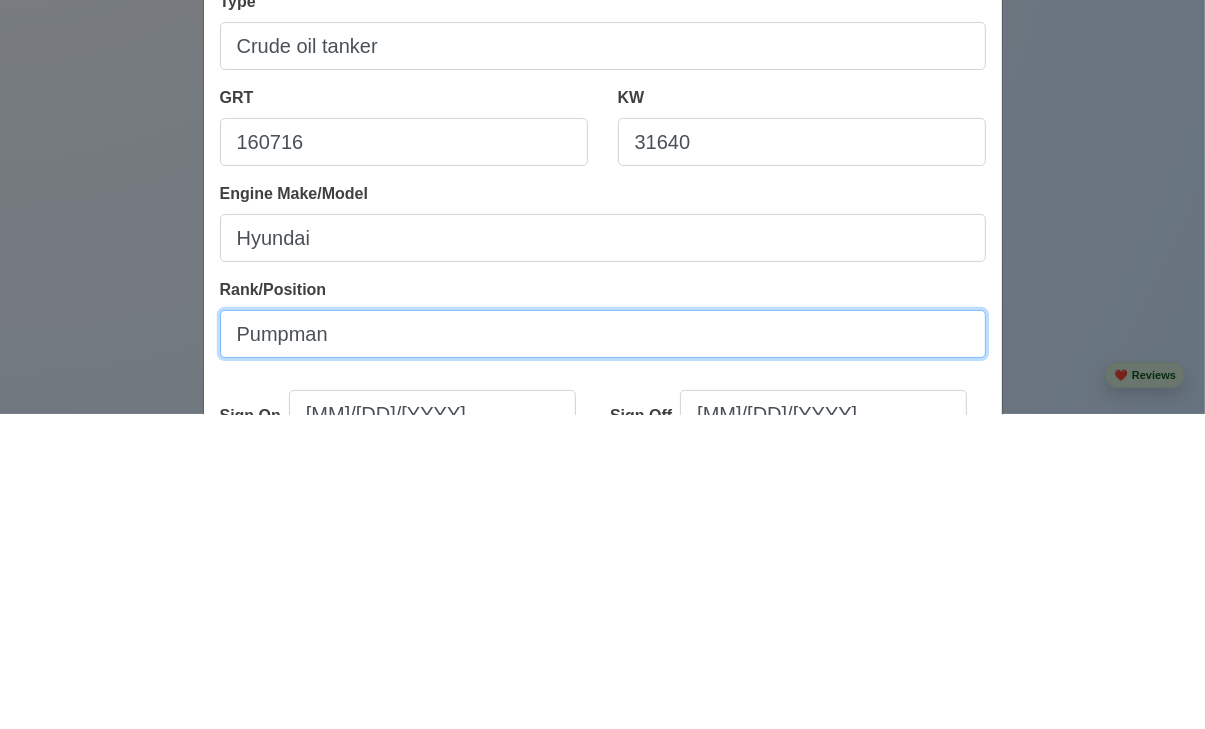 scroll, scrollTop: 2462, scrollLeft: 0, axis: vertical 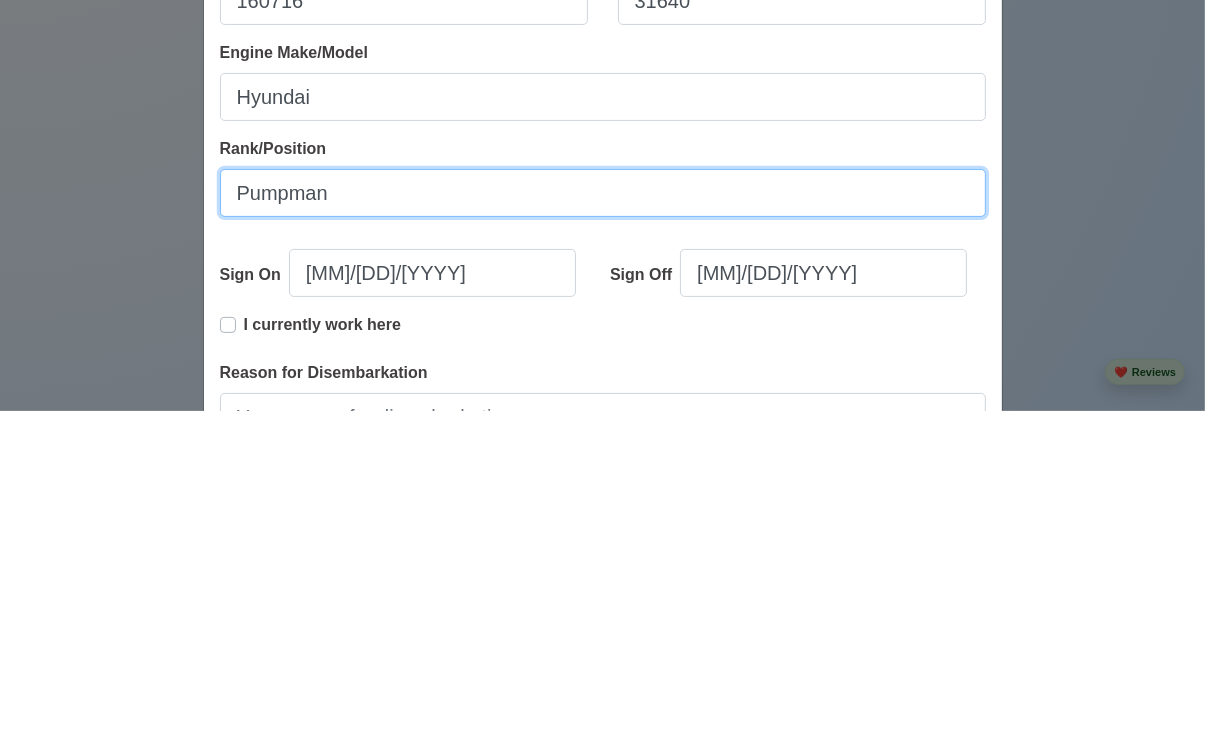 type on "Pumpman" 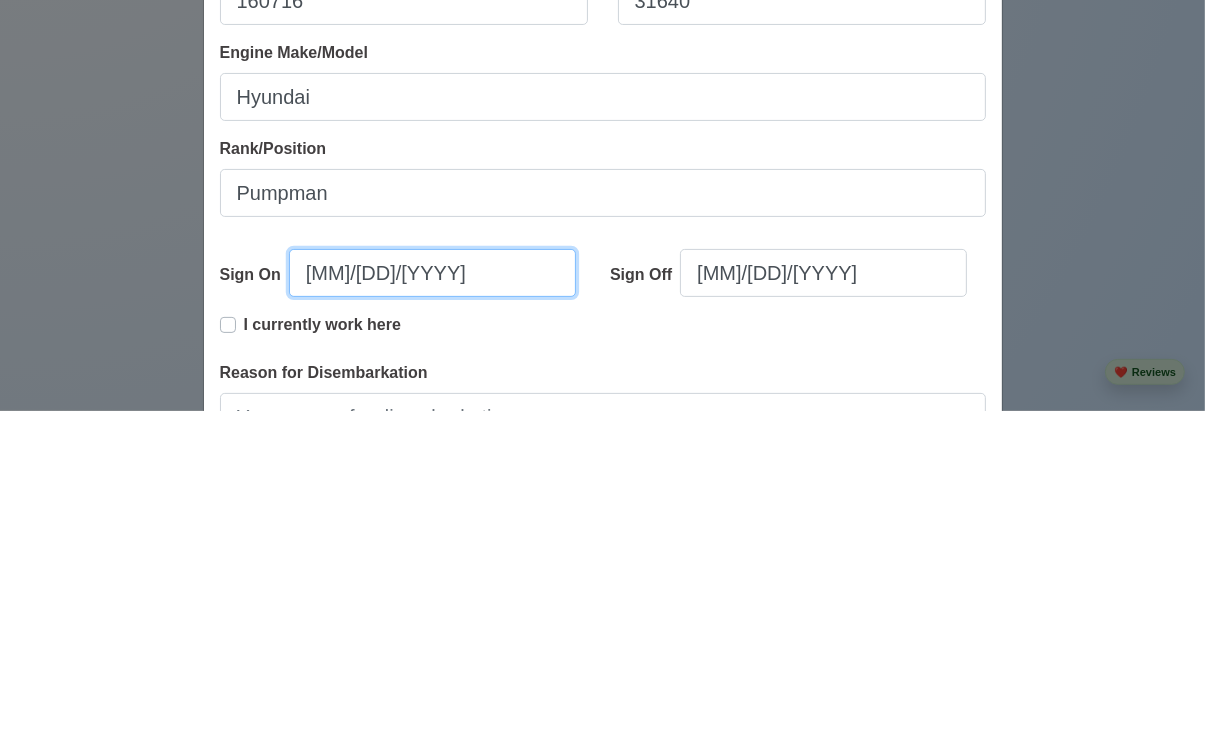 click on "[MONTH]/[DAY]/[YEAR]" at bounding box center [432, 591] 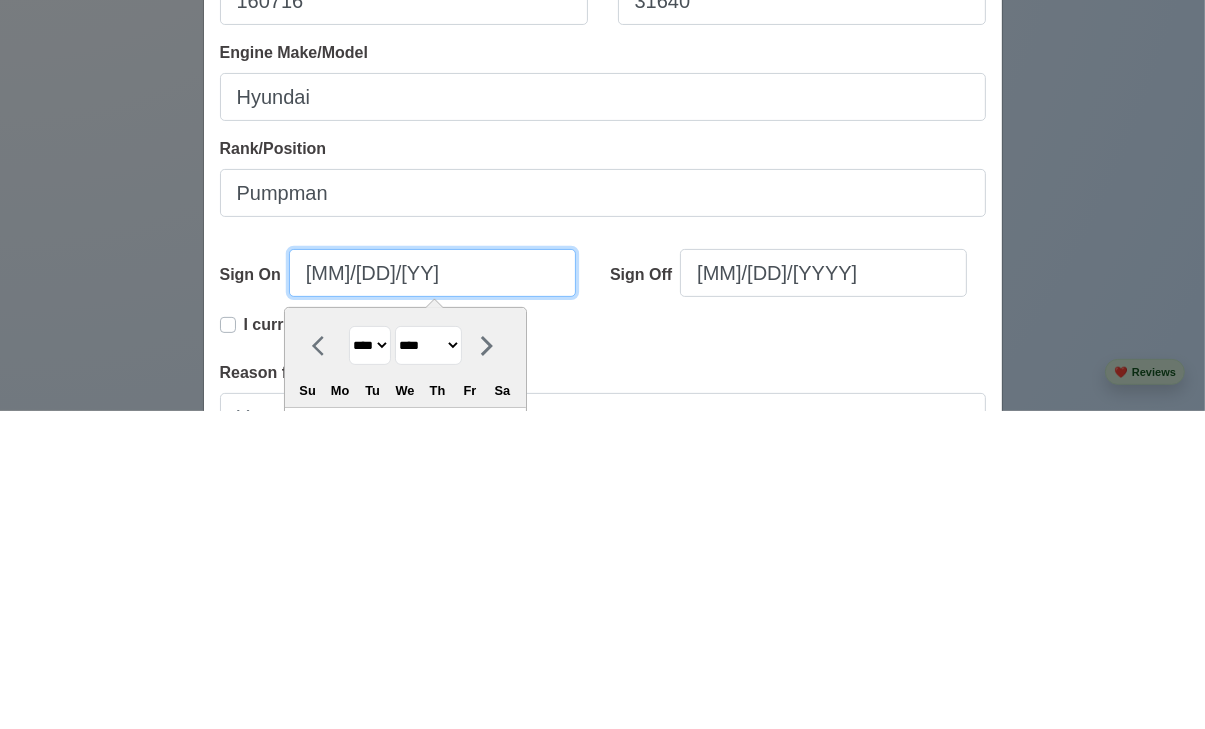 type on "[MONTH]/[DAY]/[YEAR]" 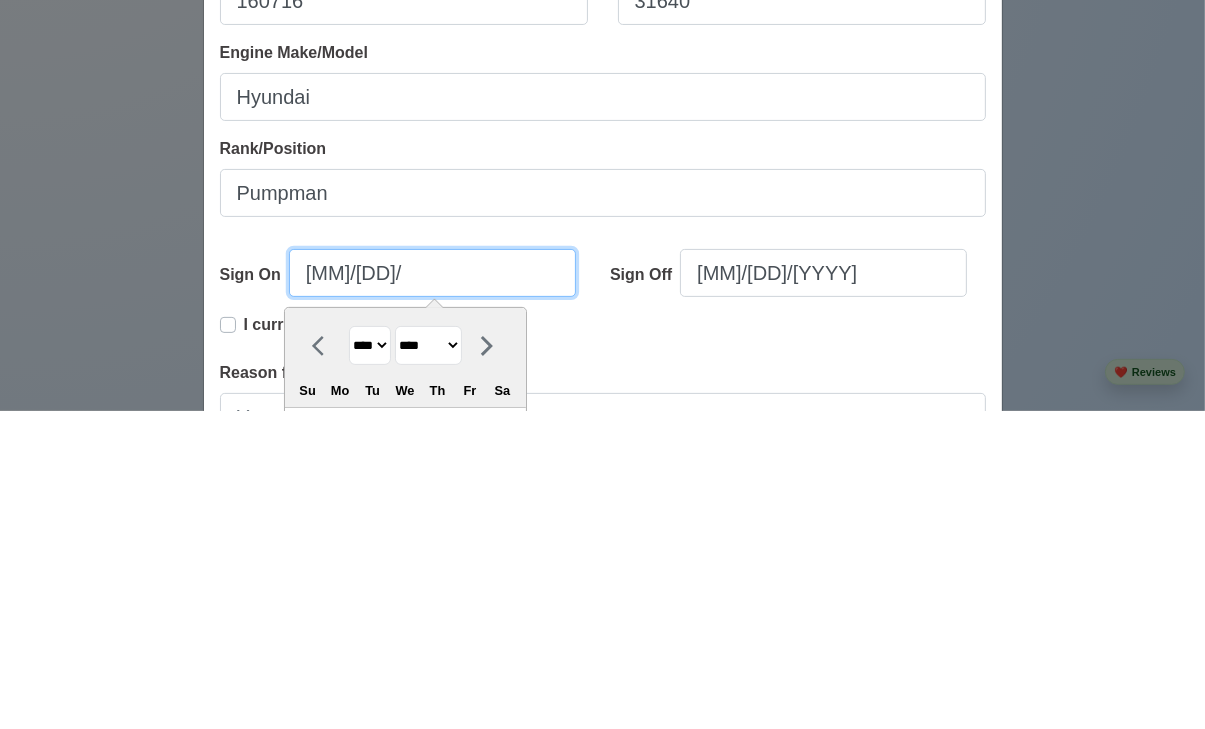 select on "****" 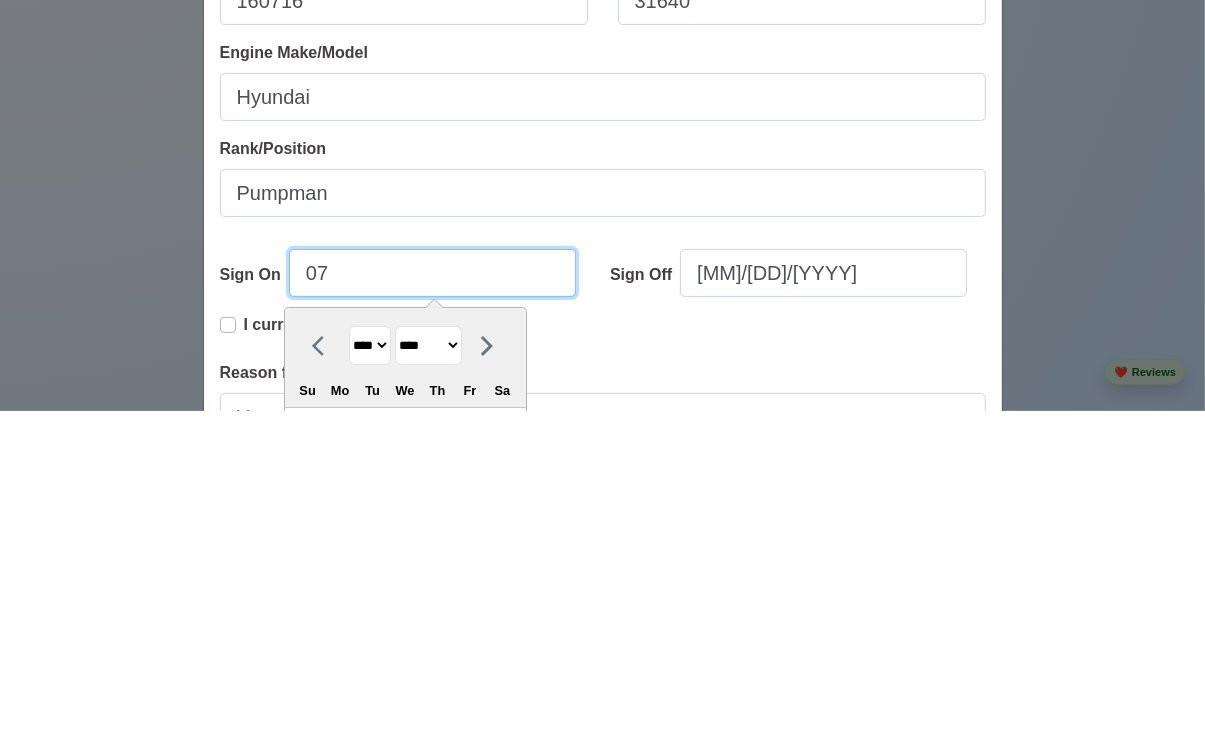type on "0" 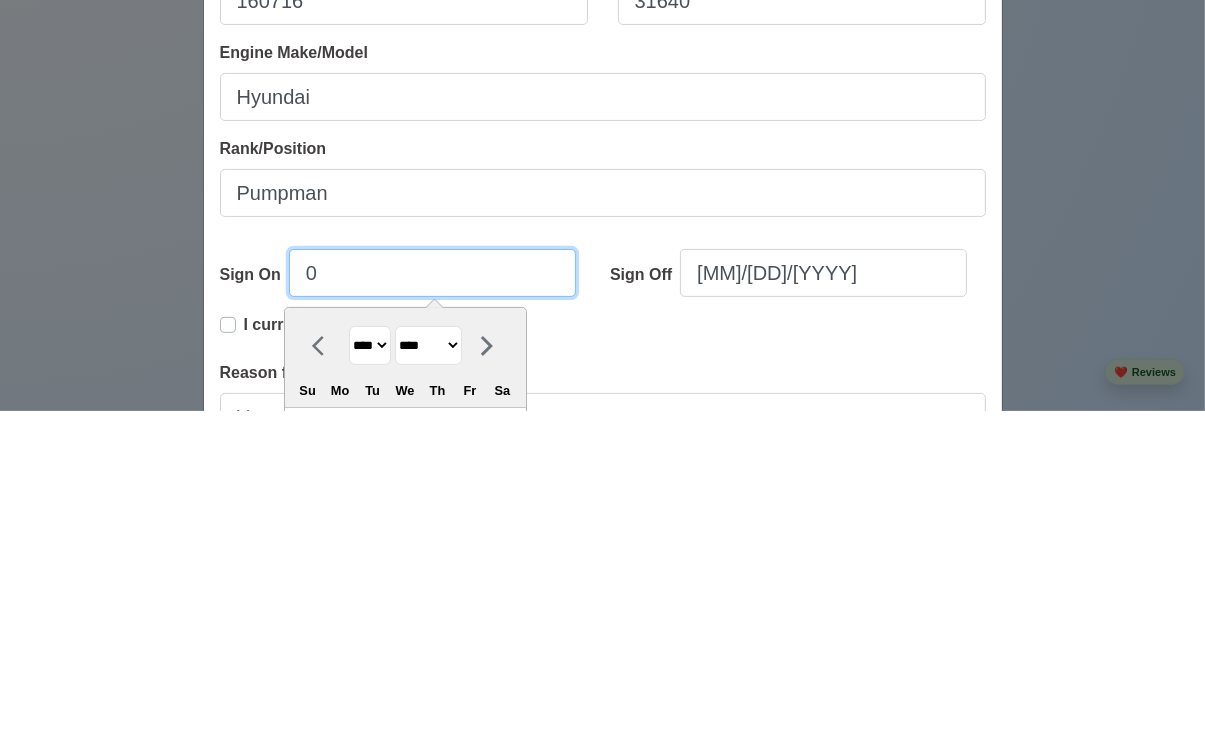 select on "****" 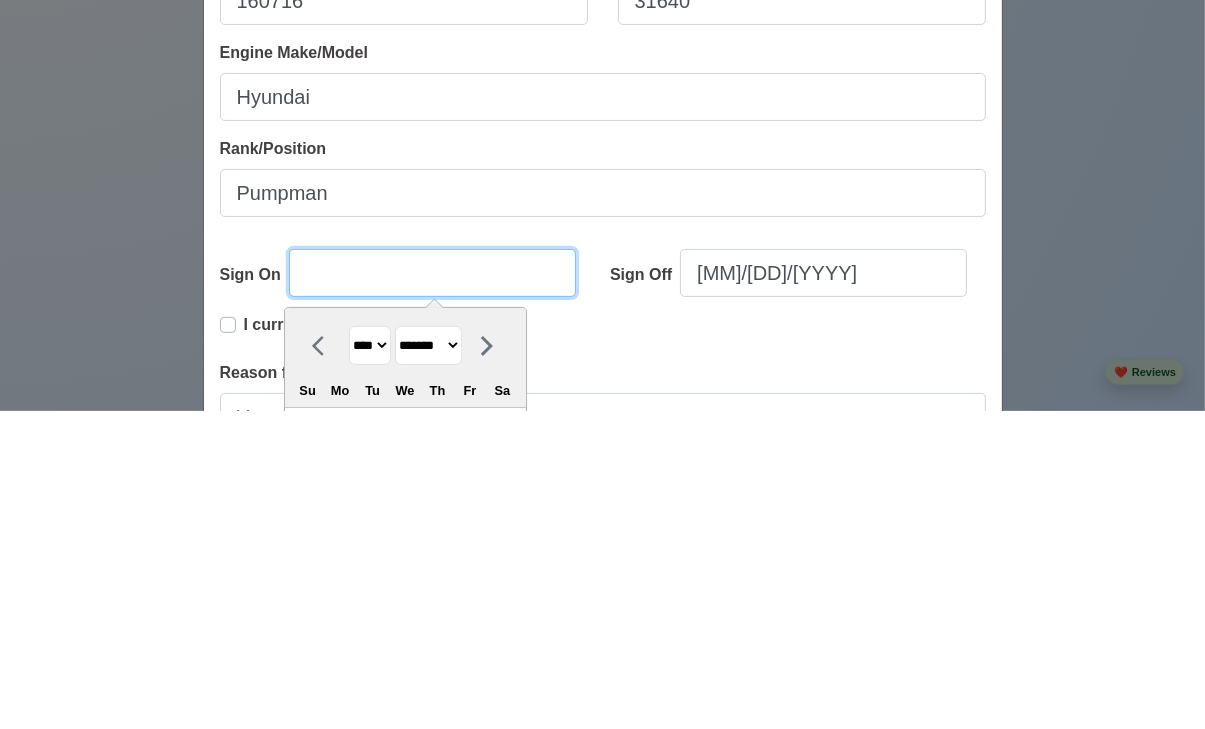 type 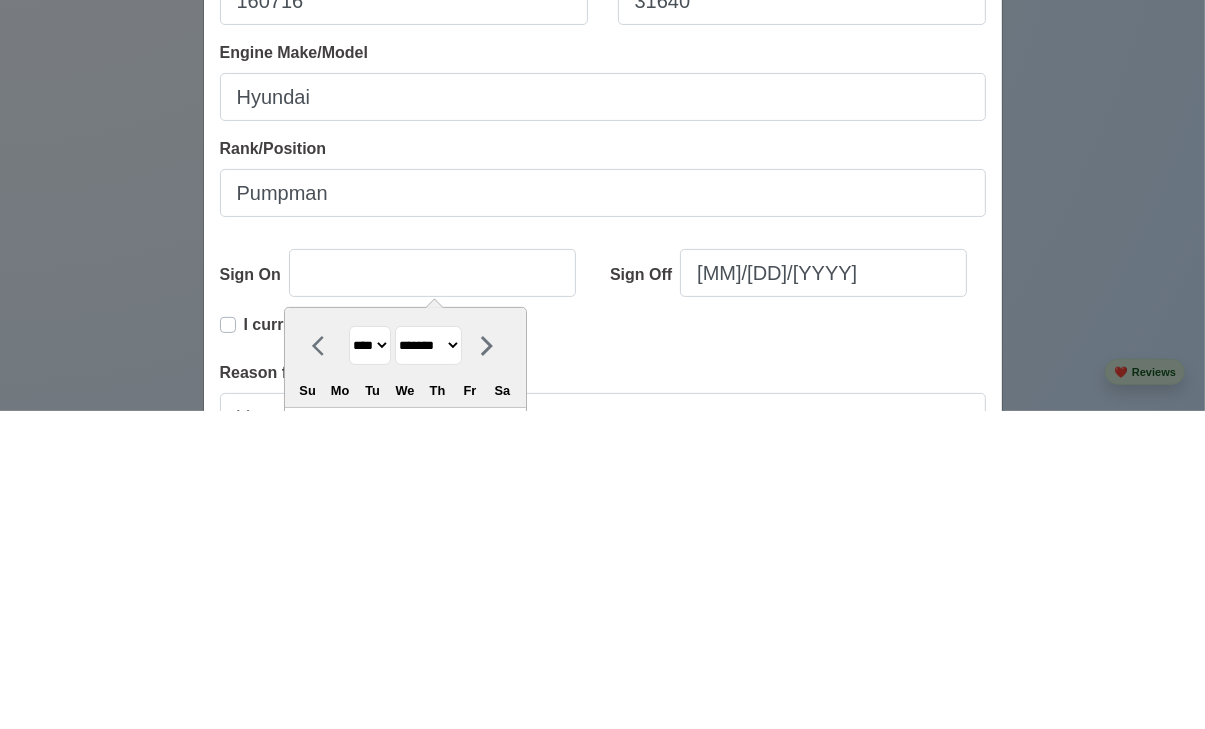 click on "******* ******** ***** ***** *** **** **** ****** ********* ******* ******** ********" at bounding box center [428, 663] 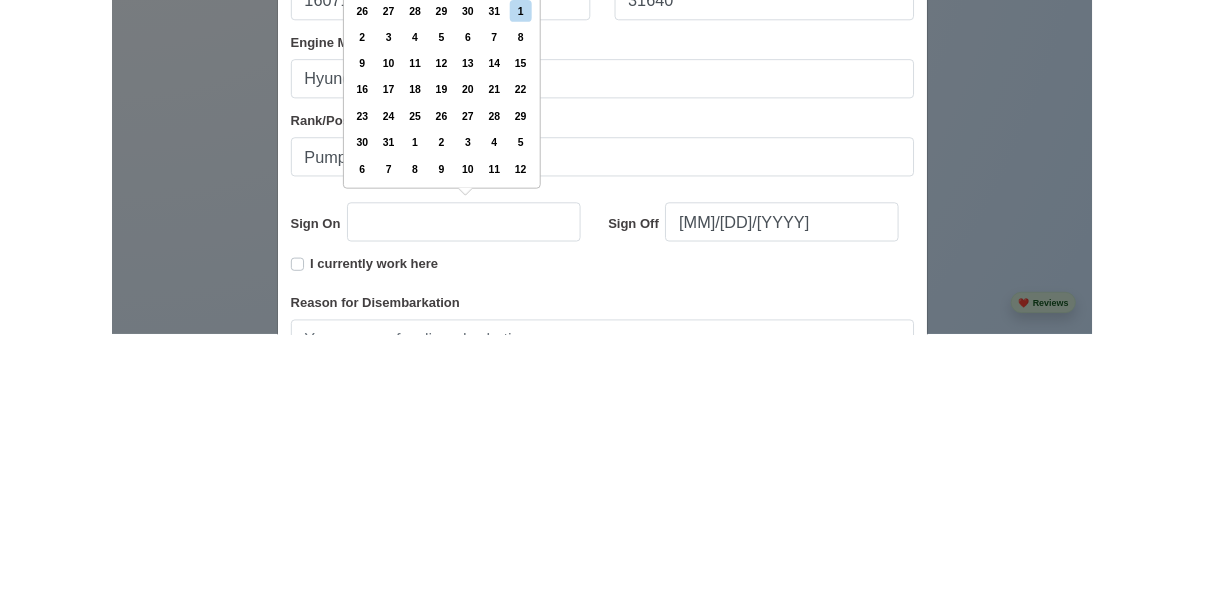 scroll, scrollTop: 2462, scrollLeft: 0, axis: vertical 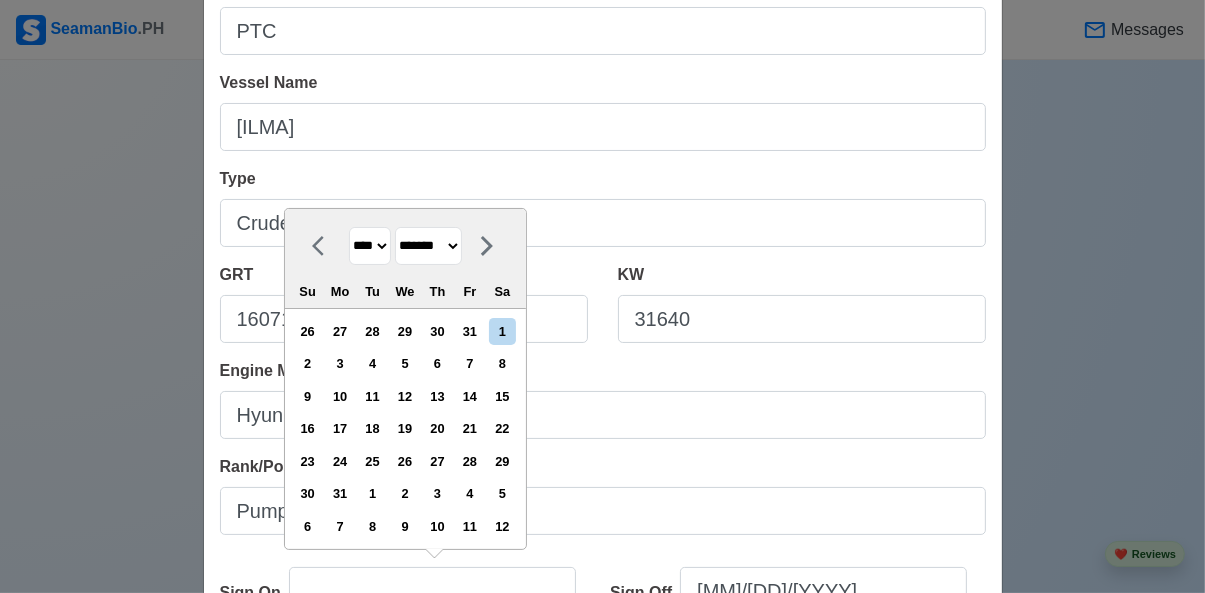 select on "*****" 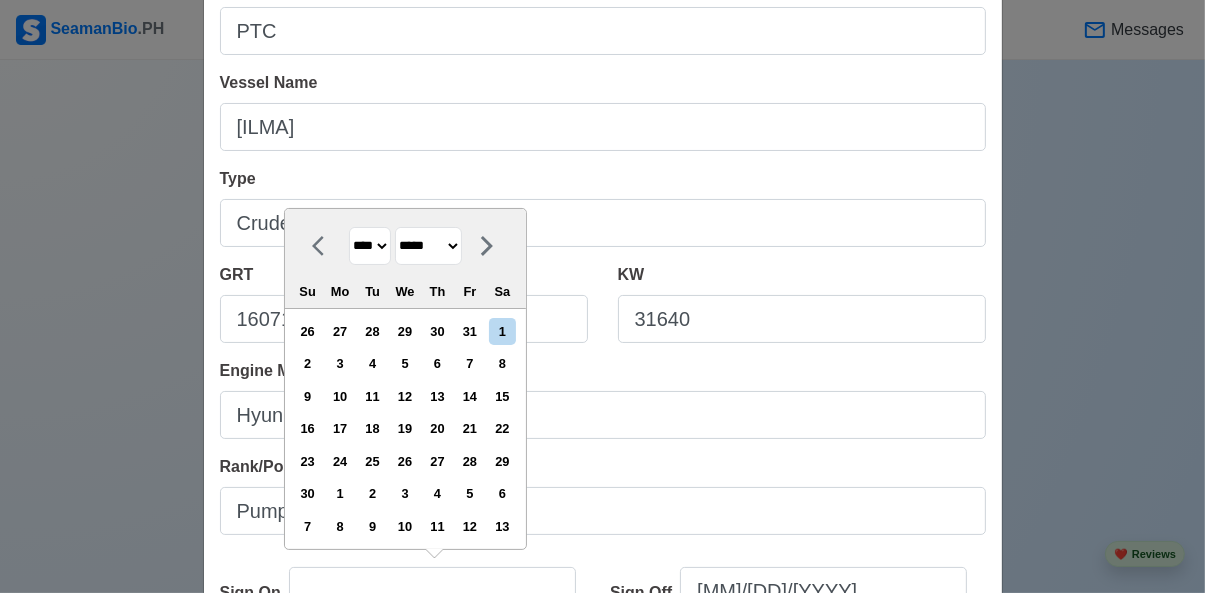 click on "**** **** **** **** **** **** **** **** **** **** **** **** **** **** **** **** **** **** **** **** **** **** **** **** **** **** **** **** **** **** **** **** **** **** **** **** **** **** **** **** **** **** **** **** **** **** **** **** **** **** **** **** **** **** **** **** **** **** **** **** **** **** **** **** **** **** **** **** **** **** **** **** **** **** **** **** **** **** **** **** **** **** **** **** **** **** **** **** **** **** **** **** **** **** **** **** **** **** **** **** **** **** **** **** **** ****" at bounding box center [370, 246] 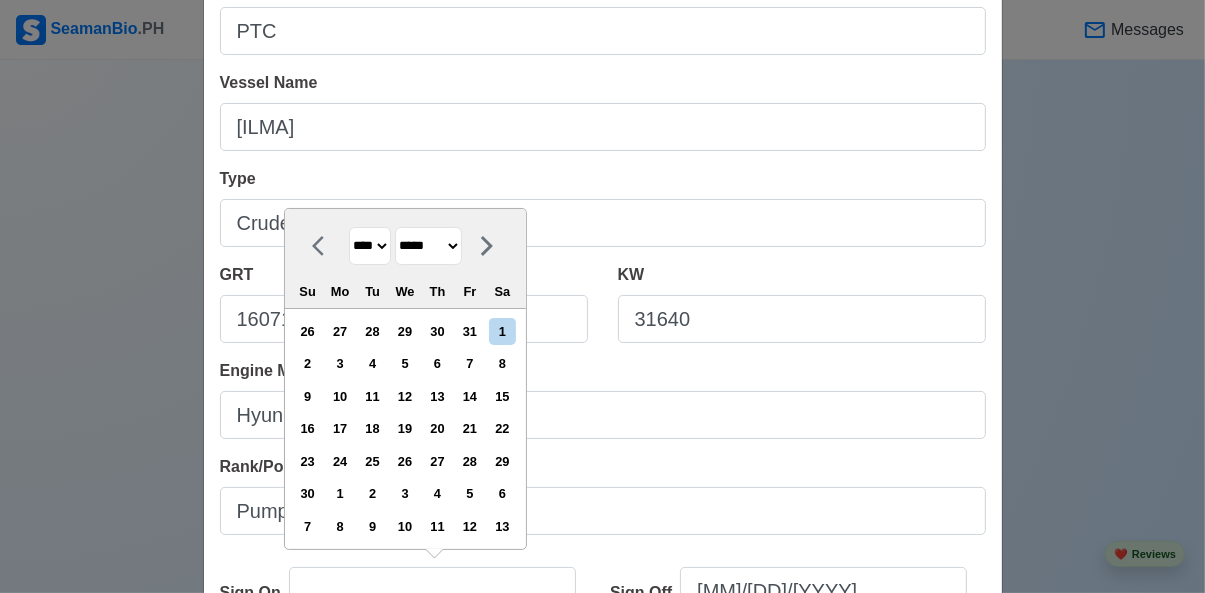 select on "****" 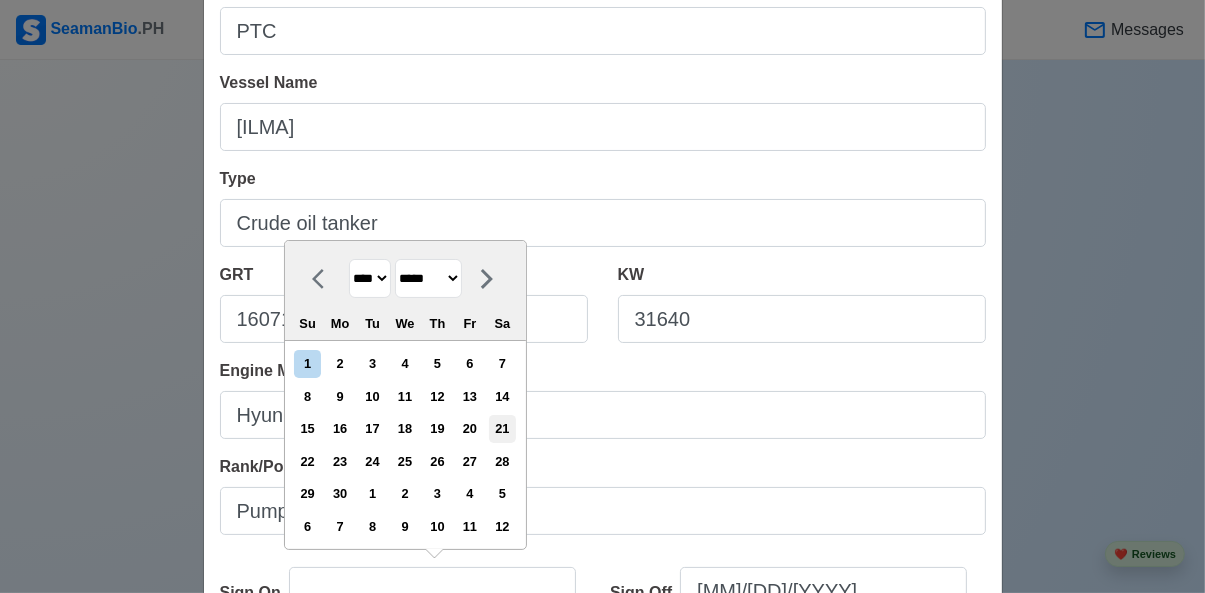 click on "21" at bounding box center (502, 428) 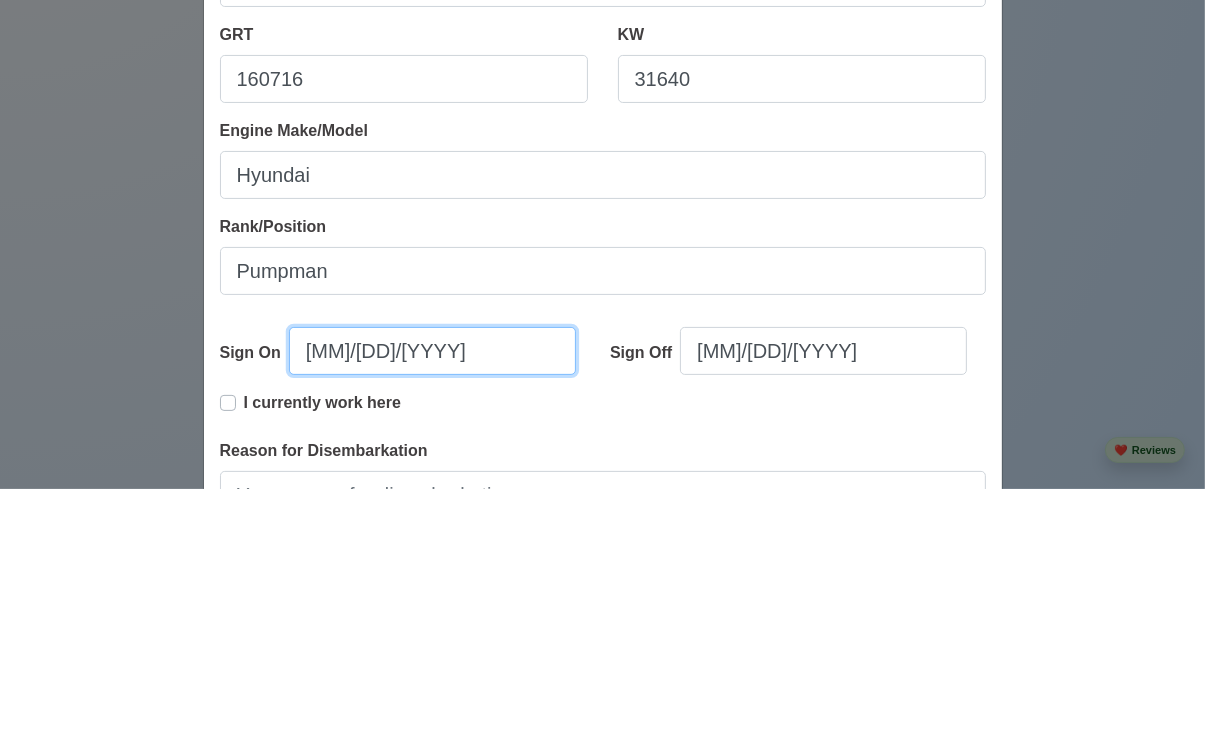 scroll, scrollTop: 2462, scrollLeft: 0, axis: vertical 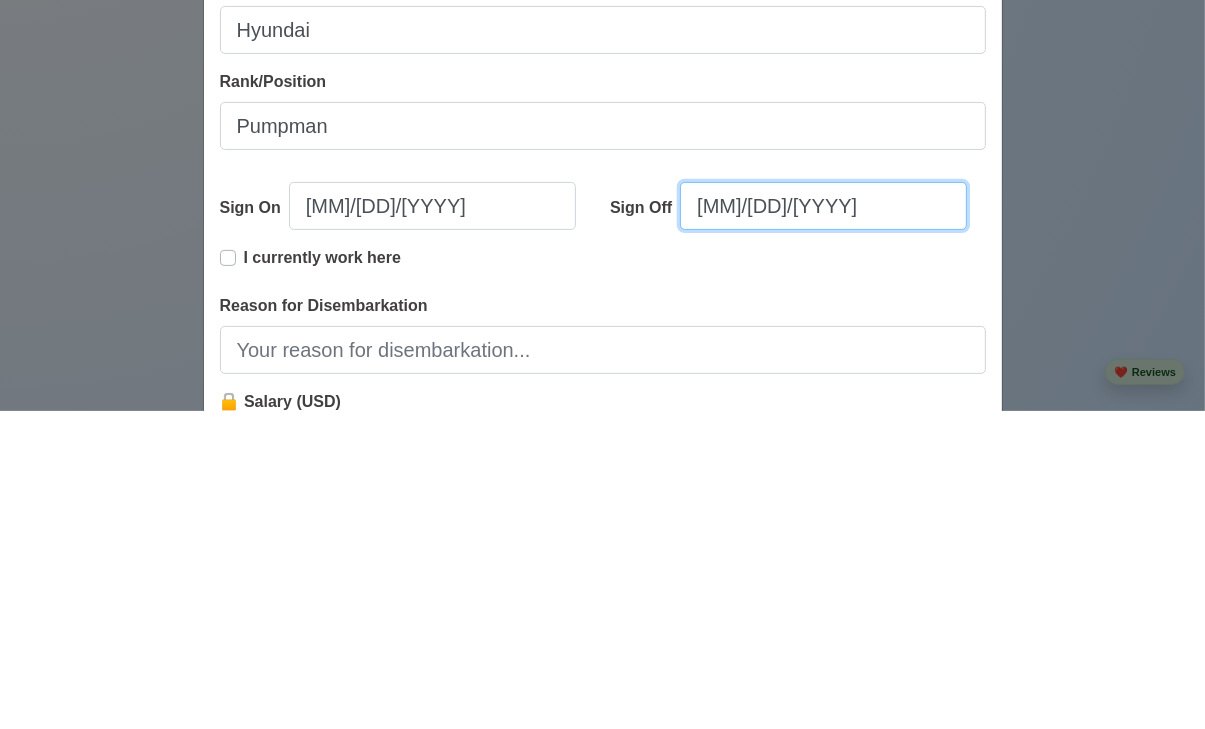 click on "[MONTH]/[DAY]/[YEAR]" at bounding box center [823, 524] 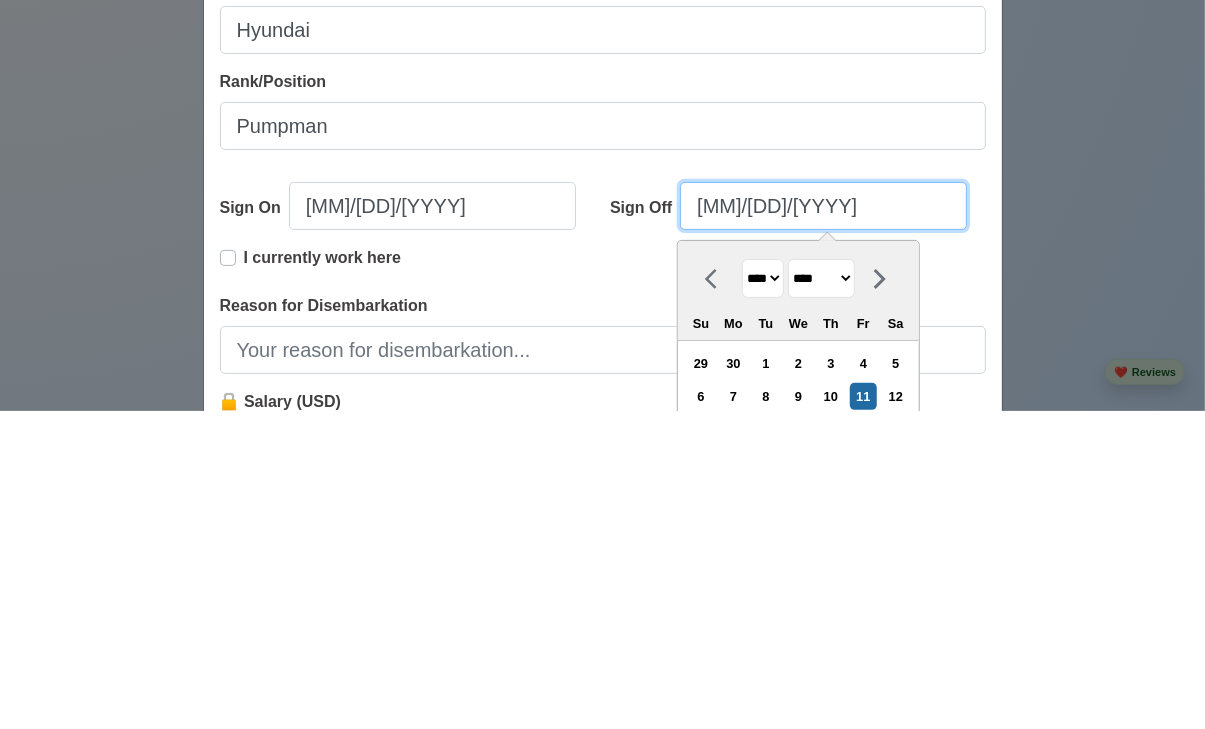 type on "07/11/20251" 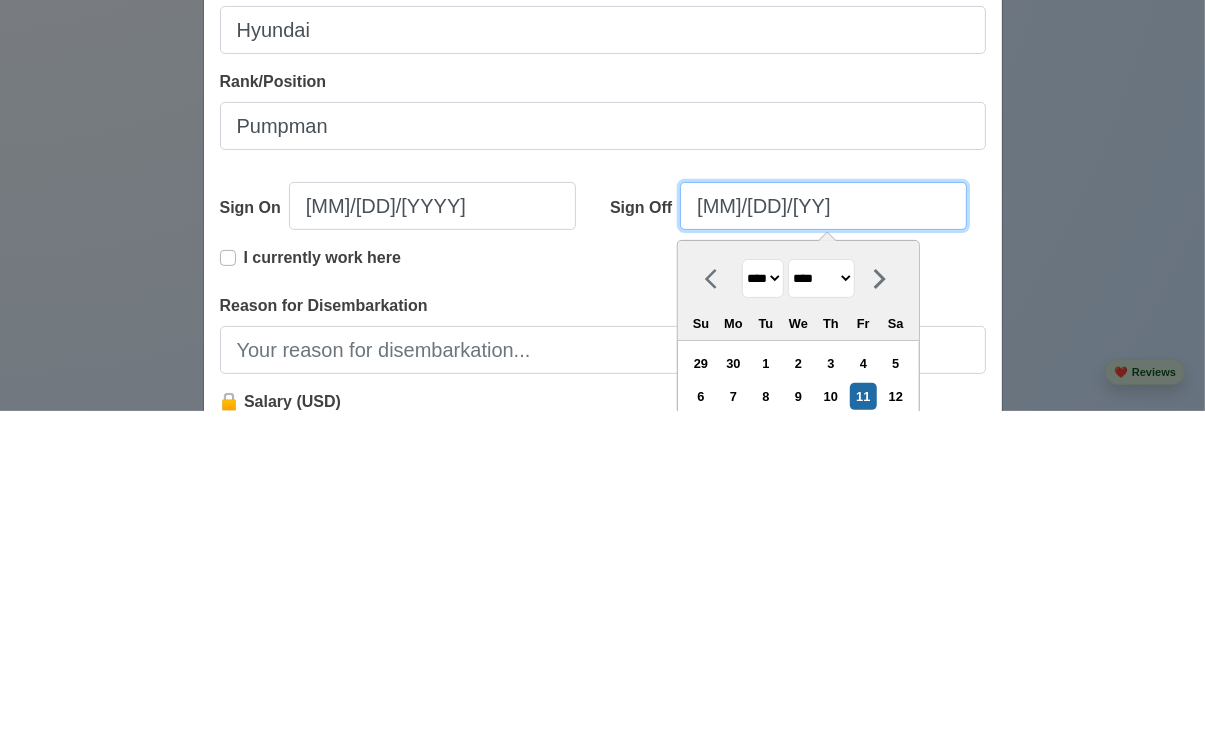 select on "****" 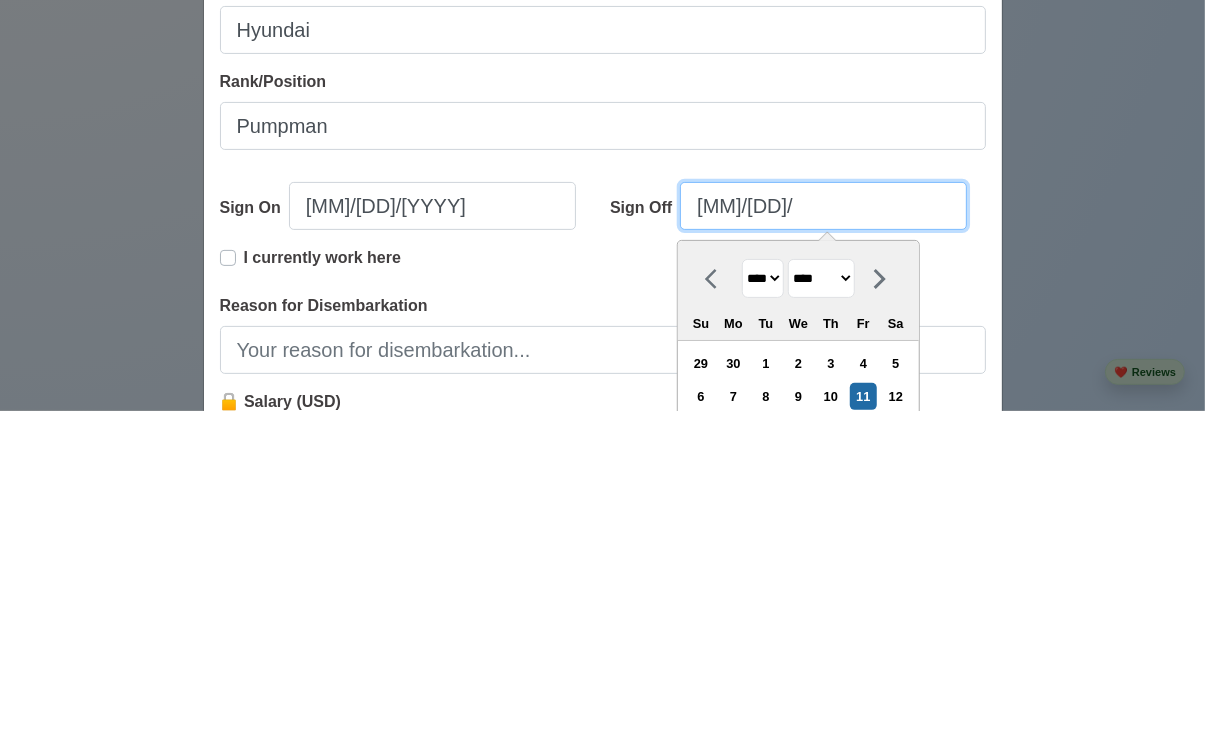 select on "****" 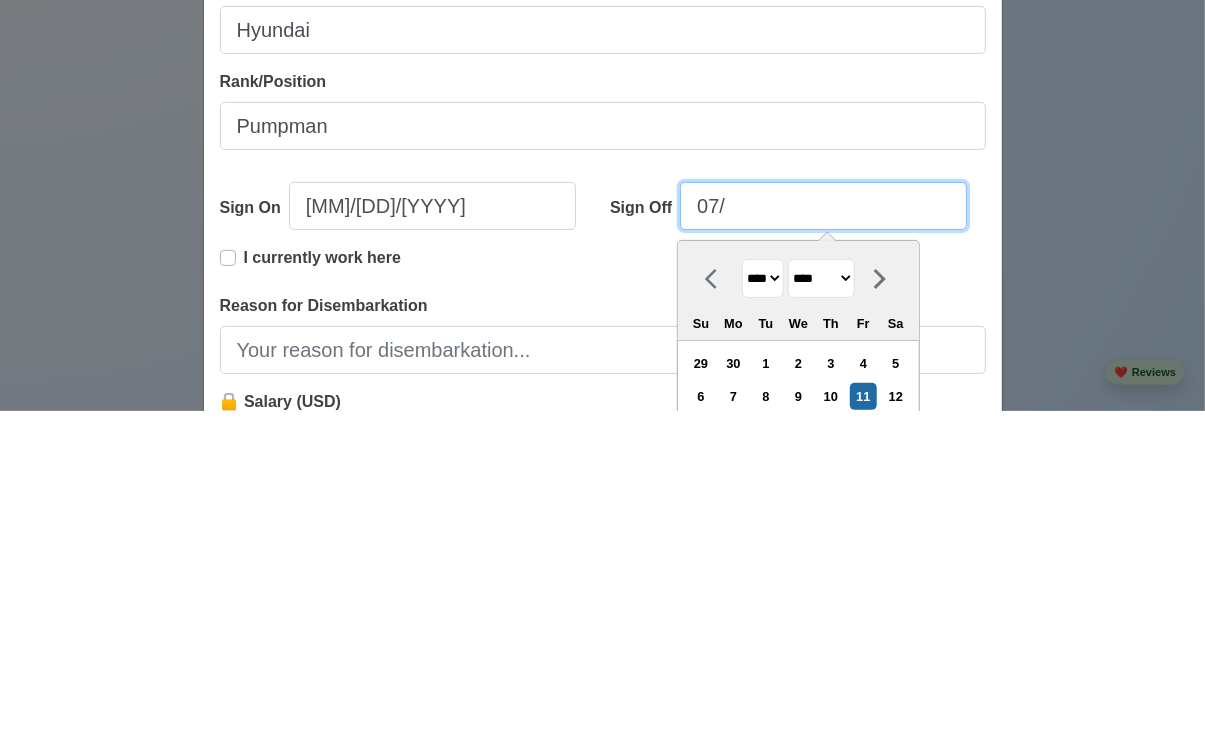 type on "07" 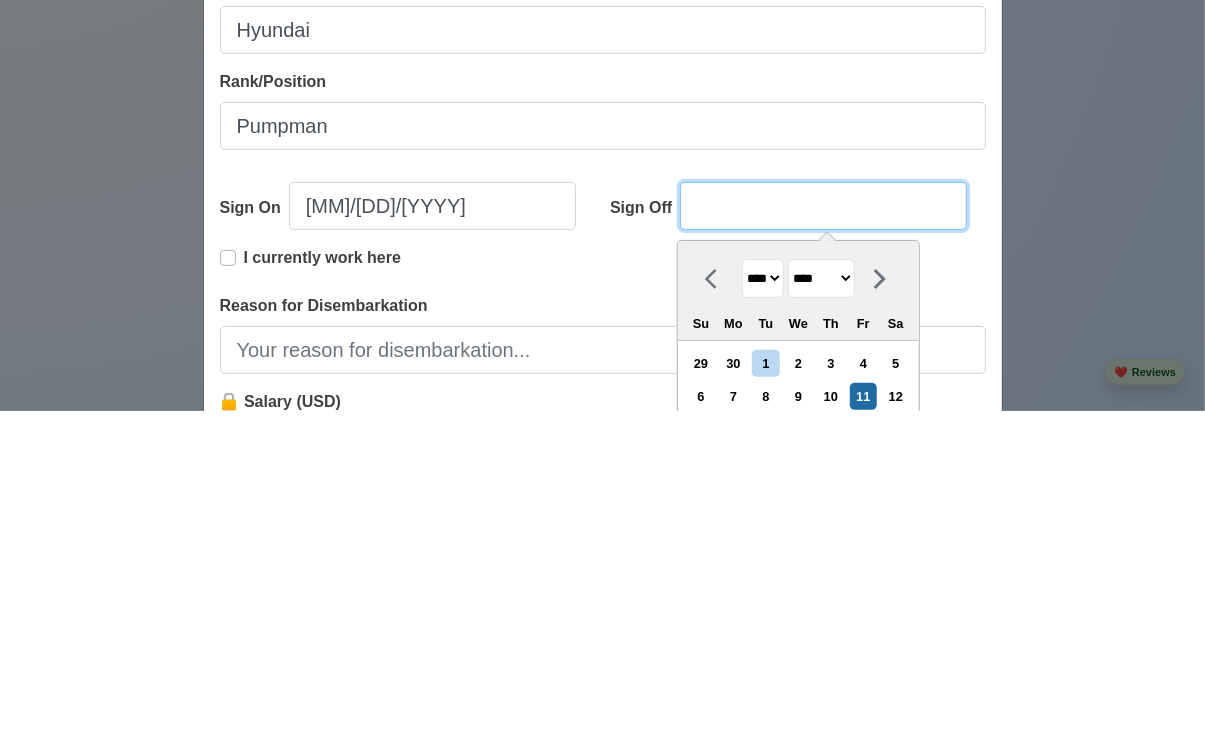 type on "1" 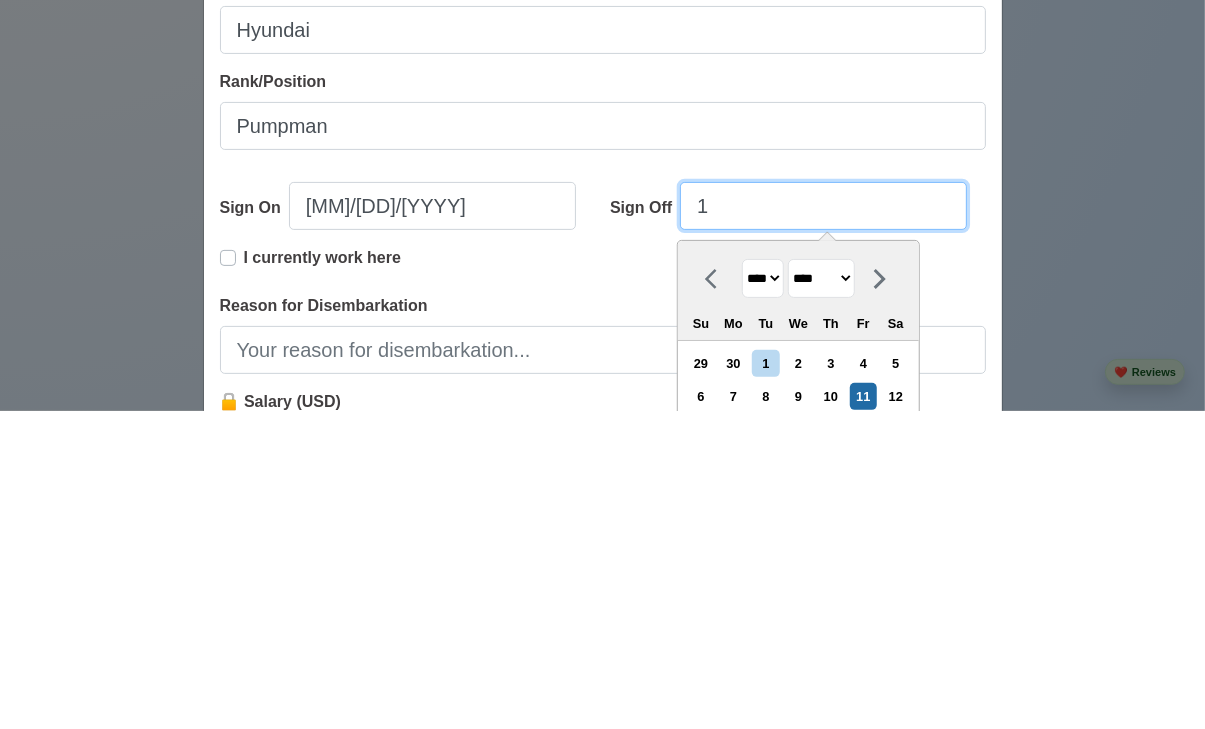 select on "*******" 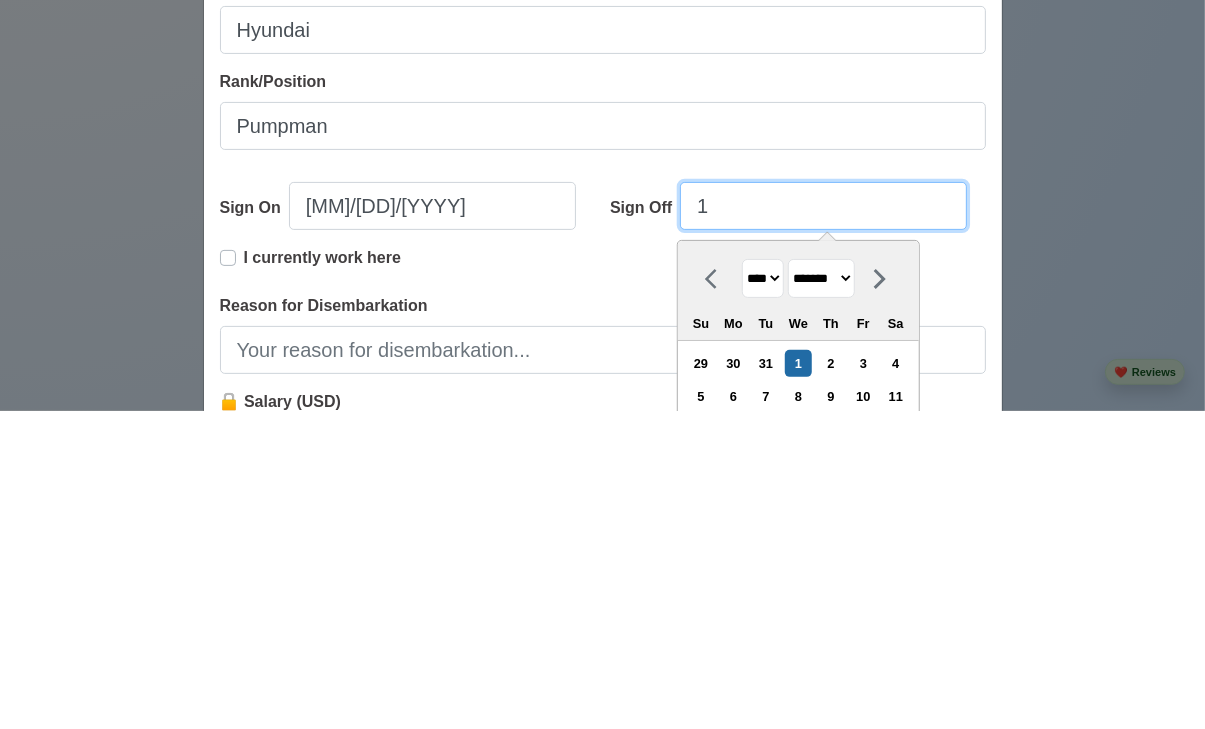type on "11" 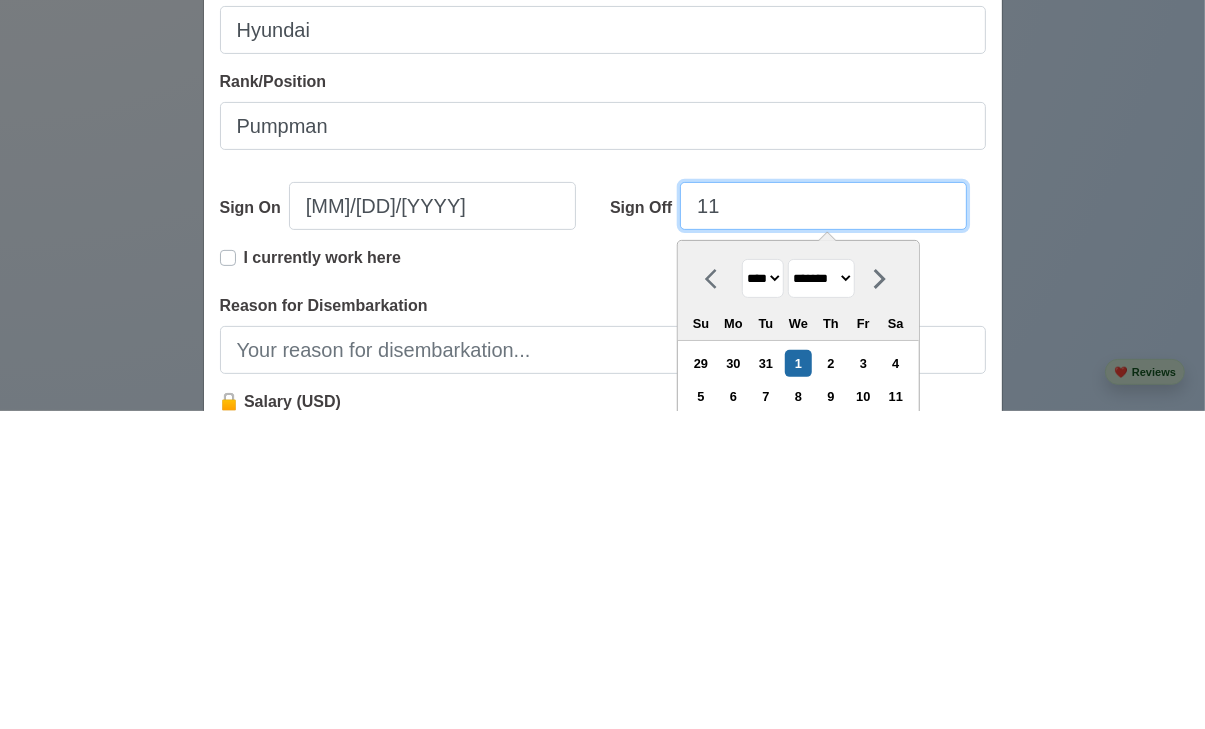 select on "********" 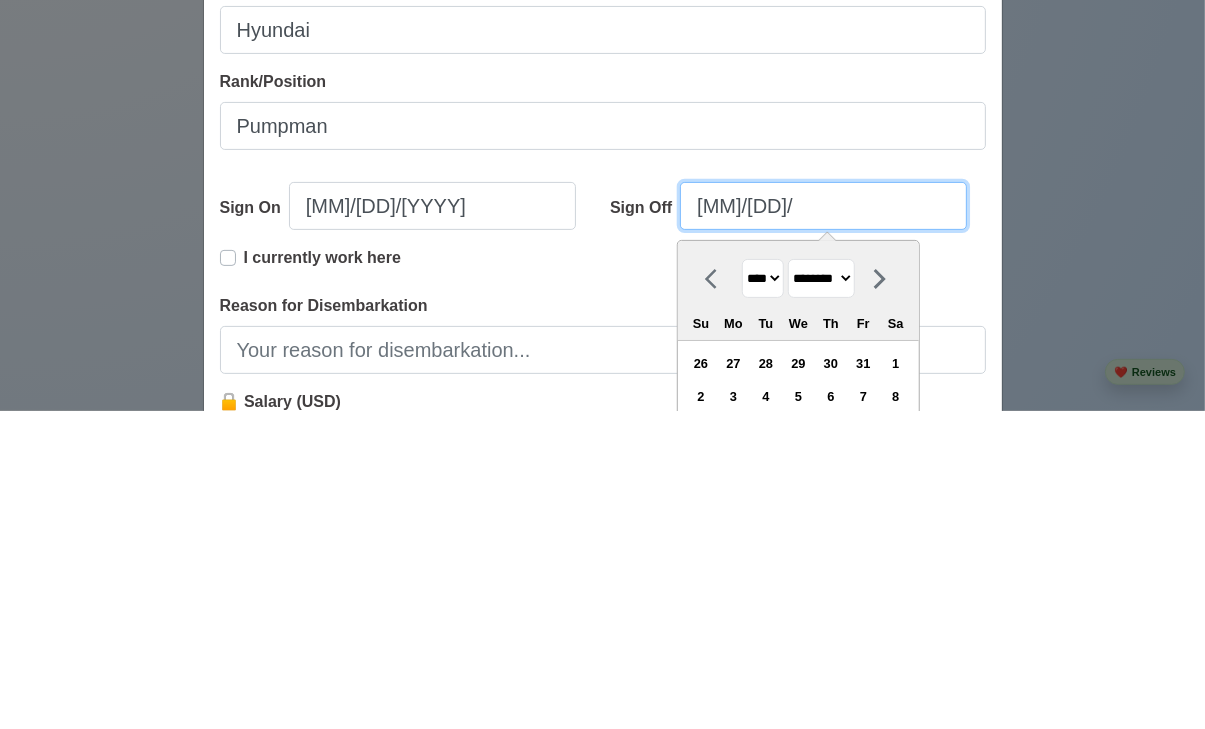 type on "11/10/2" 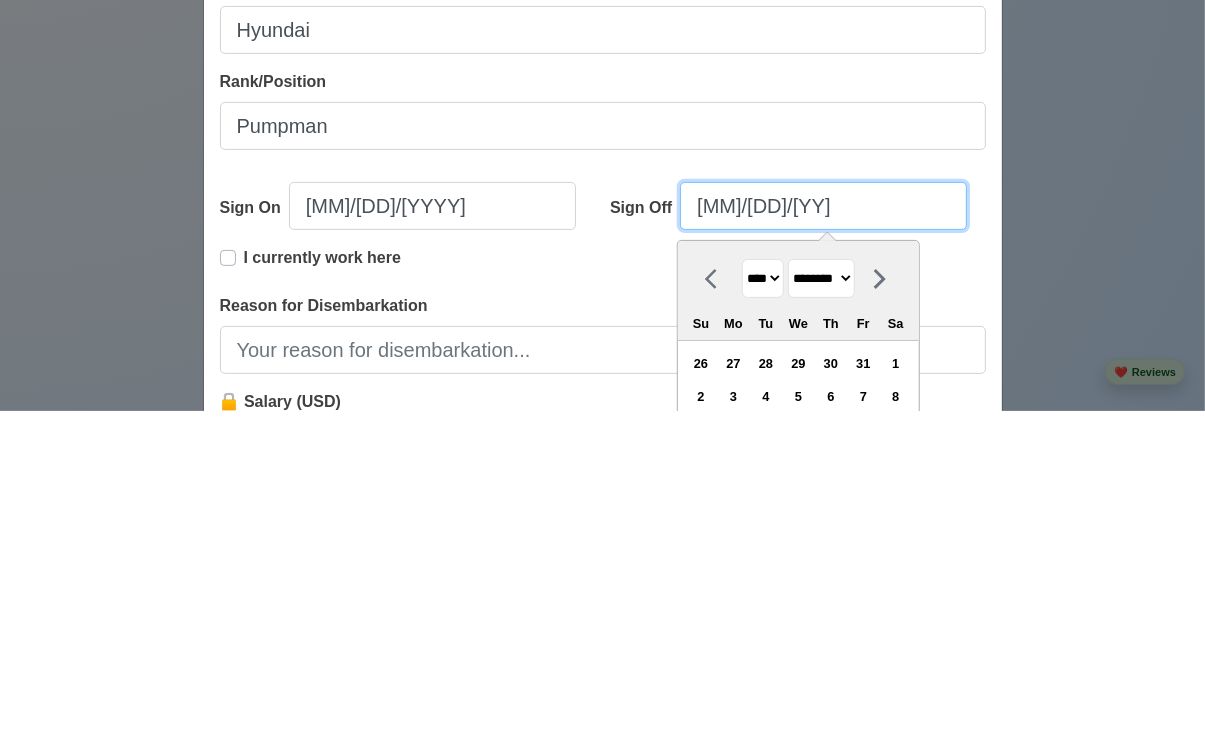 select on "****" 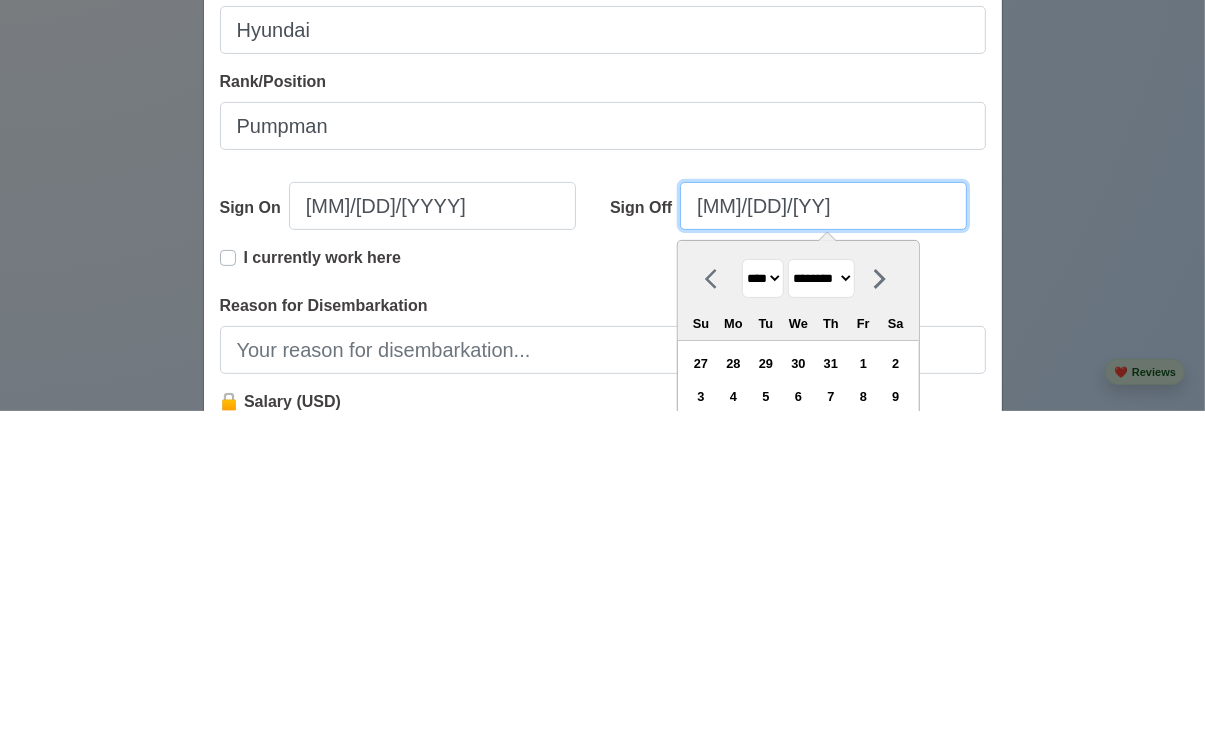 type on "11/10/20" 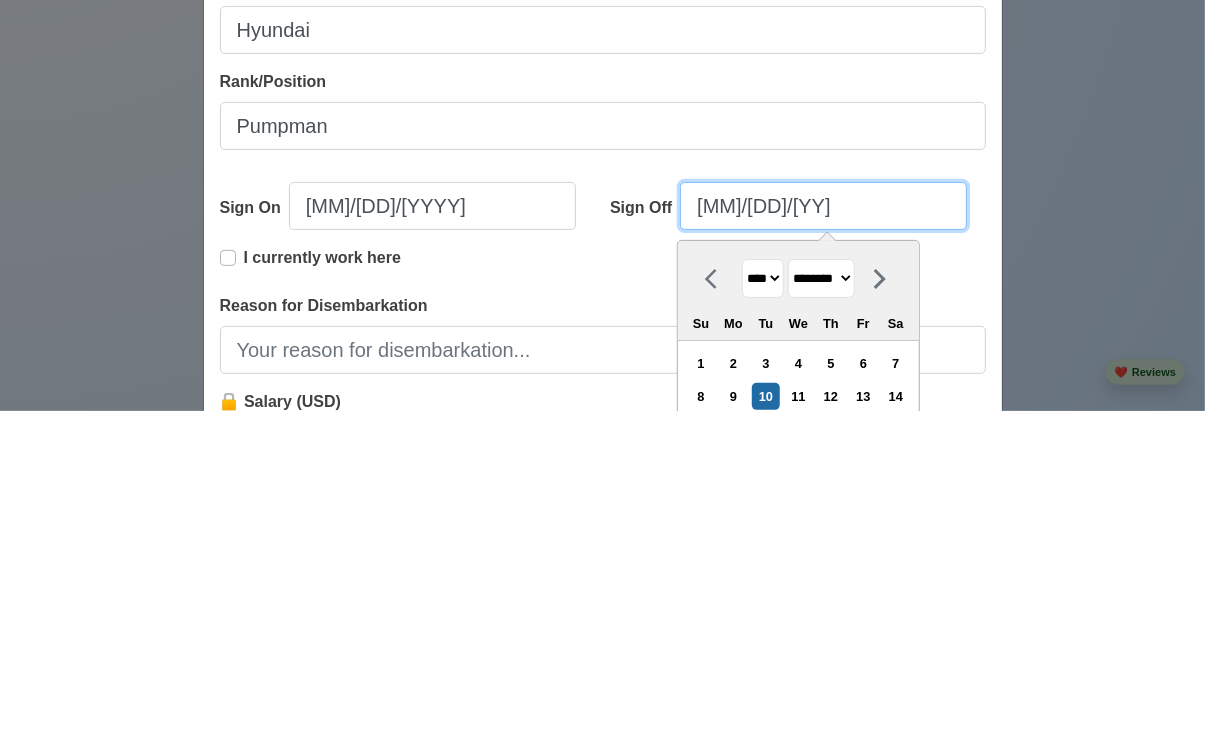 type on "11/10/2018" 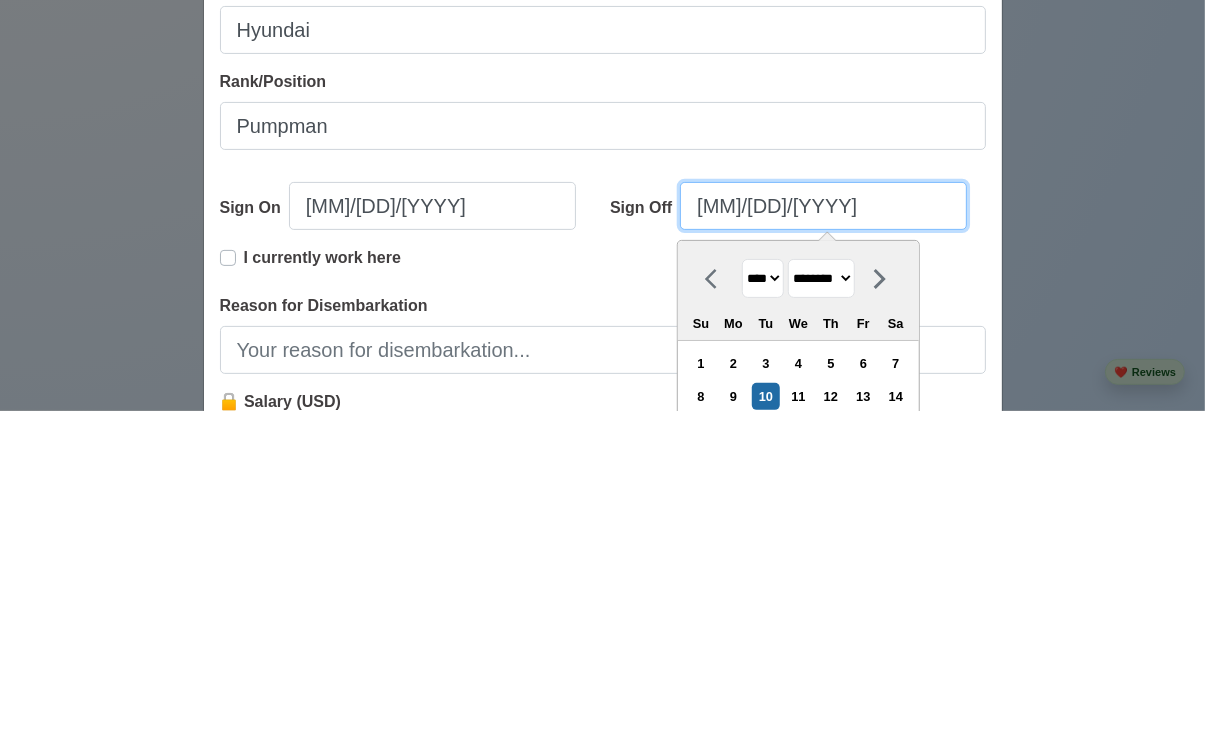 select on "****" 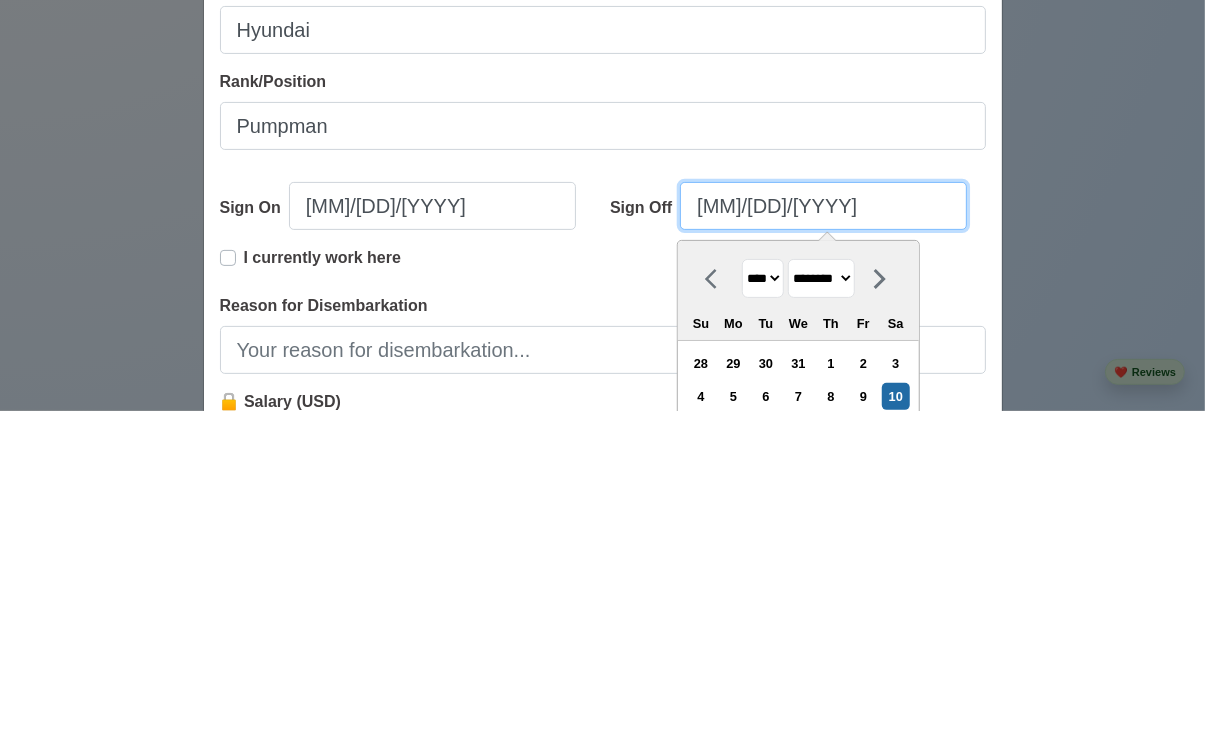 type on "11/10/2018" 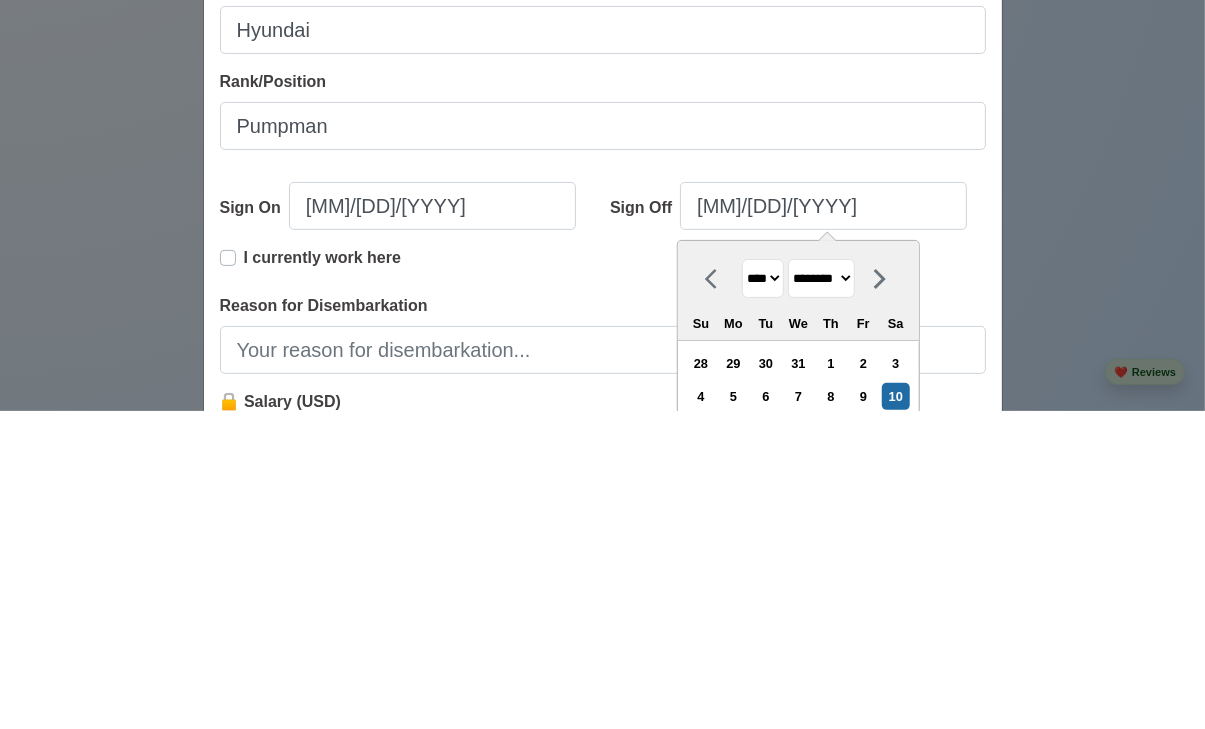 click on "Add Sea-Based Experience Shipping Agency PTC Vessel Name Ilma Type Crude oil tanker GRT 160716 KW 31640 Engine Make/Model Hyundai Rank/Position Pumpman Sign On 04/21/2018 Sign Off 11/10/2018 November 2018 **** **** **** **** **** **** **** **** **** **** **** **** **** **** **** **** **** **** **** **** **** **** **** **** **** **** **** **** **** **** **** **** **** **** **** **** **** **** **** **** **** **** **** **** **** **** **** **** **** **** **** **** **** **** **** **** **** **** **** **** **** **** **** **** **** **** **** **** **** **** **** **** **** **** **** **** **** **** **** **** **** **** **** **** **** **** **** **** **** **** **** **** **** **** **** **** **** **** **** **** **** **** **** **** **** **** **** **** ******* ******** ***** ***** *** **** **** ****** ********* ******* ******** ******** Su Mo Tu We Th Fr Sa 28 29 30 31 1 2 3 4 5 6 7 8 9 10 11 12 13 14 15 16 17 18 19 20 21 22 23 24 25 26 27 28 29 30 1 2 3 4 5 6 7 8 I currently work here Reason for Disembarkation Cancel Save" at bounding box center [602, 364] 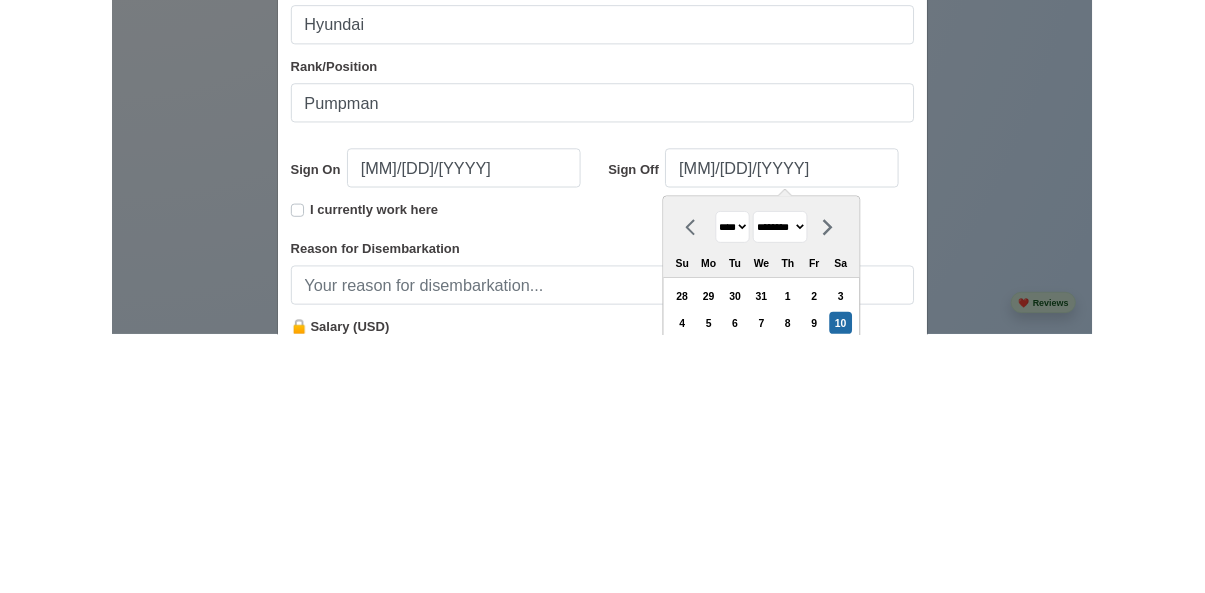 scroll, scrollTop: 2462, scrollLeft: 0, axis: vertical 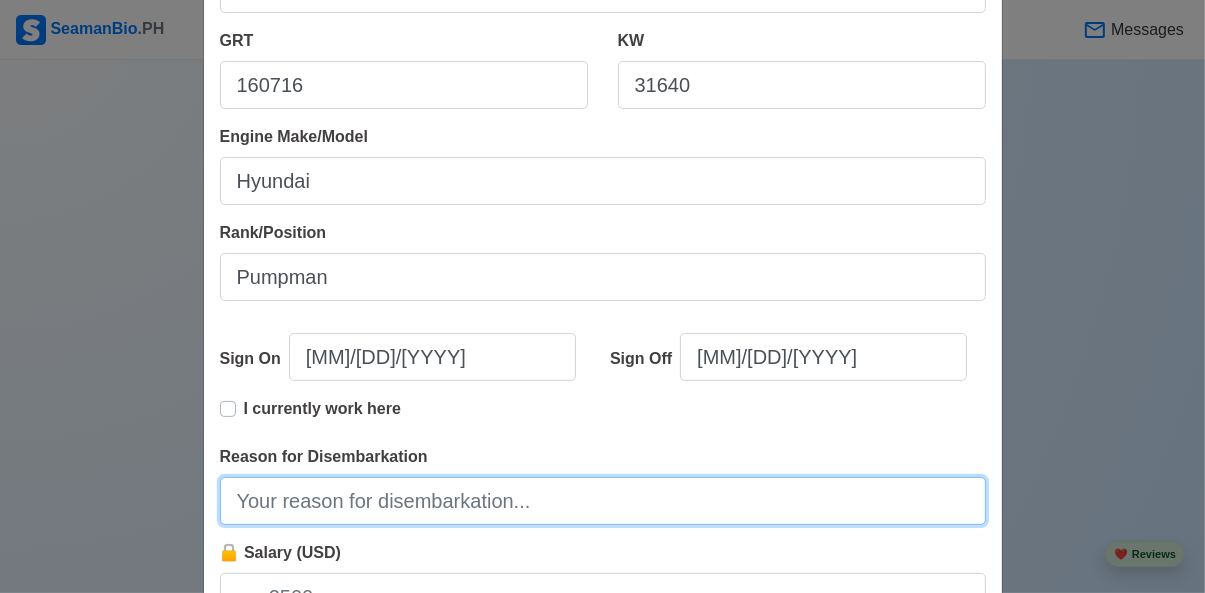 click on "Reason for Disembarkation" at bounding box center (603, 501) 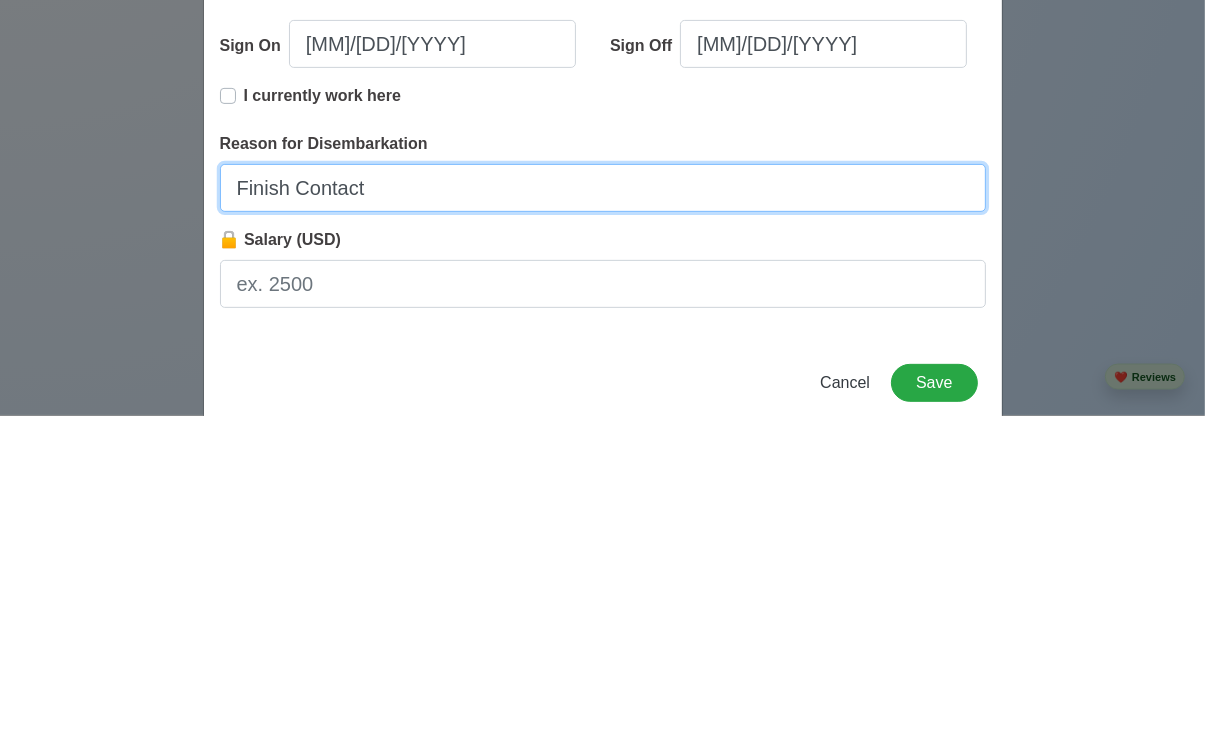 scroll, scrollTop: 2462, scrollLeft: 0, axis: vertical 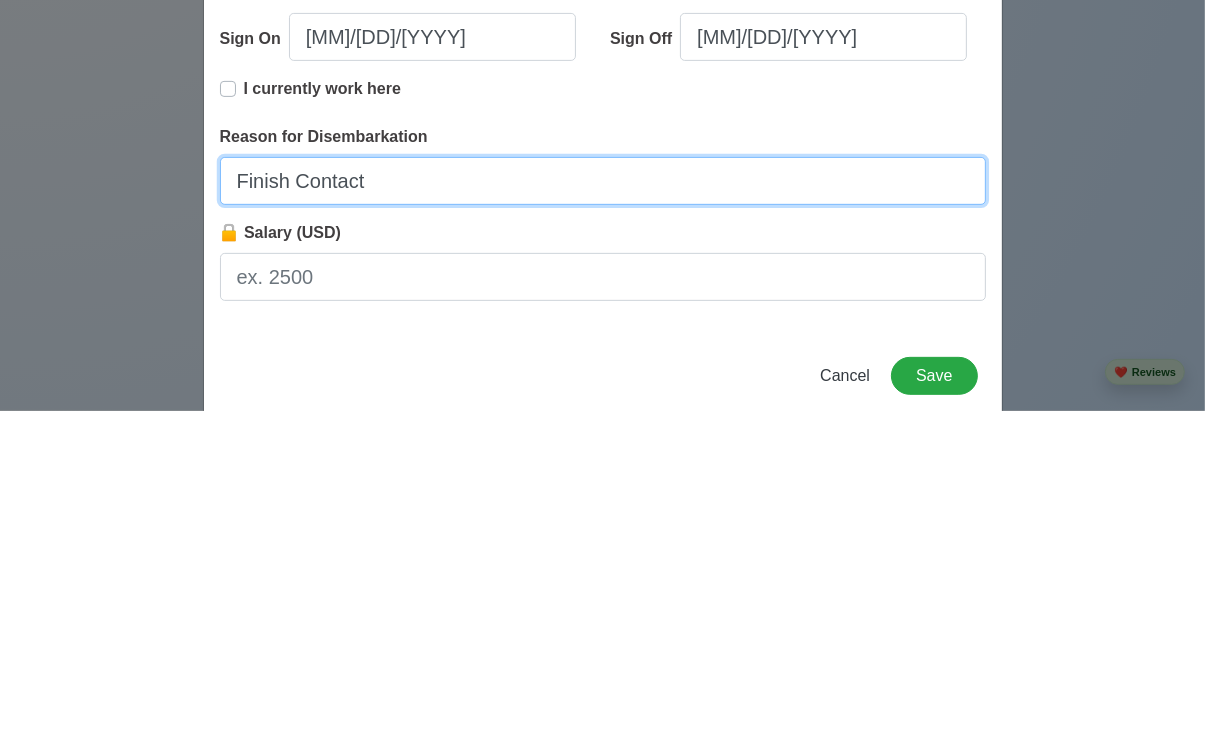 type on "Finish Contact" 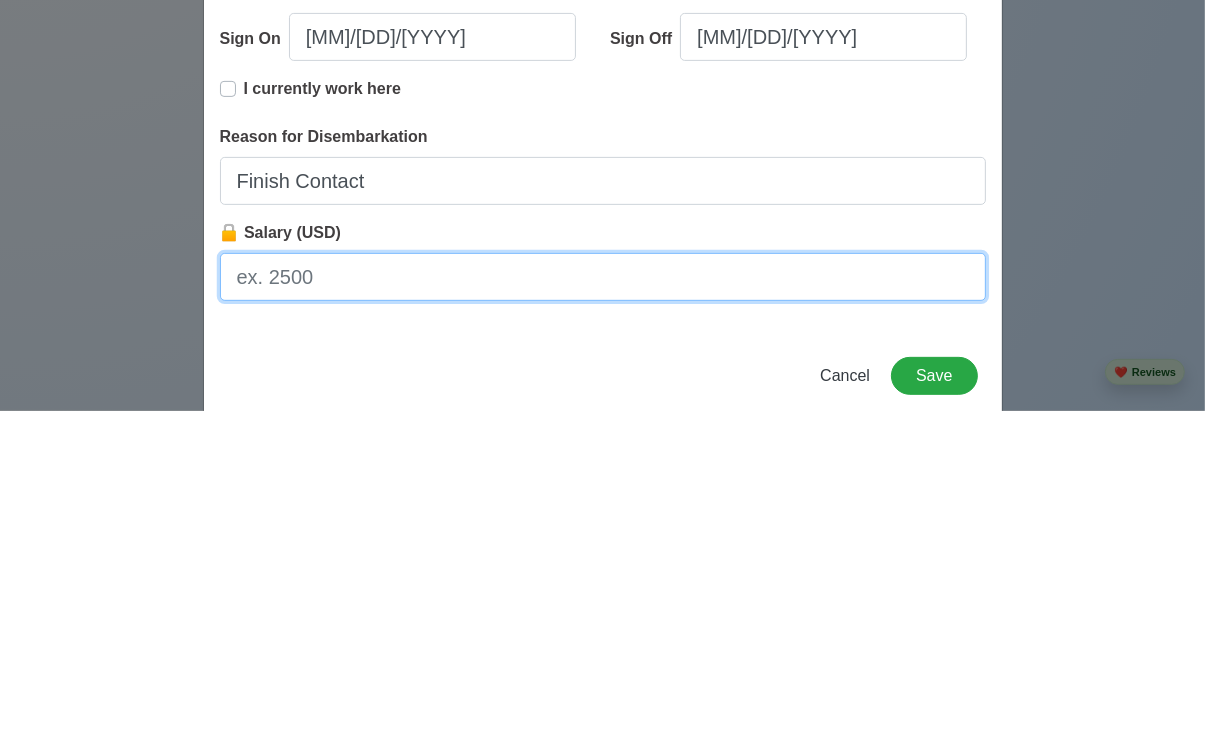 click on "🔒 Salary (USD)" at bounding box center (603, 595) 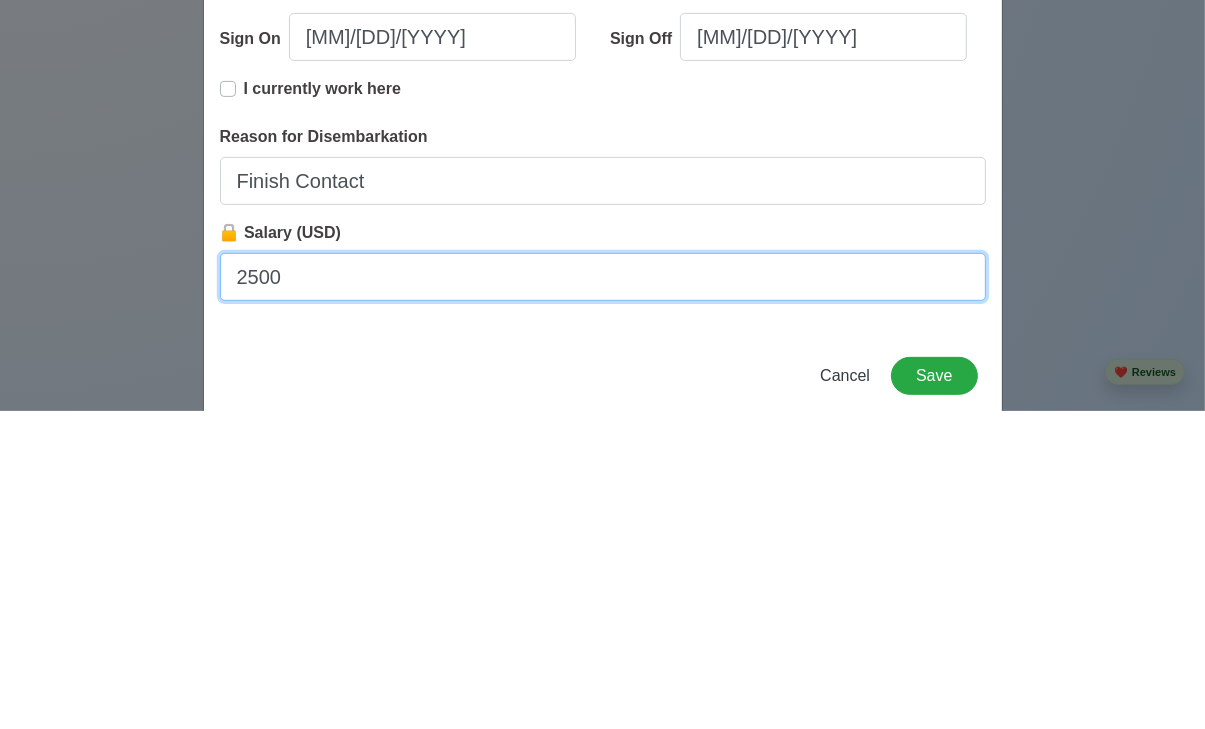 scroll, scrollTop: 410, scrollLeft: 0, axis: vertical 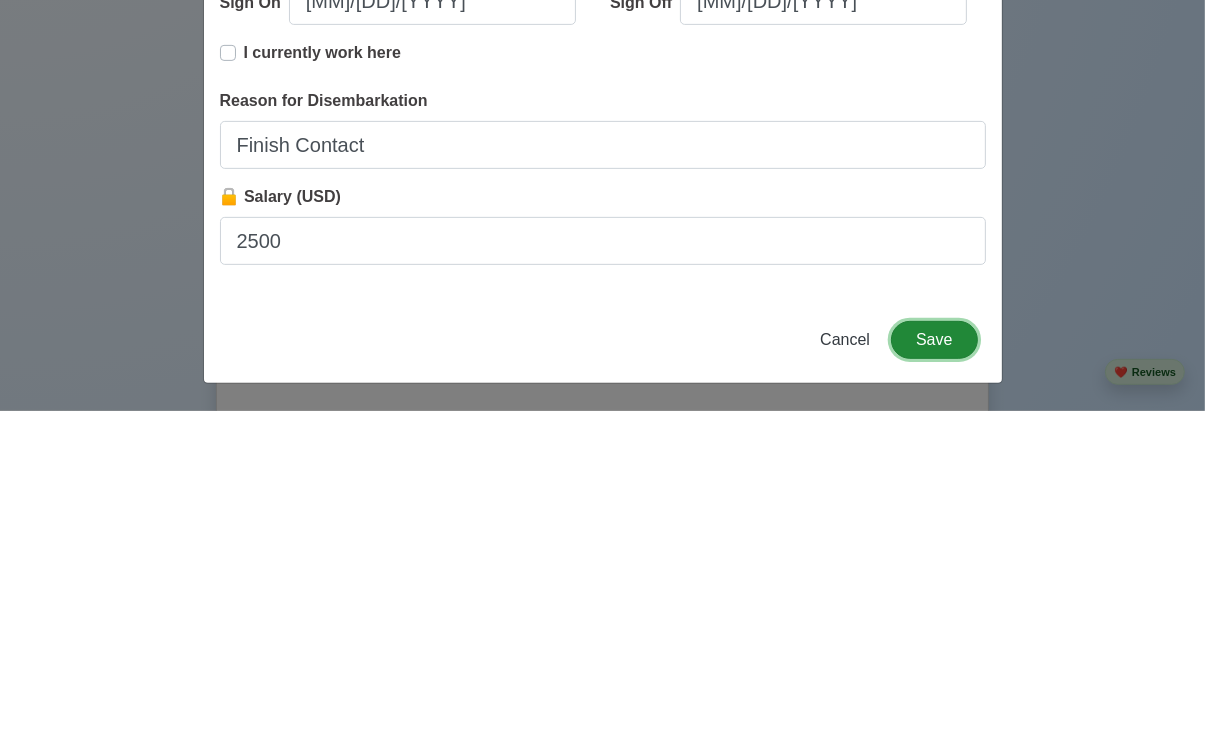 click on "Save" at bounding box center (934, 658) 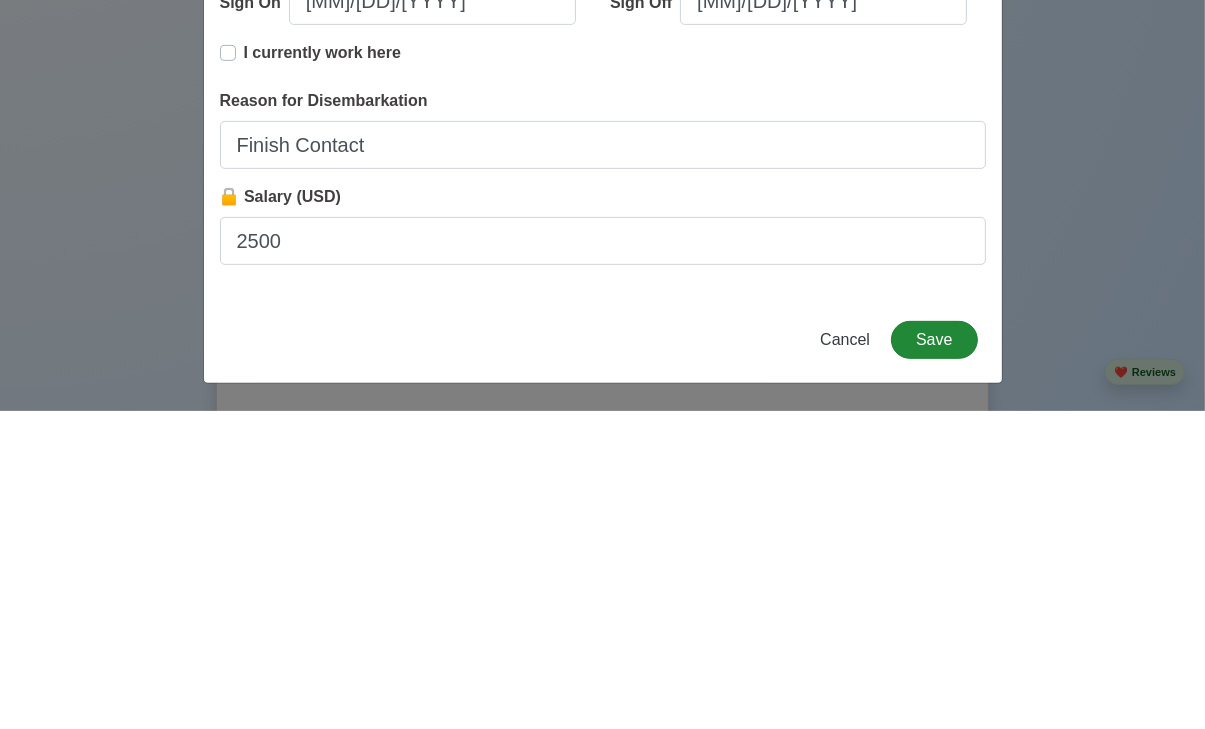 scroll, scrollTop: 2462, scrollLeft: 0, axis: vertical 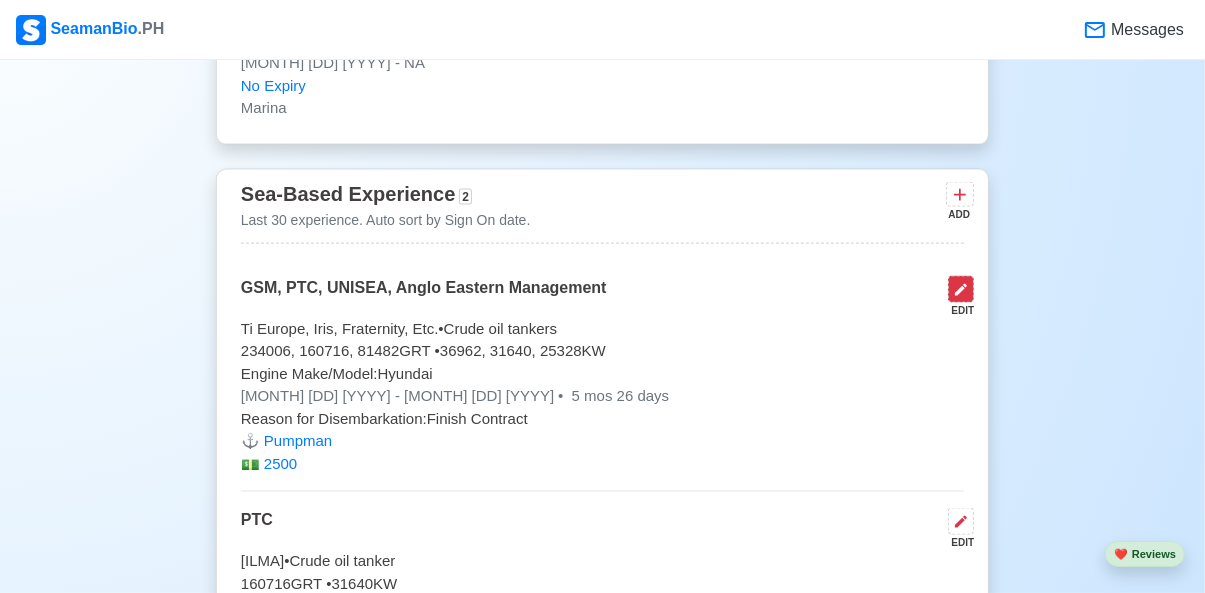 click 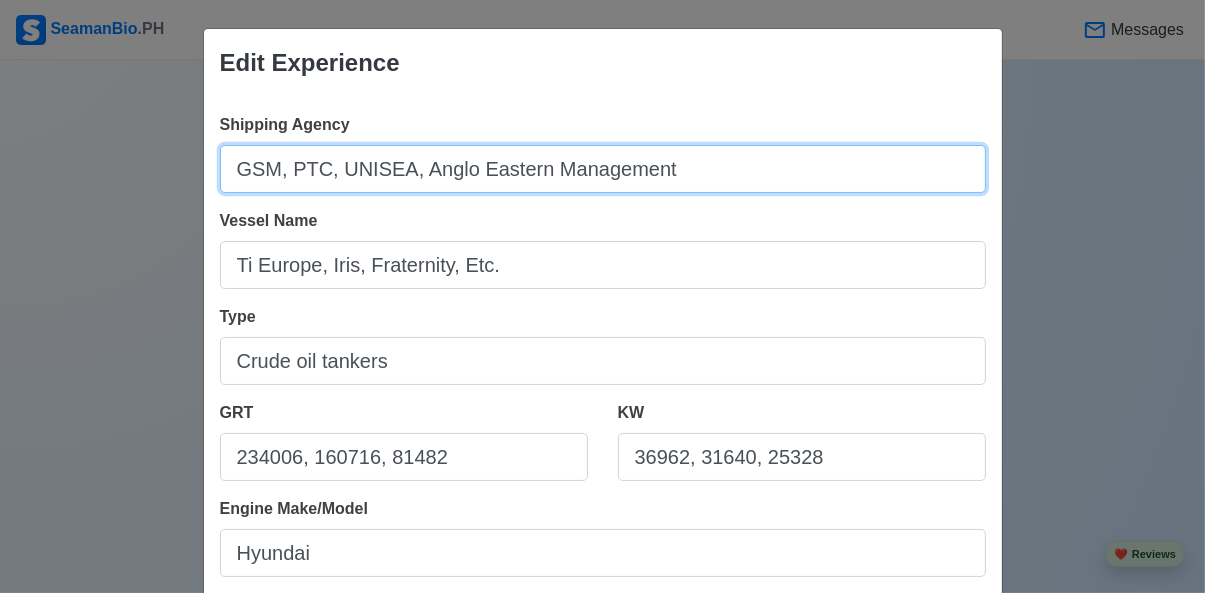 click on "GSM, PTC, UNISEA, Anglo Eastern Management" at bounding box center (603, 169) 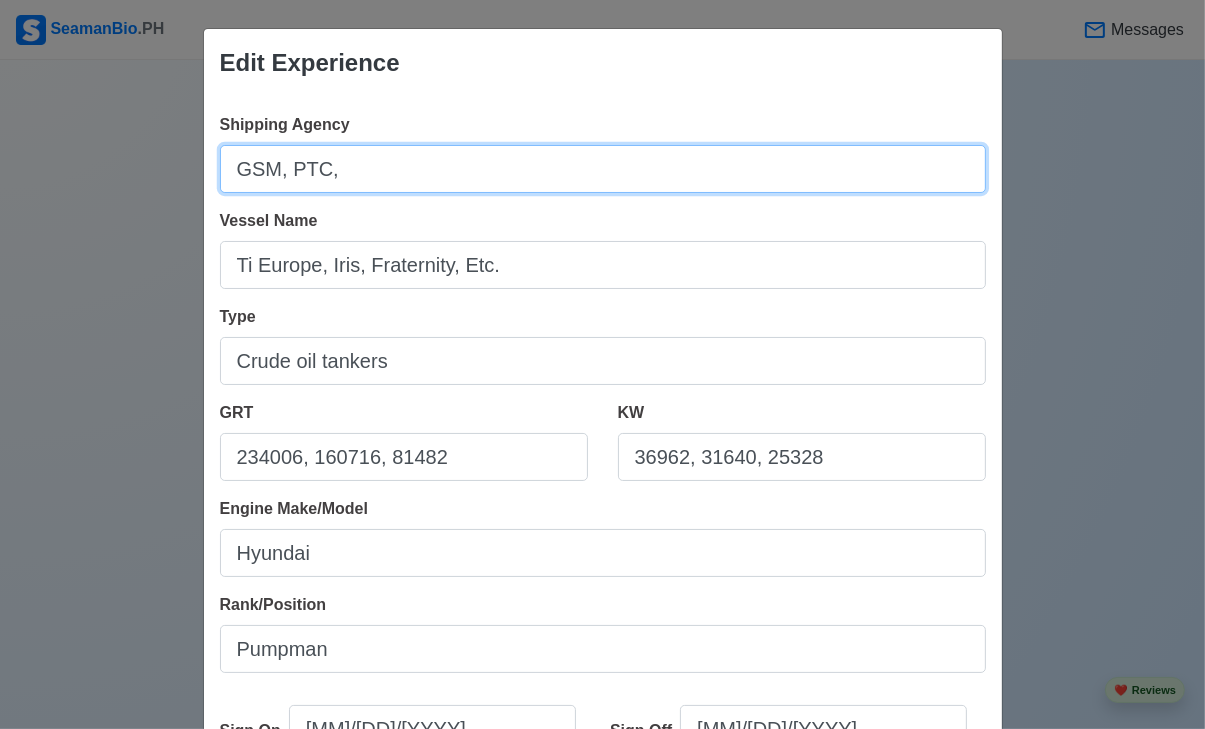 type on "GSM," 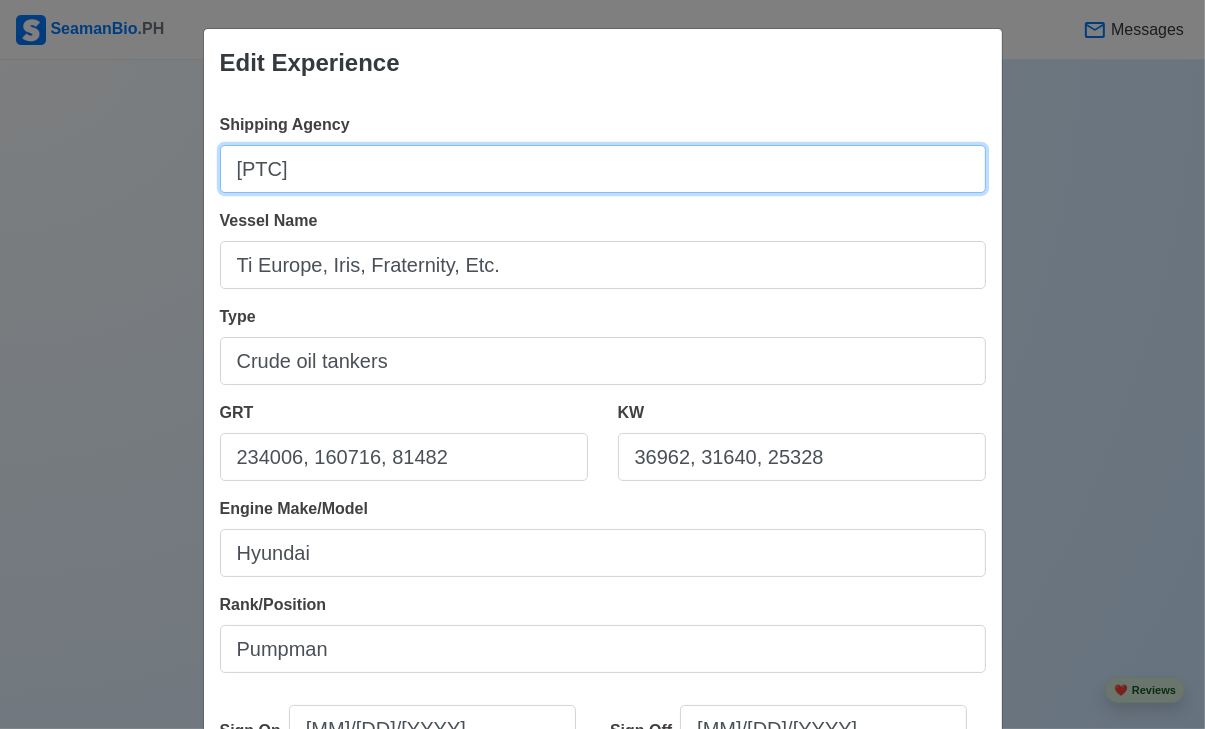 type on "Ptc" 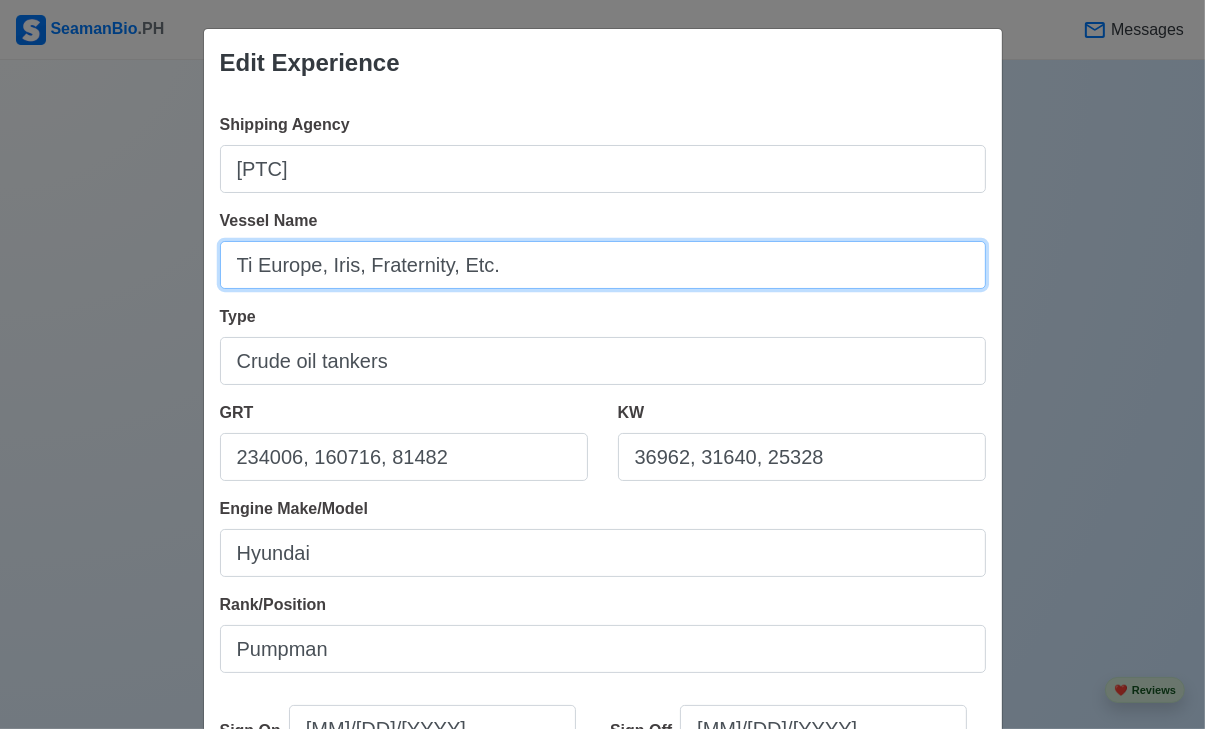 click on "Ti Europe, Iris, Fraternity, Etc." at bounding box center (603, 265) 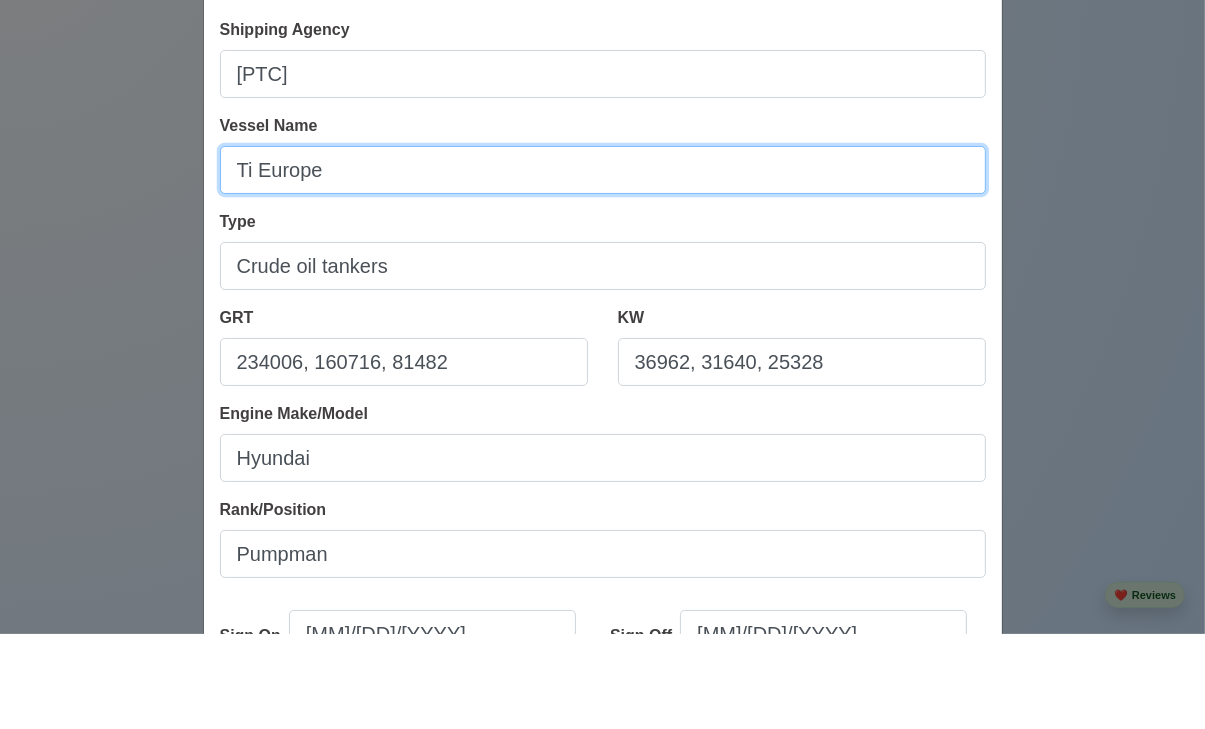 scroll, scrollTop: 2462, scrollLeft: 0, axis: vertical 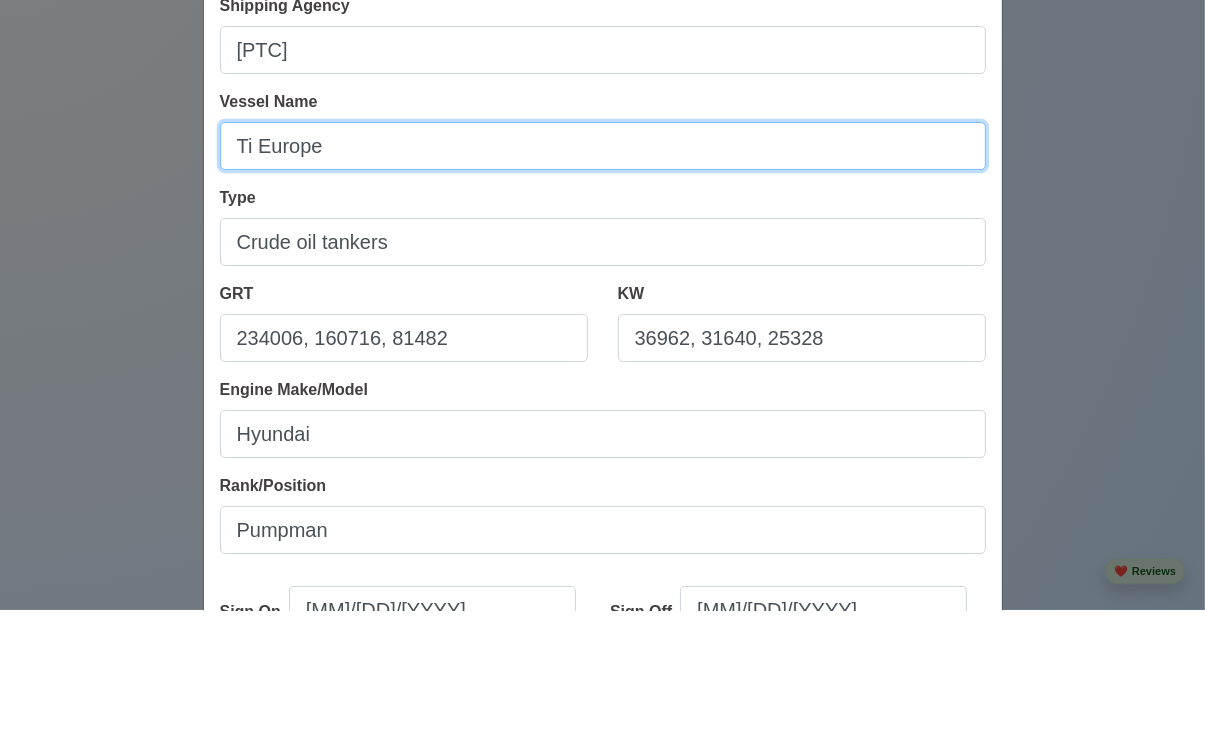 type on "Ti Europe" 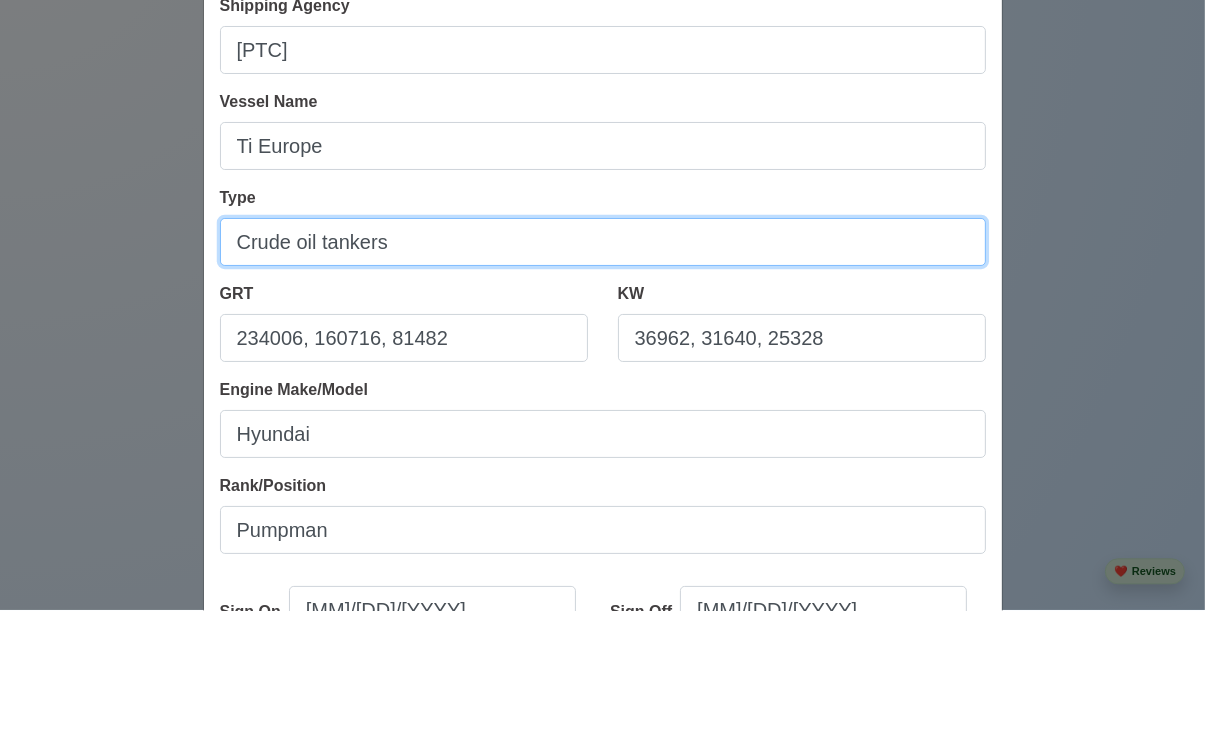 click on "Crude oil tankers" at bounding box center (603, 361) 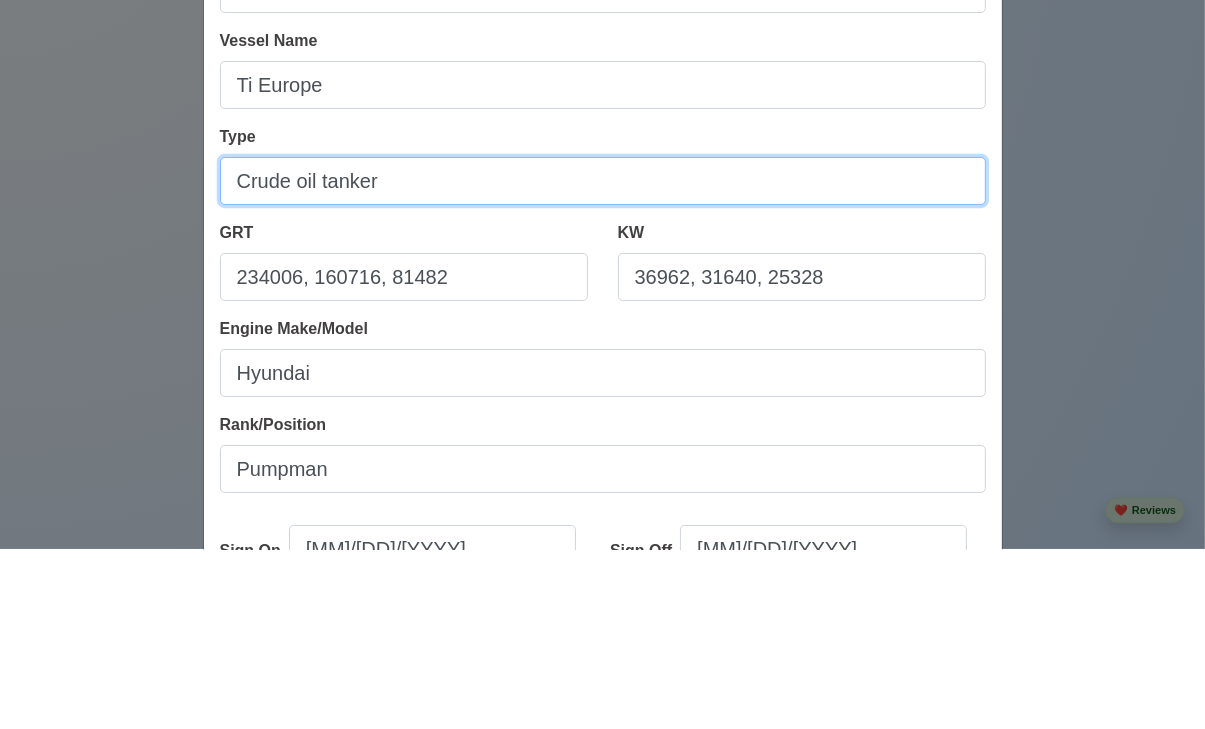 scroll, scrollTop: 2462, scrollLeft: 0, axis: vertical 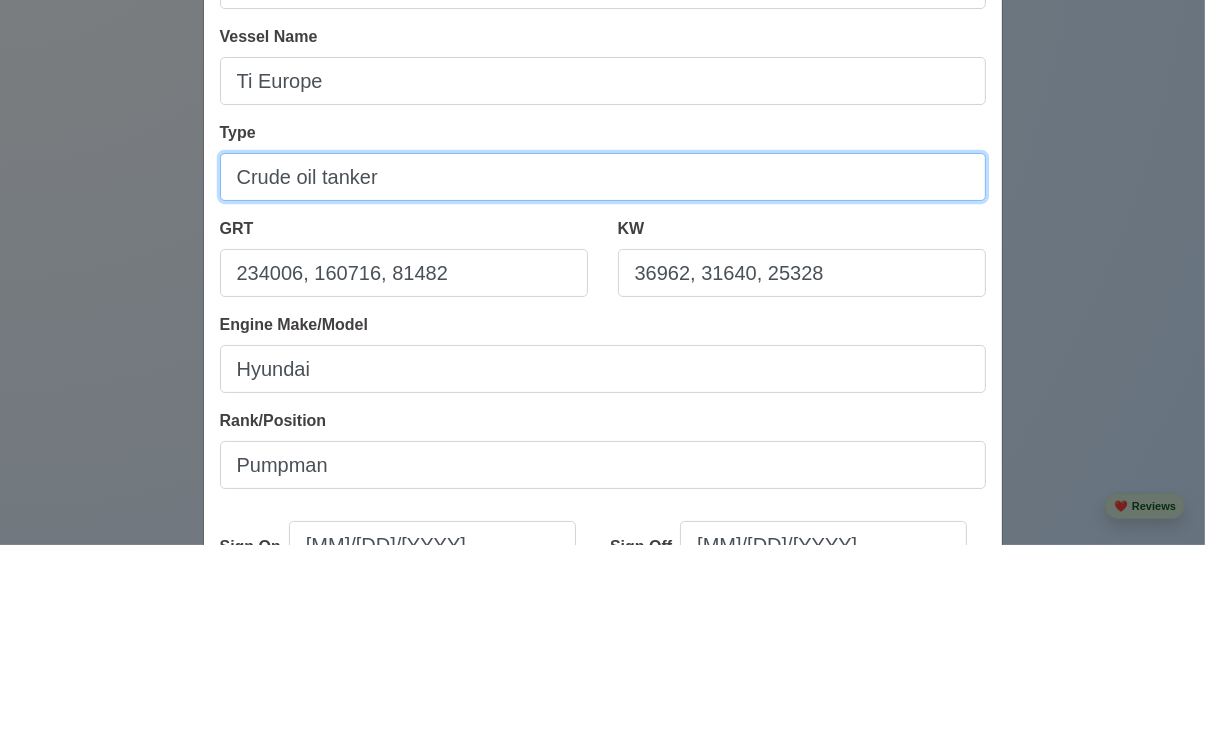 type on "Crude oil tanker" 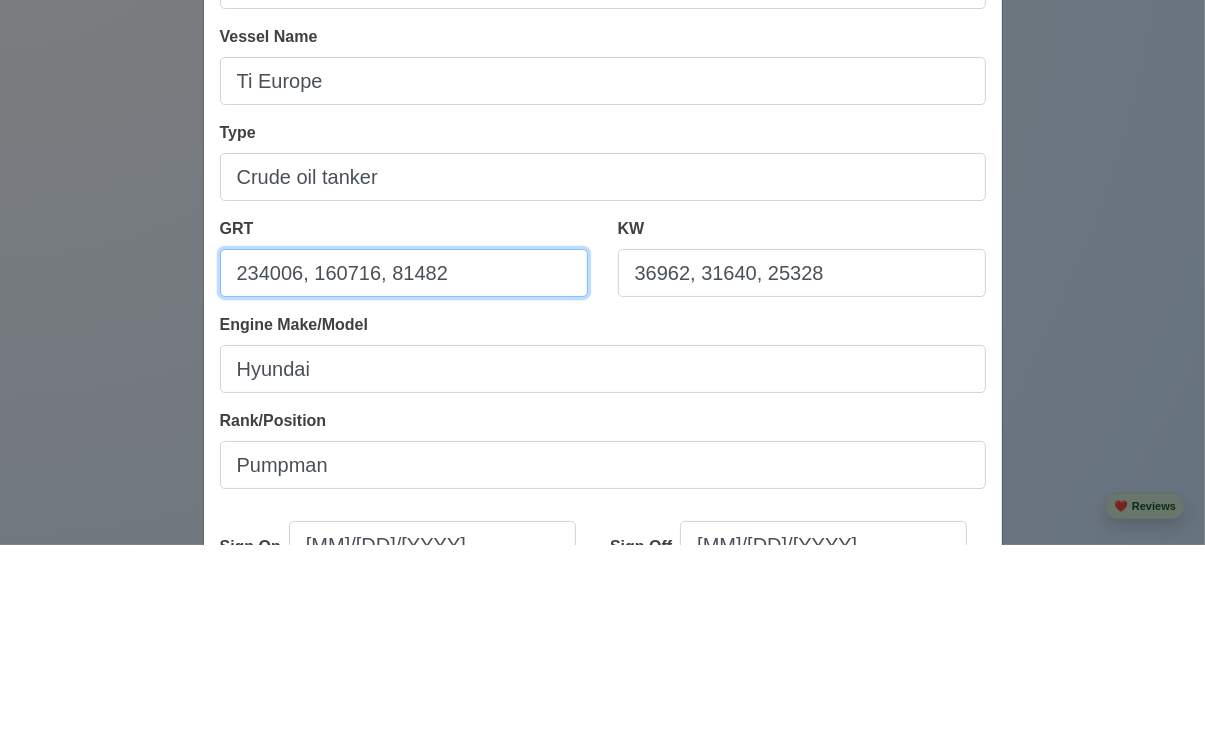 click on "234006, 160716, 81482" at bounding box center [404, 457] 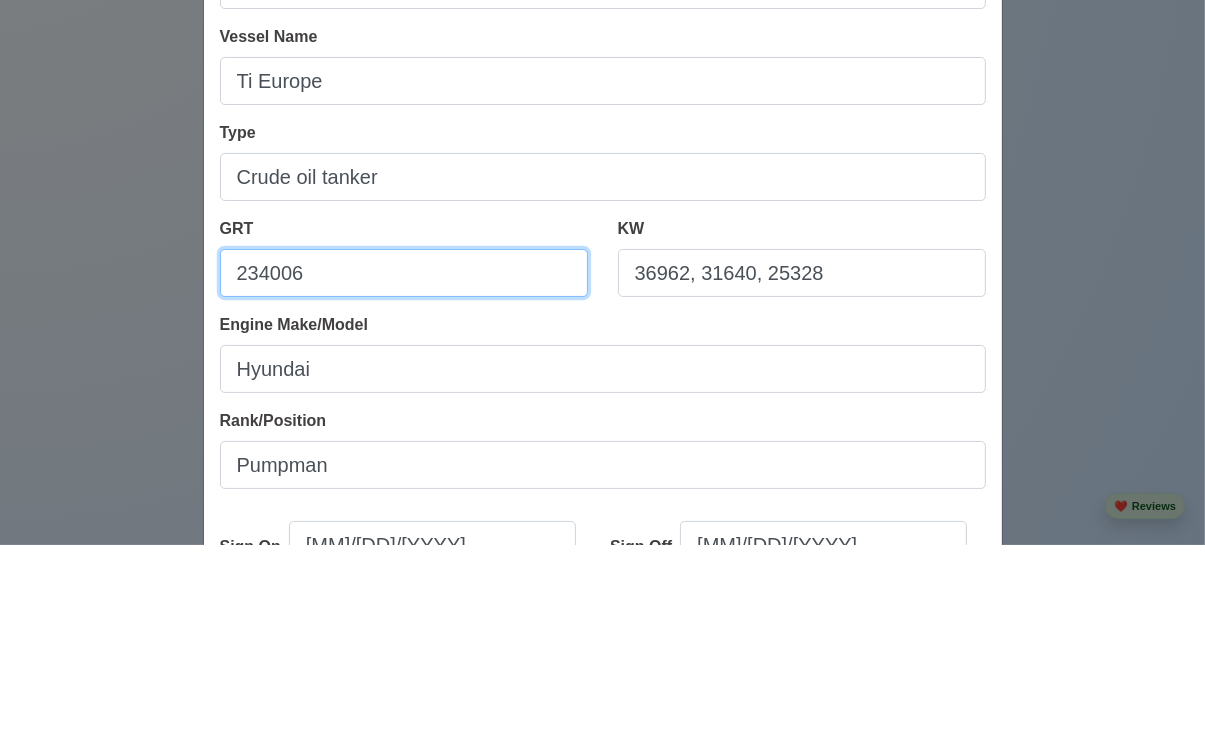 type on "234006" 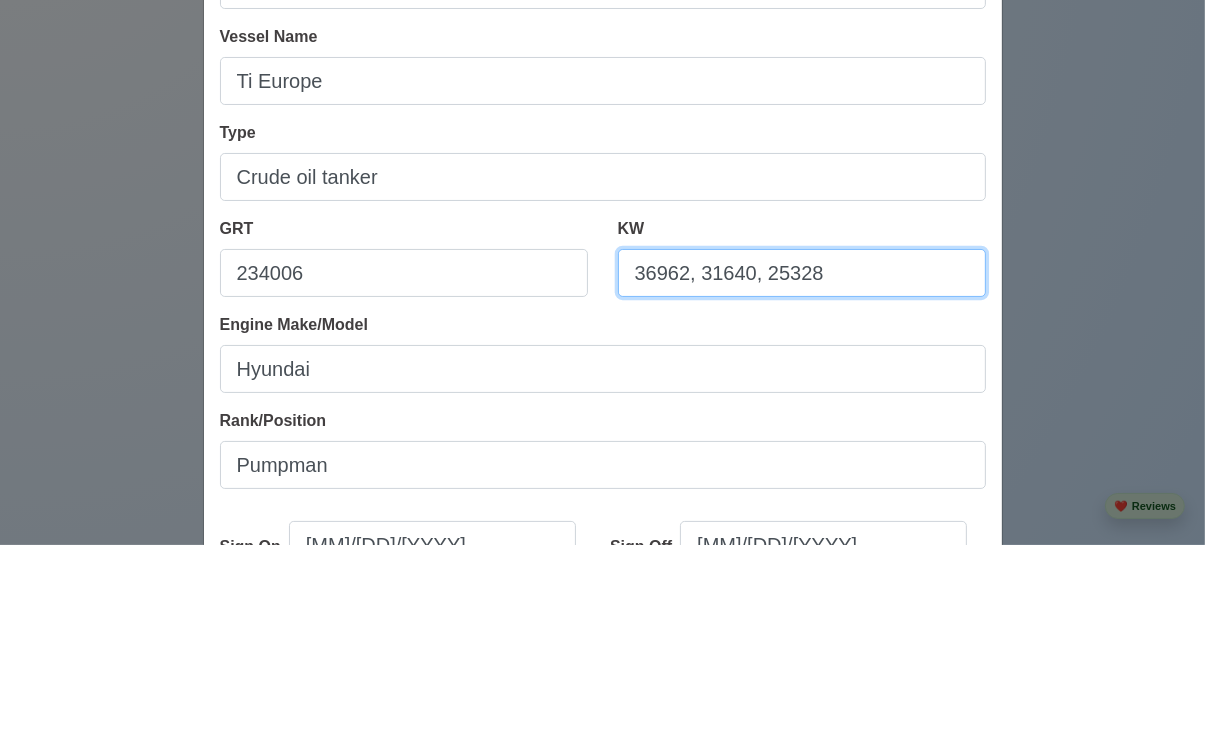 click on "36962, 31640, 25328" at bounding box center (802, 457) 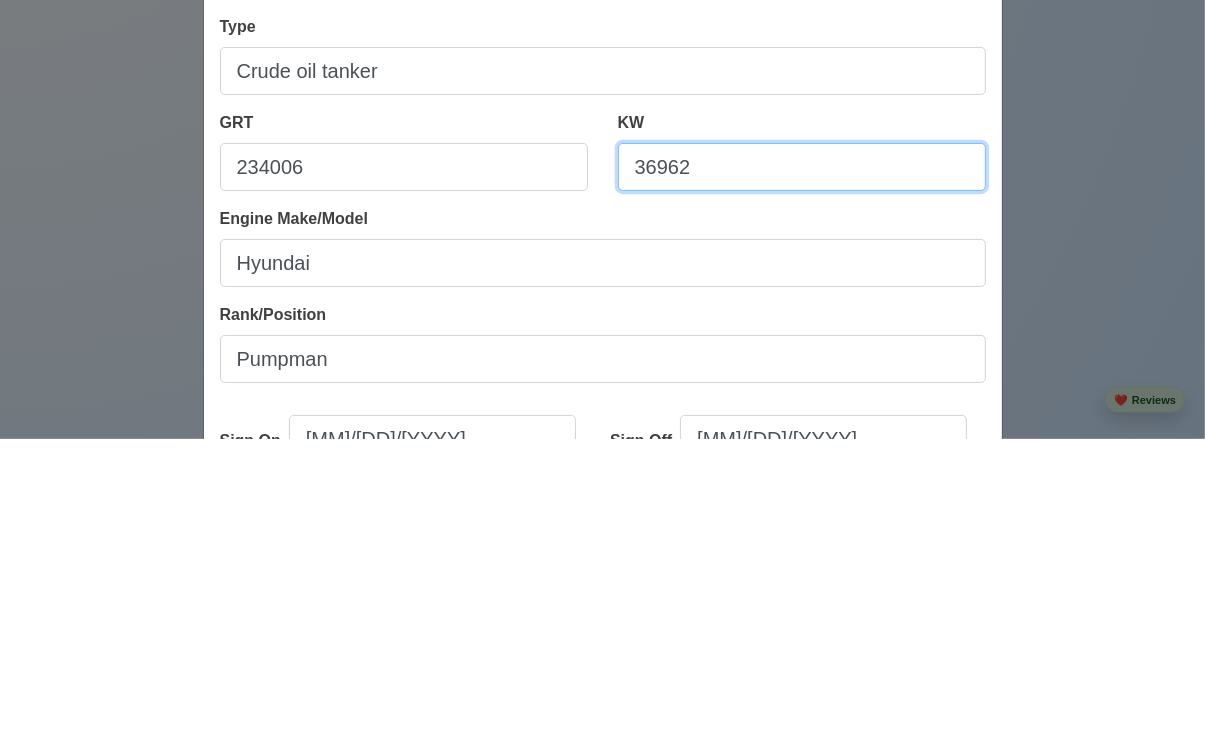 scroll, scrollTop: 2462, scrollLeft: 0, axis: vertical 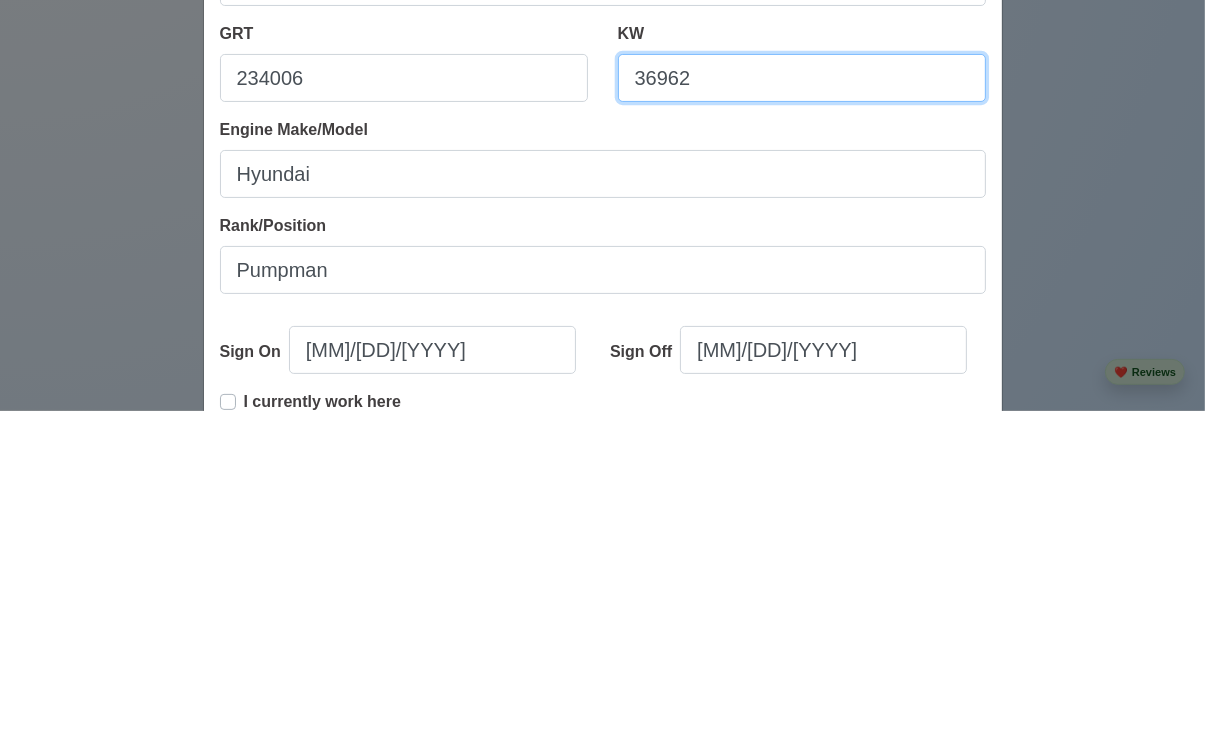 type on "36962" 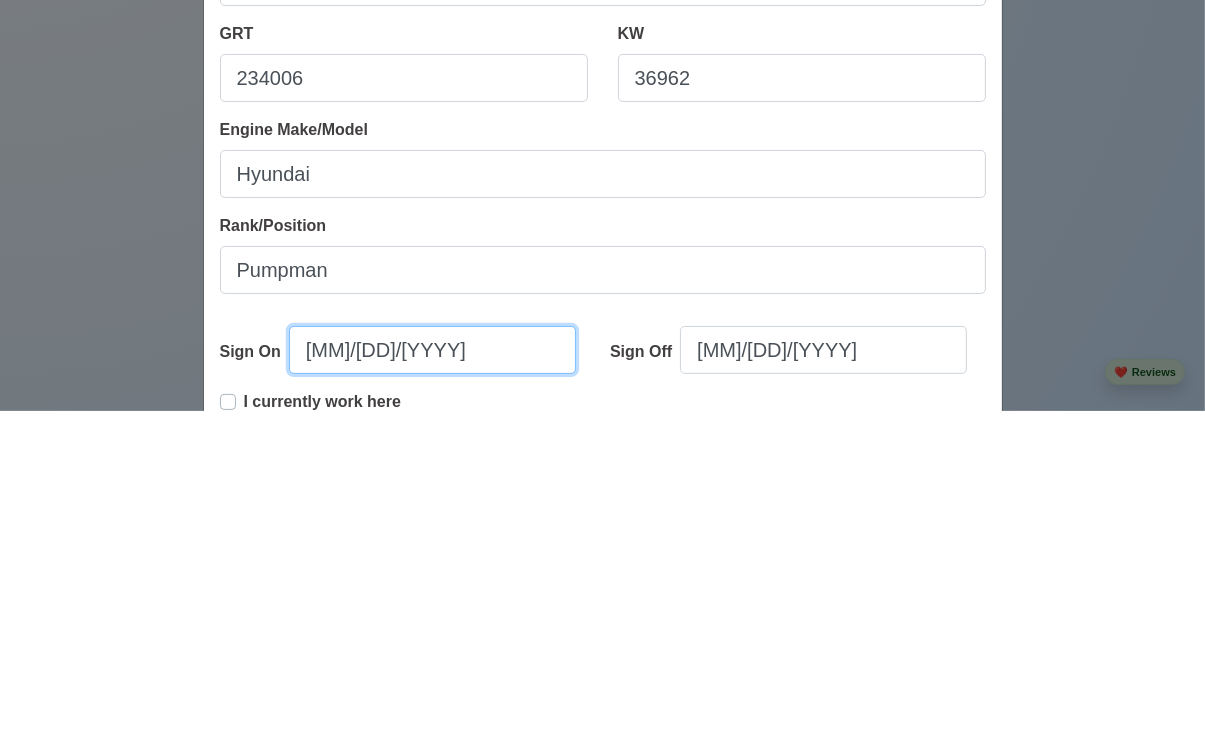 click on "[MONTH]/[DAY]/[YEAR]" at bounding box center [432, 668] 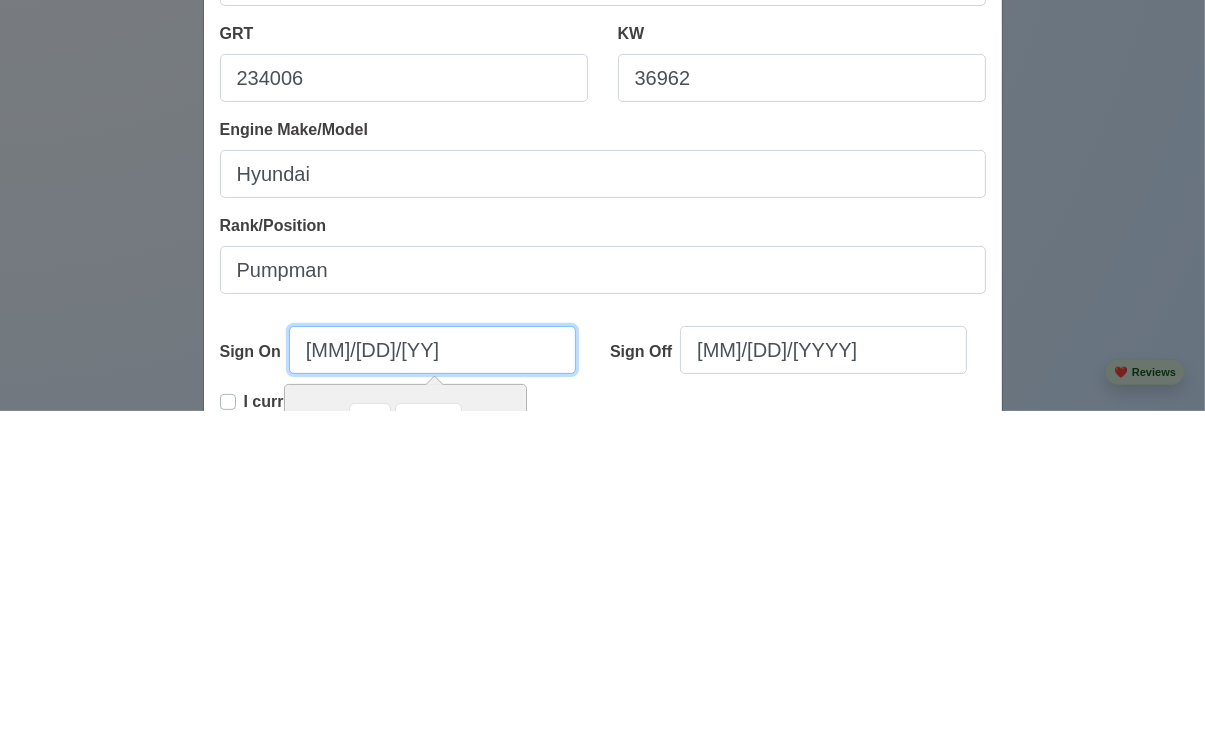type on "[MONTH]/[DAY]/[YEAR]" 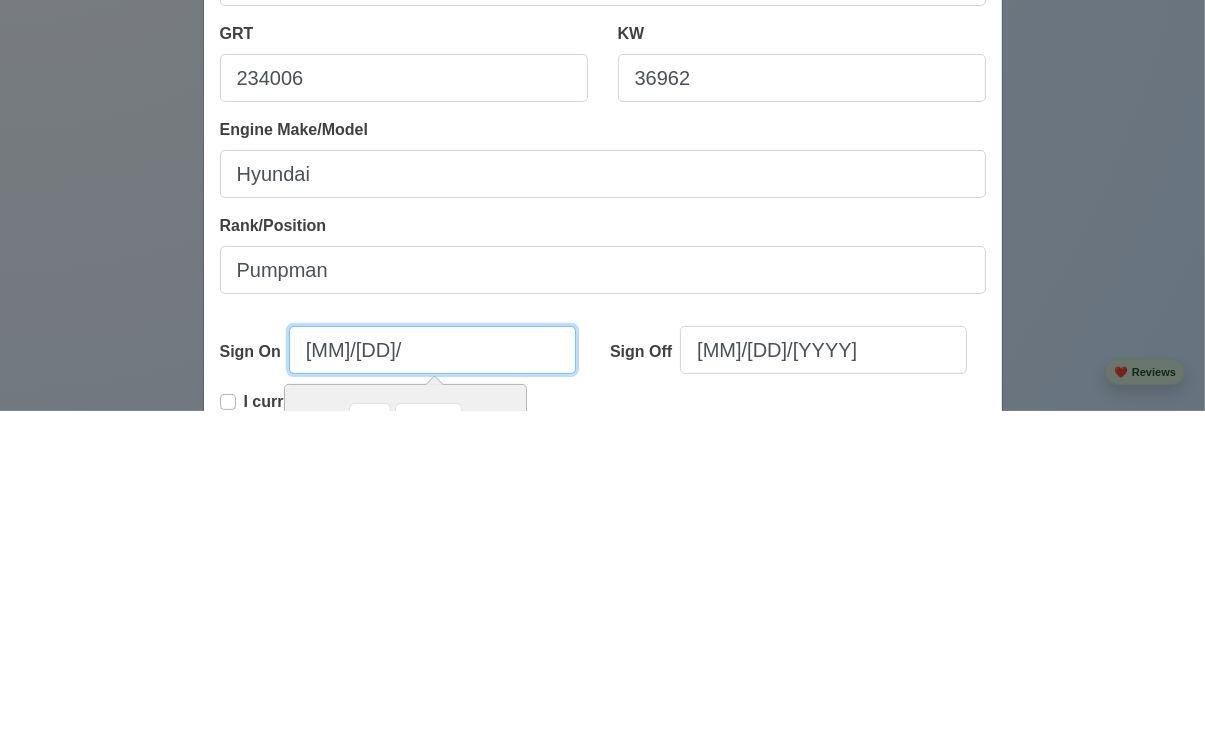 select on "****" 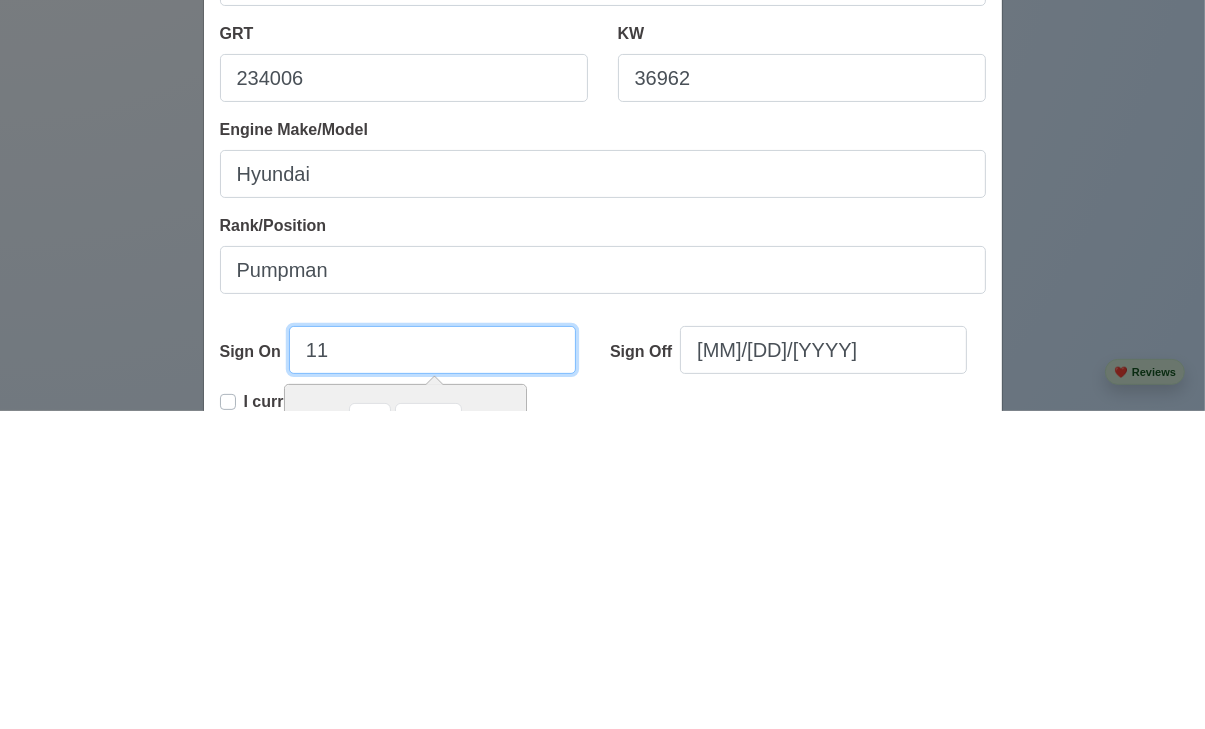 type on "1" 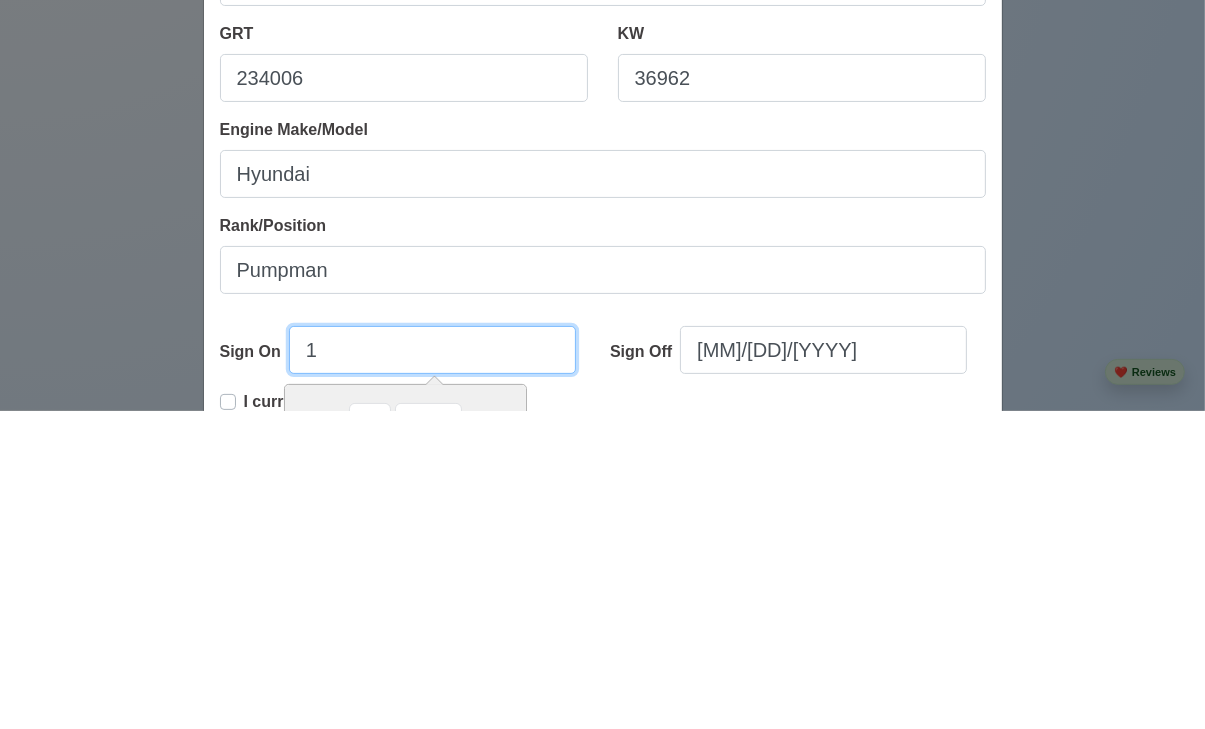 type 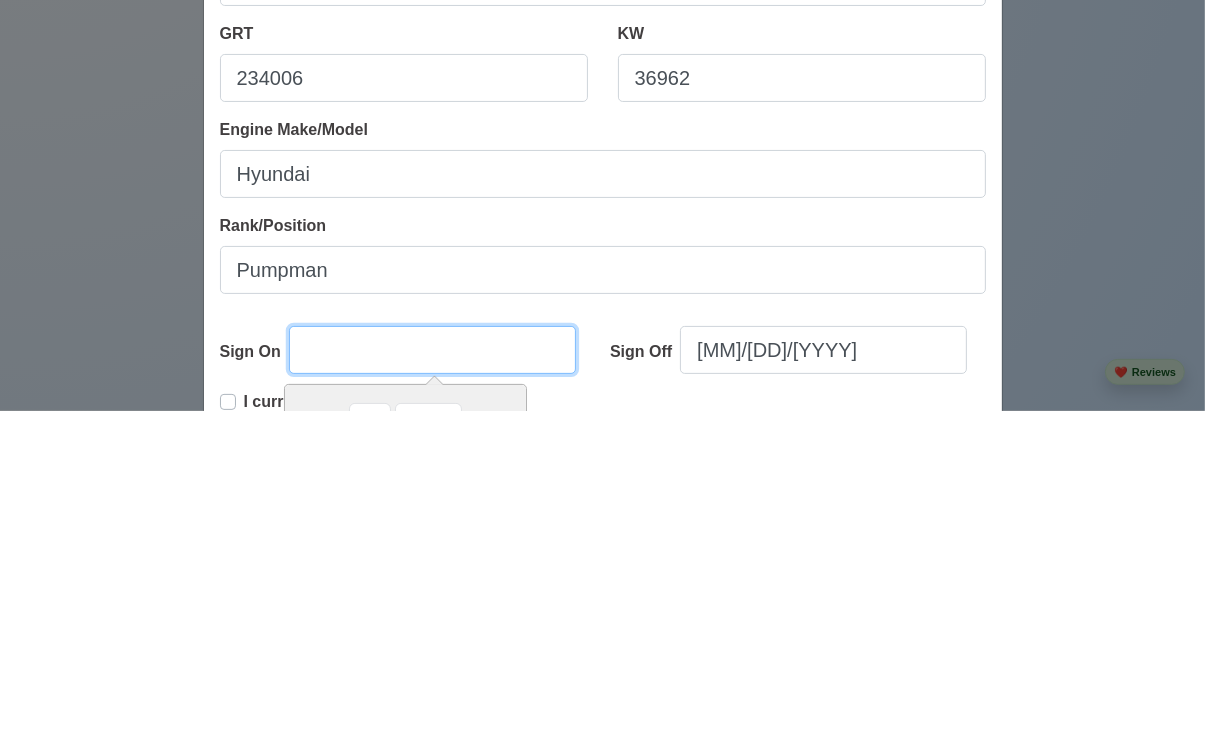 select on "*******" 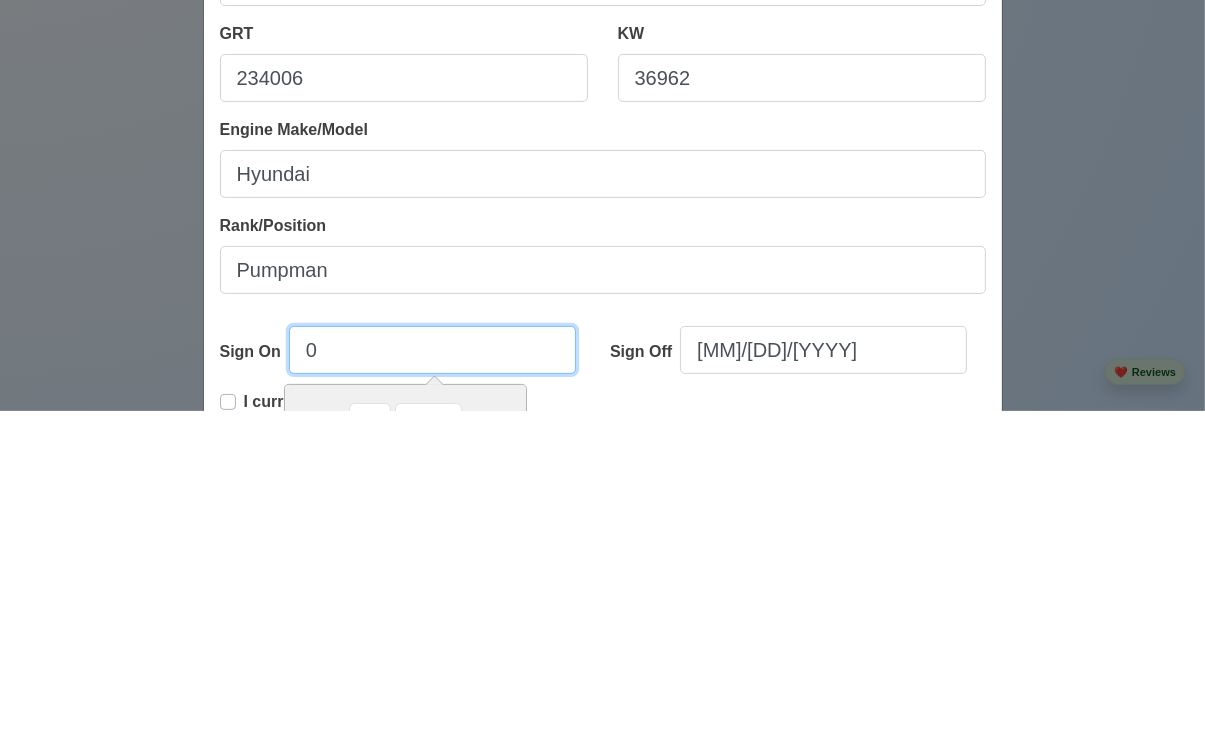 select on "****" 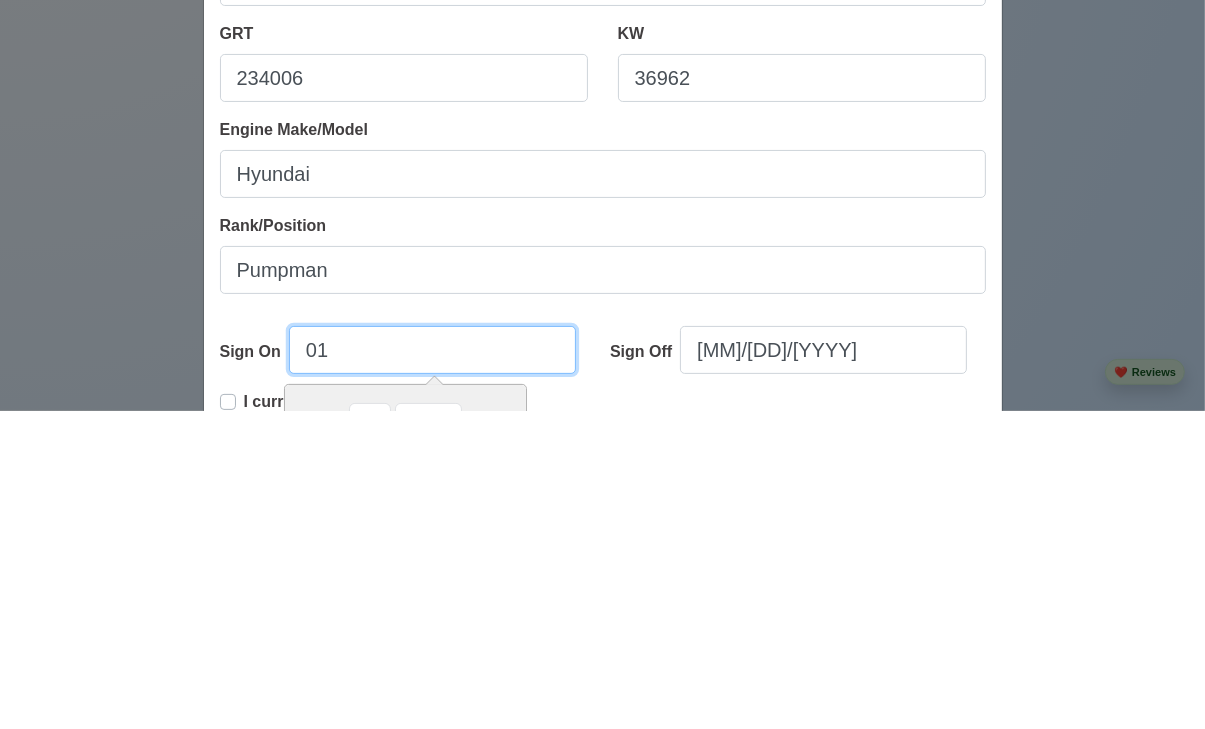 select on "****" 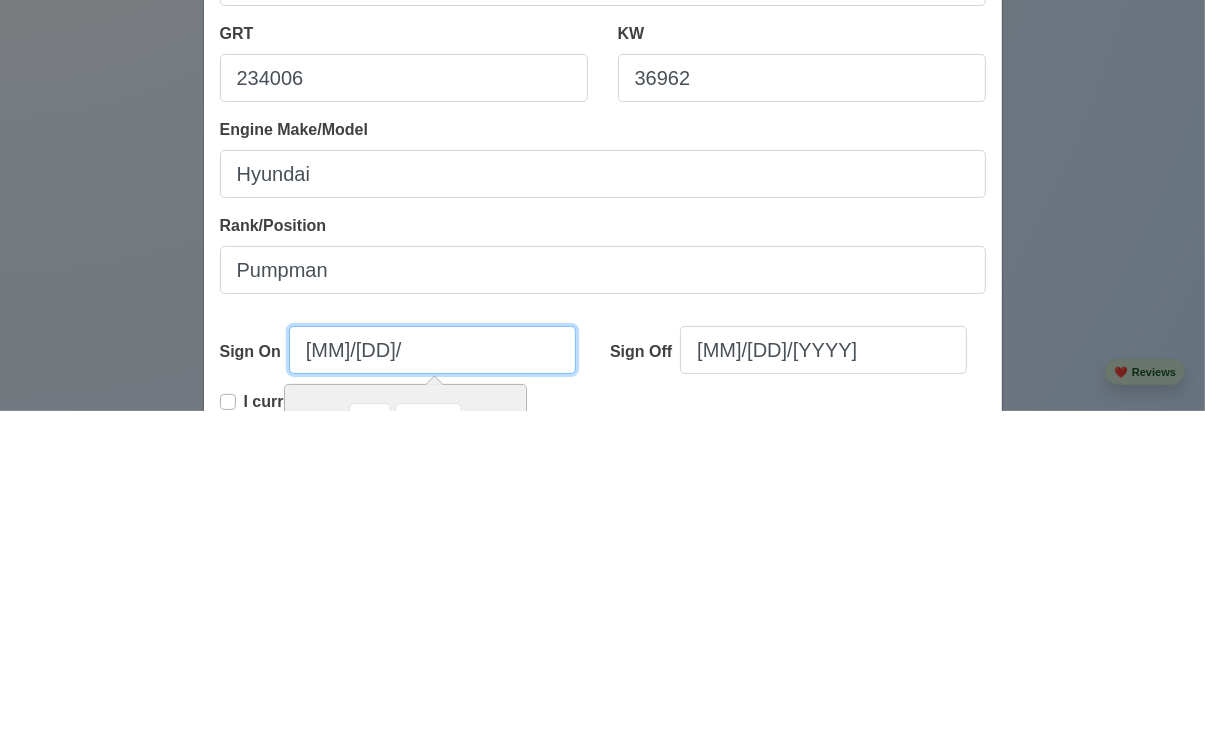 type on "01/20/2" 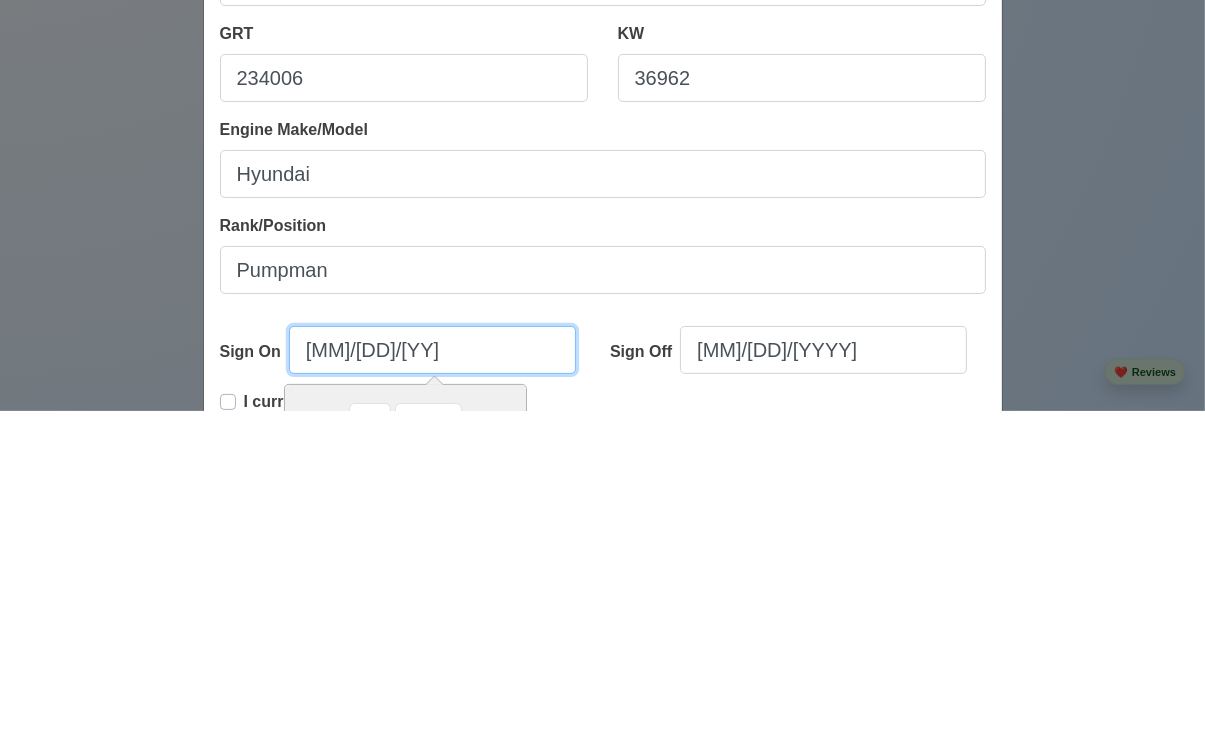 select on "****" 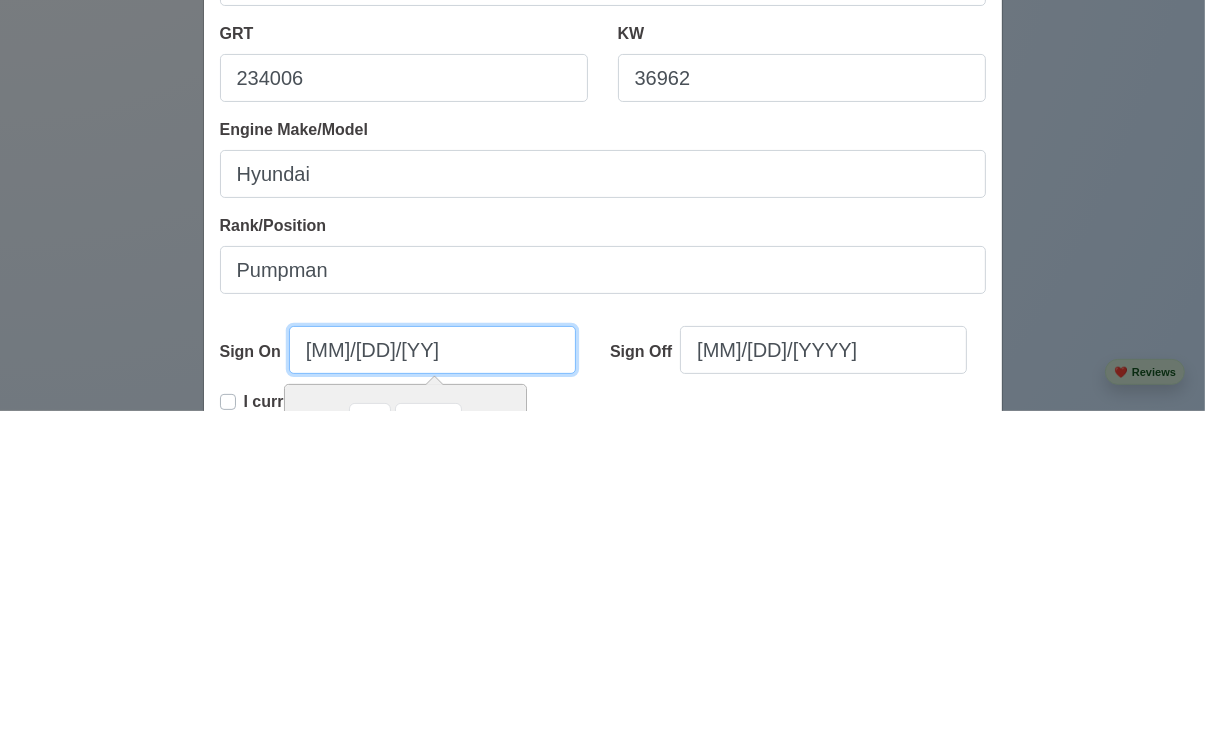 type on "01/20/20" 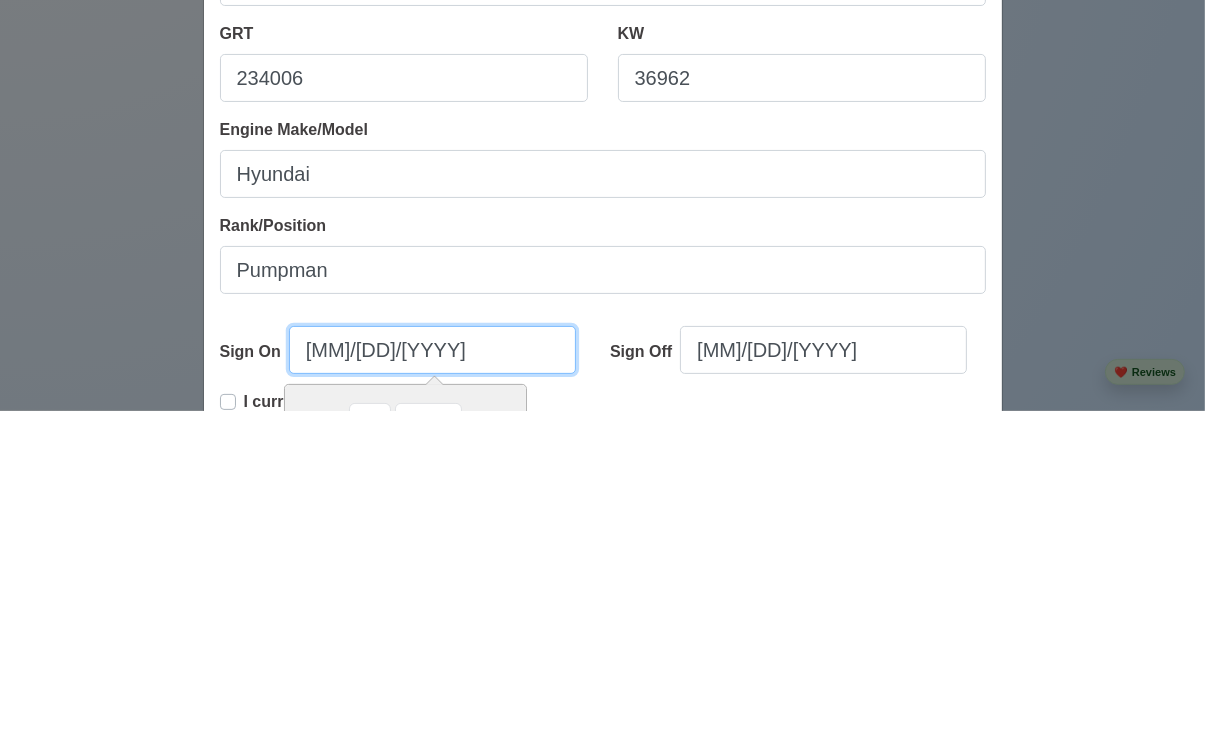 select on "****" 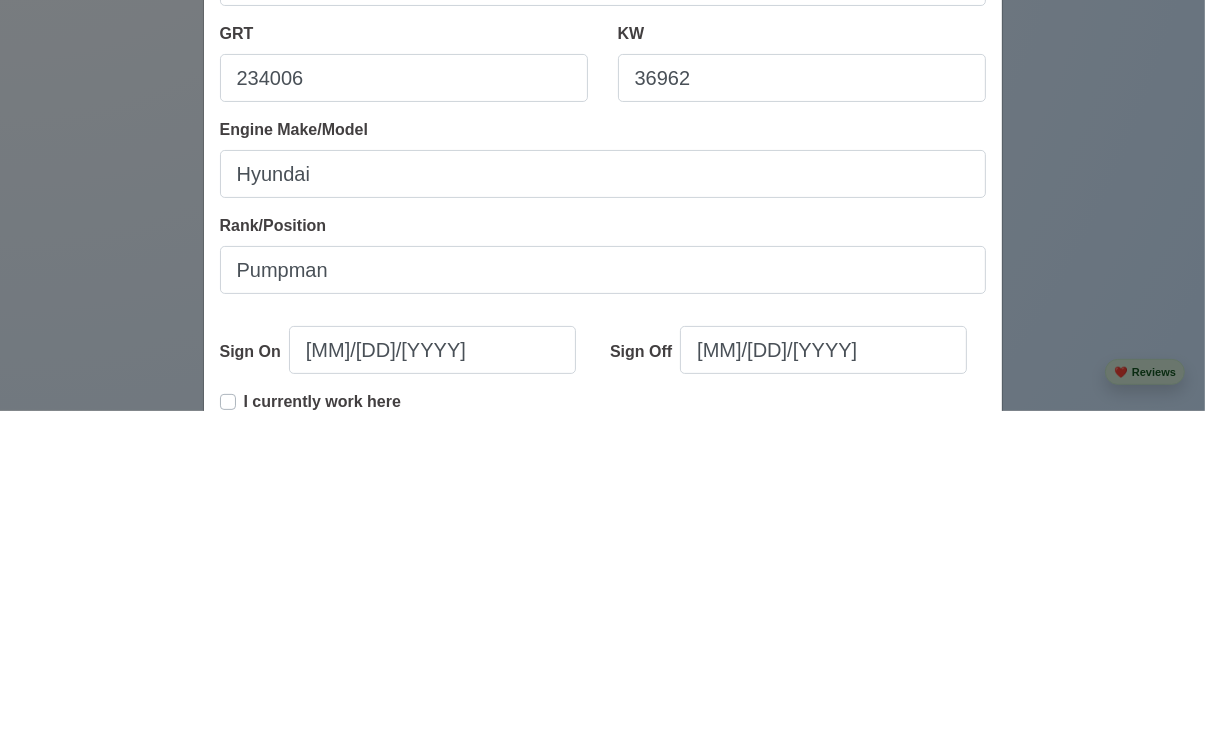 click on "KW 36962" at bounding box center [802, 380] 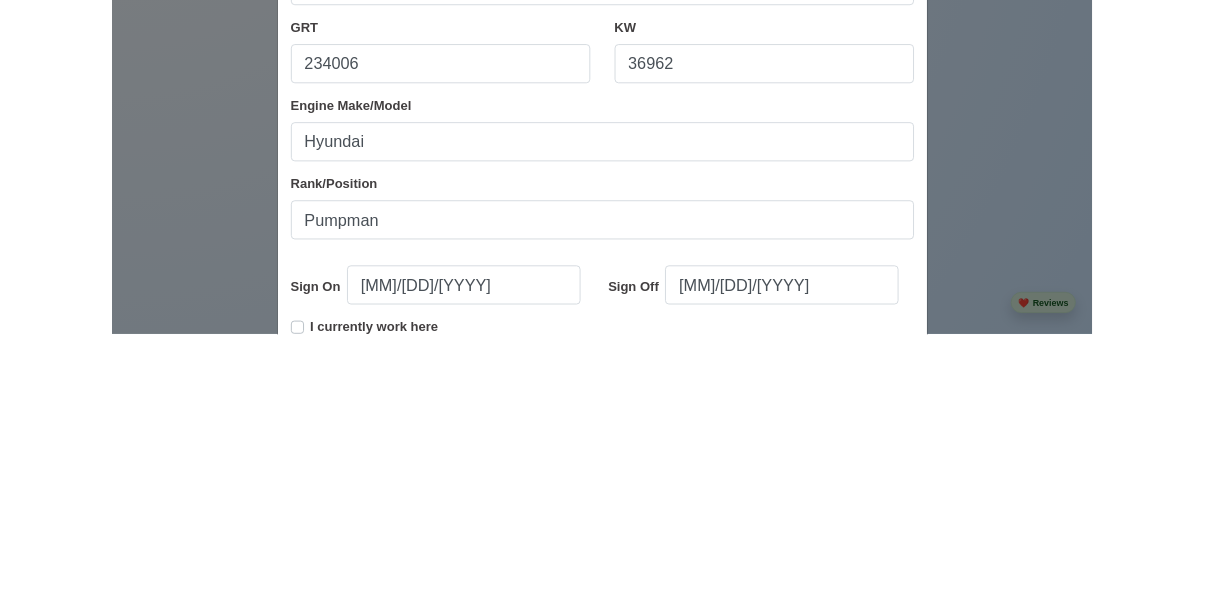 scroll, scrollTop: 2462, scrollLeft: 0, axis: vertical 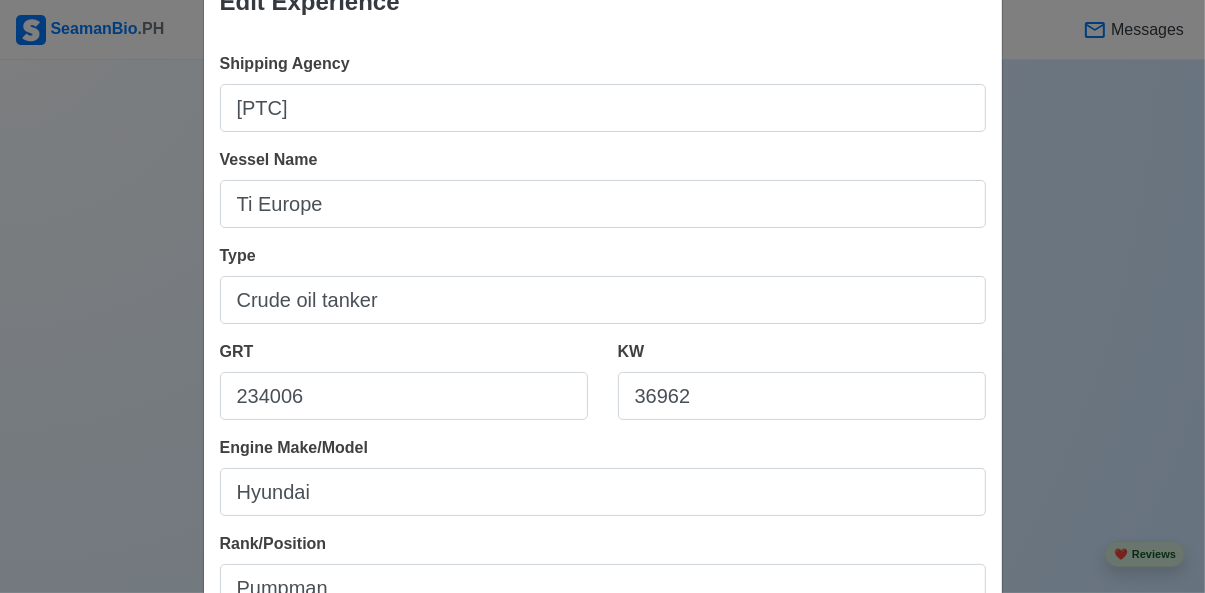 click on "[MONTH]/[DAY]/[YEAR]" at bounding box center [823, 668] 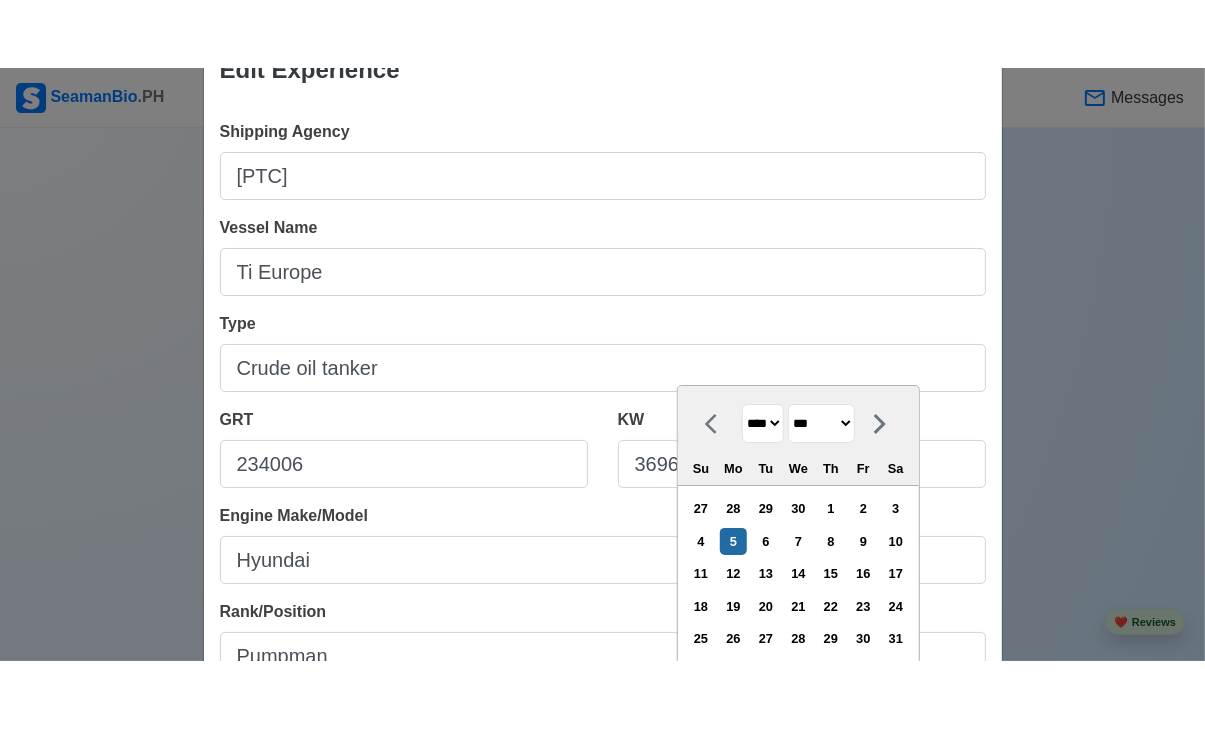 scroll, scrollTop: 2462, scrollLeft: 0, axis: vertical 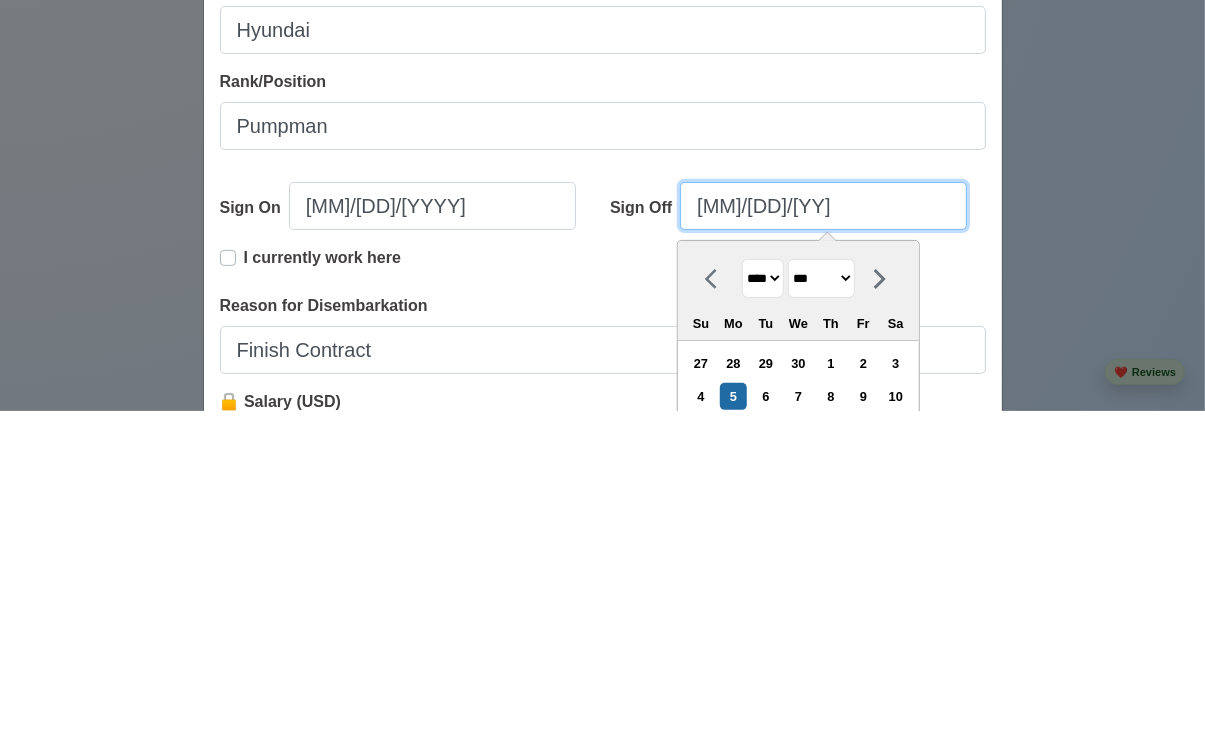 type on "05/05/2" 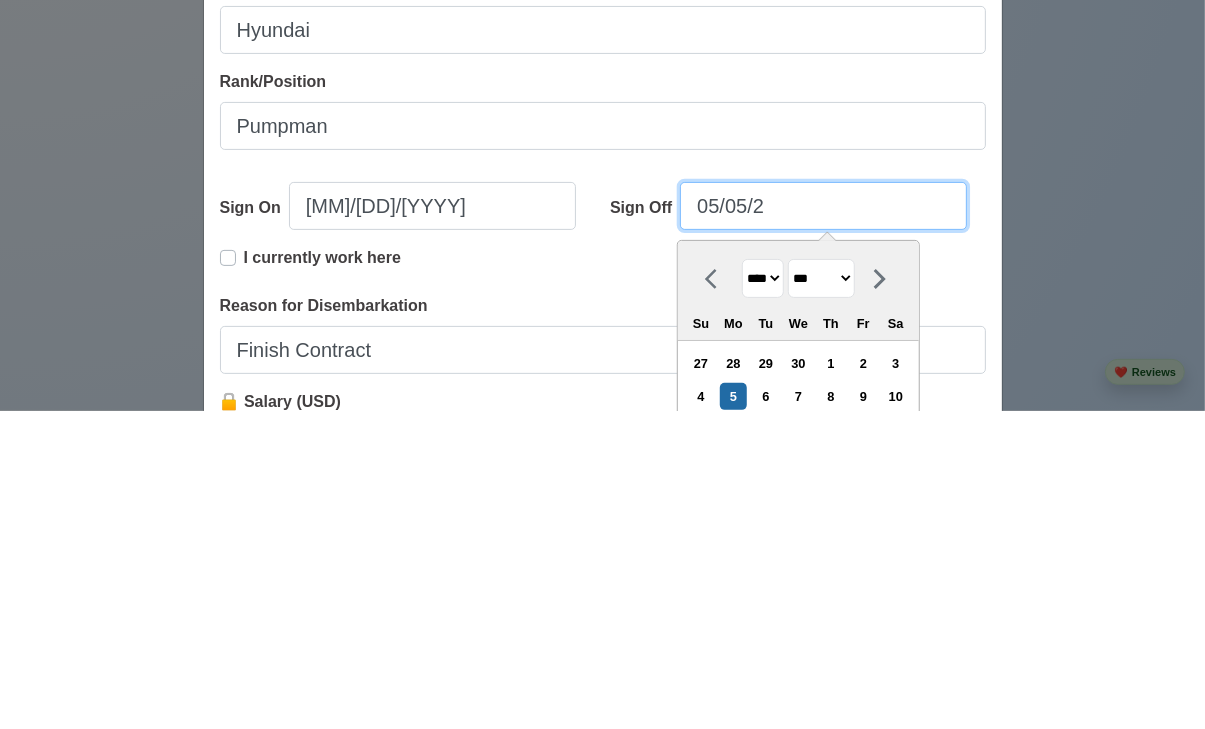 select on "****" 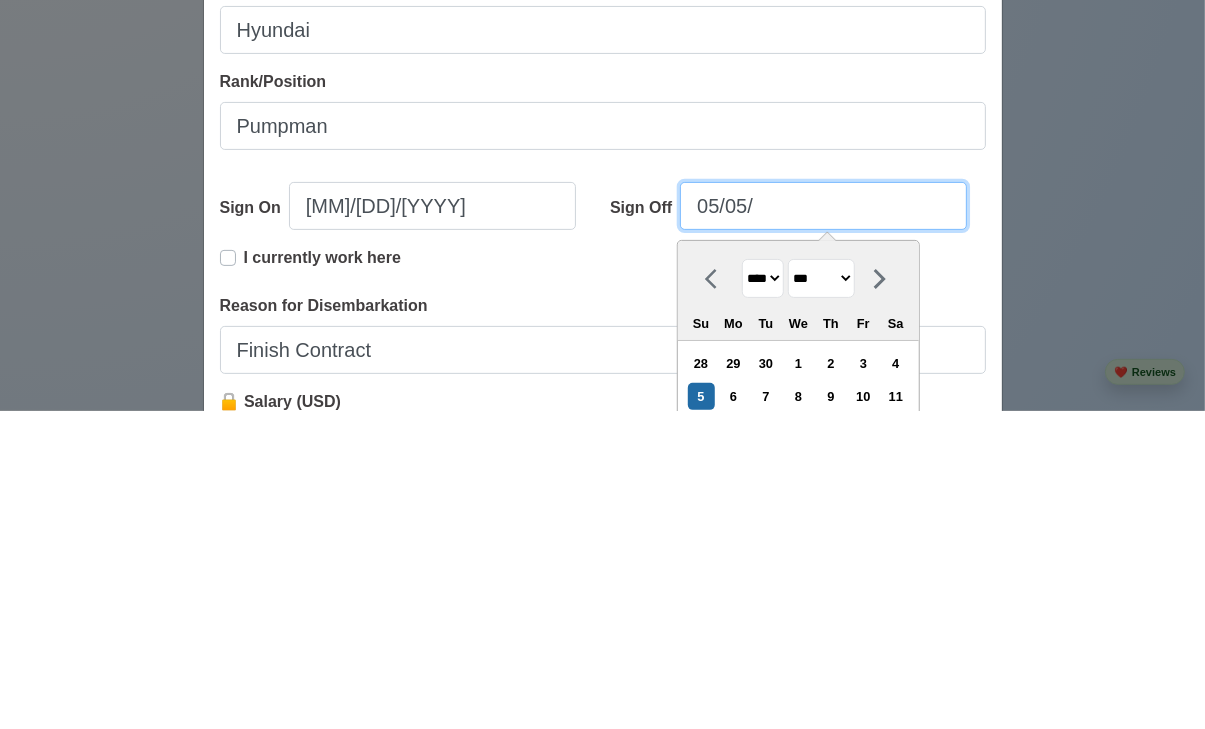 type on "05/05" 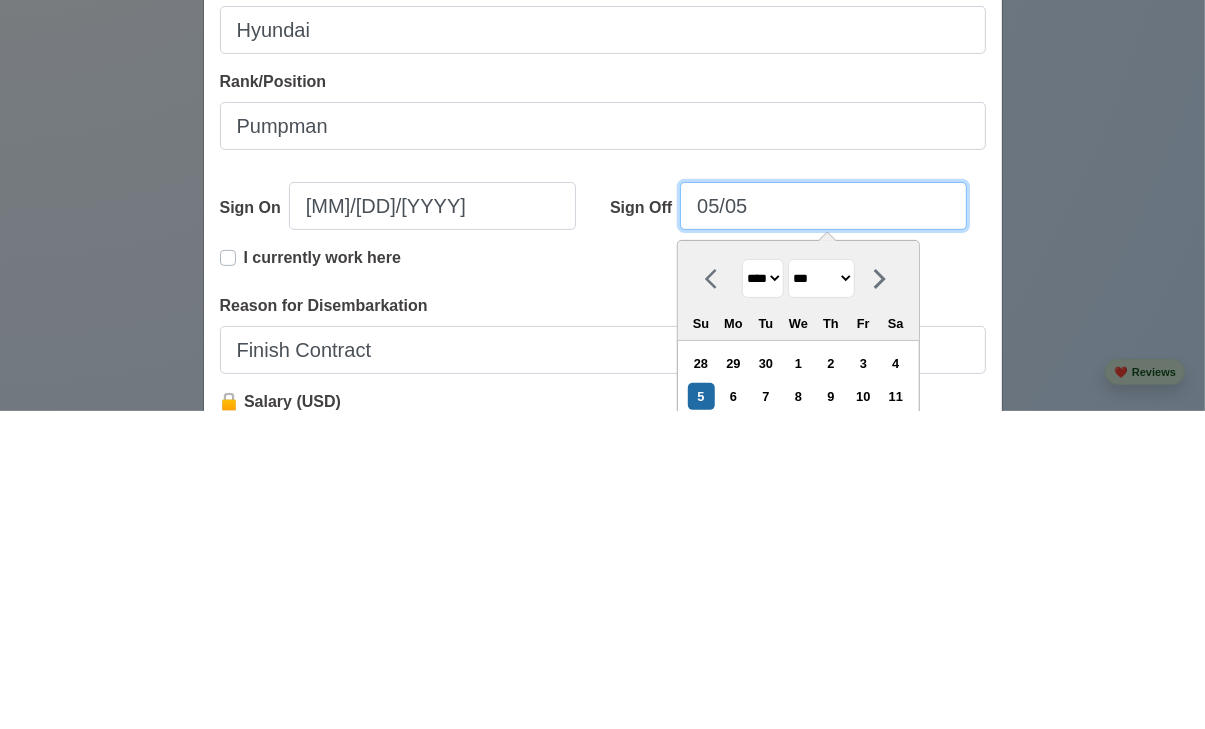 select on "****" 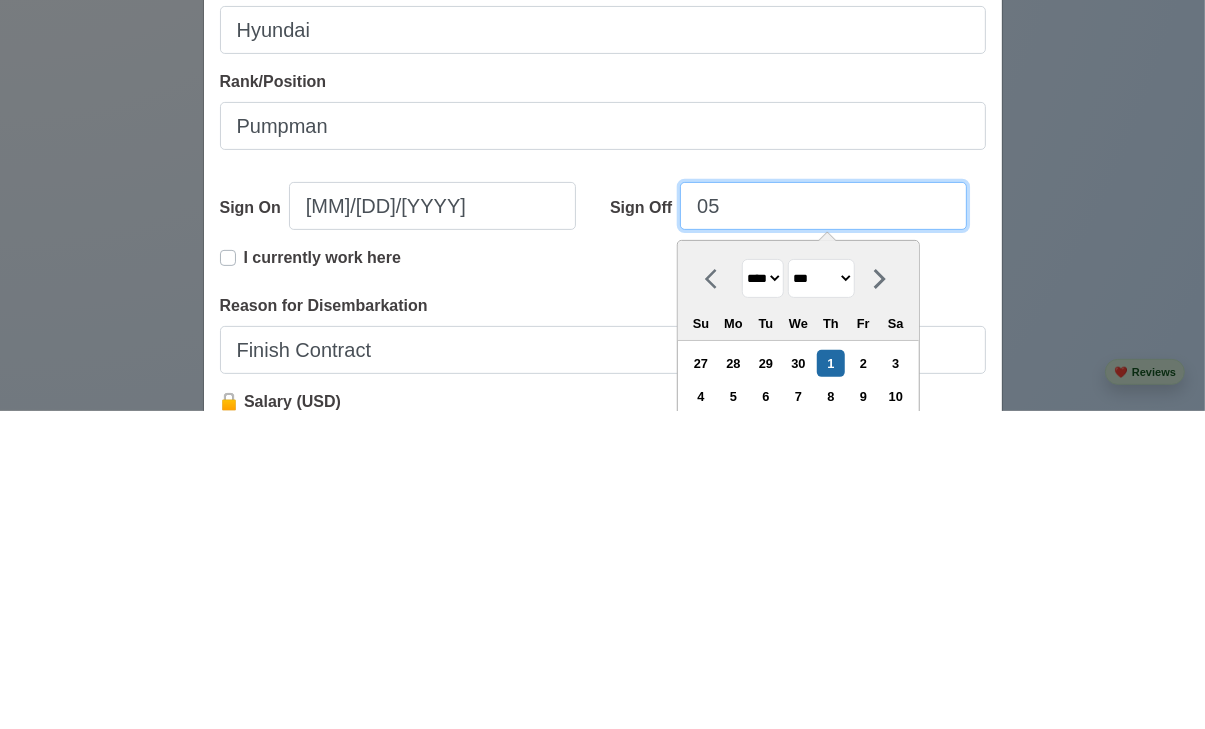 type on "0" 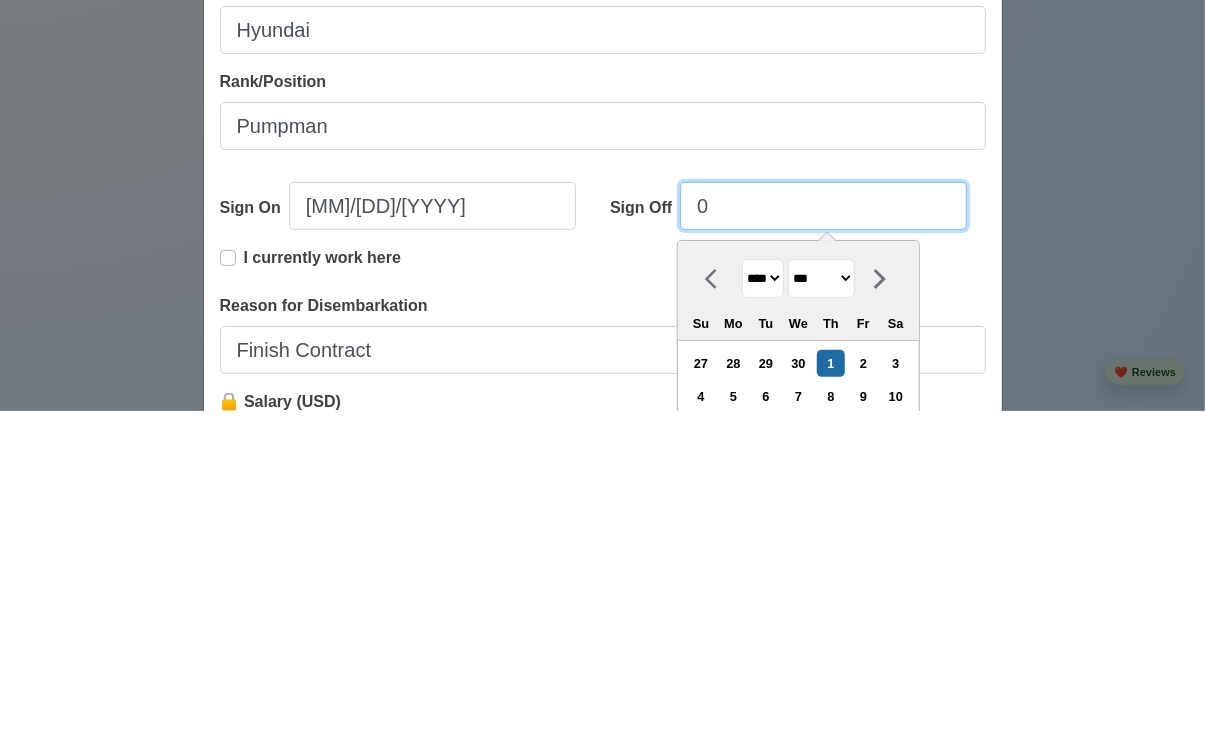 select on "****" 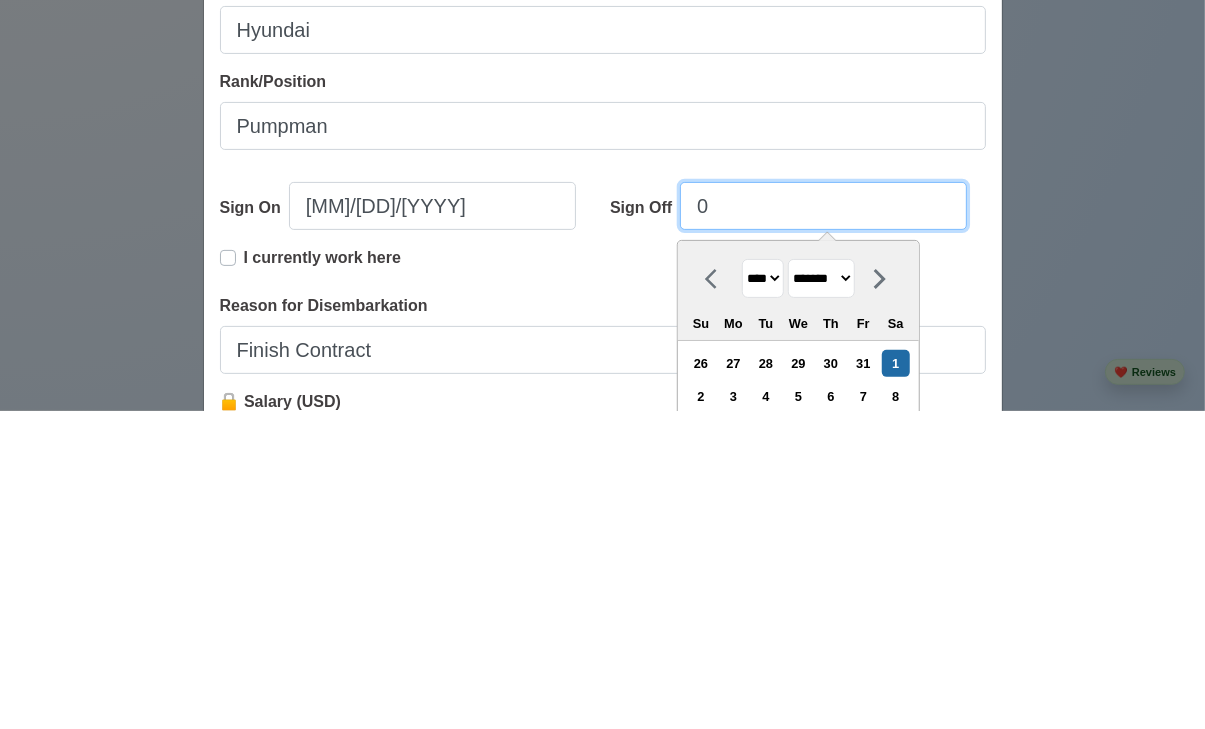 type on "07" 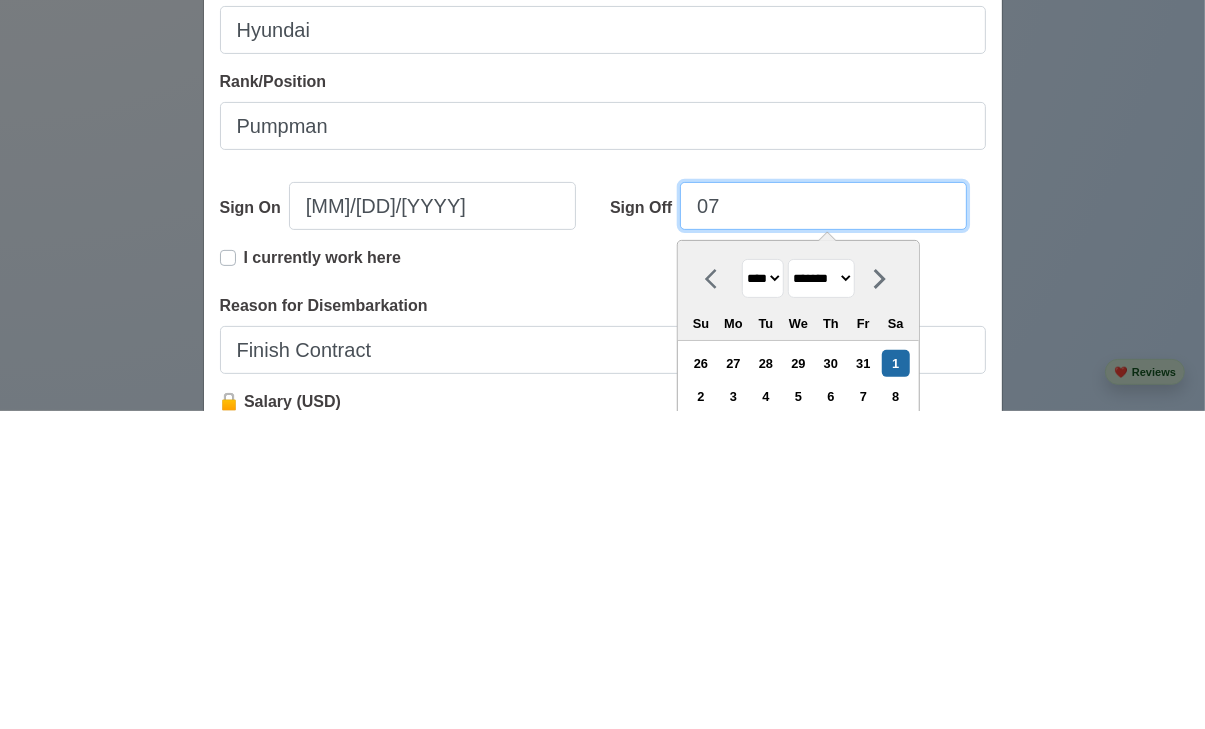 select on "****" 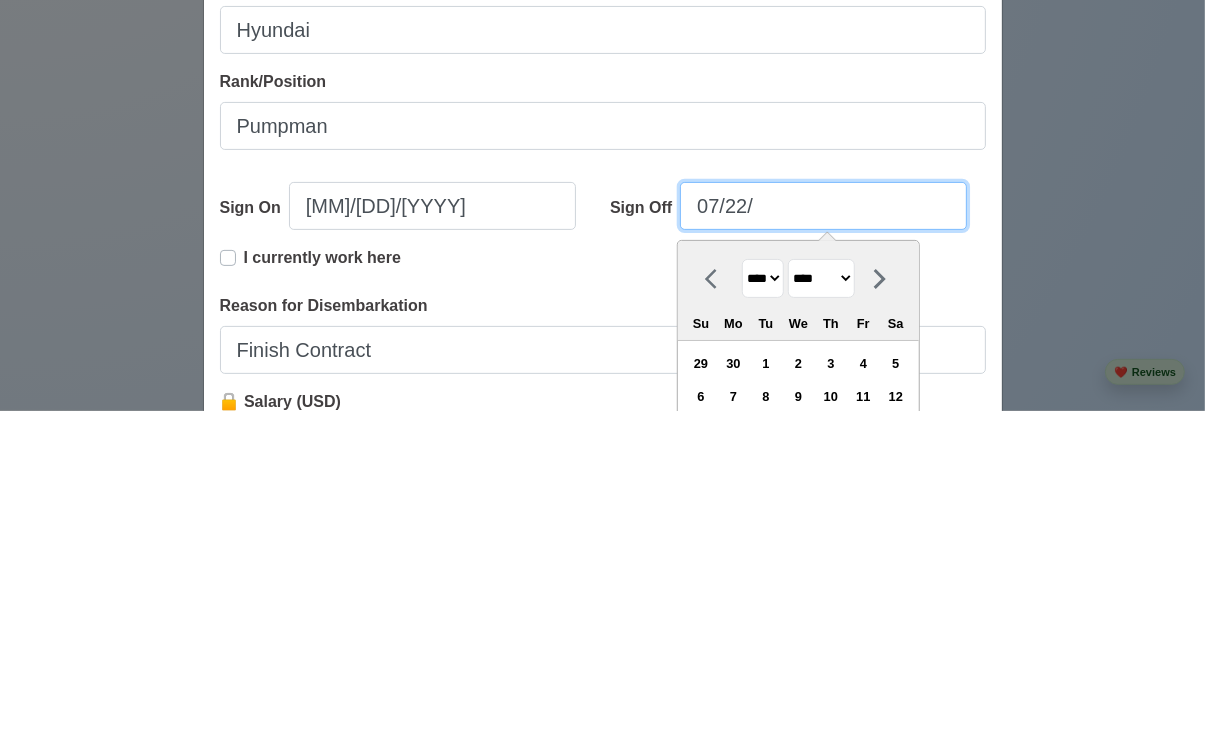 type on "07/22/2" 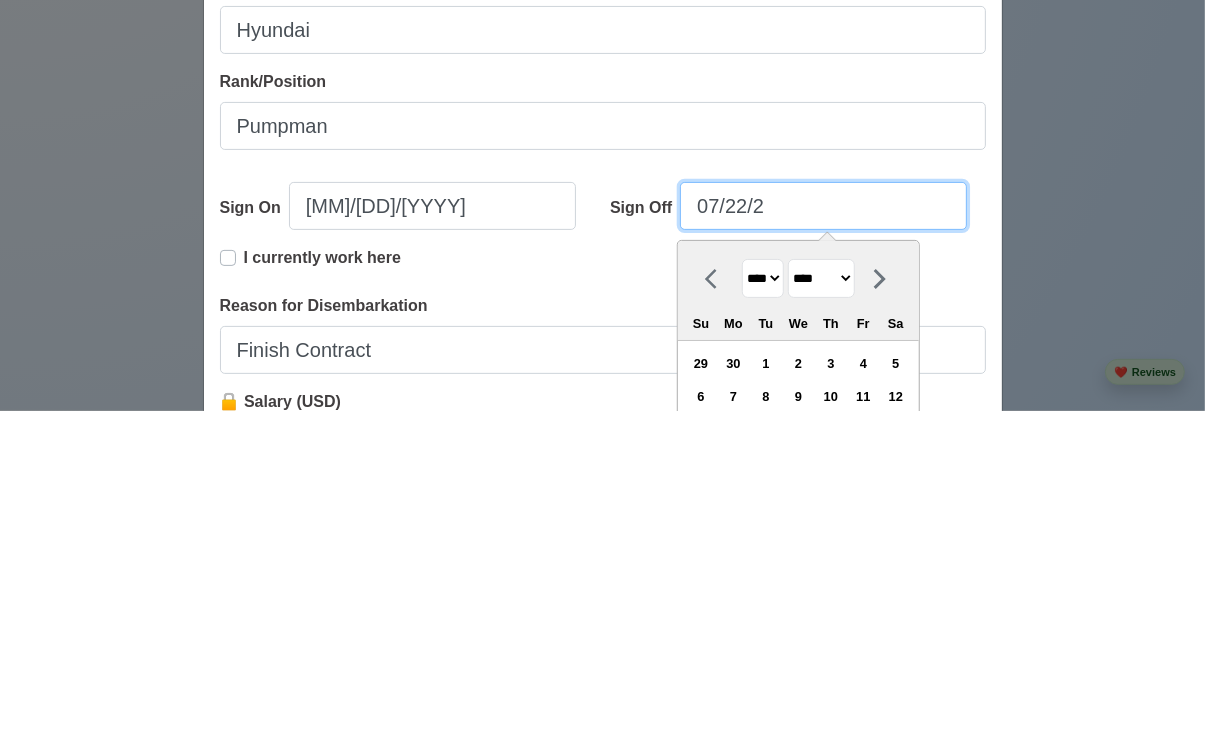 select on "****" 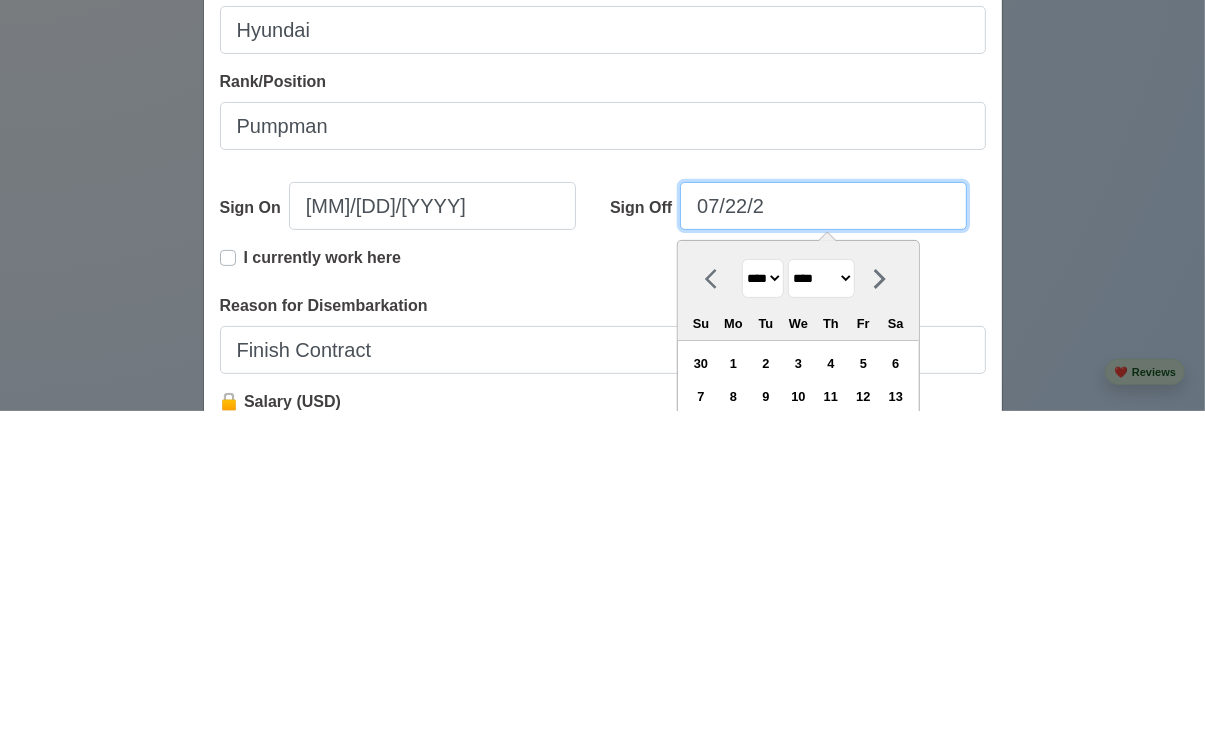 type on "07/22/20" 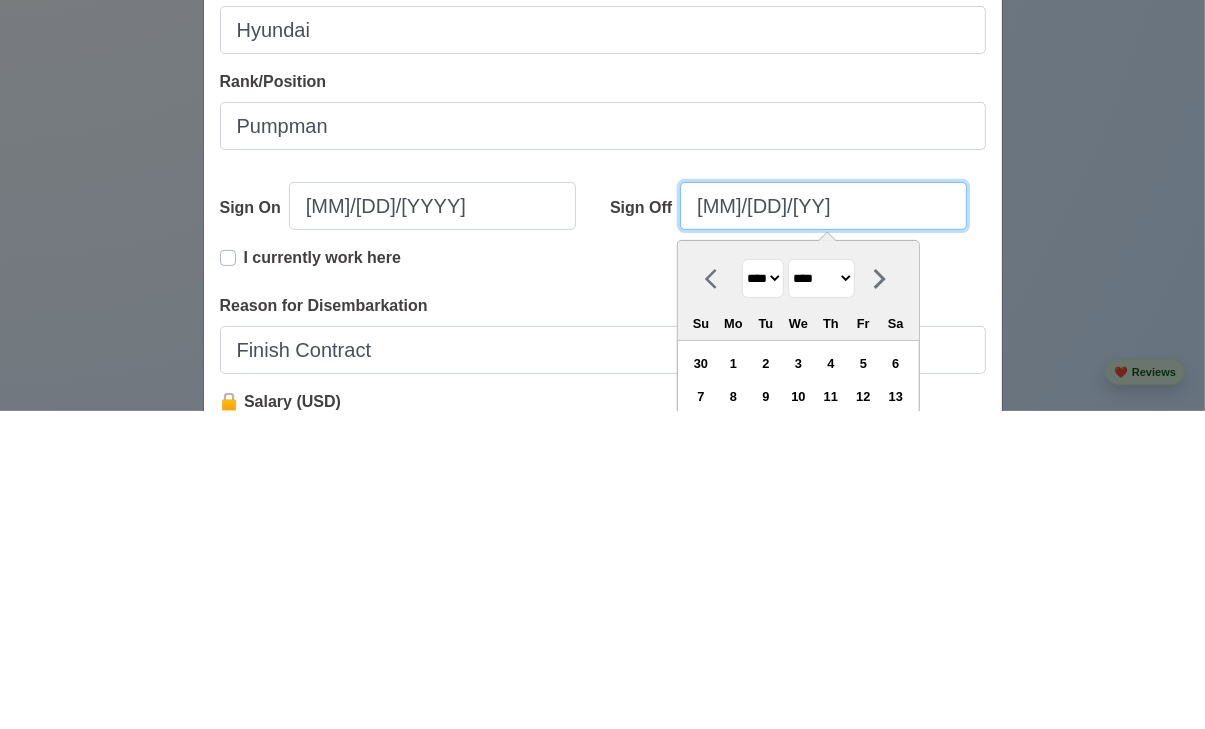 select on "****" 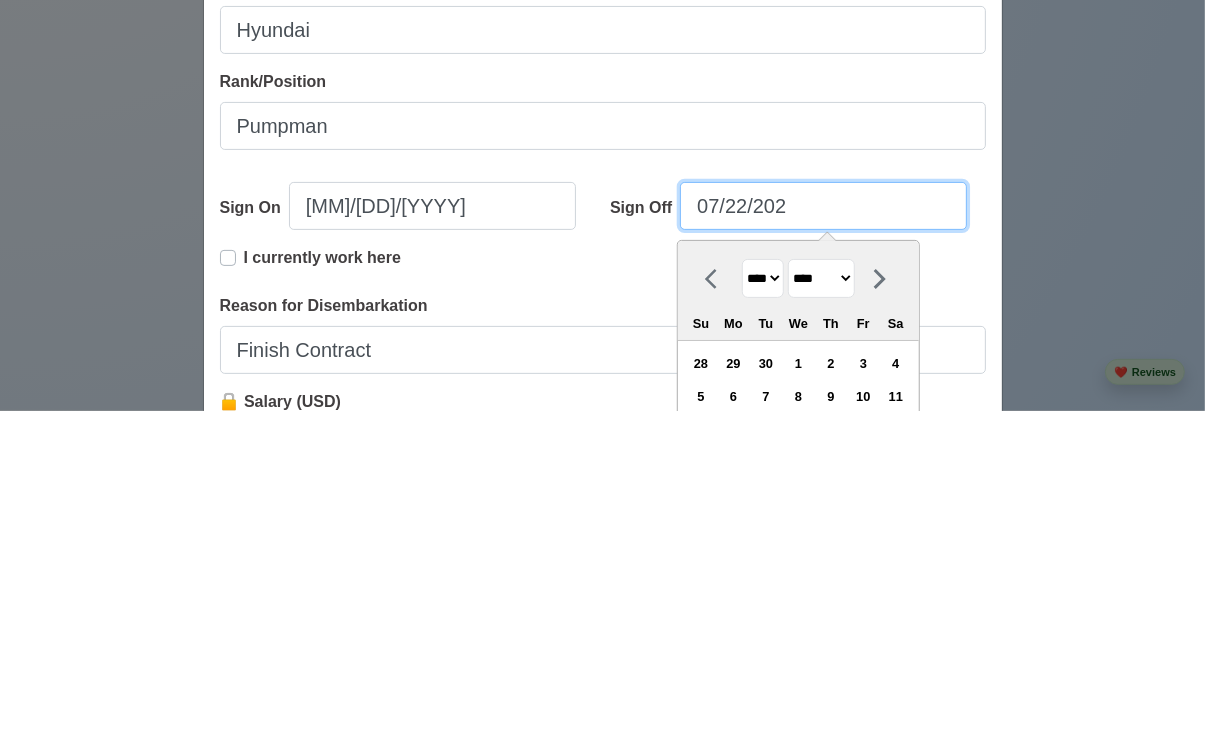 type on "07/22/2021" 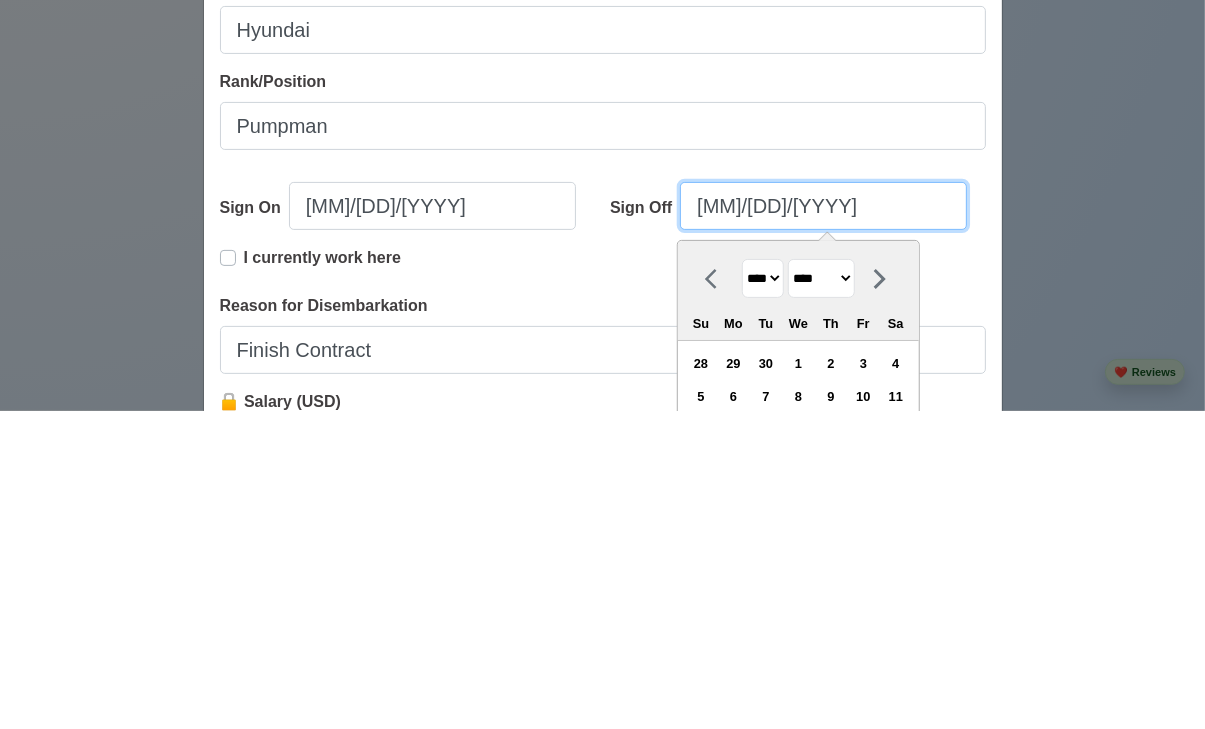 select on "****" 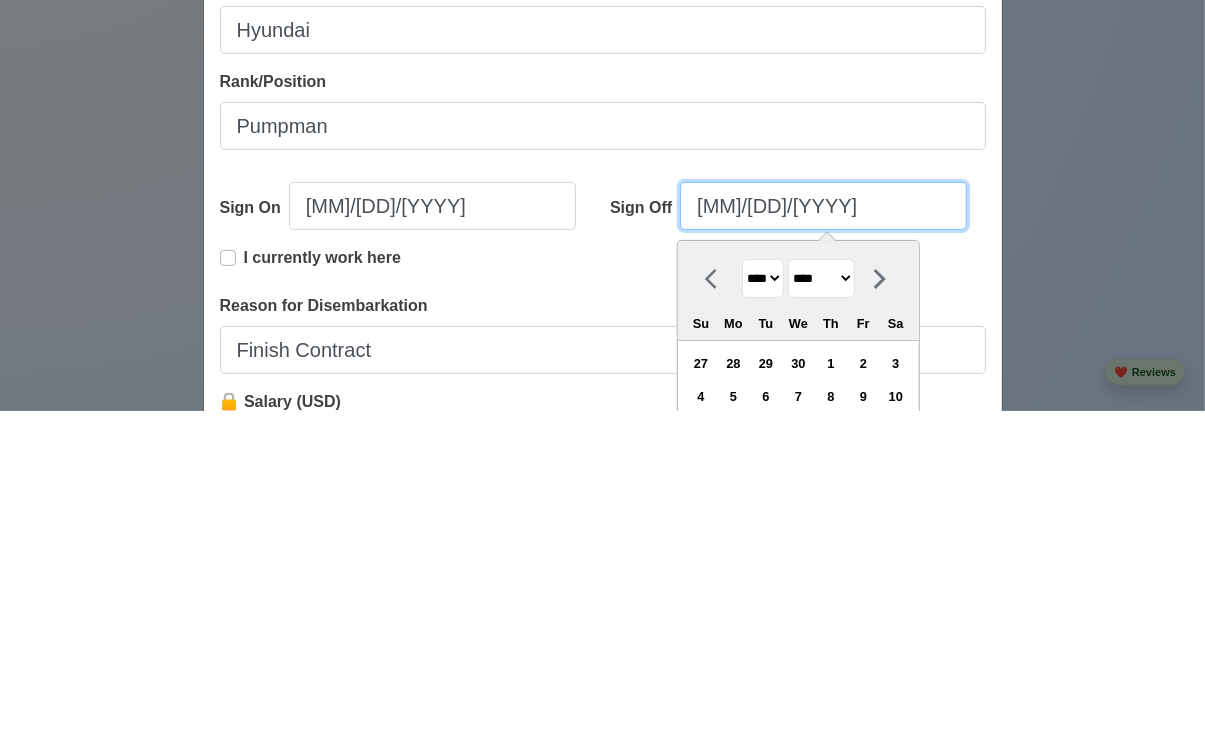 type on "07/22/2021" 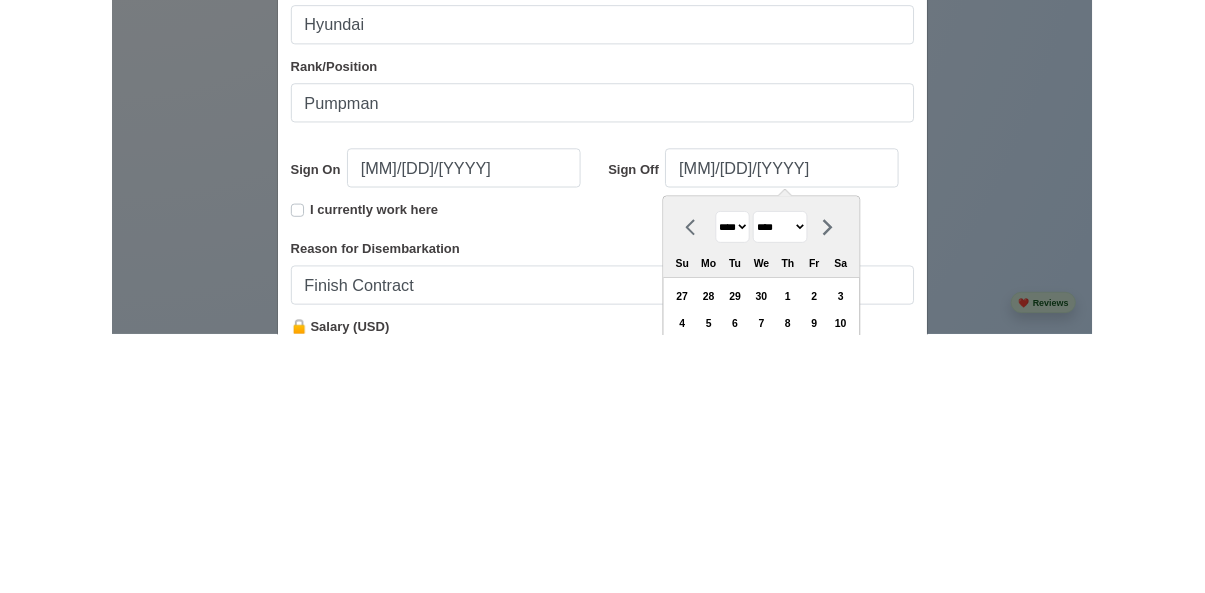scroll, scrollTop: 2462, scrollLeft: 0, axis: vertical 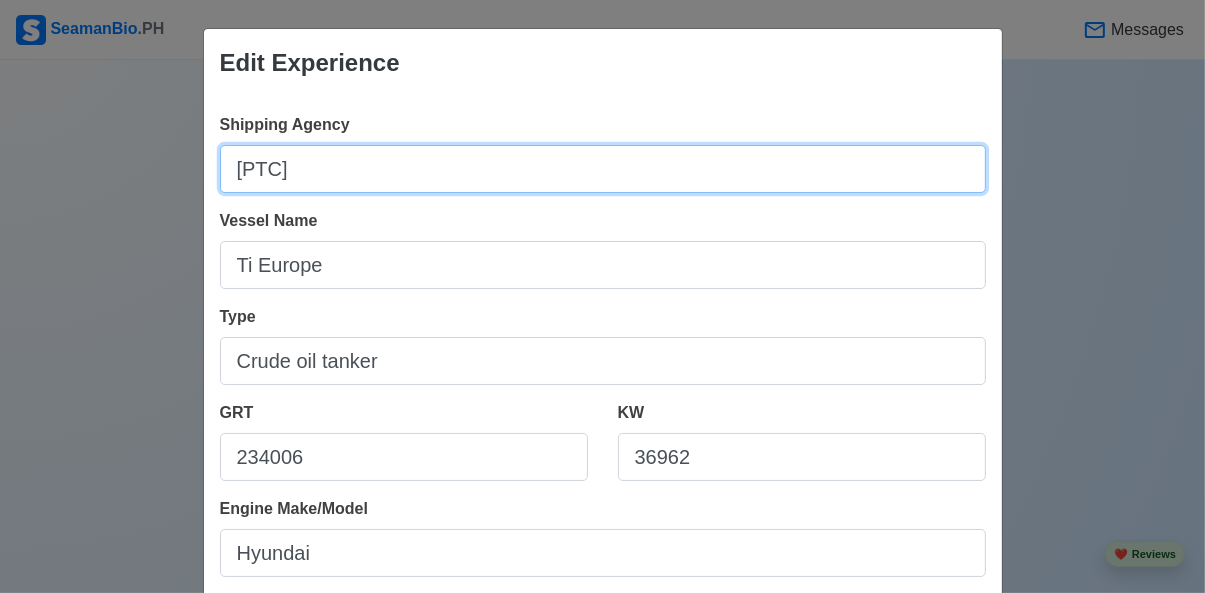 click on "Ptc" at bounding box center (603, 169) 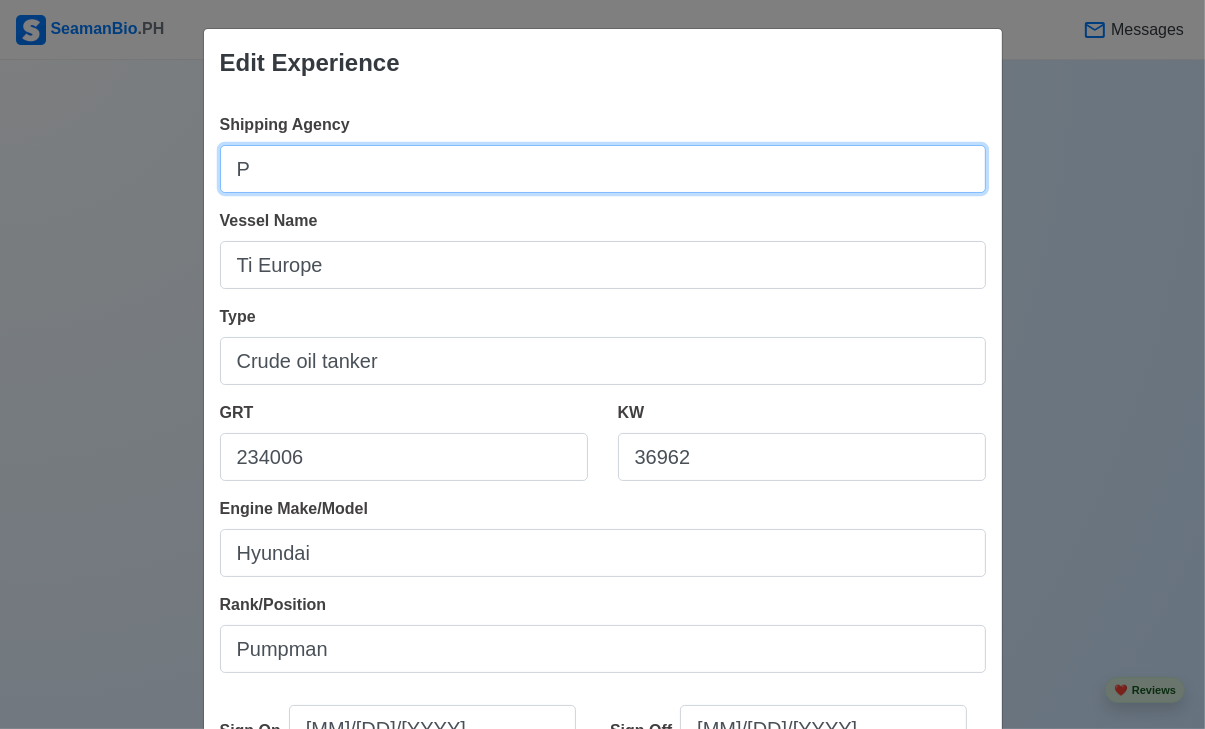 type on "PTC" 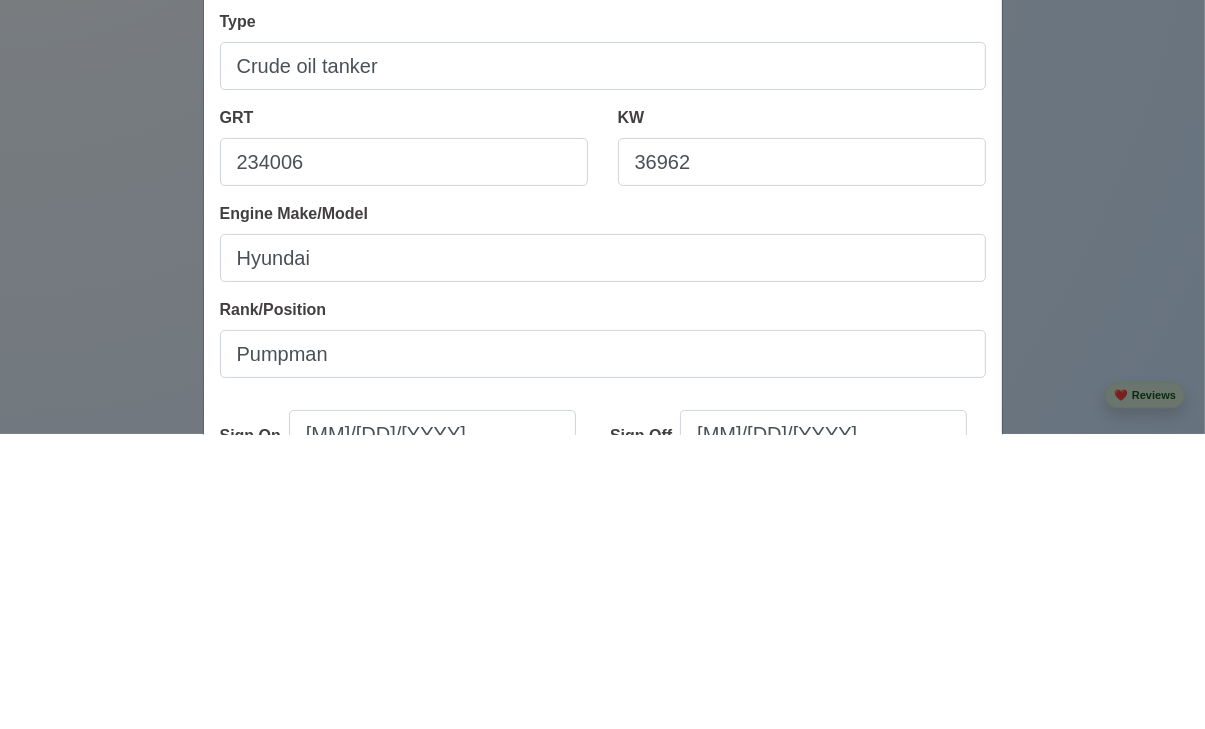 scroll, scrollTop: 2462, scrollLeft: 0, axis: vertical 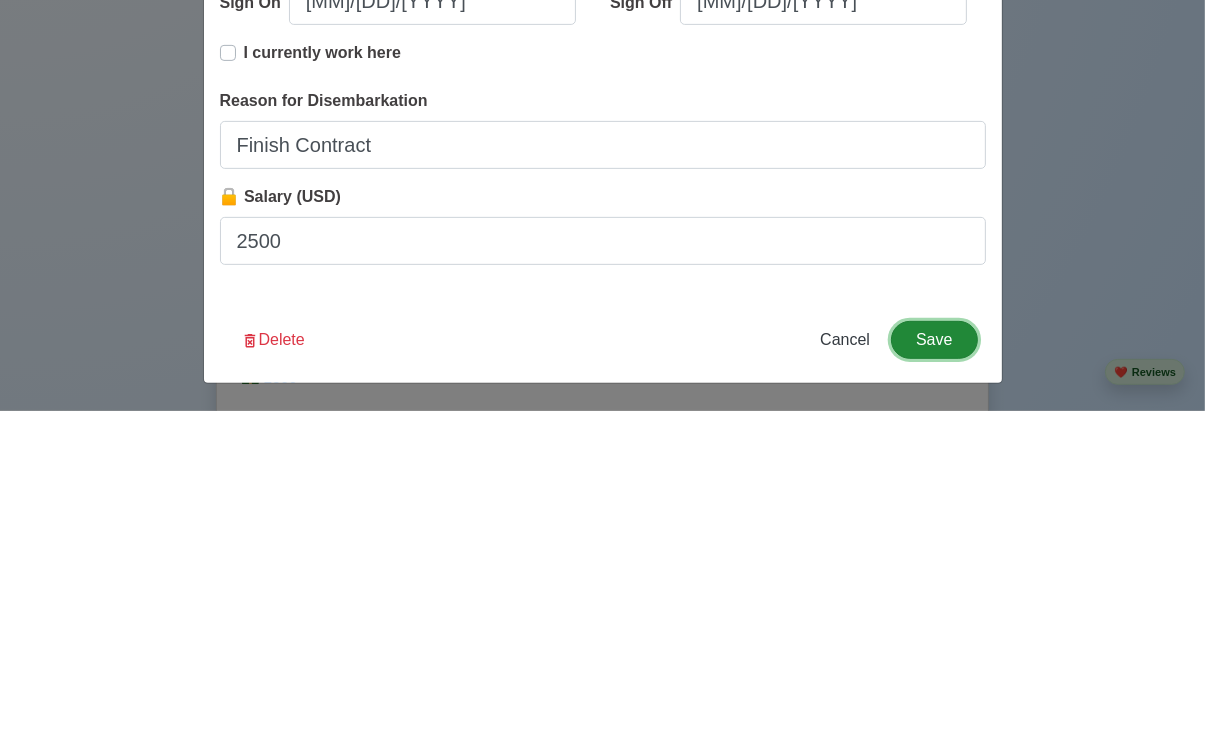 click on "Save" at bounding box center [934, 658] 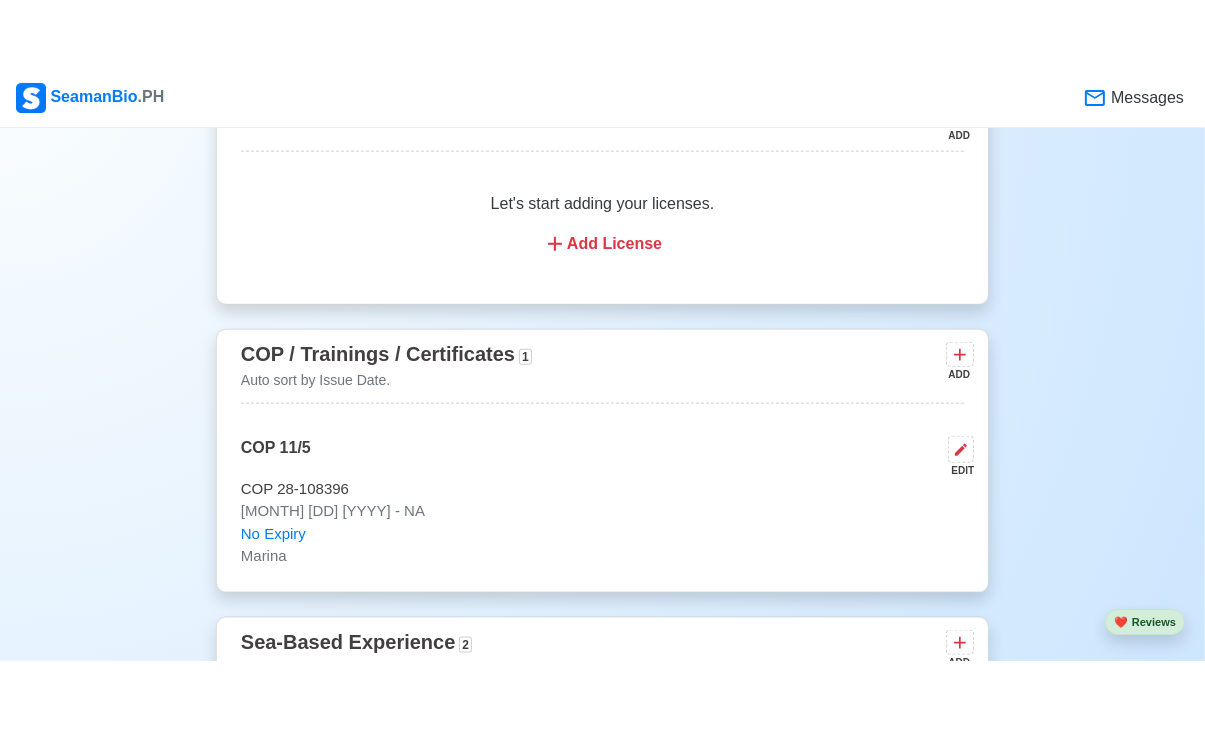 scroll, scrollTop: 2263, scrollLeft: 0, axis: vertical 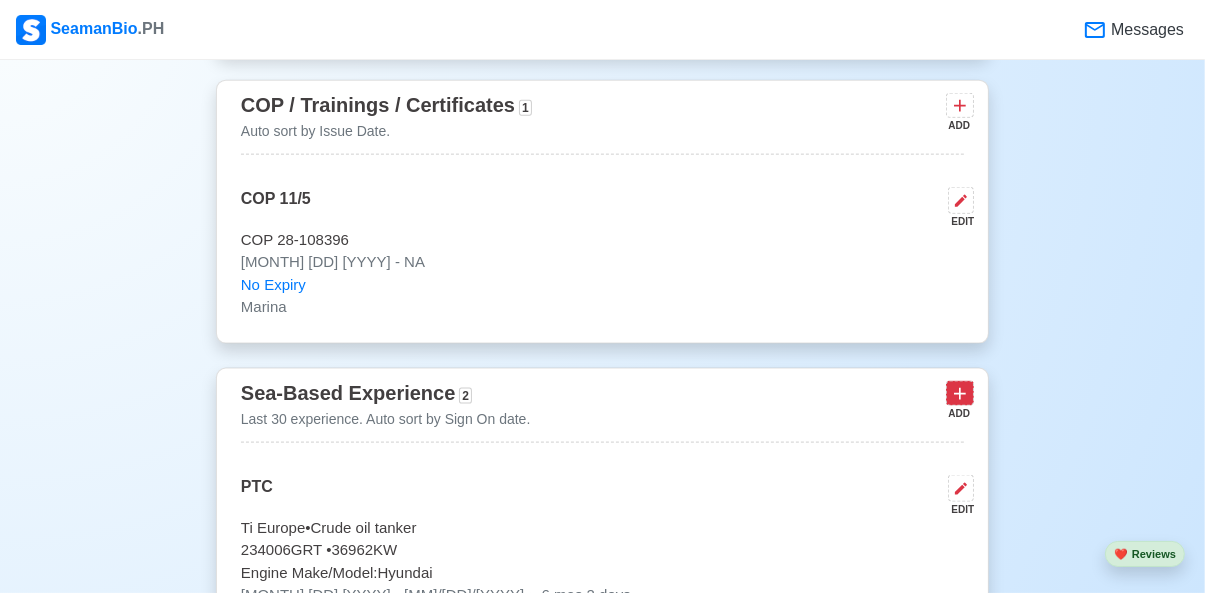 click at bounding box center (960, 393) 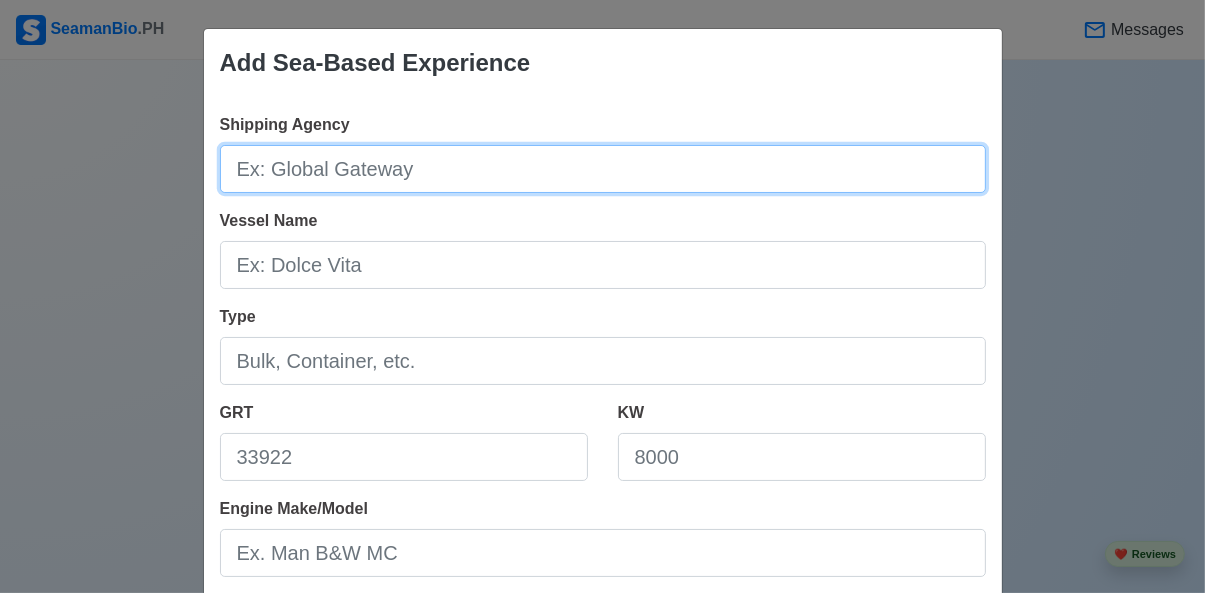 click on "Shipping Agency" at bounding box center (603, 169) 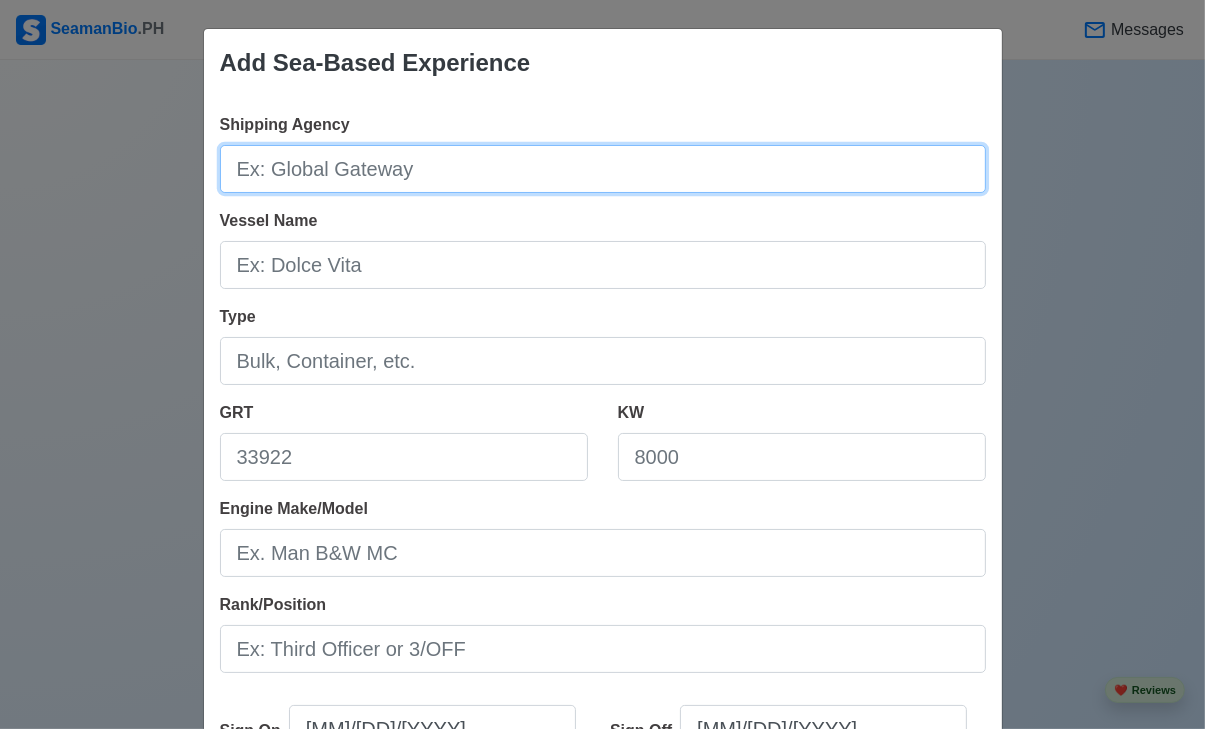 type on "PTC" 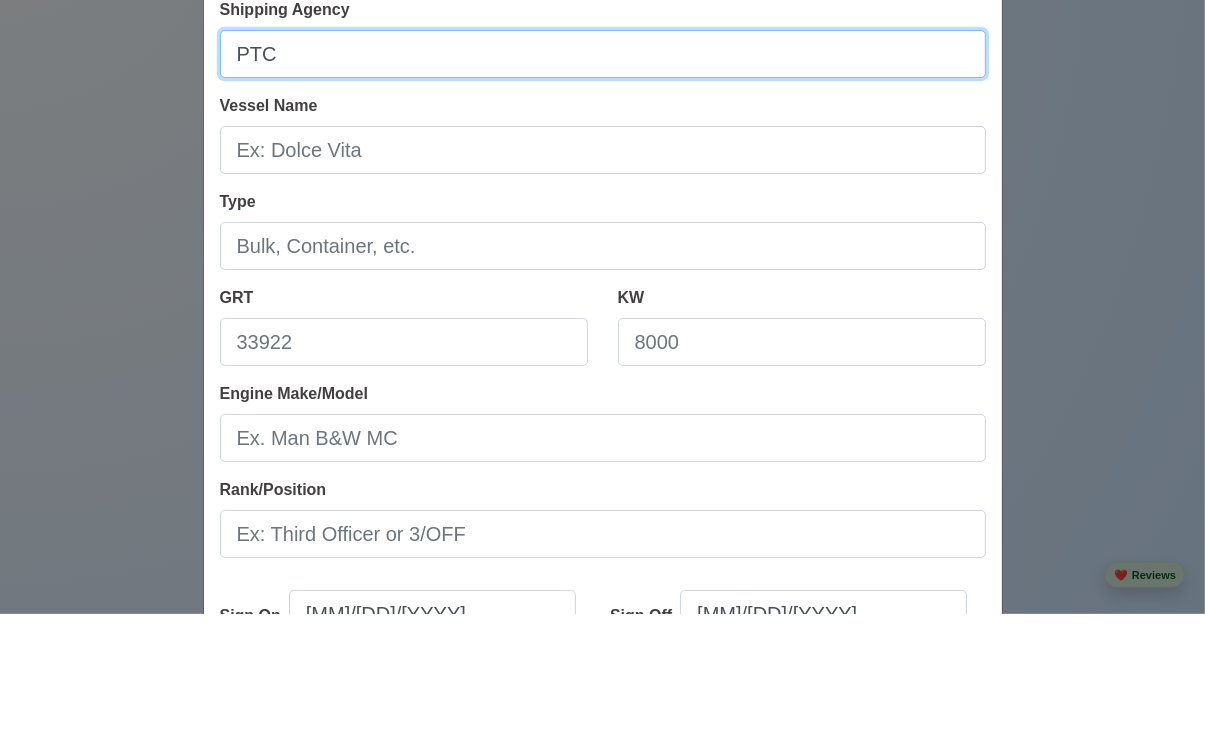 scroll, scrollTop: 2263, scrollLeft: 0, axis: vertical 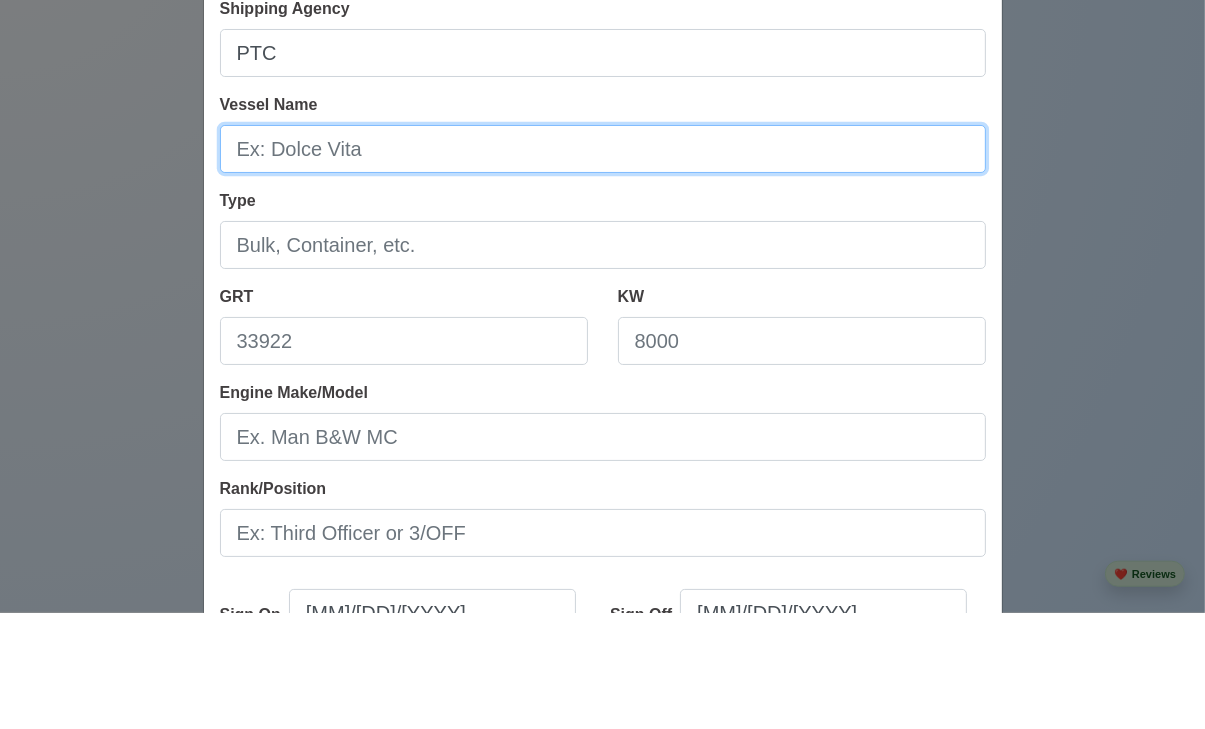 click on "Vessel Name" at bounding box center [603, 265] 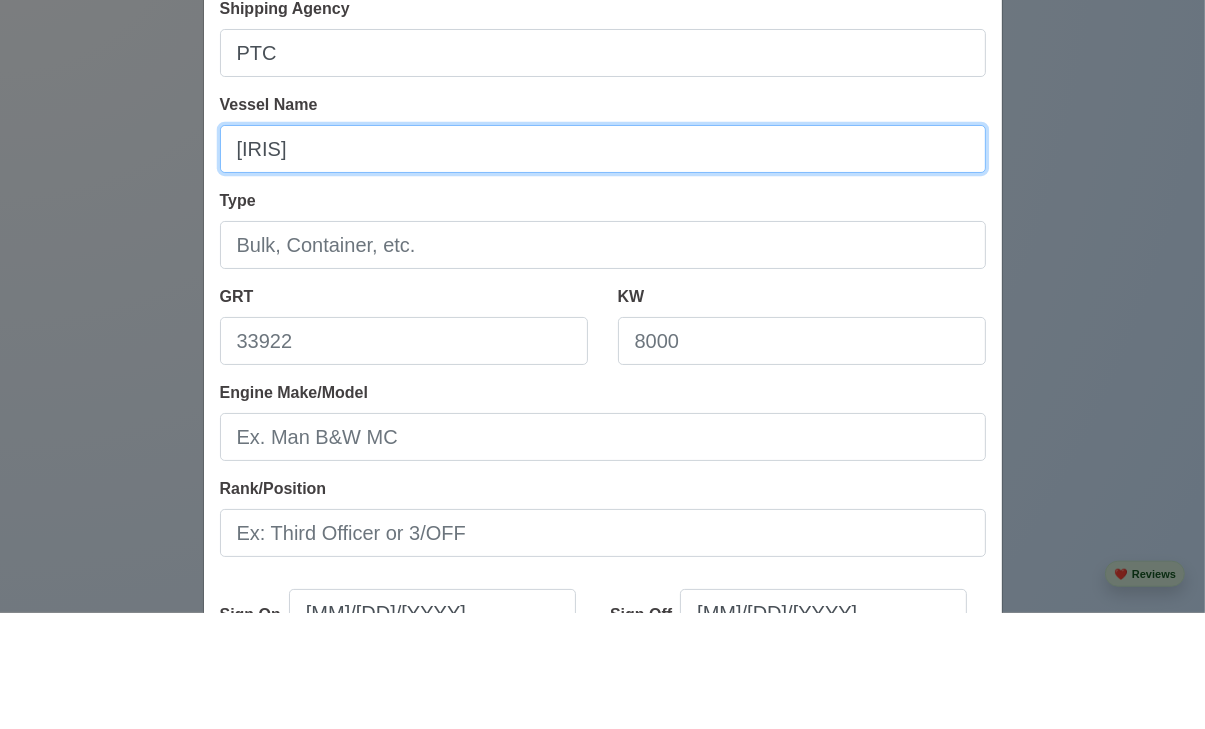 type on "[FIRST]" 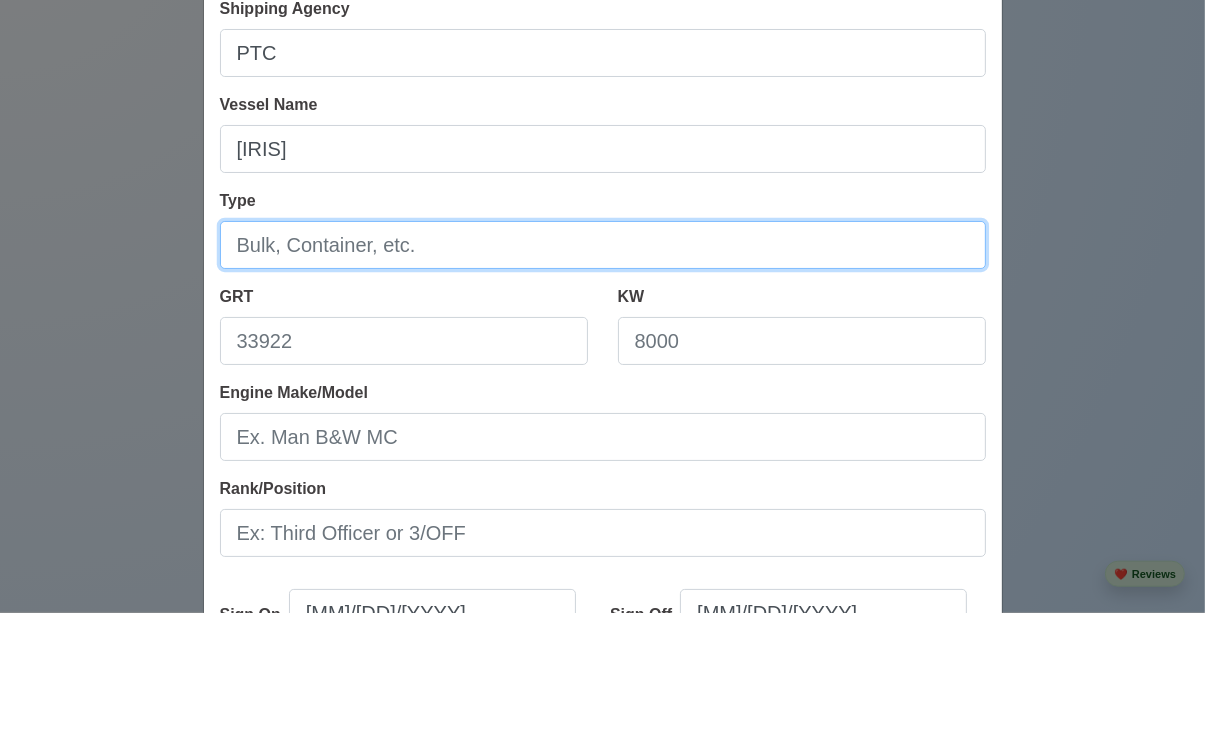 click on "Type" at bounding box center [603, 361] 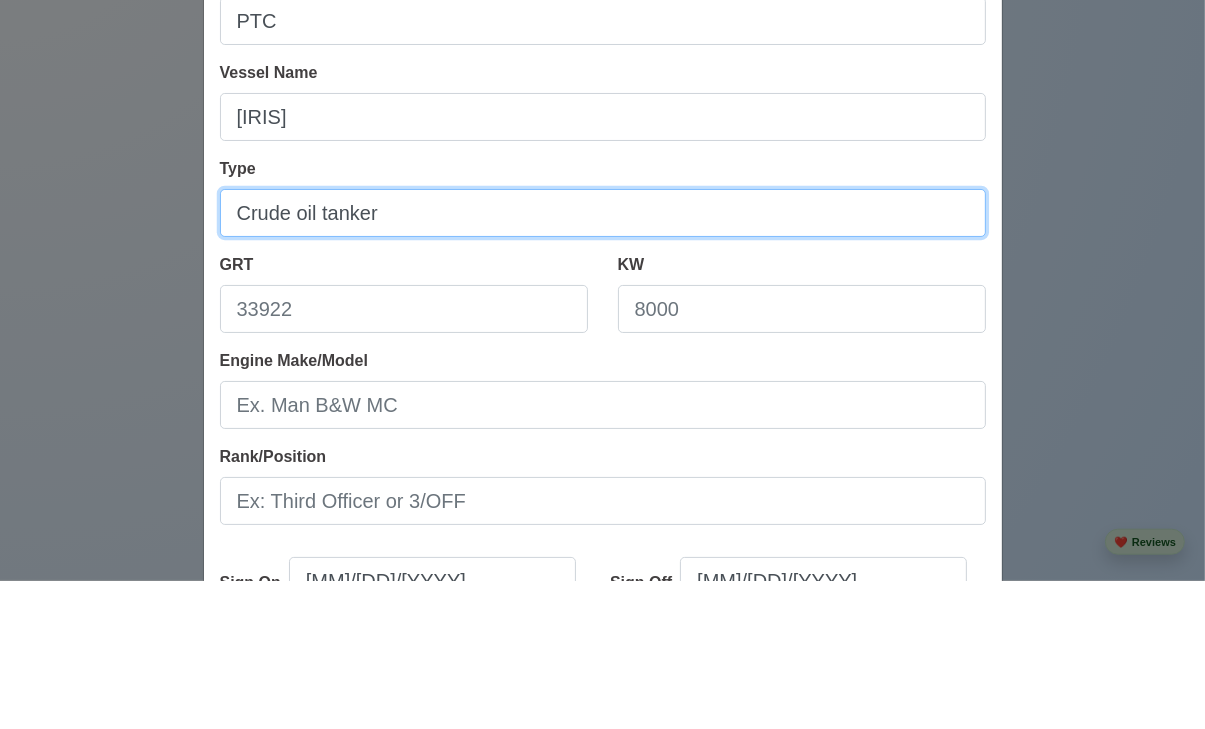 scroll, scrollTop: 2263, scrollLeft: 0, axis: vertical 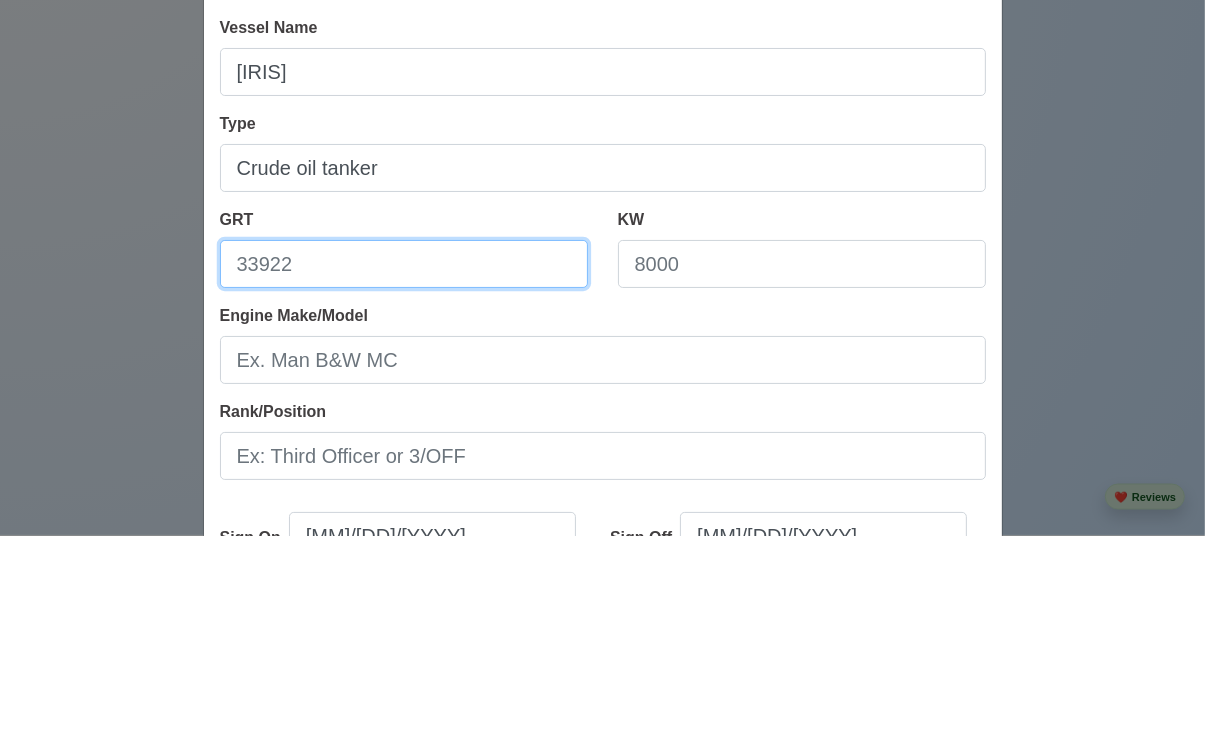 click on "GRT" at bounding box center [404, 457] 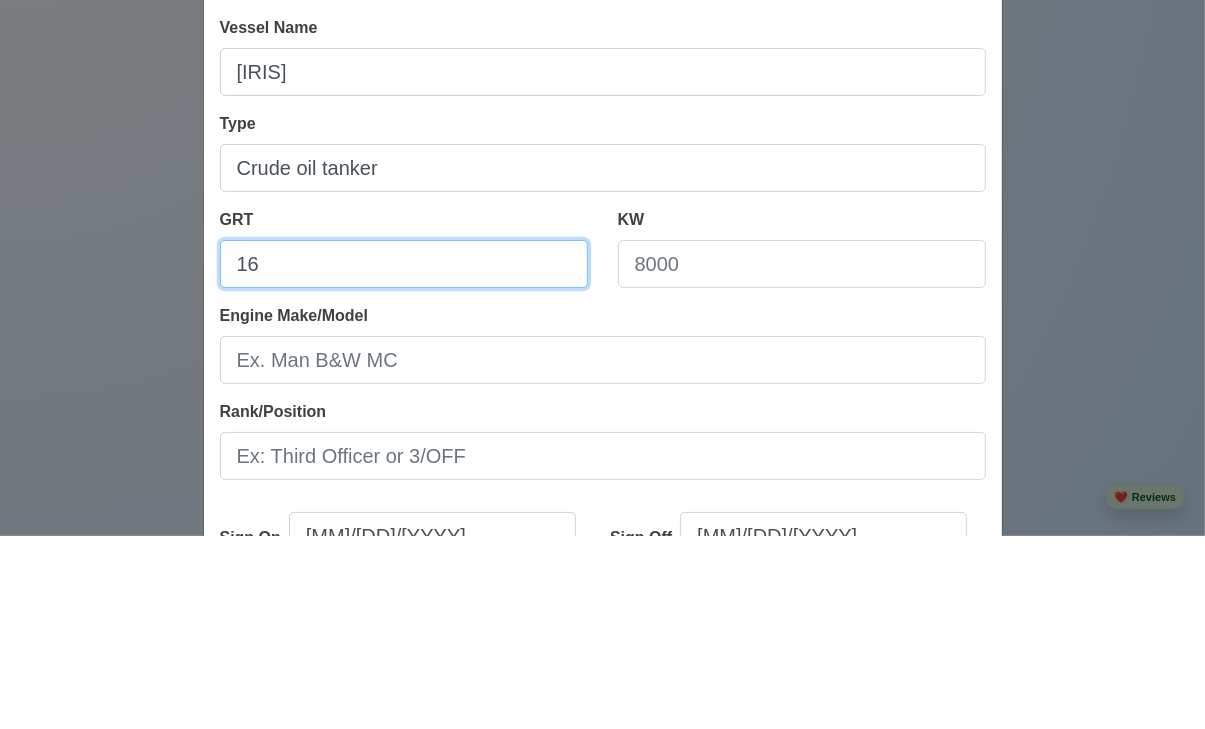 type on "160716" 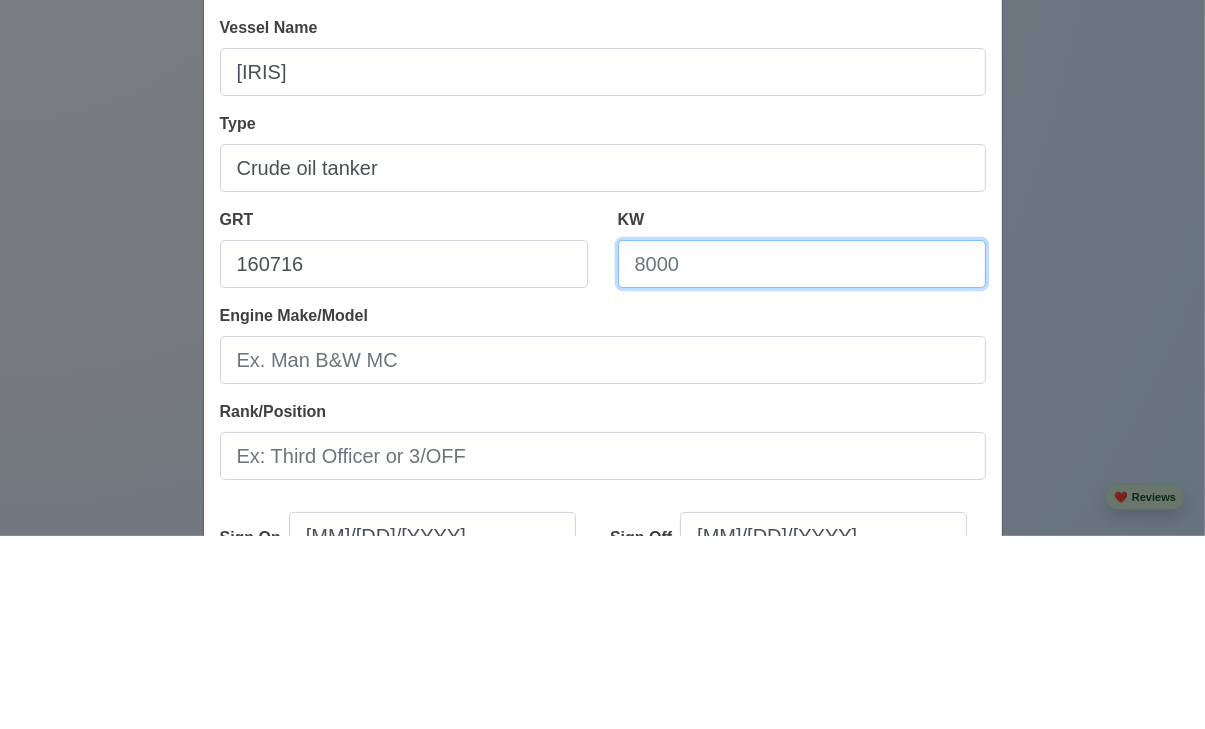 click on "KW" at bounding box center (802, 457) 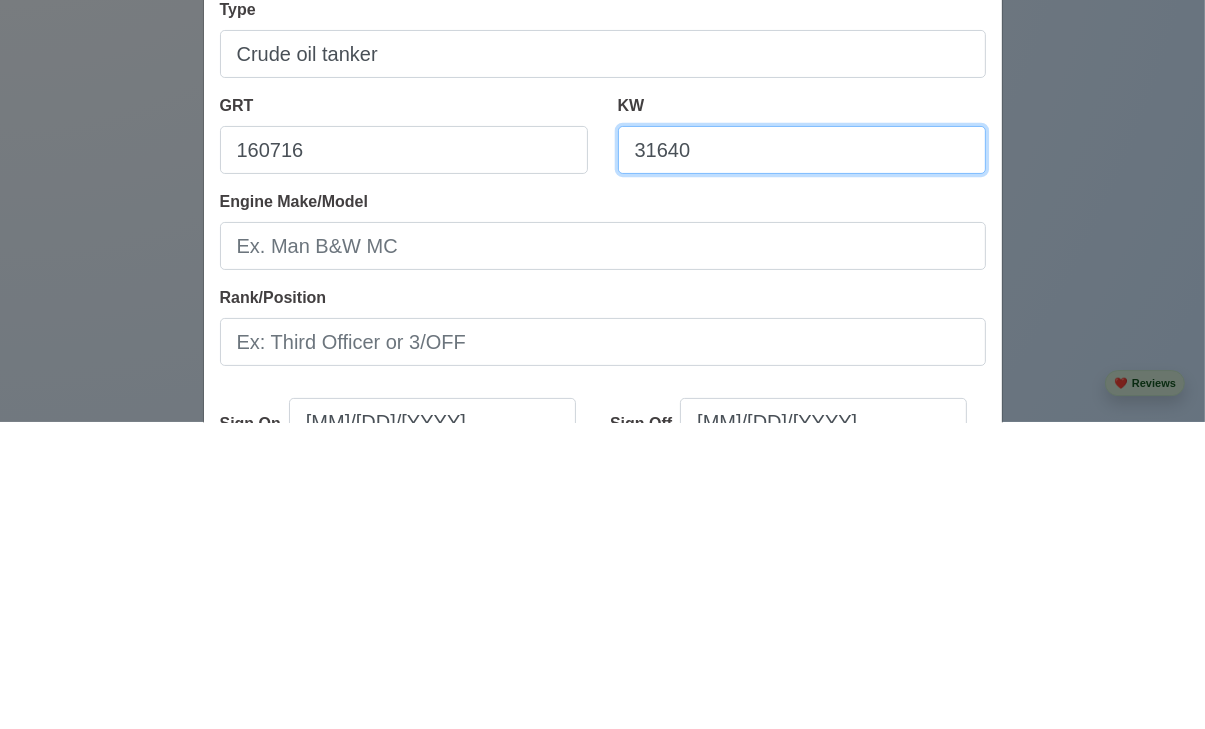 scroll, scrollTop: 2263, scrollLeft: 0, axis: vertical 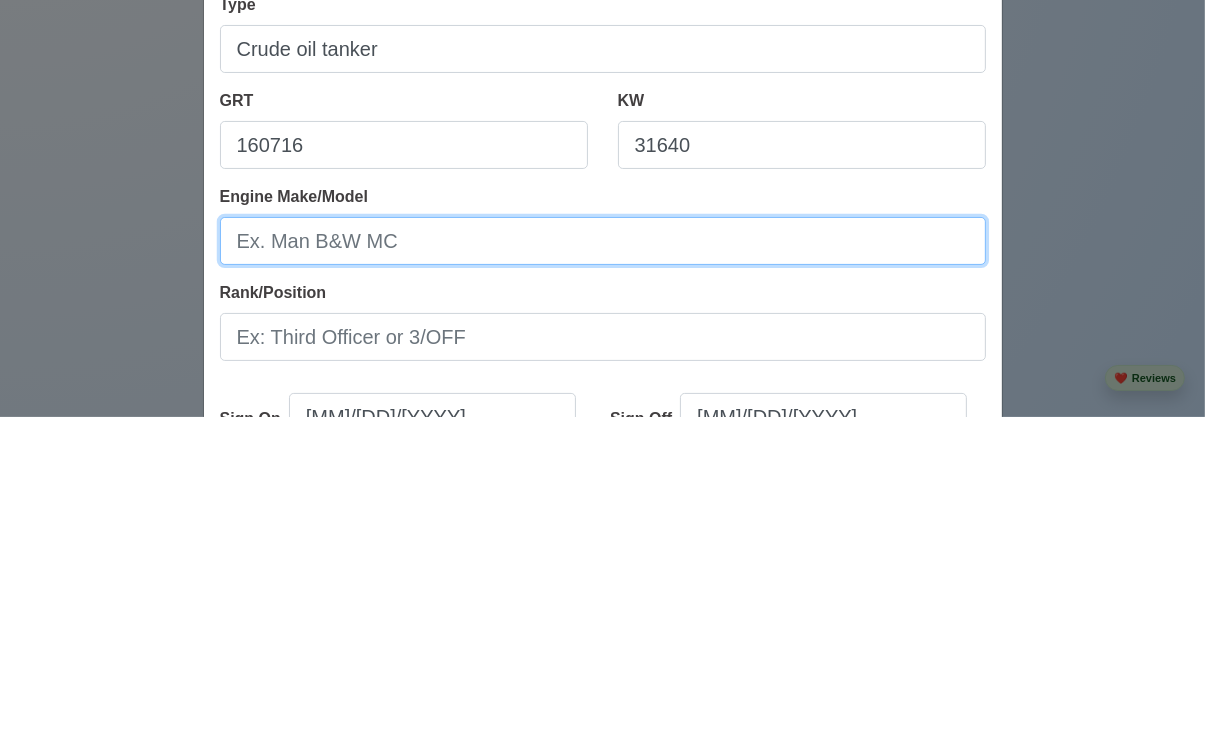 click on "Engine Make/Model" at bounding box center (603, 553) 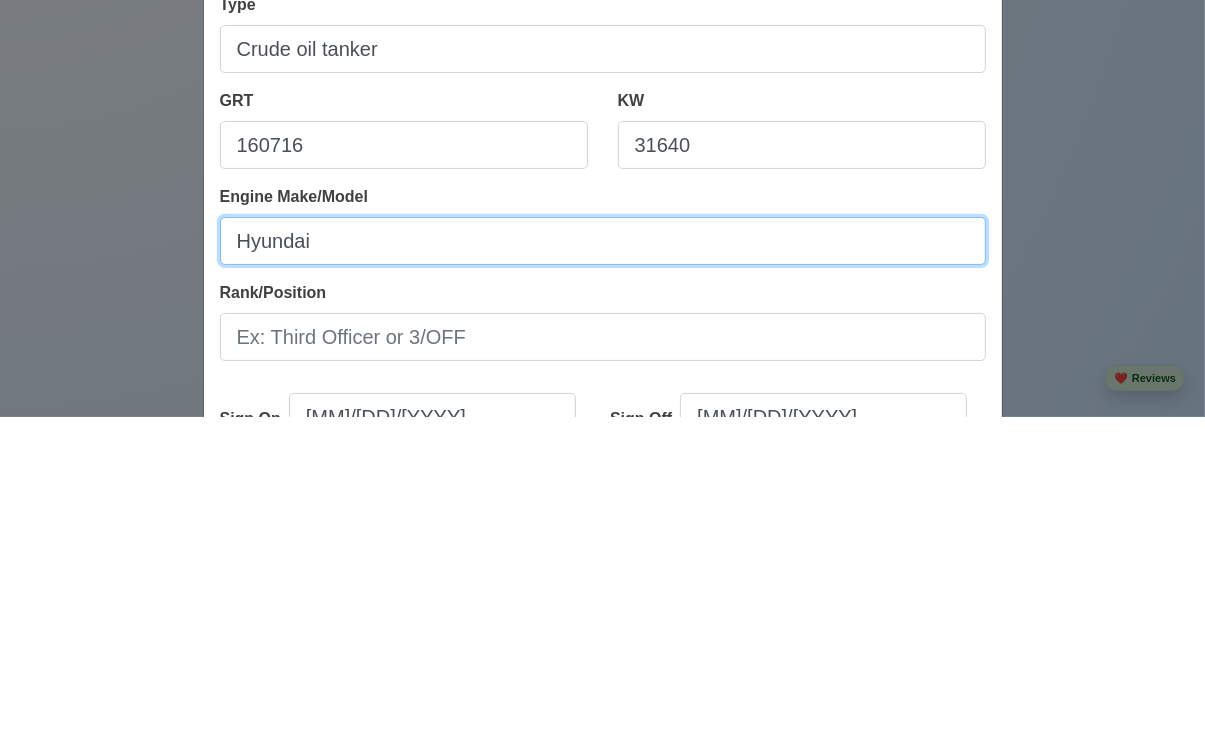 scroll, scrollTop: 2263, scrollLeft: 0, axis: vertical 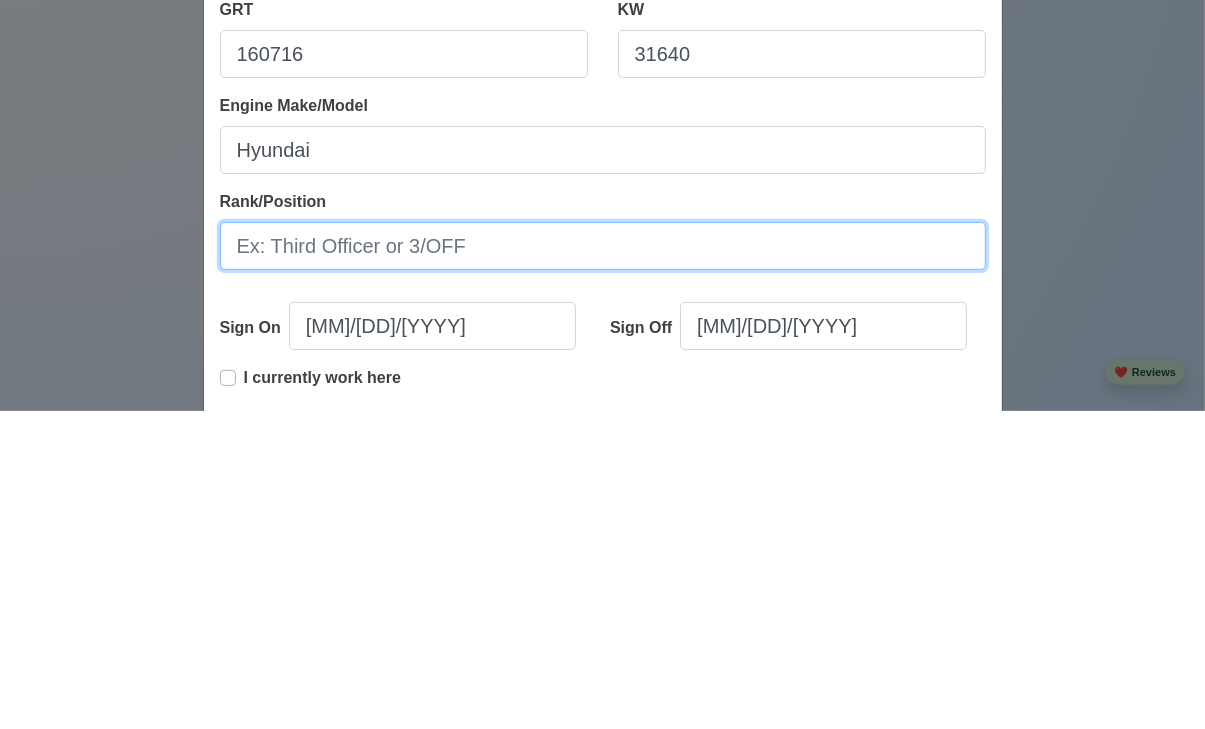 click on "Rank/Position" at bounding box center (603, 564) 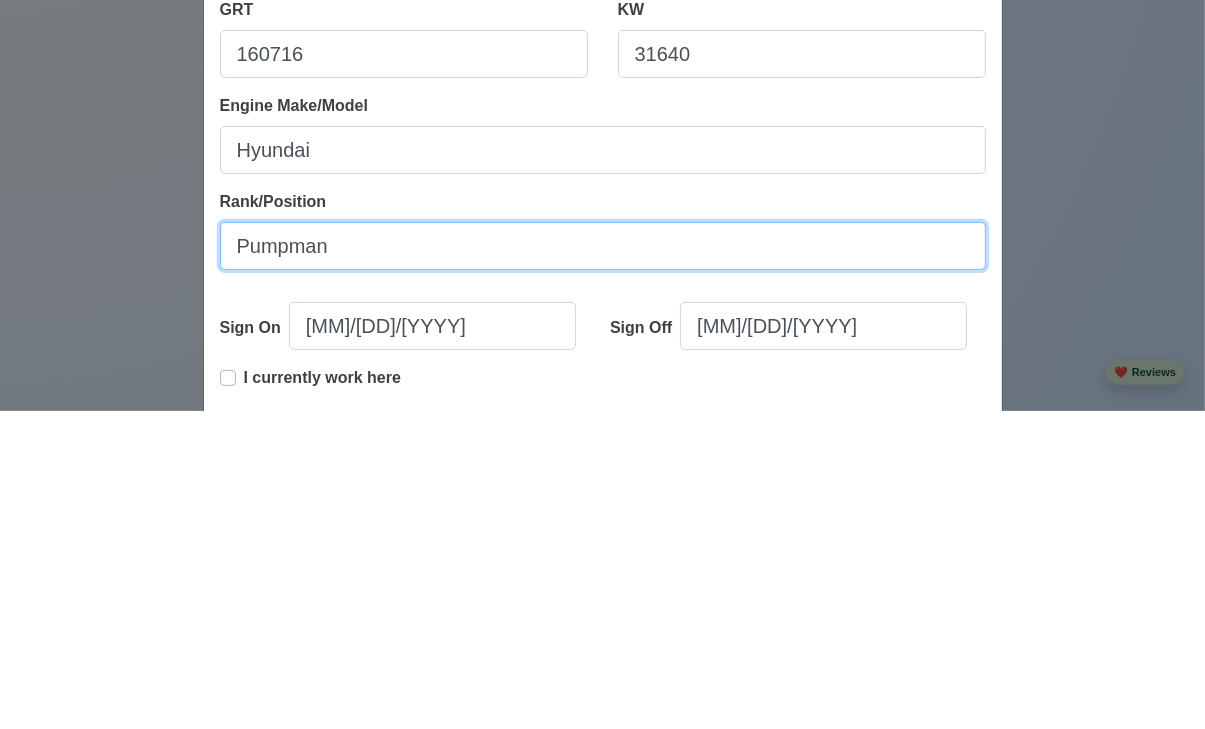 type on "Pumpman" 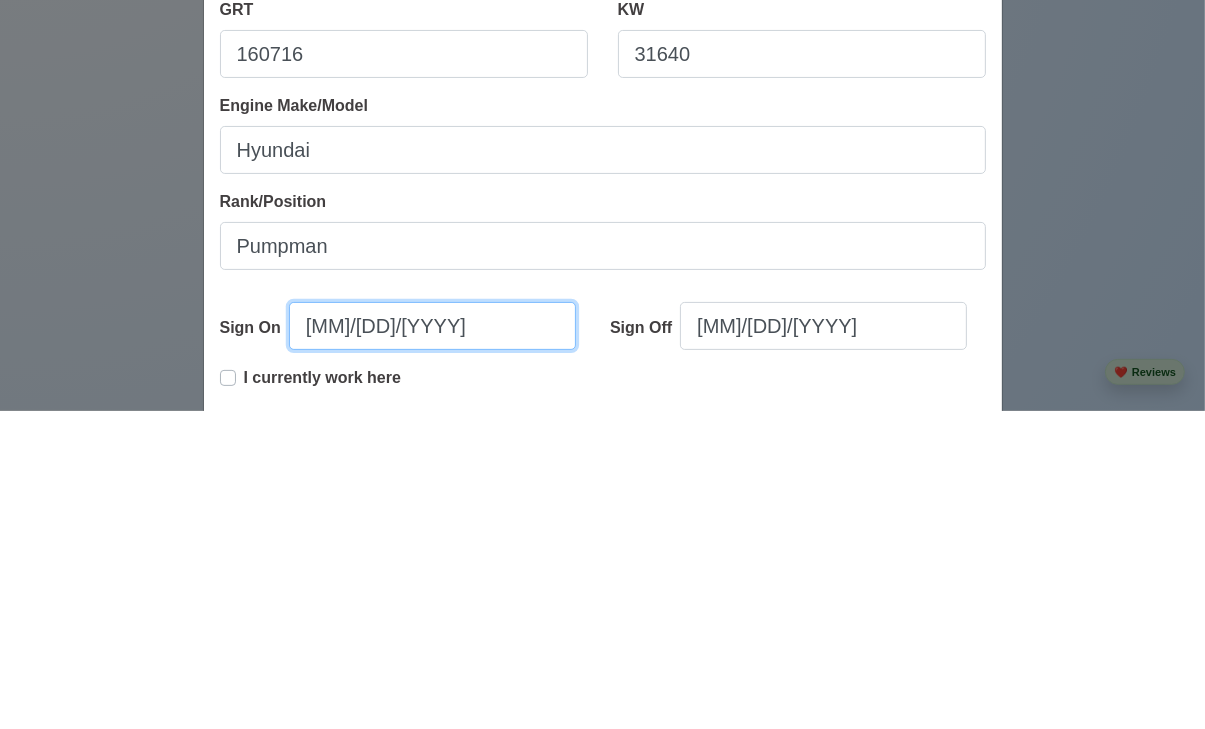 click on "[MONTH]/[DAY]/[YEAR]" at bounding box center [432, 644] 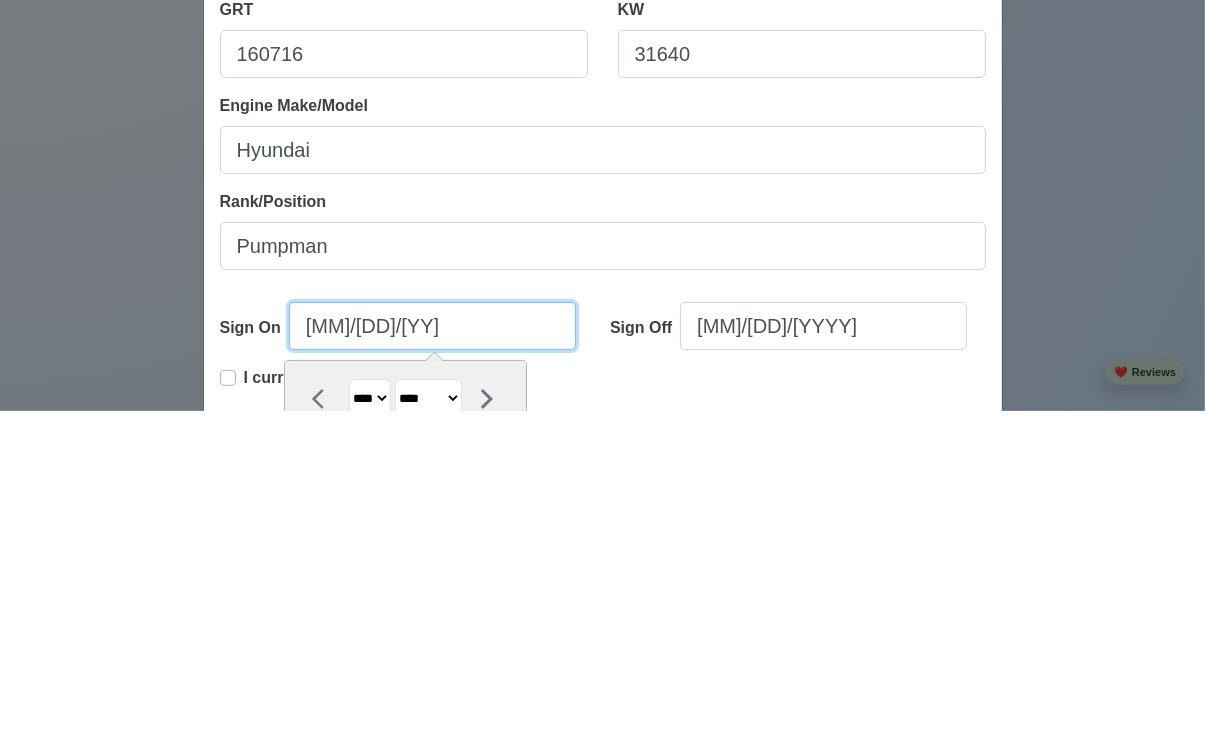type on "[MONTH]/[DAY]/[YEAR]" 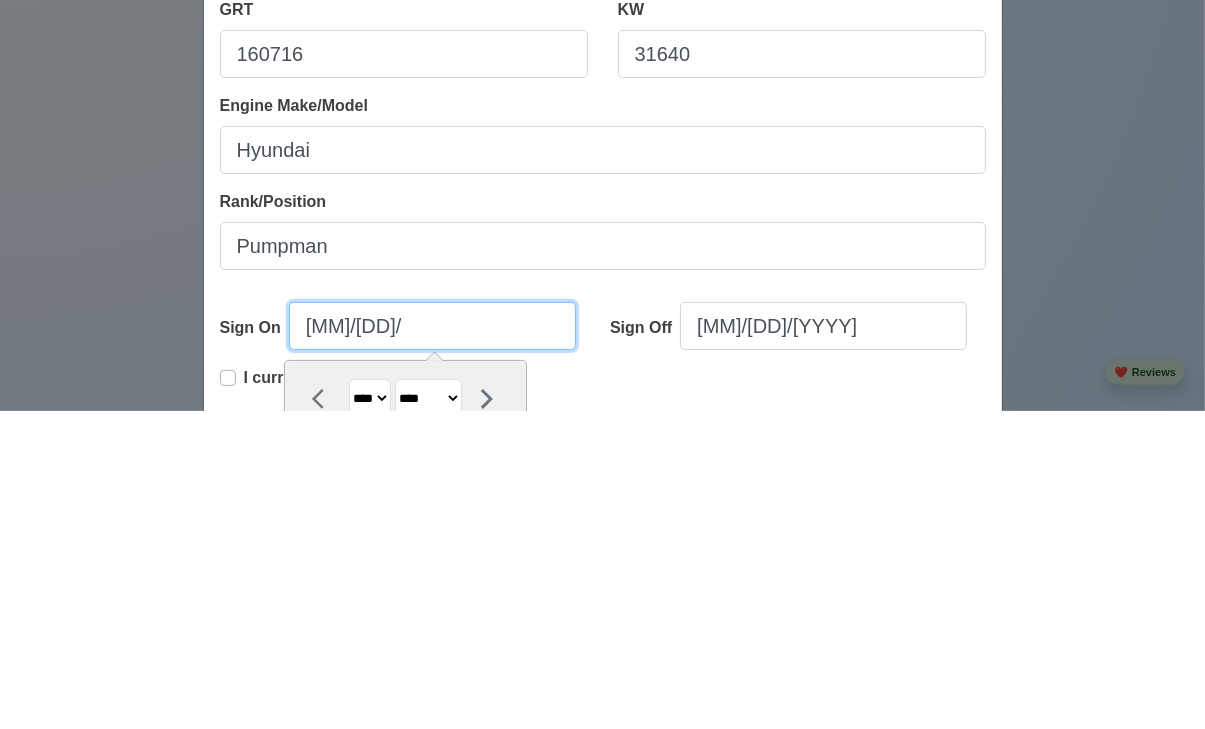 select on "****" 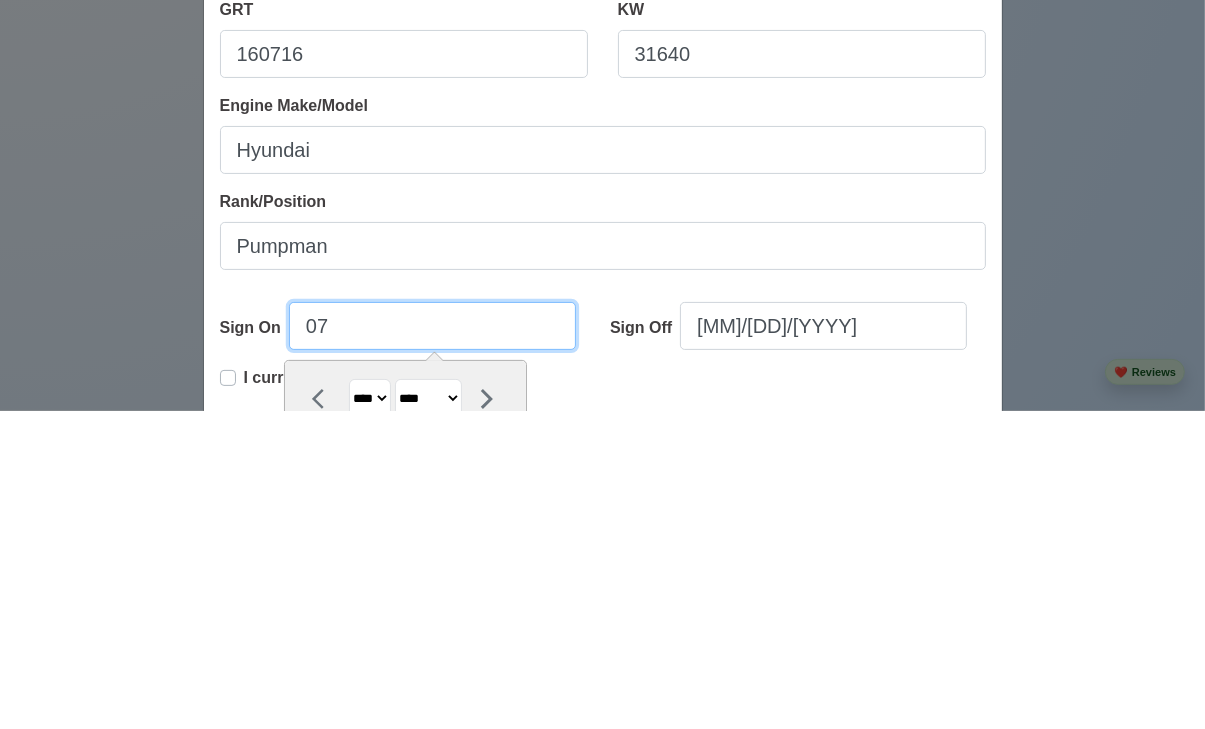 type on "0" 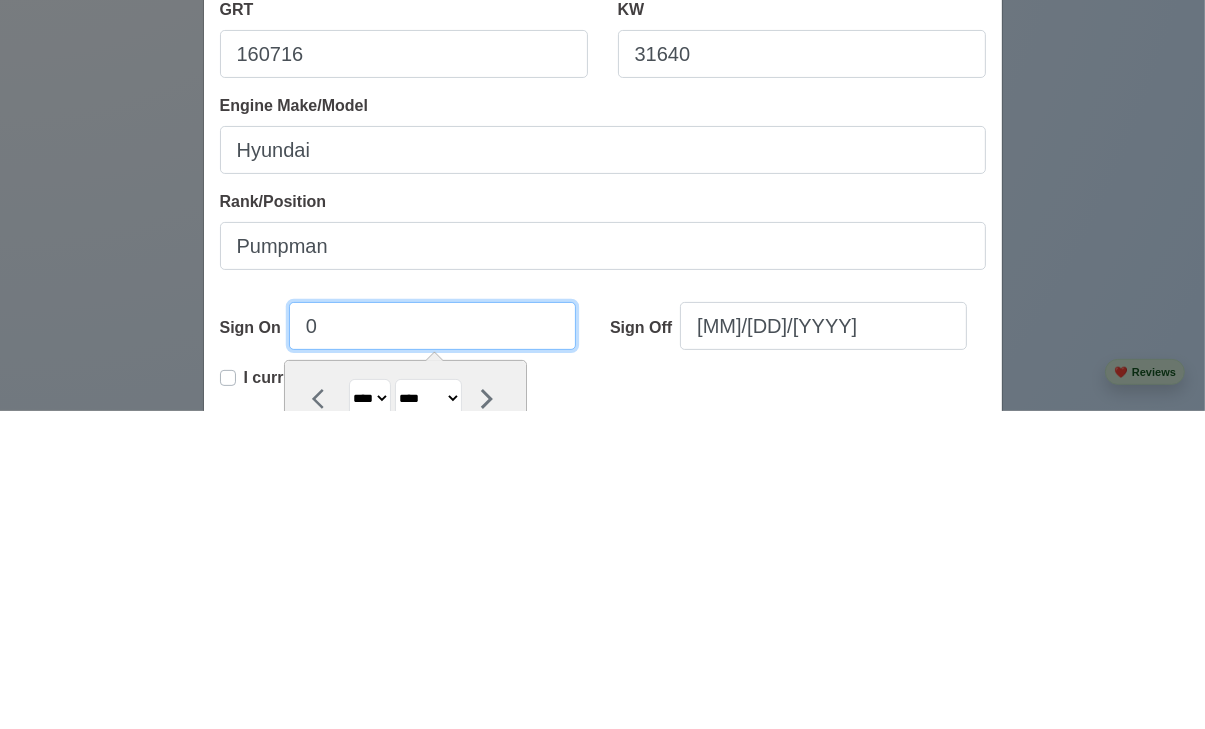 type 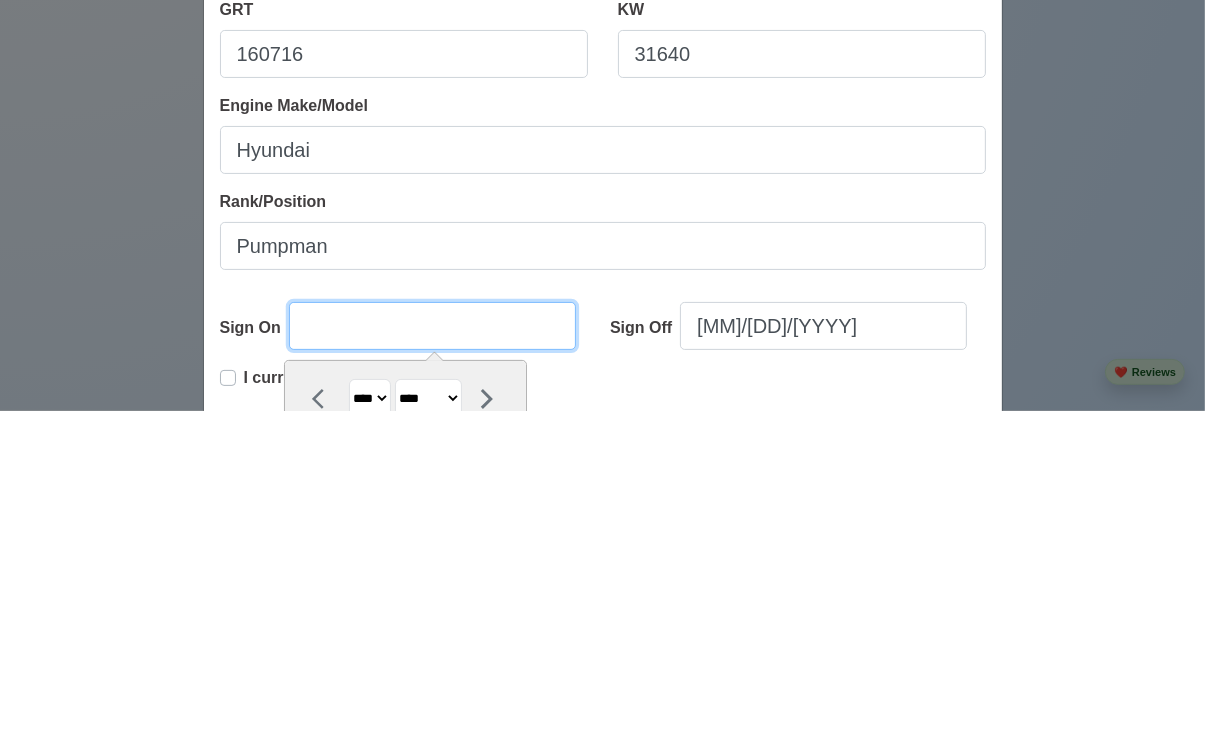select on "****" 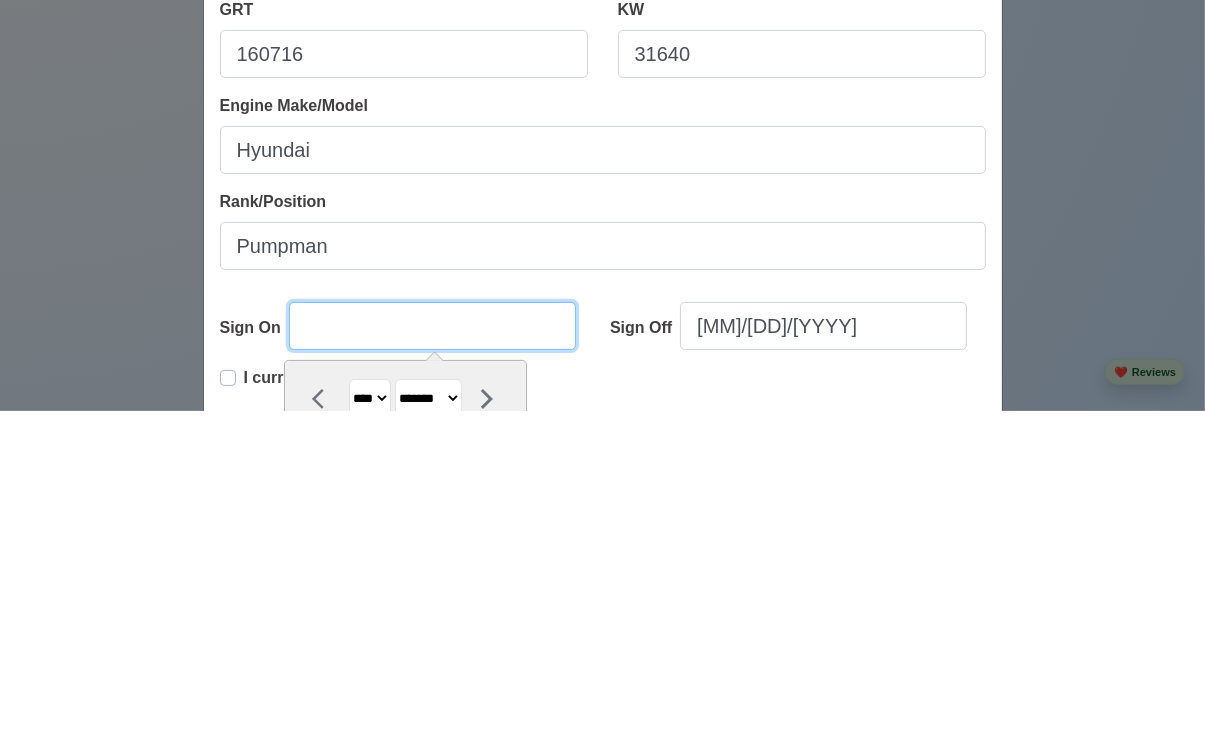 type on "1" 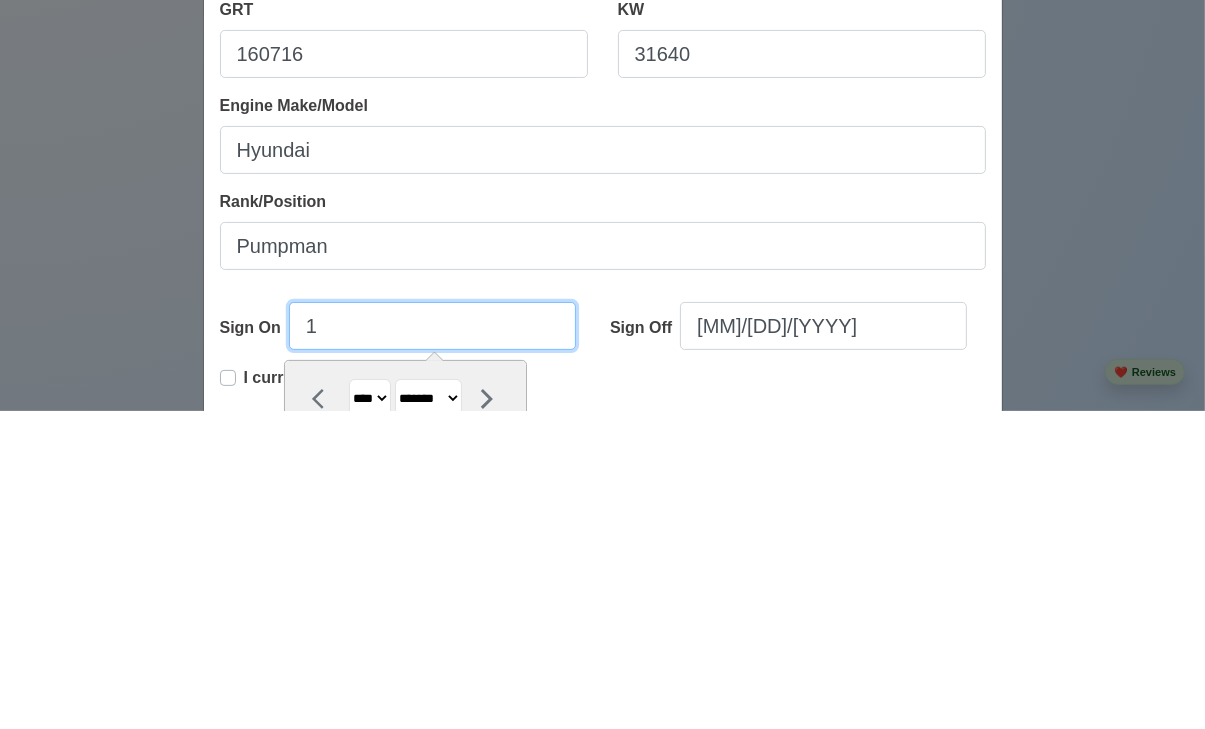 select on "****" 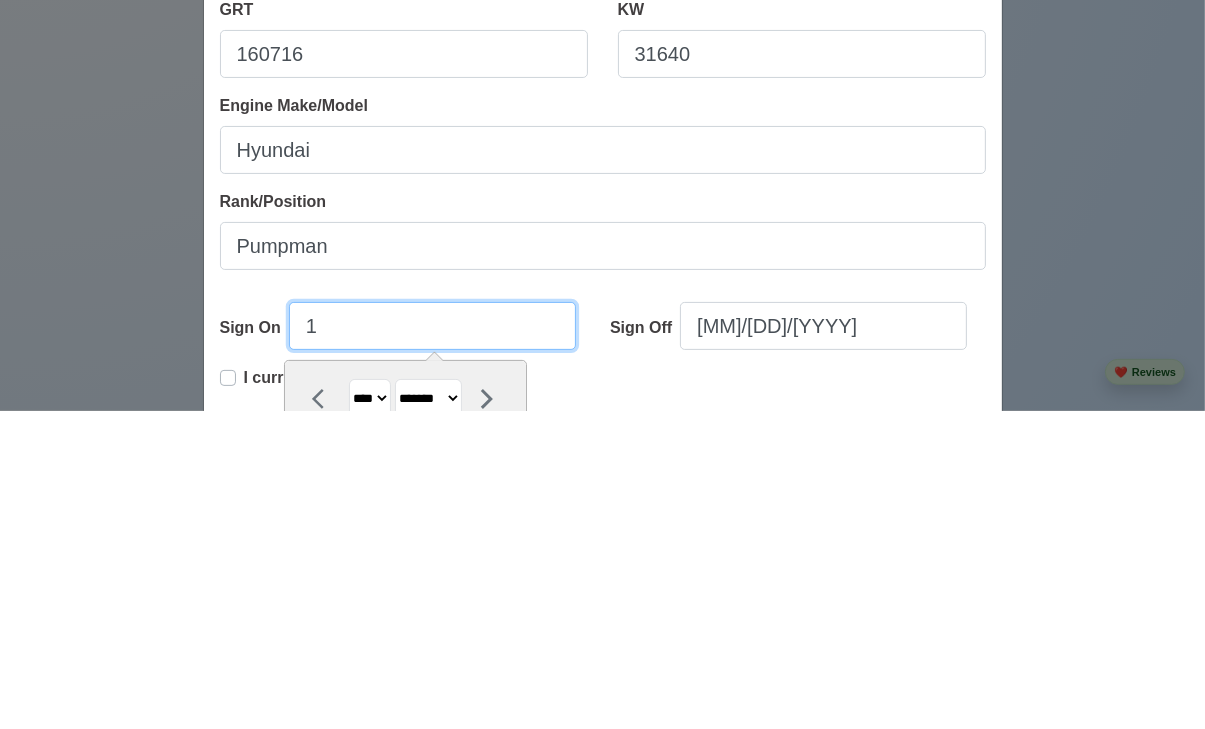 type on "11" 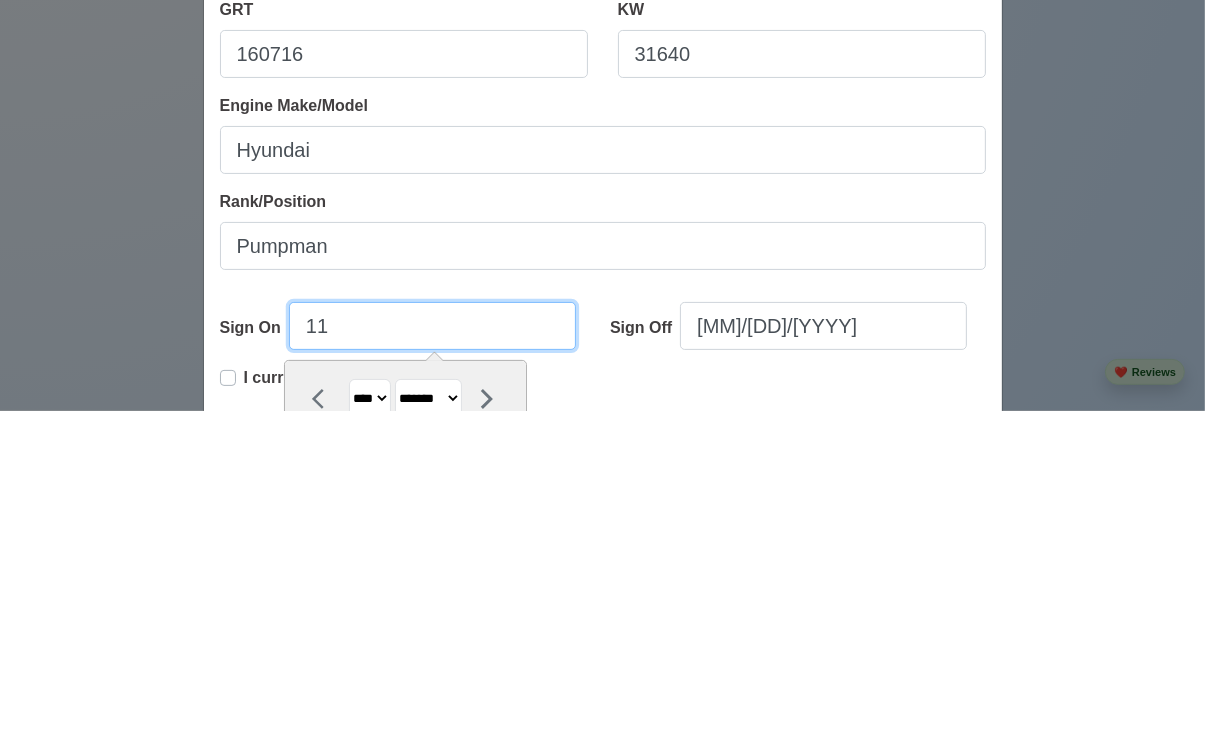 select on "********" 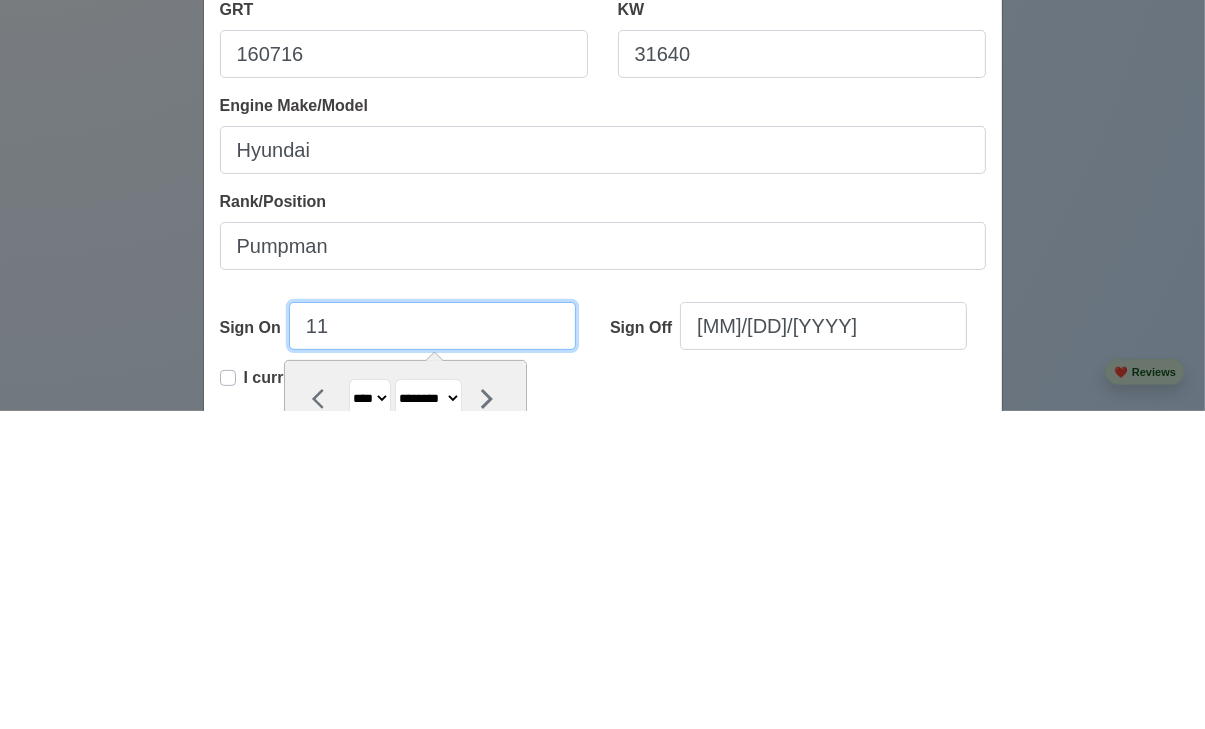type on "1" 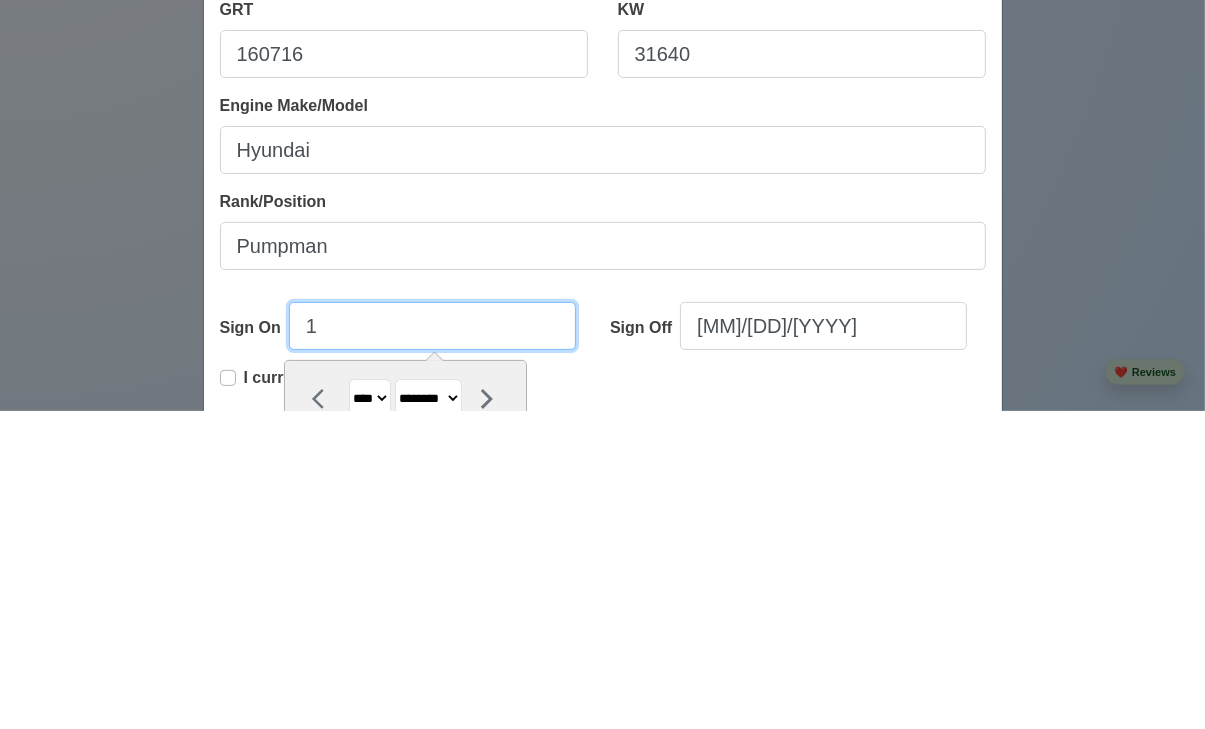 select on "*******" 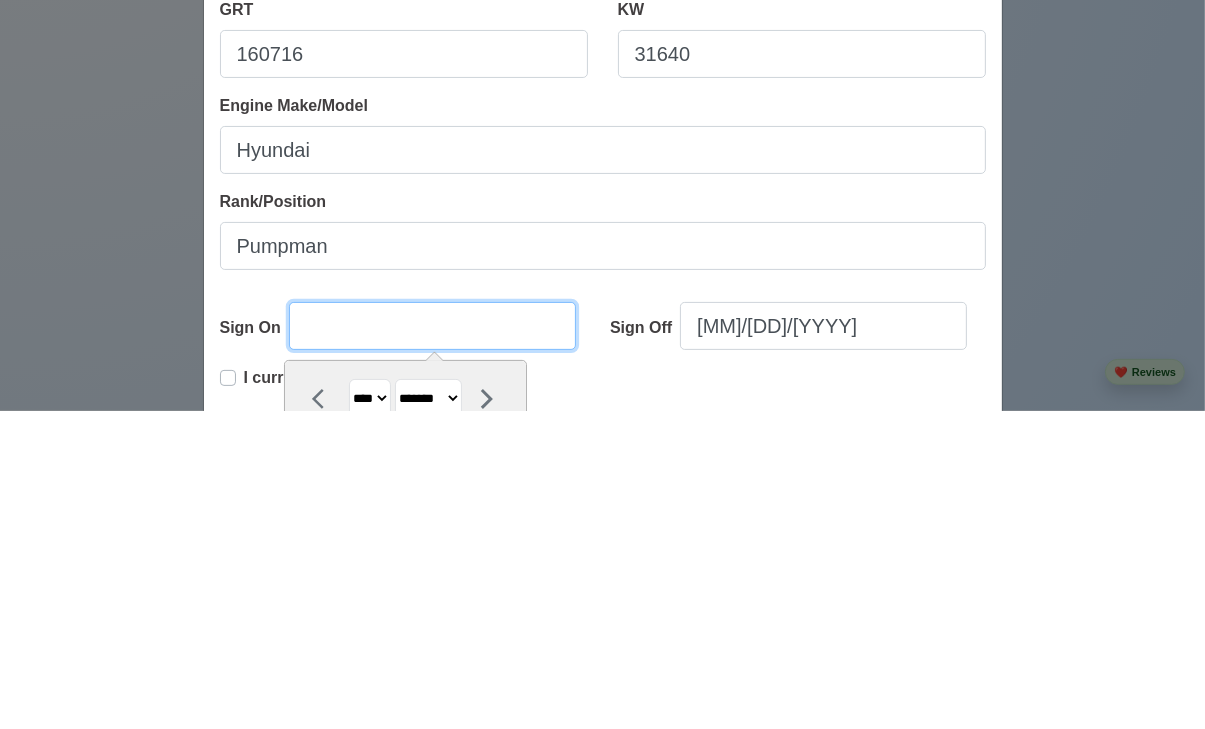 type on "0" 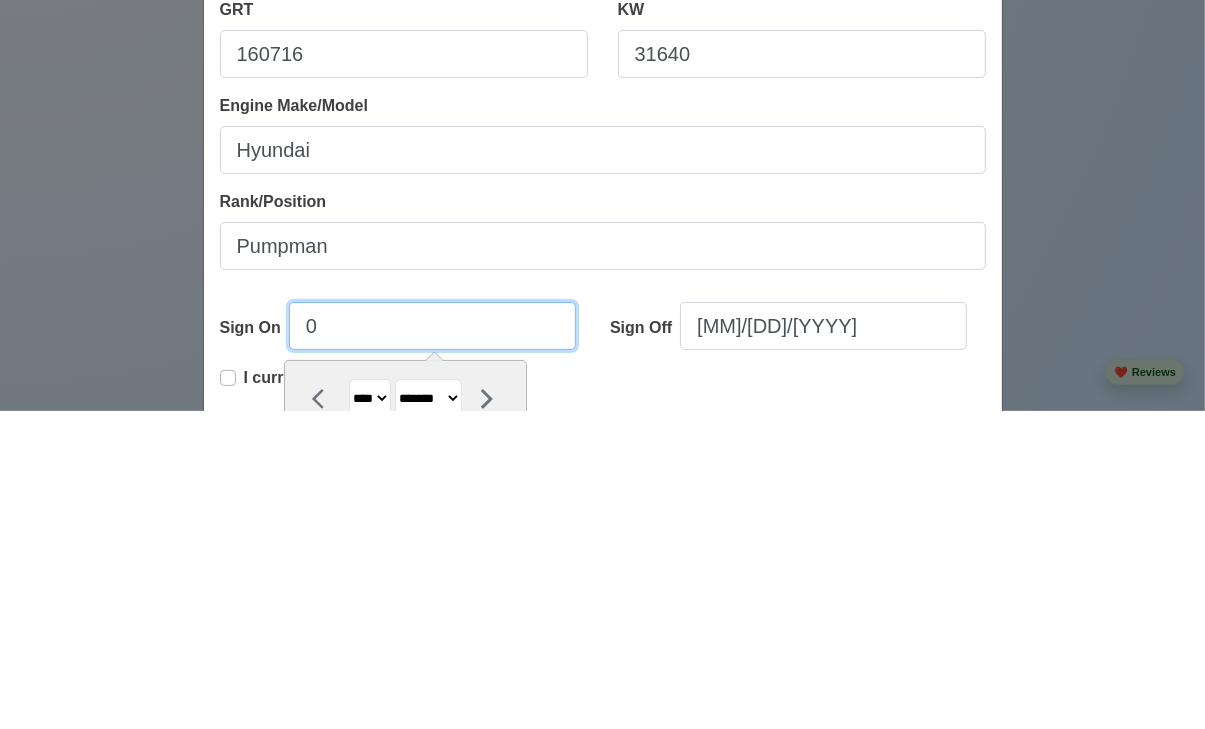 select on "****" 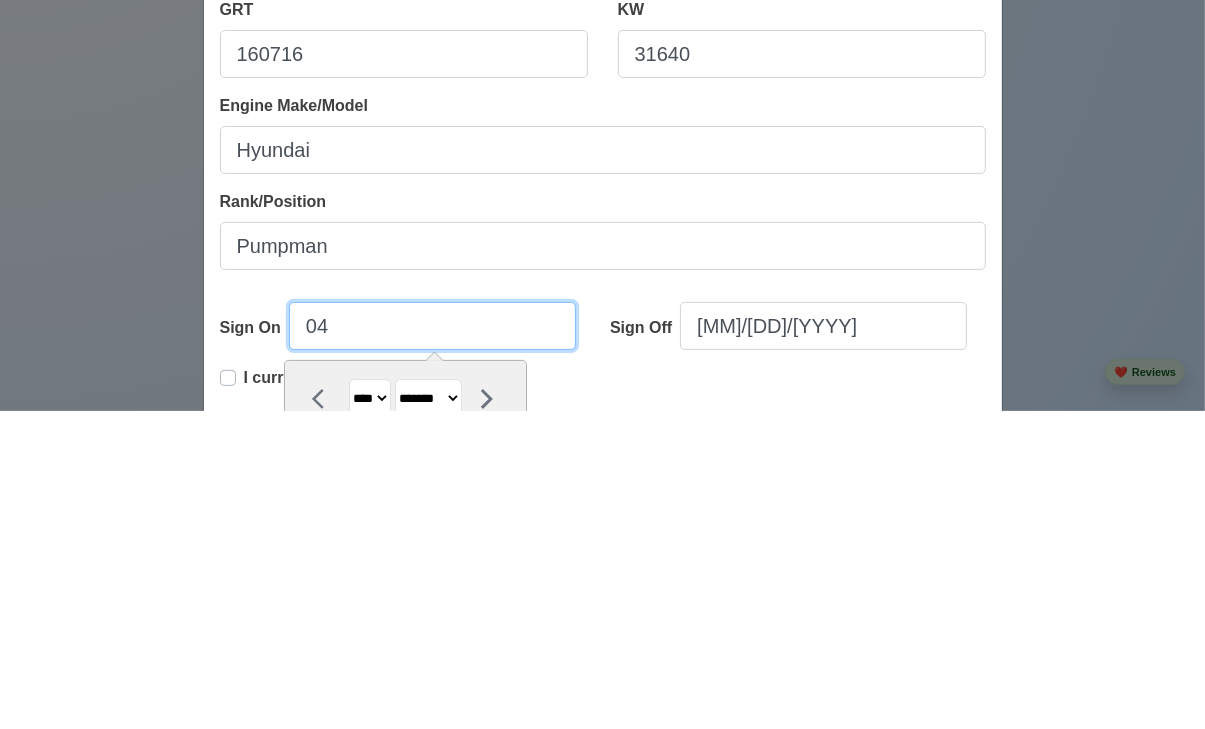select on "****" 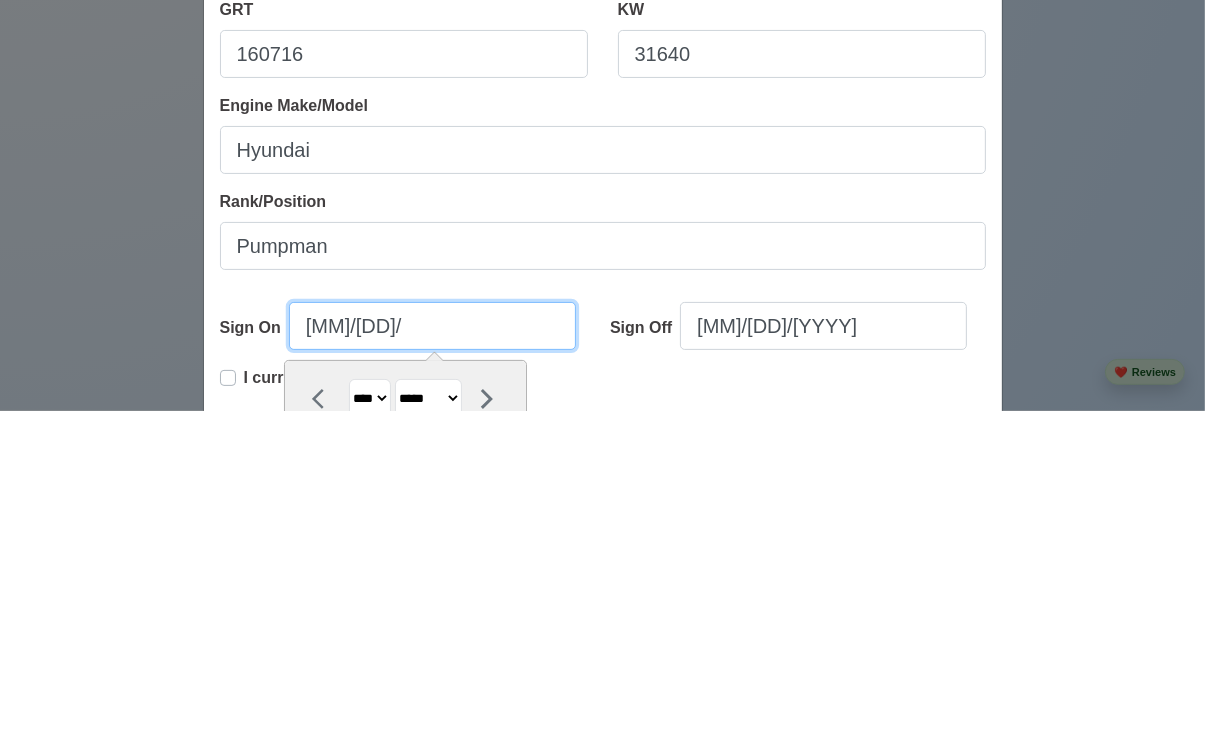 type on "04/11/2" 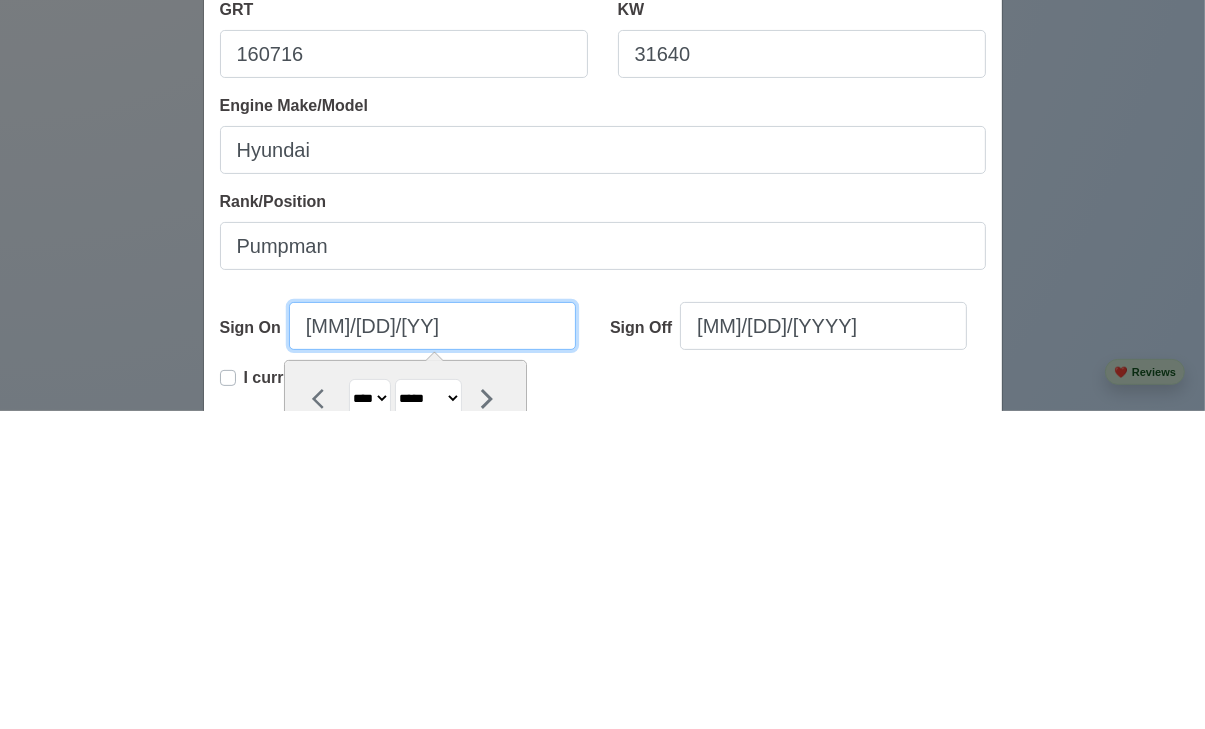 select on "****" 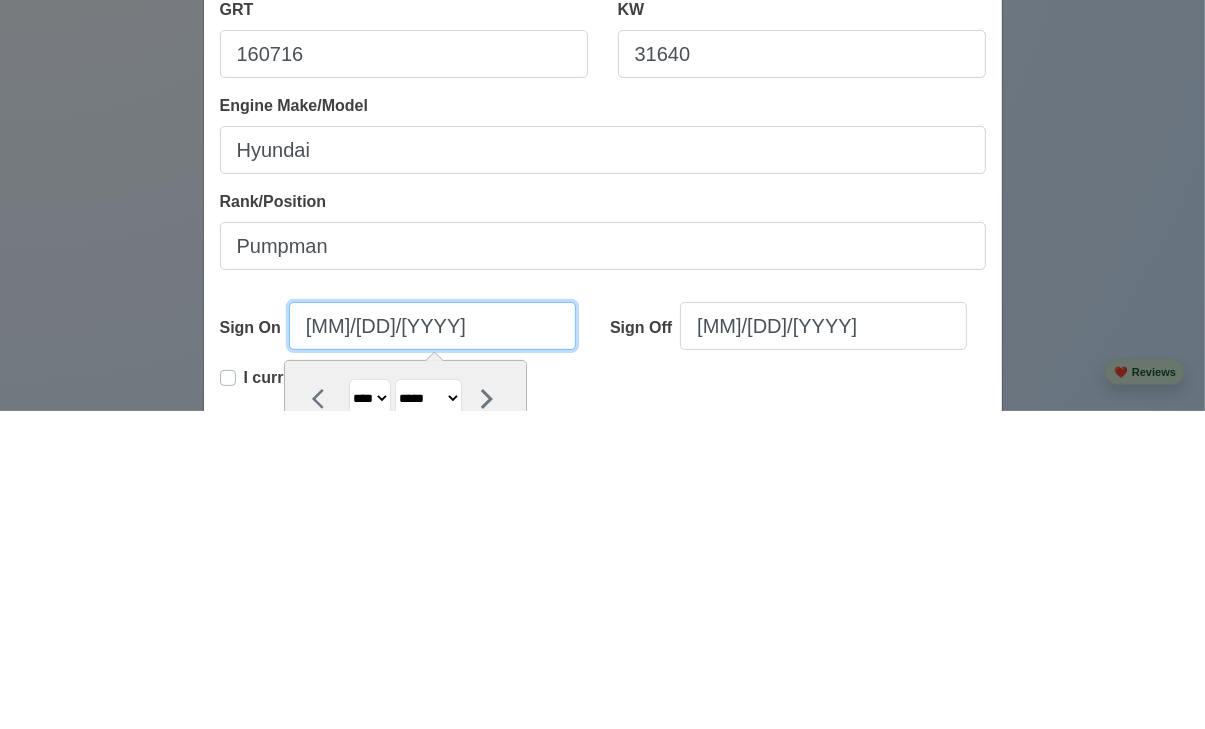 select on "****" 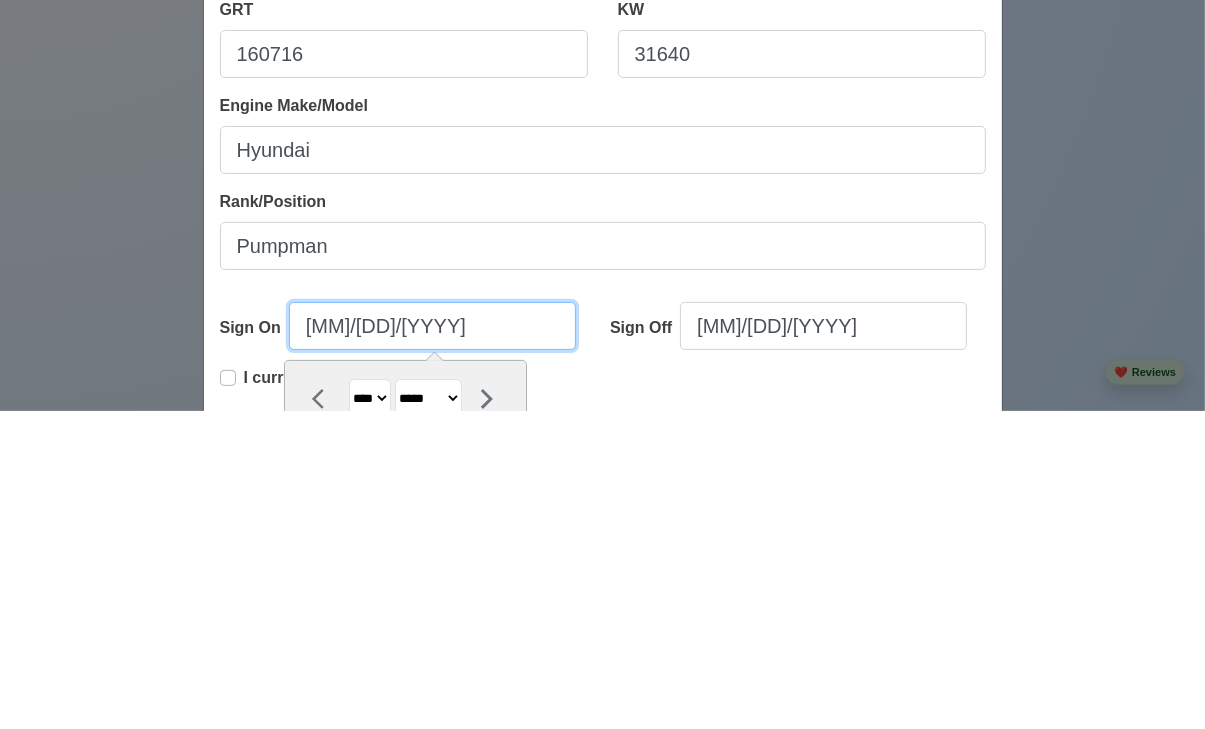 type on "04/11/2019" 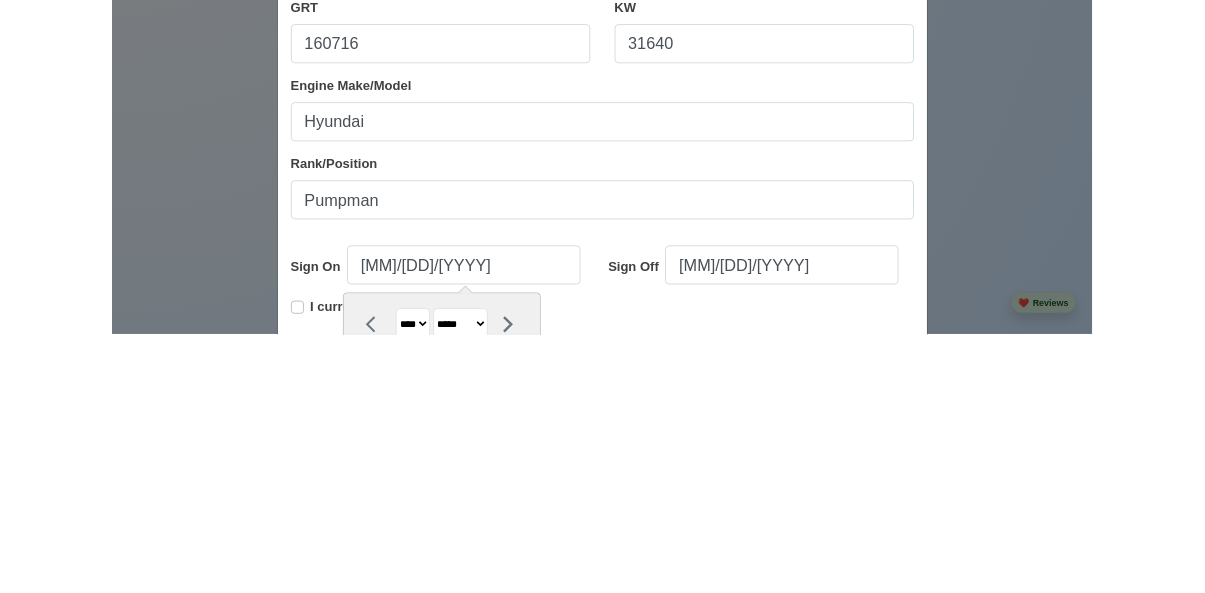 scroll, scrollTop: 2263, scrollLeft: 0, axis: vertical 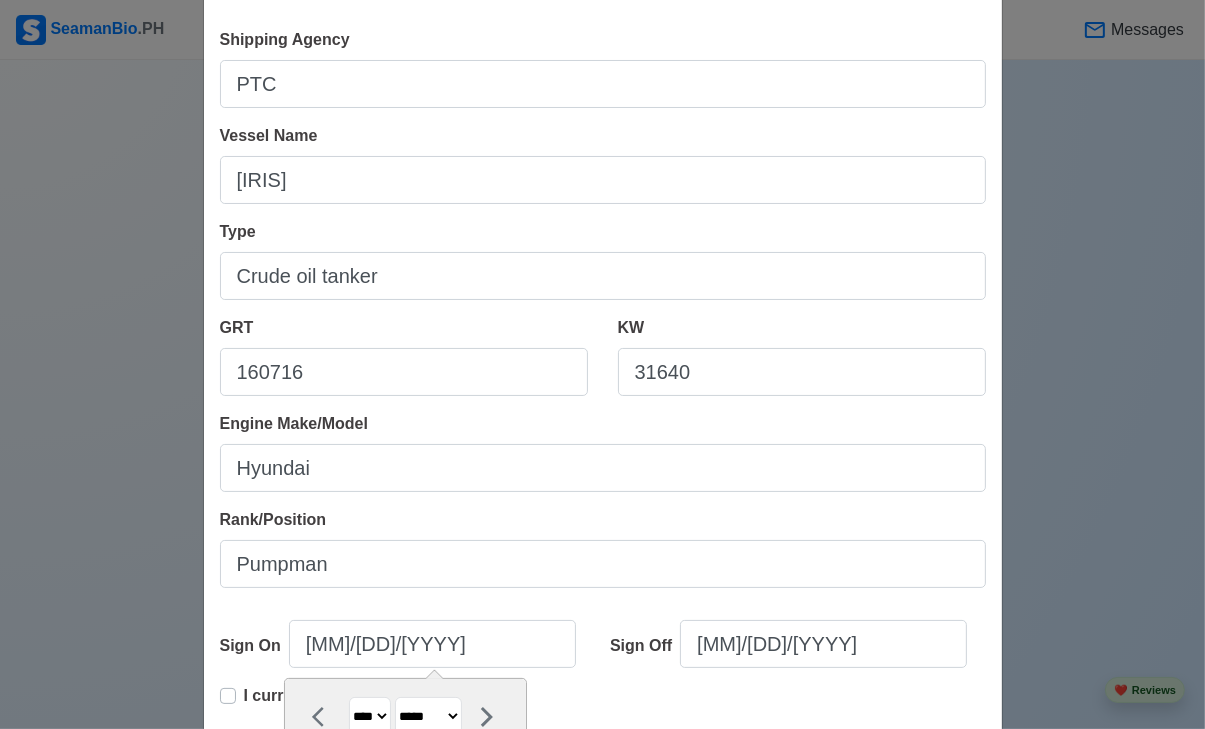 click on "KW 31640" at bounding box center (802, 356) 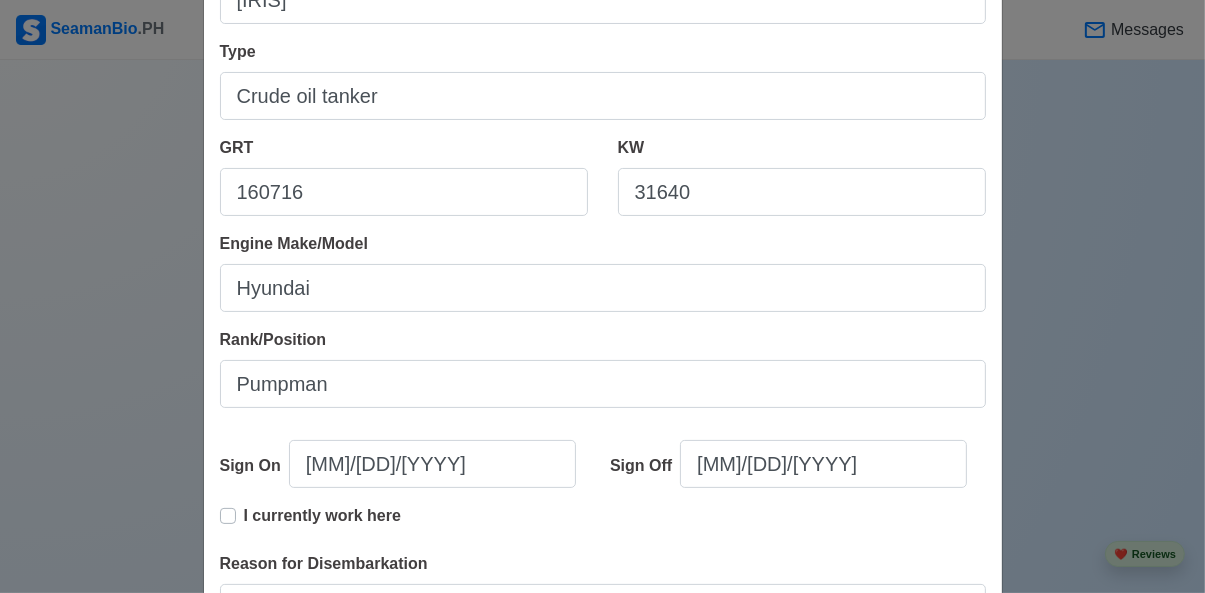 scroll, scrollTop: 269, scrollLeft: 0, axis: vertical 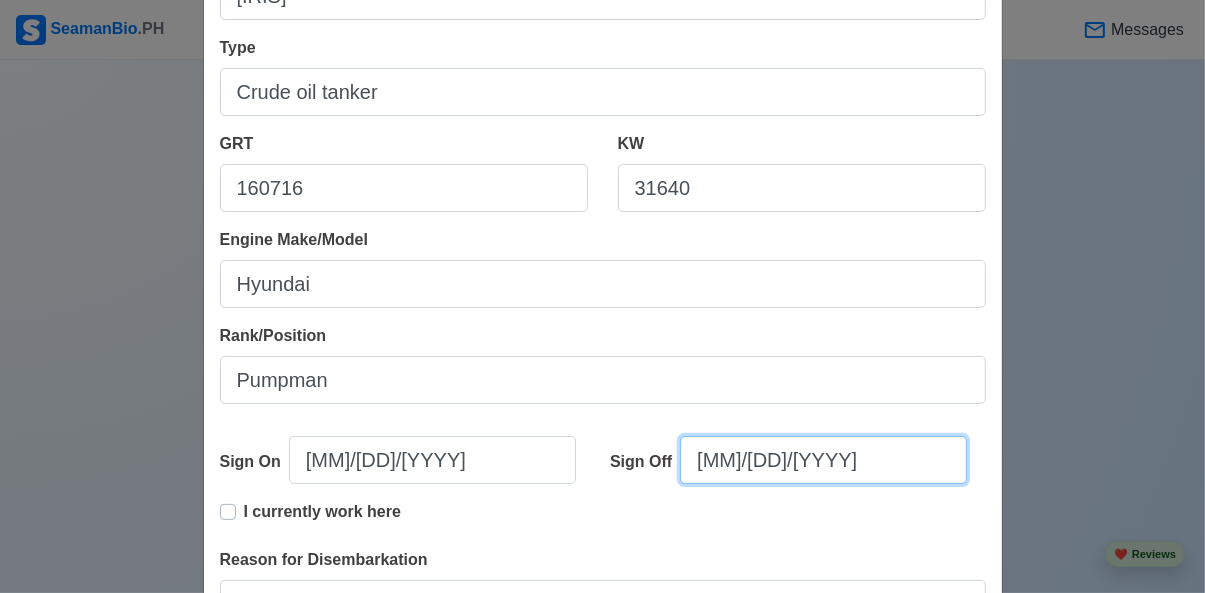click on "[MONTH]/[DAY]/[YEAR]" at bounding box center [823, 460] 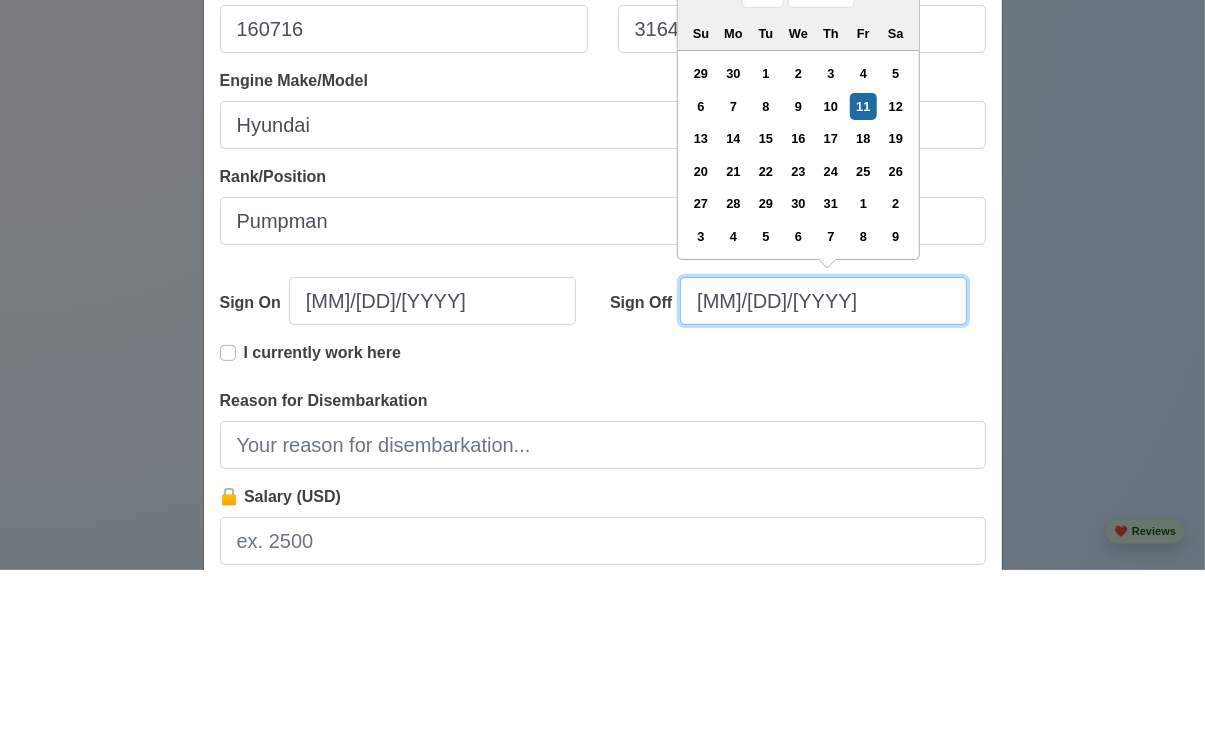 scroll, scrollTop: 2263, scrollLeft: 0, axis: vertical 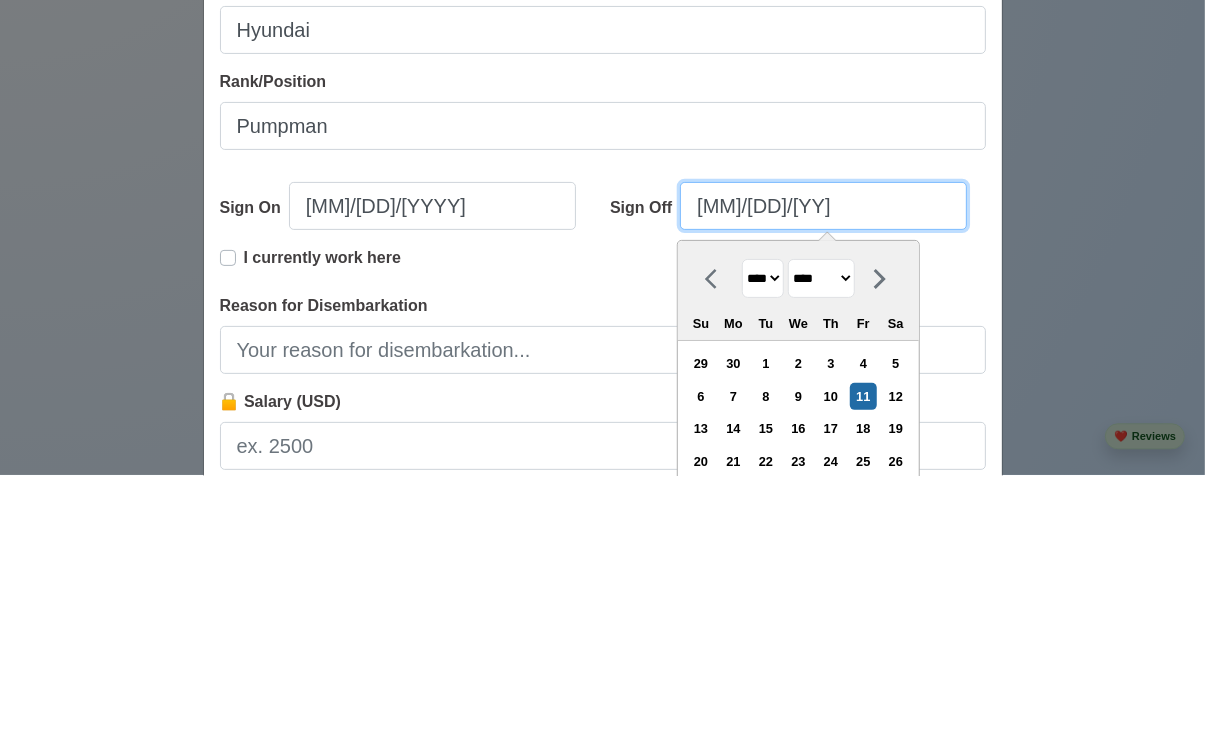 type on "[MONTH]/[DAY]/[YEAR]" 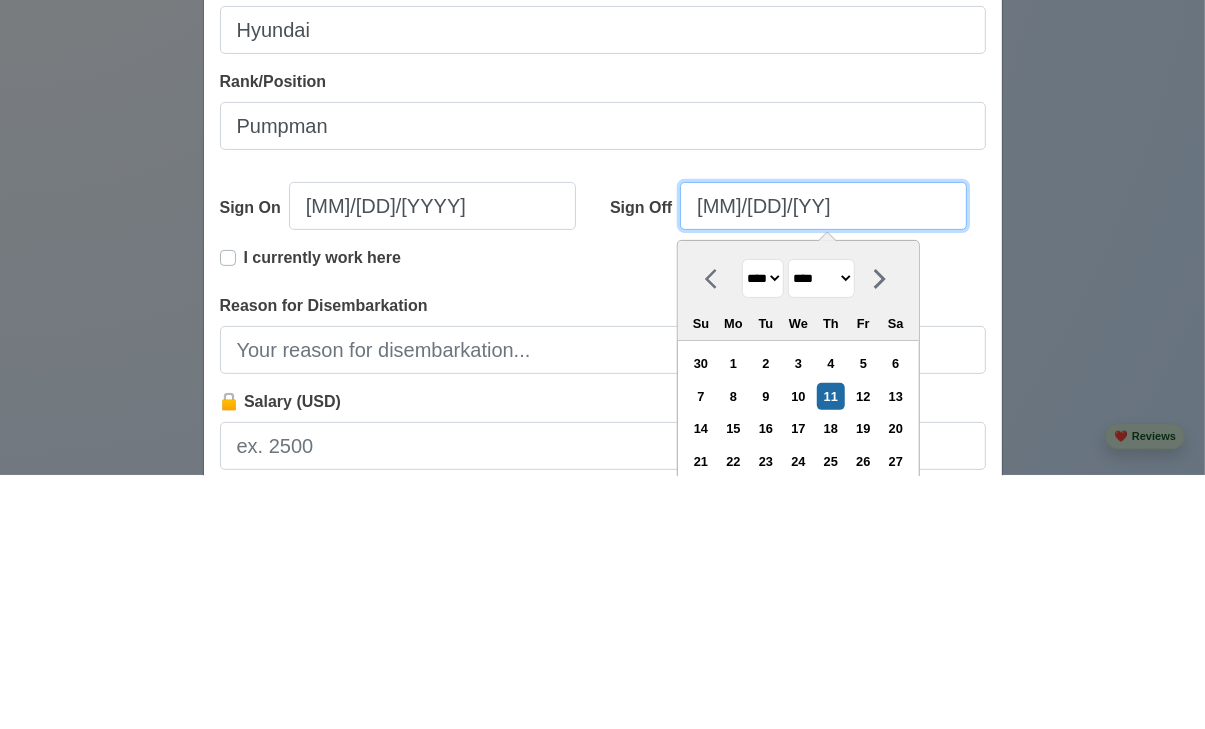 type on "[MONTH]/[DAY]/" 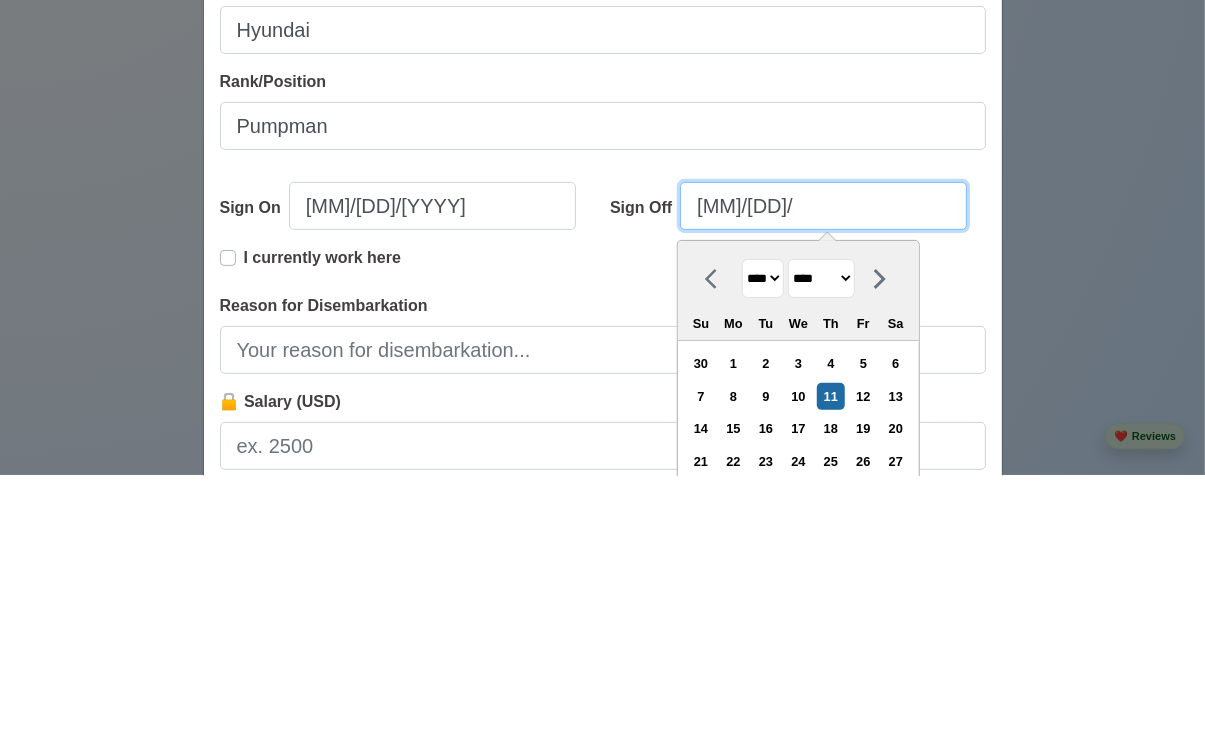 select on "****" 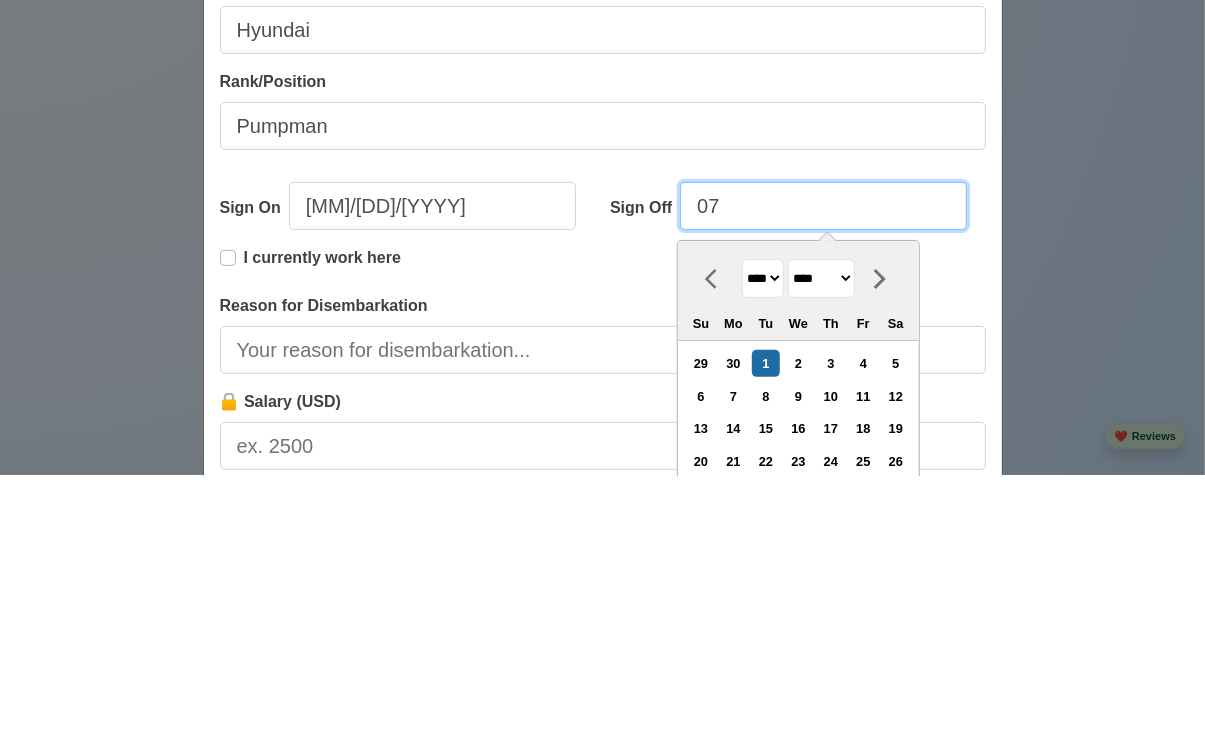 type on "0" 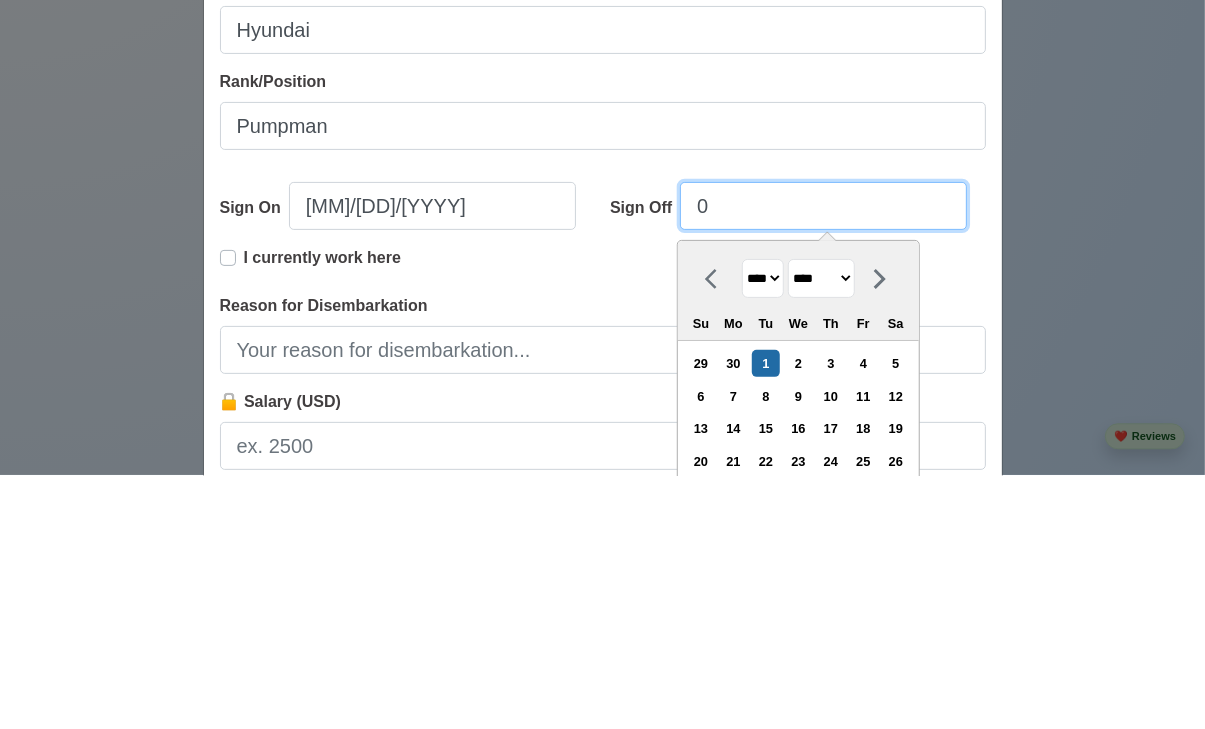 type 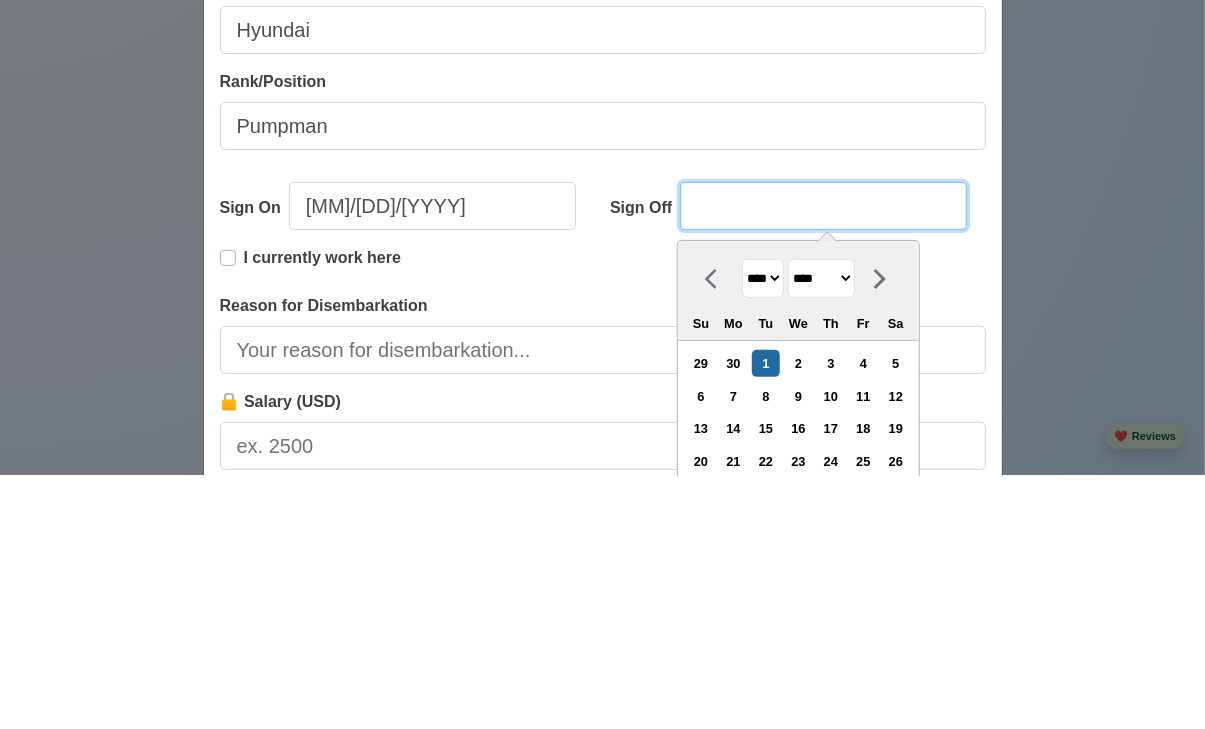 select on "****" 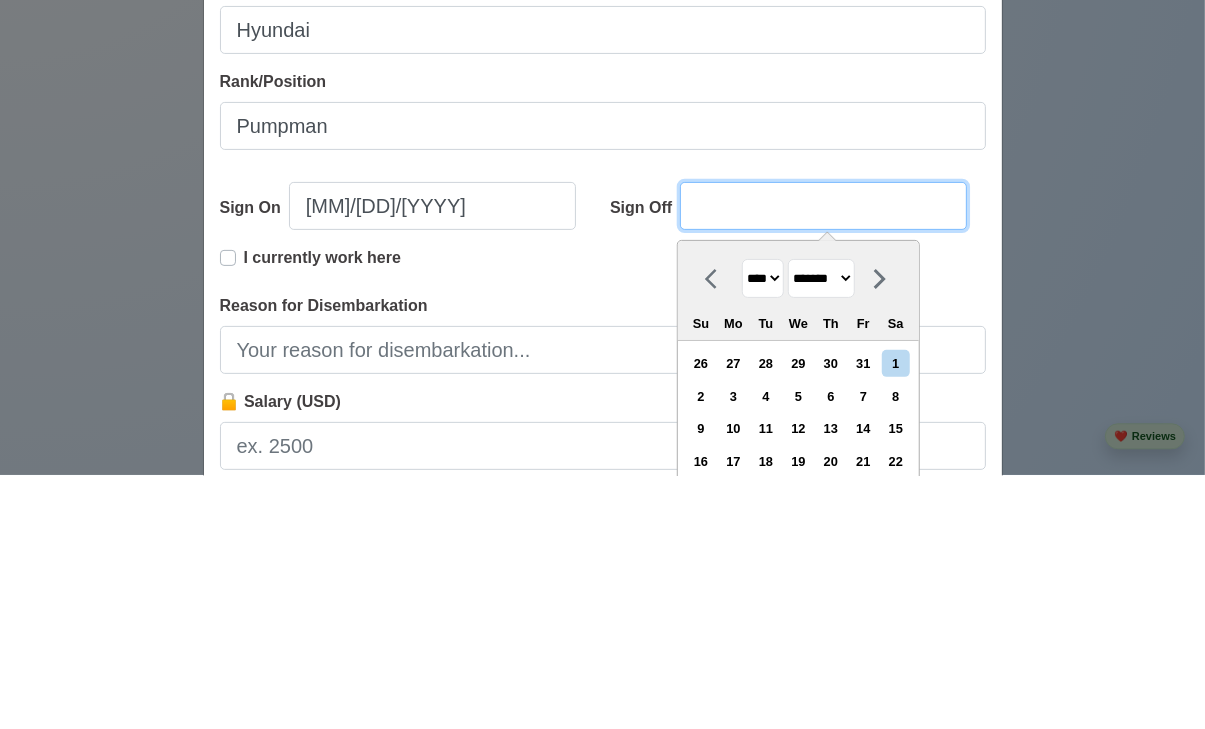 type on "1" 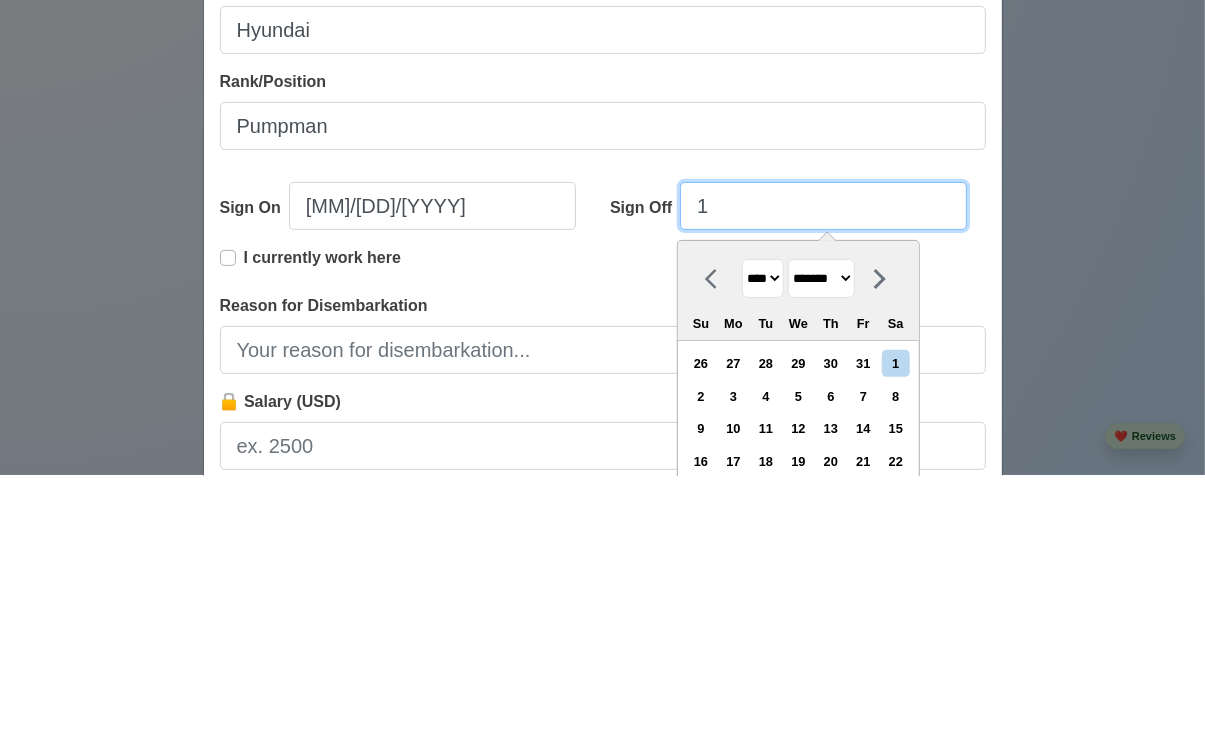 select on "****" 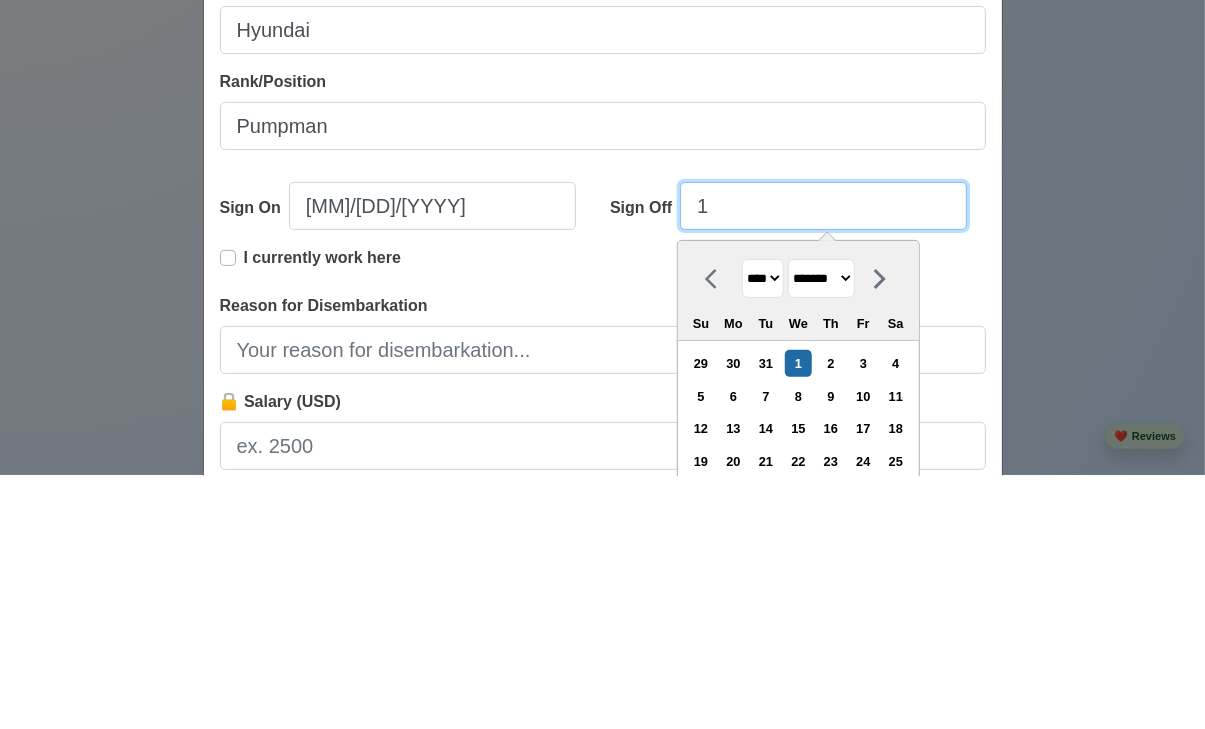 type on "10" 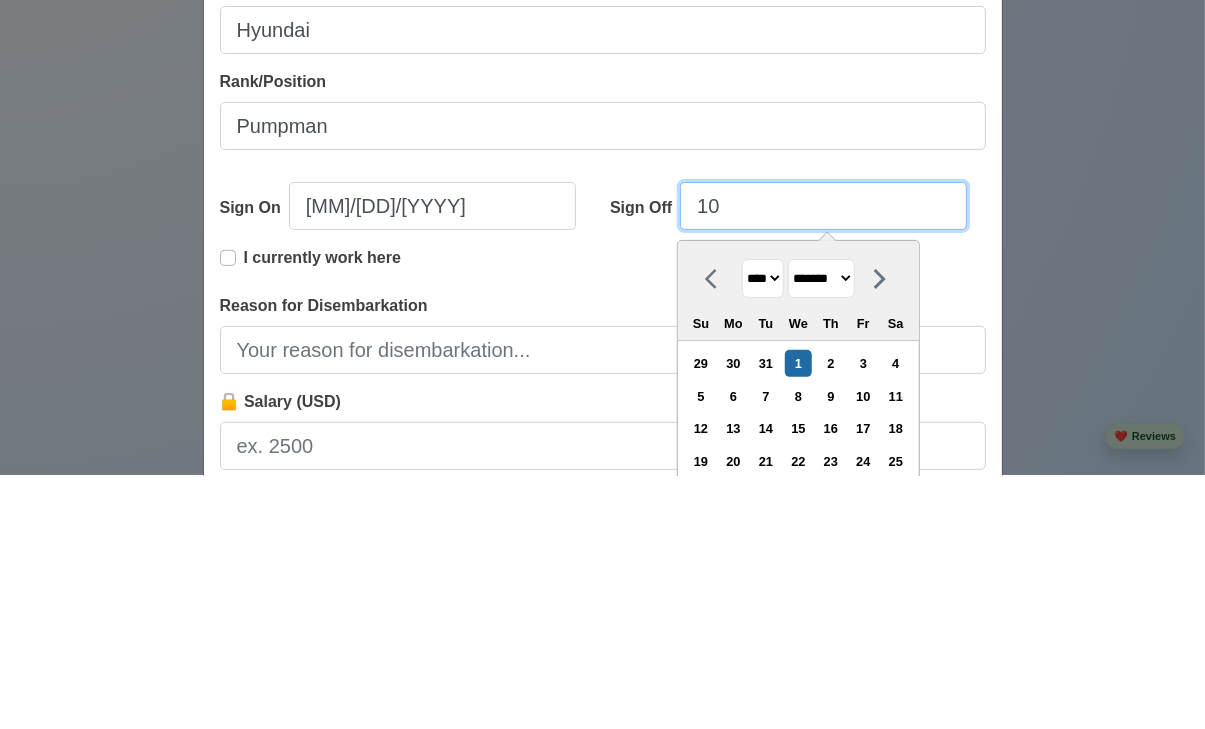 select on "*******" 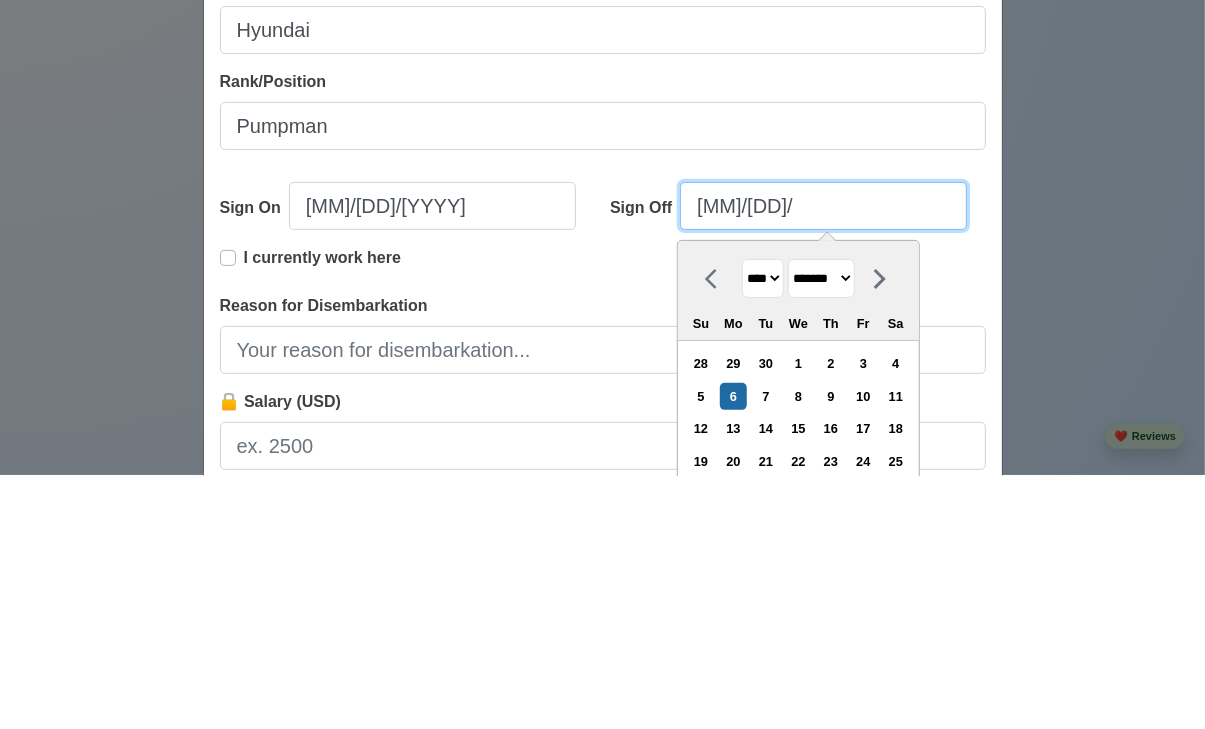 type on "10/06/2" 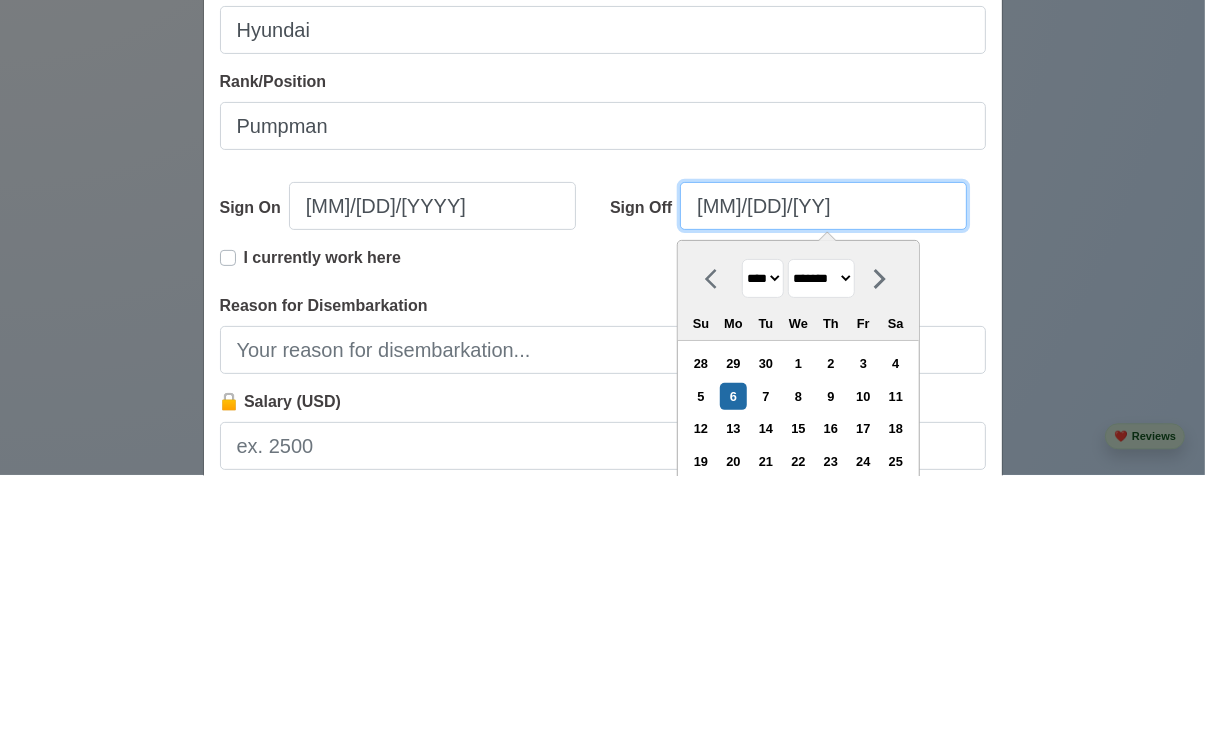 select on "****" 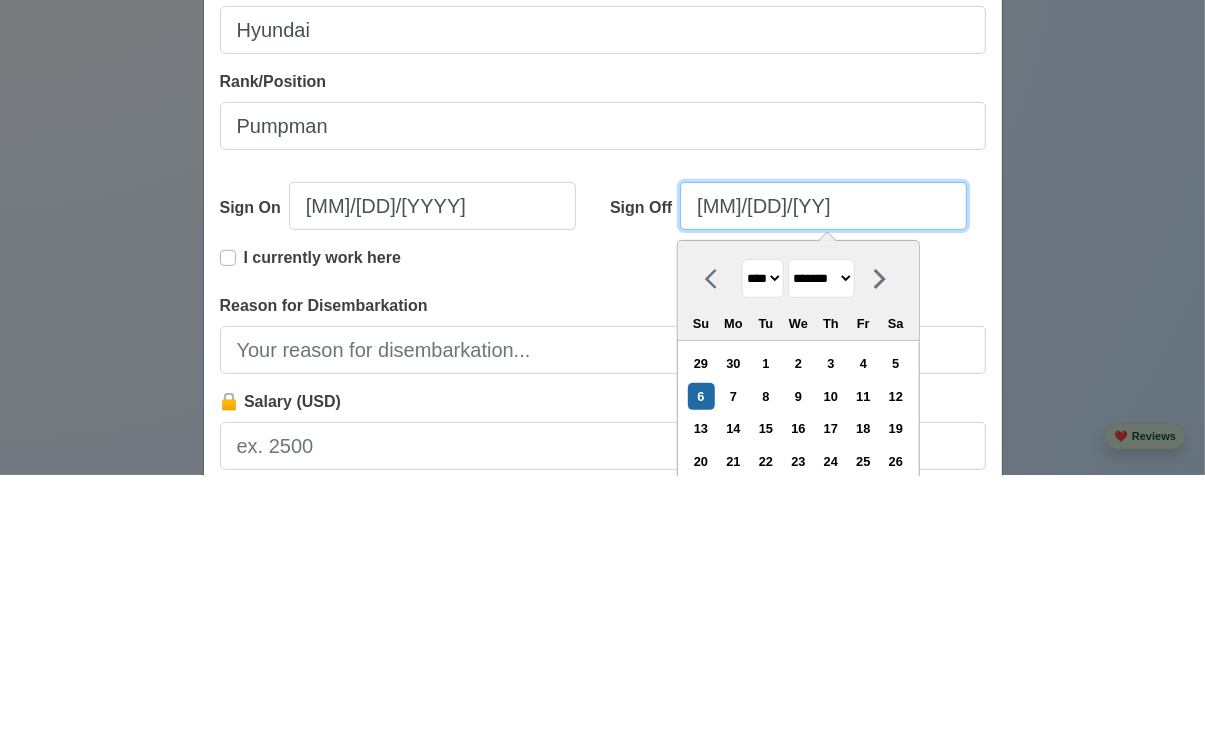 type on "10/06/20" 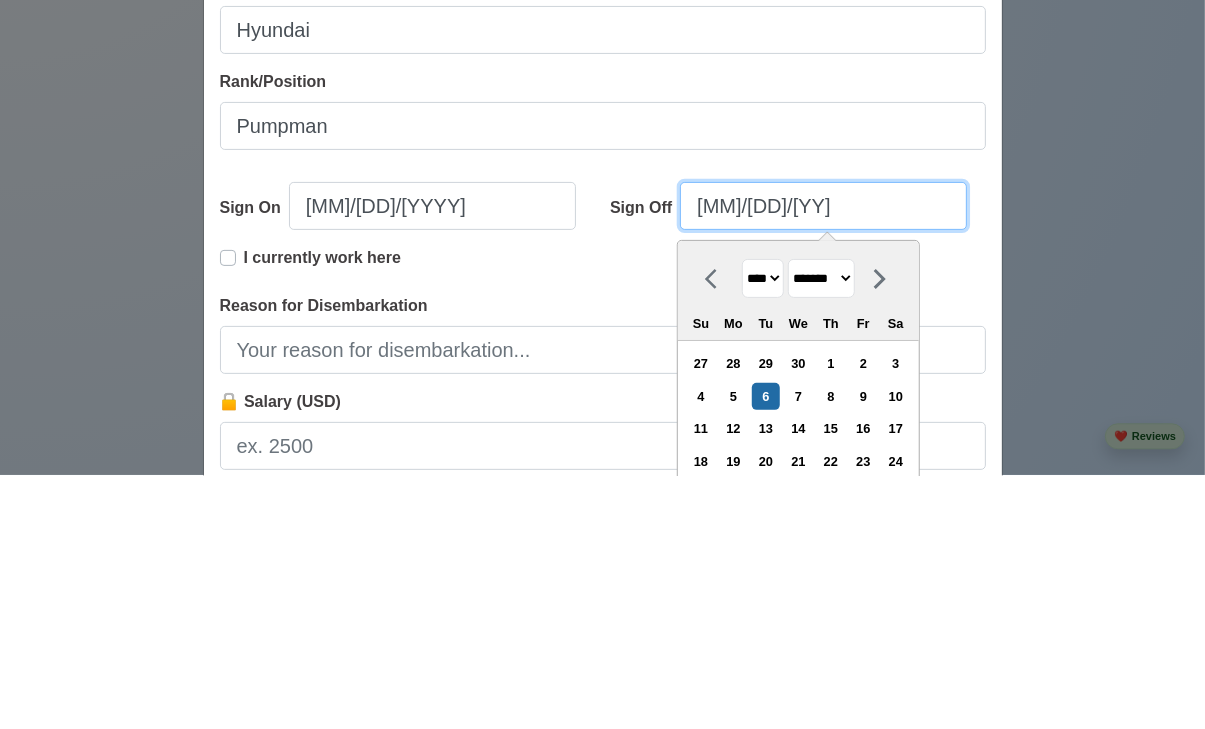 type on "10/06/2019" 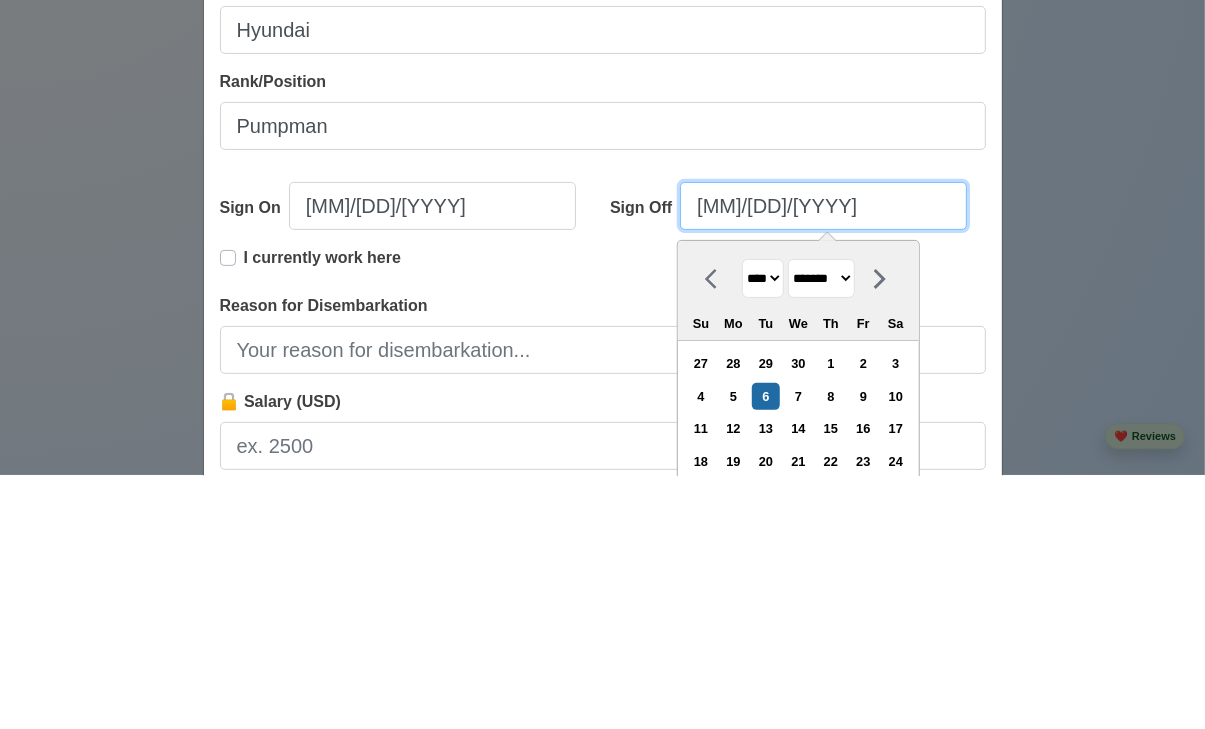 select on "****" 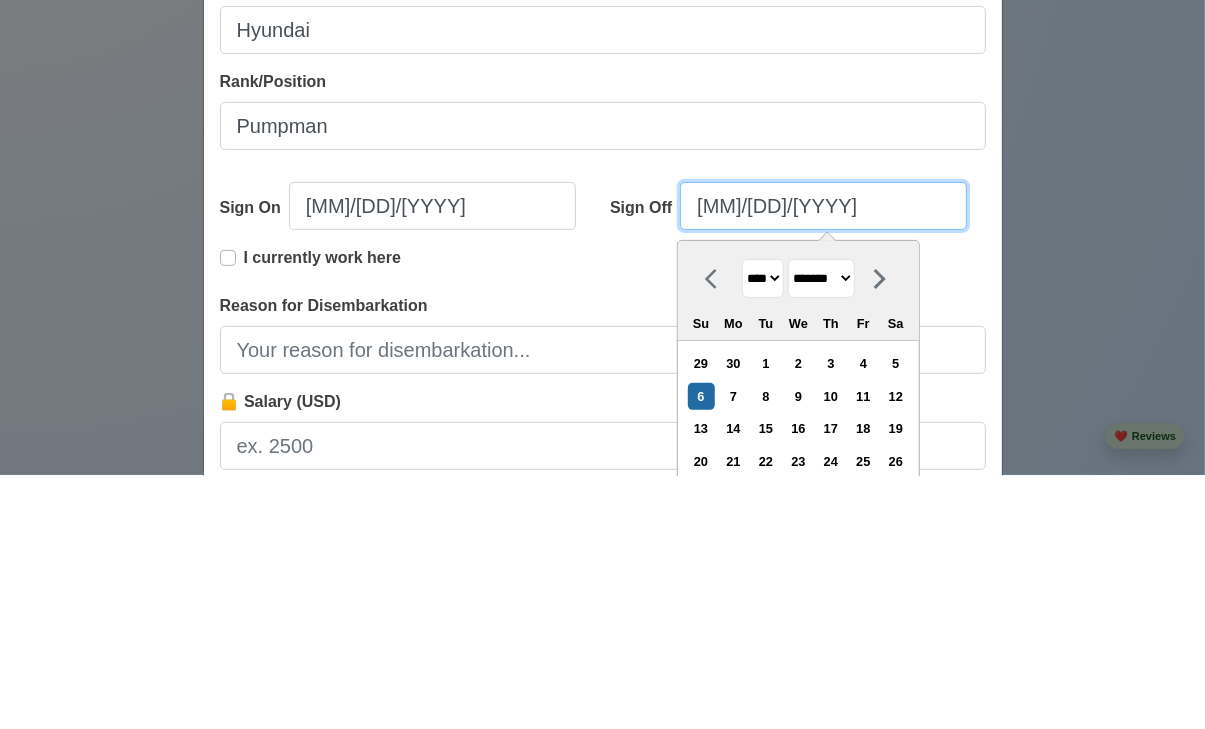 type on "10/06/2019" 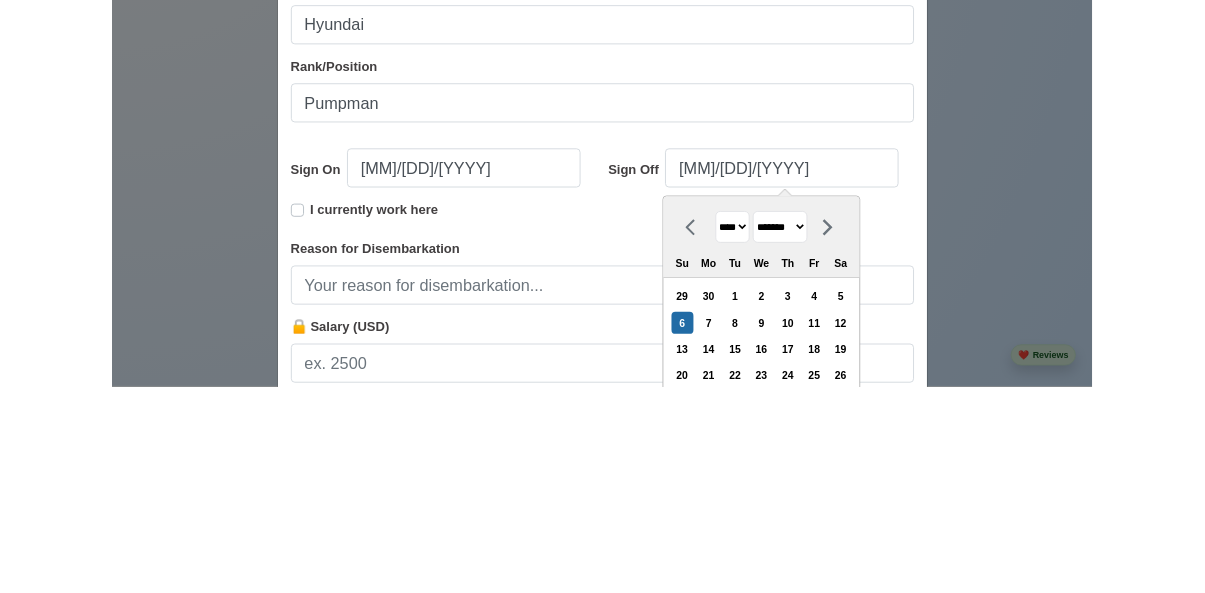 scroll, scrollTop: 2263, scrollLeft: 0, axis: vertical 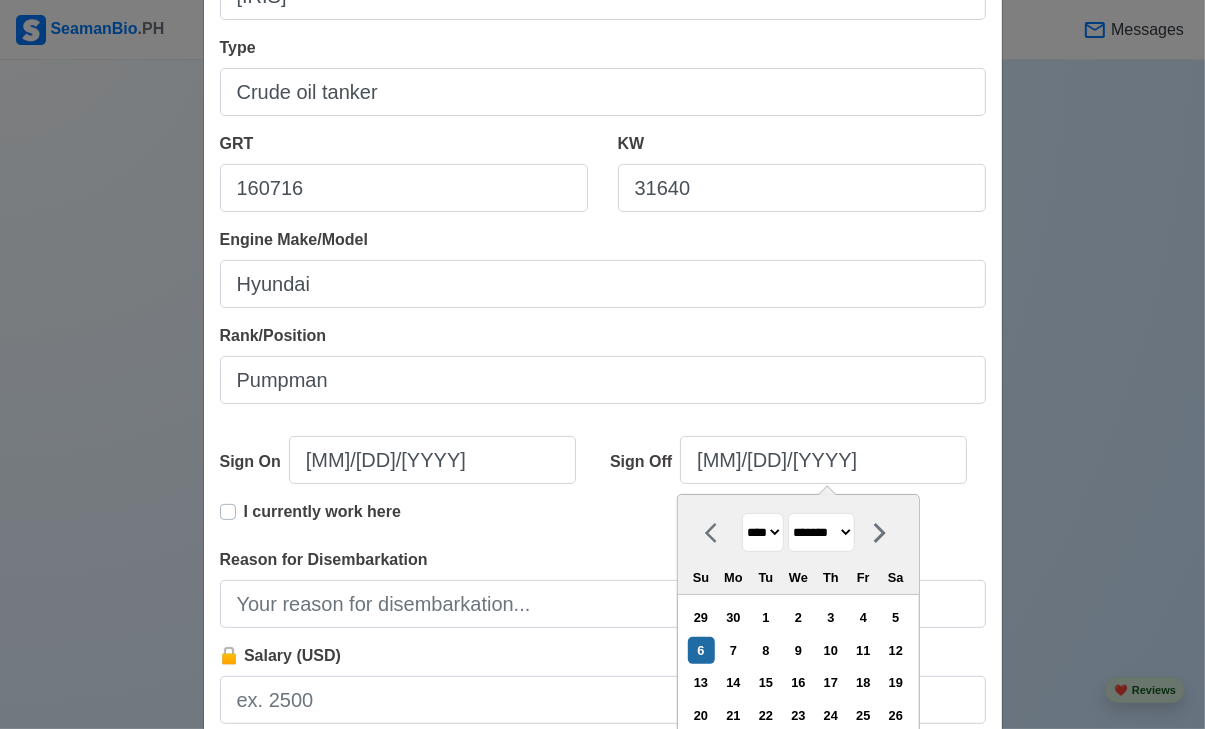click on "Add Sea-Based Experience Shipping Agency PTC Vessel Name Iris Type Crude oil tanker GRT 160716 KW 31640 Engine Make/Model Hyundai Rank/Position Pumpman Sign On 04/11/2019 Sign Off 10/06/2019 October 2019 **** **** **** **** **** **** **** **** **** **** **** **** **** **** **** **** **** **** **** **** **** **** **** **** **** **** **** **** **** **** **** **** **** **** **** **** **** **** **** **** **** **** **** **** **** **** **** **** **** **** **** **** **** **** **** **** **** **** **** **** **** **** **** **** **** **** **** **** **** **** **** **** **** **** **** **** **** **** **** **** **** **** **** **** **** **** **** **** **** **** **** **** **** **** **** **** **** **** **** **** **** **** **** **** **** **** **** **** ******* ******** ***** ***** *** **** **** ****** ********* ******* ******** ******** Su Mo Tu We Th Fr Sa 29 30 1 2 3 4 5 6 7 8 9 10 11 12 13 14 15 16 17 18 19 20 21 22 23 24 25 26 27 28 29 30 31 1 2 3 4 5 6 7 8 9 I currently work here Reason for Disembarkation 🔒 Salary (USD)" at bounding box center (602, 364) 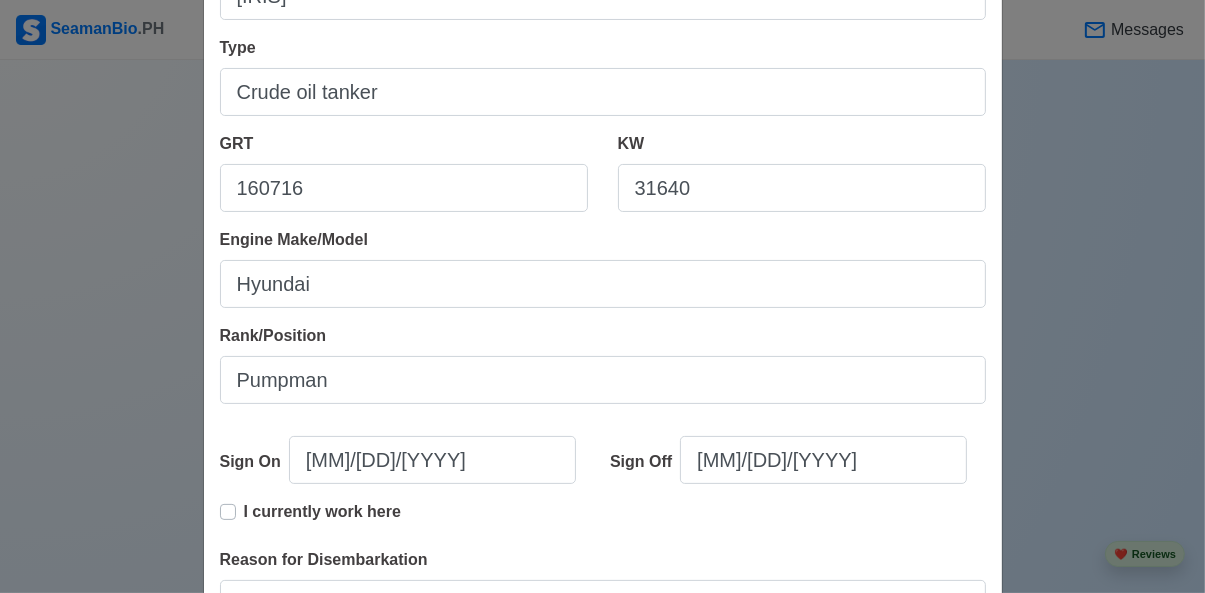 scroll, scrollTop: 410, scrollLeft: 0, axis: vertical 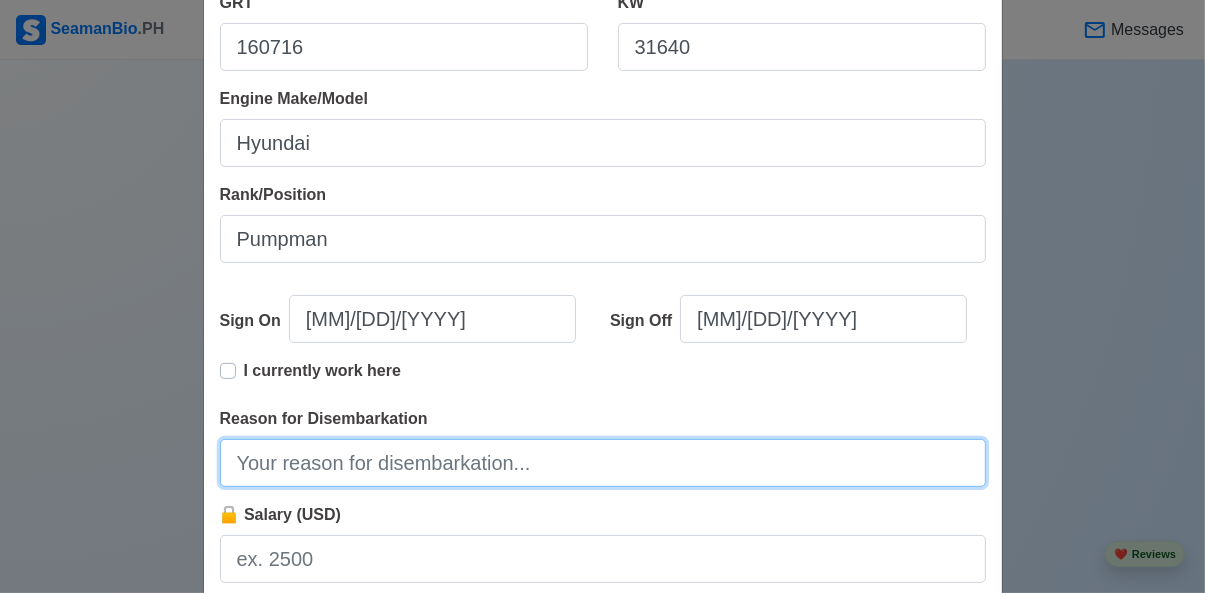 click on "Reason for Disembarkation" at bounding box center (603, 463) 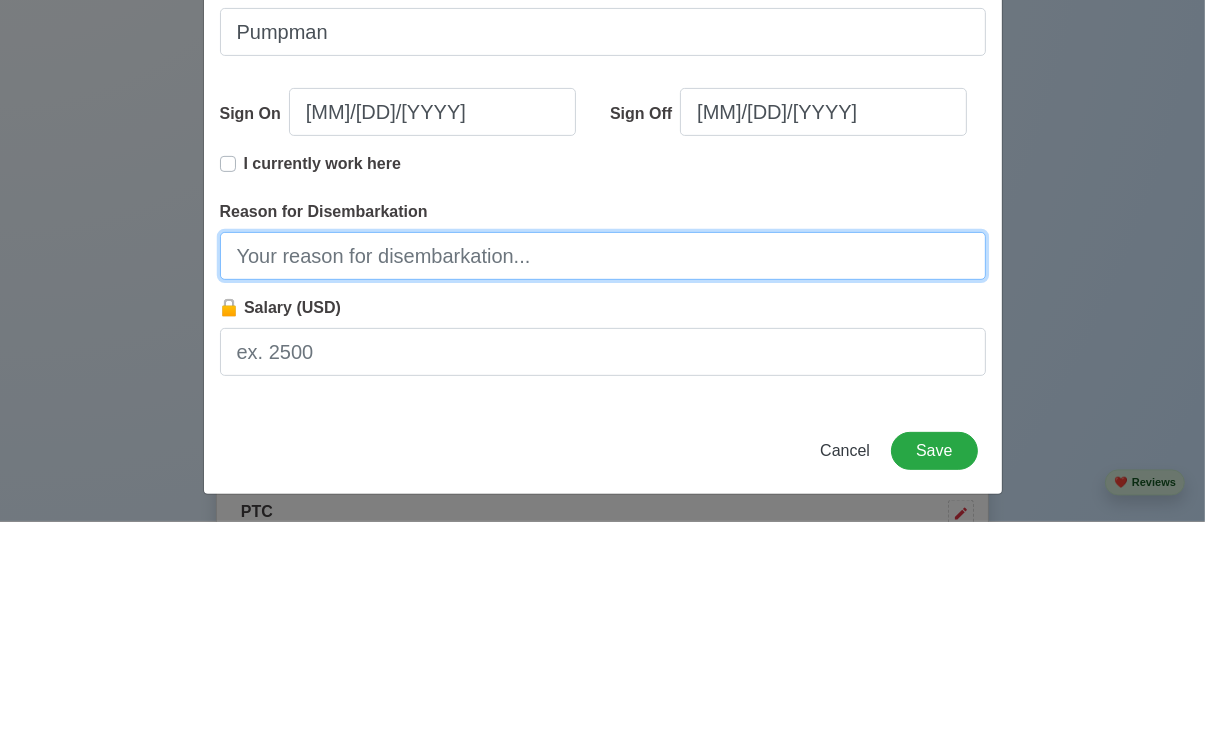scroll, scrollTop: 2263, scrollLeft: 0, axis: vertical 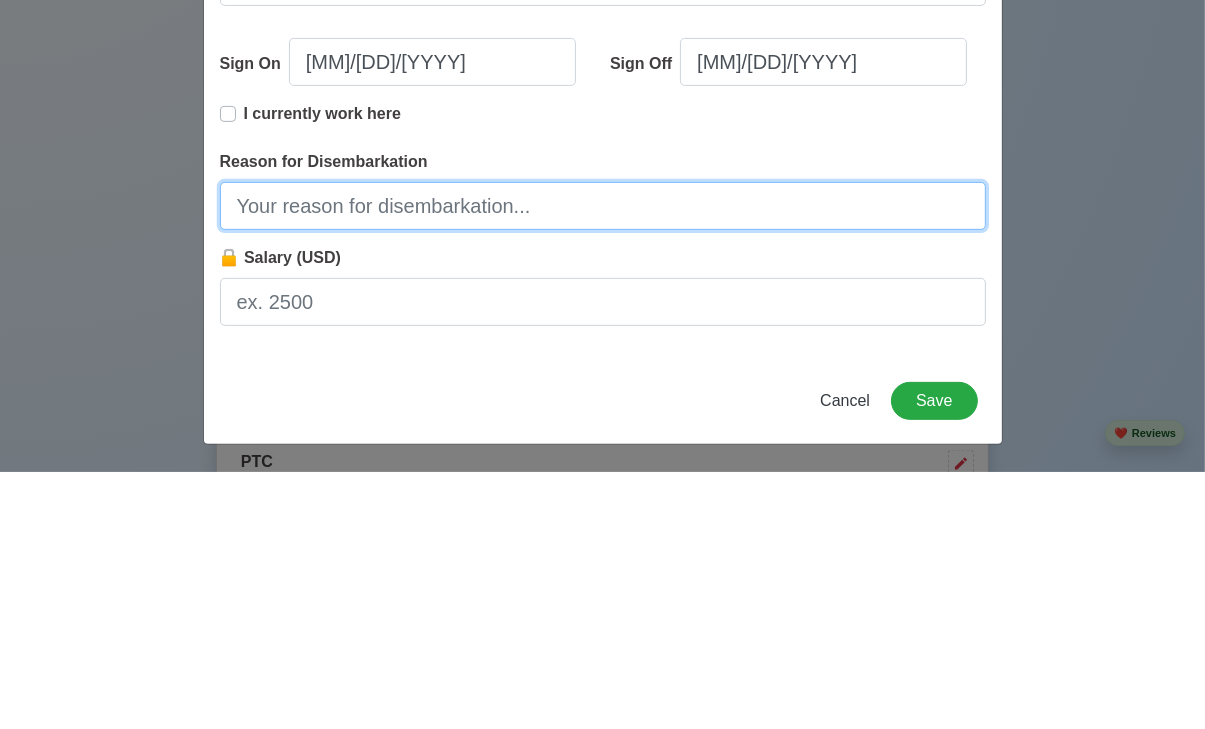 click on "Reason for Disembarkation" at bounding box center (603, 463) 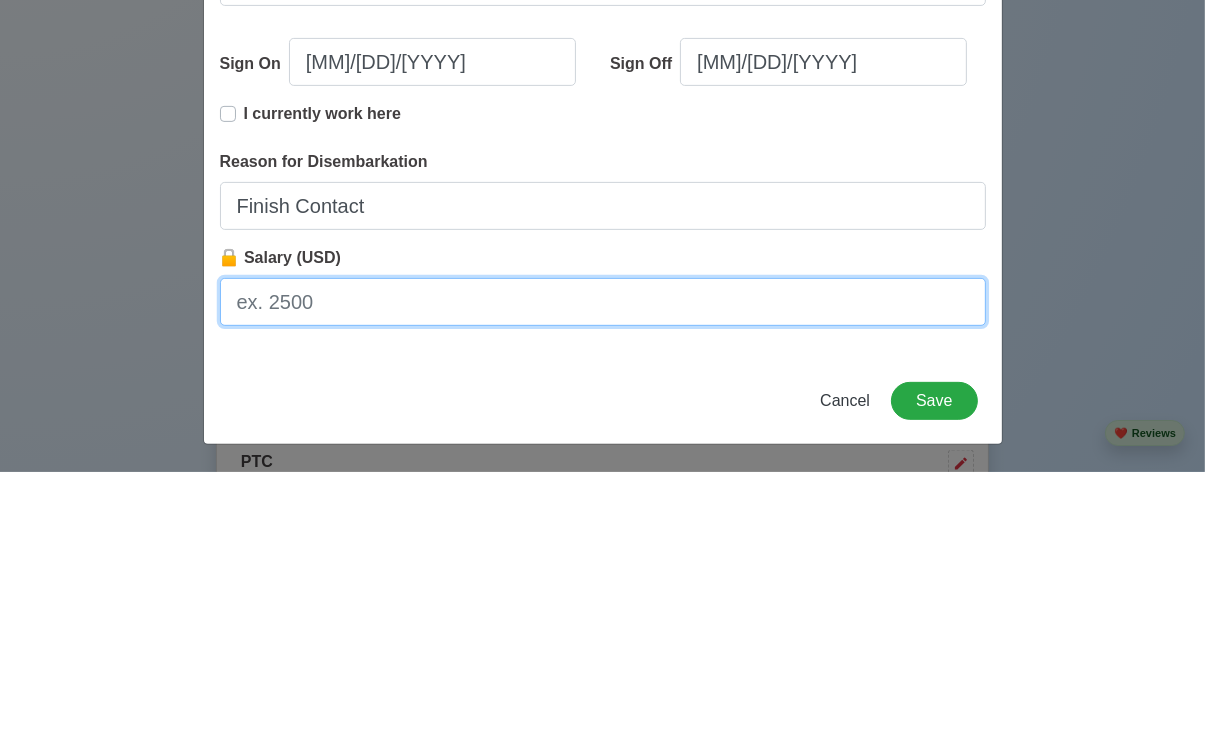 click on "🔒 Salary (USD)" at bounding box center [603, 559] 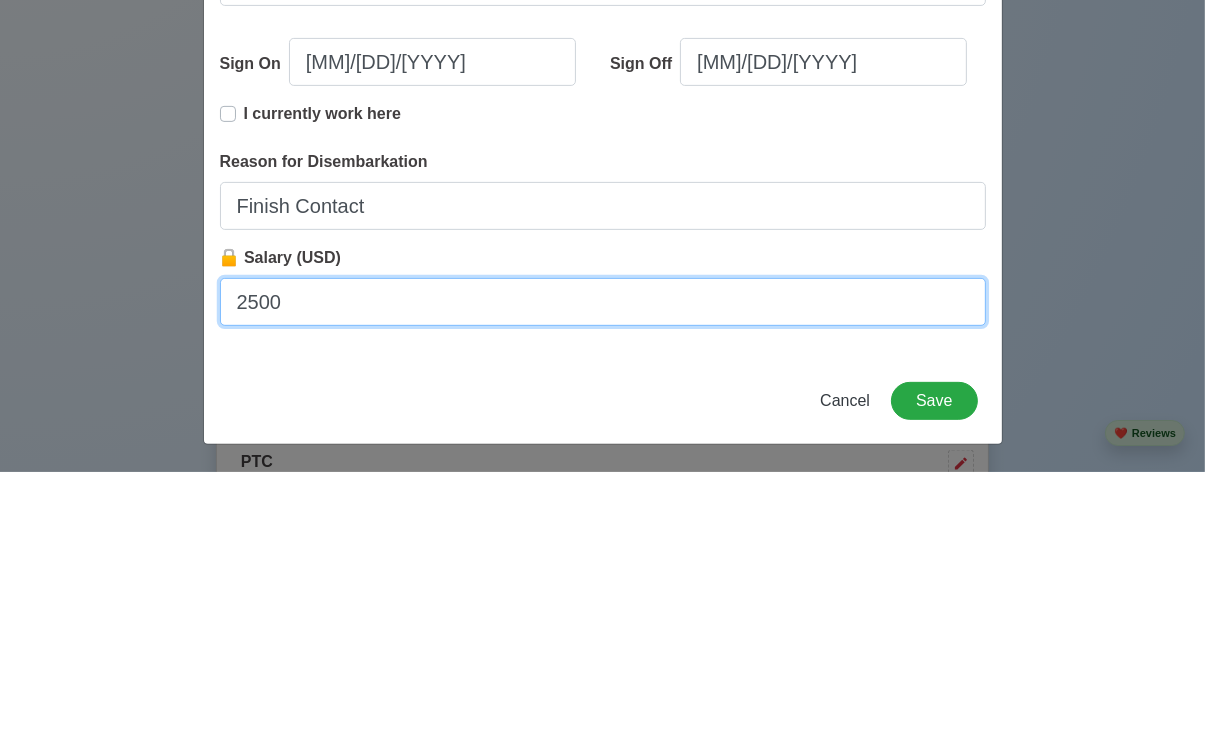 scroll, scrollTop: 2263, scrollLeft: 0, axis: vertical 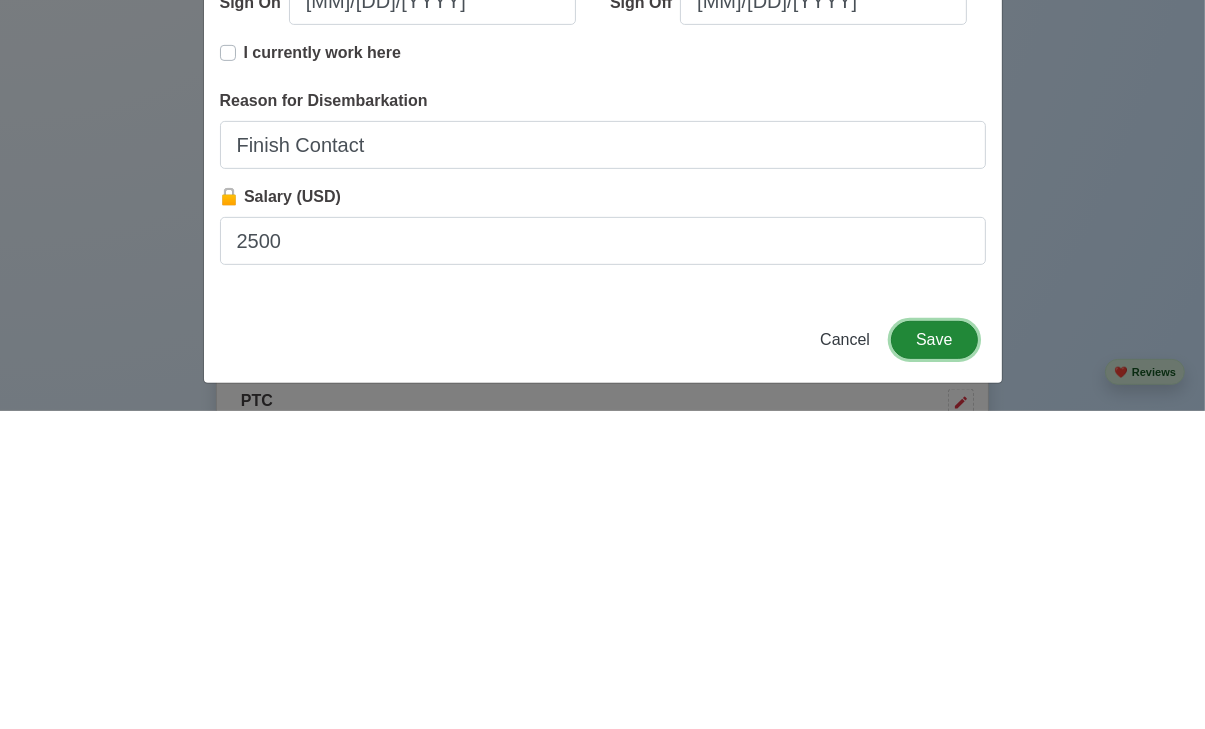 click on "Save" at bounding box center [934, 658] 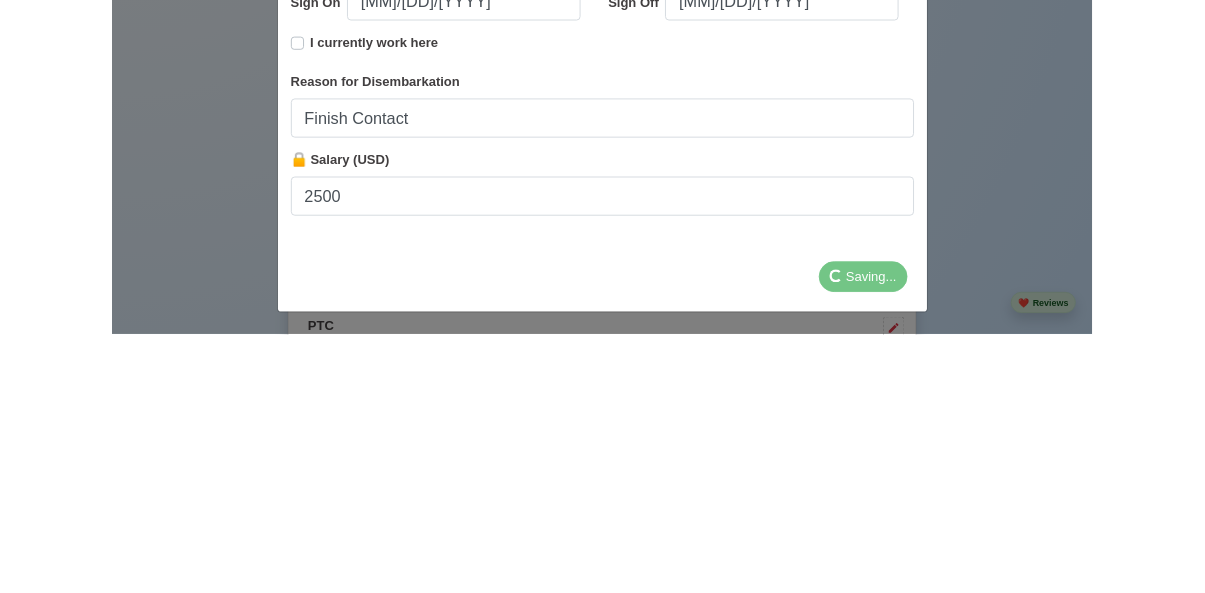 scroll, scrollTop: 2263, scrollLeft: 0, axis: vertical 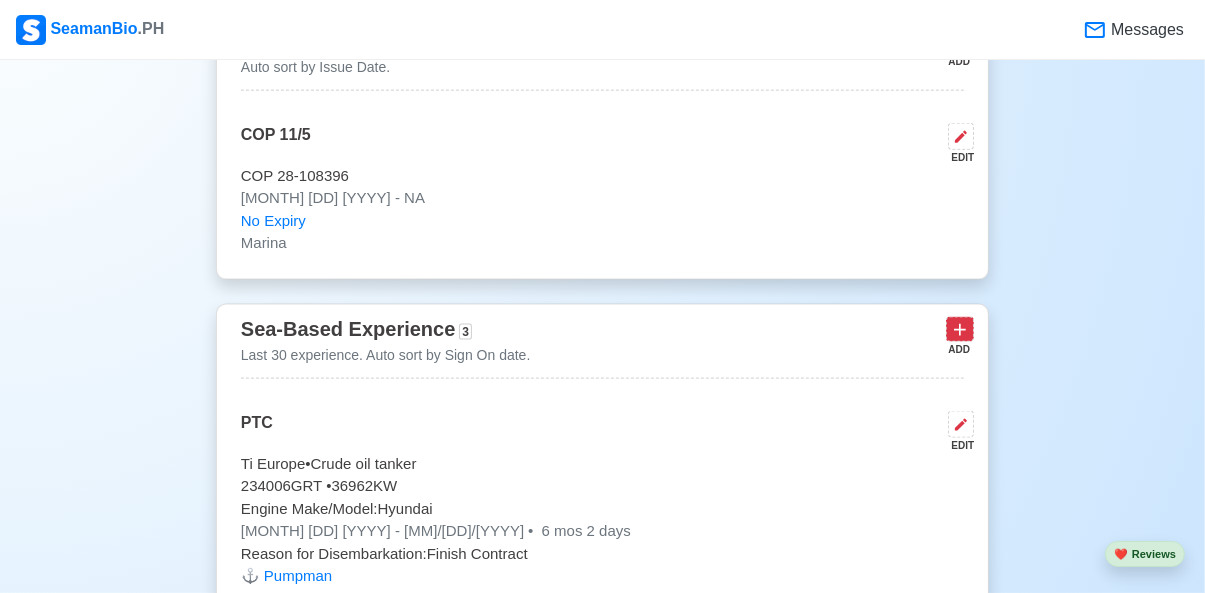 click at bounding box center (960, 329) 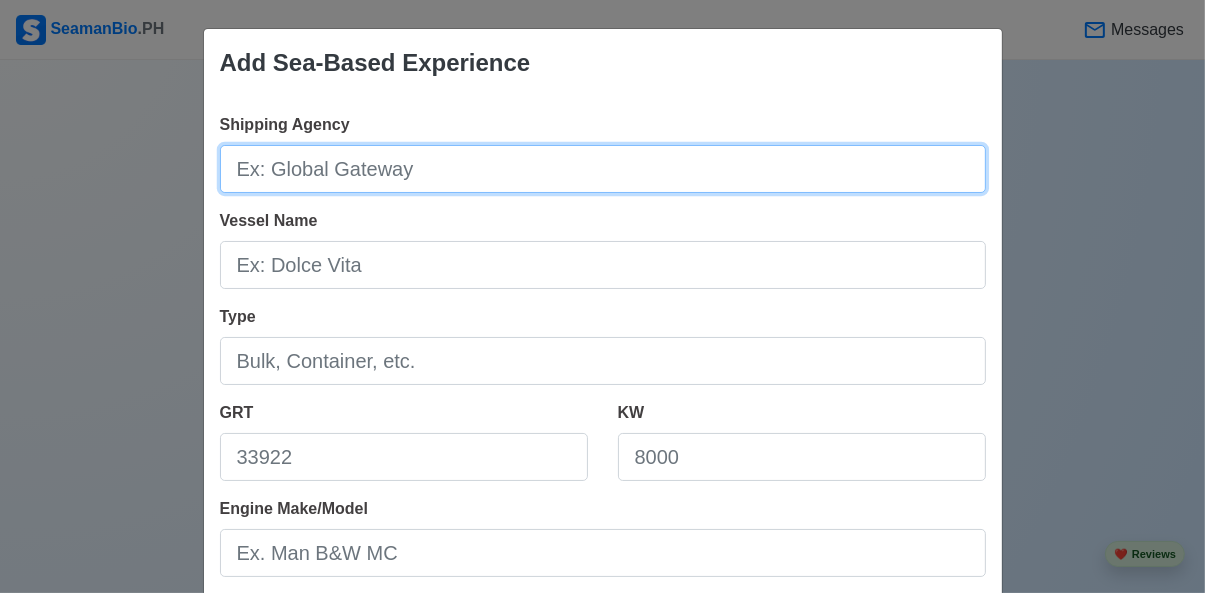 click on "Shipping Agency" at bounding box center [603, 169] 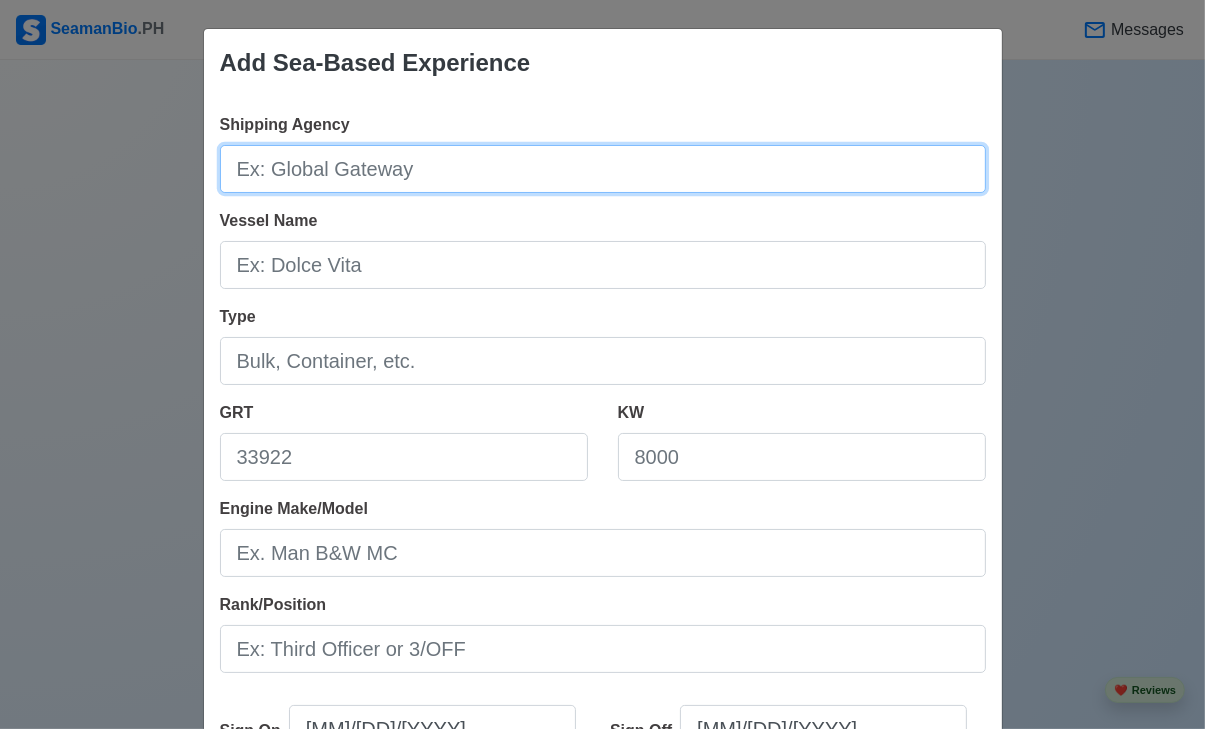 type on "PTC" 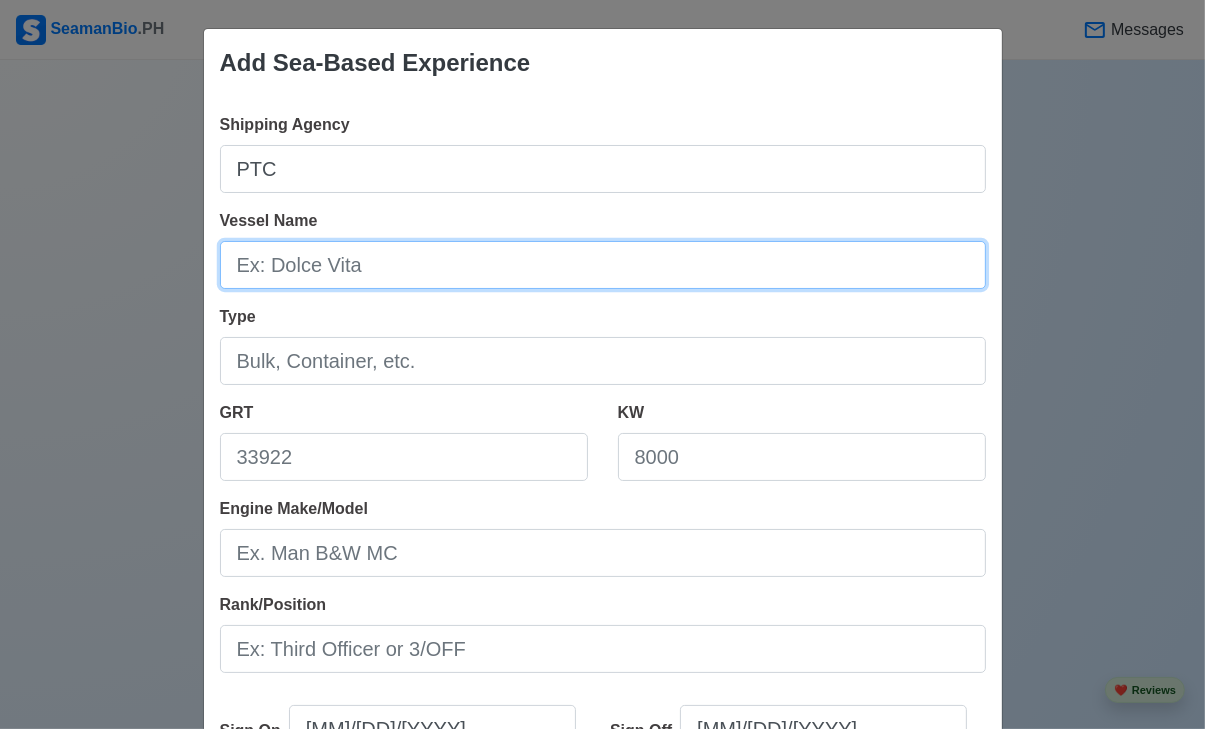 click on "Vessel Name" at bounding box center [603, 265] 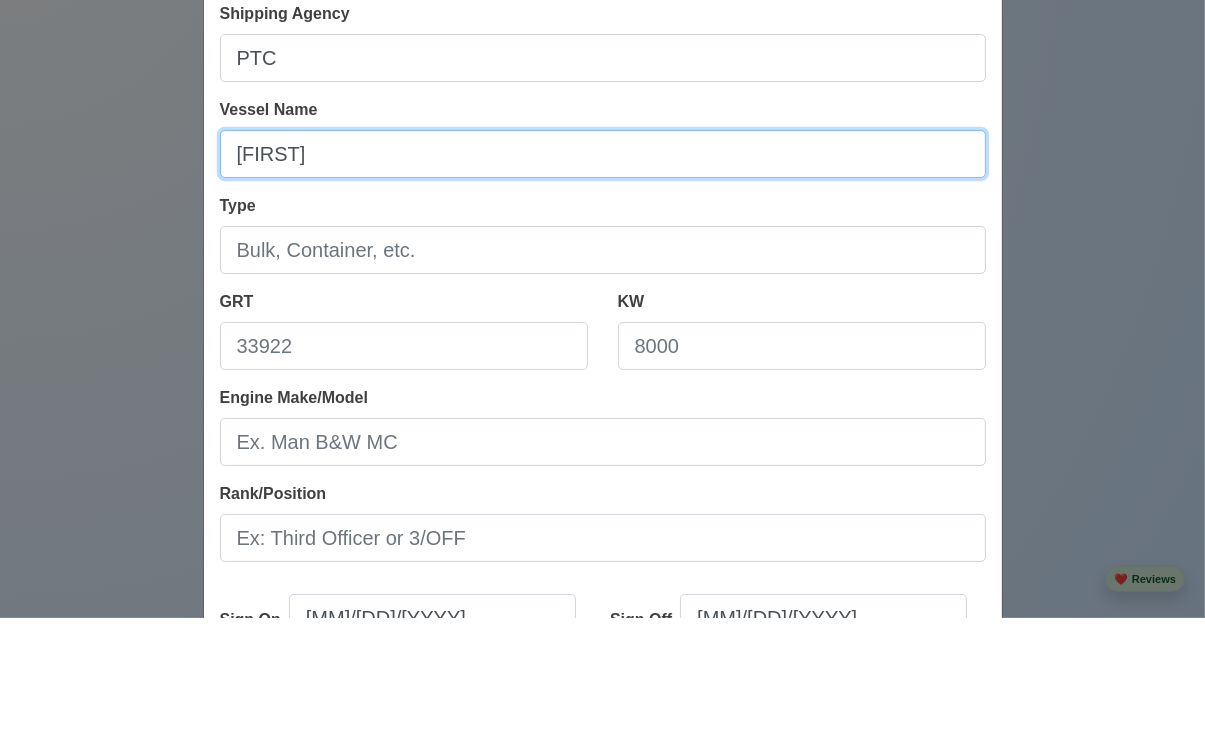scroll, scrollTop: 2327, scrollLeft: 0, axis: vertical 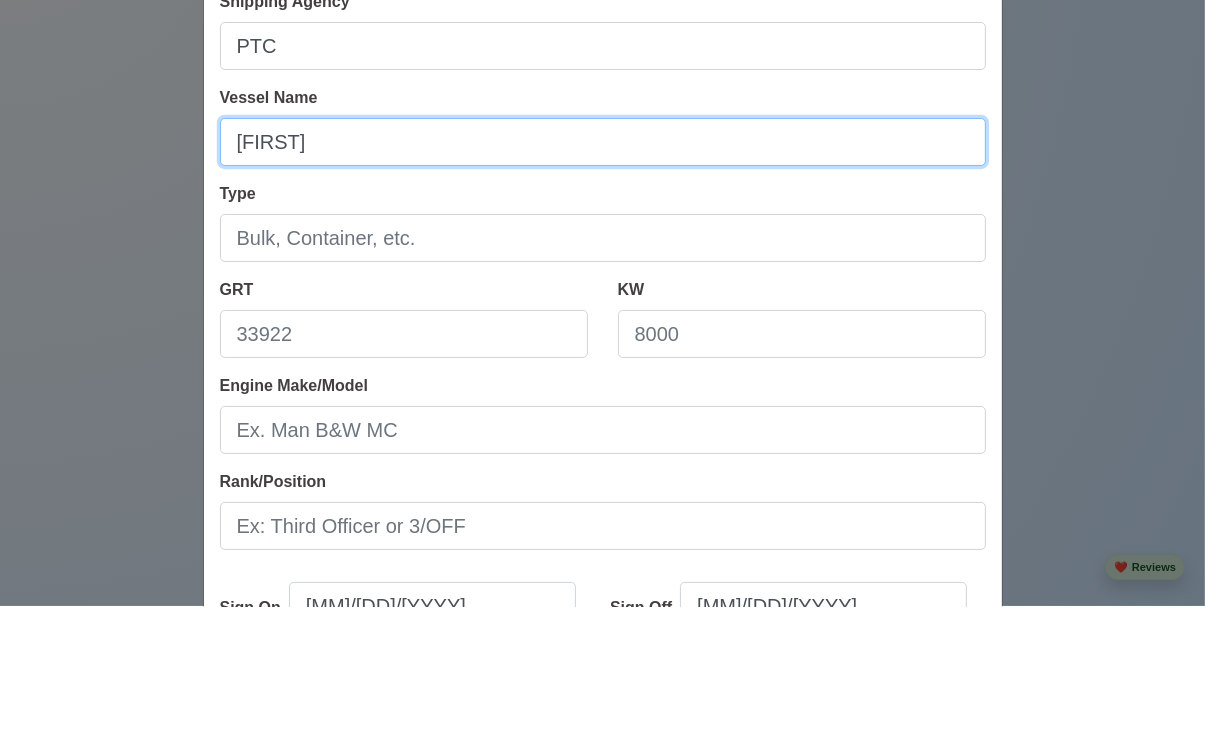 type on "[FIRST]" 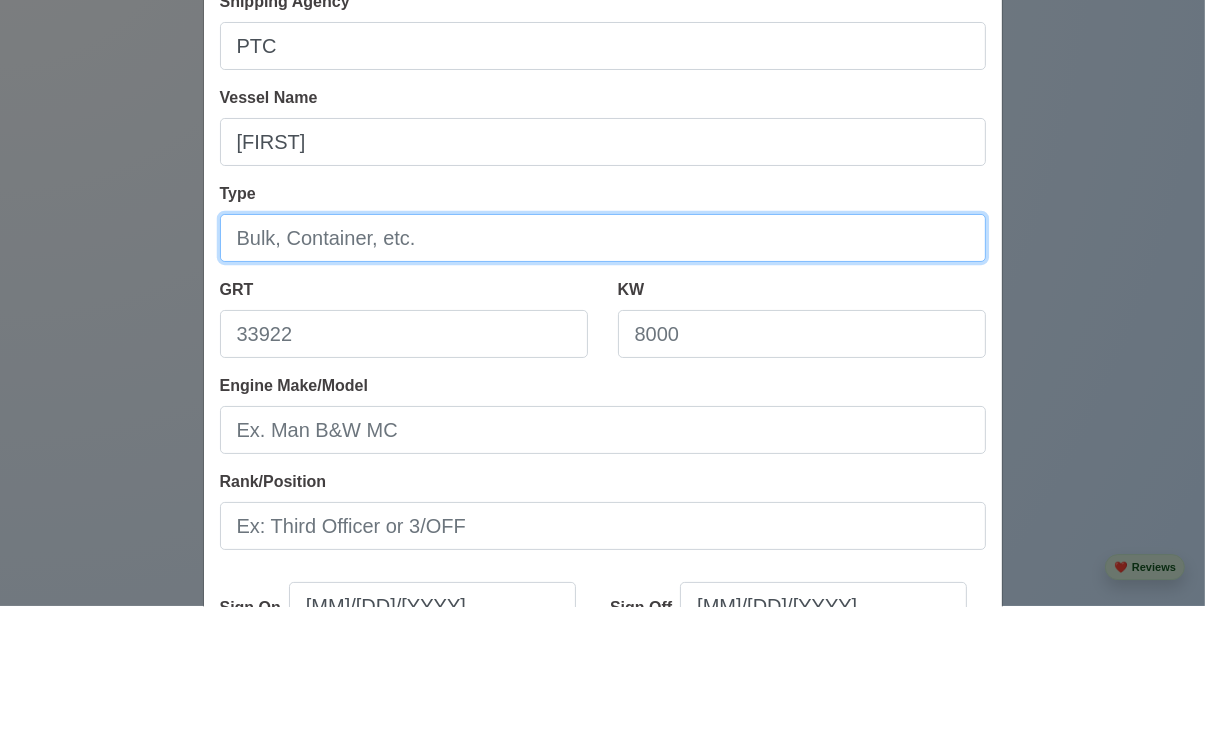 click on "Type" at bounding box center [603, 361] 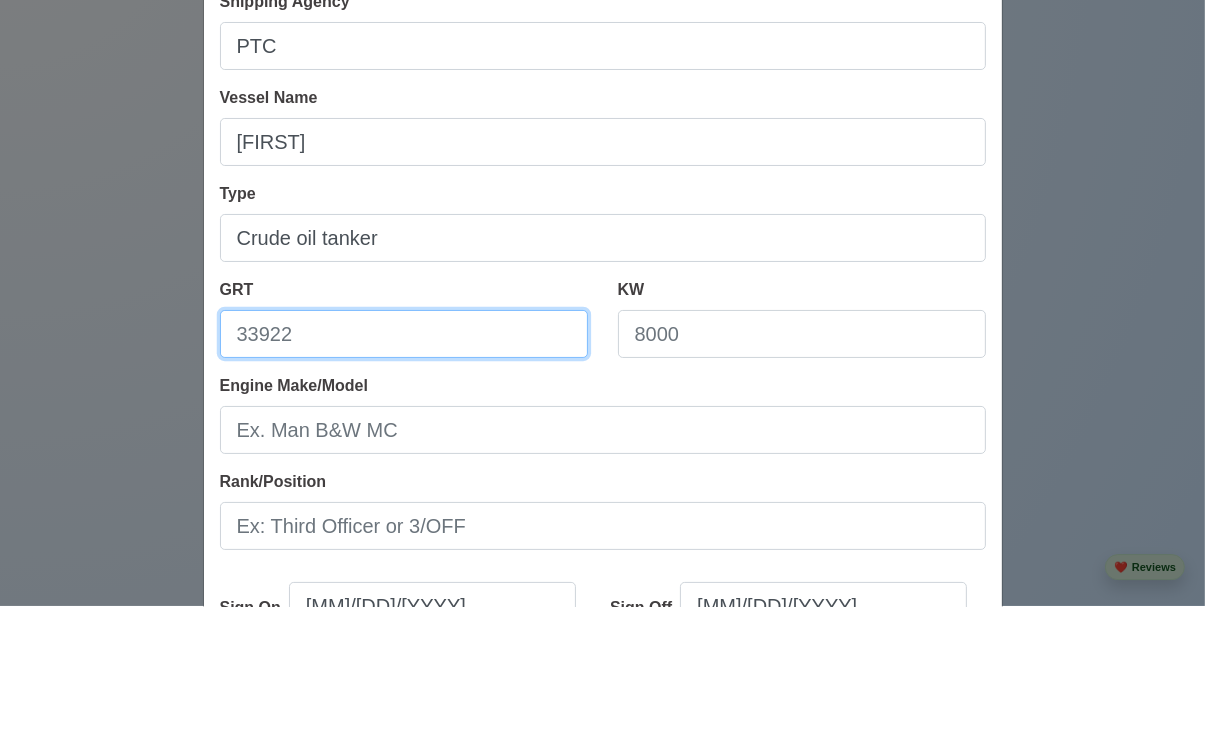 click on "GRT" at bounding box center [404, 457] 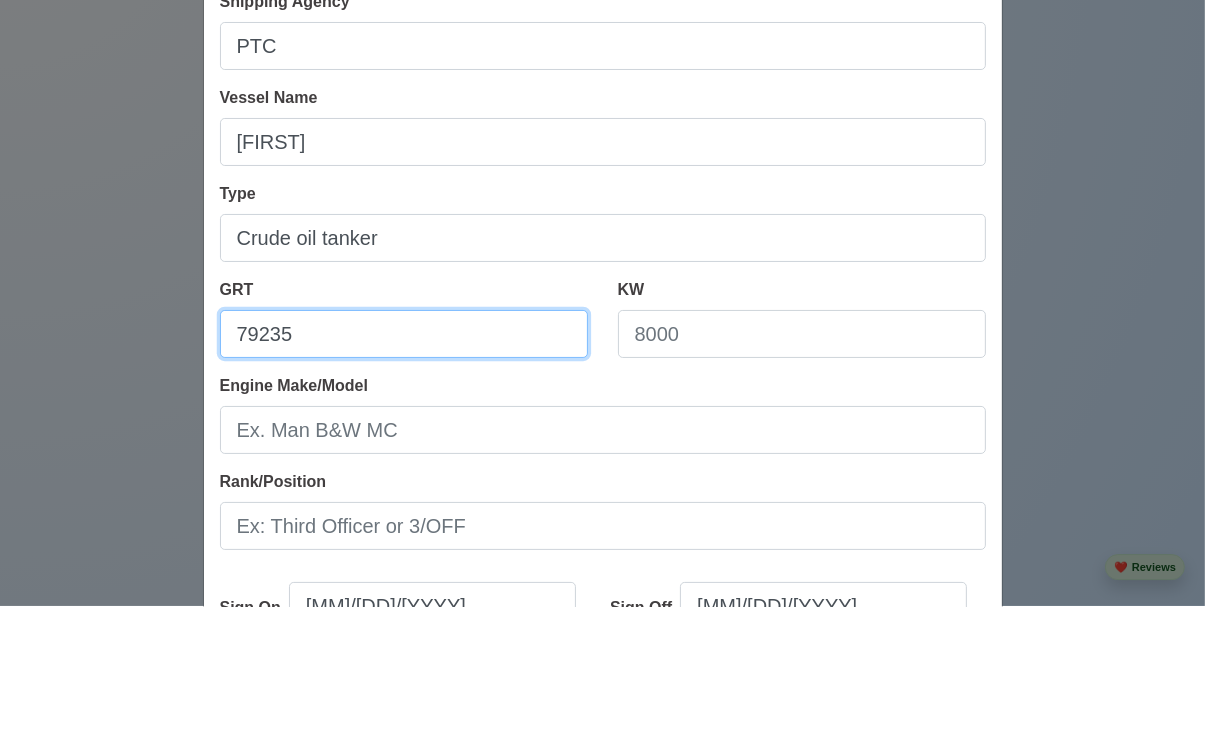type on "79235" 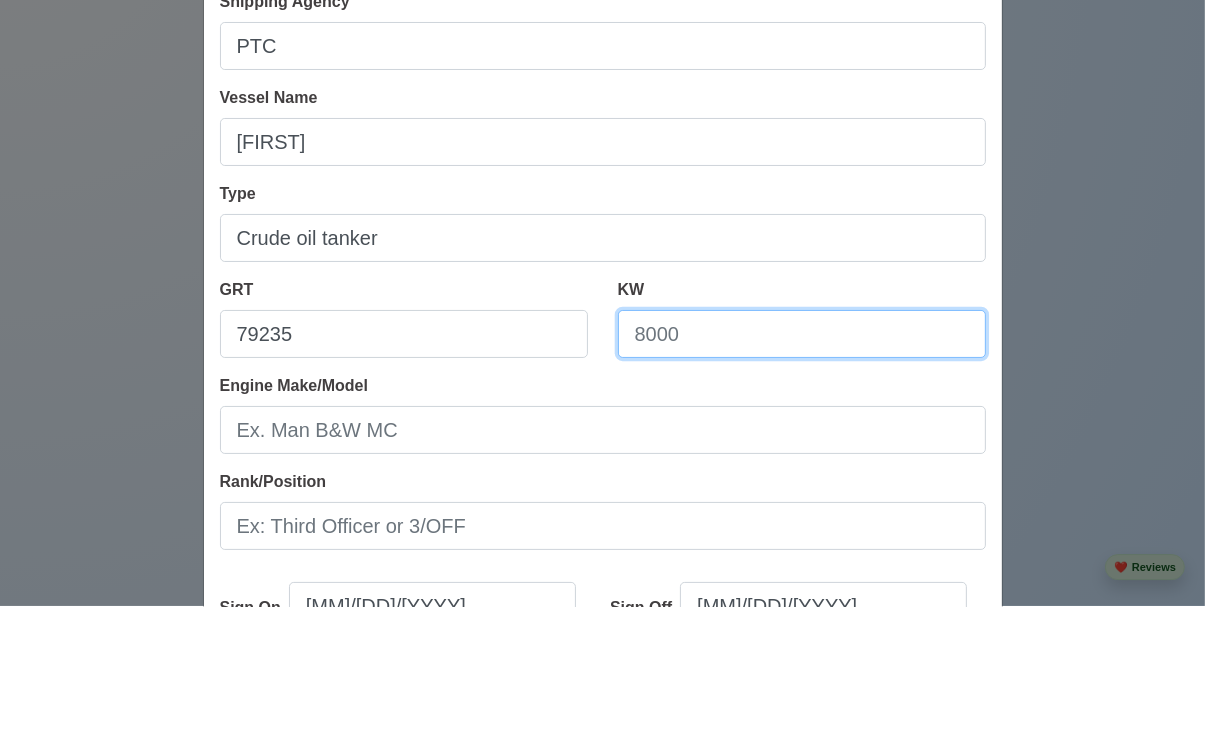 click on "KW" at bounding box center [802, 457] 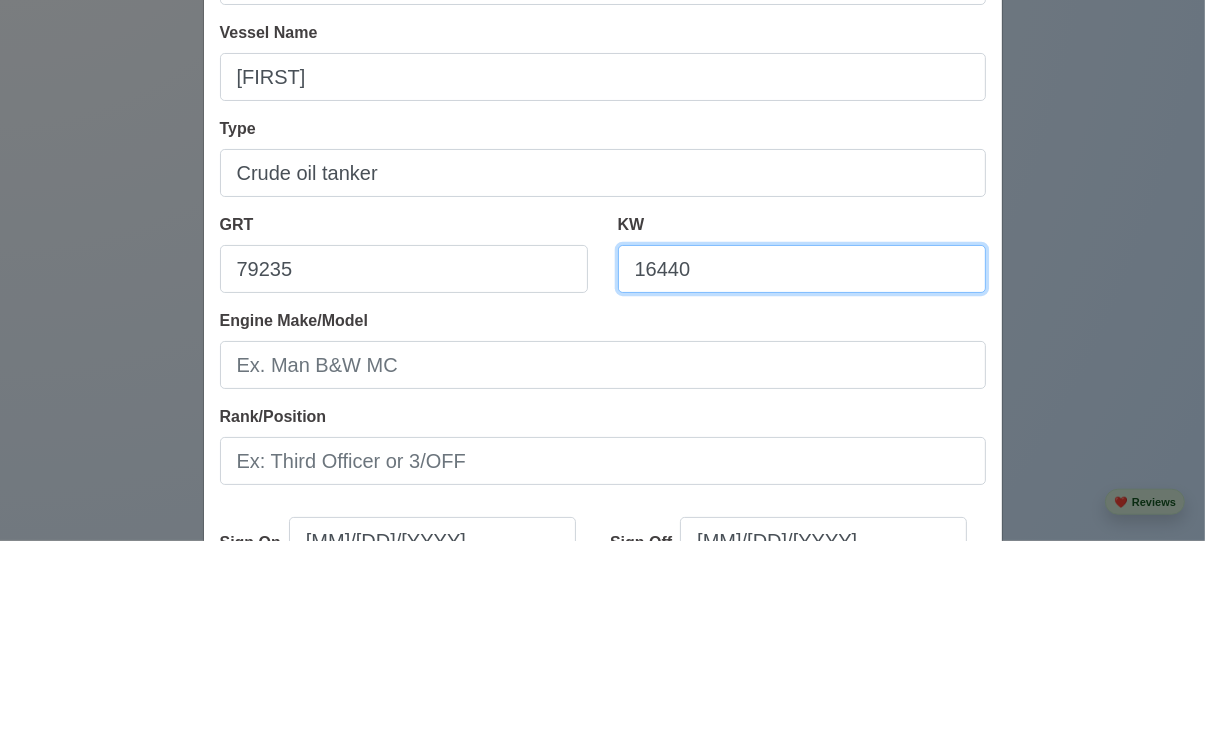 scroll, scrollTop: 2327, scrollLeft: 0, axis: vertical 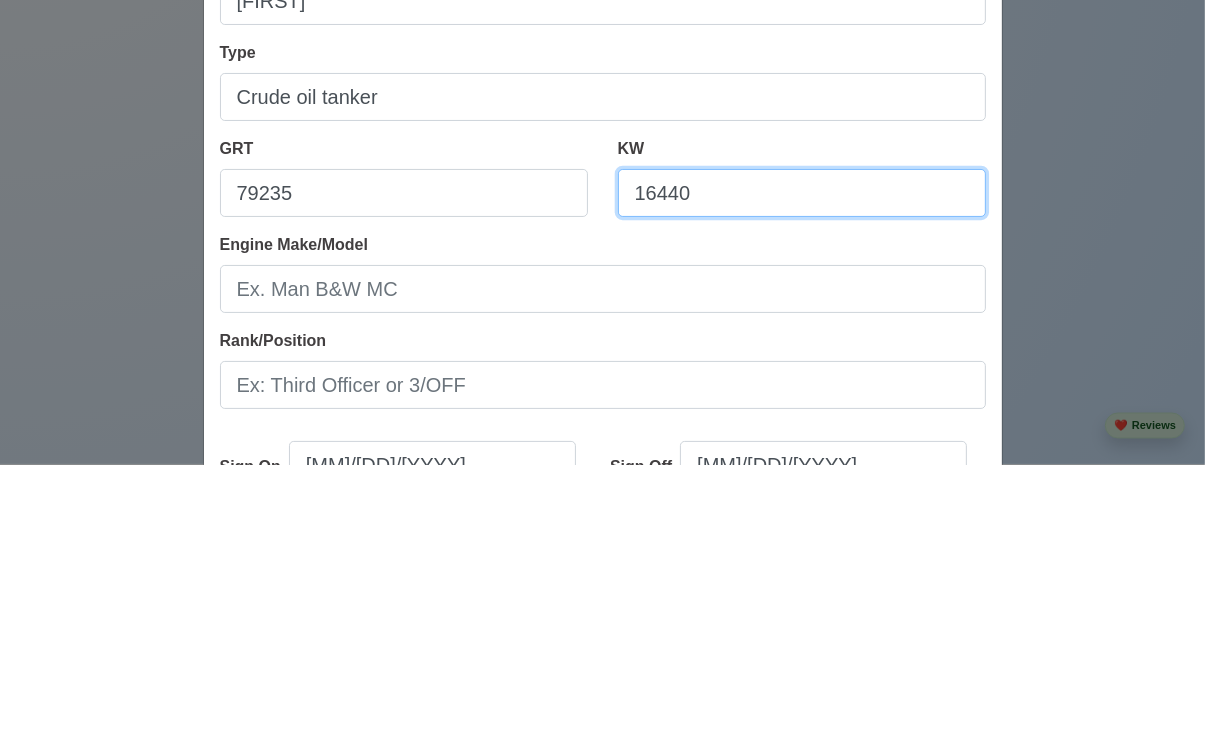 type on "16440" 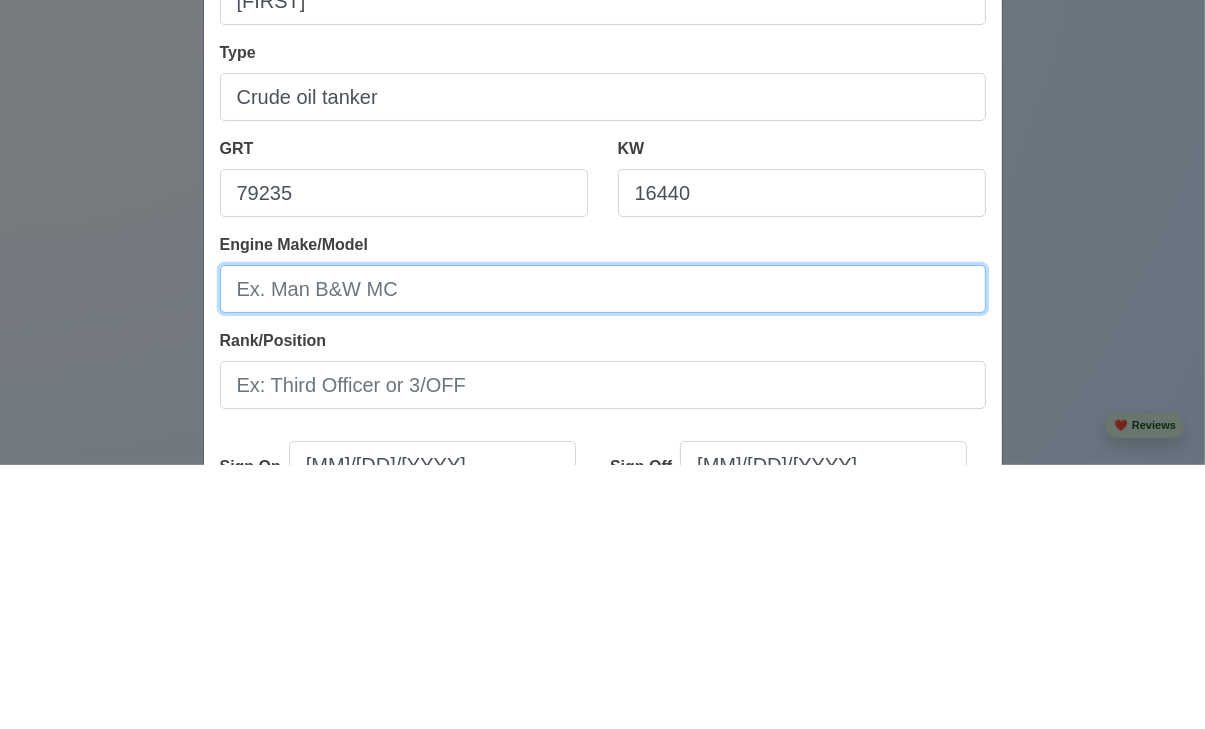 click on "Engine Make/Model" at bounding box center [603, 553] 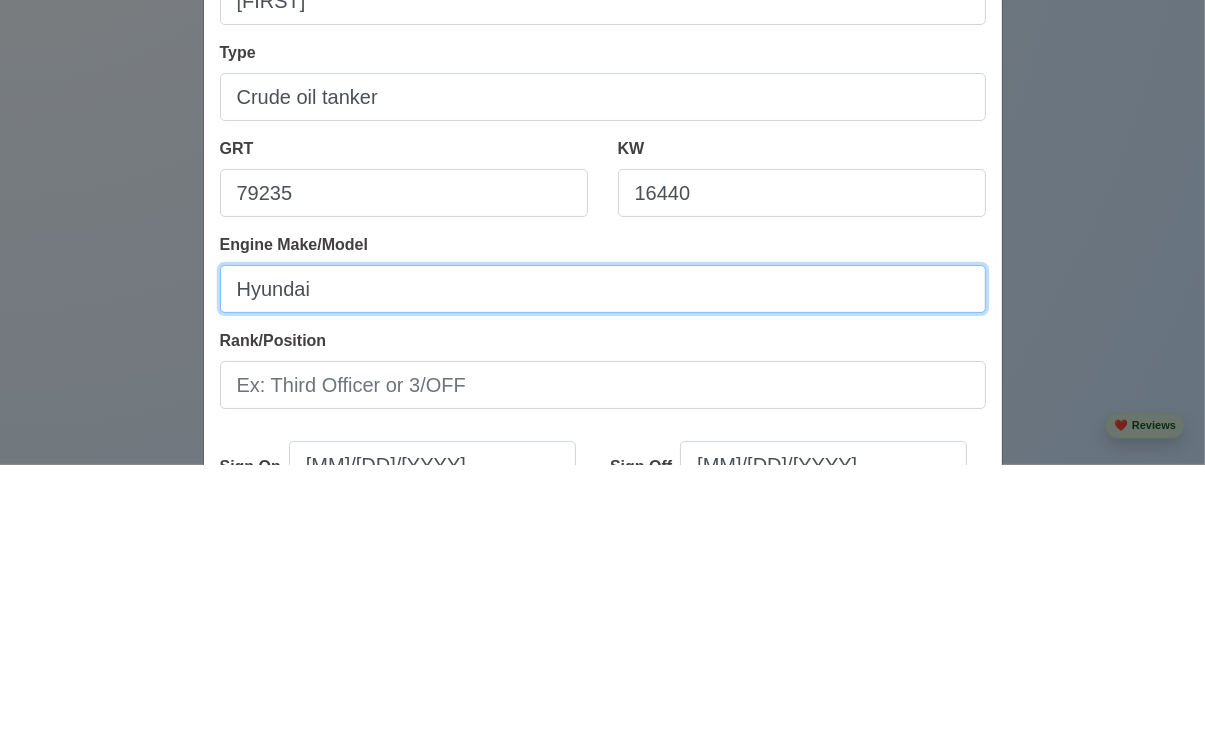 click on "Hyundai" at bounding box center (603, 553) 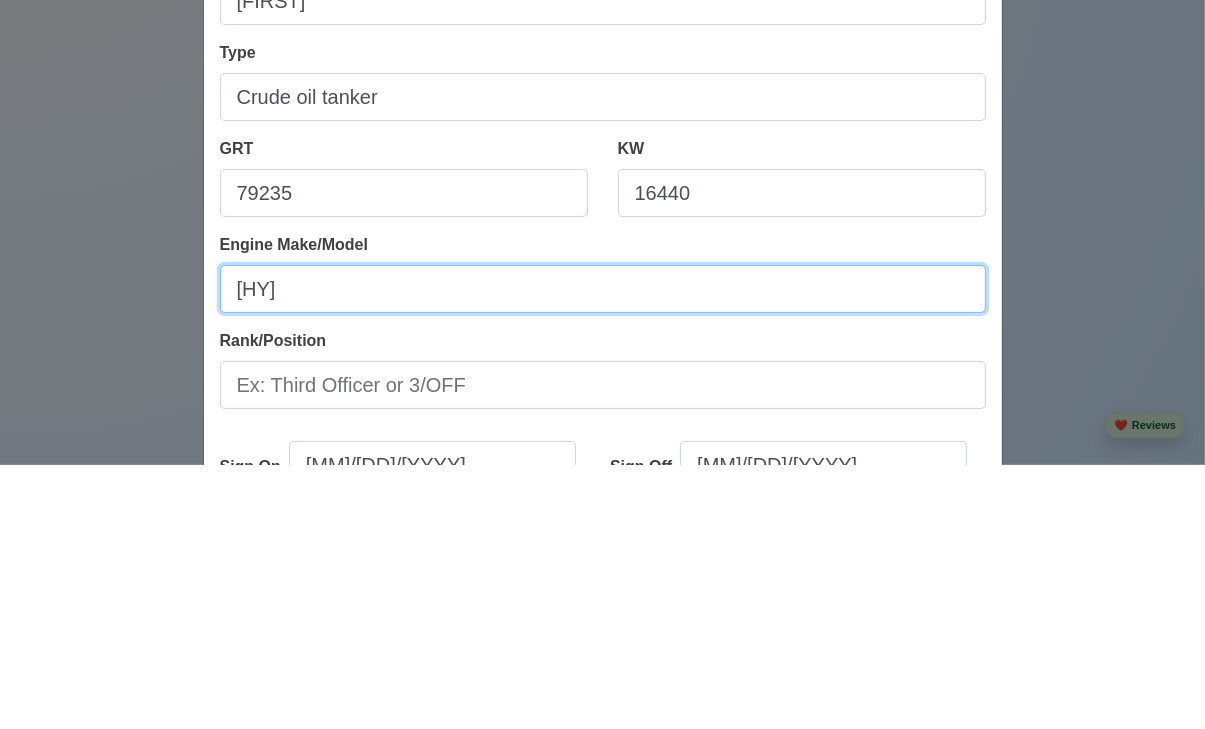 type on "H" 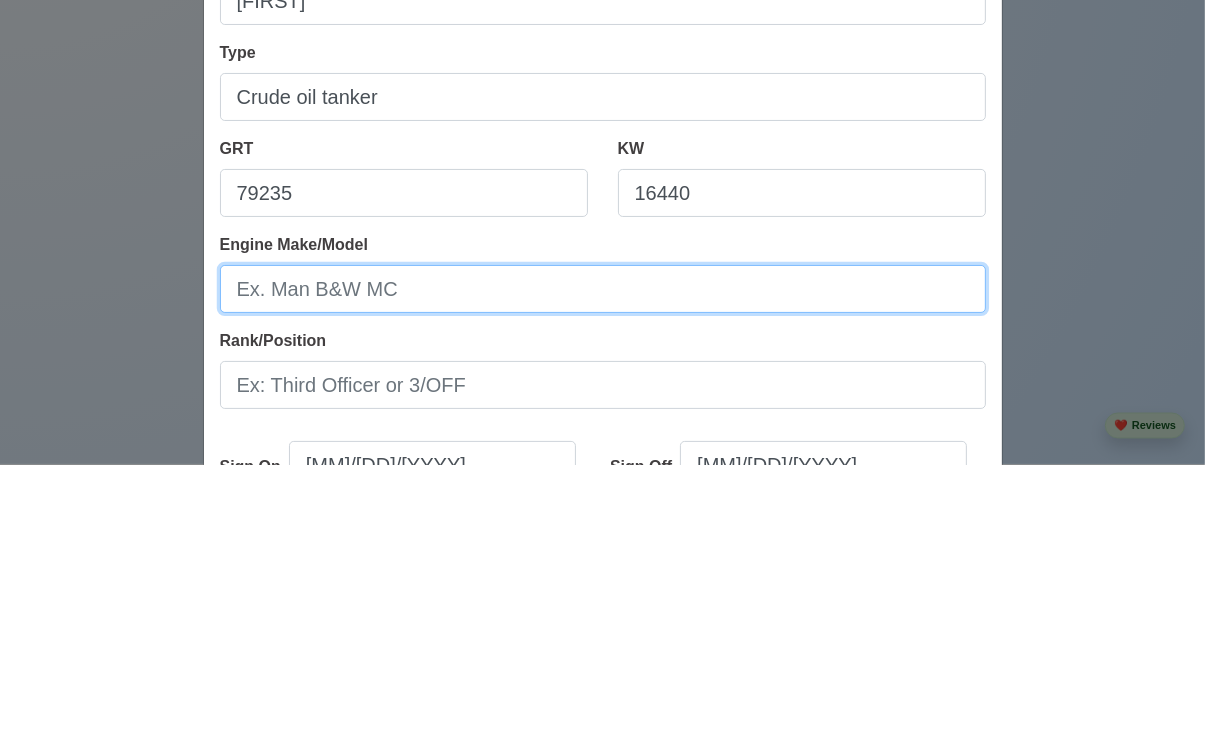 type on "B" 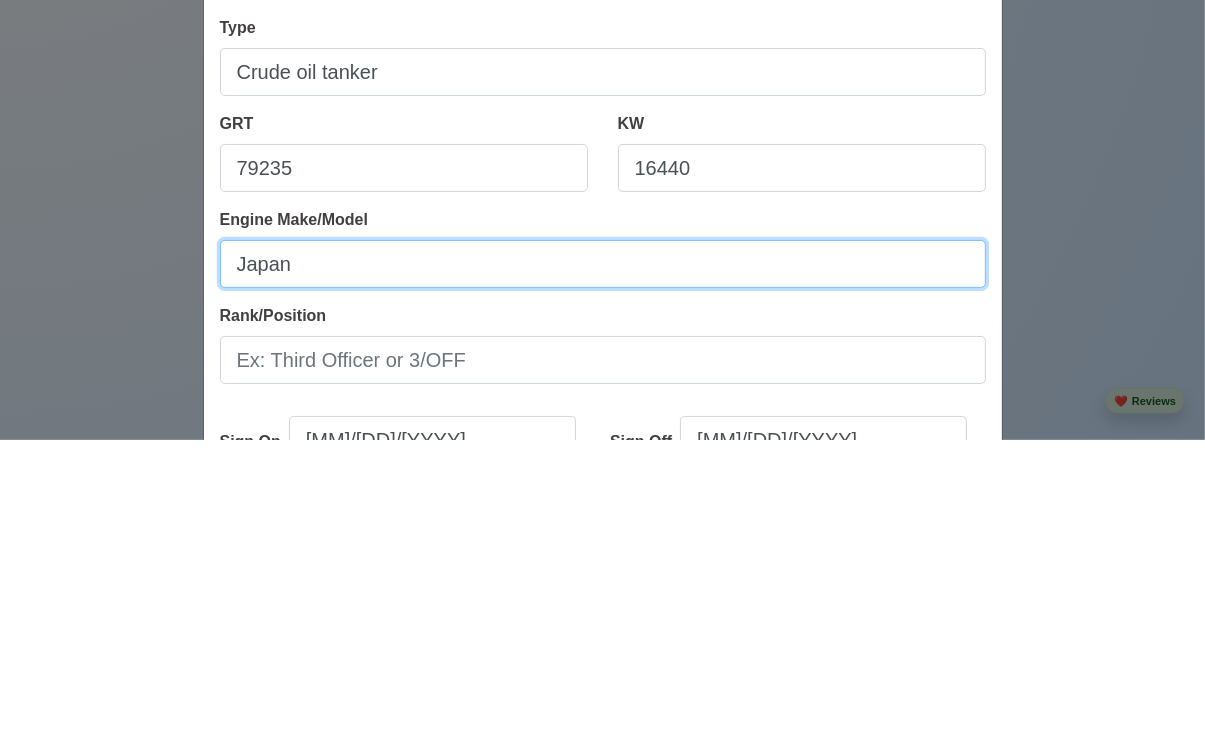 scroll, scrollTop: 2327, scrollLeft: 0, axis: vertical 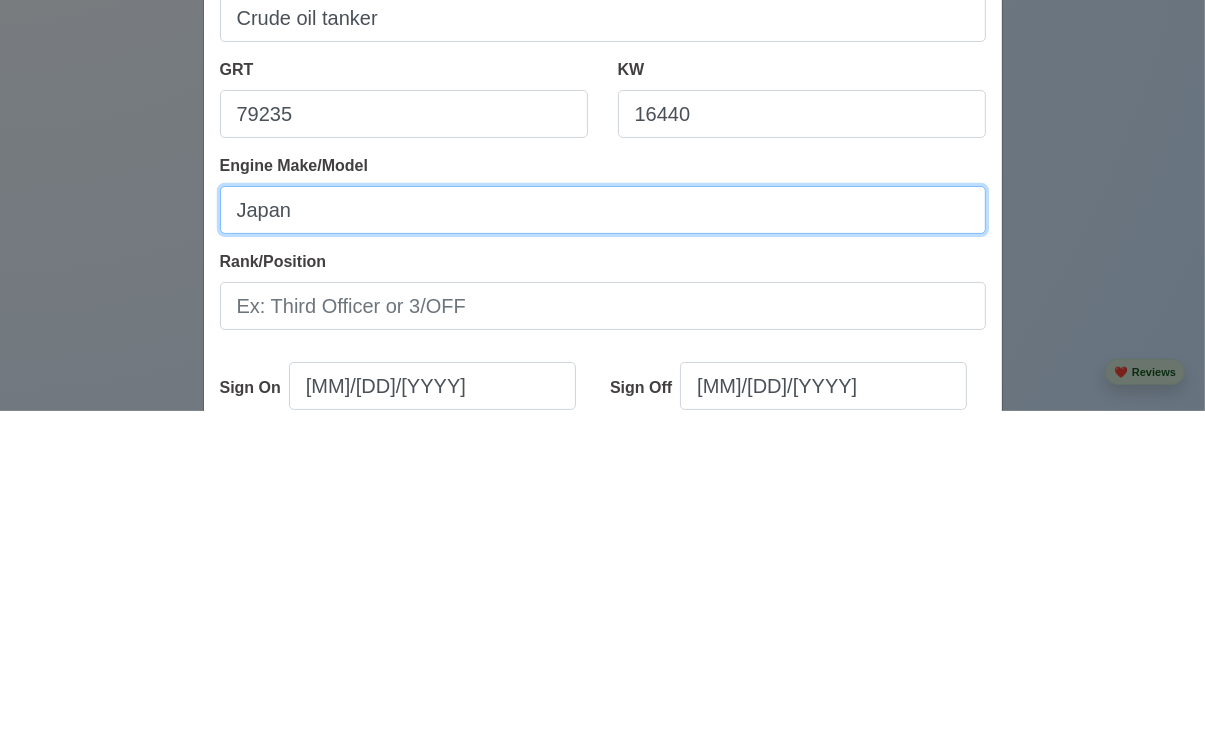 type on "Japan" 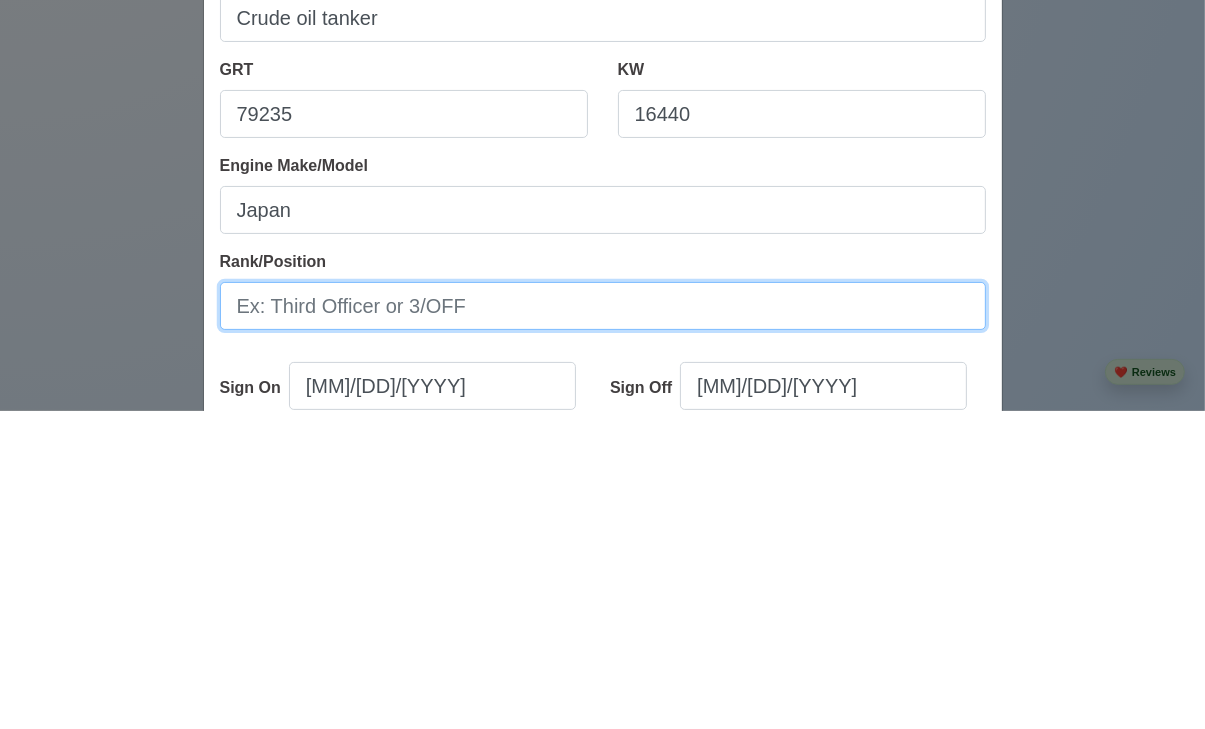click on "Rank/Position" at bounding box center (603, 624) 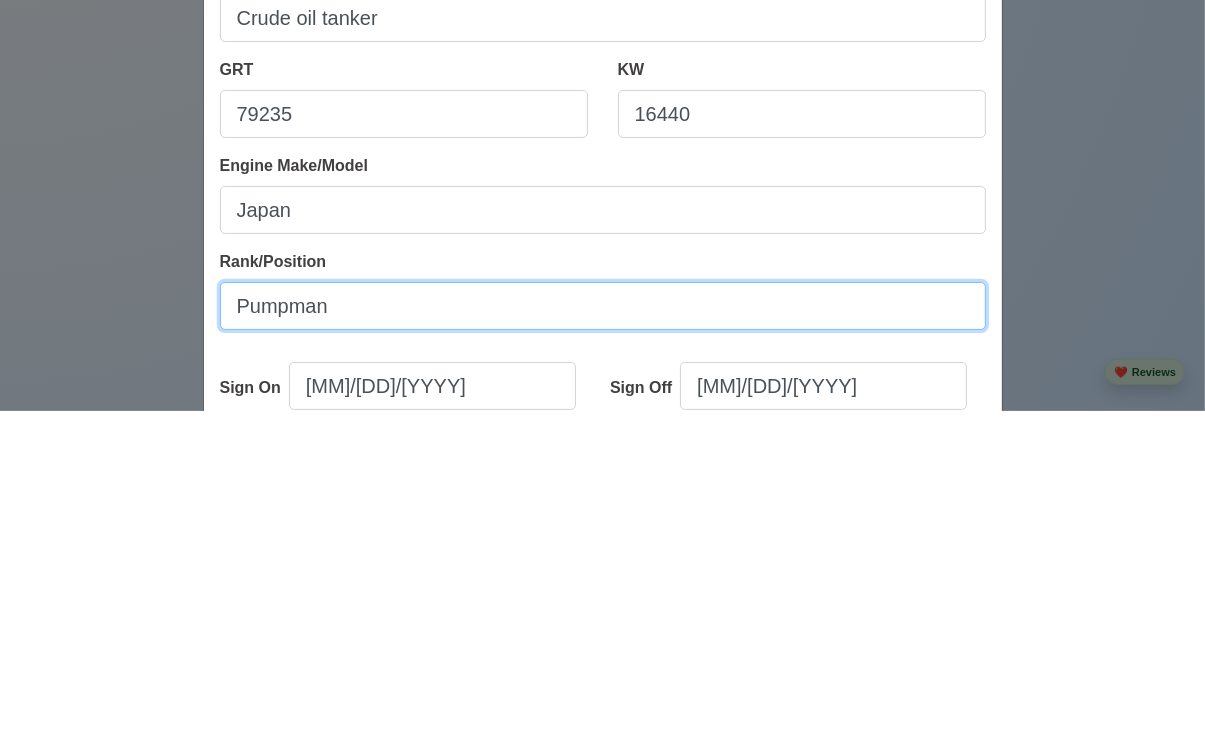 type on "Pumpman" 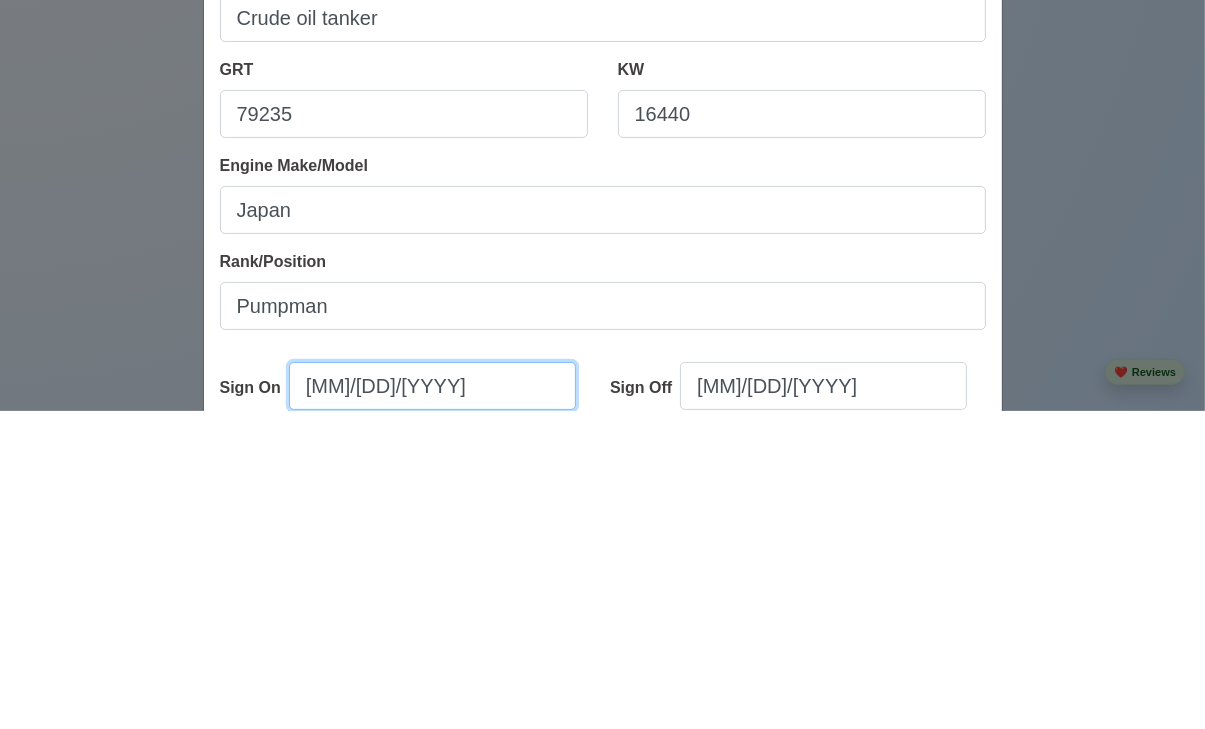 click on "[MONTH]/[DAY]/[YEAR]" at bounding box center (432, 704) 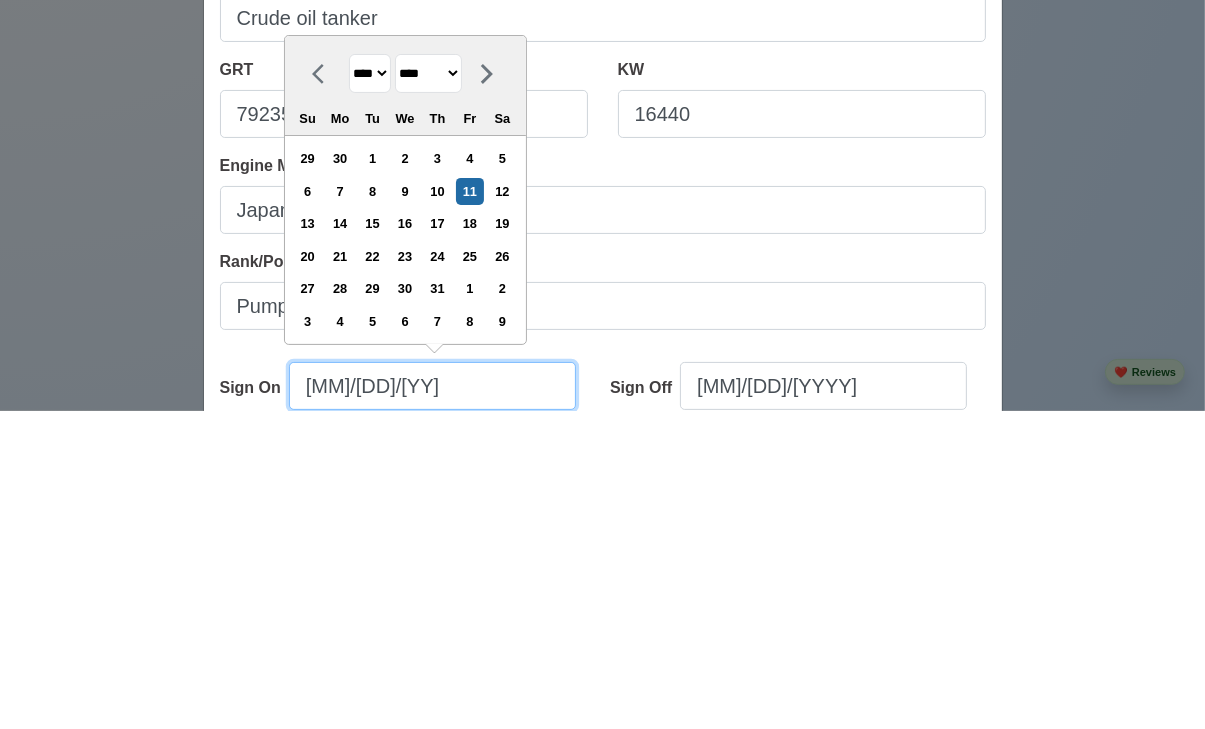 type on "[MONTH]/[DAY]/[YEAR]" 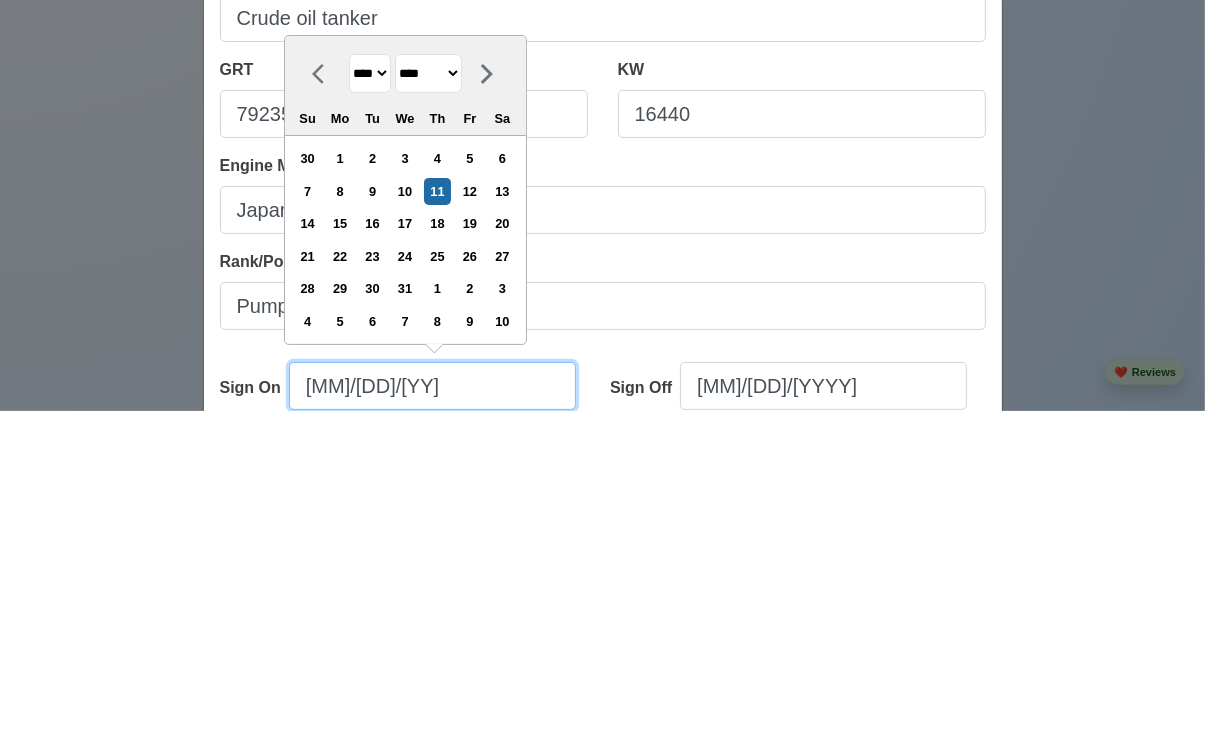 type on "[MONTH]/[DAY]/" 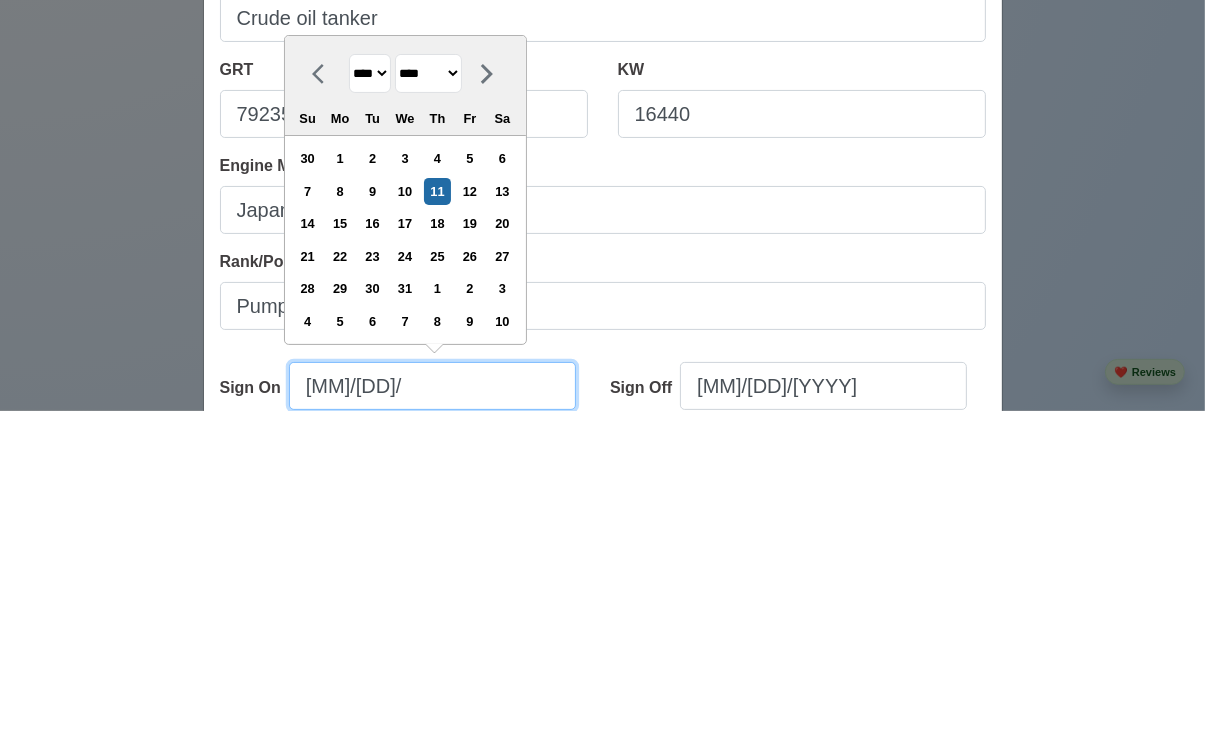 select on "****" 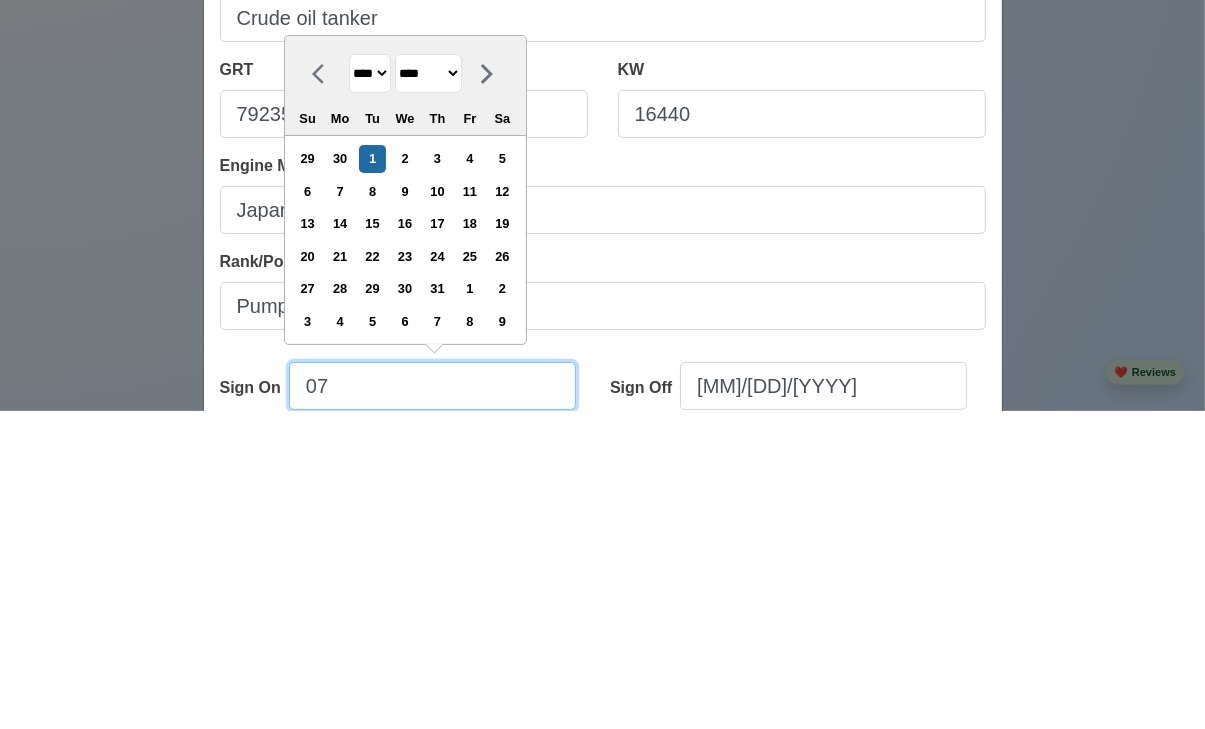 type on "0" 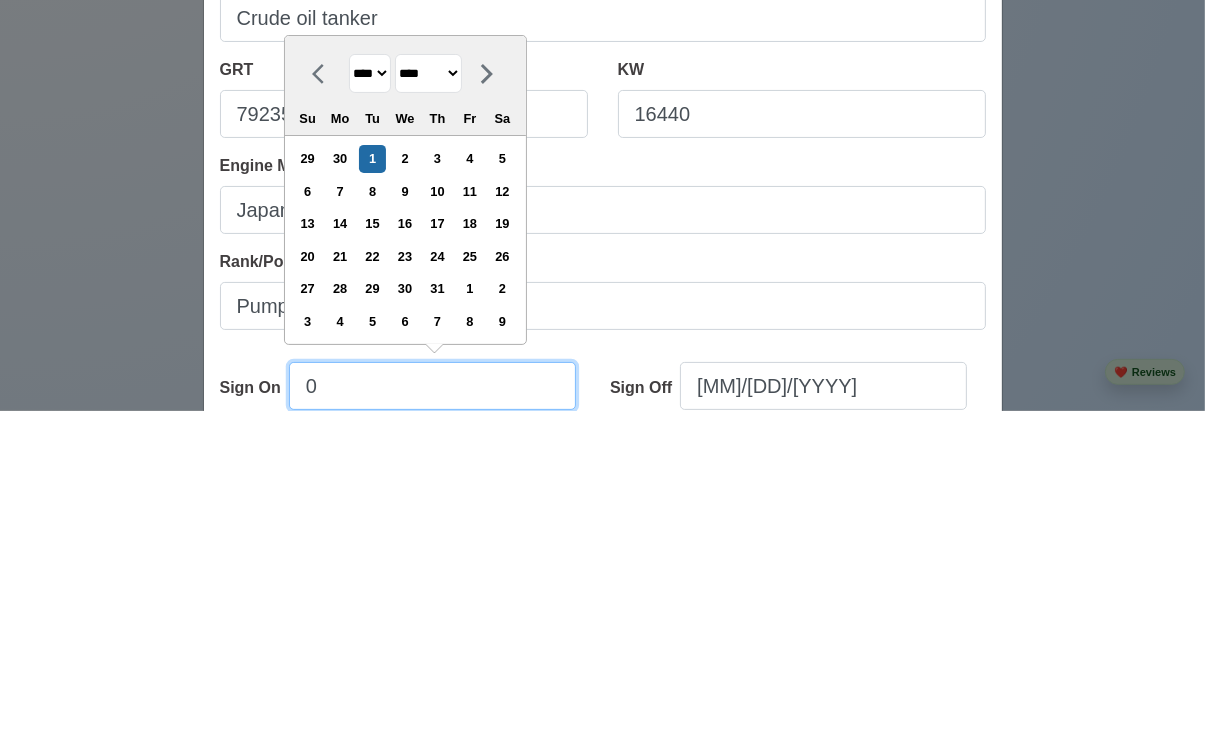 type 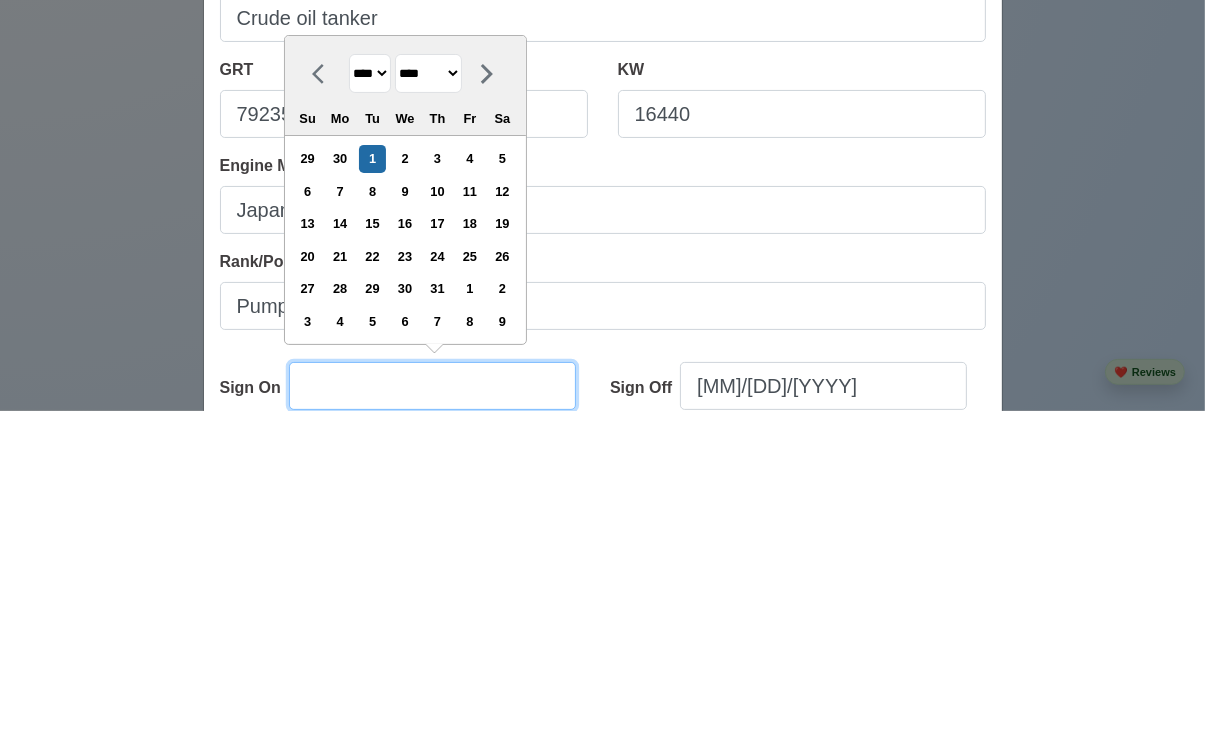 select on "****" 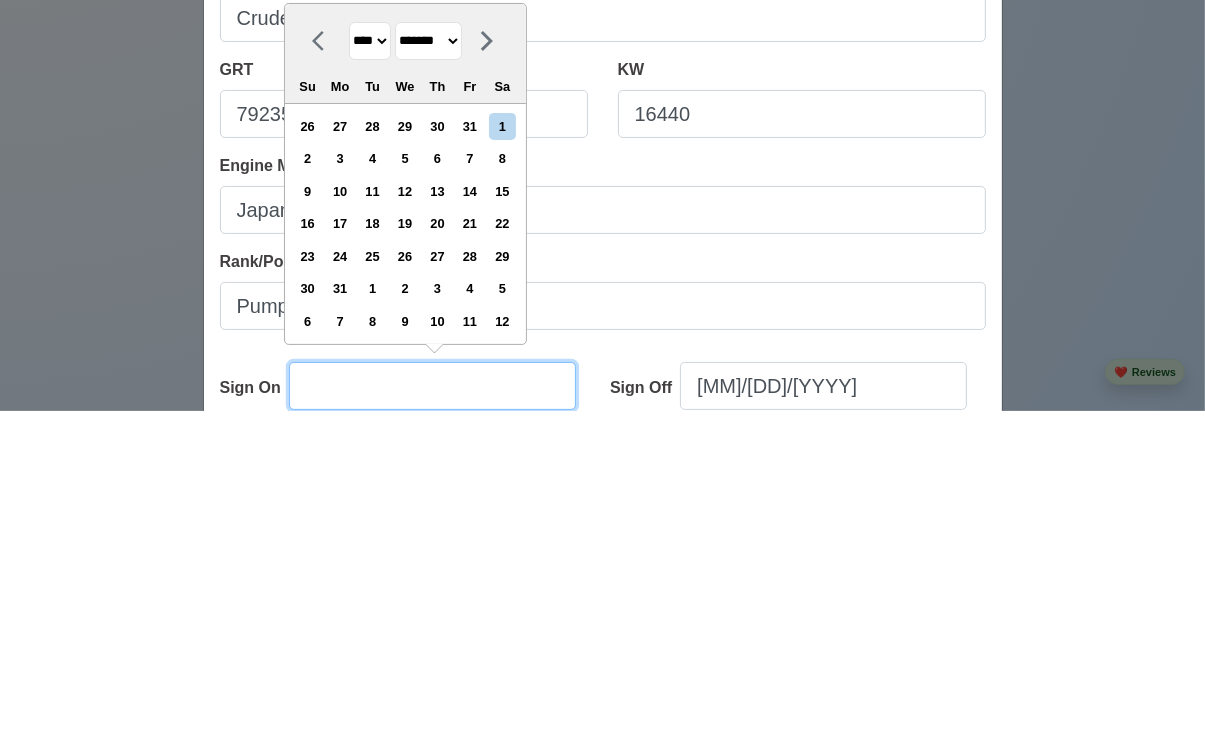 type on "1" 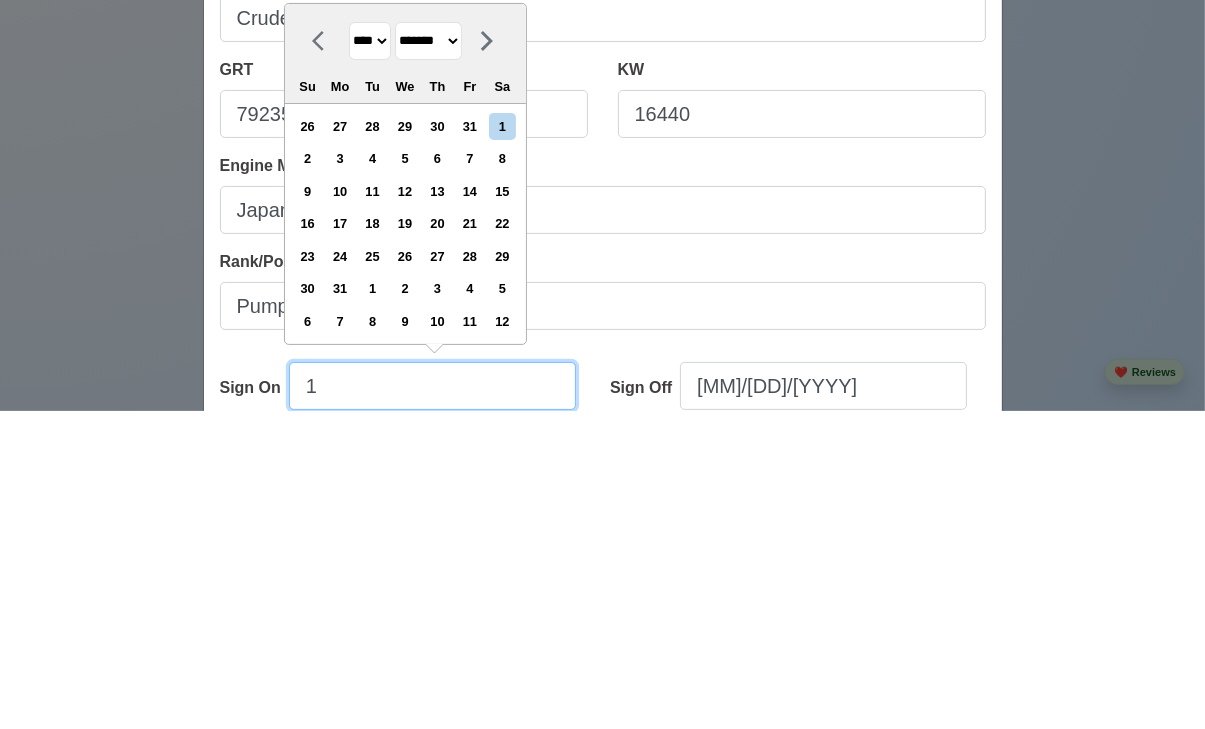 select on "****" 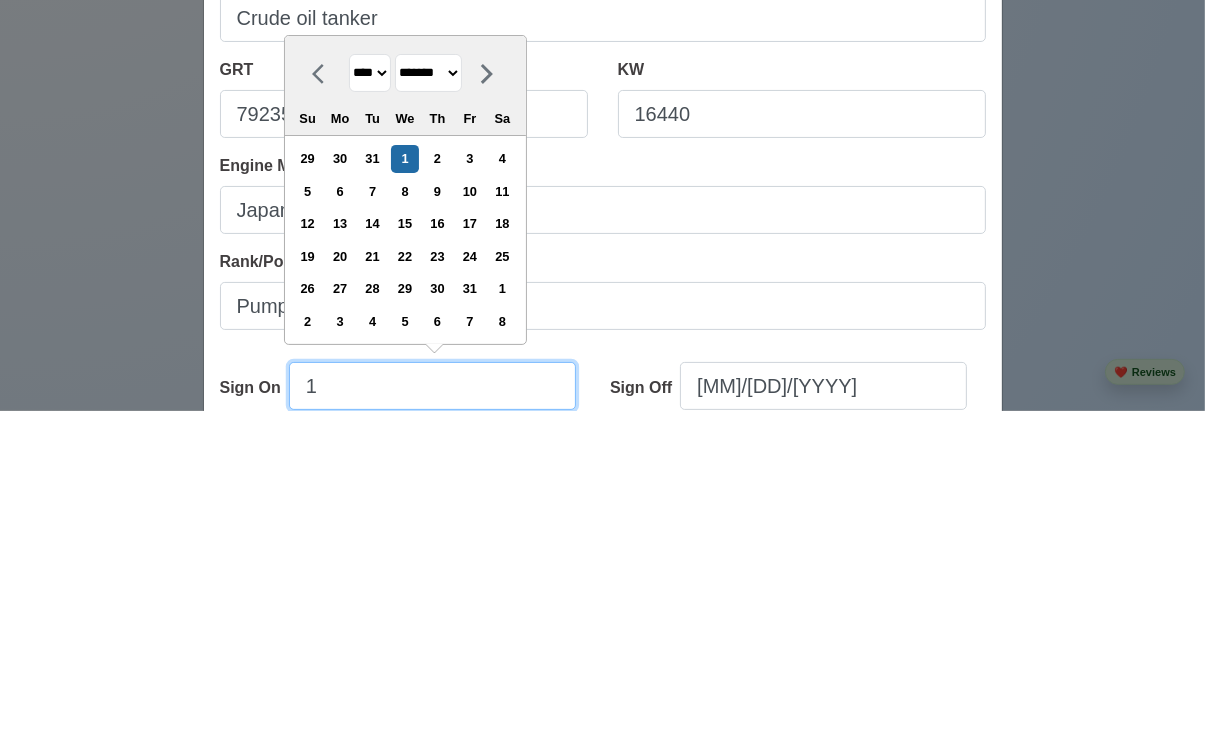 type on "10" 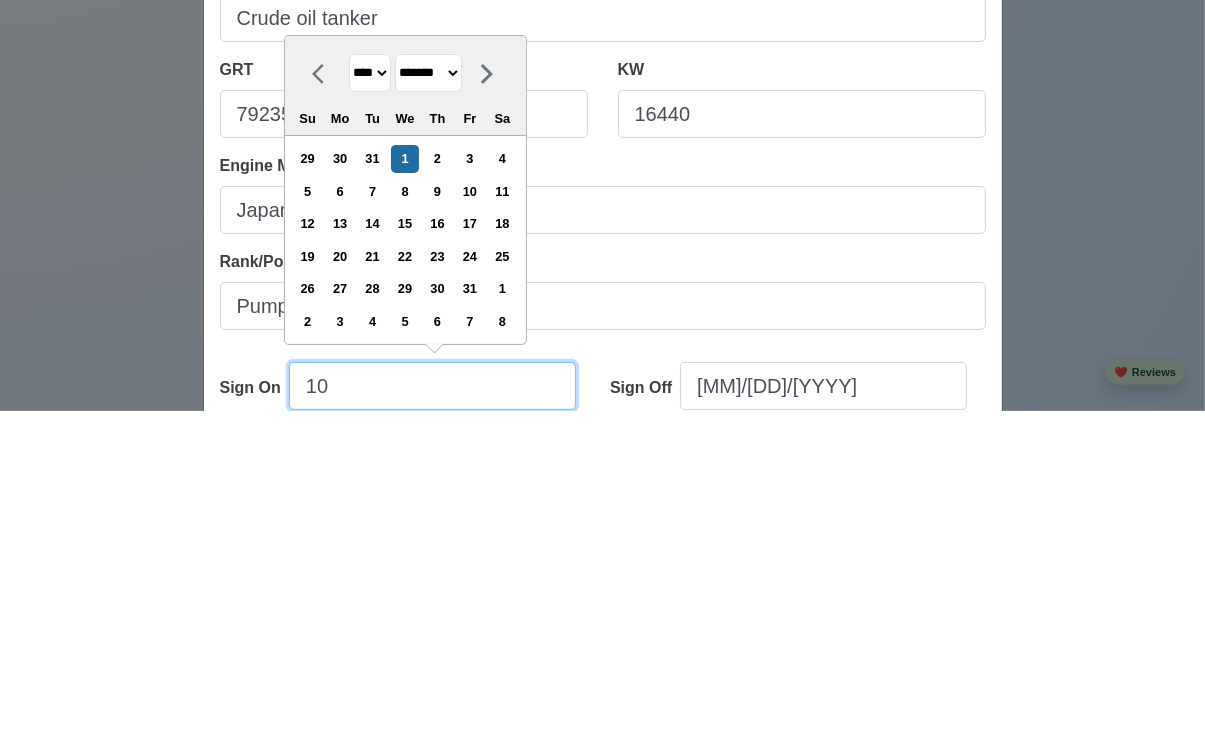 select on "*******" 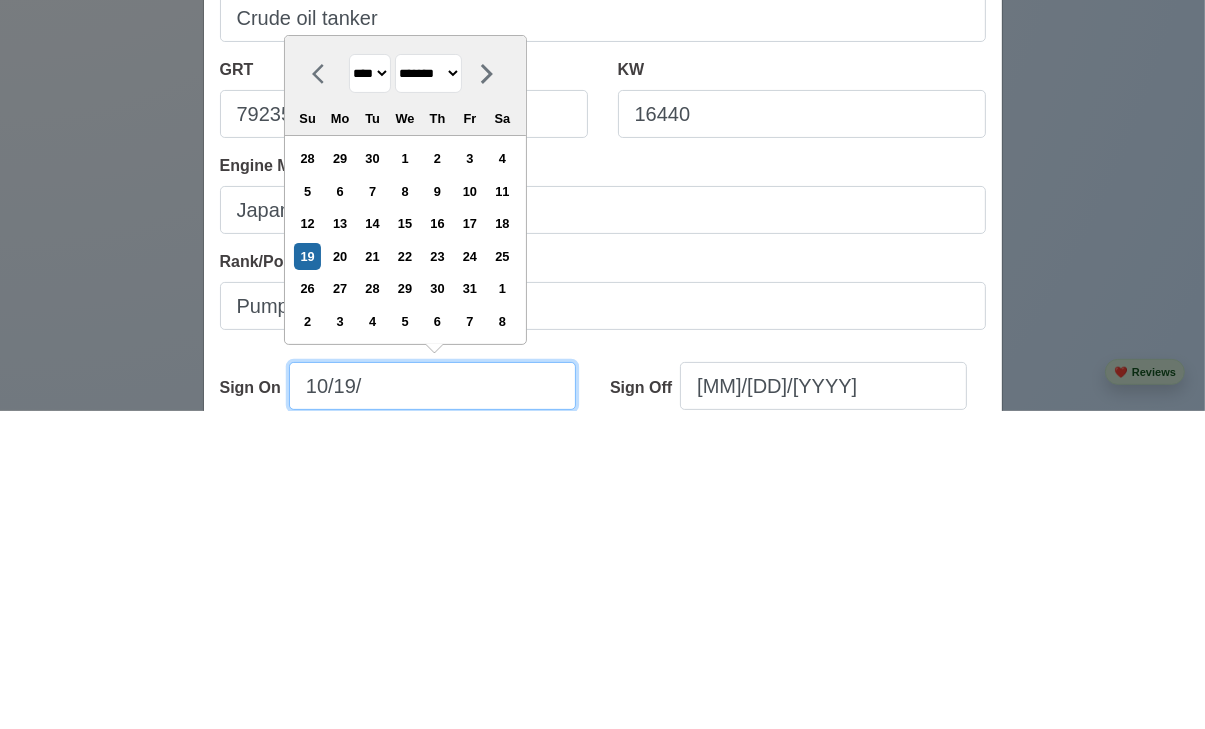 type on "10/19/2" 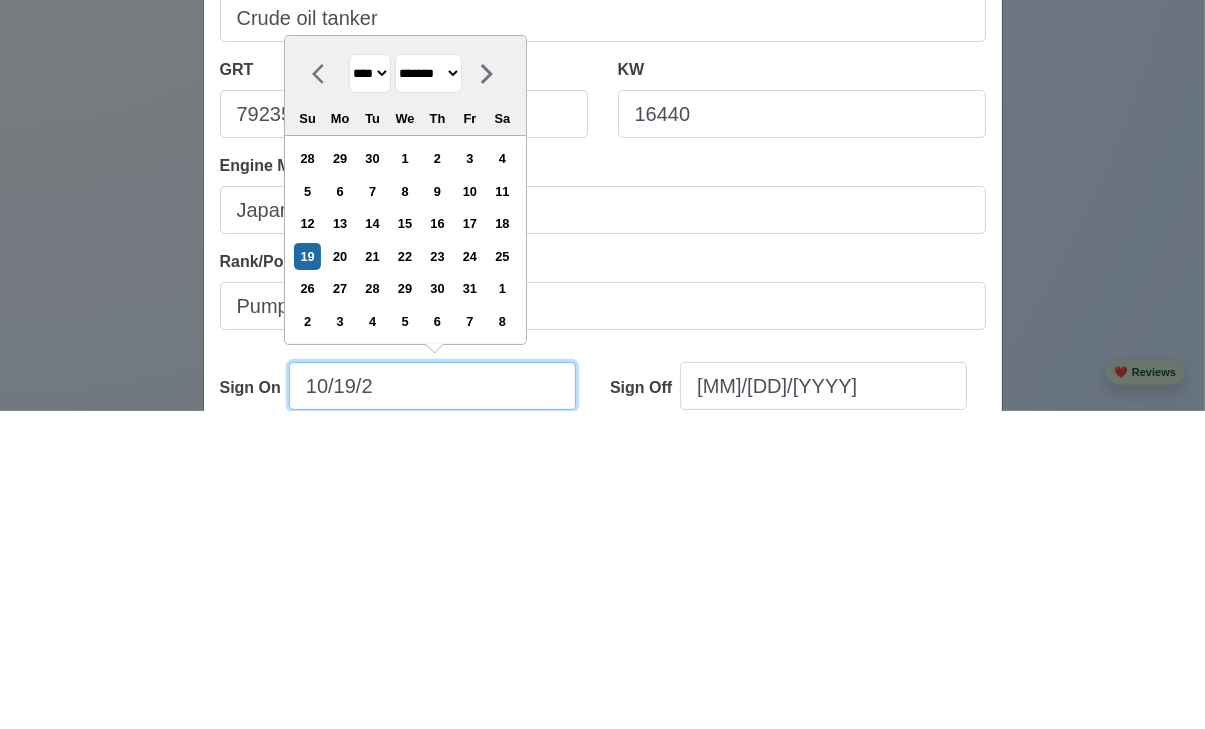 select on "****" 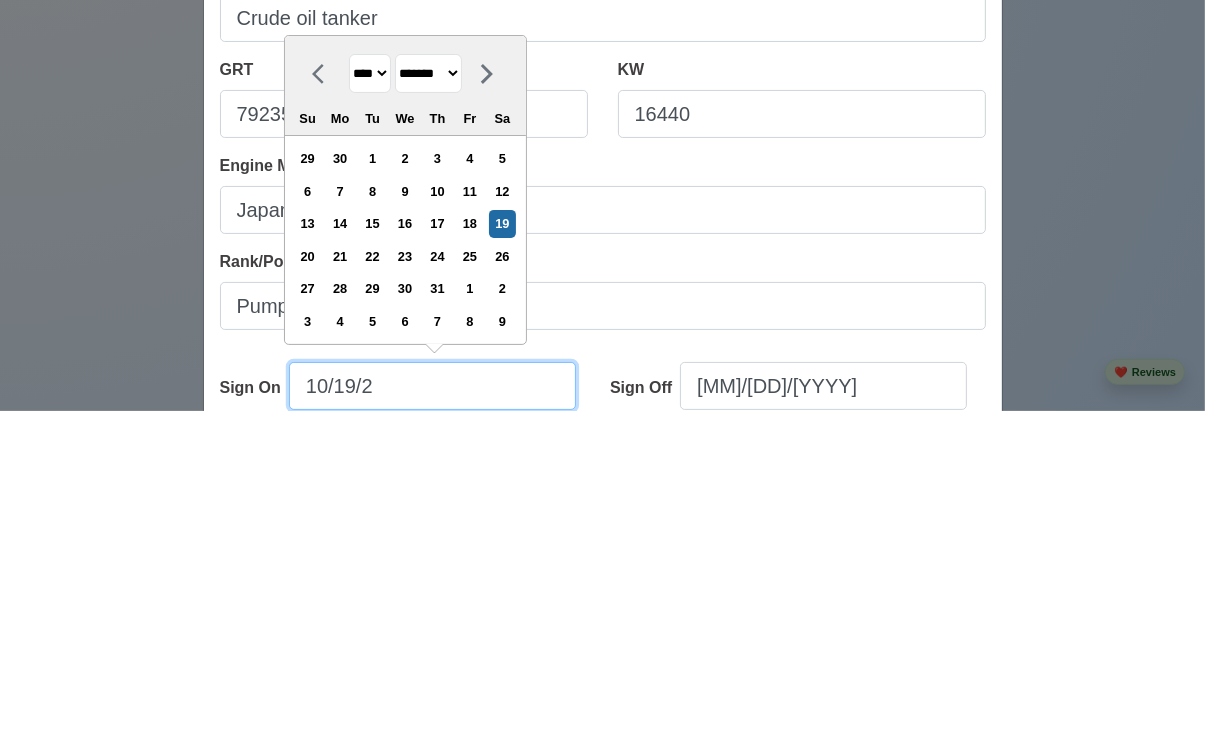type on "[MONTH]/[DAY]/[YEAR]" 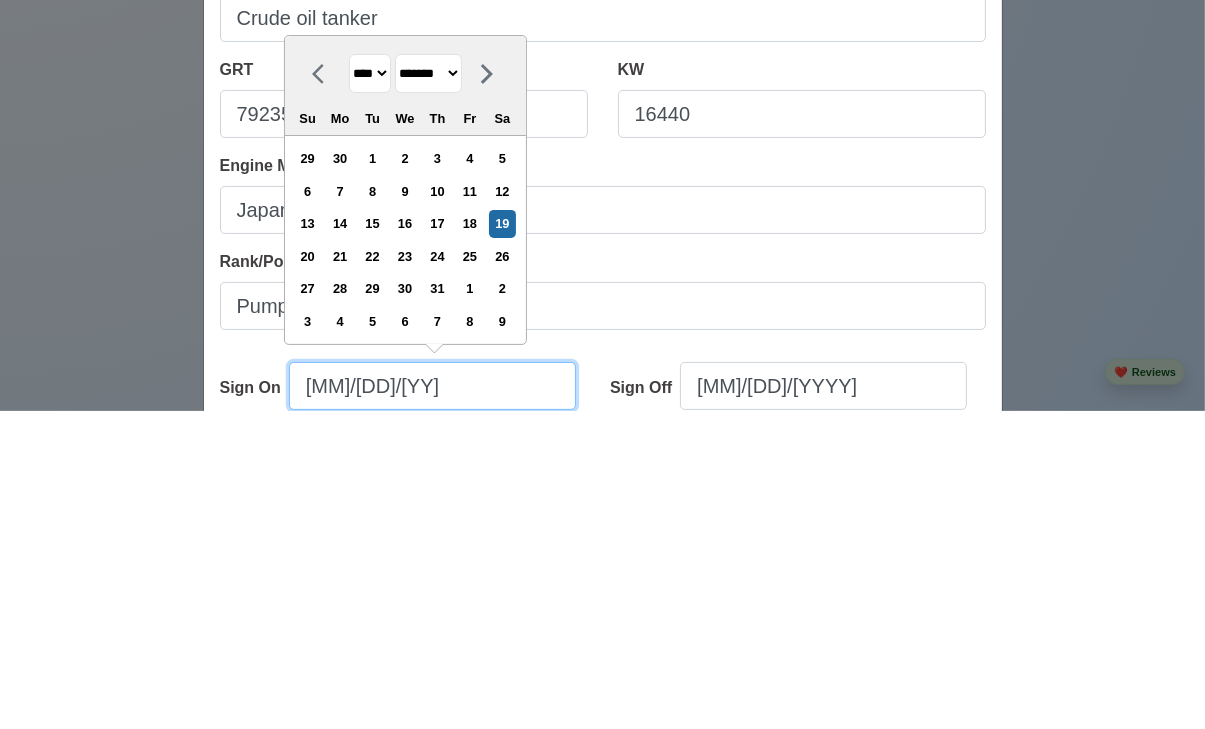 select on "****" 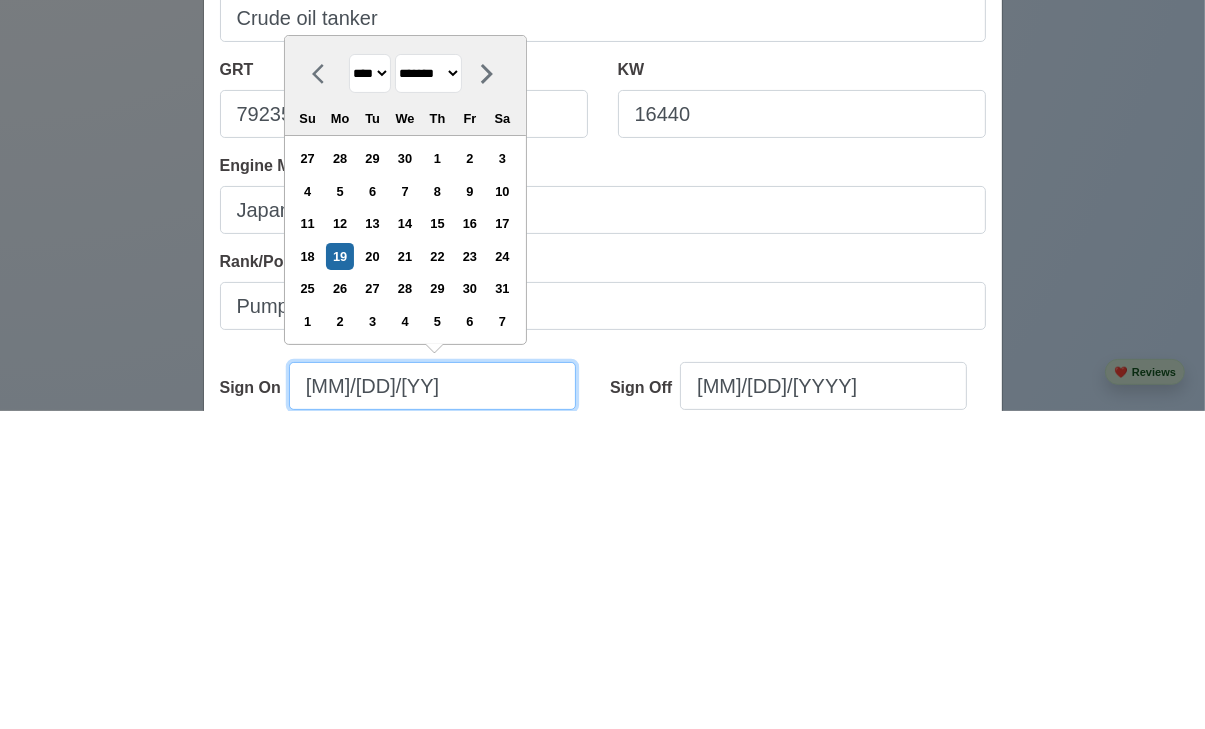 type on "10/19/2019" 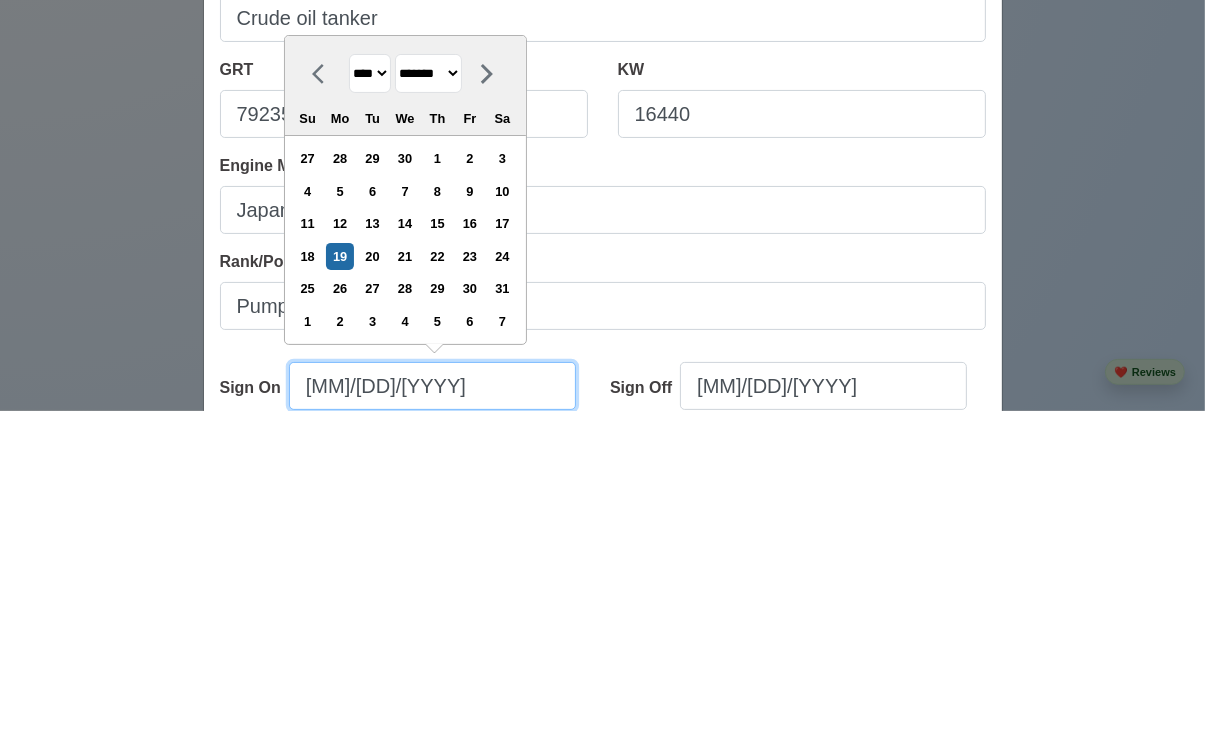 select on "****" 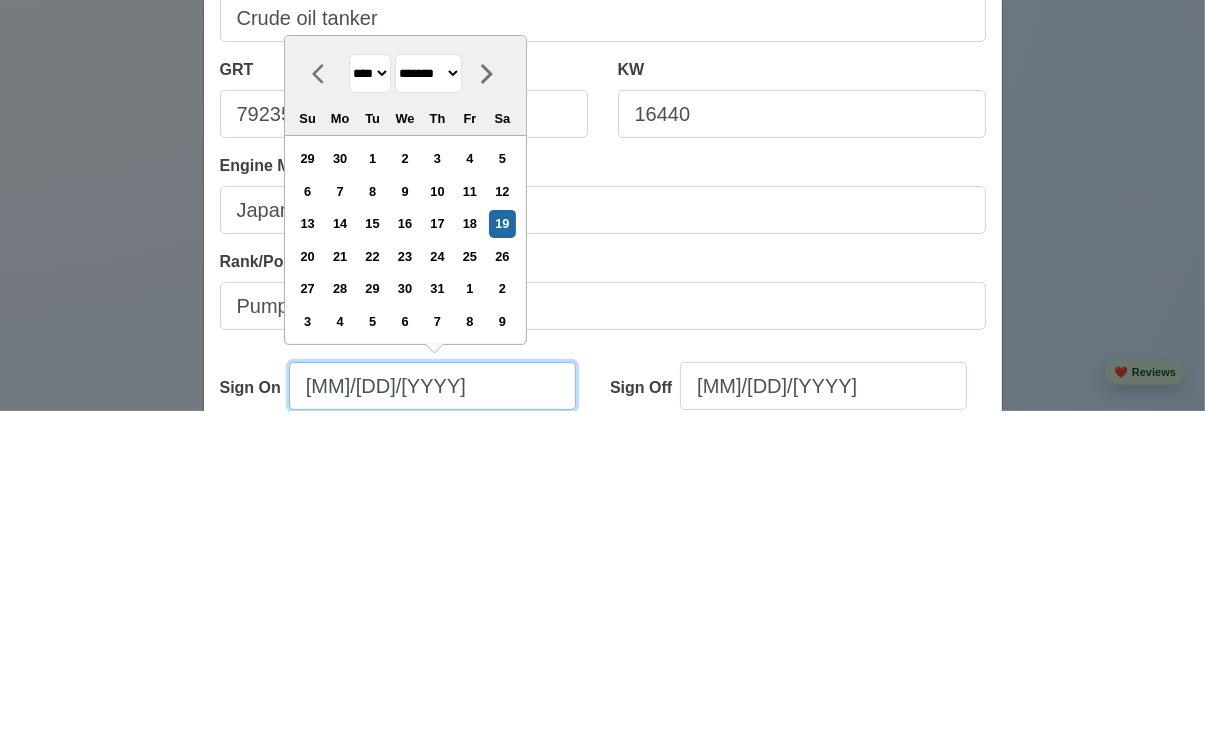type on "10/19/2019" 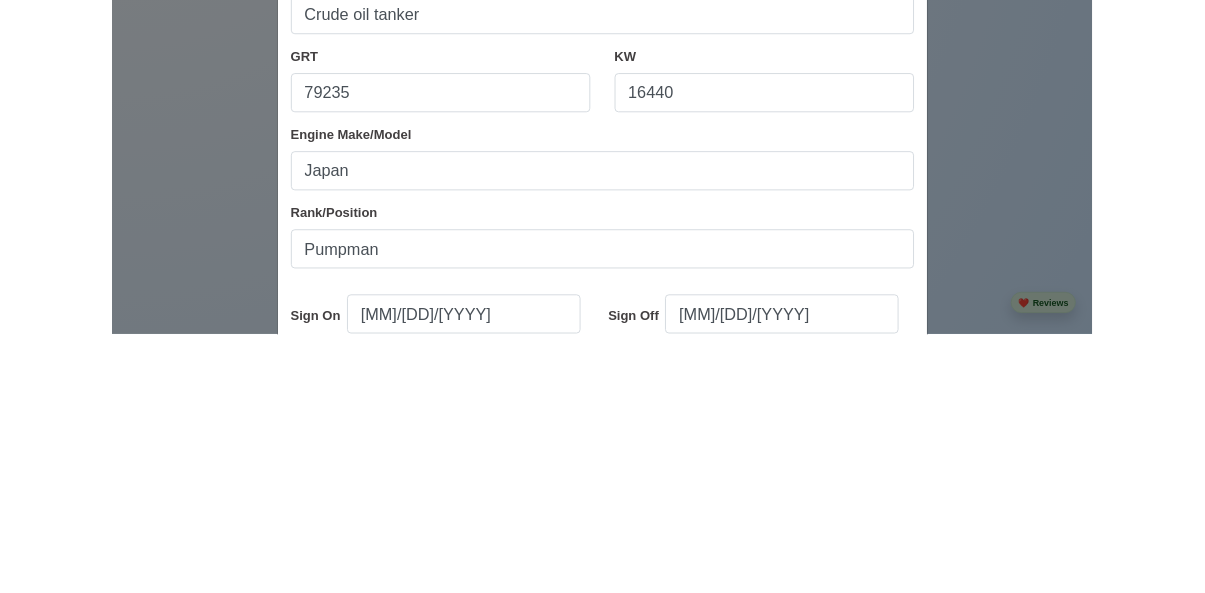 scroll, scrollTop: 2327, scrollLeft: 0, axis: vertical 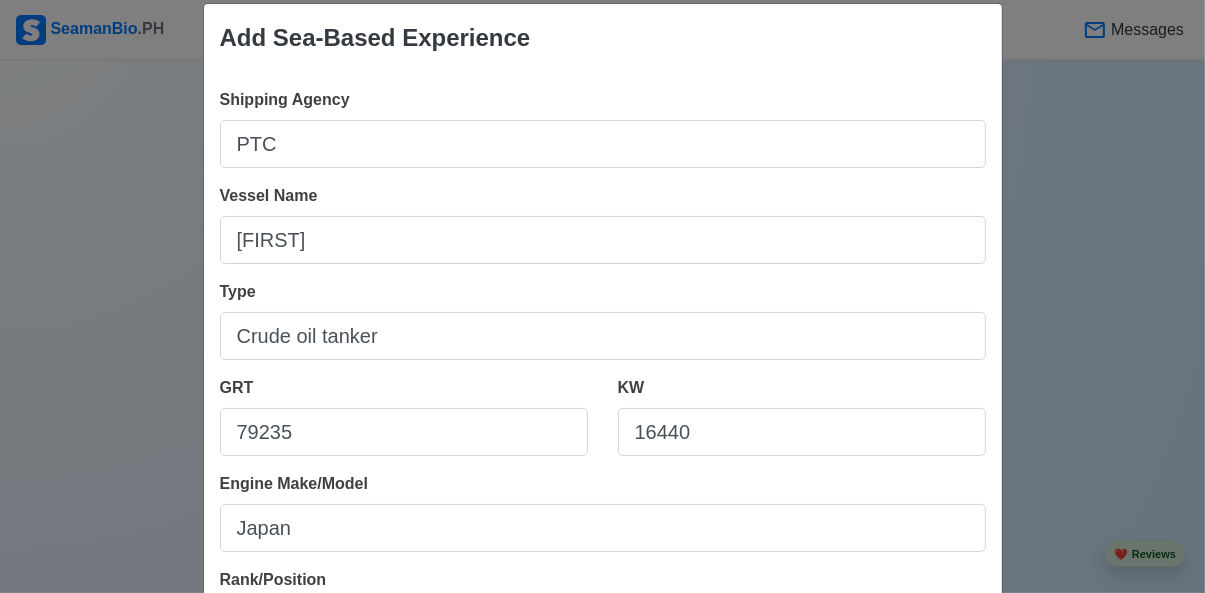 click on "KW 16440" at bounding box center [802, 416] 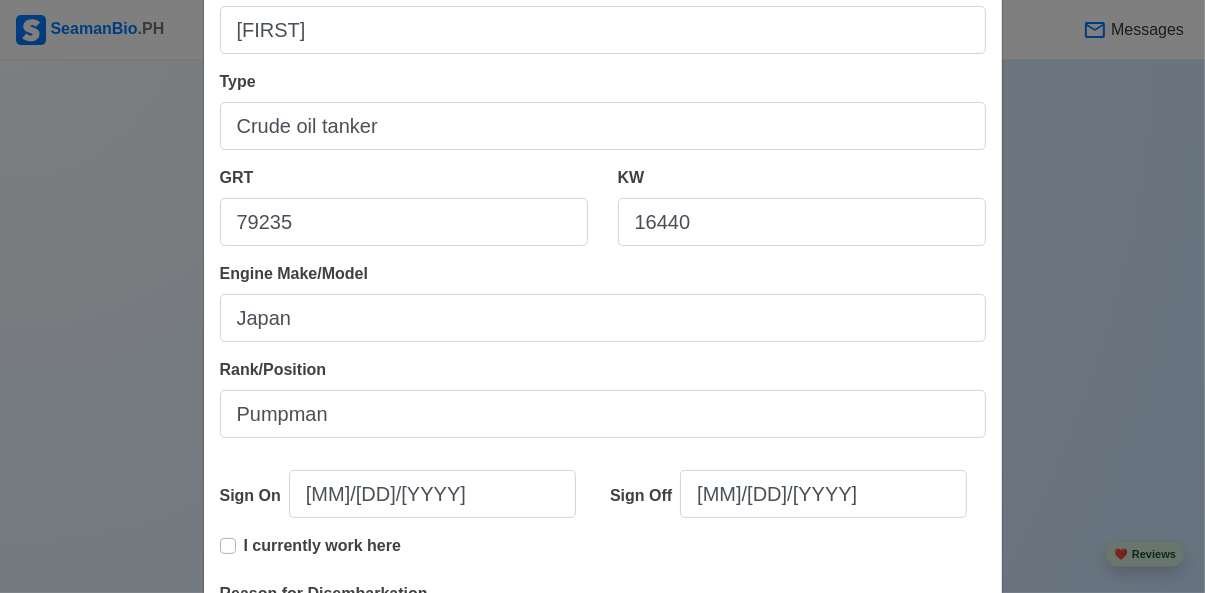 scroll, scrollTop: 236, scrollLeft: 0, axis: vertical 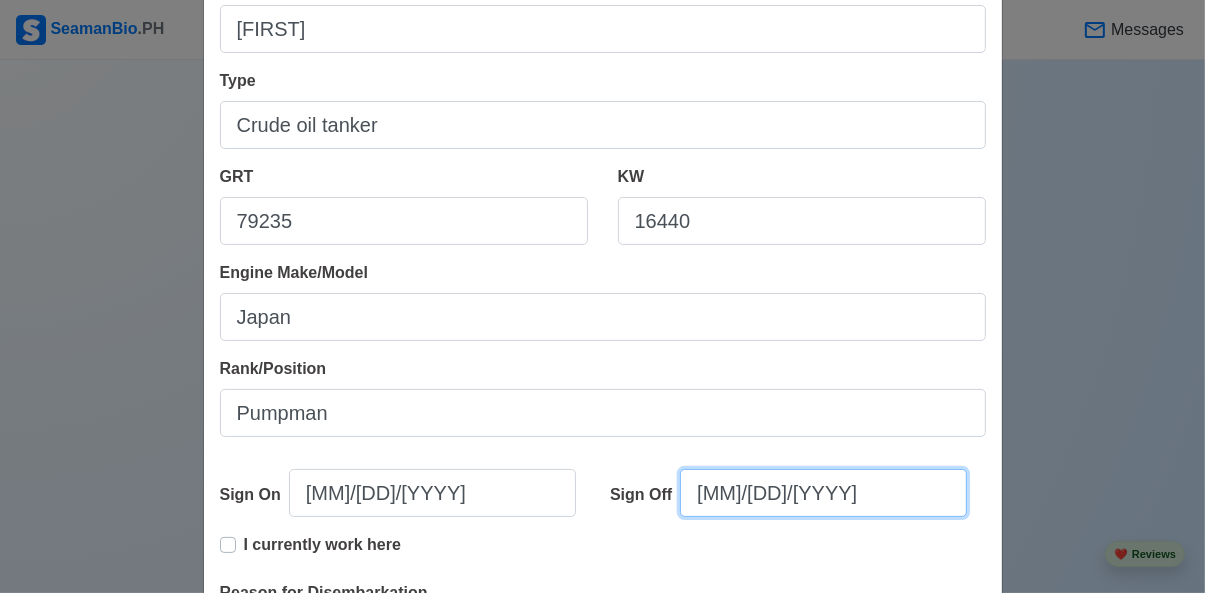 click on "[MONTH]/[DAY]/[YEAR]" at bounding box center (823, 493) 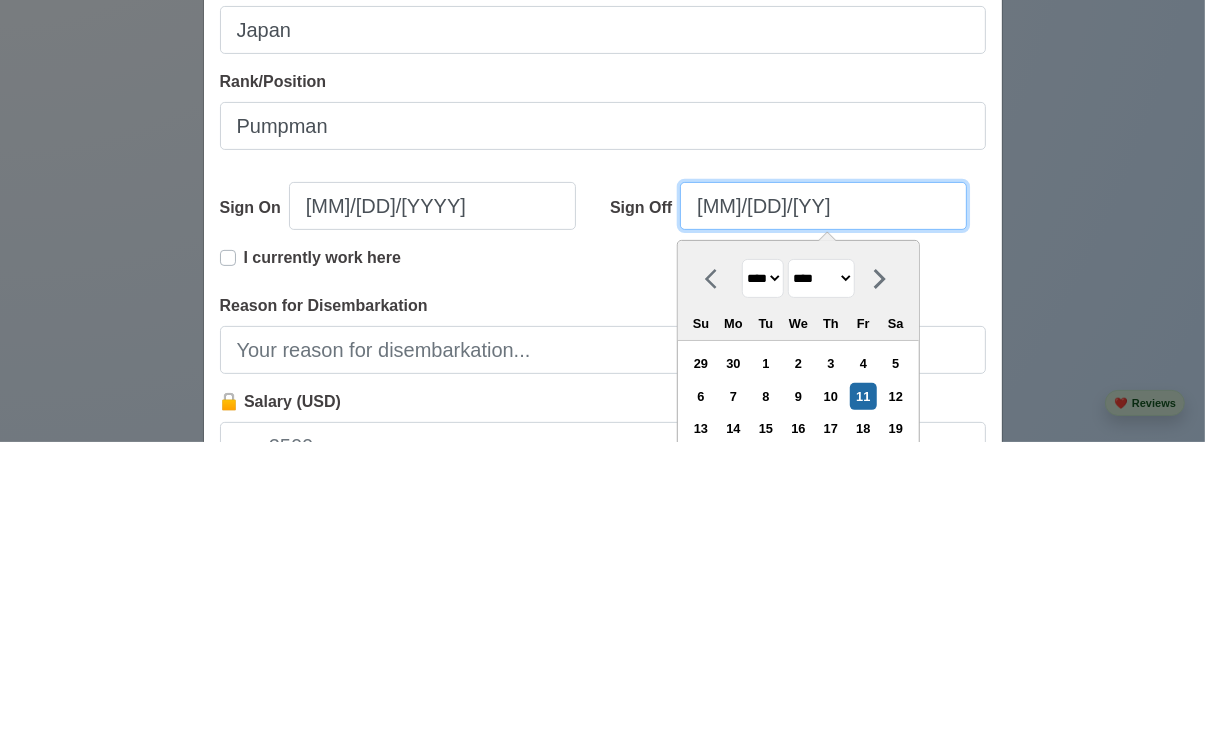 type on "[MONTH]/[DAY]/[YEAR]" 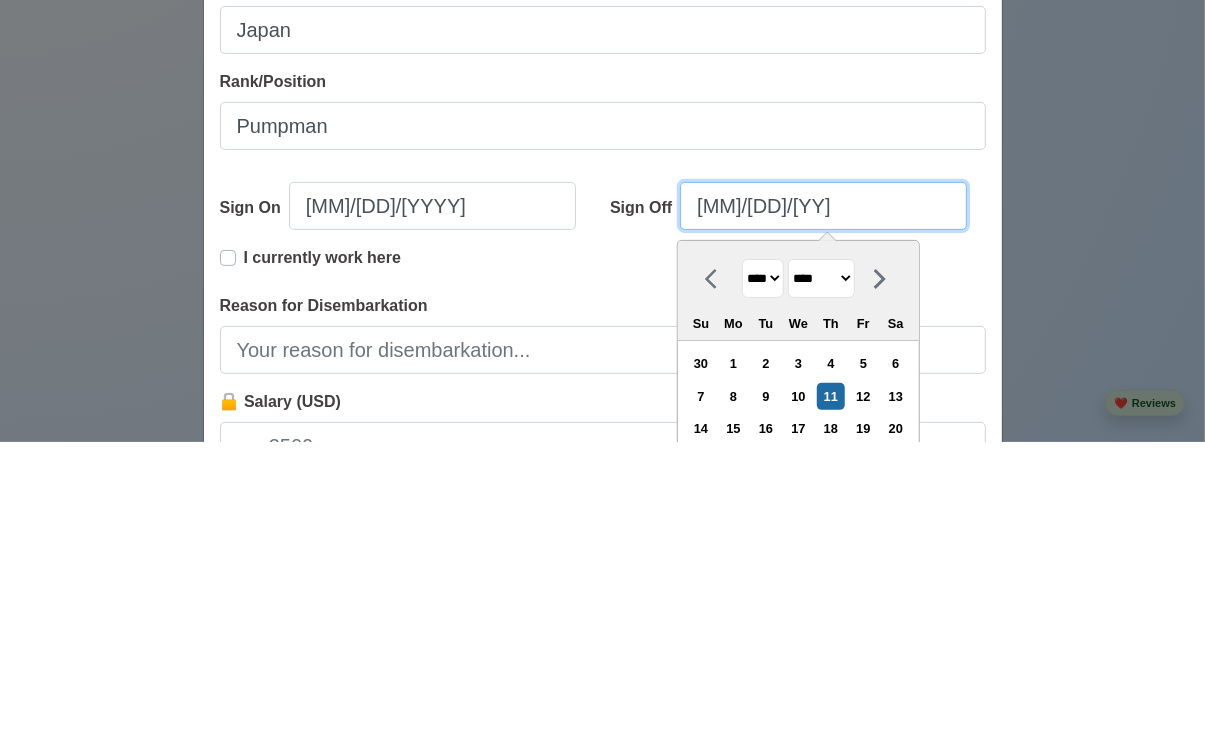 type on "[MONTH]/[DAY]/" 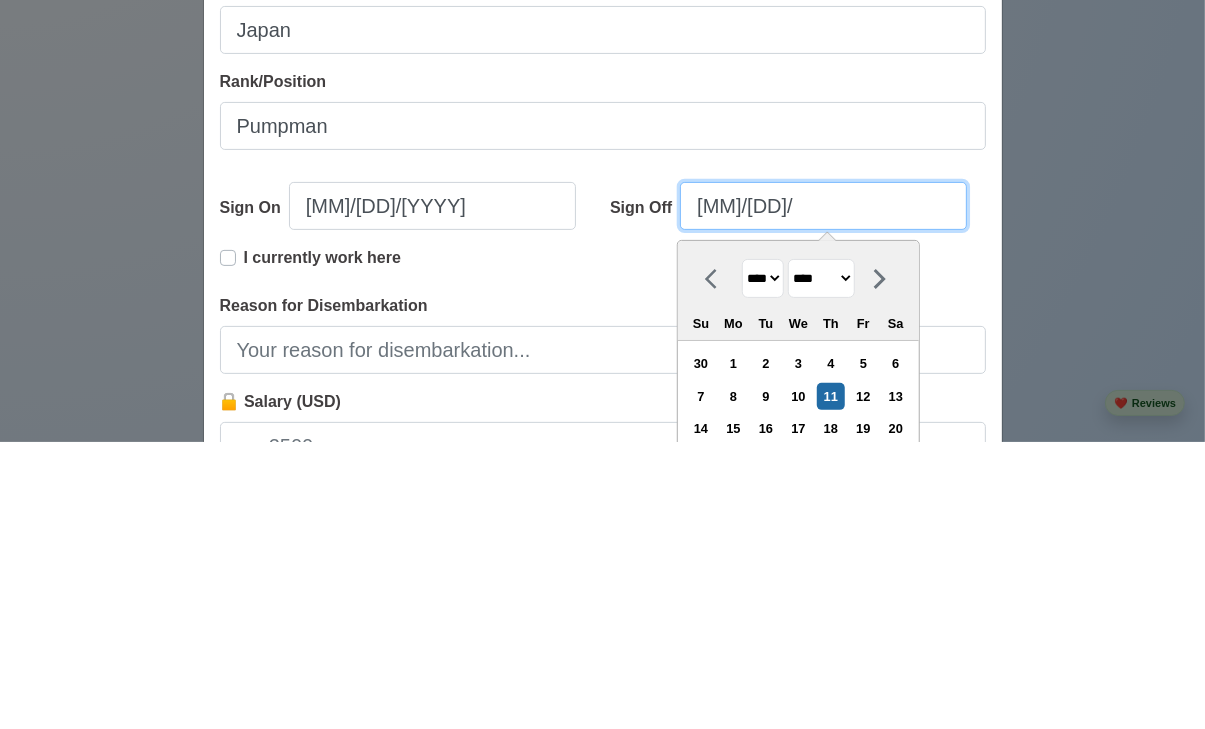 select on "****" 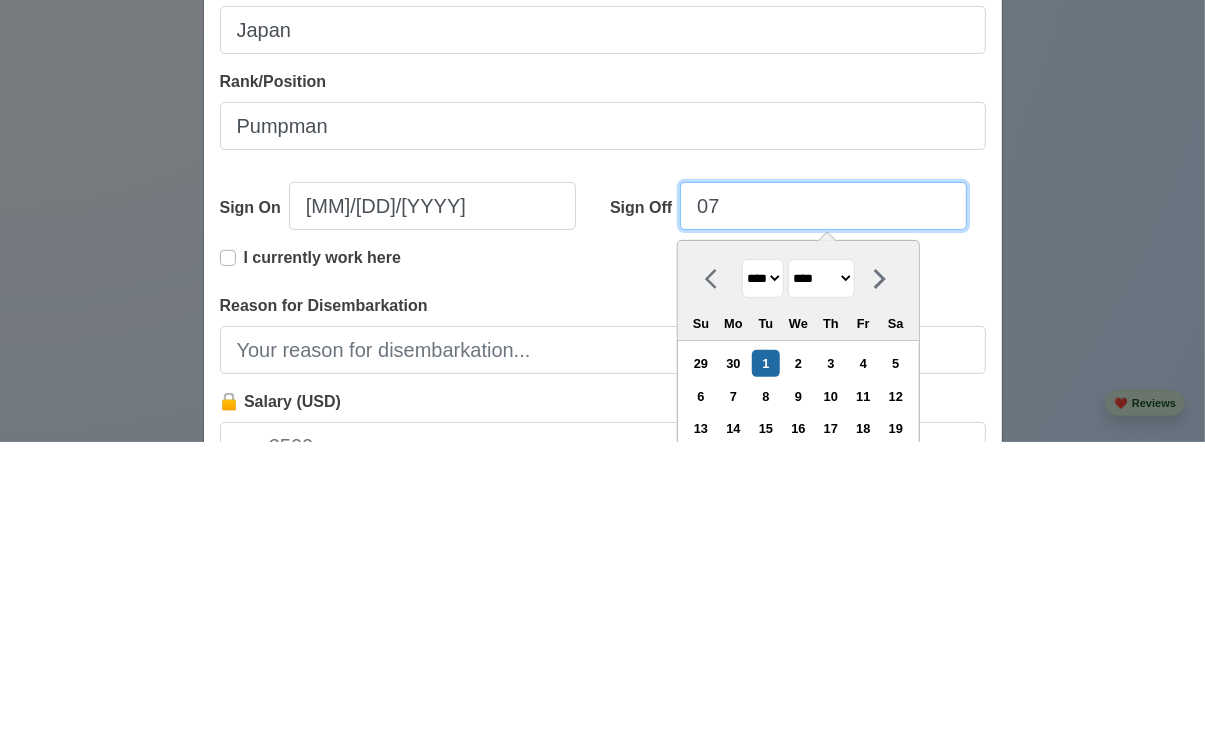 type on "0" 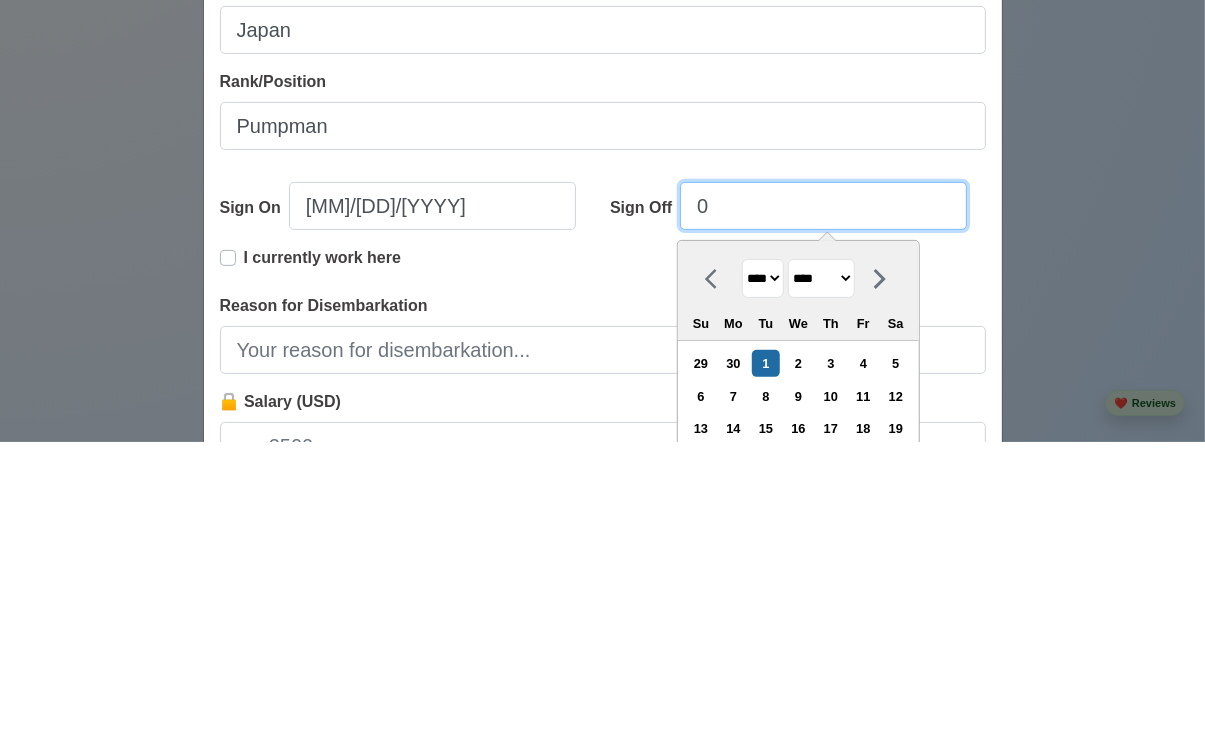 type 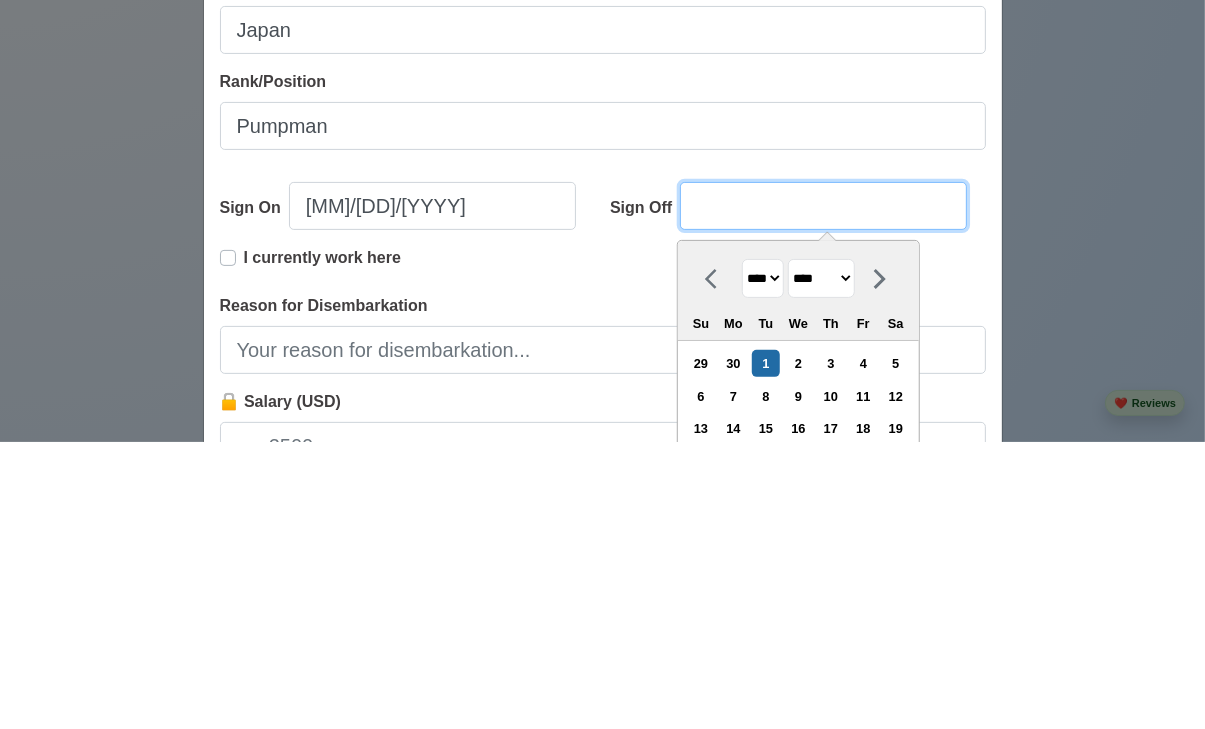 select on "****" 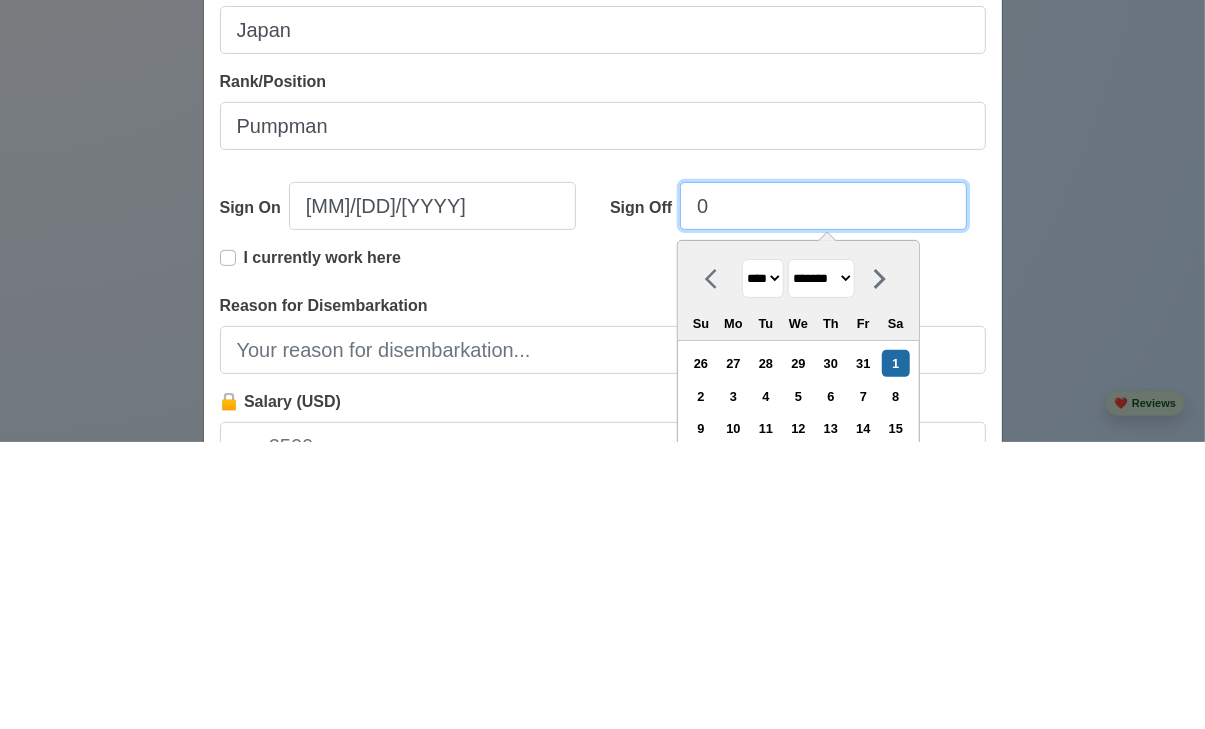 type on "08" 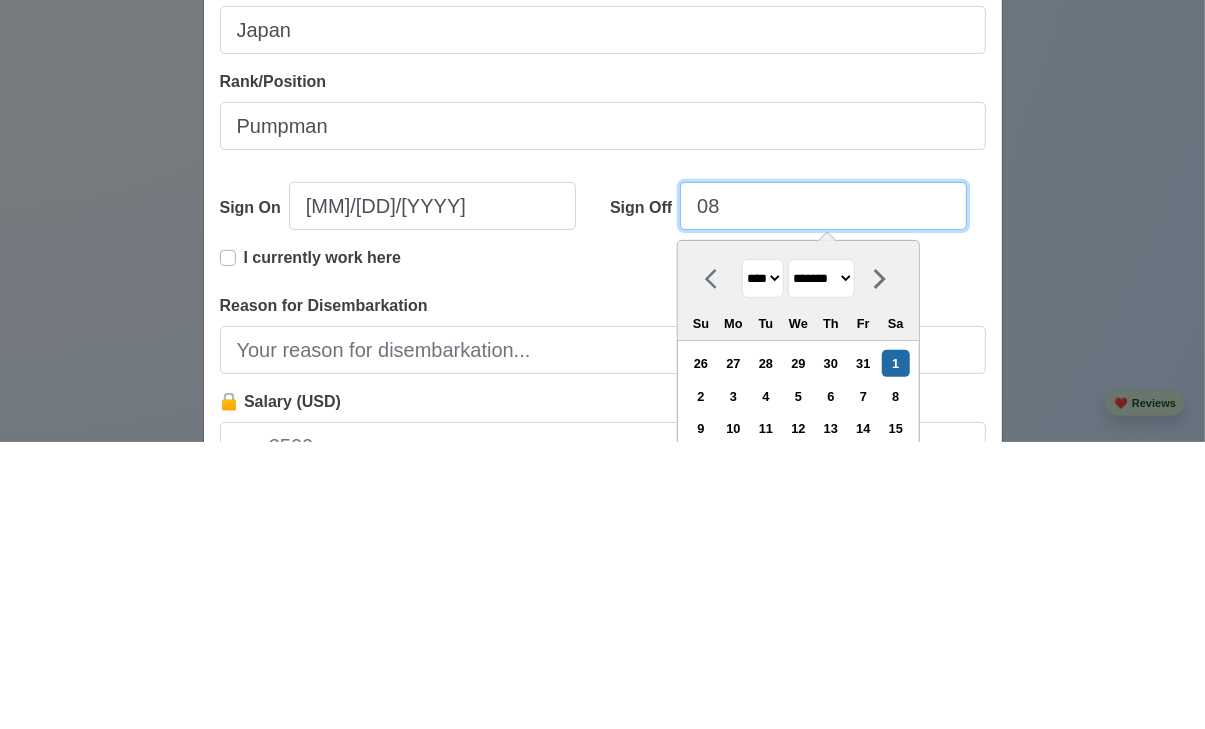 select on "****" 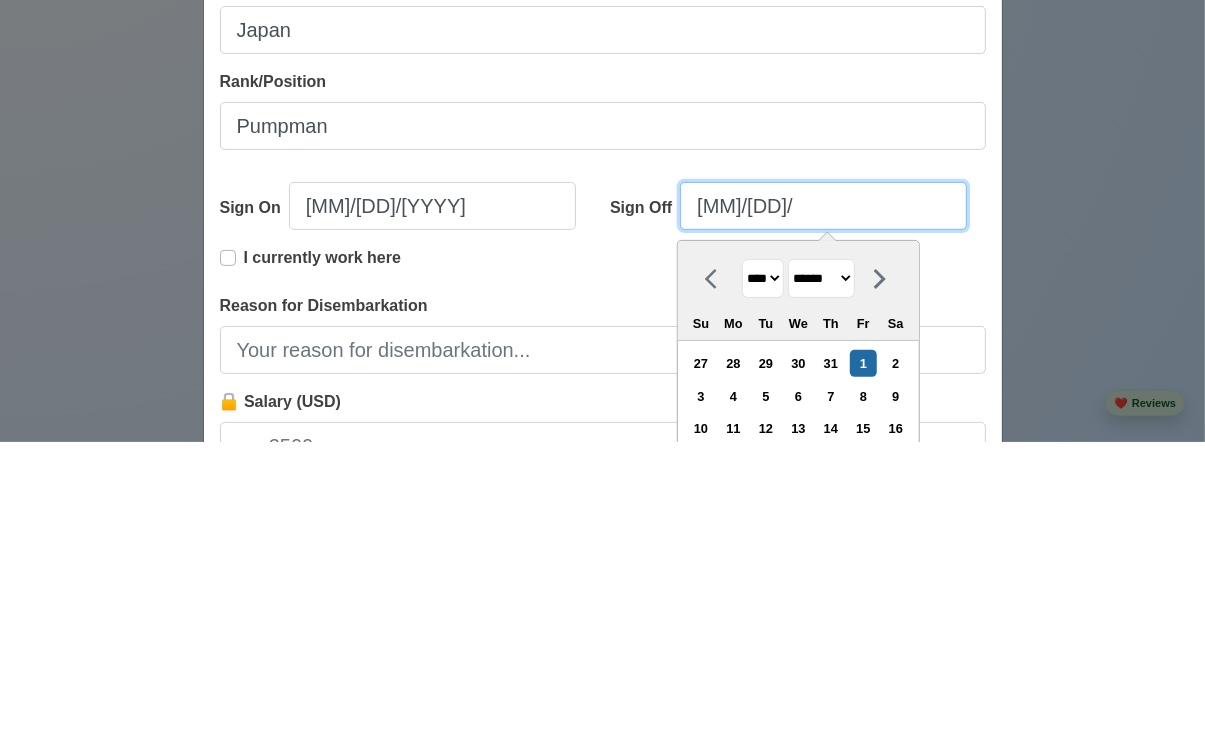 type on "08/01/2" 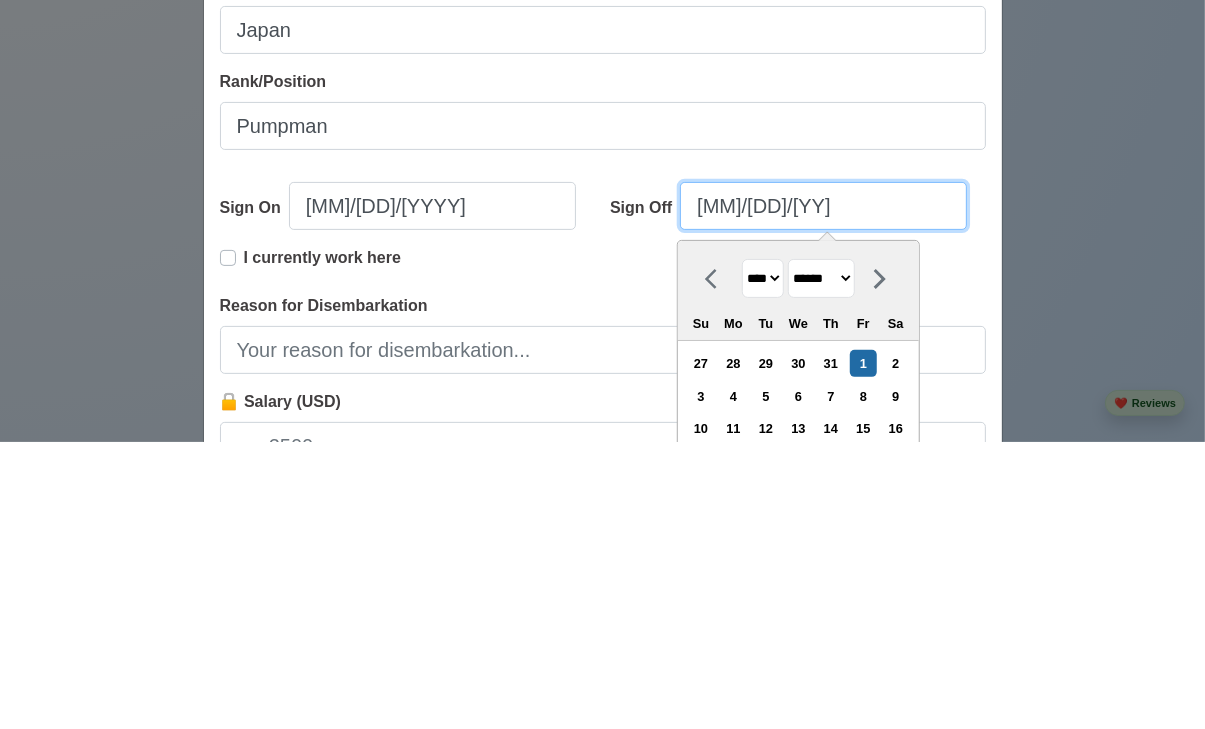 select on "****" 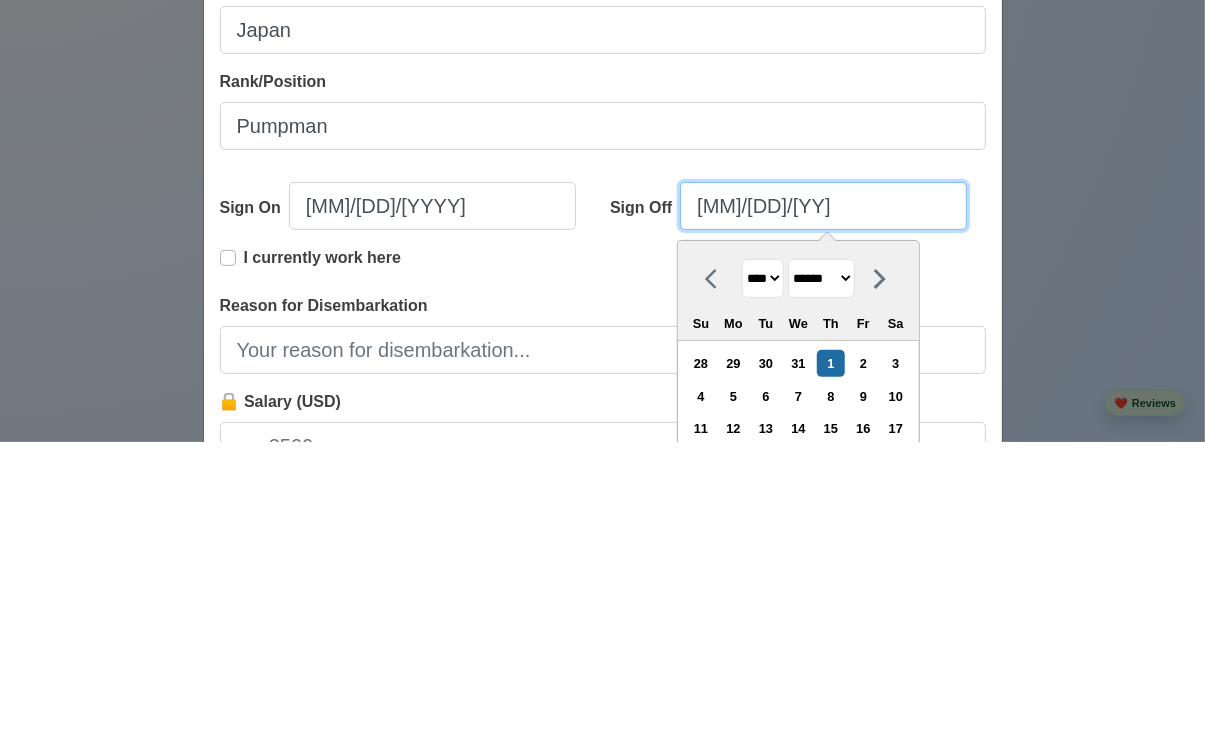 type on "08/01/20" 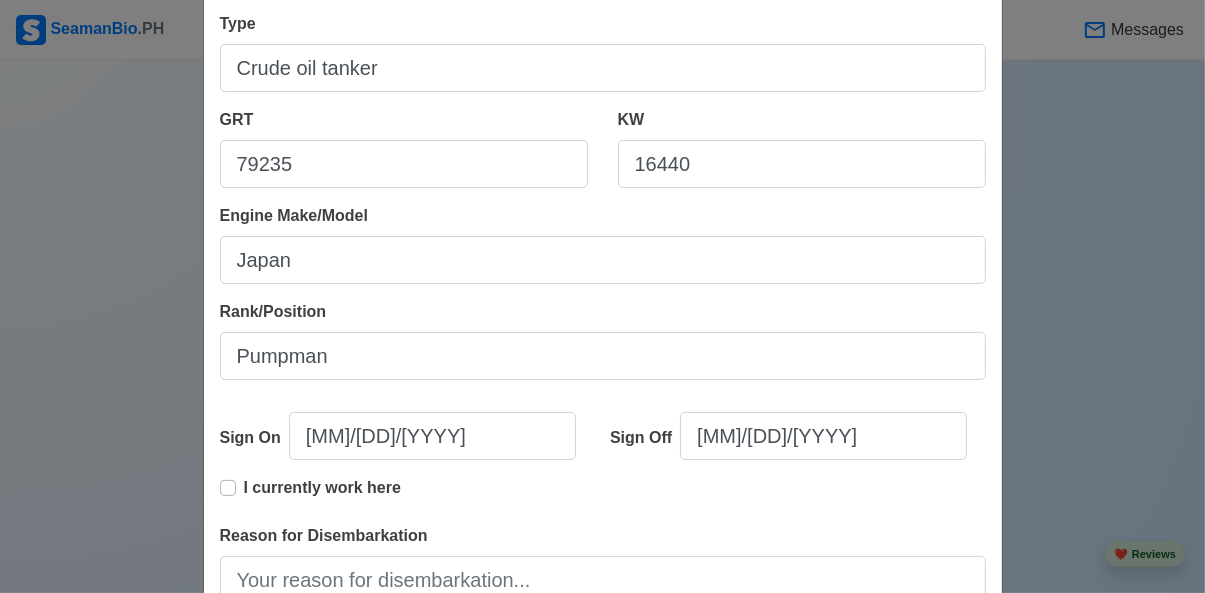 scroll, scrollTop: 339, scrollLeft: 0, axis: vertical 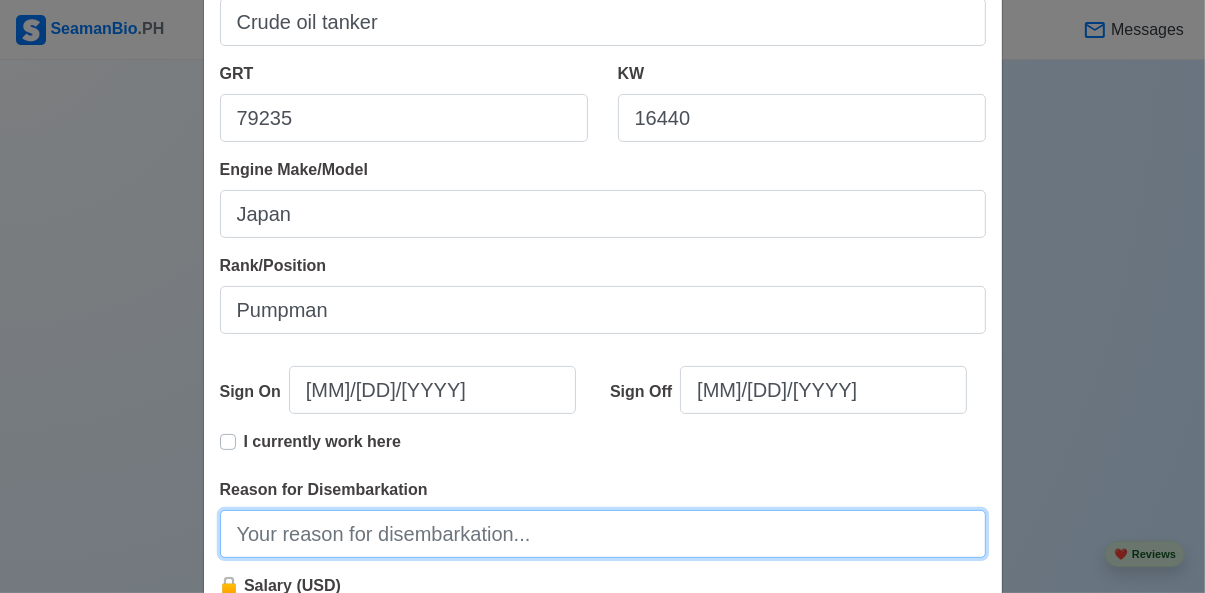 click on "Reason for Disembarkation" at bounding box center (603, 534) 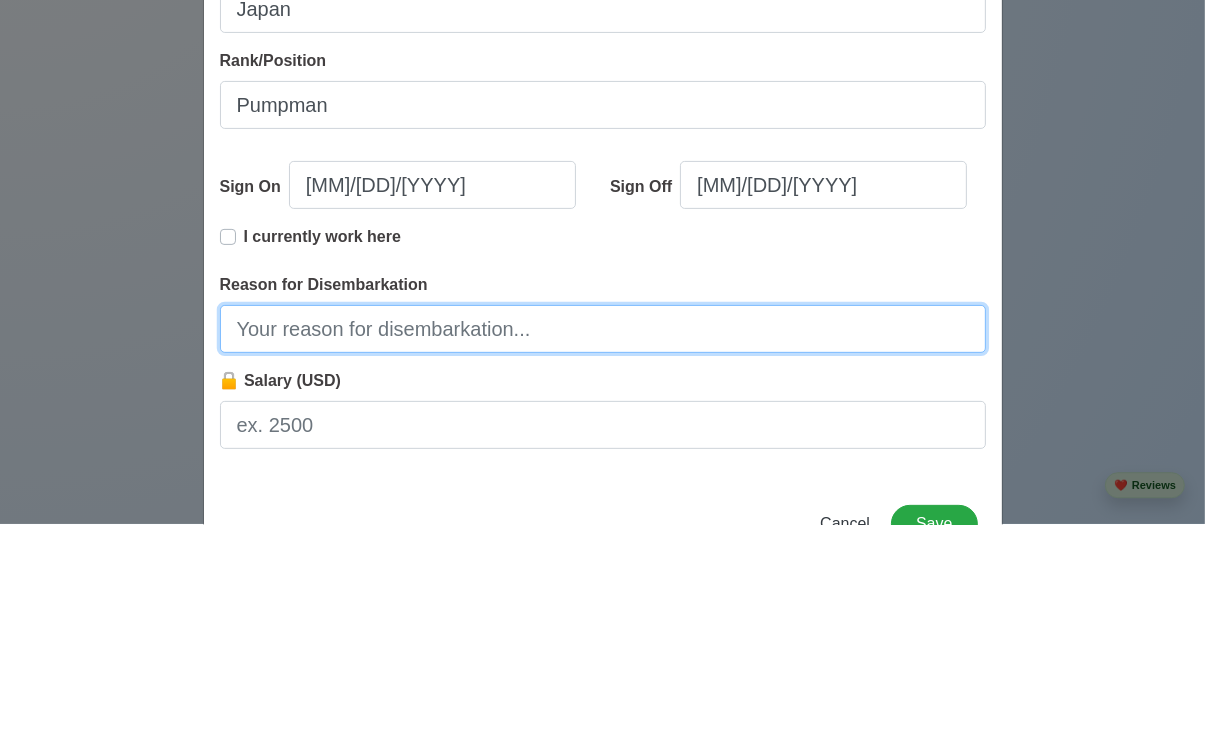 scroll, scrollTop: 2327, scrollLeft: 0, axis: vertical 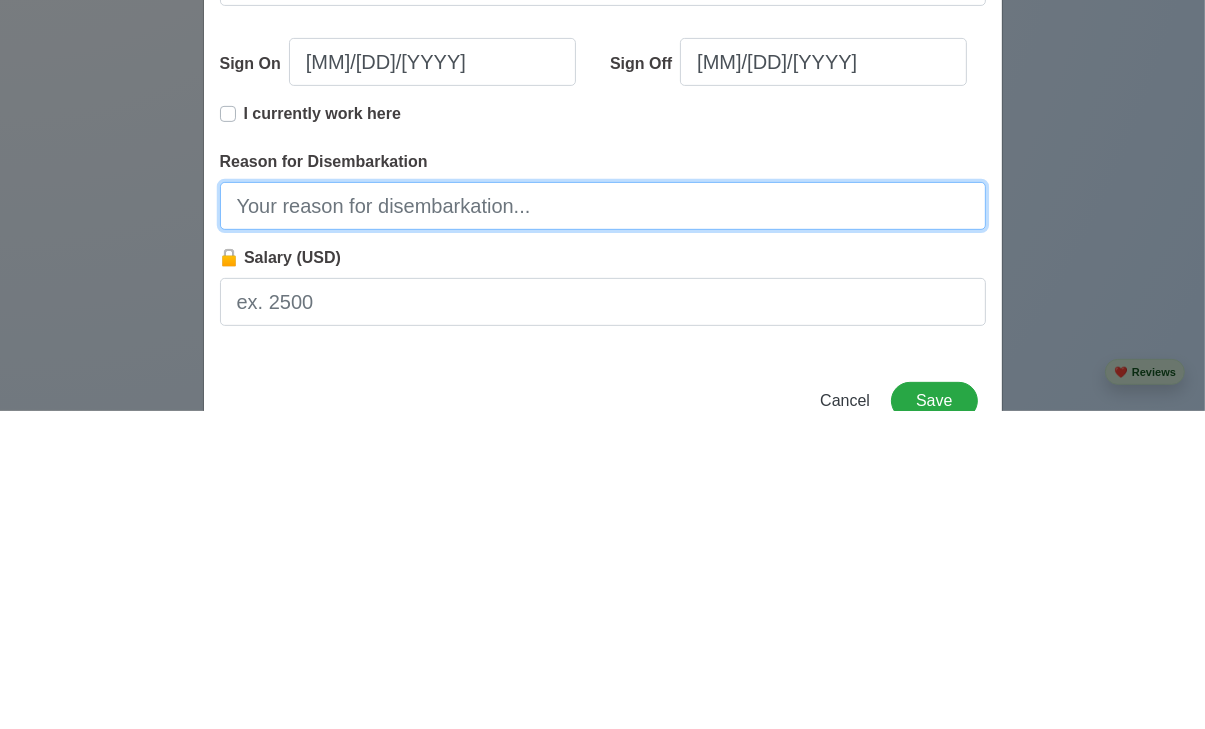 click on "Reason for Disembarkation" at bounding box center [603, 524] 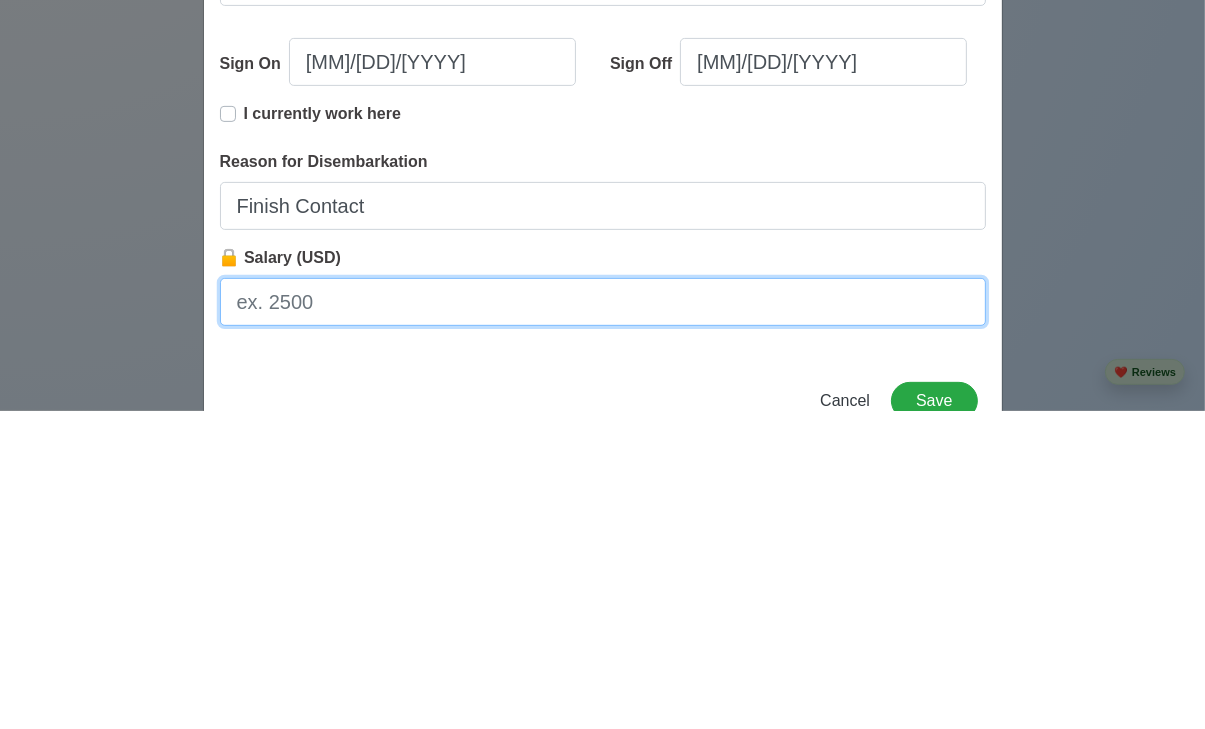 click on "🔒 Salary (USD)" at bounding box center (603, 620) 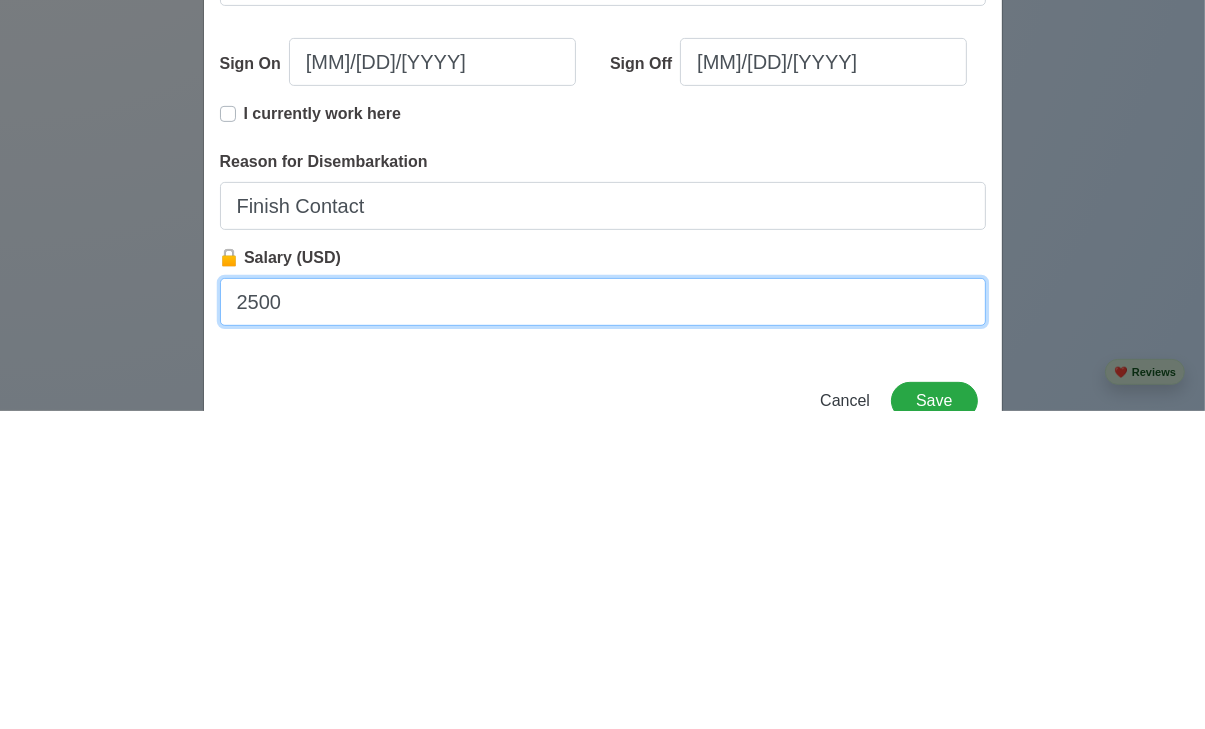 scroll, scrollTop: 410, scrollLeft: 0, axis: vertical 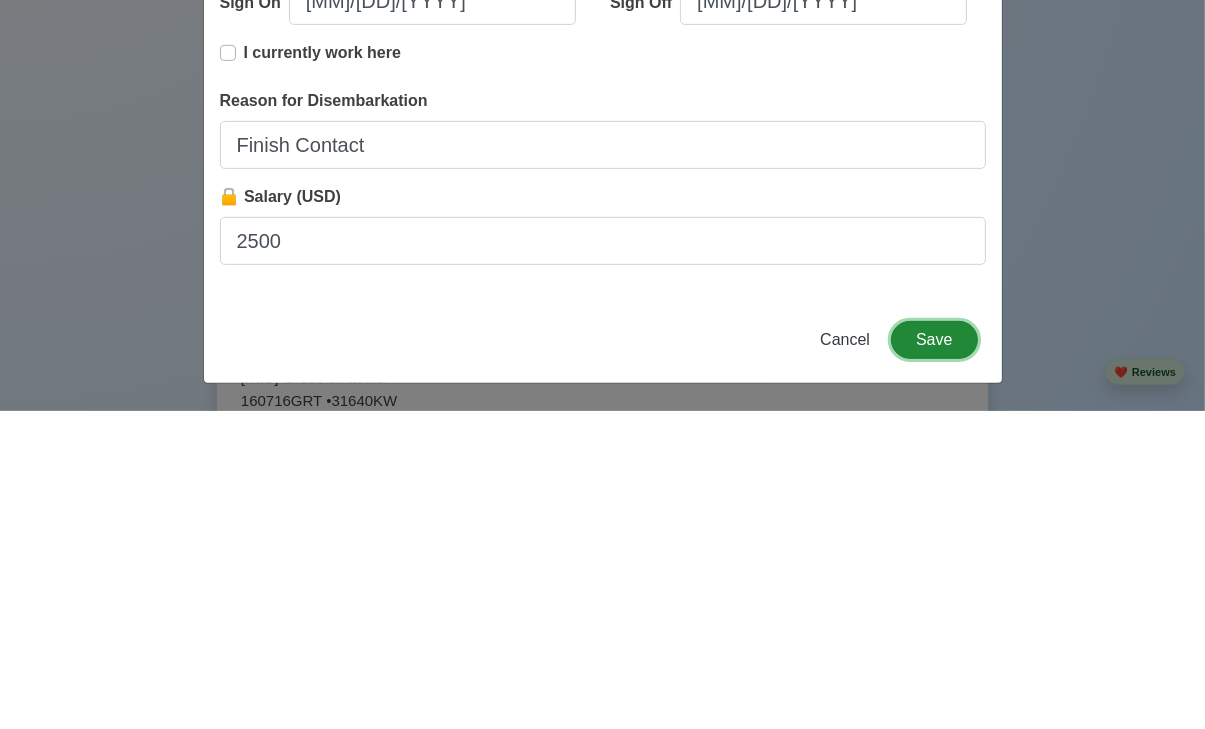 click on "Save" at bounding box center (934, 658) 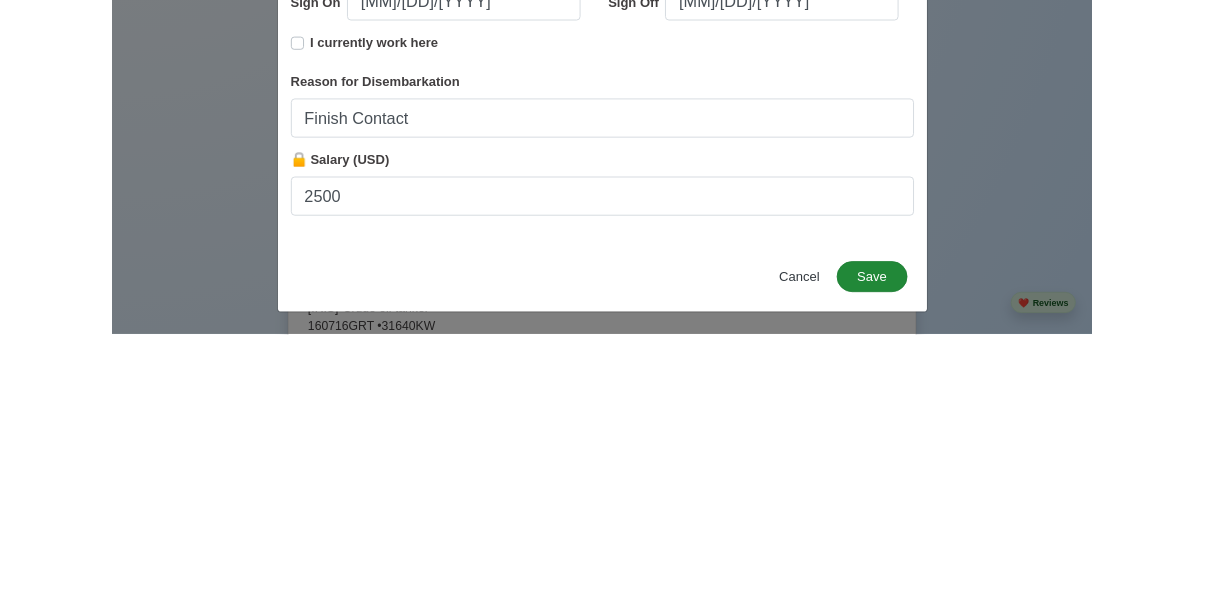 scroll, scrollTop: 2327, scrollLeft: 0, axis: vertical 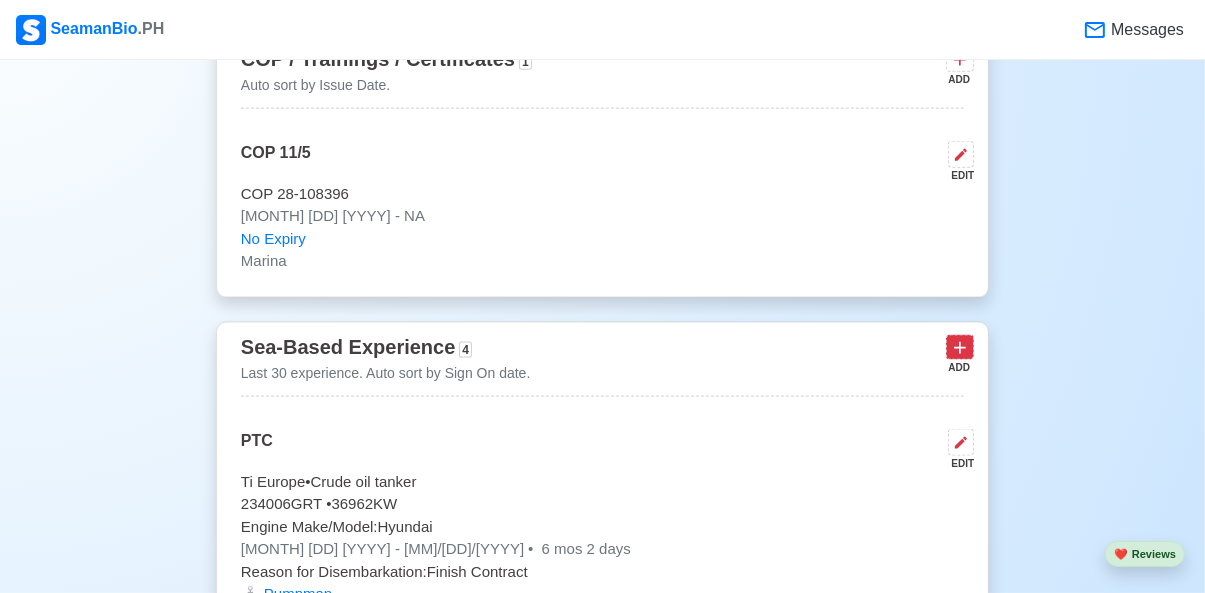click at bounding box center (960, 347) 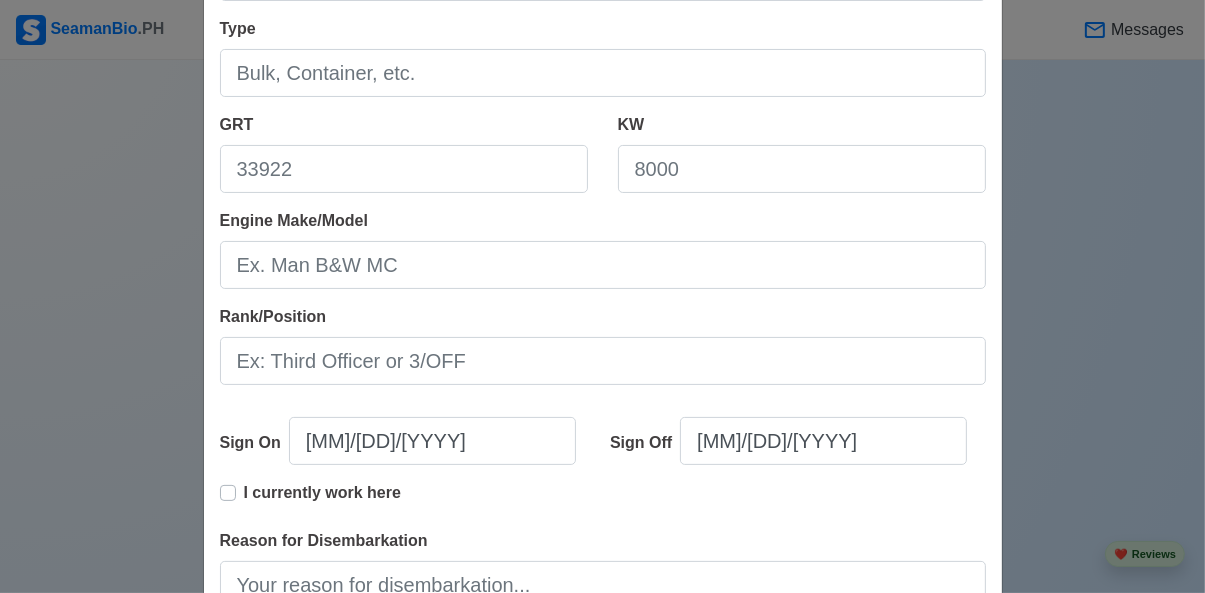 scroll, scrollTop: 410, scrollLeft: 0, axis: vertical 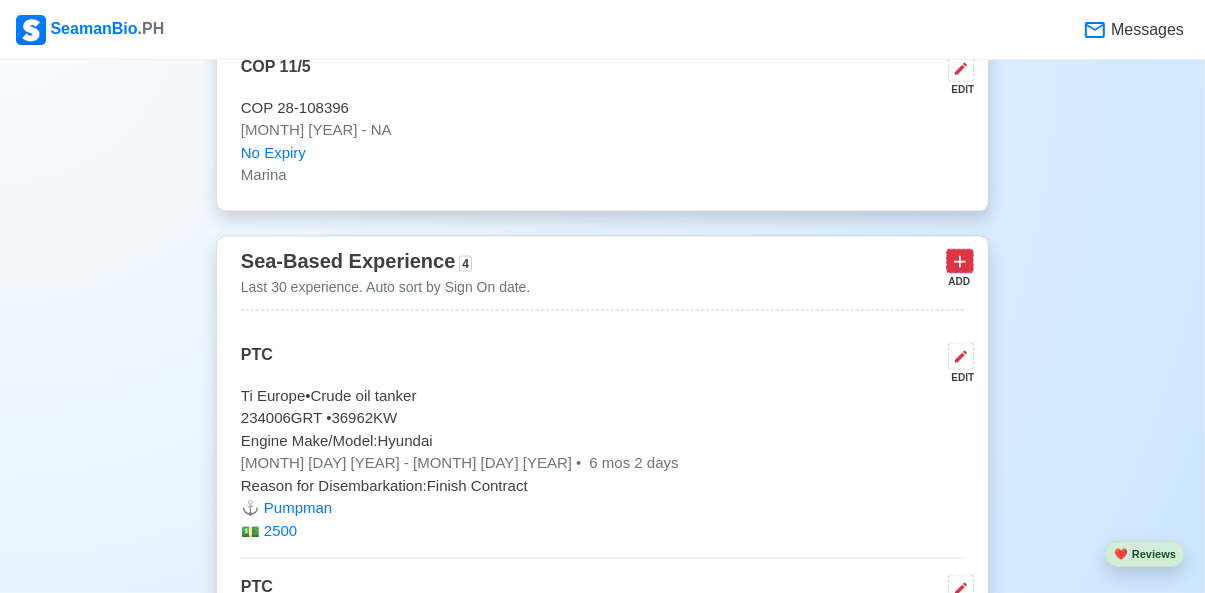 click 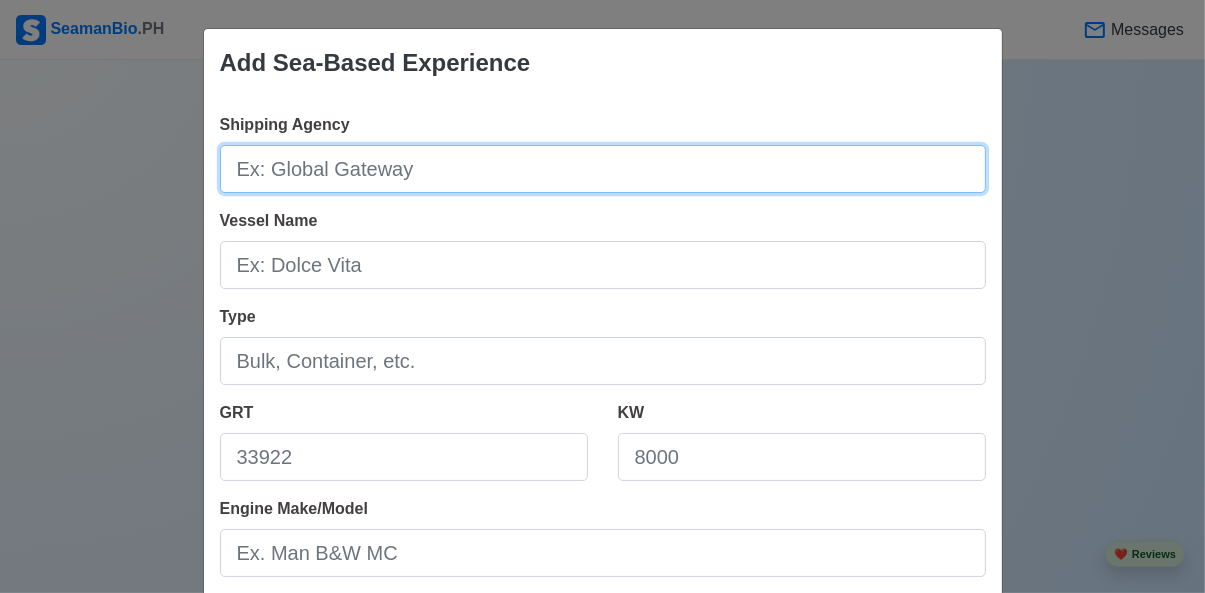 click on "Shipping Agency" at bounding box center [603, 169] 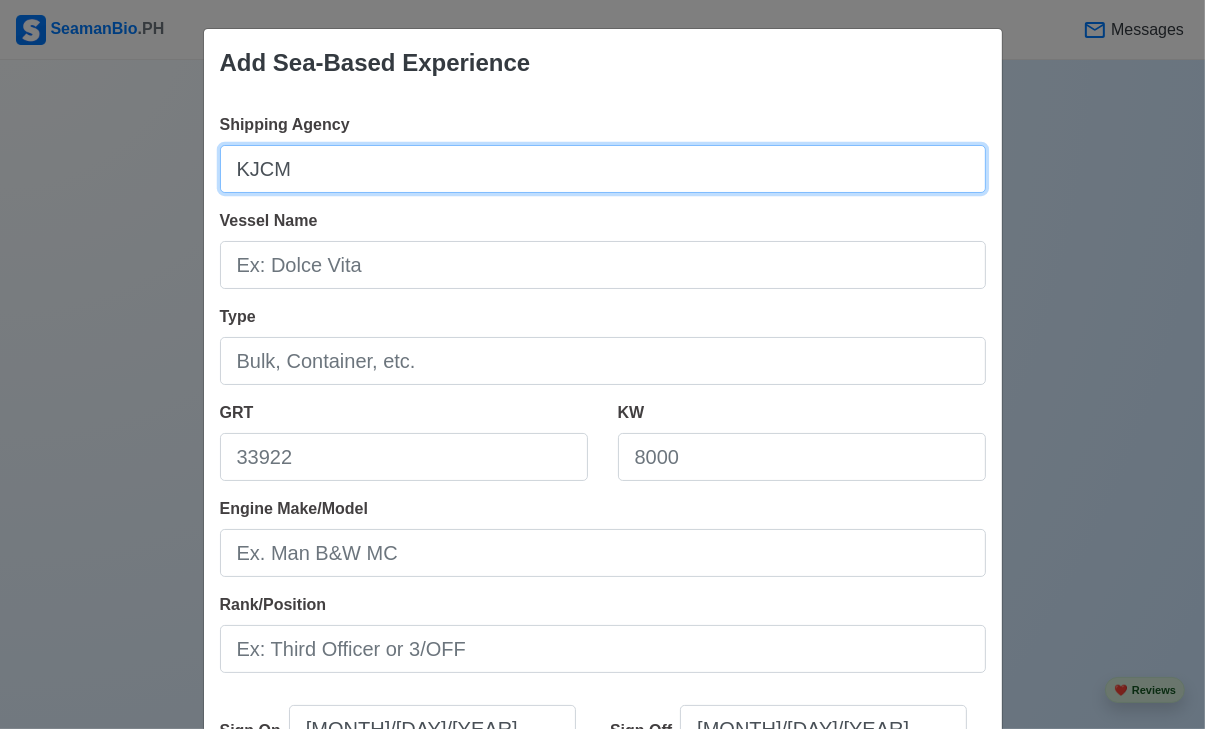 type on "KJCM" 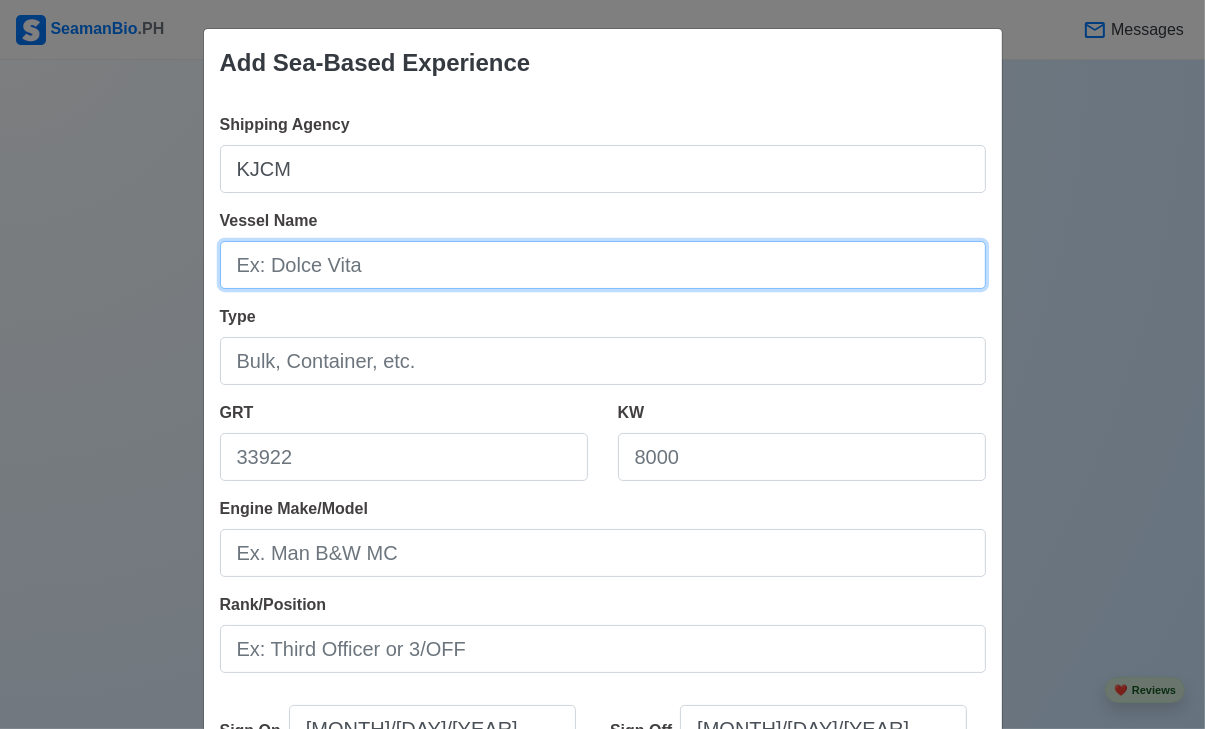 click on "Vessel Name" at bounding box center [603, 265] 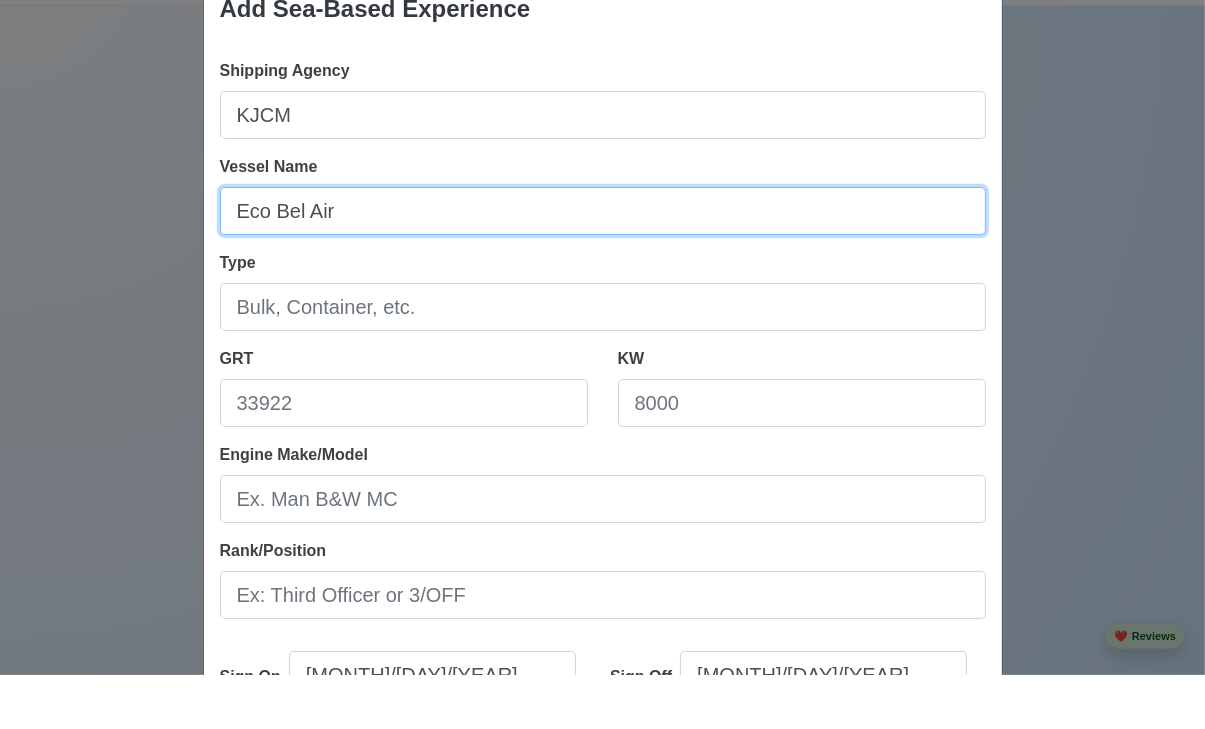 scroll, scrollTop: 2395, scrollLeft: 0, axis: vertical 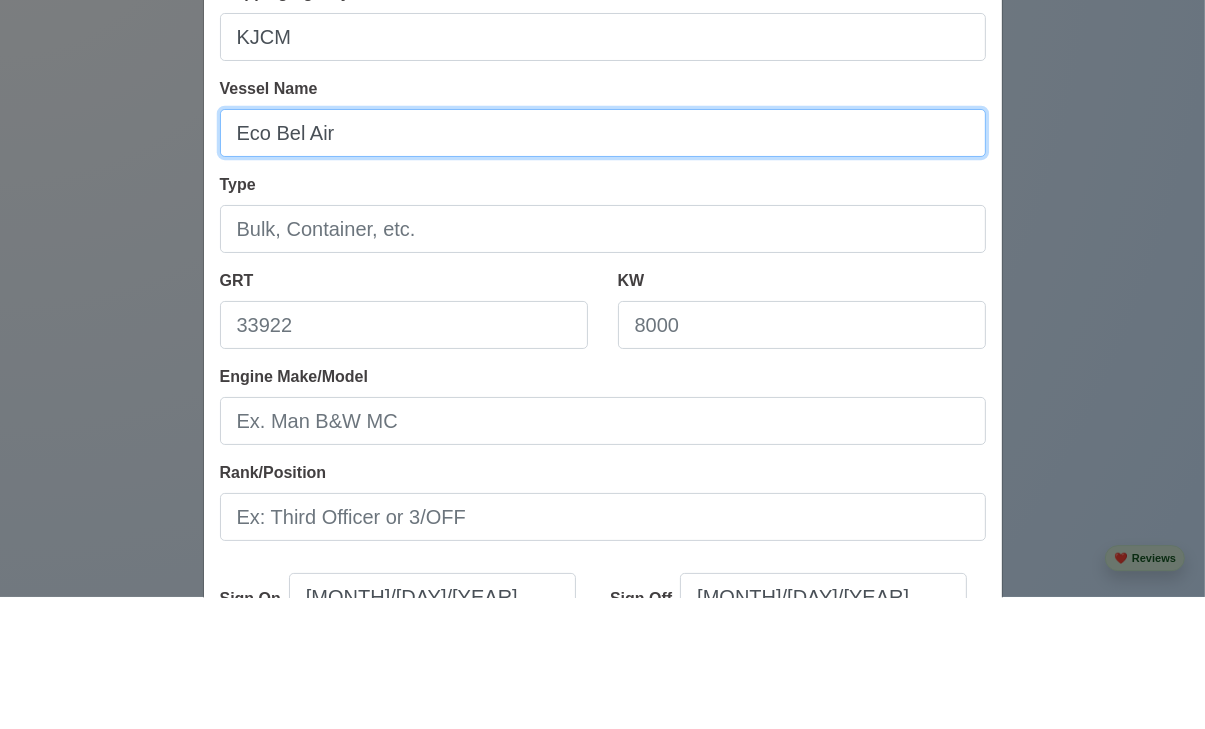 type on "Eco Bel Air" 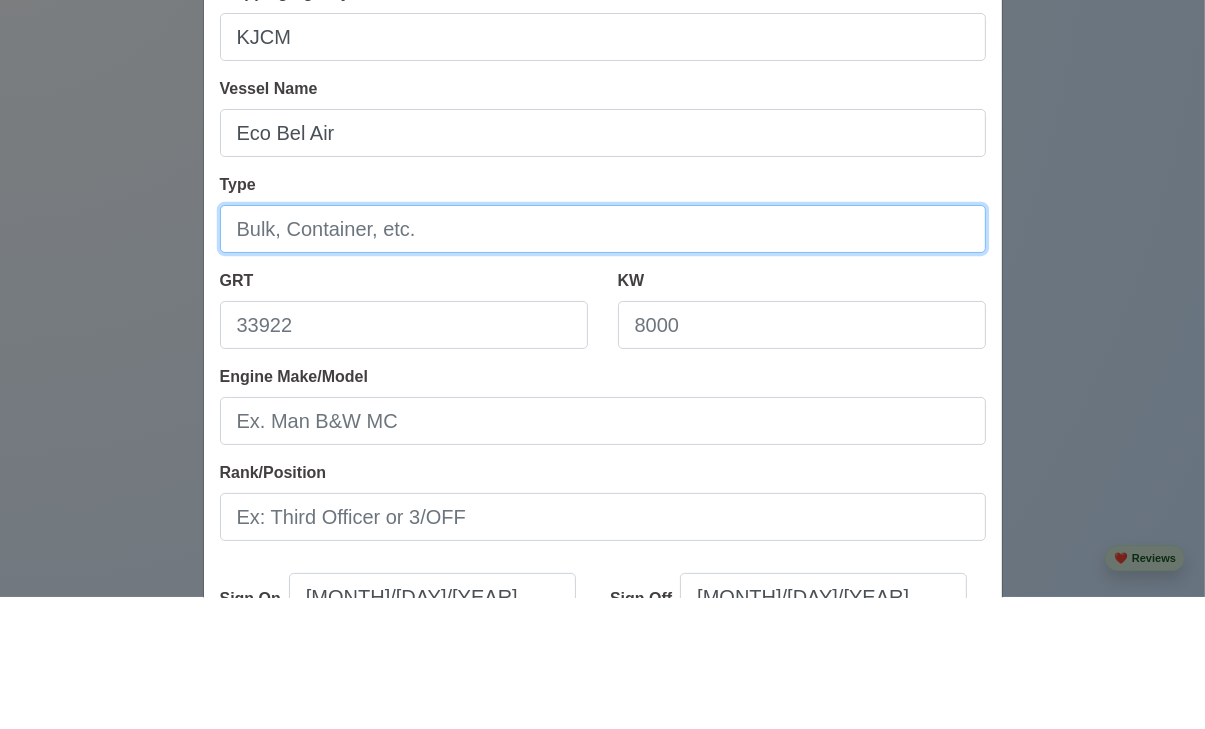 click on "Type" at bounding box center [603, 361] 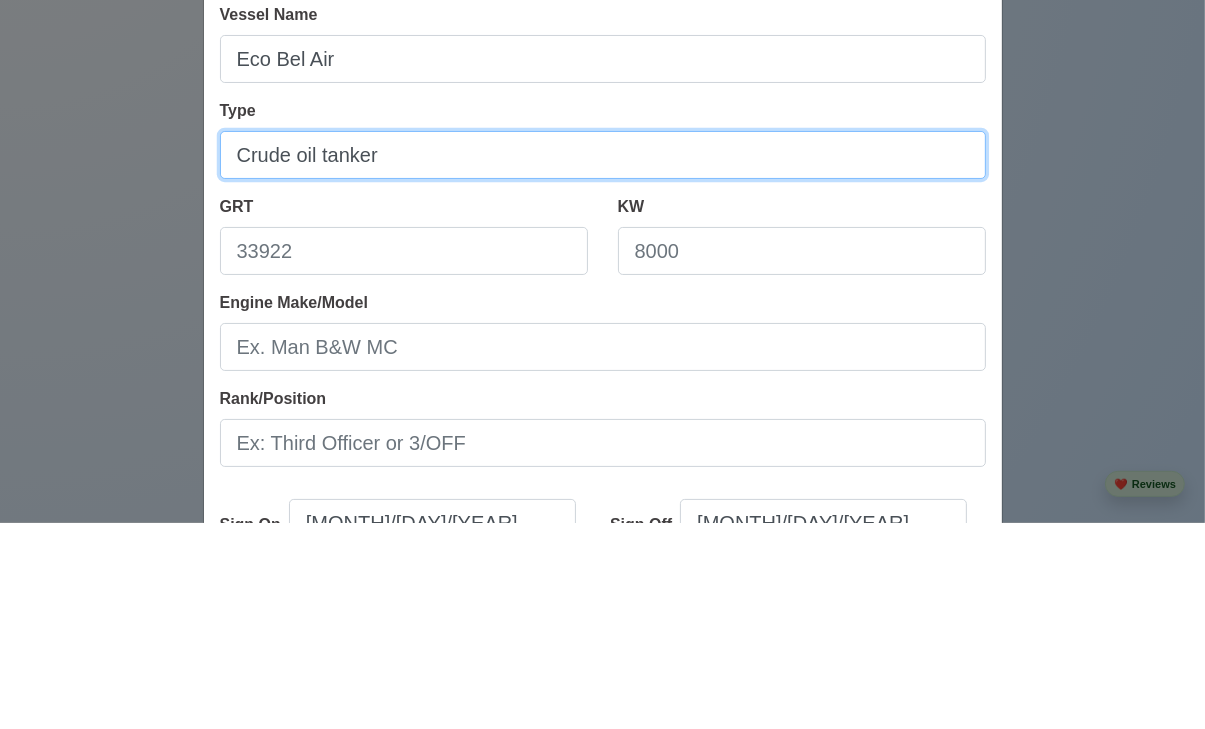 scroll, scrollTop: 2395, scrollLeft: 0, axis: vertical 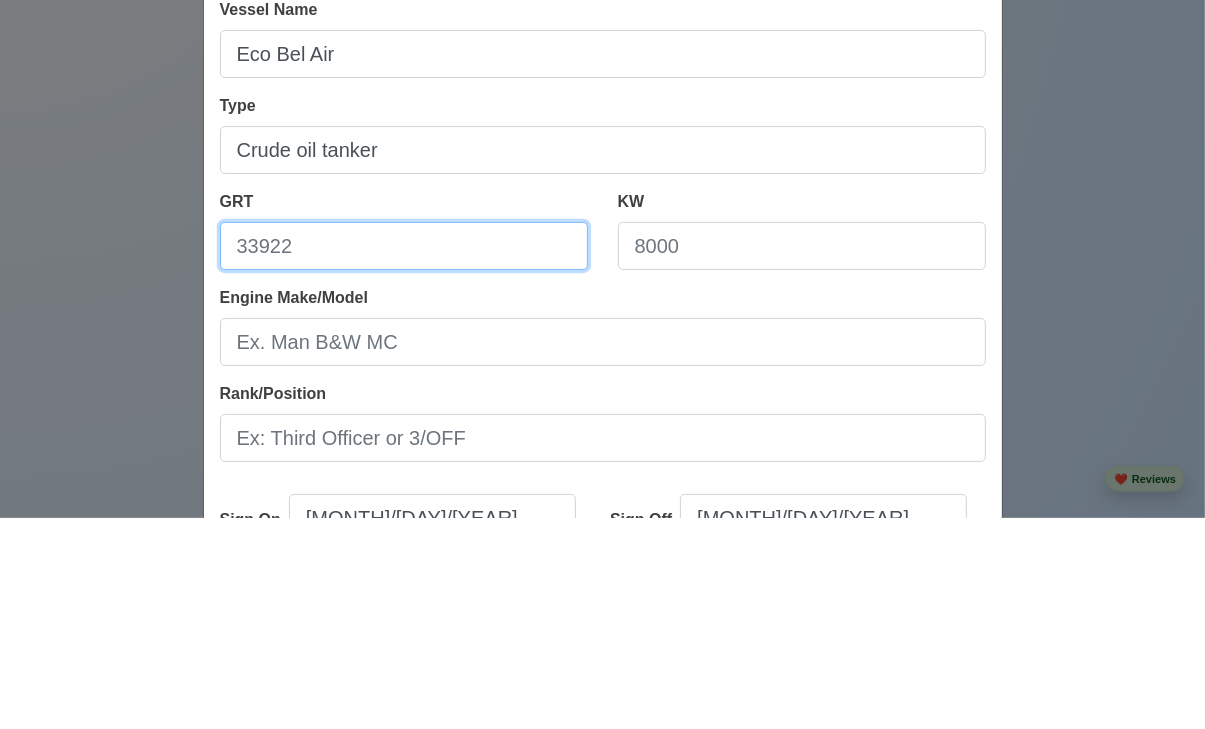 click on "GRT" at bounding box center (404, 457) 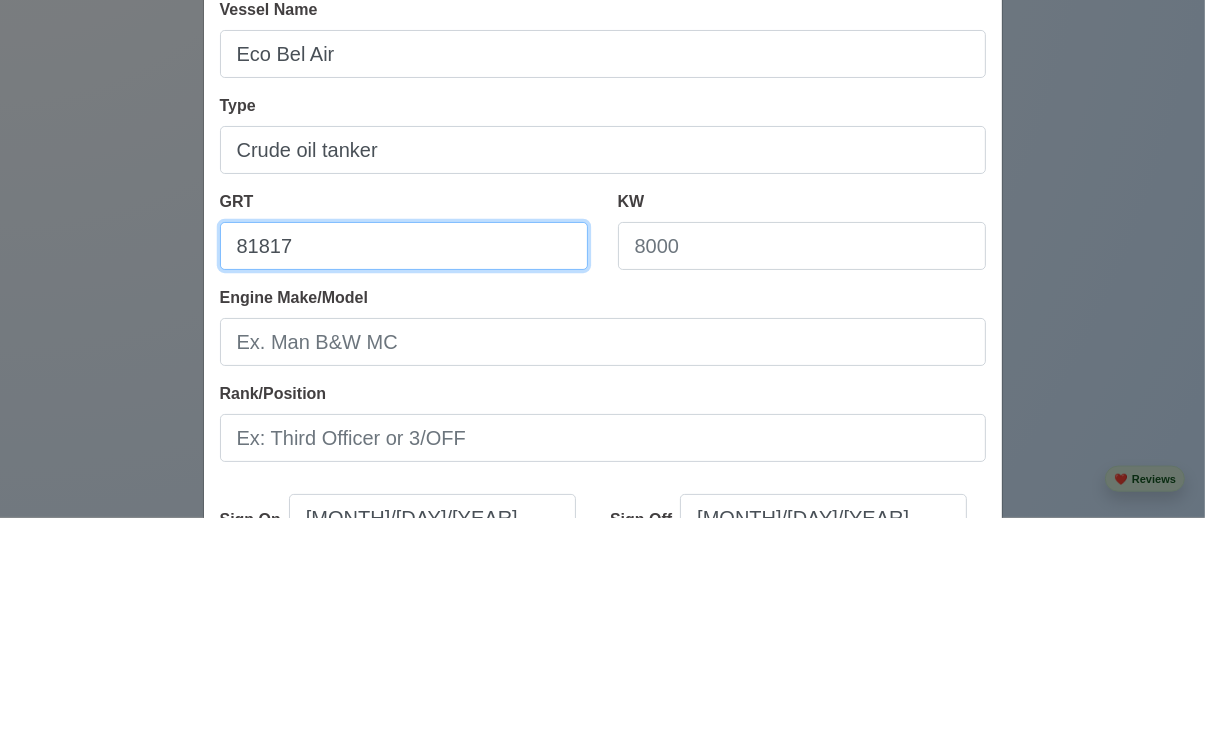 type on "81817" 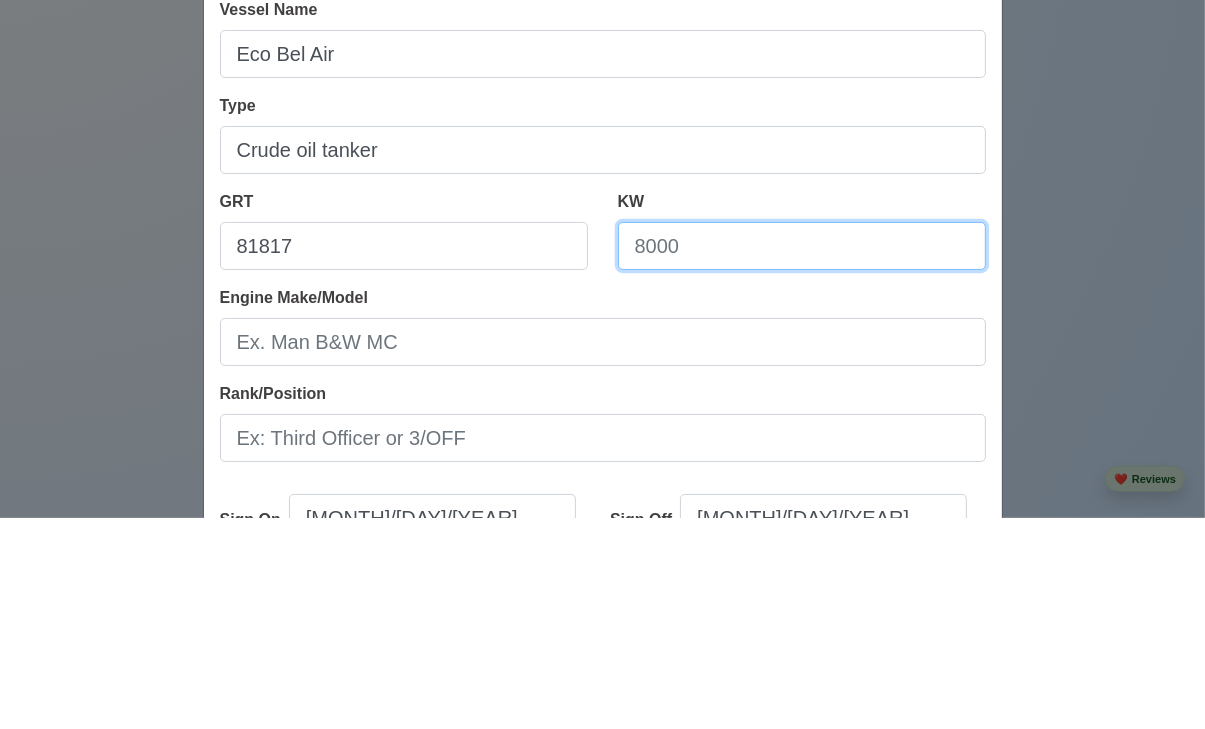 click on "KW" at bounding box center [802, 457] 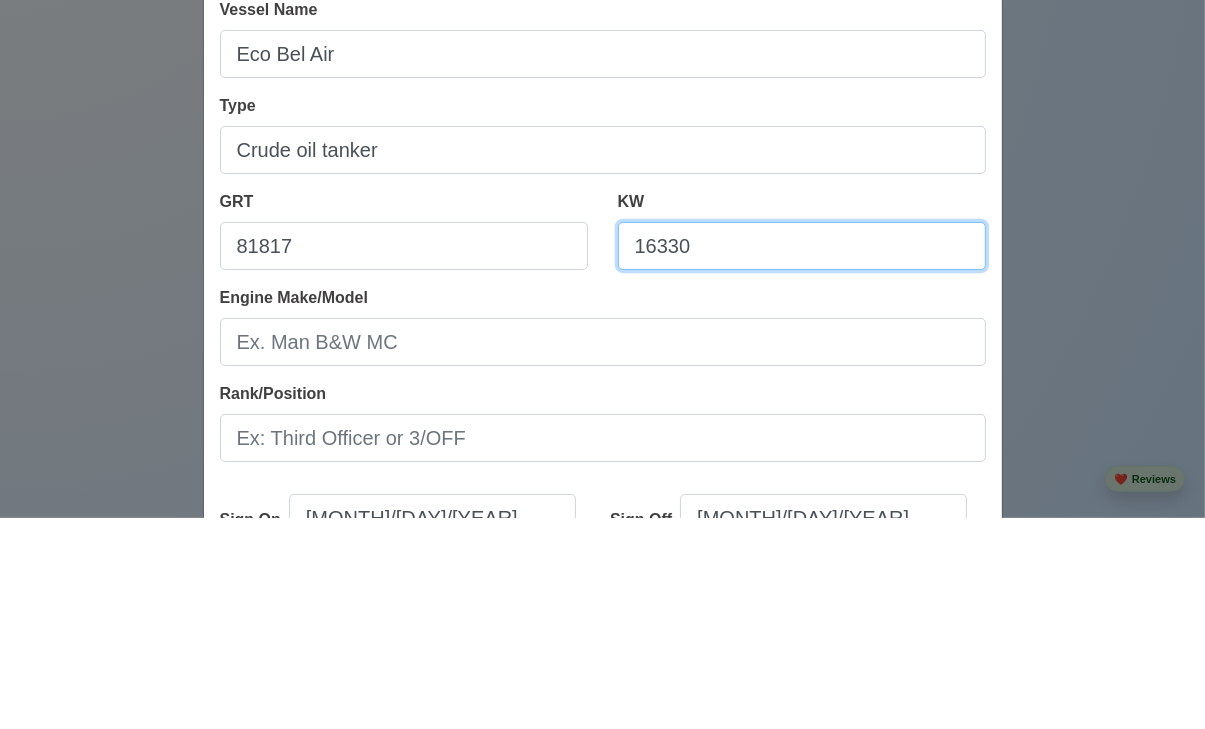 type on "16330" 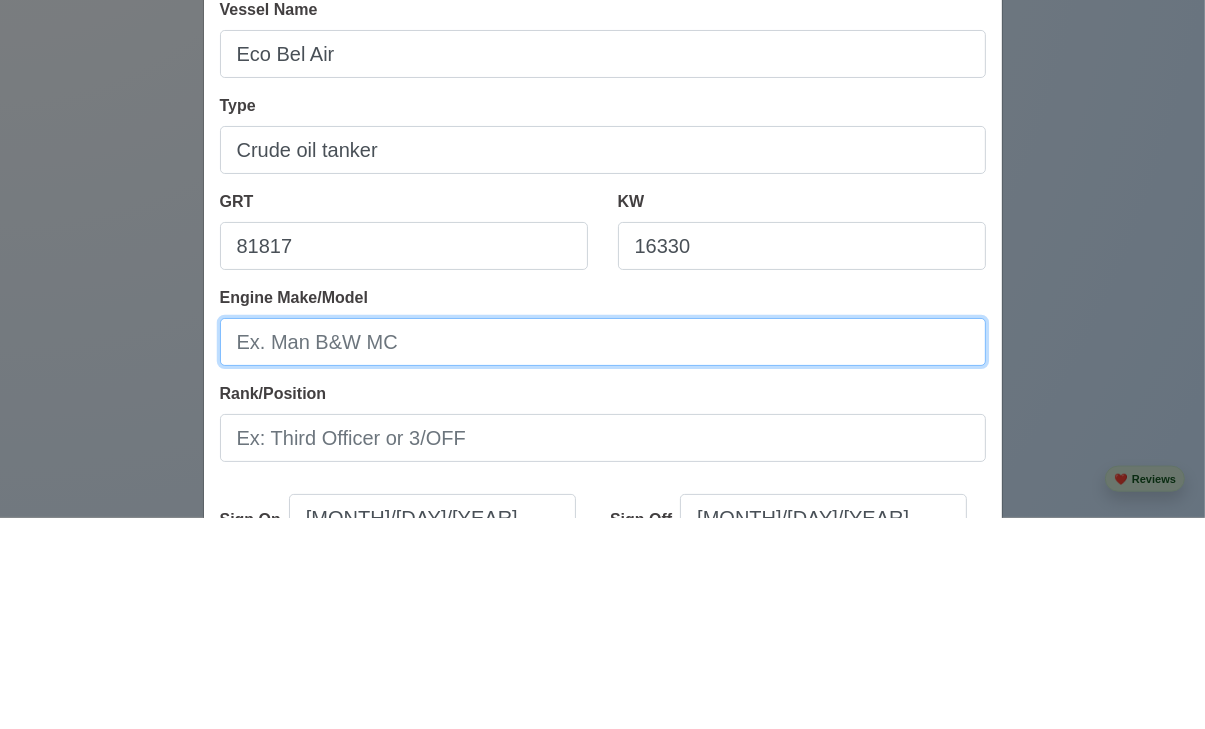 click on "Engine Make/Model" at bounding box center (603, 553) 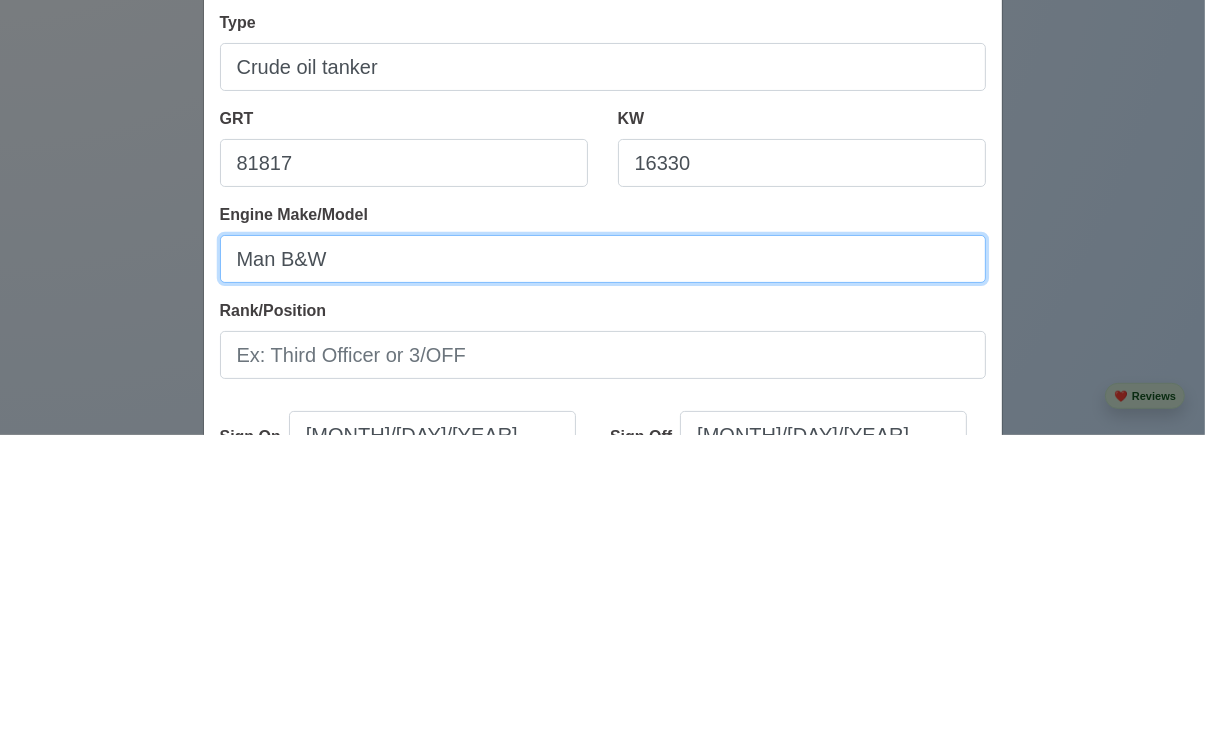 scroll, scrollTop: 2395, scrollLeft: 0, axis: vertical 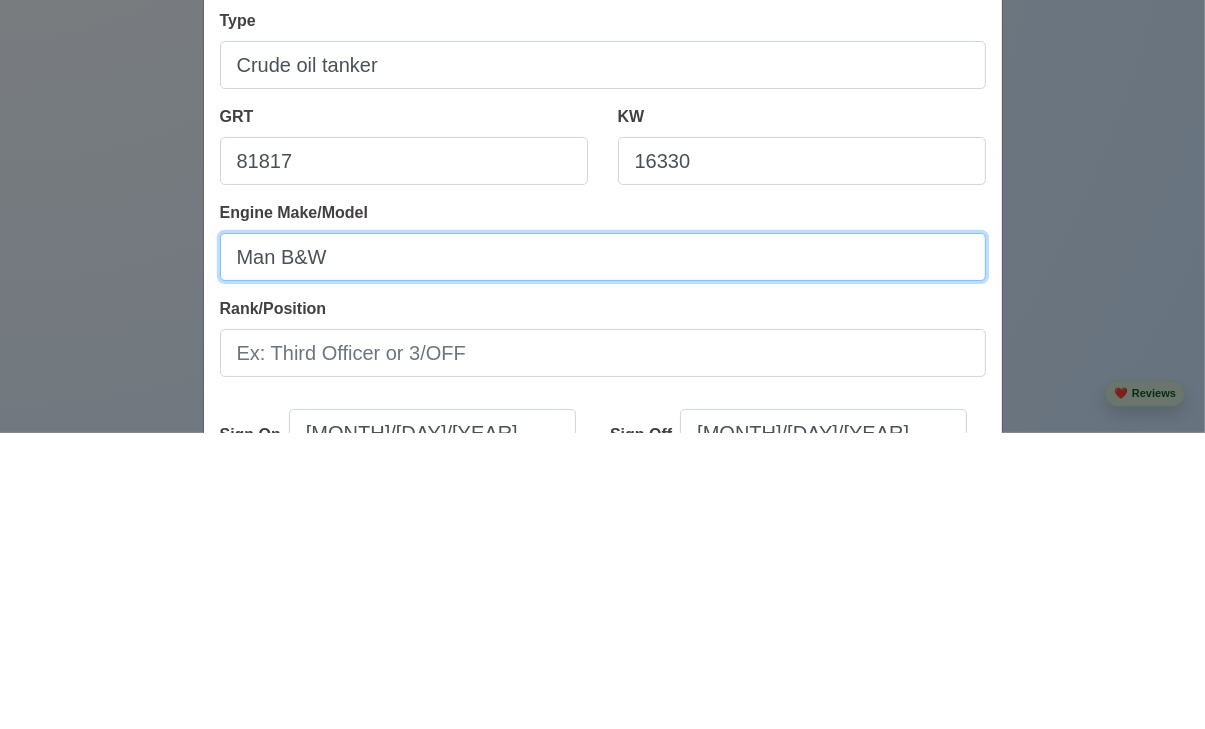 type on "Man B&W" 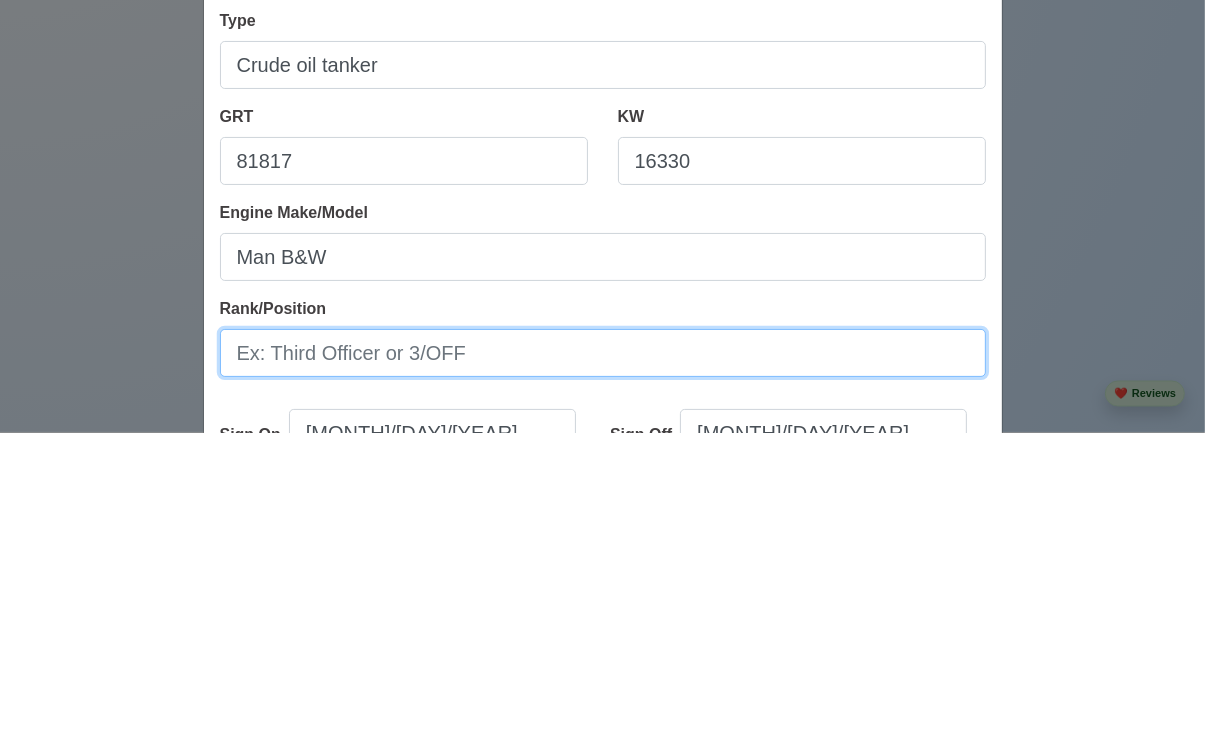 click on "Rank/Position" at bounding box center [603, 649] 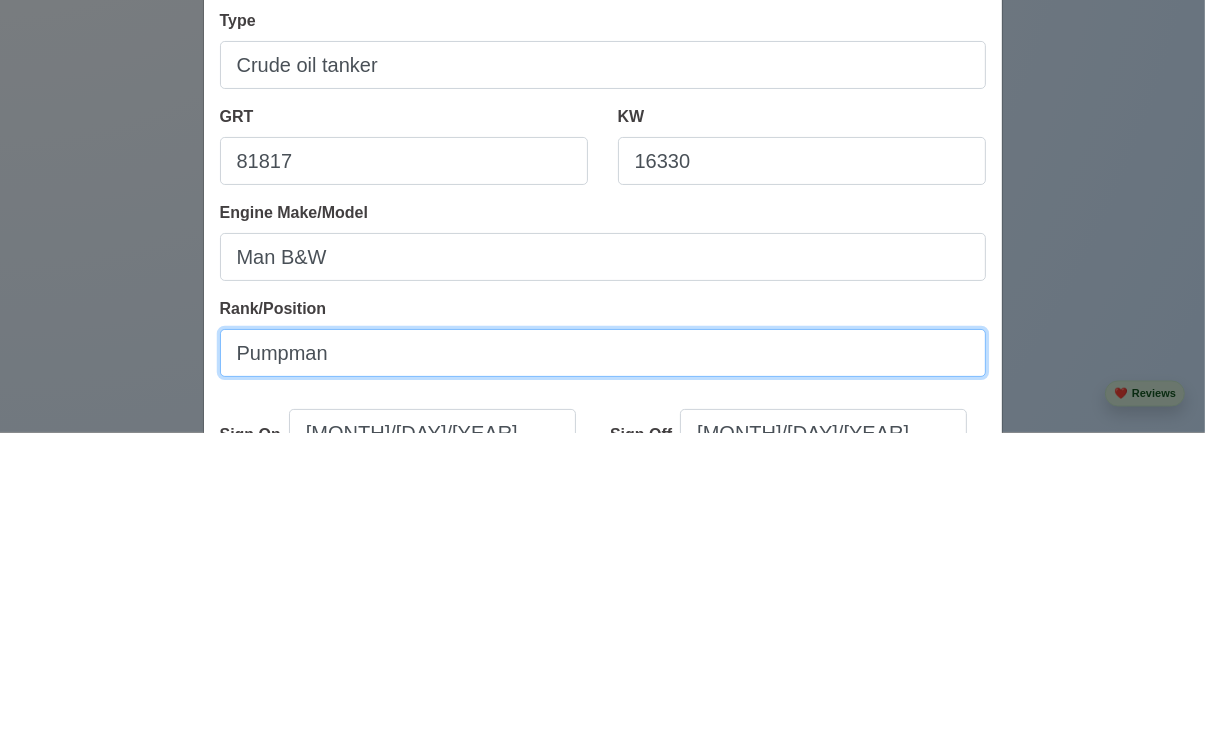scroll, scrollTop: 2395, scrollLeft: 0, axis: vertical 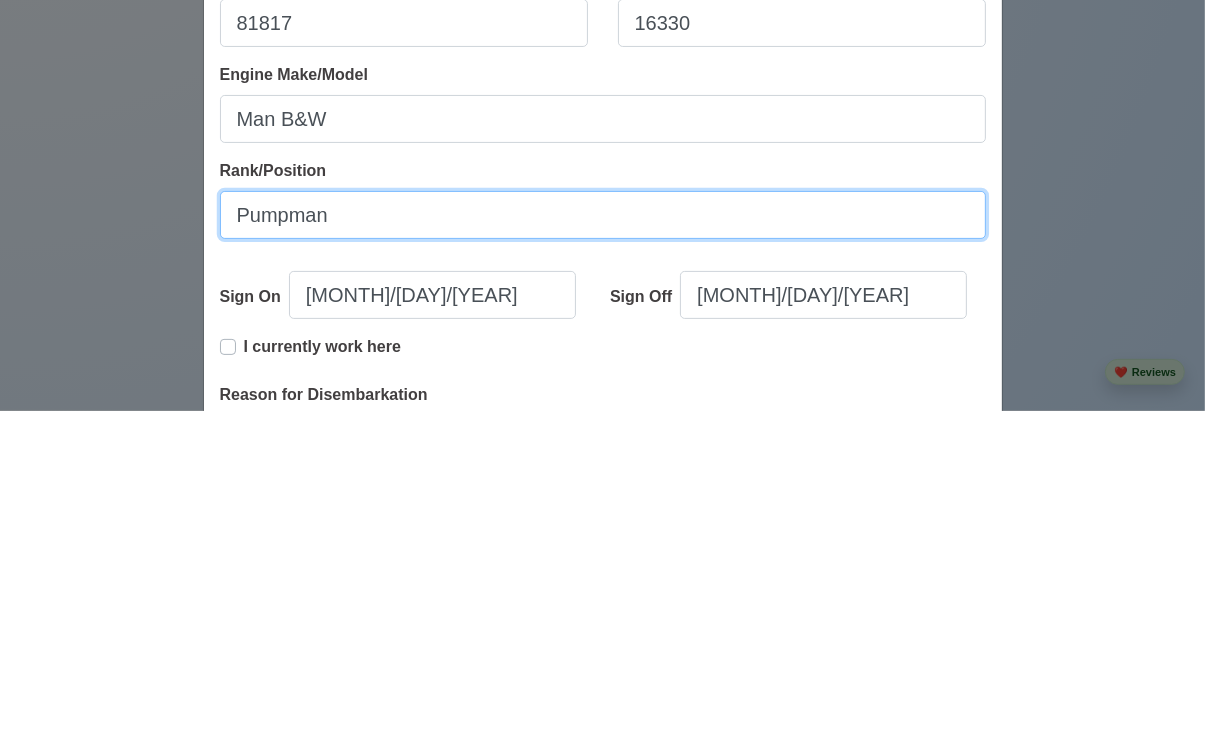 type on "Pumpman" 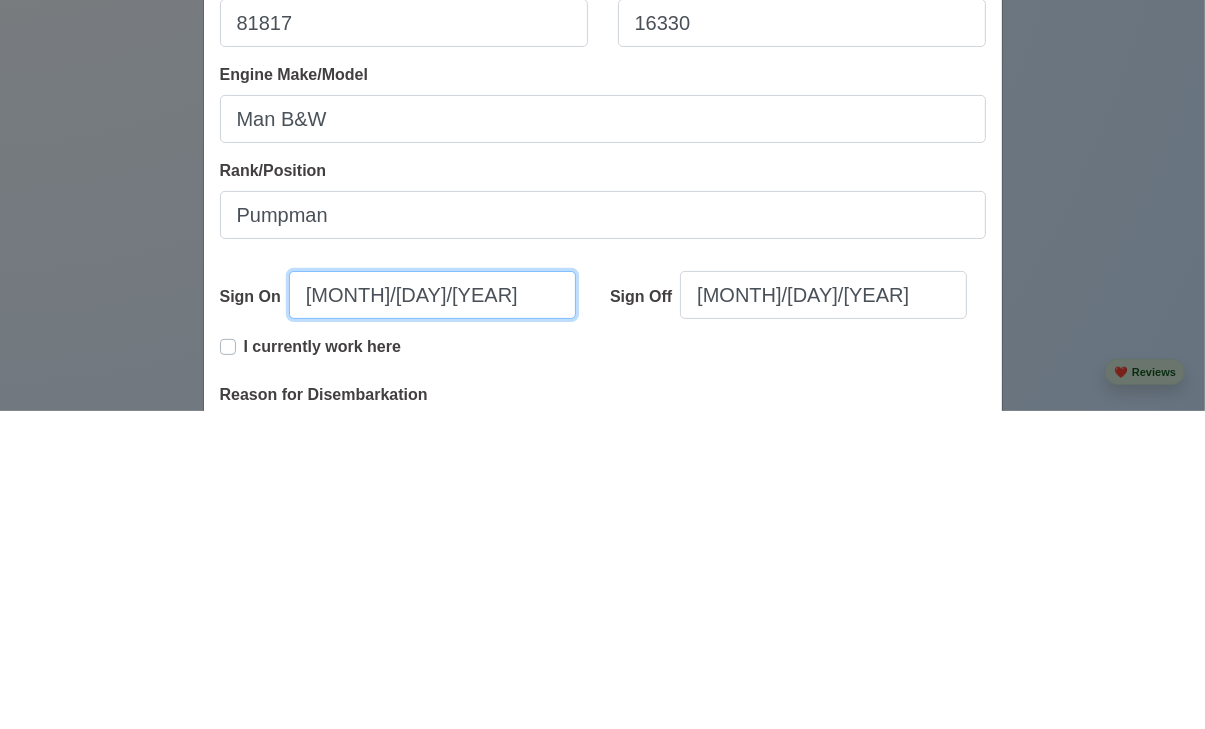 click on "[MONTH]/[DAY]/[YEAR]" at bounding box center [432, 613] 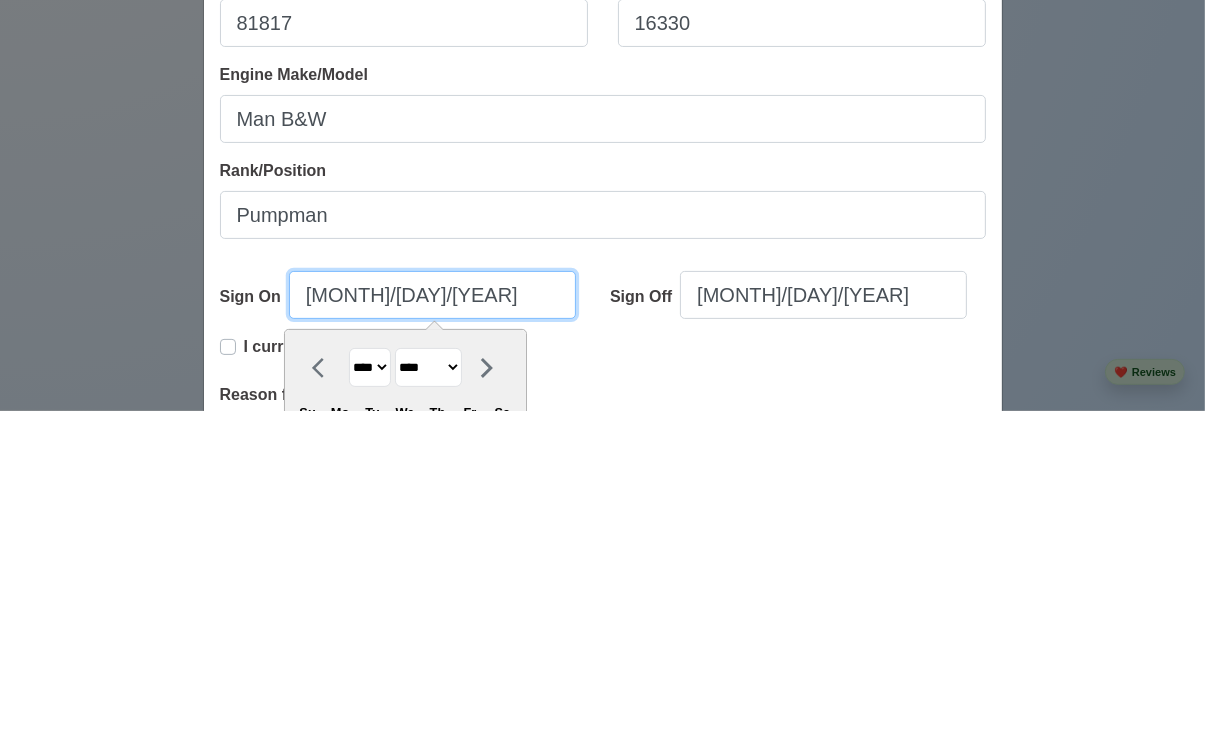 type on "[MONTH]/[DAY]/[YEAR]" 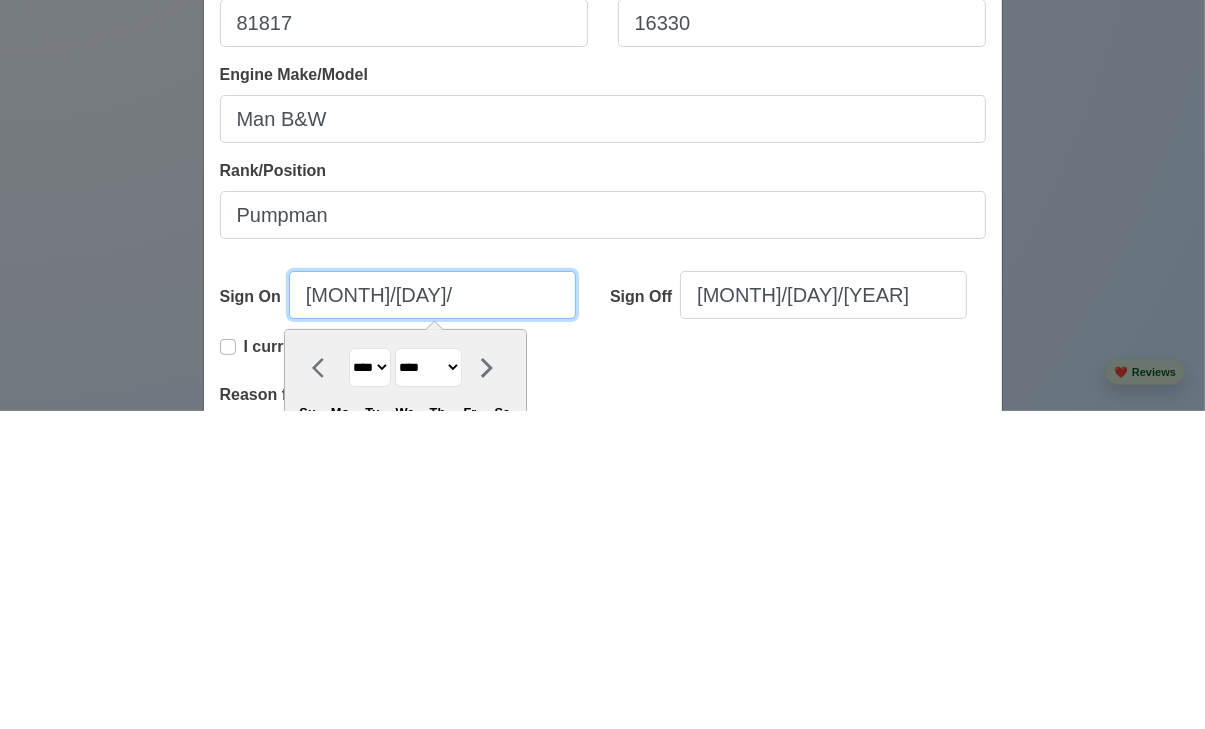 select on "****" 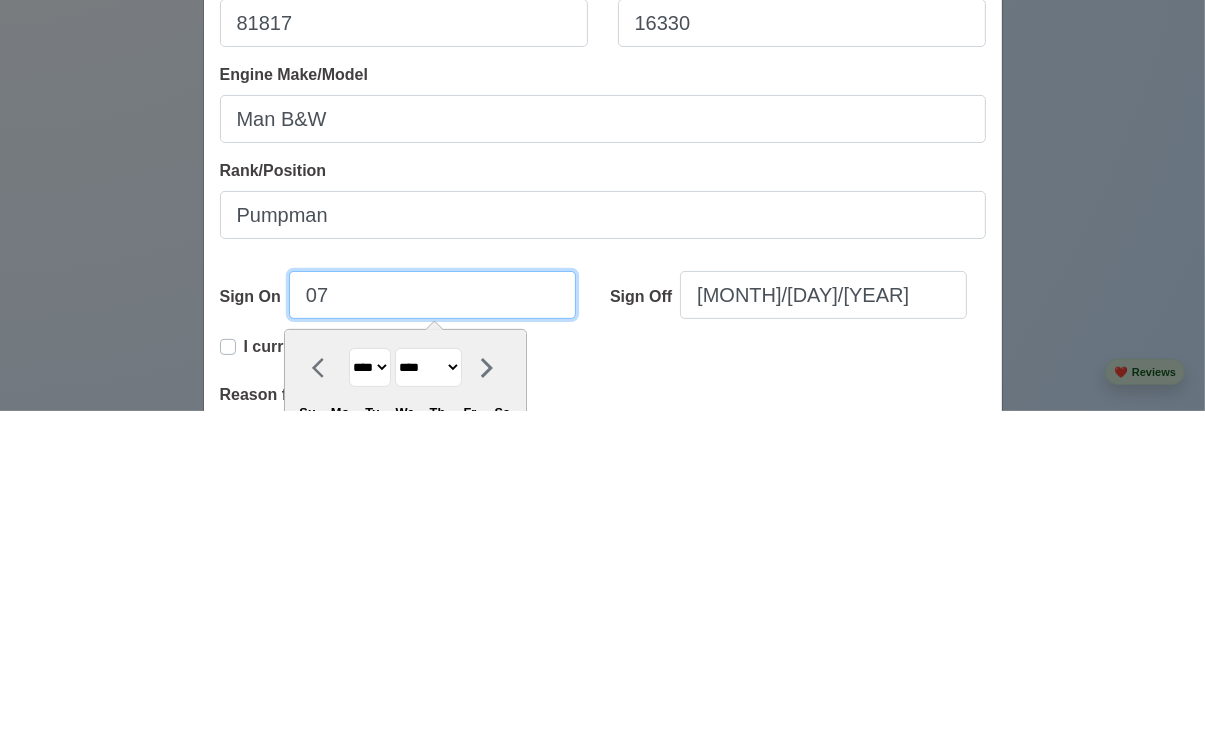 type on "0" 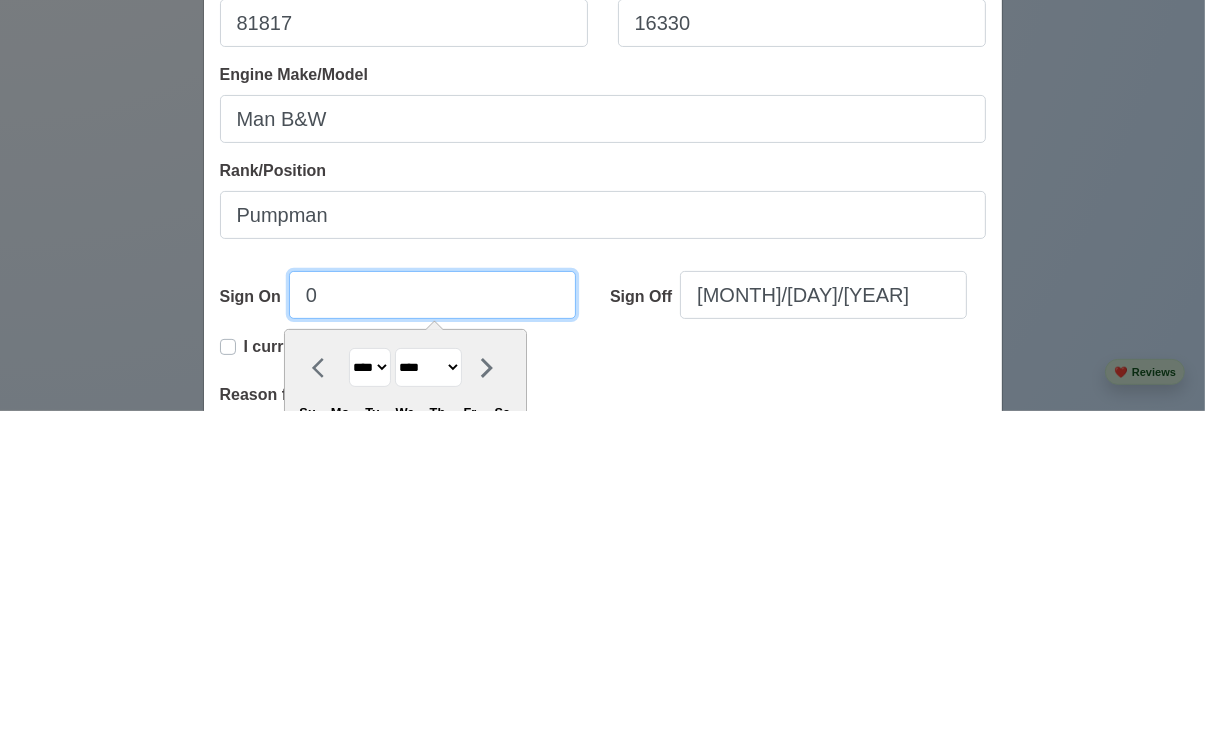 type 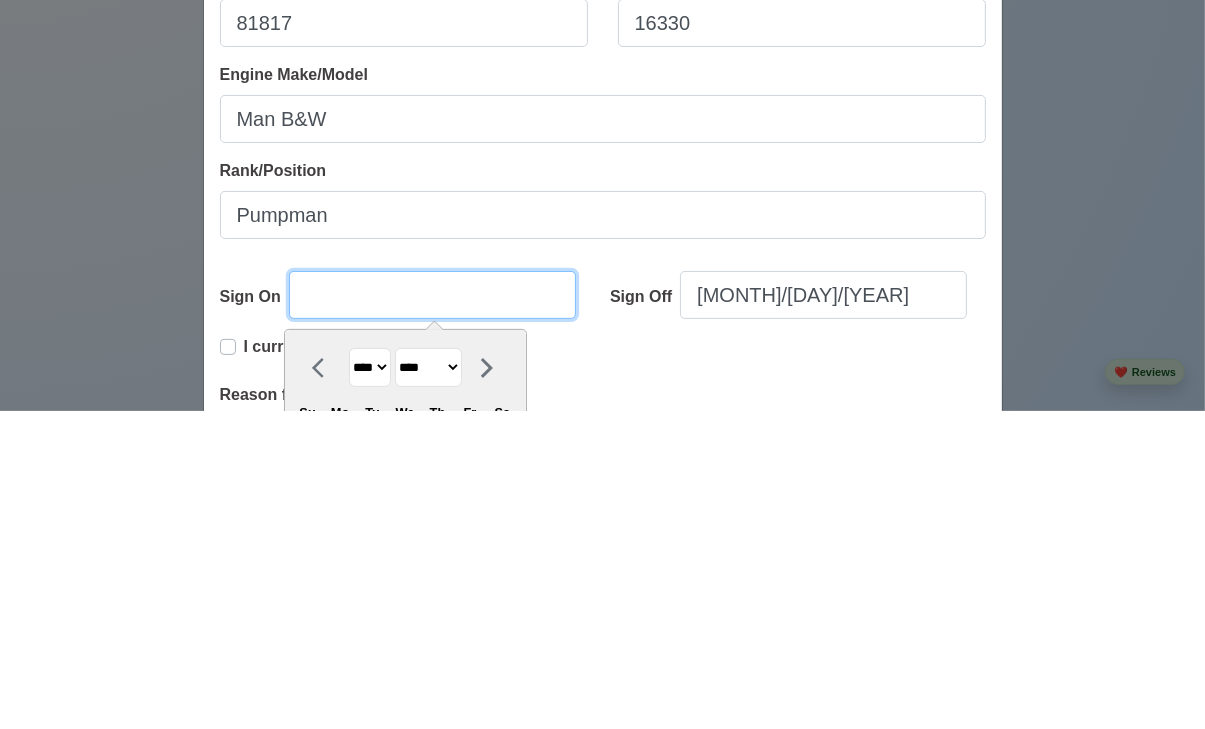 select on "****" 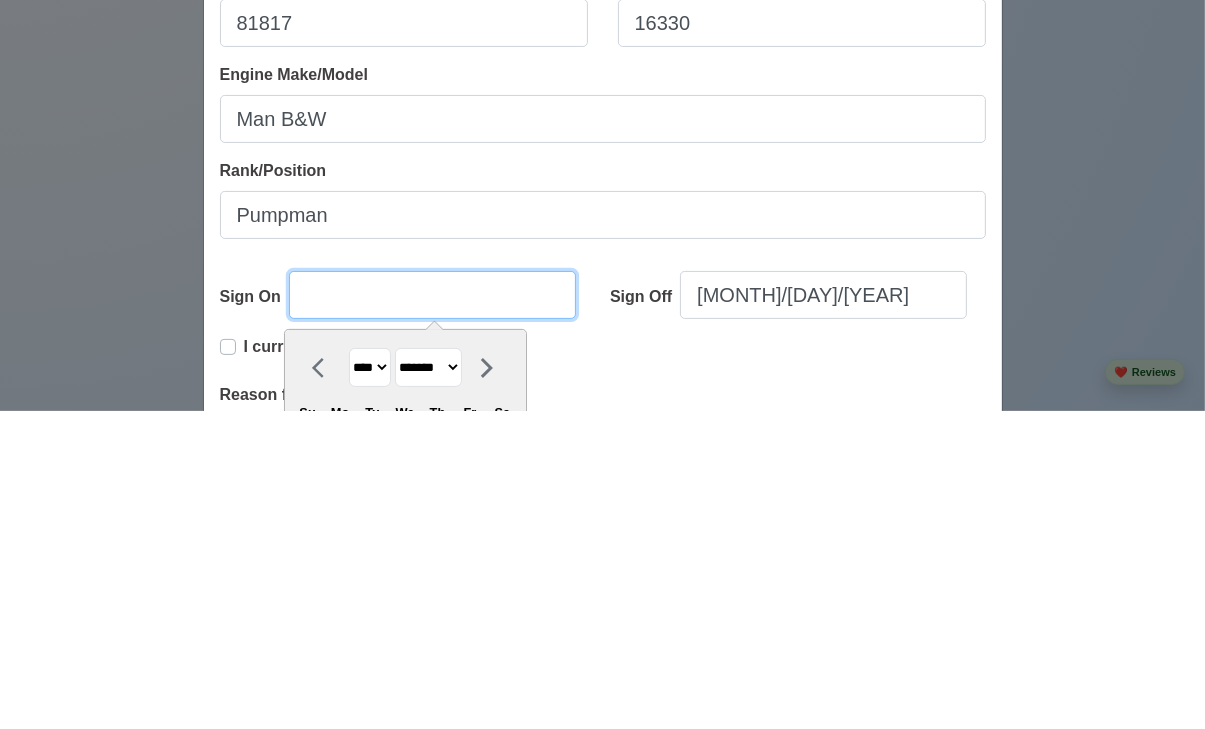 type on "1" 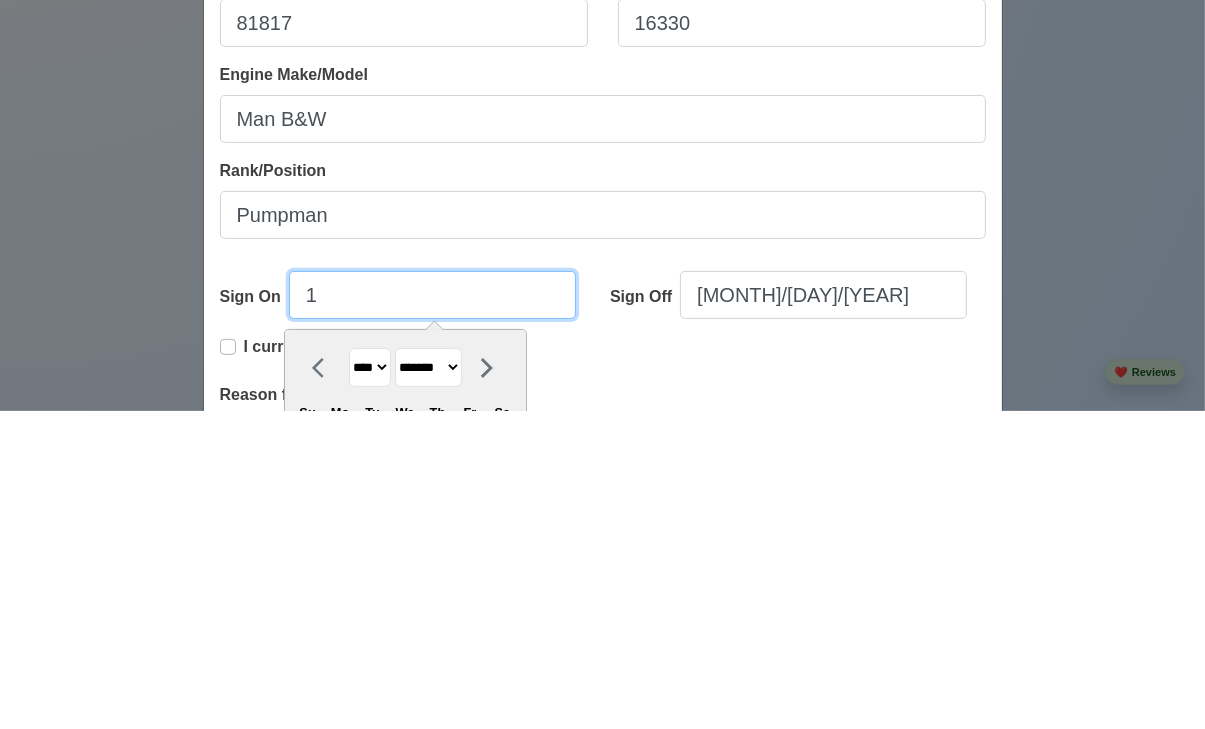 select on "****" 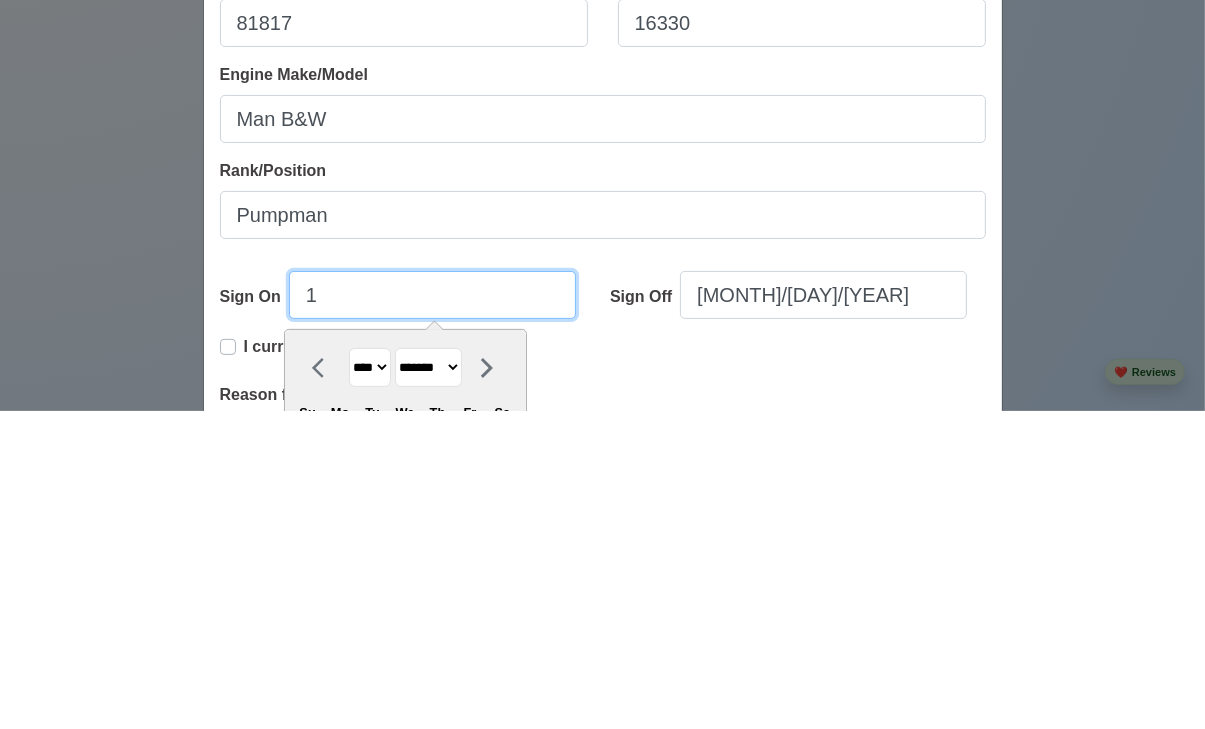 type on "12" 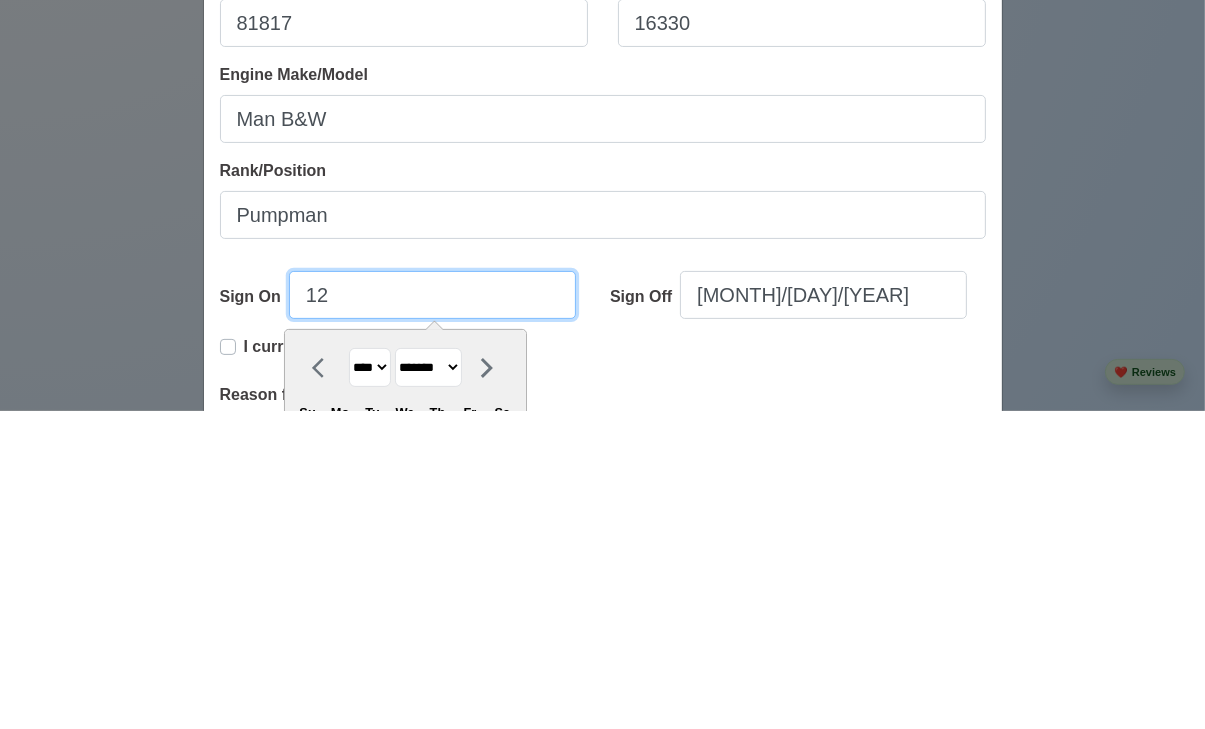 select on "********" 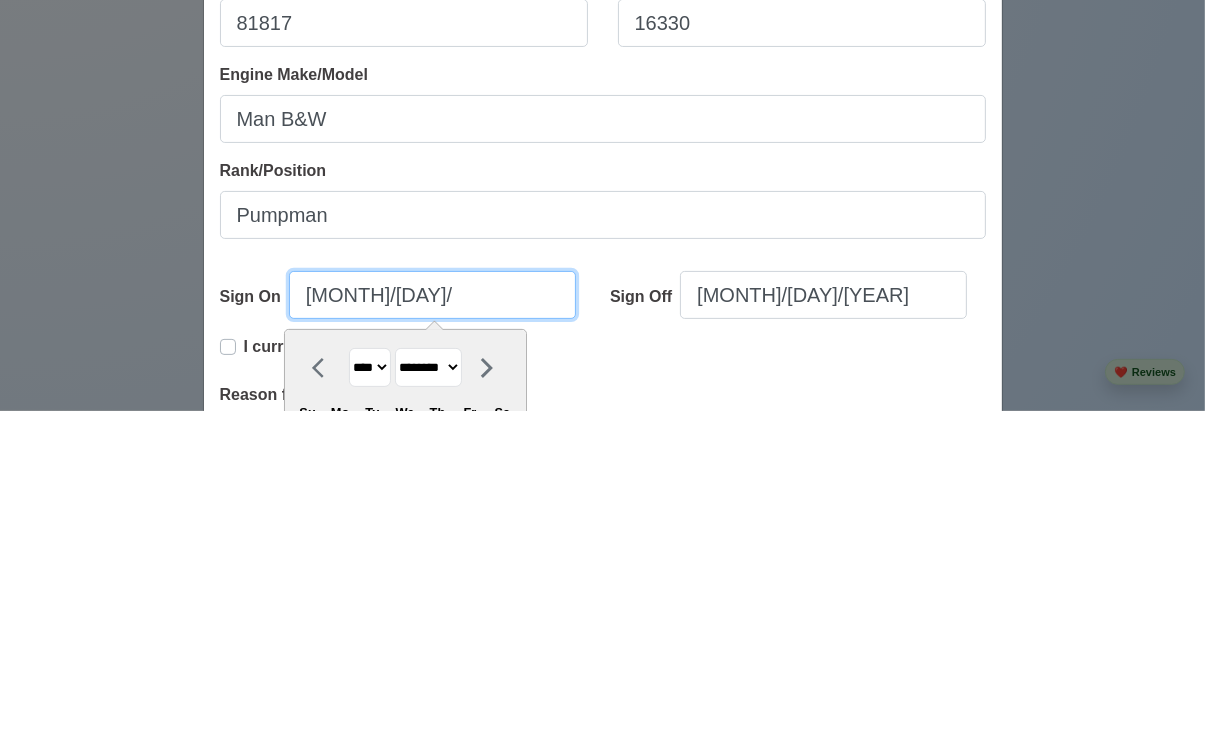 type on "[MONTH]/[DAY]/[YEAR]" 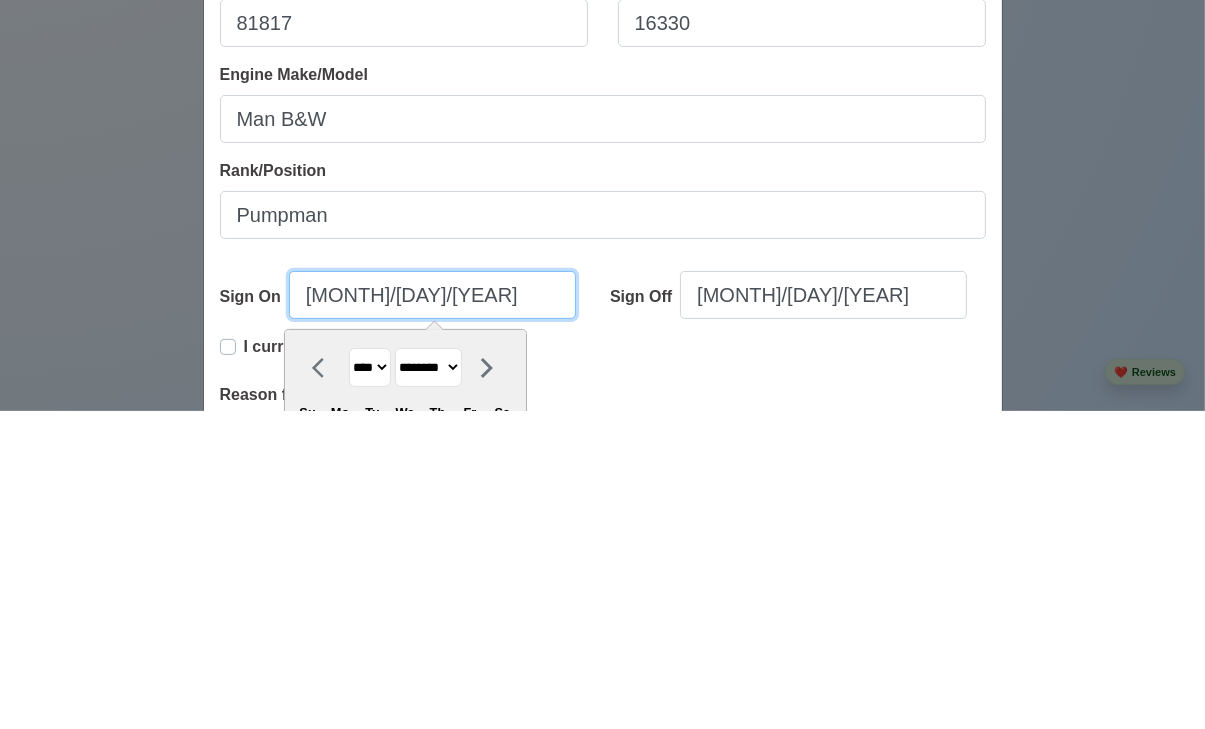 select on "****" 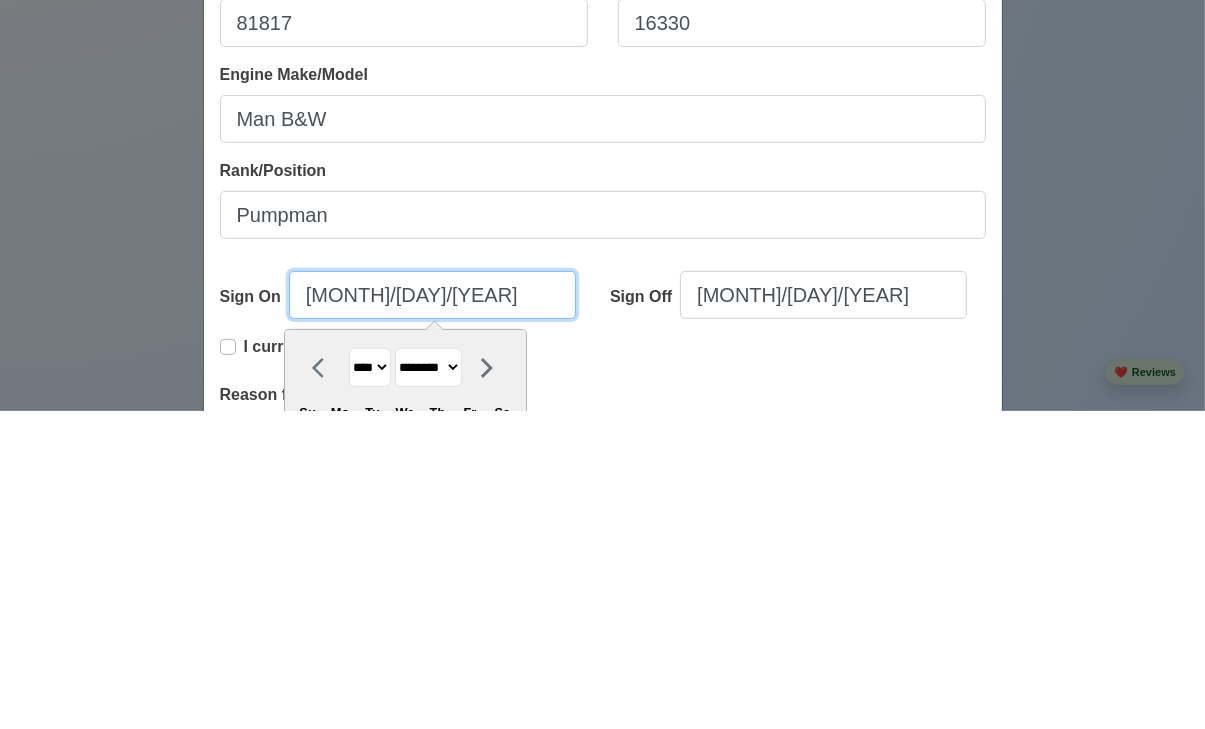 type on "[MONTH]/[DAY]/[YEAR]" 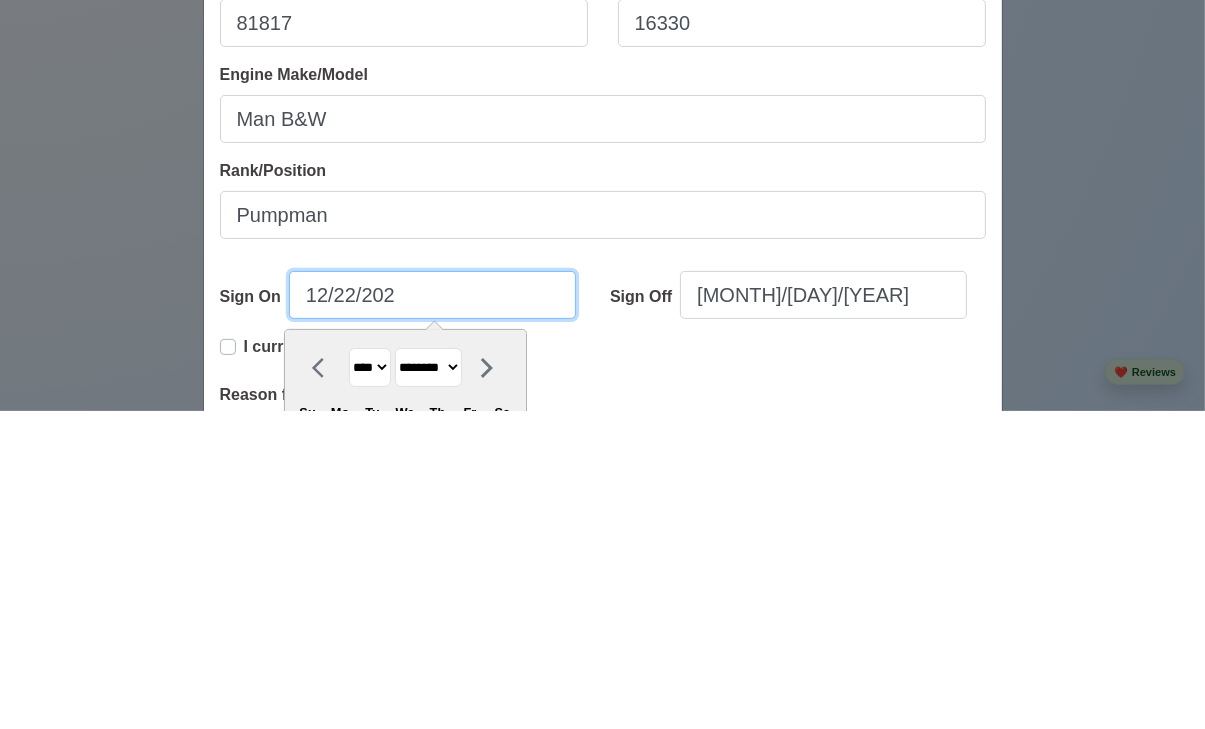 type on "[MONTH]/[DAY]/[YEAR]" 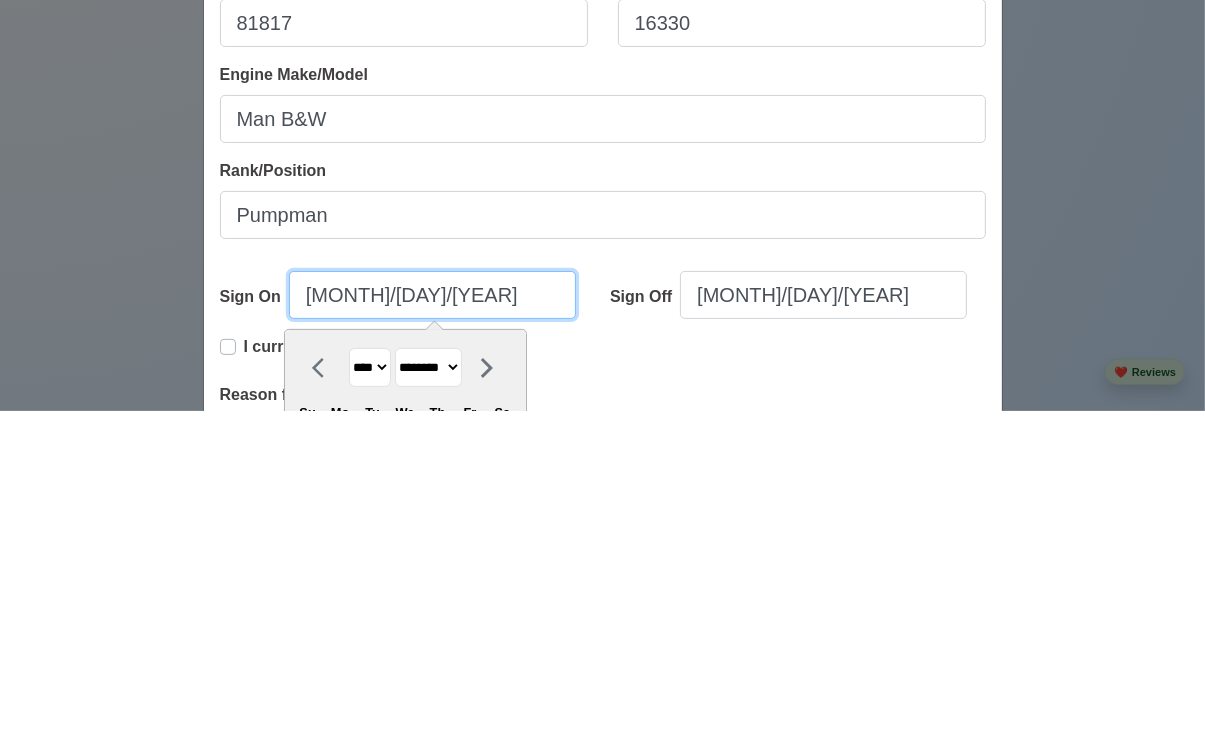 select on "****" 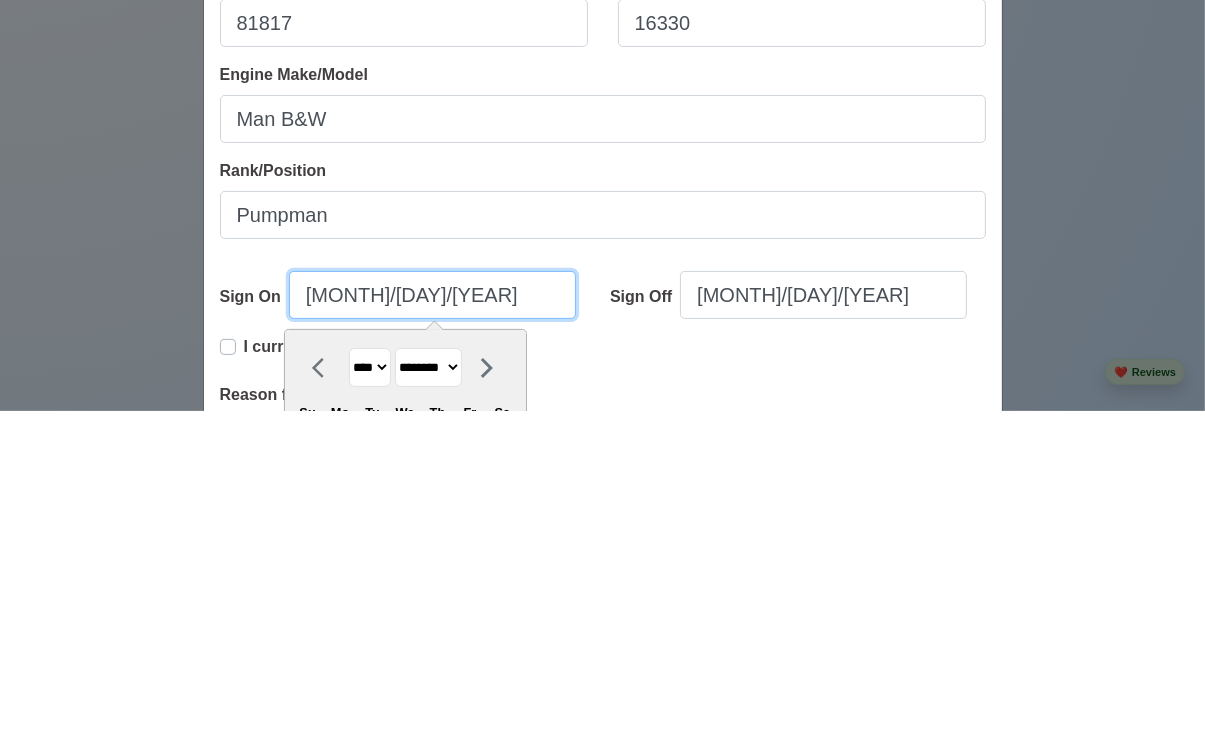 type on "[MONTH]/[DAY]/[YEAR]" 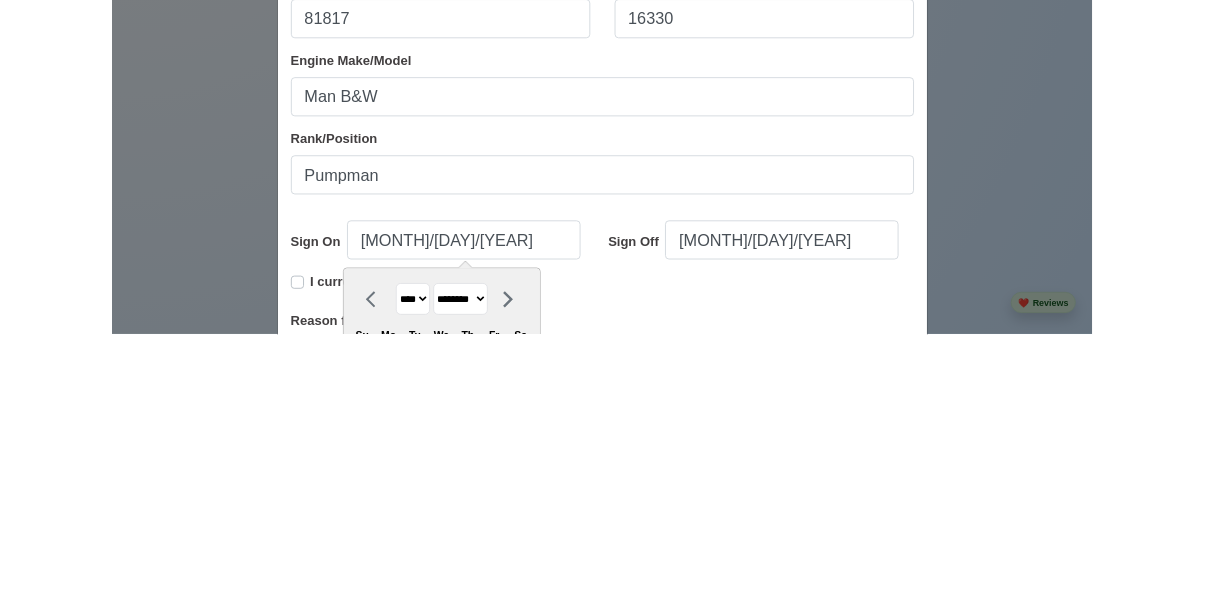 scroll, scrollTop: 2395, scrollLeft: 0, axis: vertical 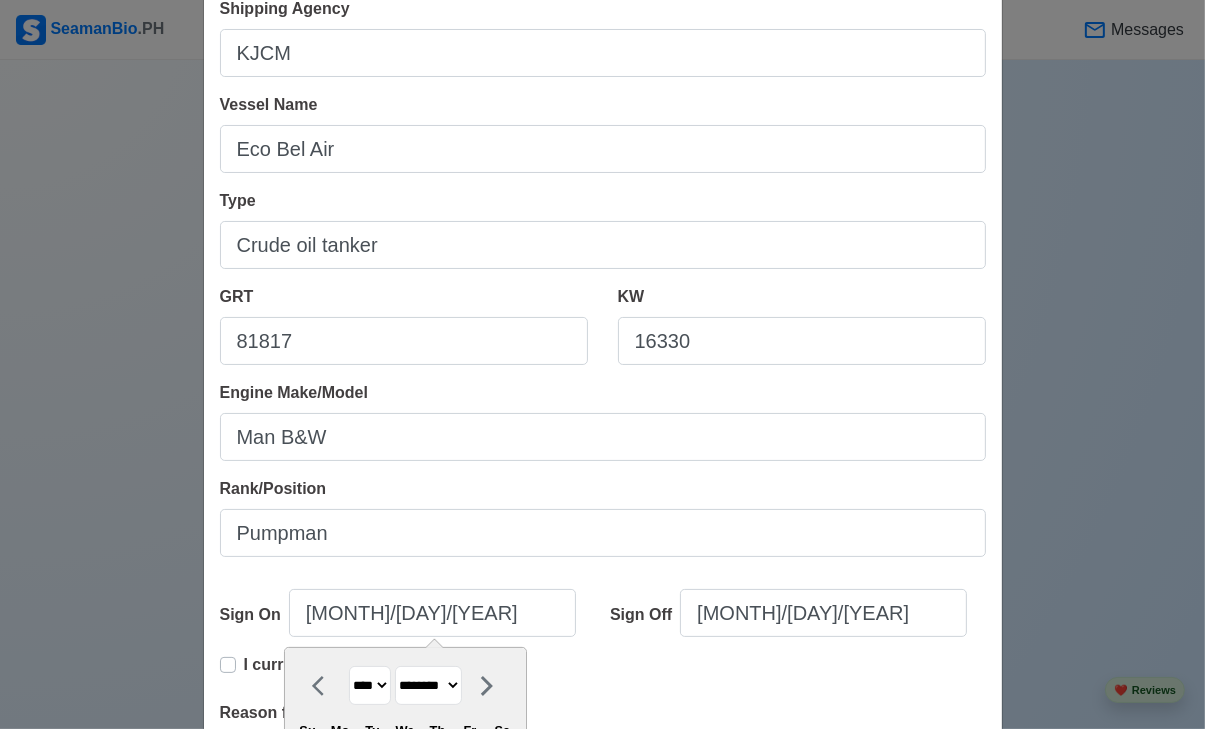 click on "KW 16330" at bounding box center [802, 325] 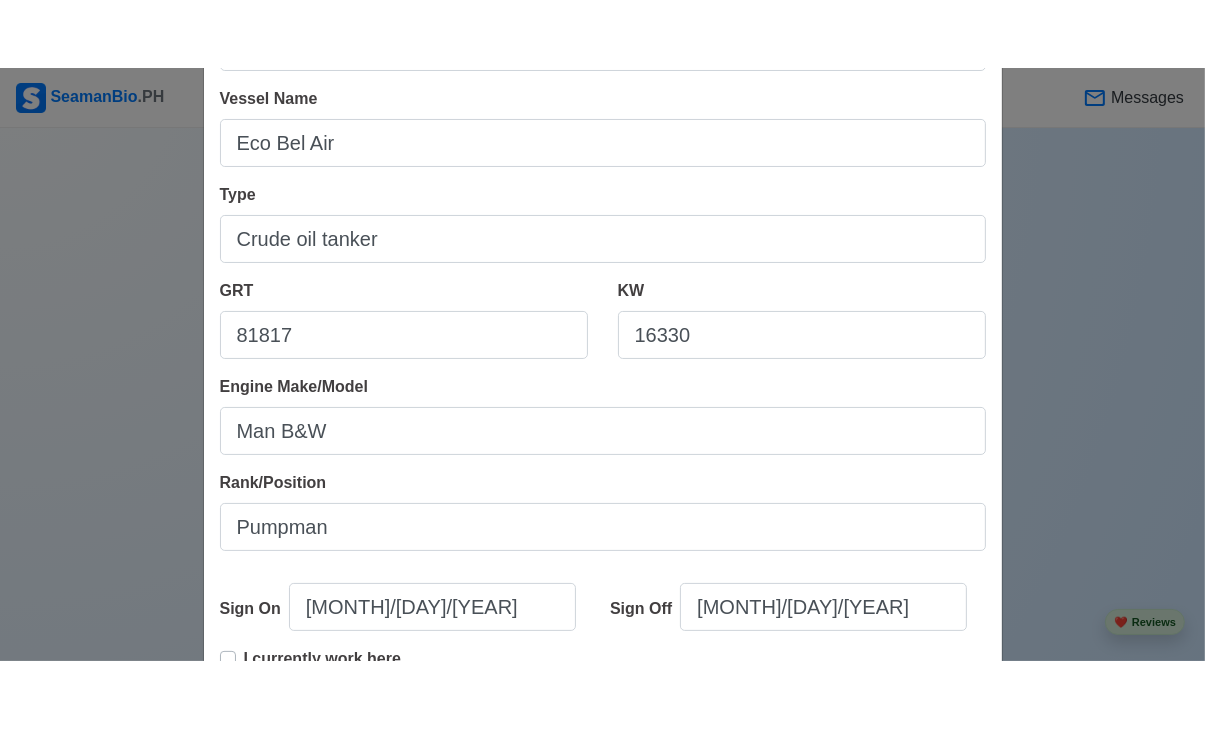 scroll, scrollTop: 317, scrollLeft: 0, axis: vertical 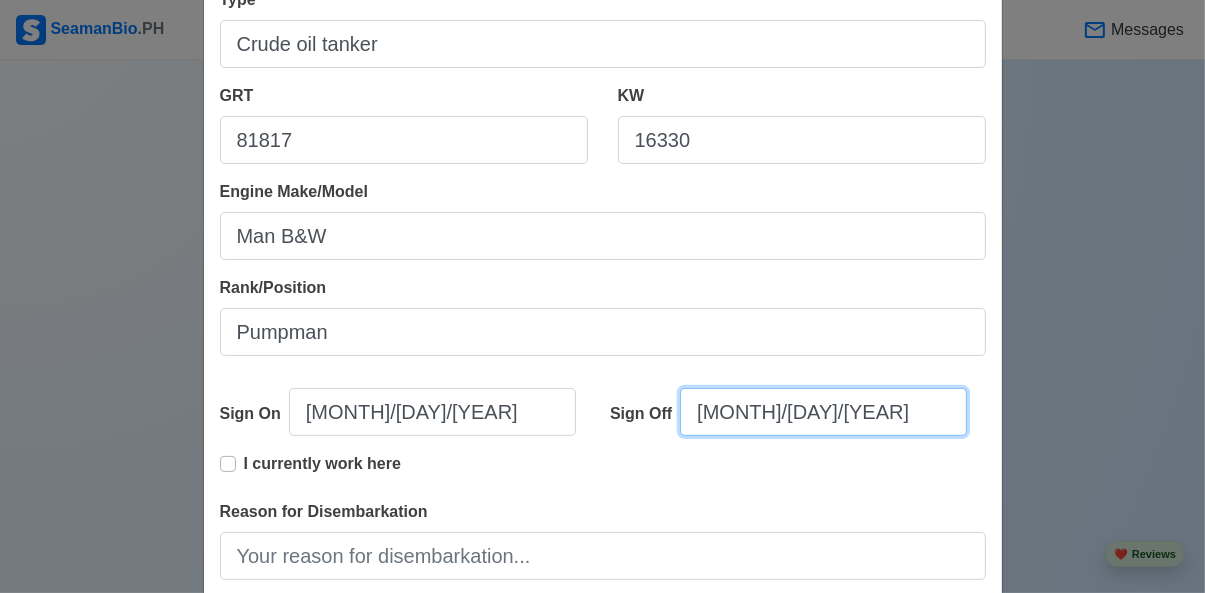 click on "[MONTH]/[DAY]/[YEAR]" at bounding box center (823, 412) 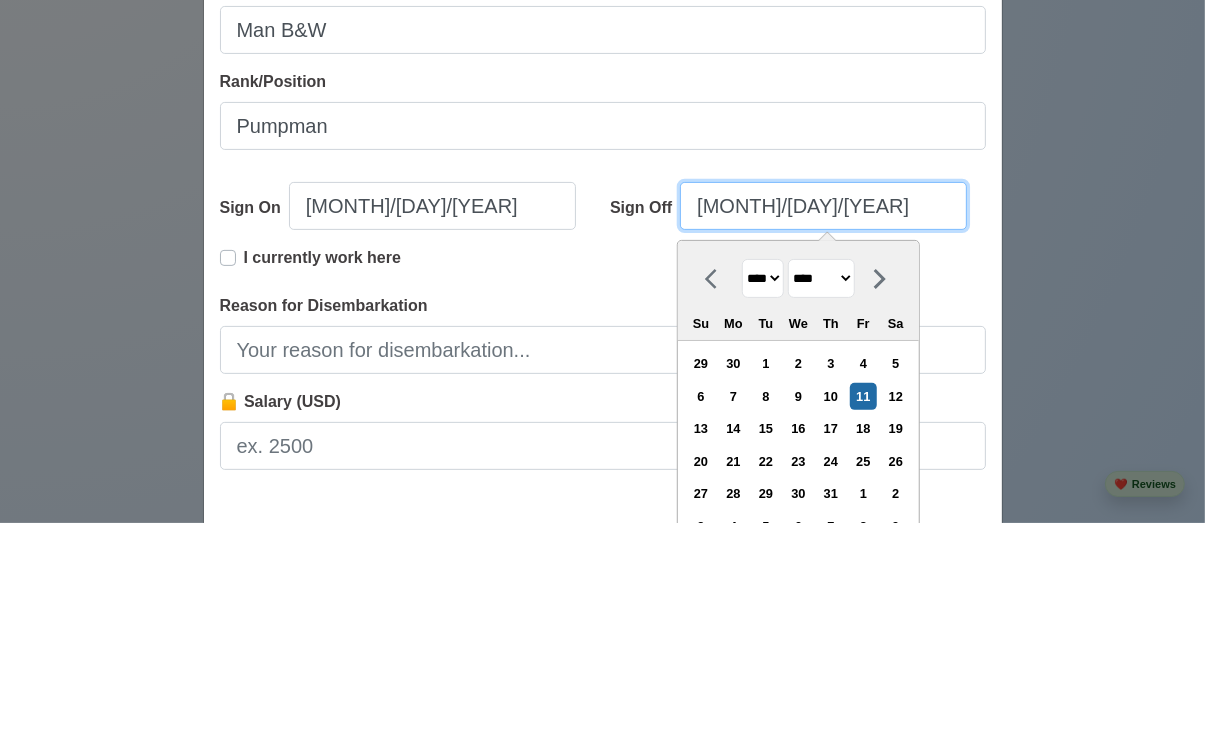 scroll, scrollTop: 2395, scrollLeft: 0, axis: vertical 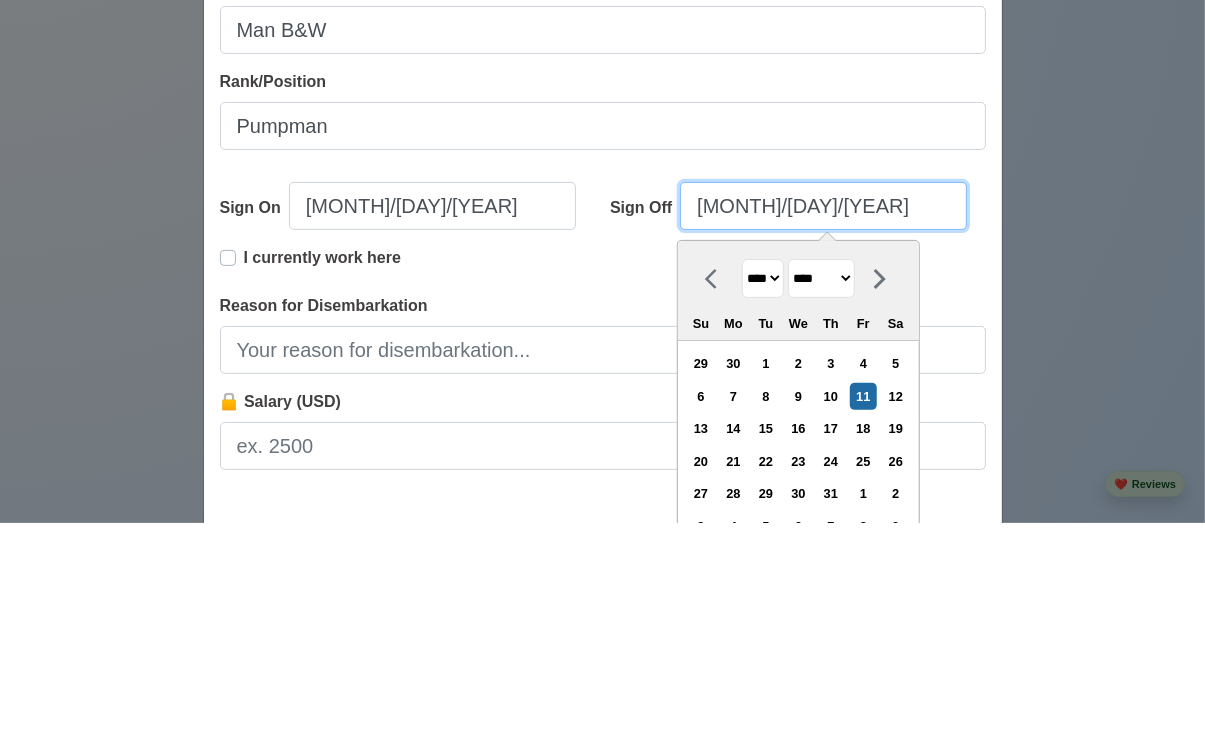 type on "[MONTH]/[DAY]/[YEAR]" 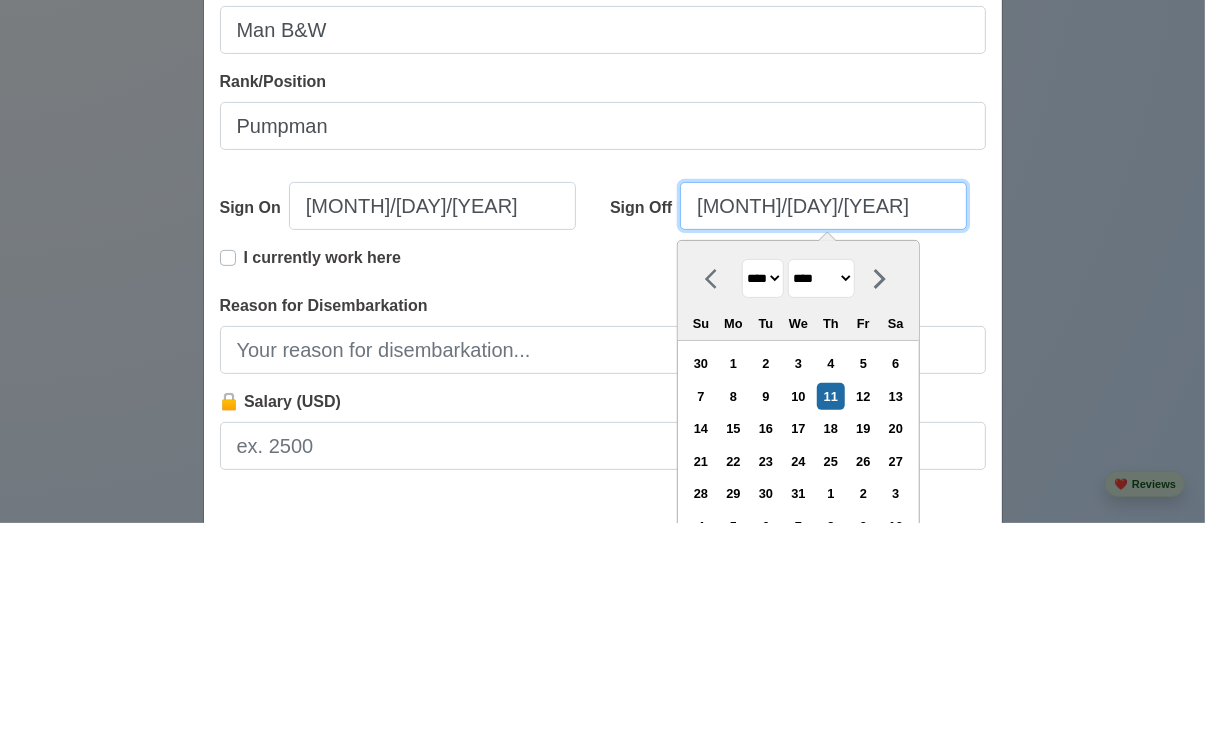 type on "[MONTH]/[DAY]/" 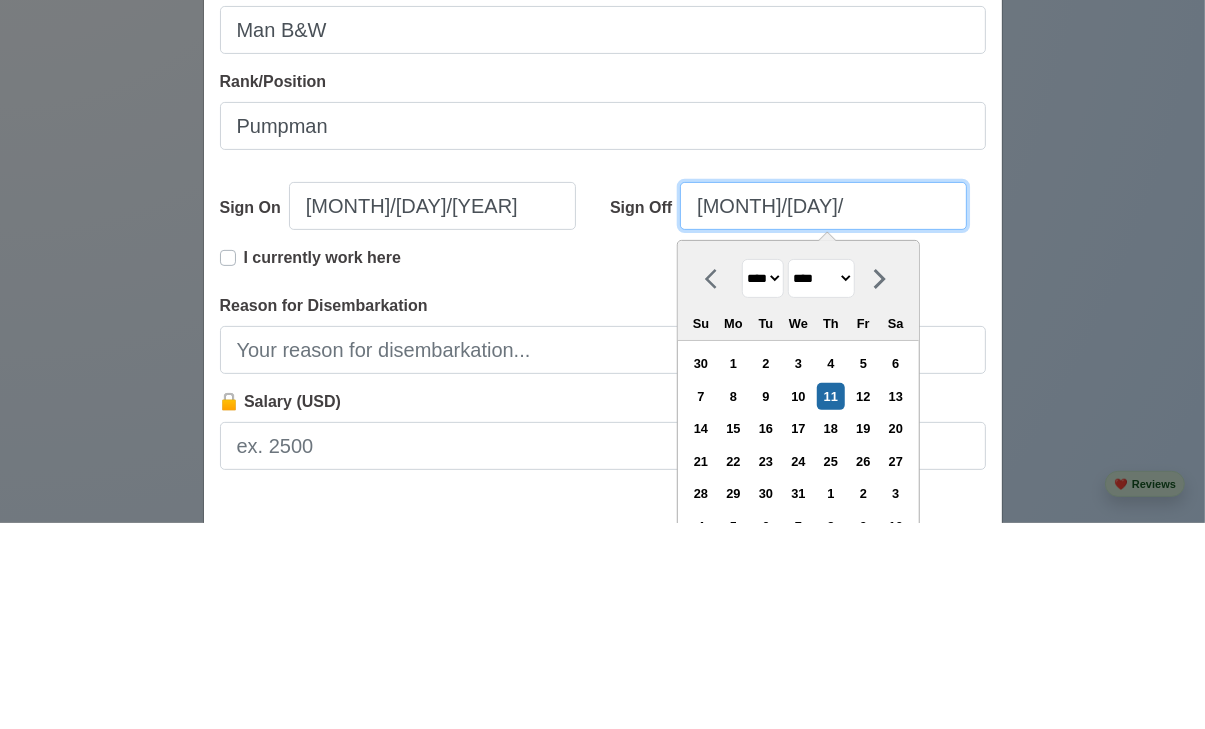 select on "****" 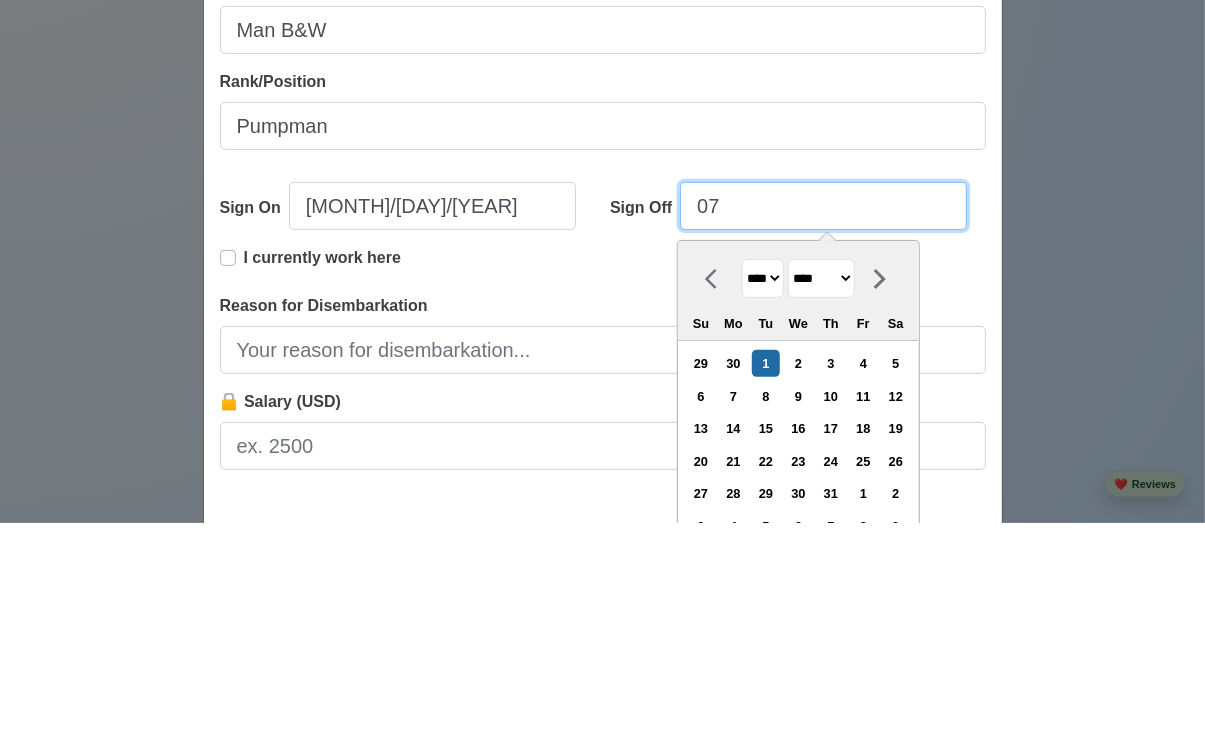 type on "0" 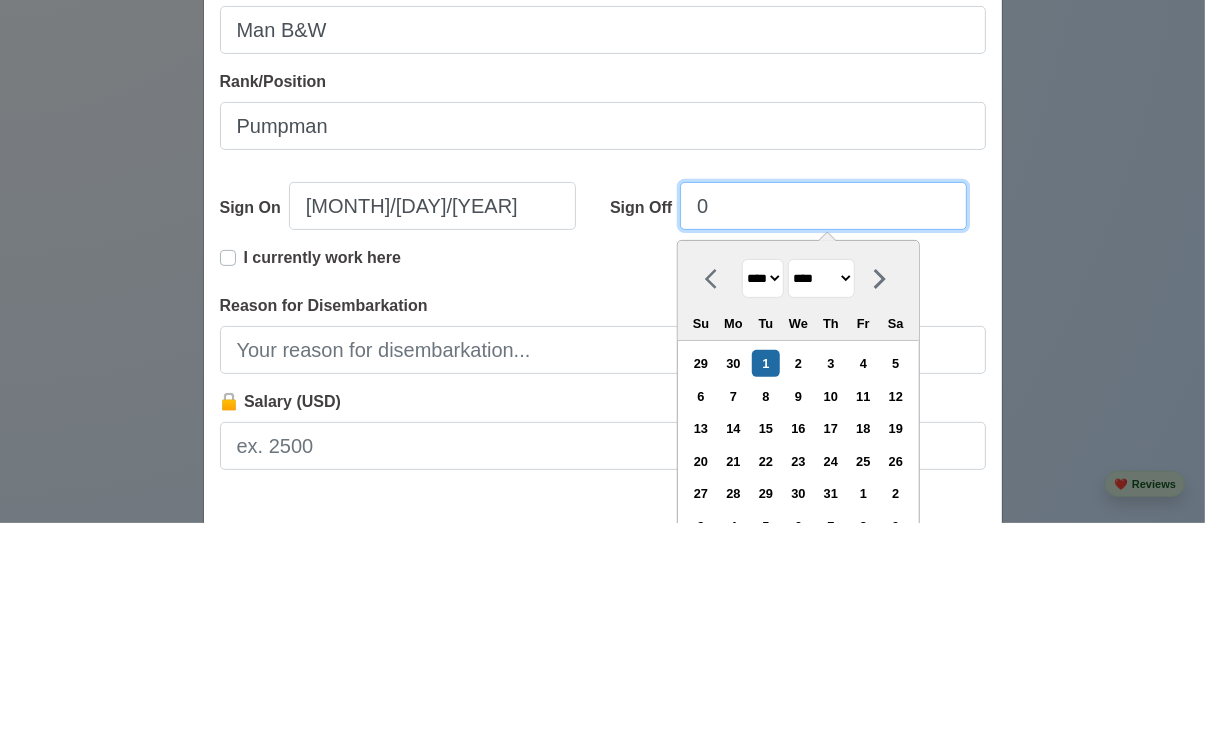 select on "****" 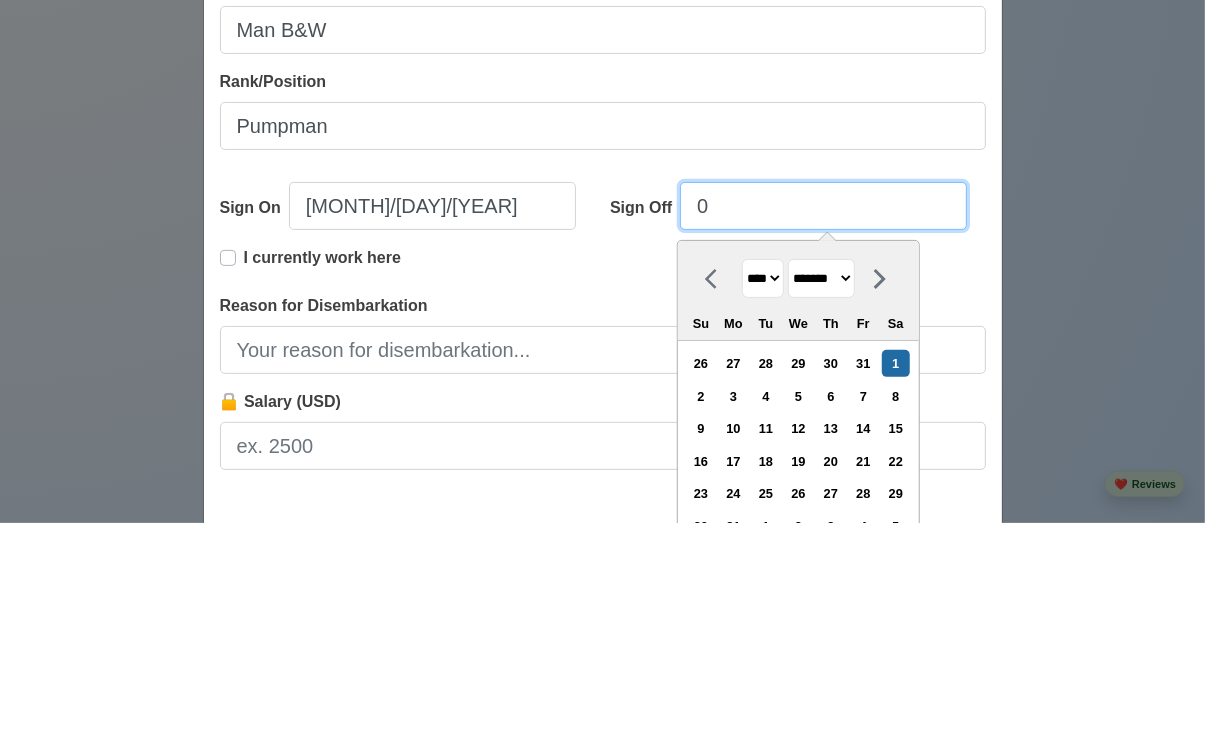 type on "09" 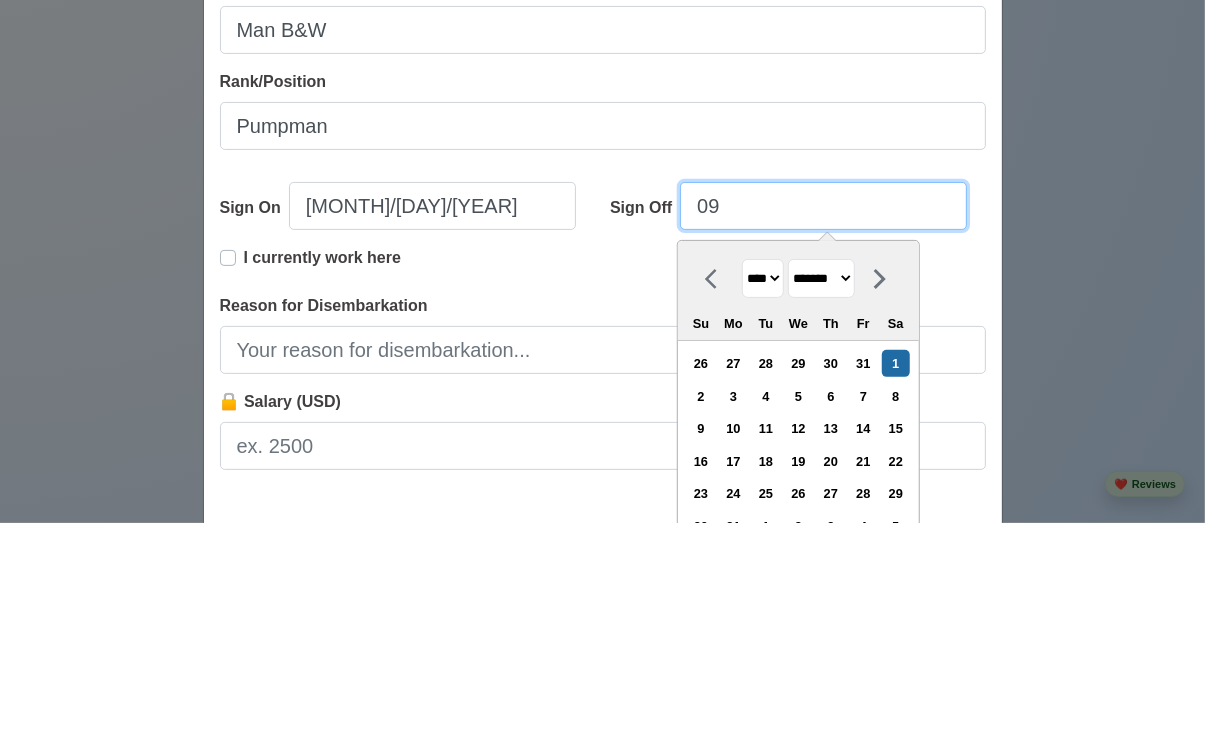 select on "****" 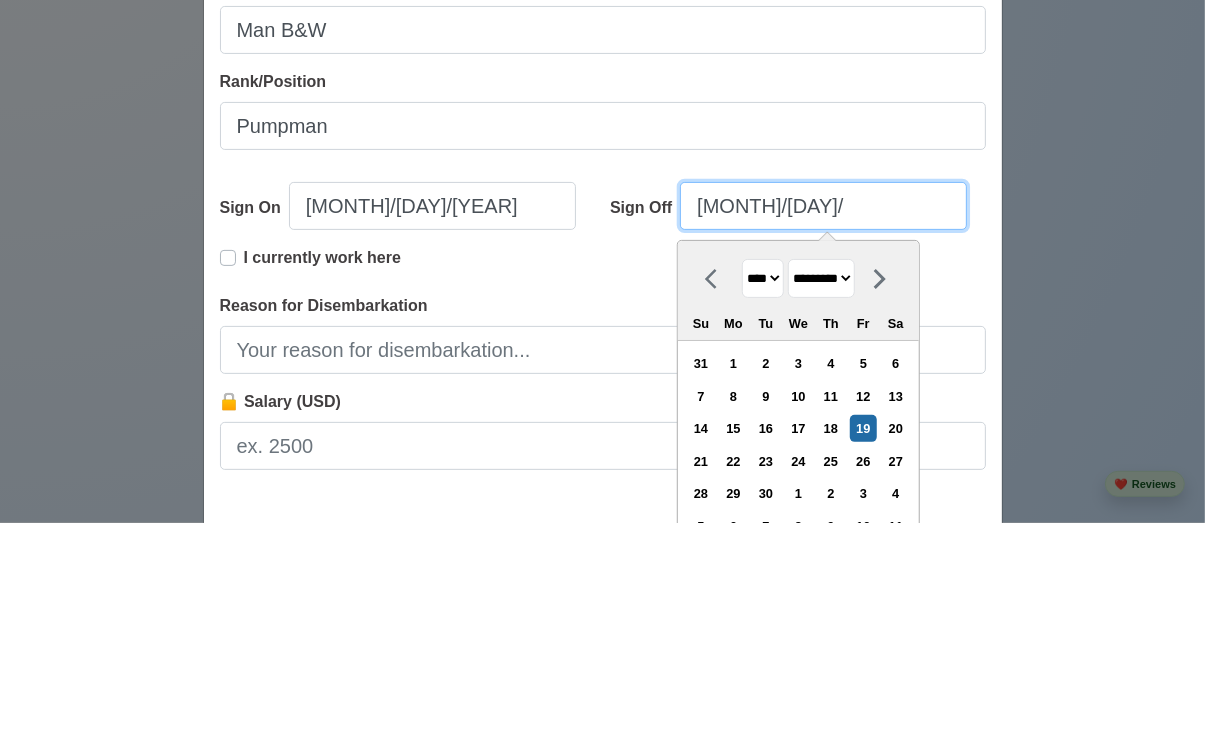 type on "[MONTH]/[DAY]/2" 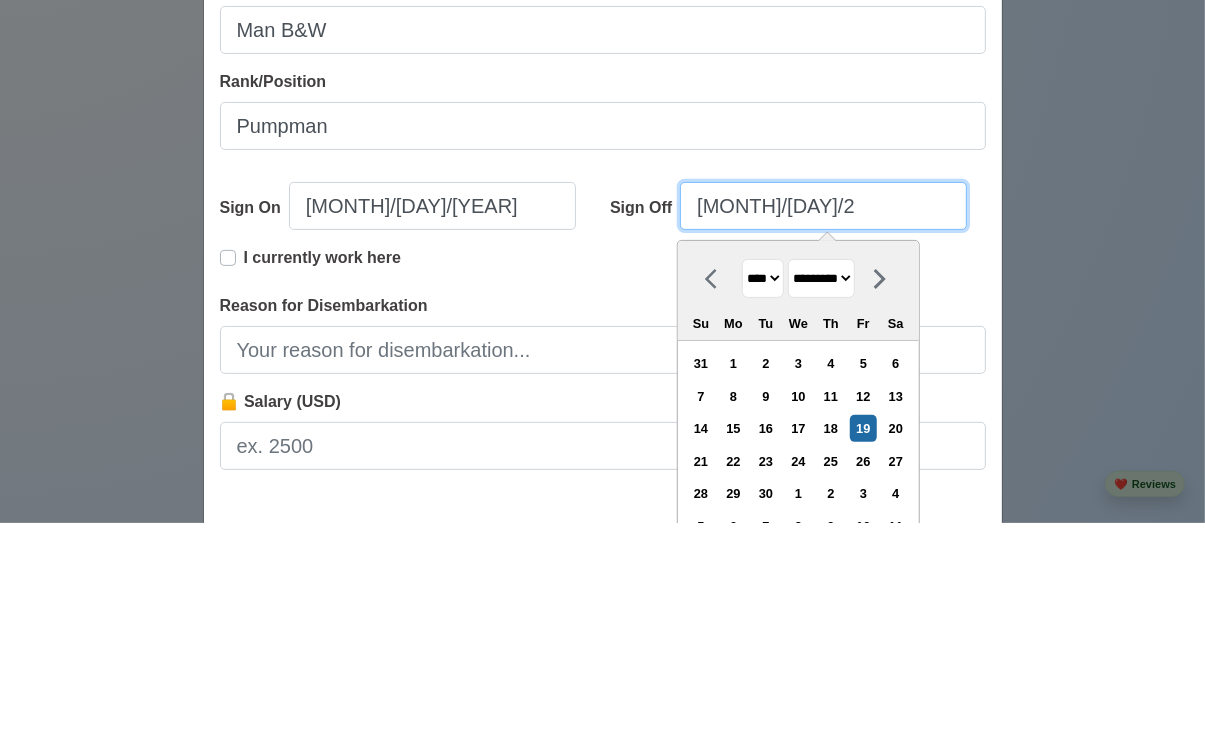 select on "****" 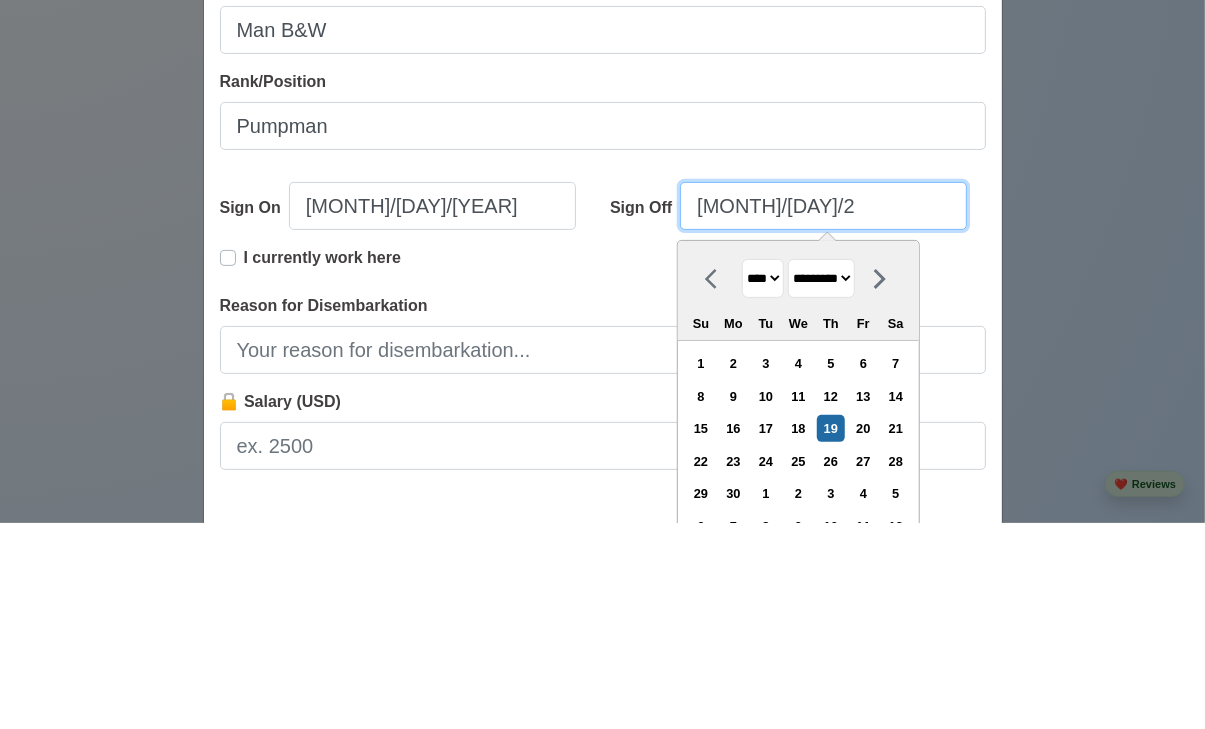 type on "[MONTH]/[DAY]/[YEAR]" 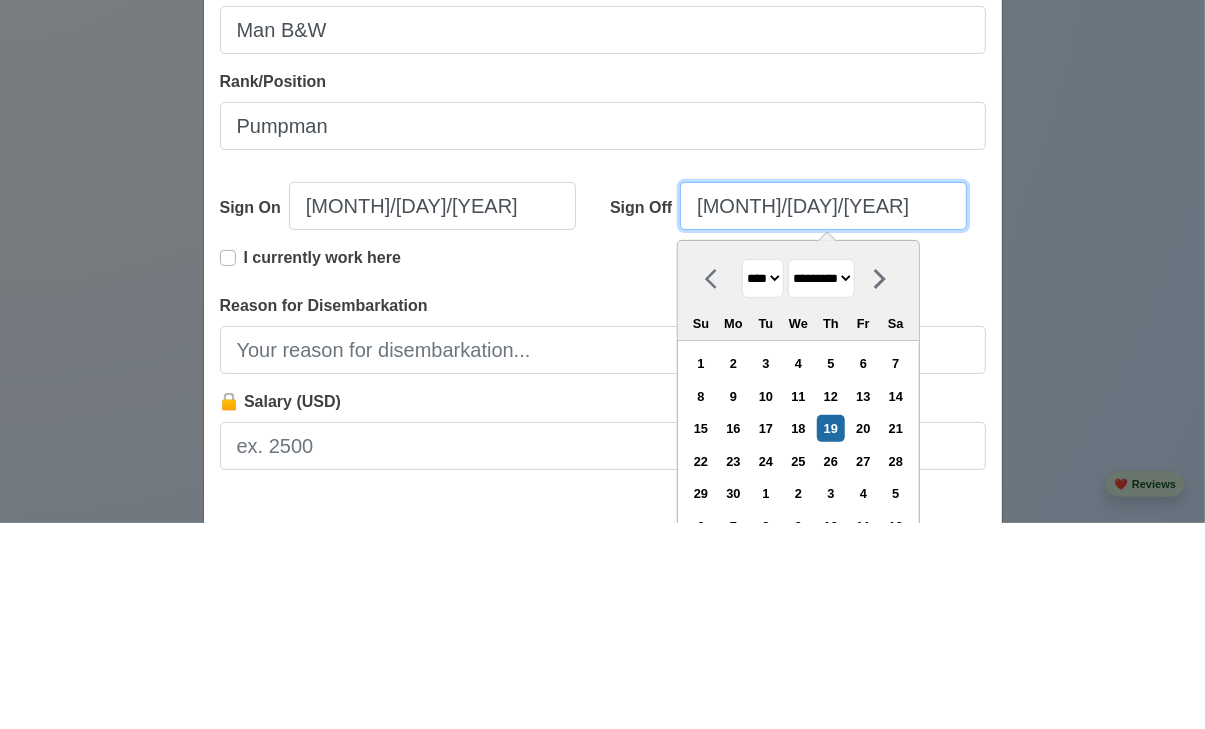 select on "****" 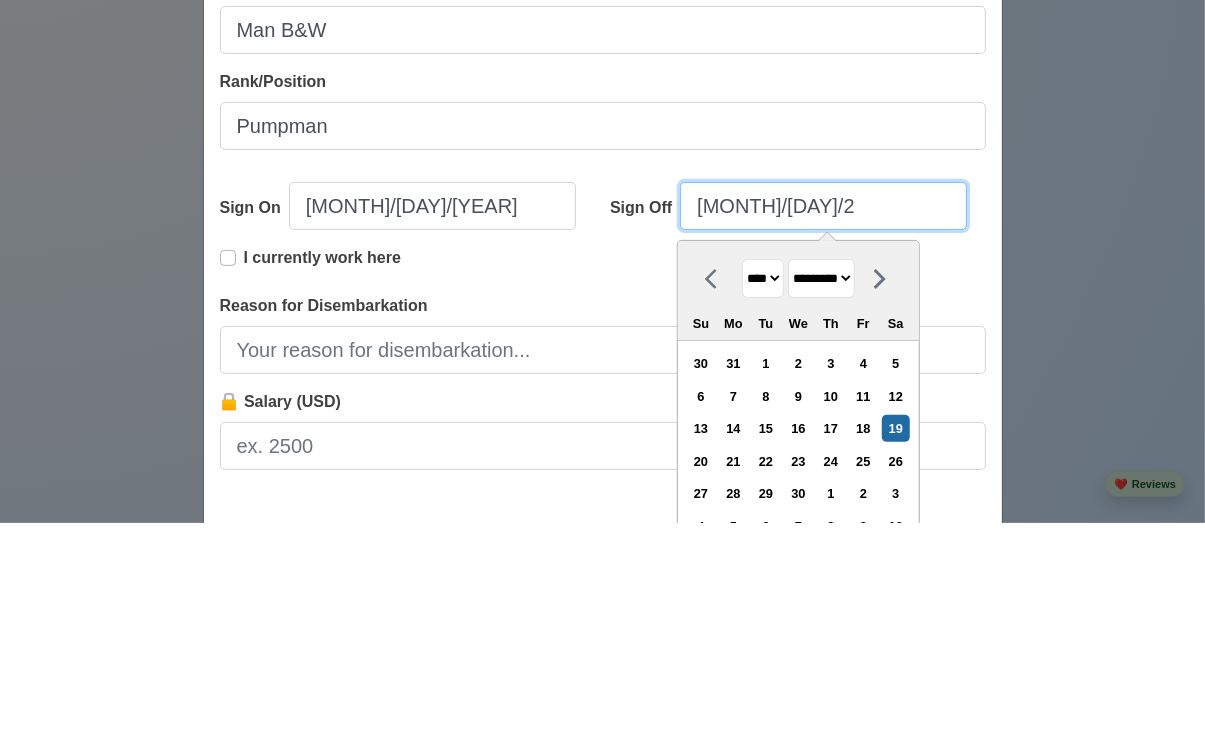 type on "[MONTH]/[DAY]/[YEAR]" 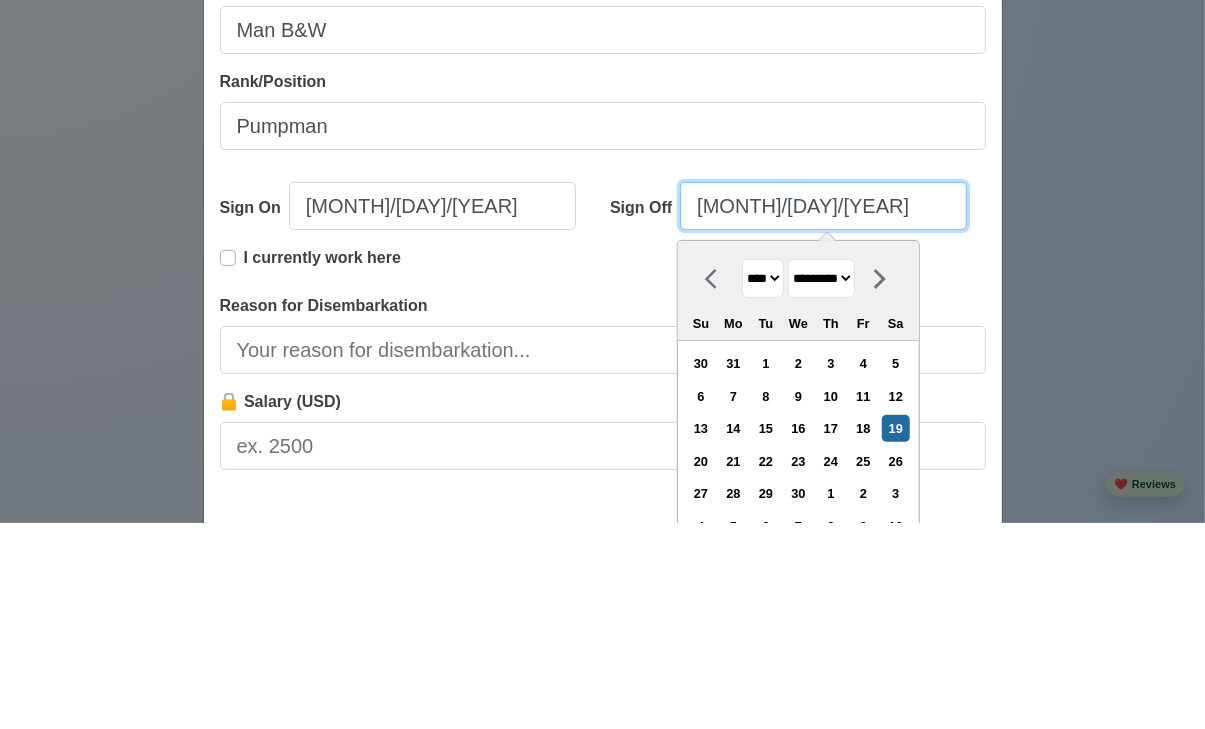 select on "****" 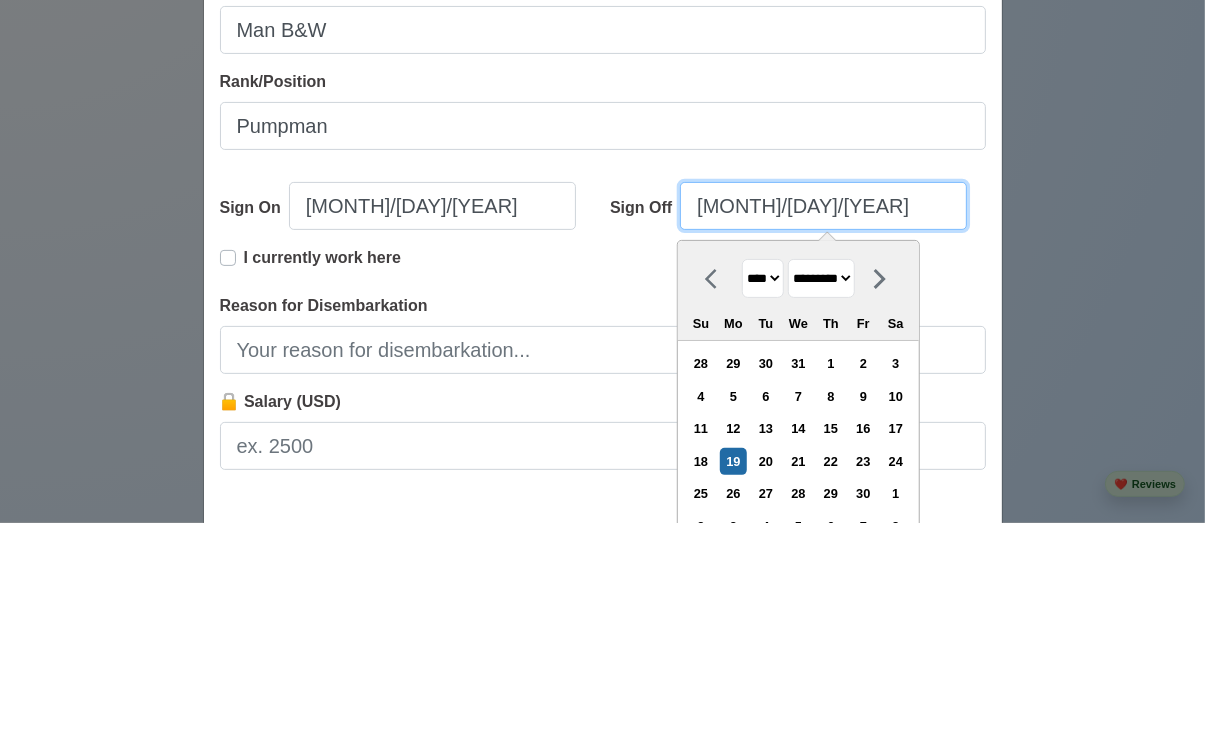 type on "[MONTH]/[DAY]/[YEAR]" 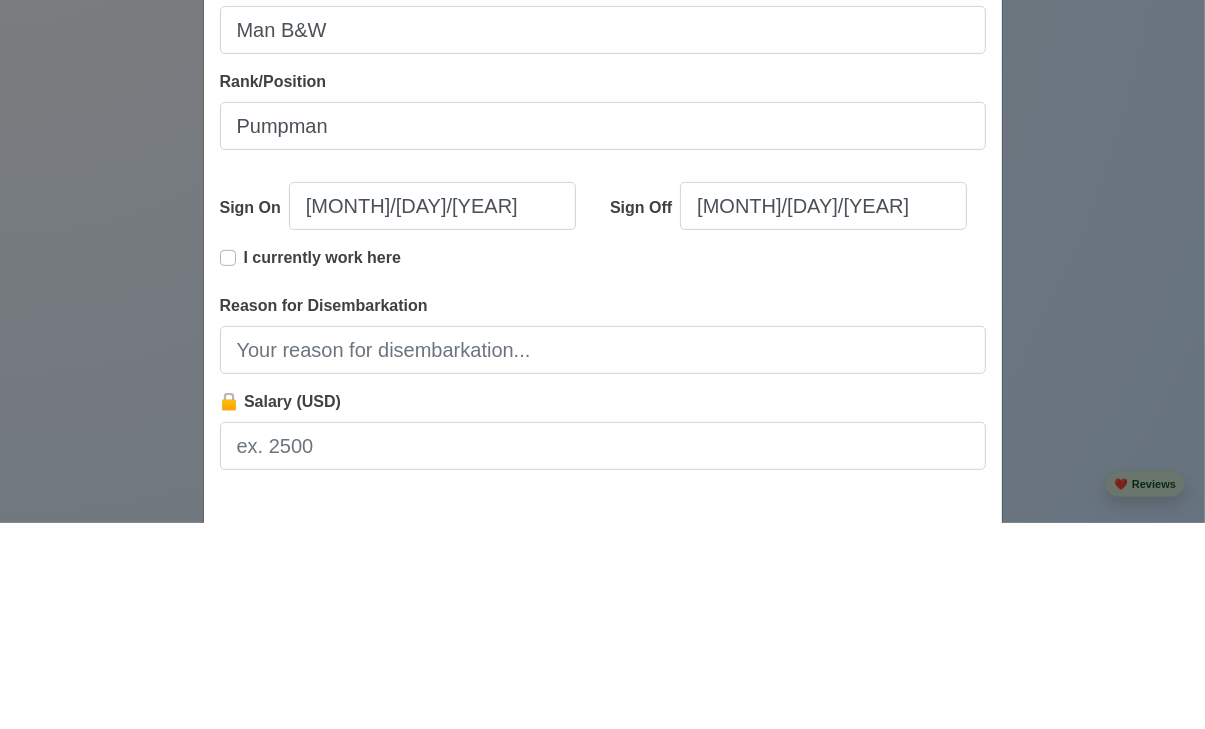 scroll, scrollTop: 2395, scrollLeft: 0, axis: vertical 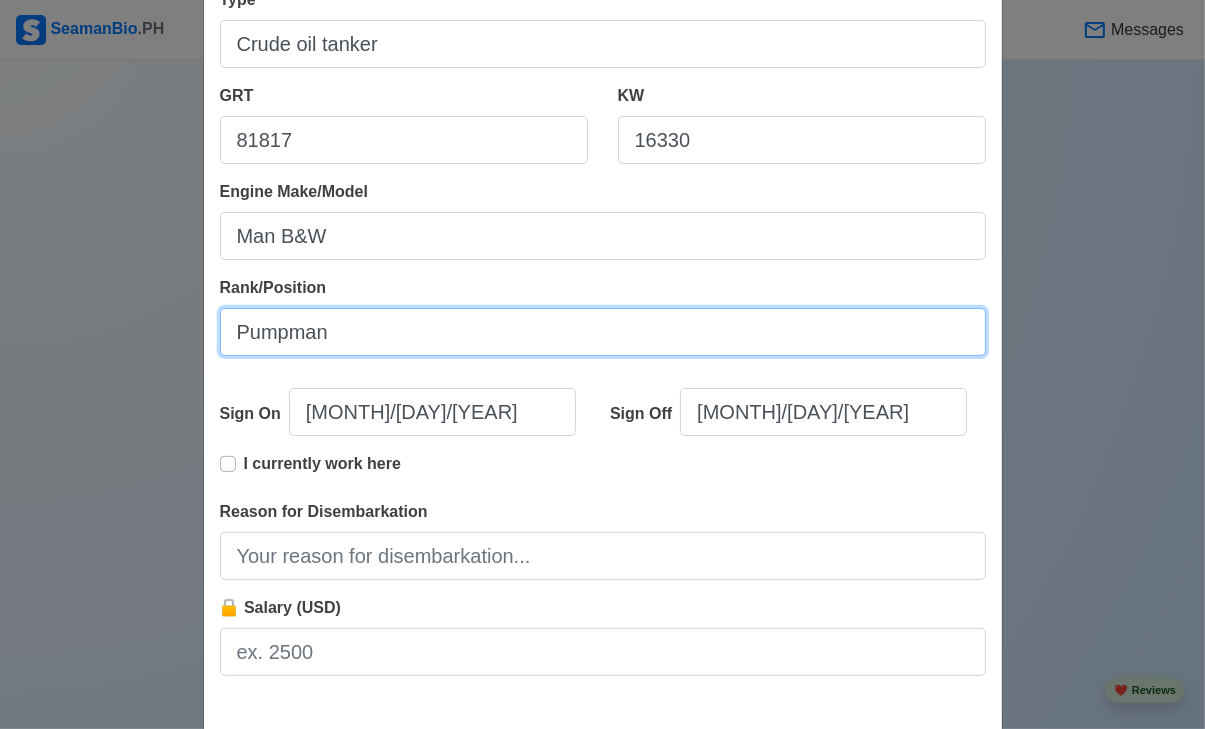 click on "Pumpman" at bounding box center (603, 332) 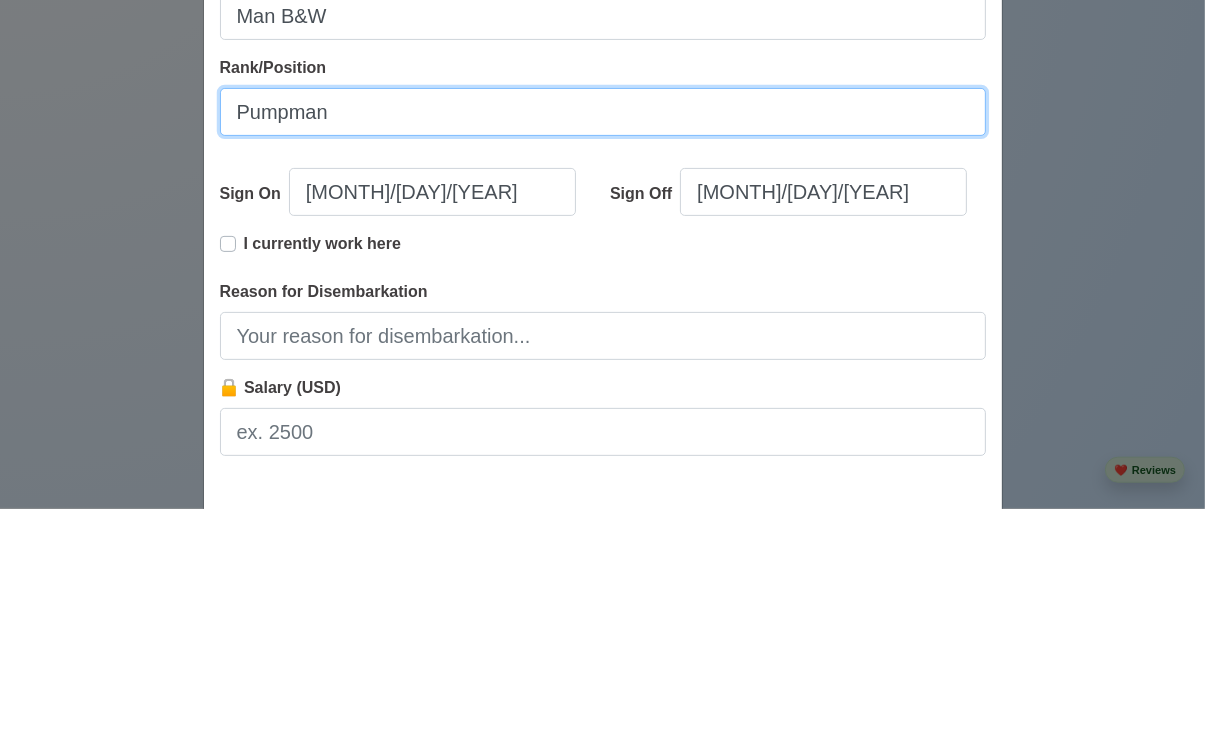 scroll, scrollTop: 2395, scrollLeft: 0, axis: vertical 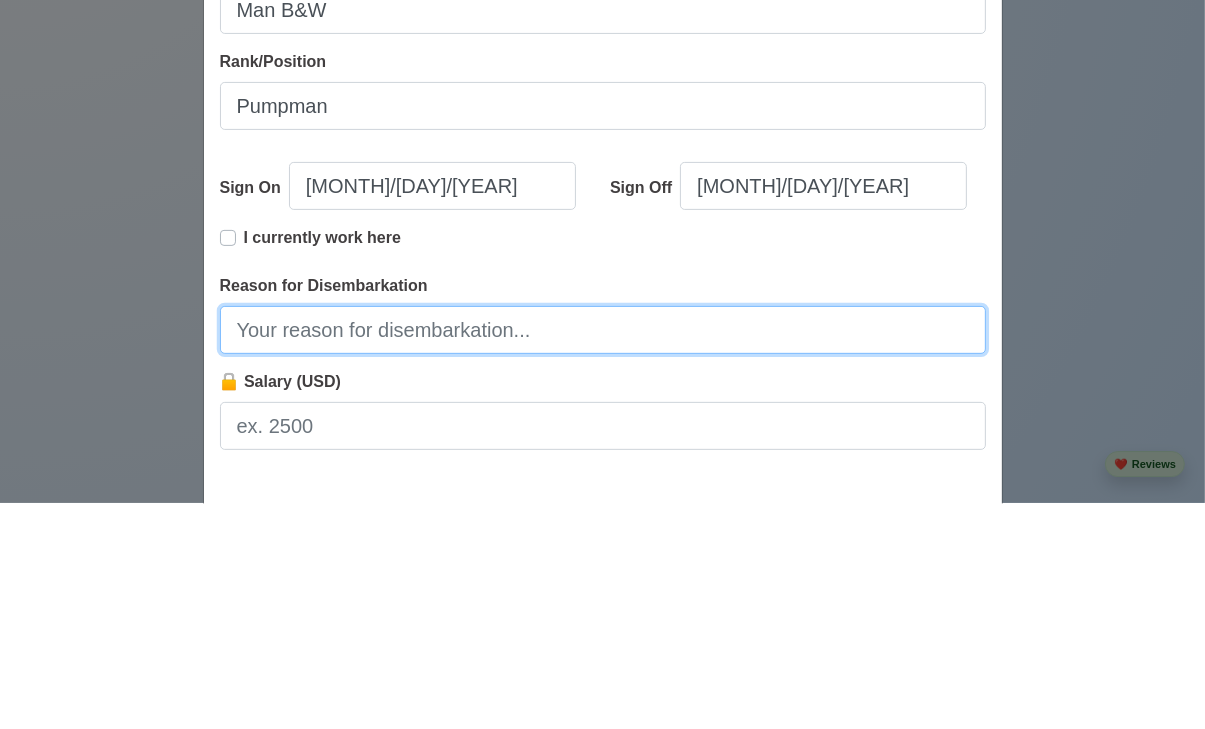 click on "Reason for Disembarkation" at bounding box center [603, 556] 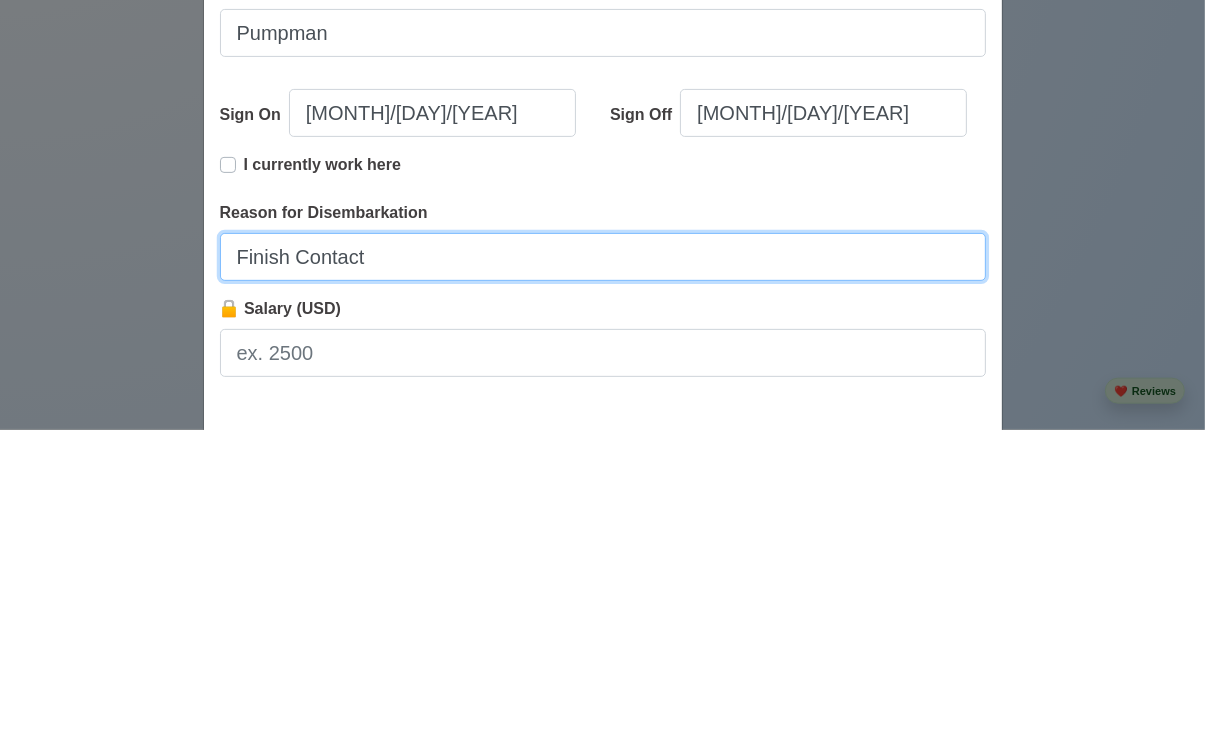scroll, scrollTop: 2395, scrollLeft: 0, axis: vertical 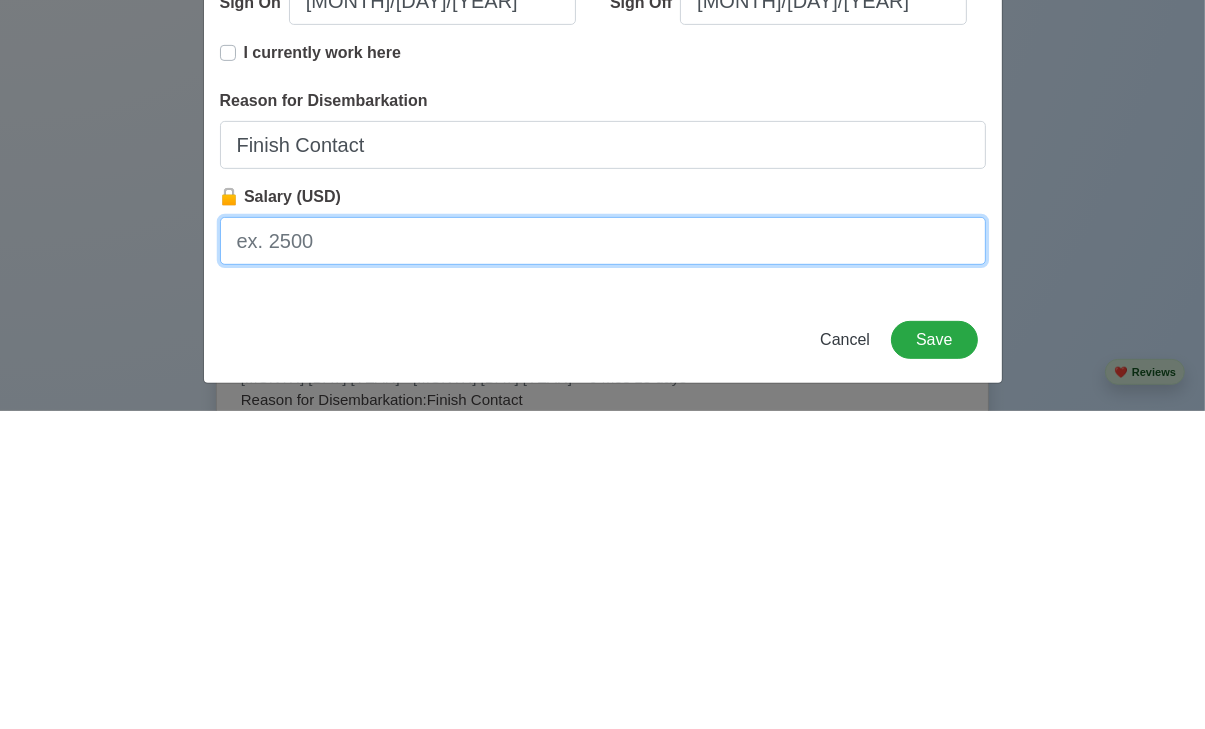 click on "🔒 Salary (USD)" at bounding box center (603, 559) 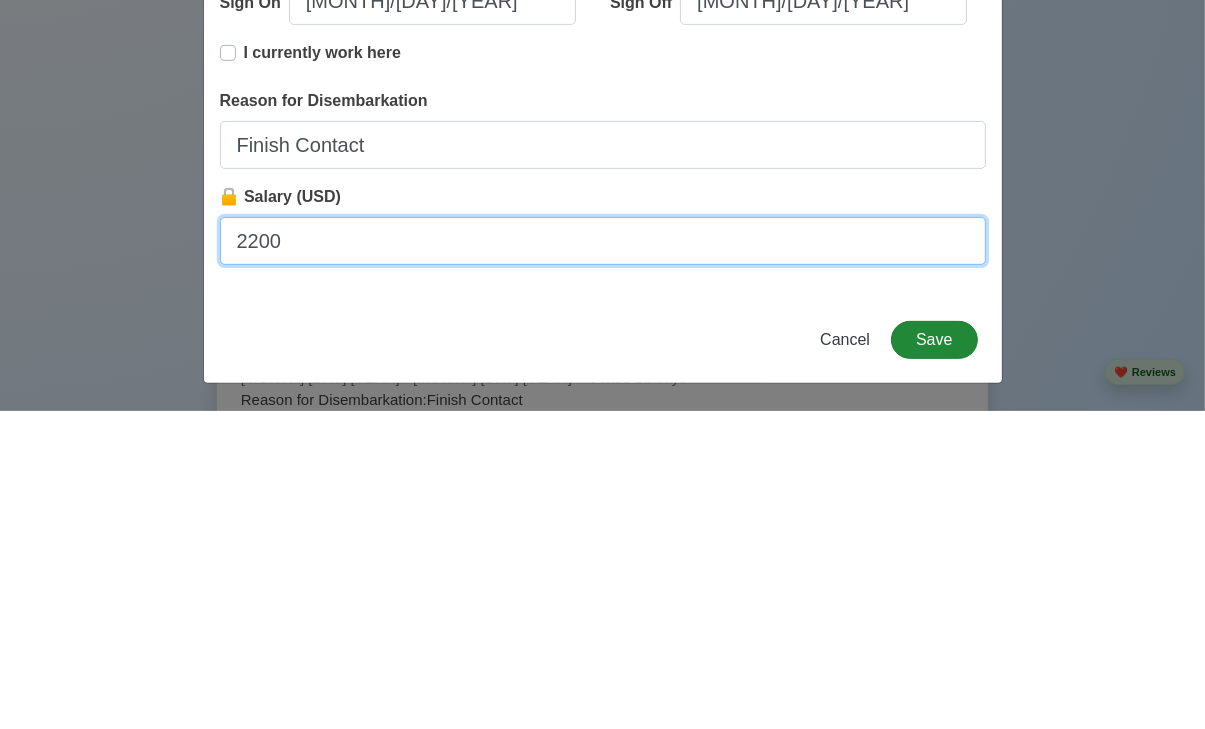 type on "2200" 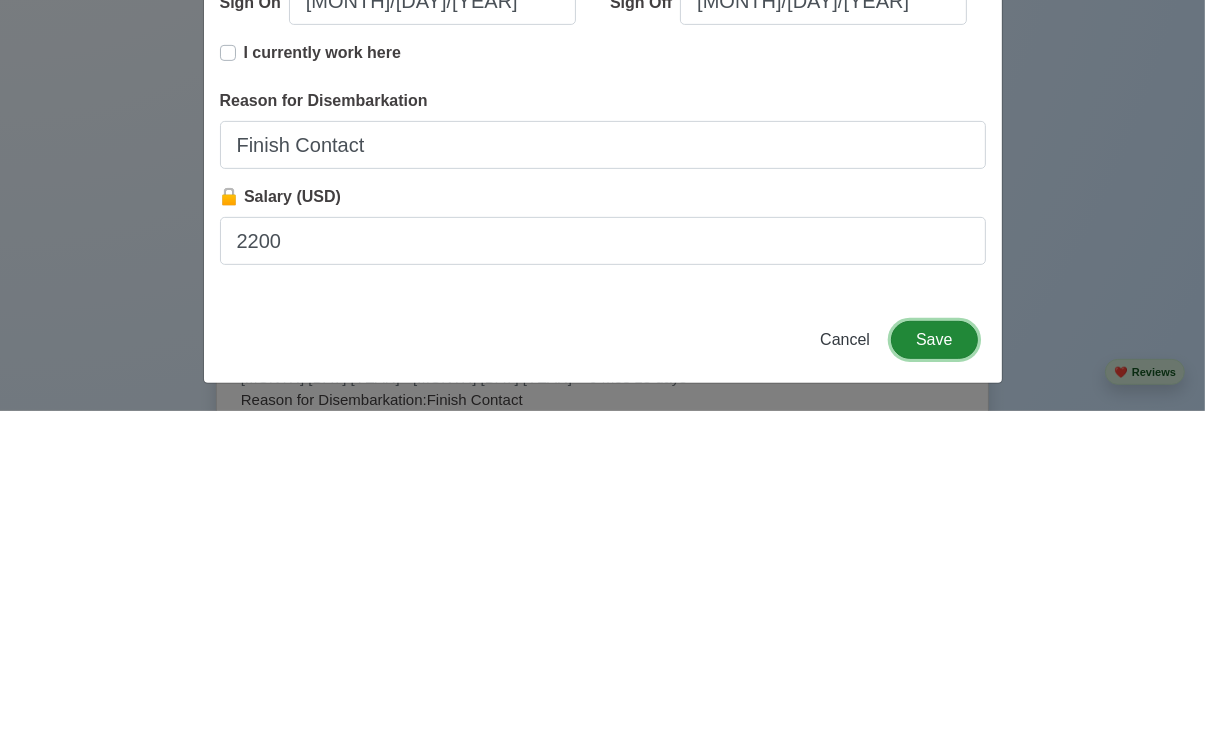 click on "Save" at bounding box center [934, 658] 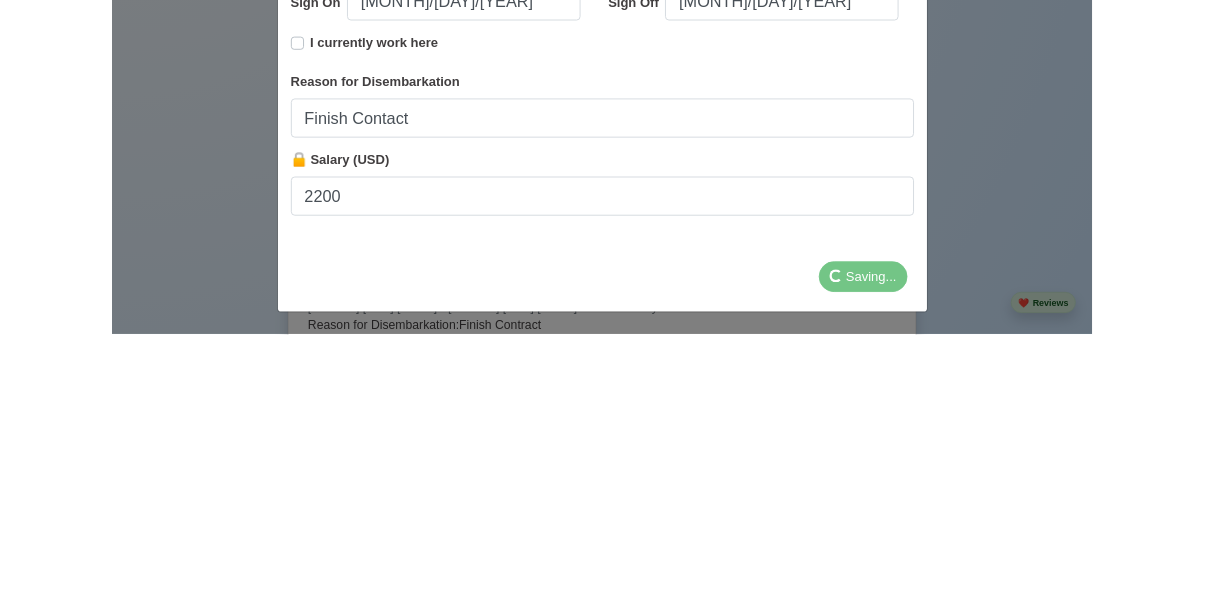 scroll, scrollTop: 2395, scrollLeft: 0, axis: vertical 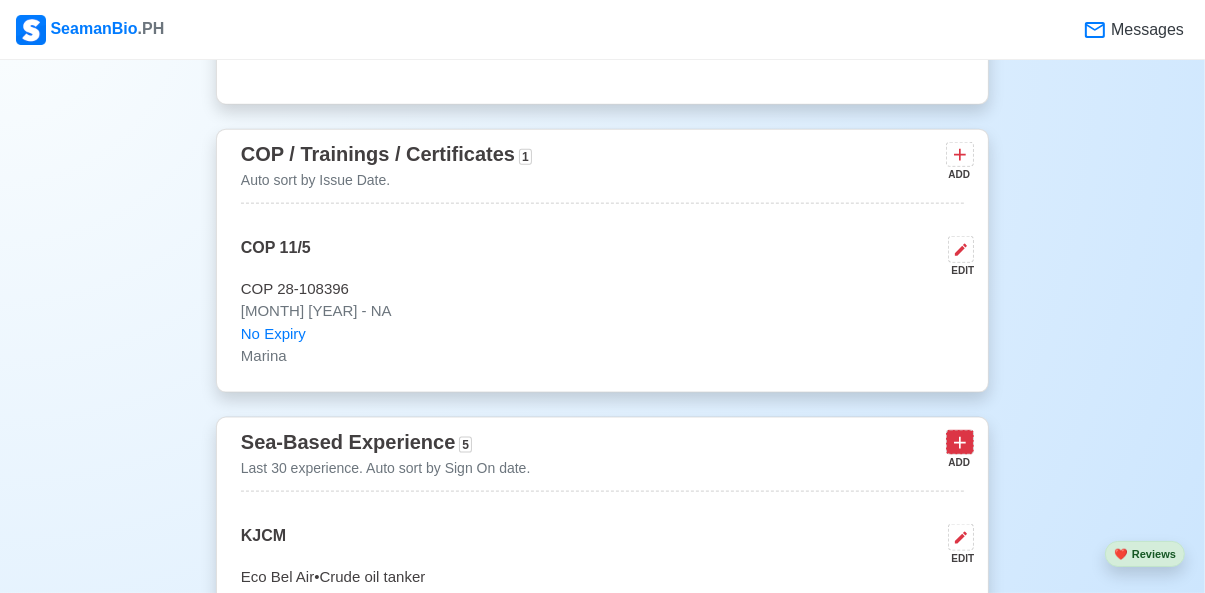 click 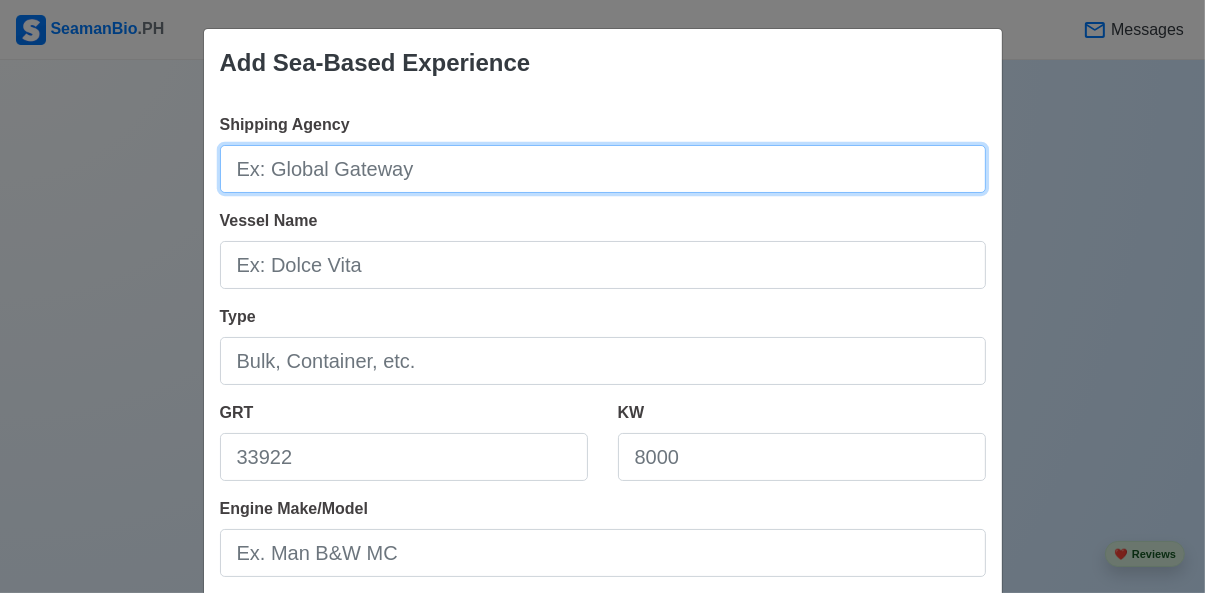 click on "Shipping Agency" at bounding box center (603, 169) 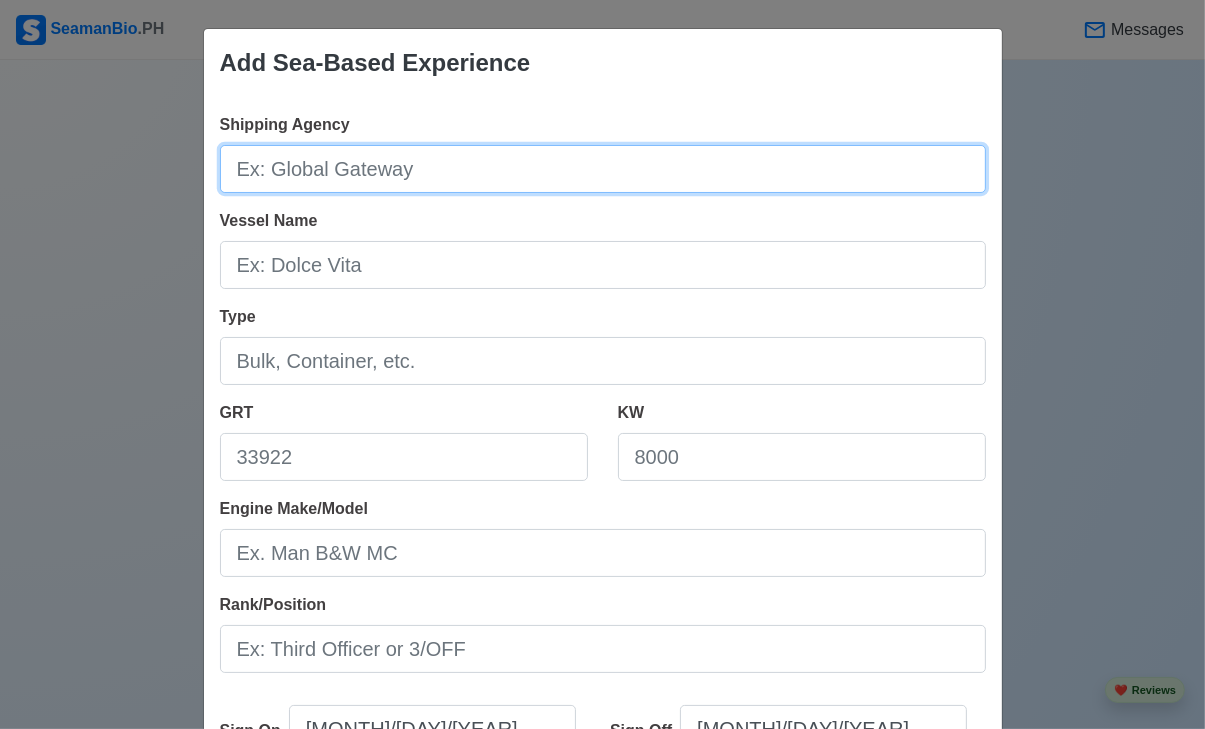 type on "PTC" 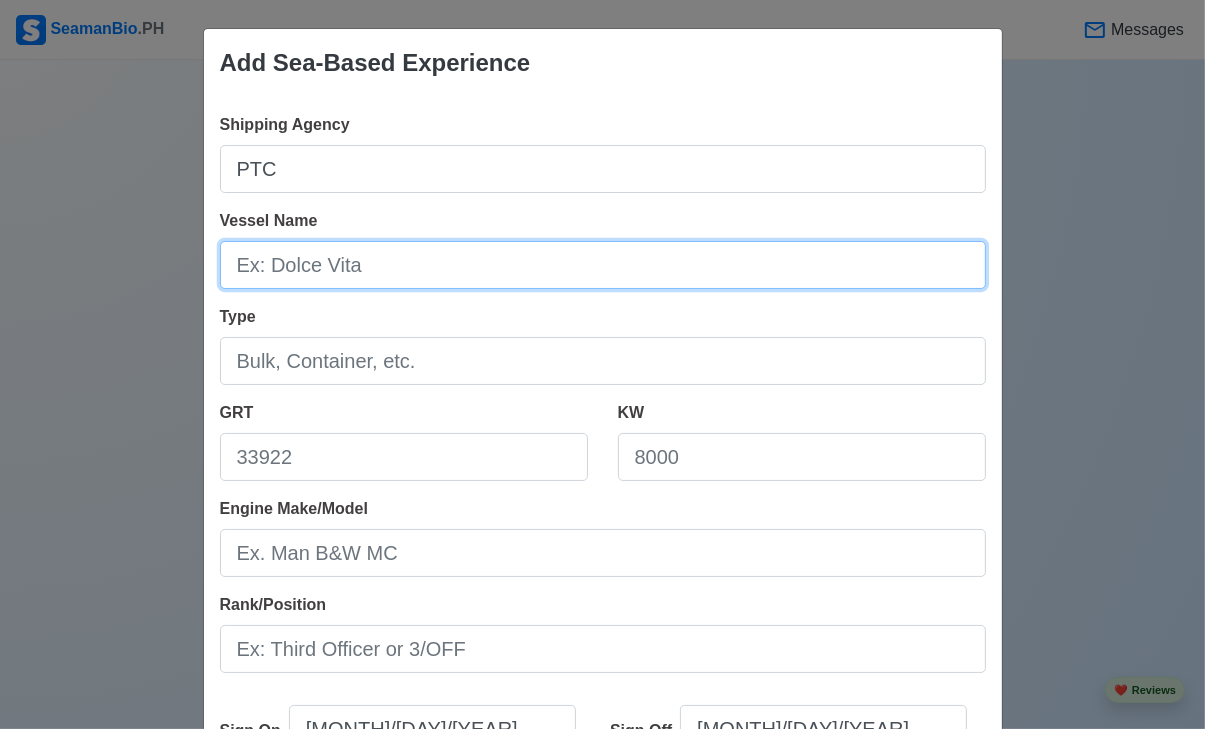 click on "Vessel Name" at bounding box center [603, 265] 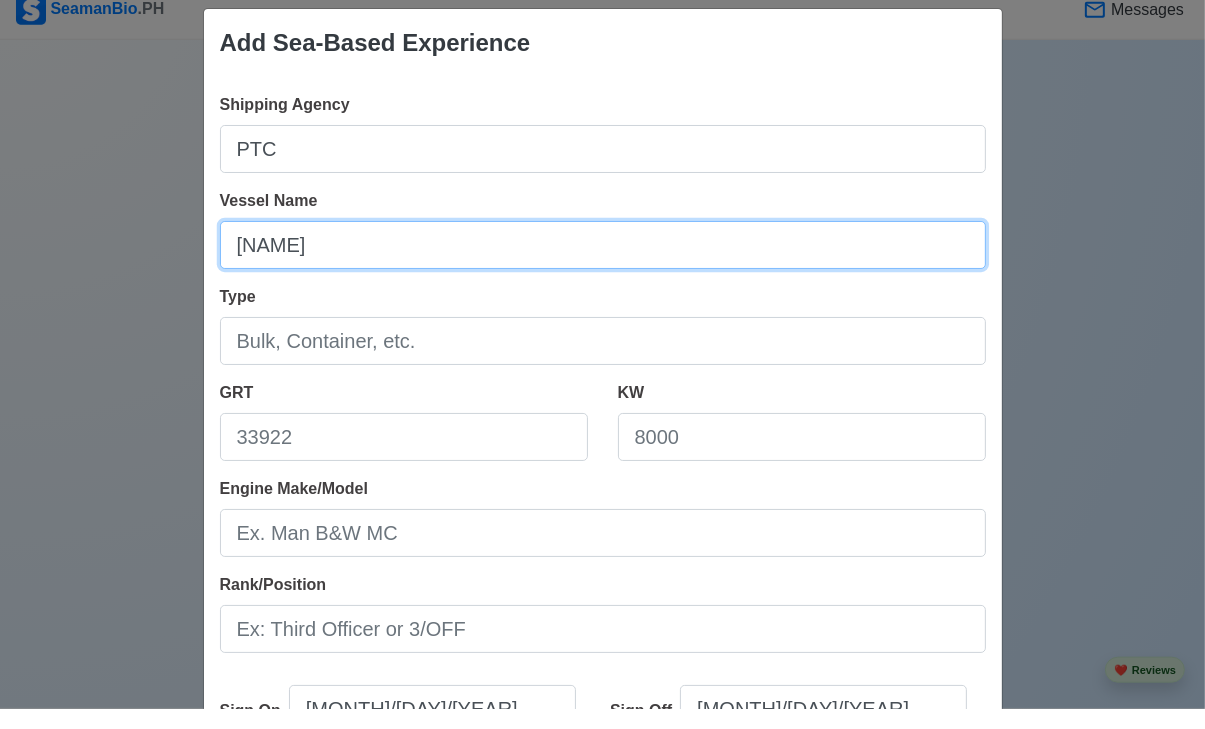 scroll, scrollTop: 2214, scrollLeft: 0, axis: vertical 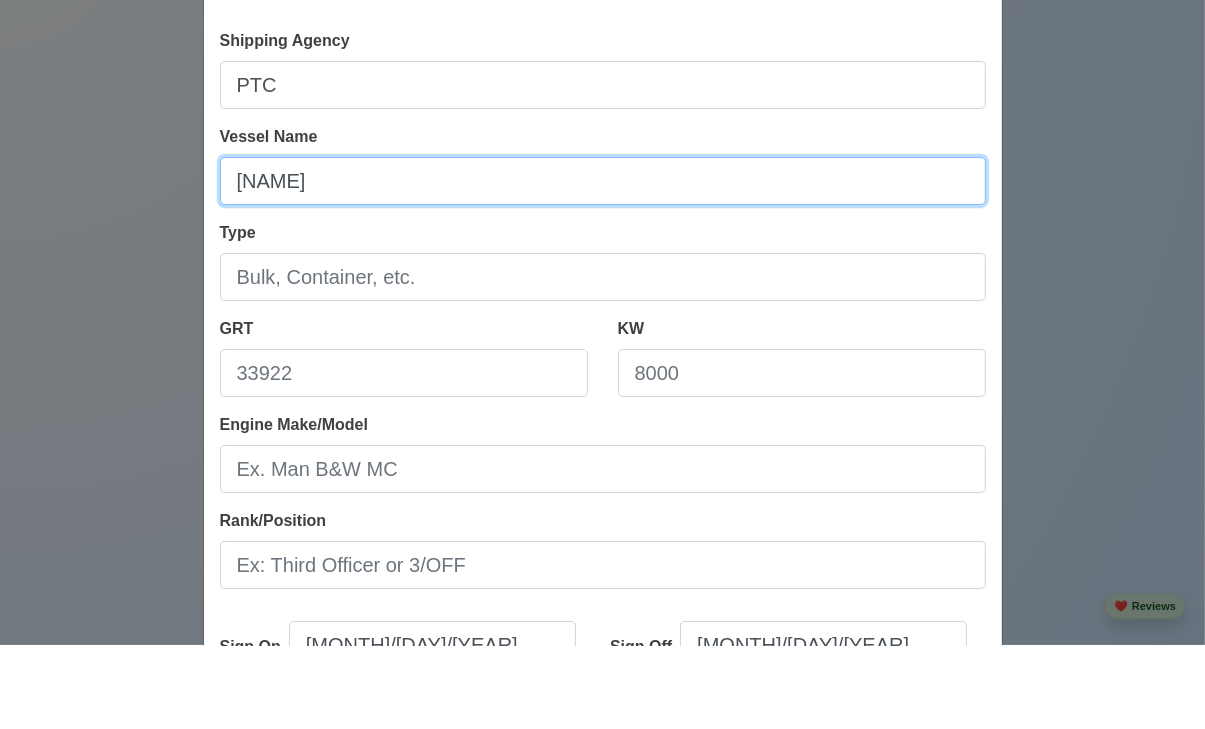 type on "[NAME]" 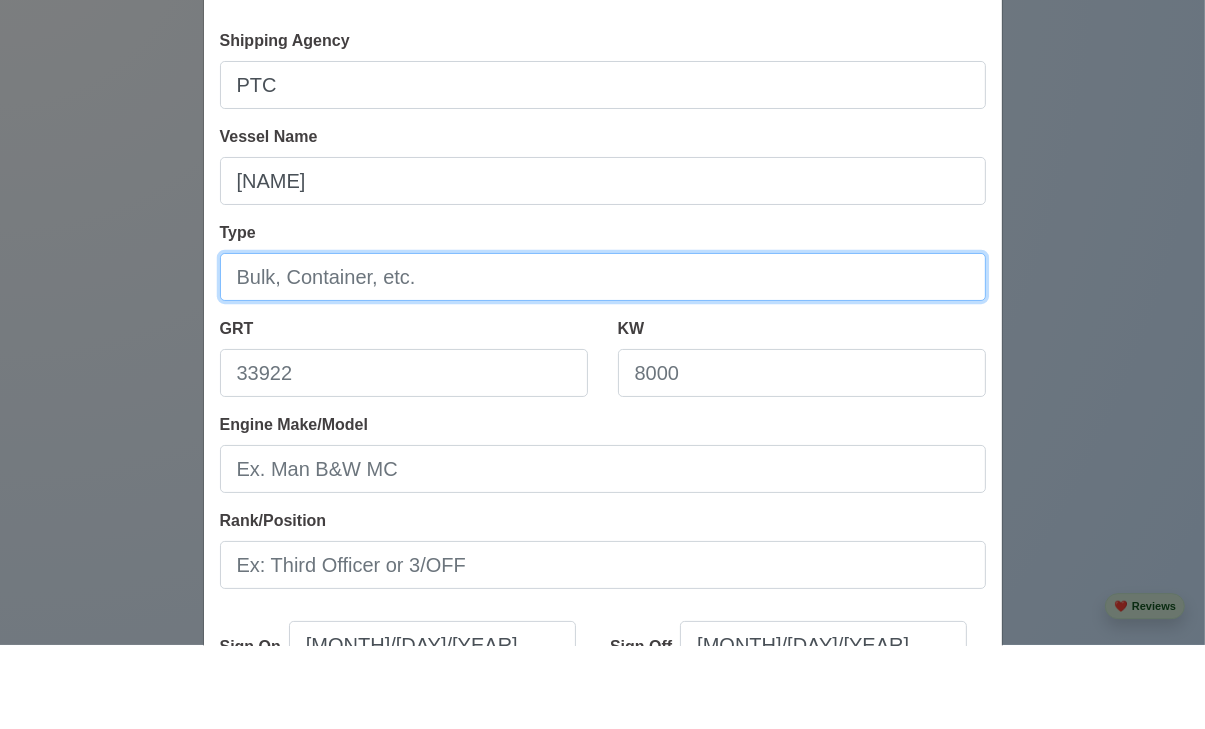 click on "Type" at bounding box center [603, 361] 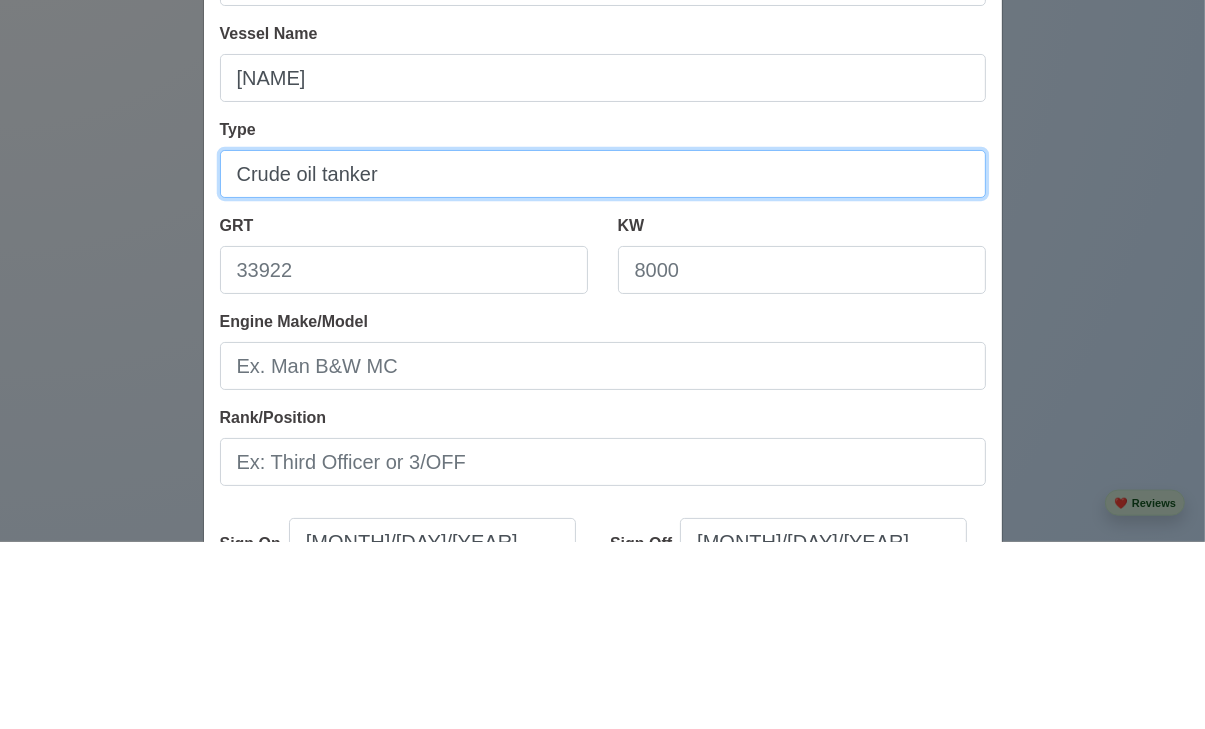 scroll, scrollTop: 2214, scrollLeft: 0, axis: vertical 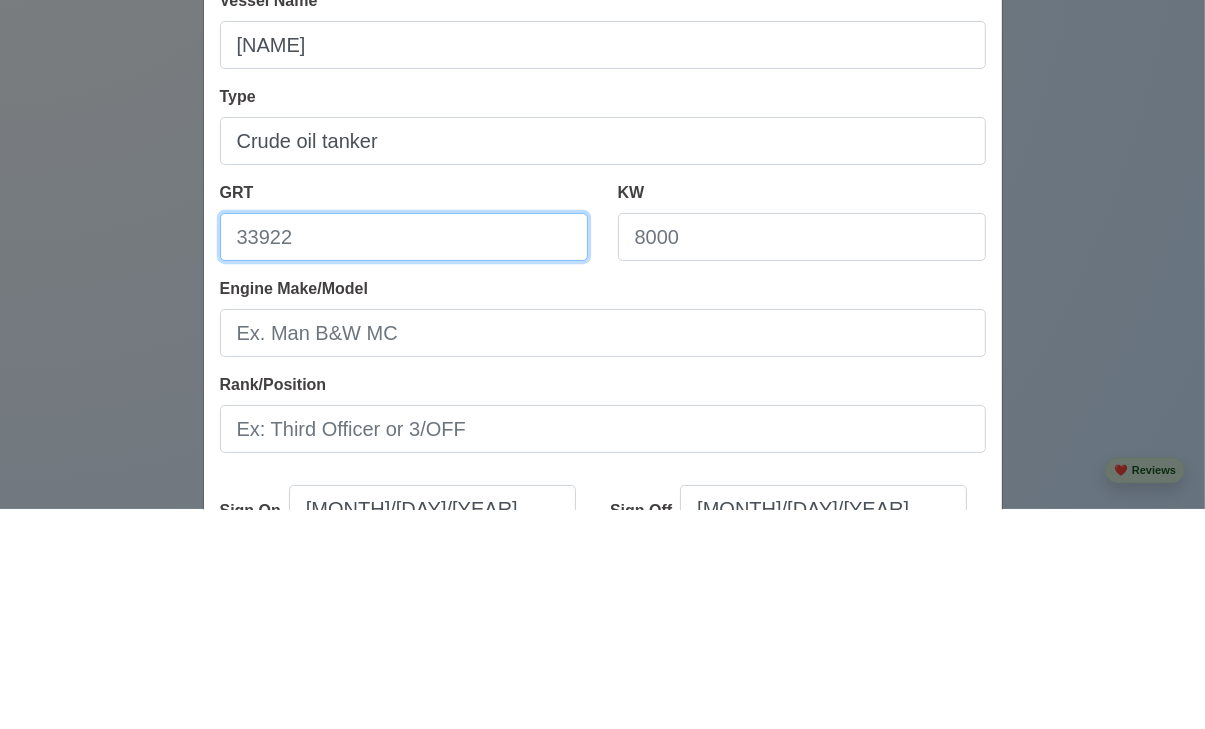 click on "GRT" at bounding box center [404, 457] 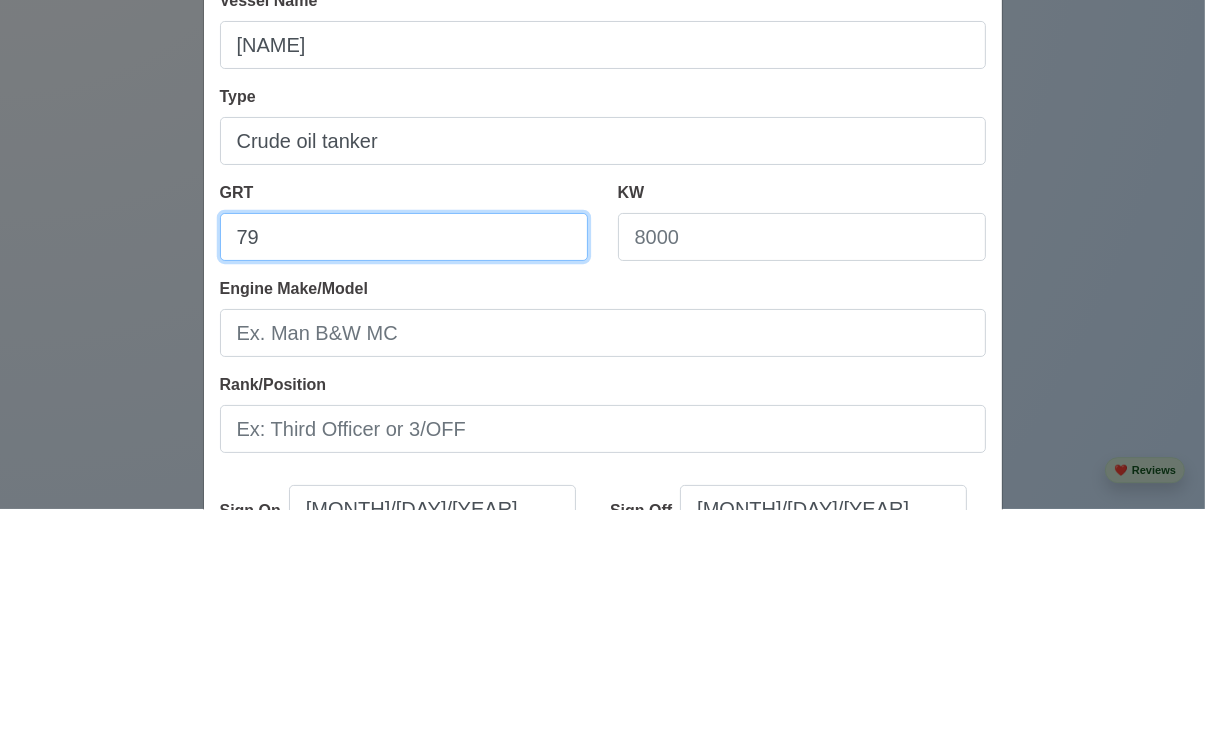 type on "79235" 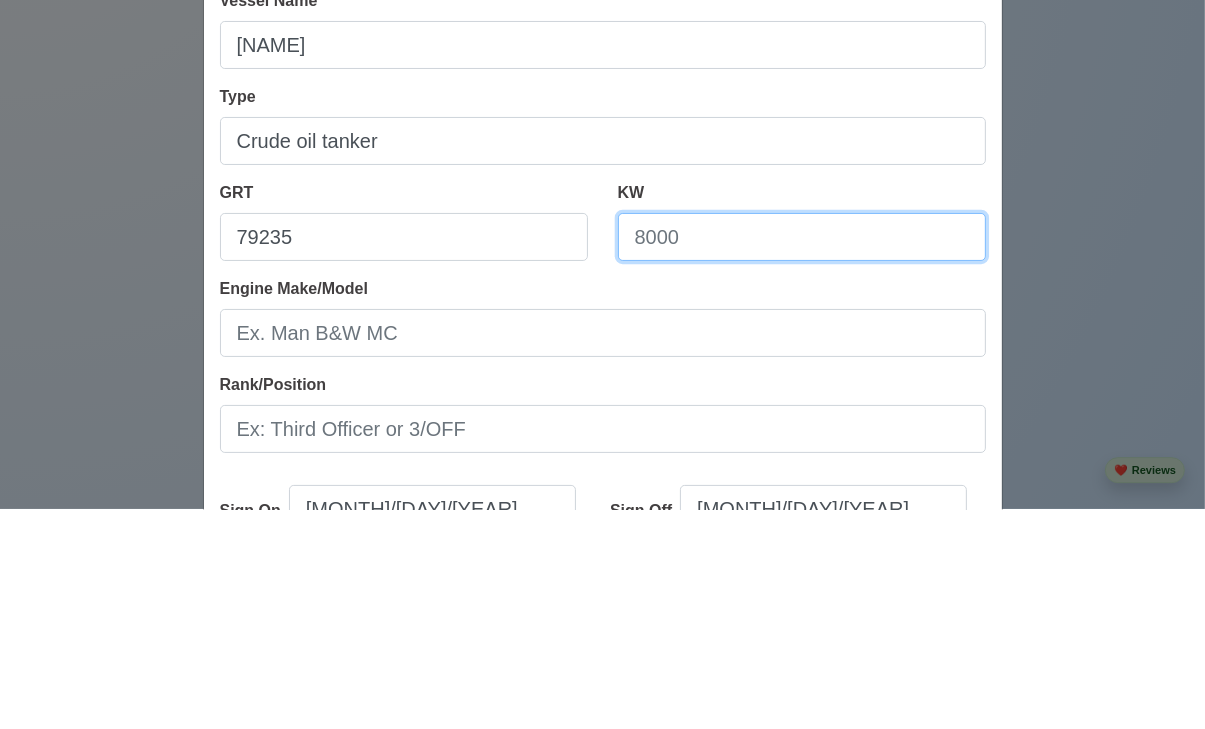click on "KW" at bounding box center [802, 457] 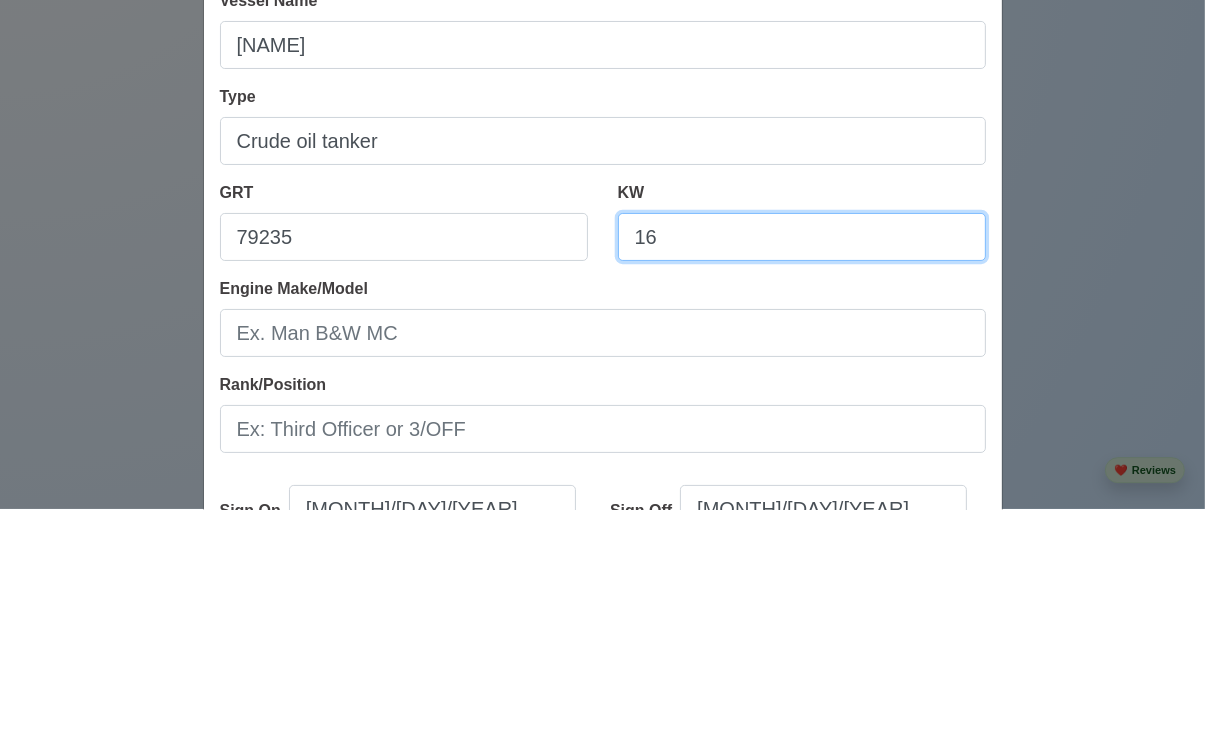 type on "16440" 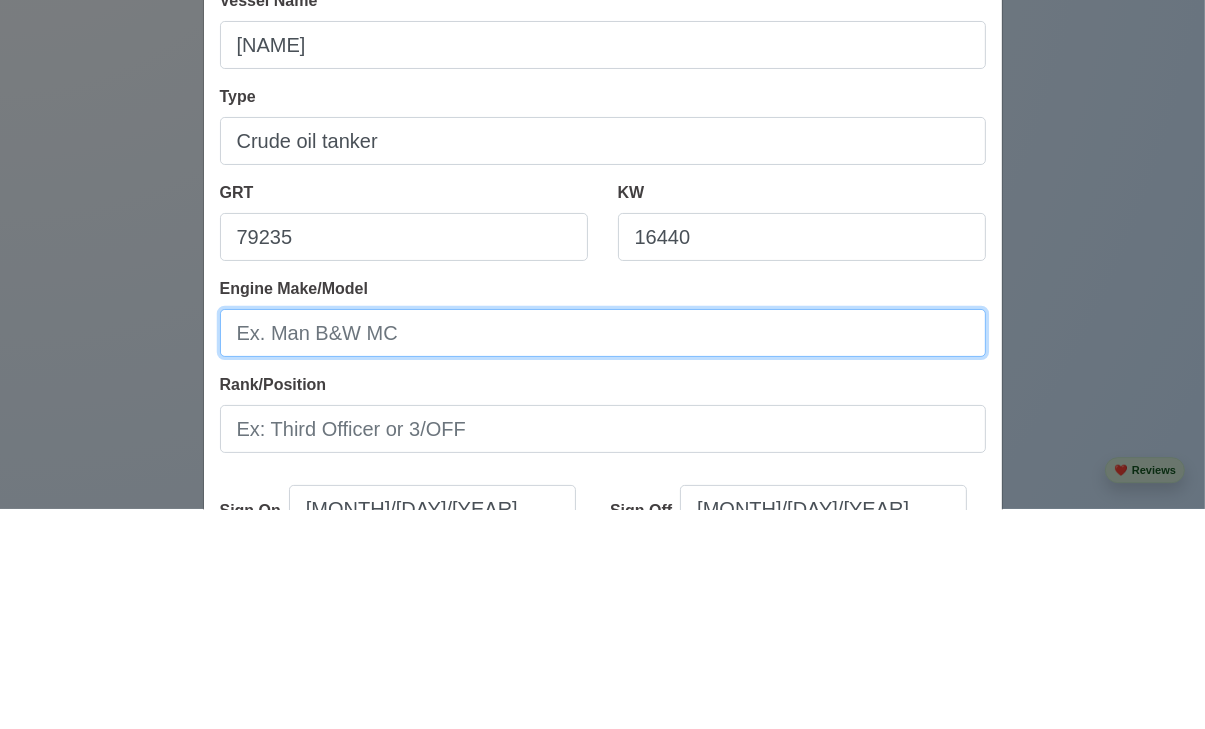 click on "Engine Make/Model" at bounding box center (603, 553) 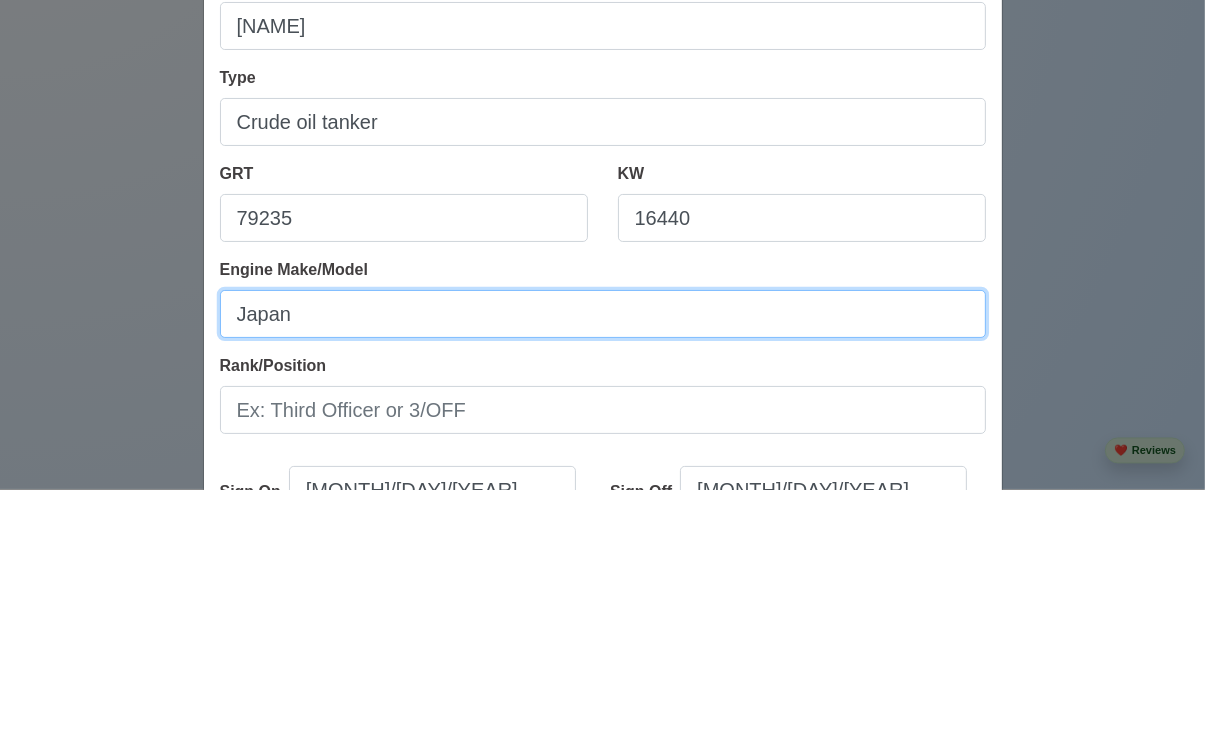 scroll, scrollTop: 2214, scrollLeft: 0, axis: vertical 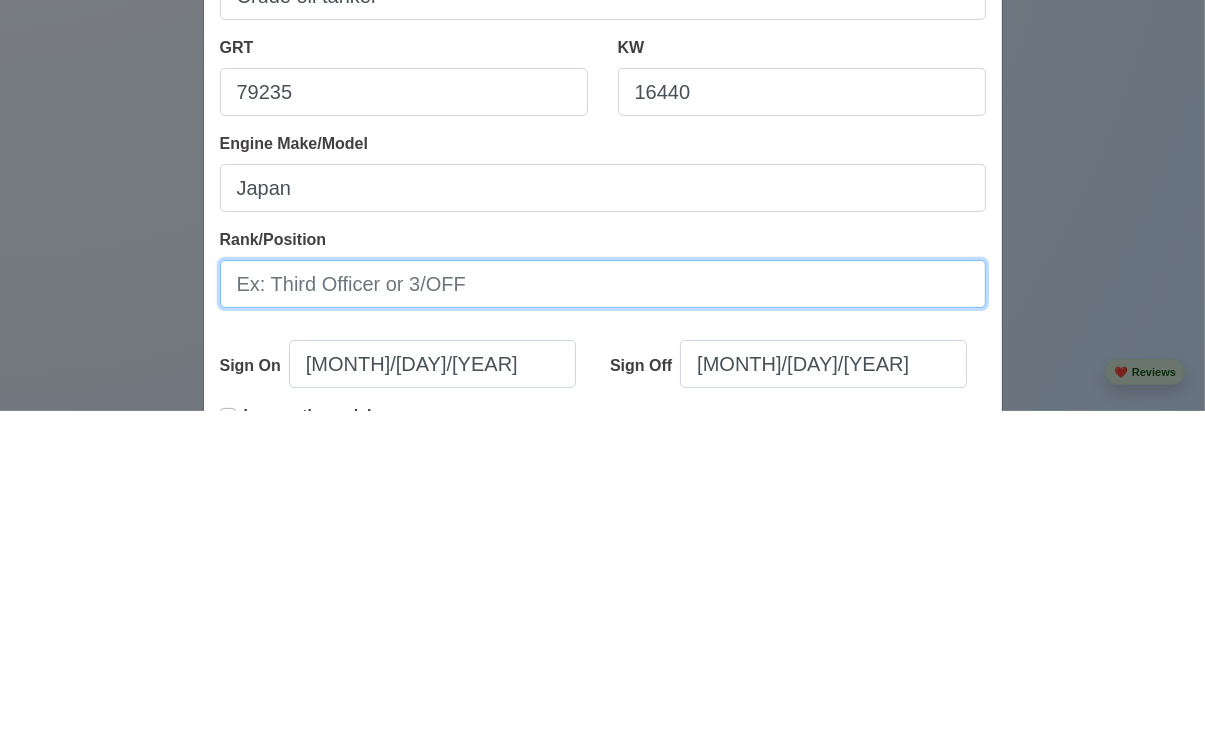 click on "Rank/Position" at bounding box center (603, 602) 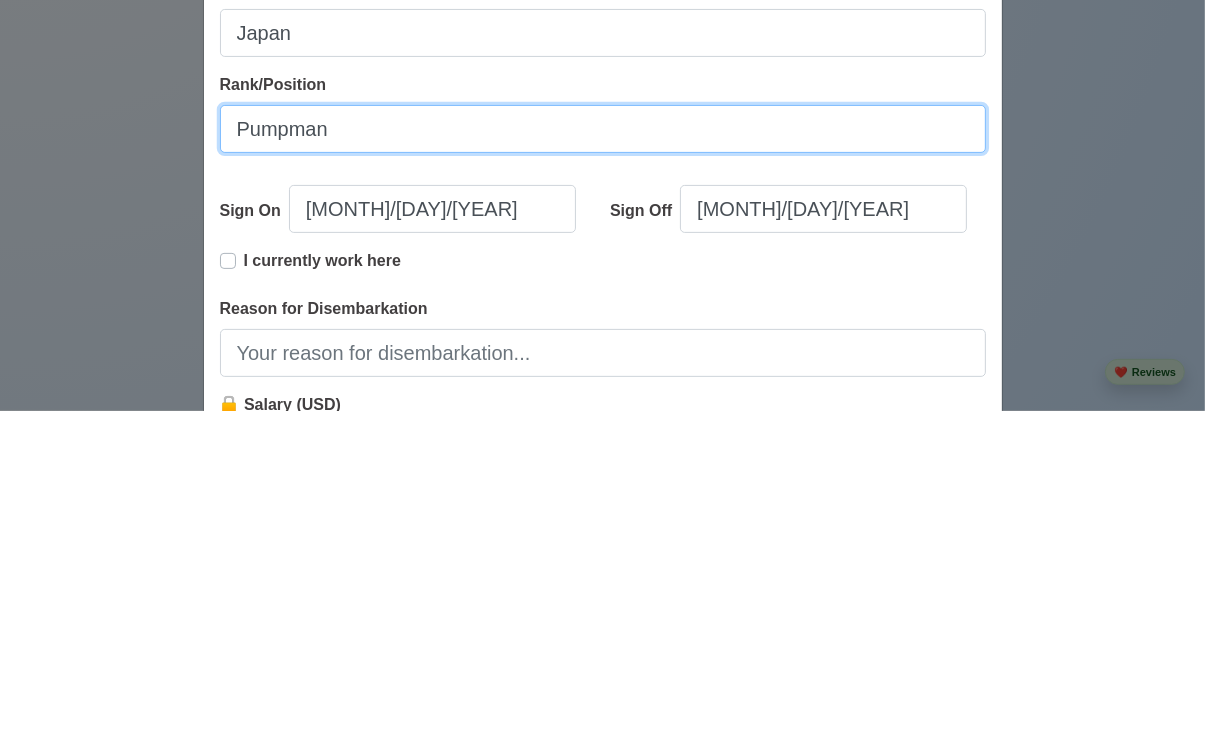 scroll, scrollTop: 206, scrollLeft: 0, axis: vertical 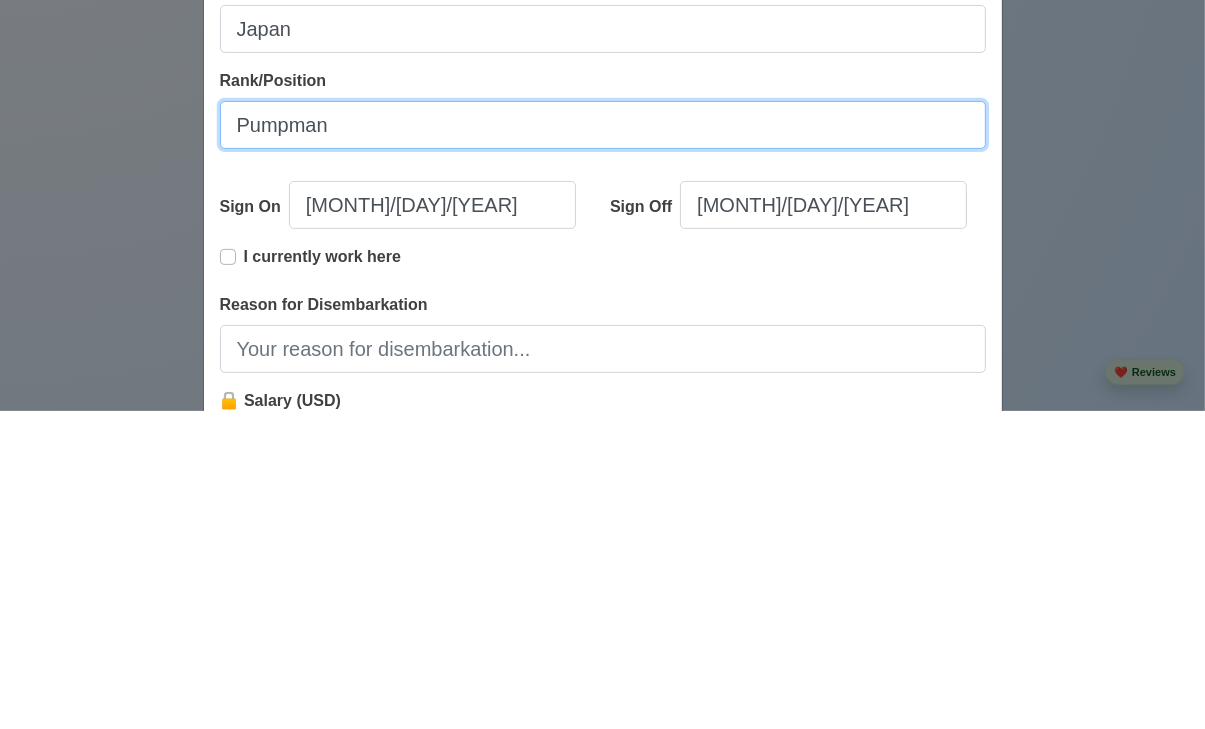 type on "Pumpman" 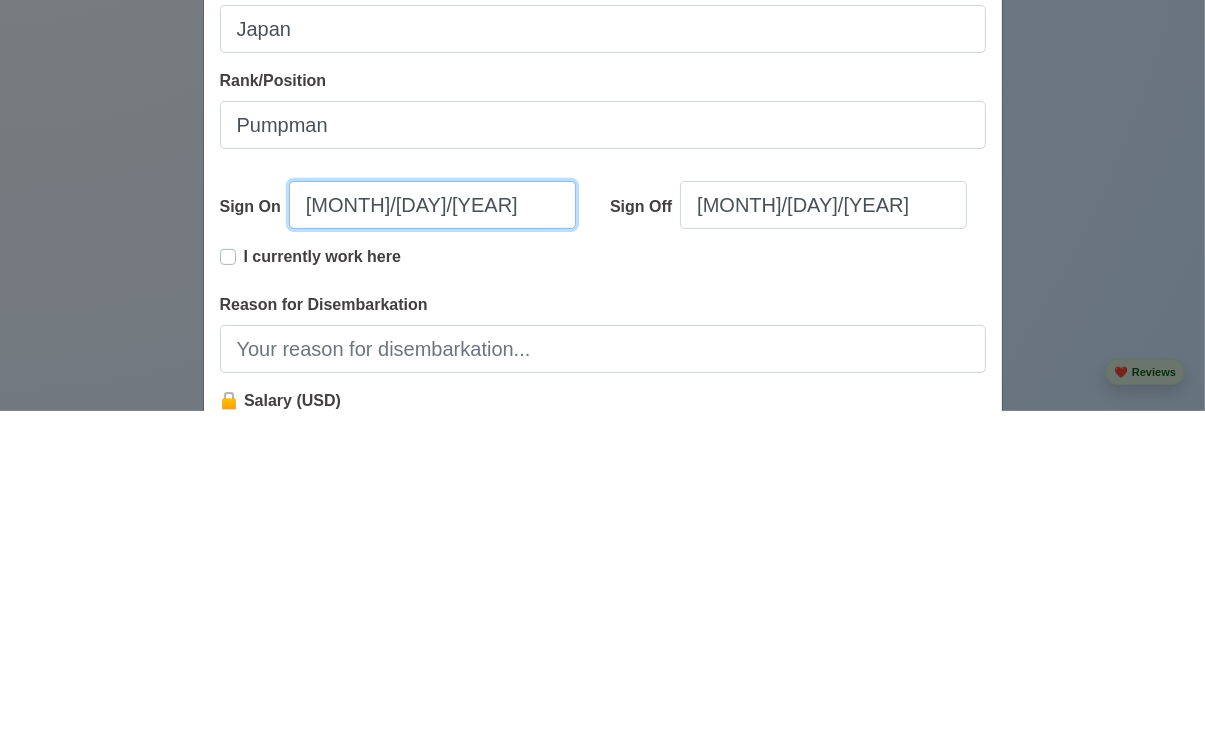 click on "[MONTH]/[DAY]/[YEAR]" at bounding box center (432, 523) 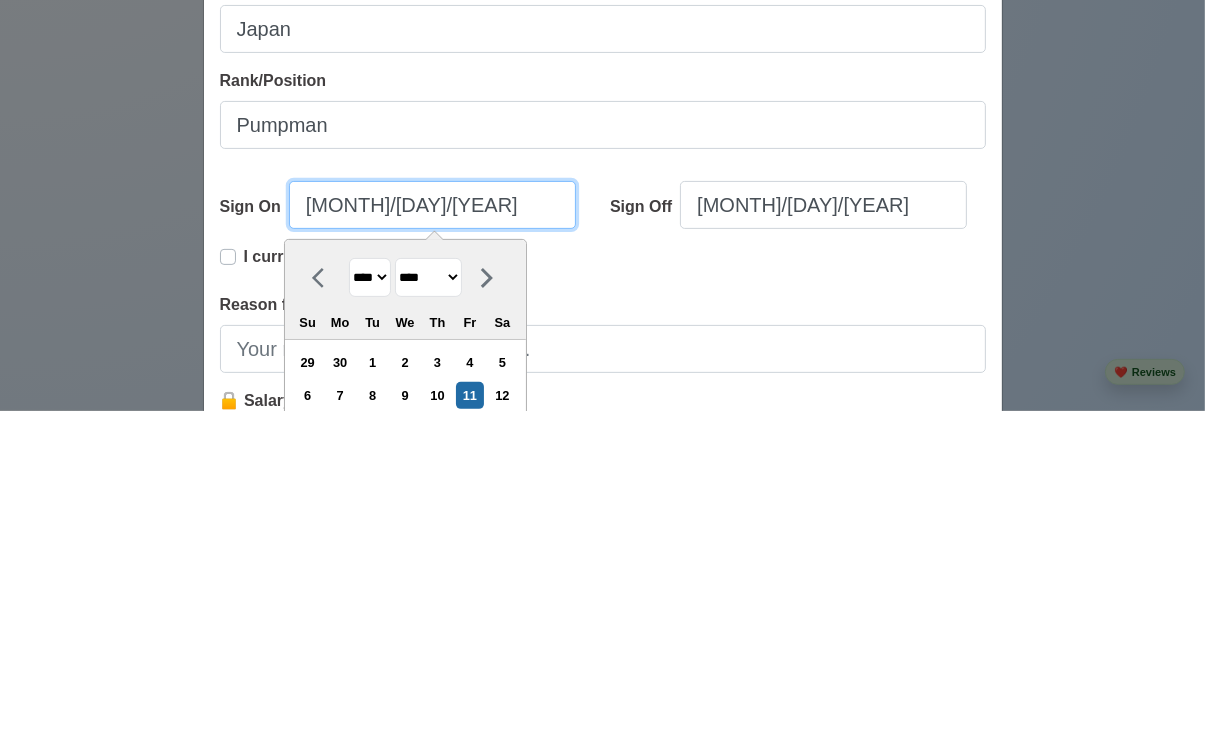 type on "[MONTH]/[DAY]/[YEAR]" 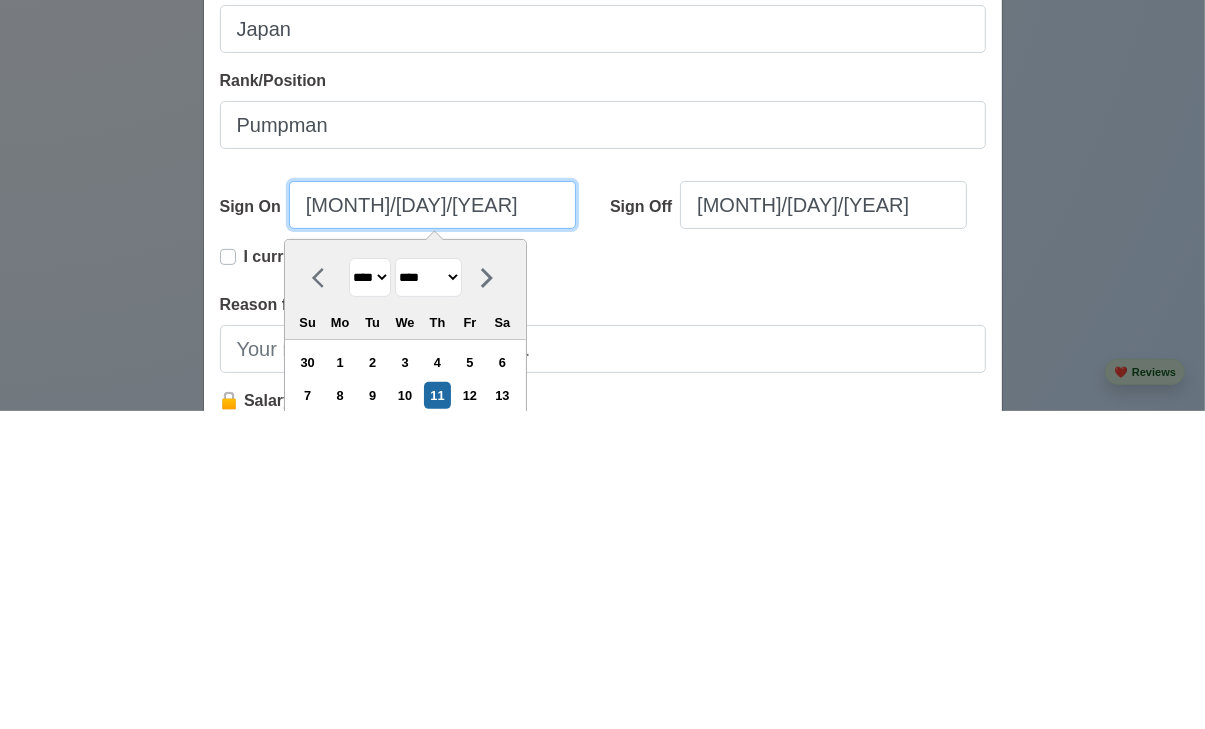 type on "[MONTH]/[DAY]/" 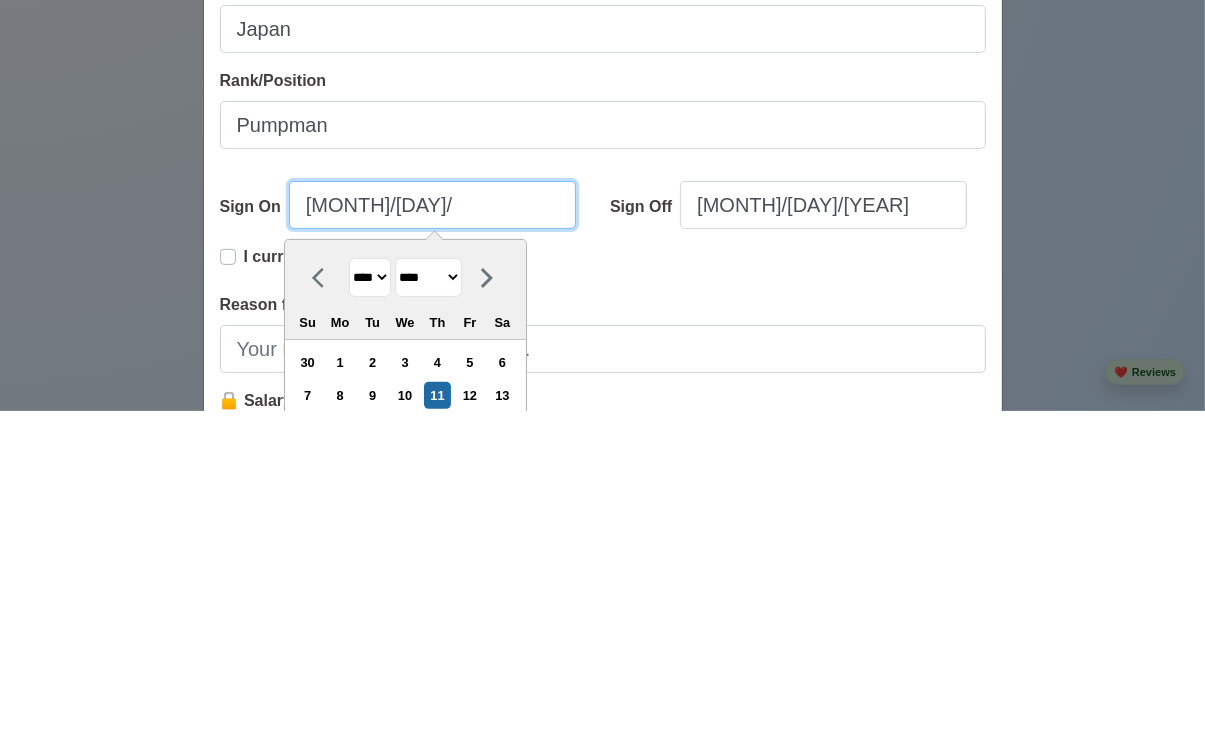 select on "****" 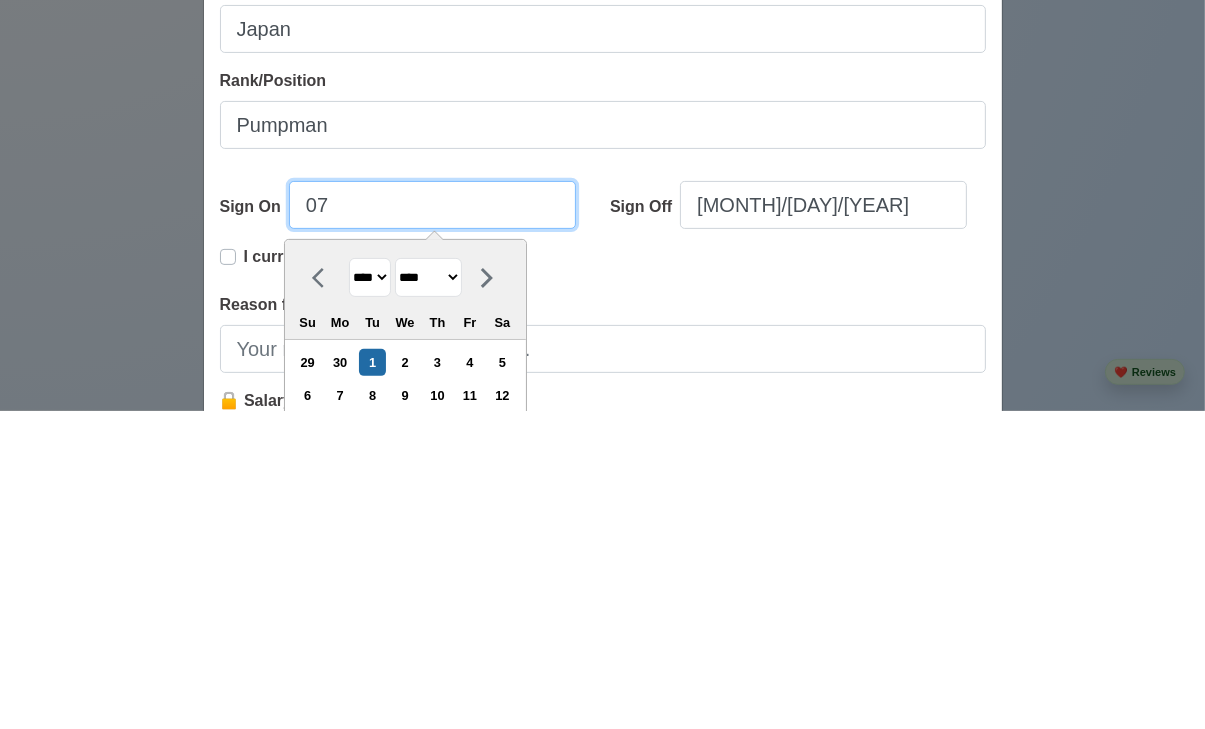type on "0" 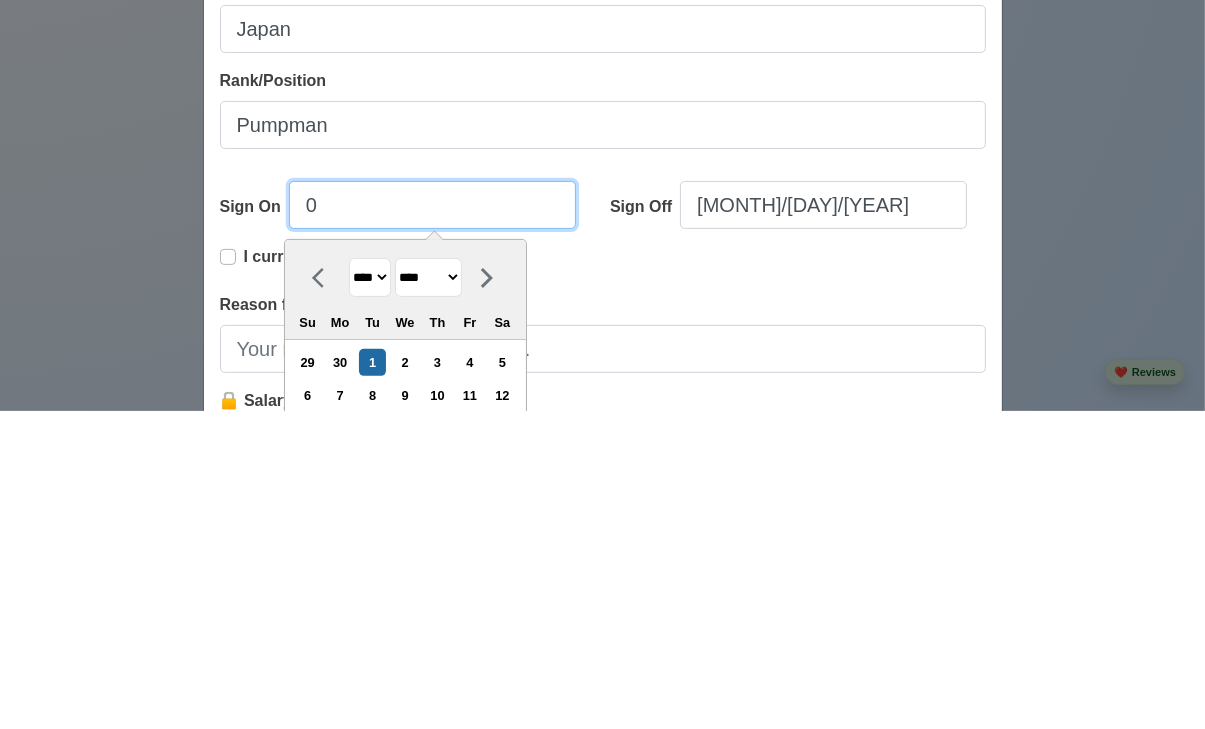 select on "****" 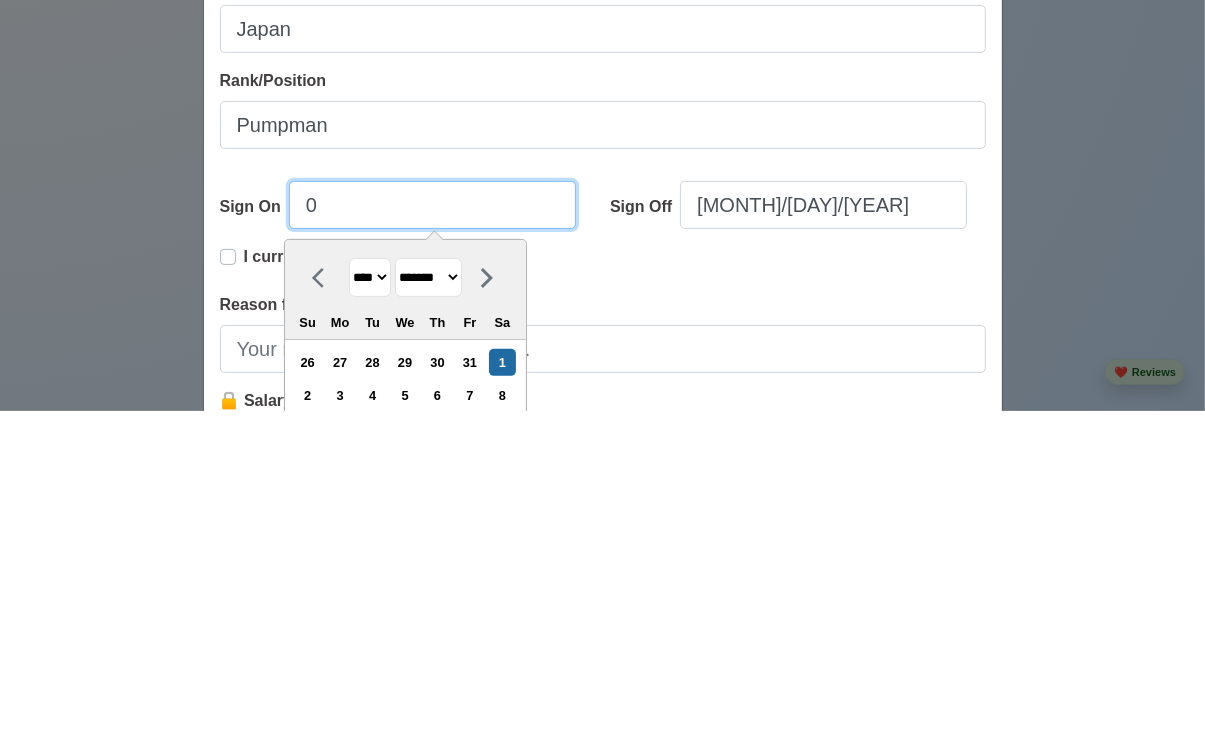 type on "01" 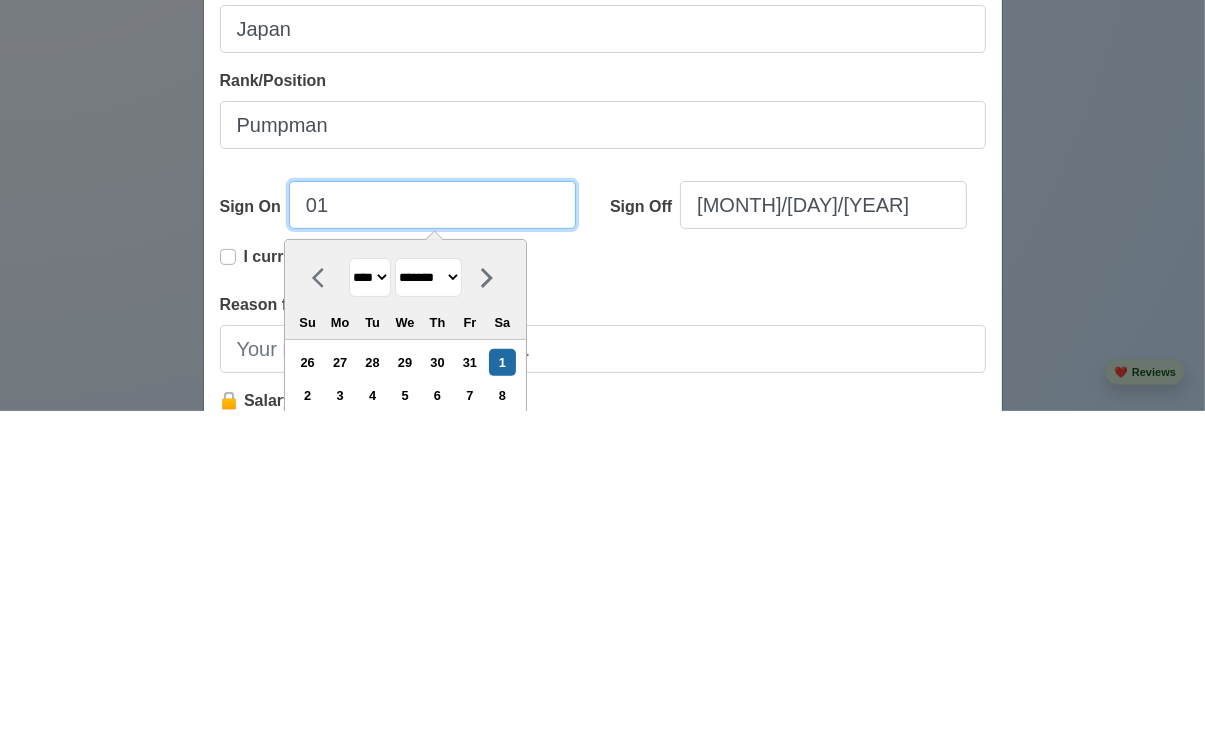 select on "****" 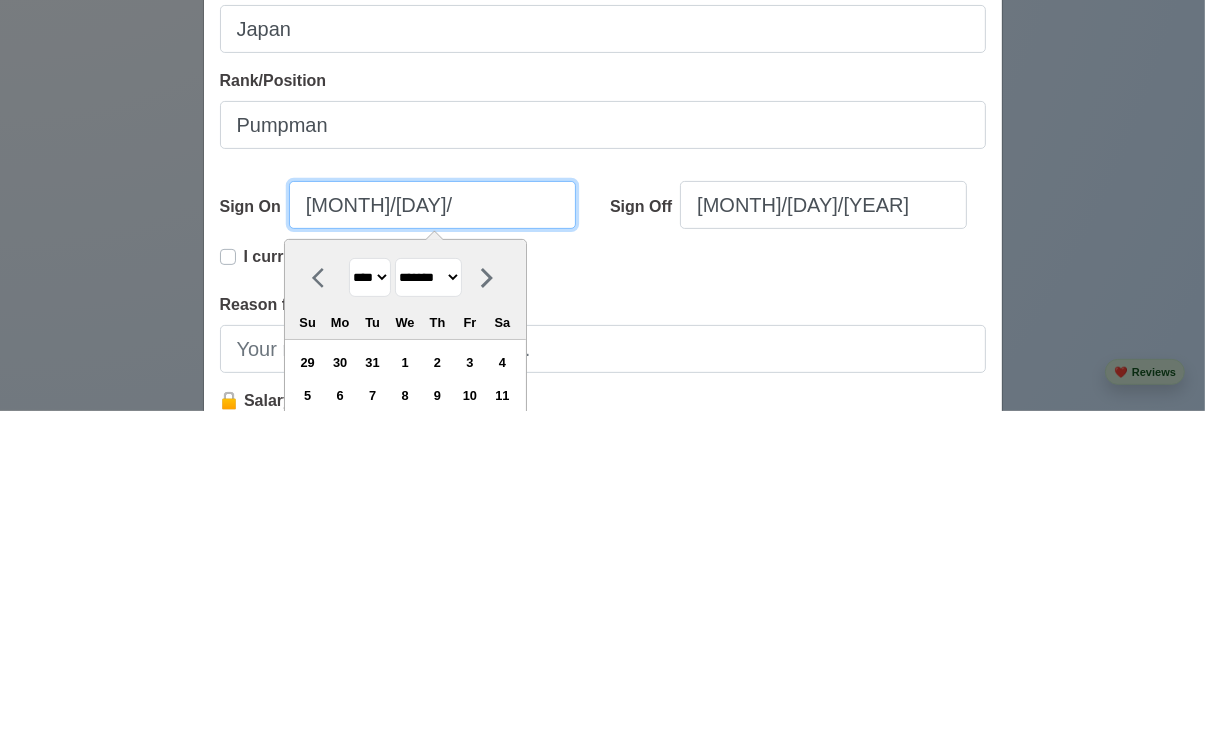 type on "[MONTH]/[DAY]/2" 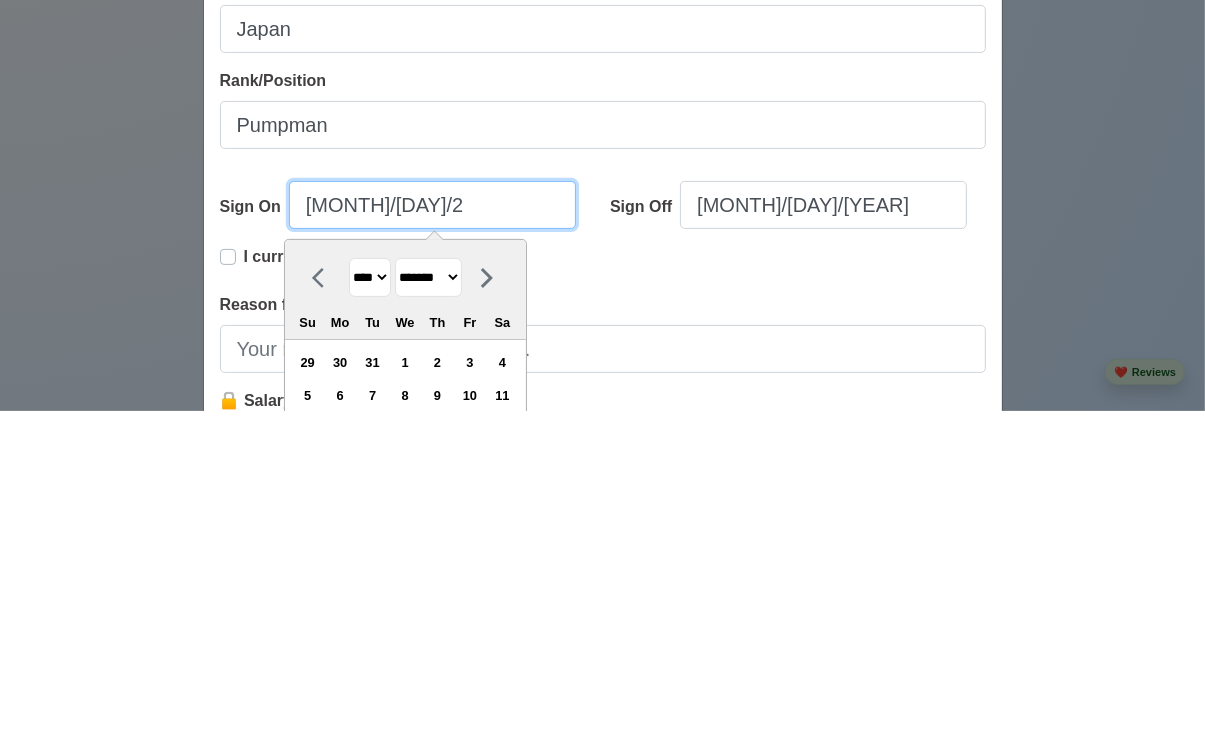 select on "****" 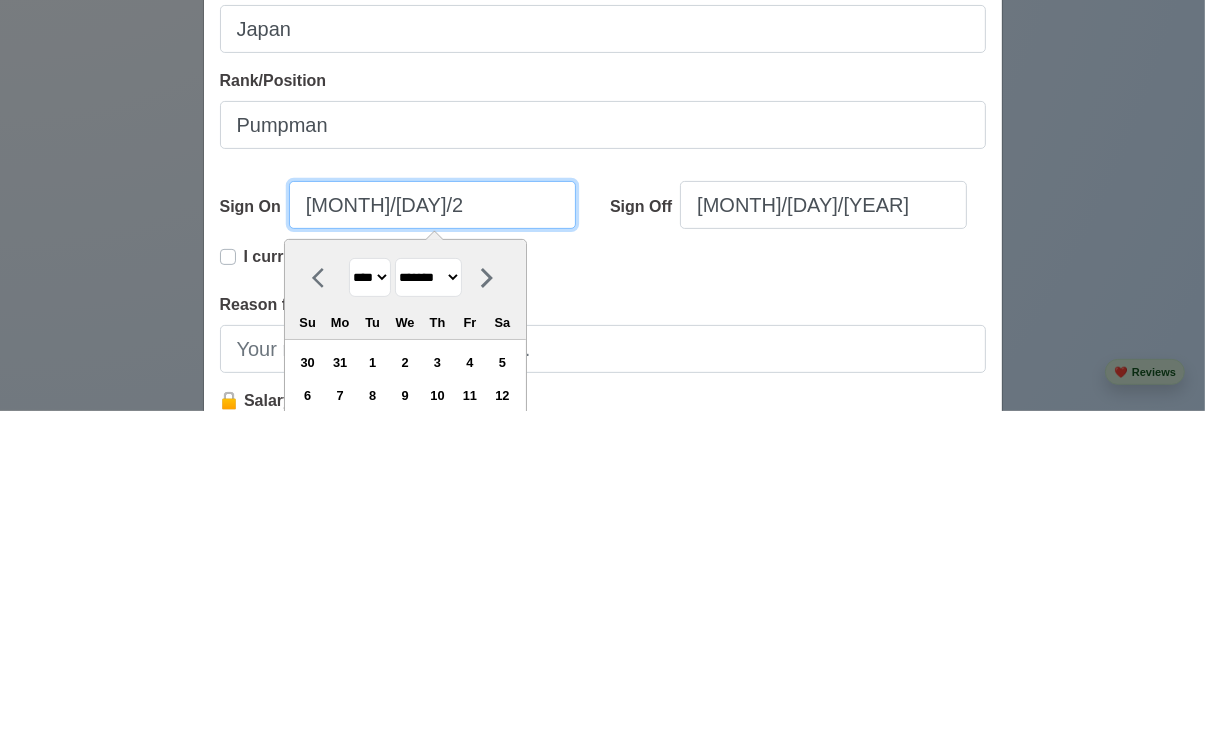 type on "[MONTH]/[DAY]/[YEAR]" 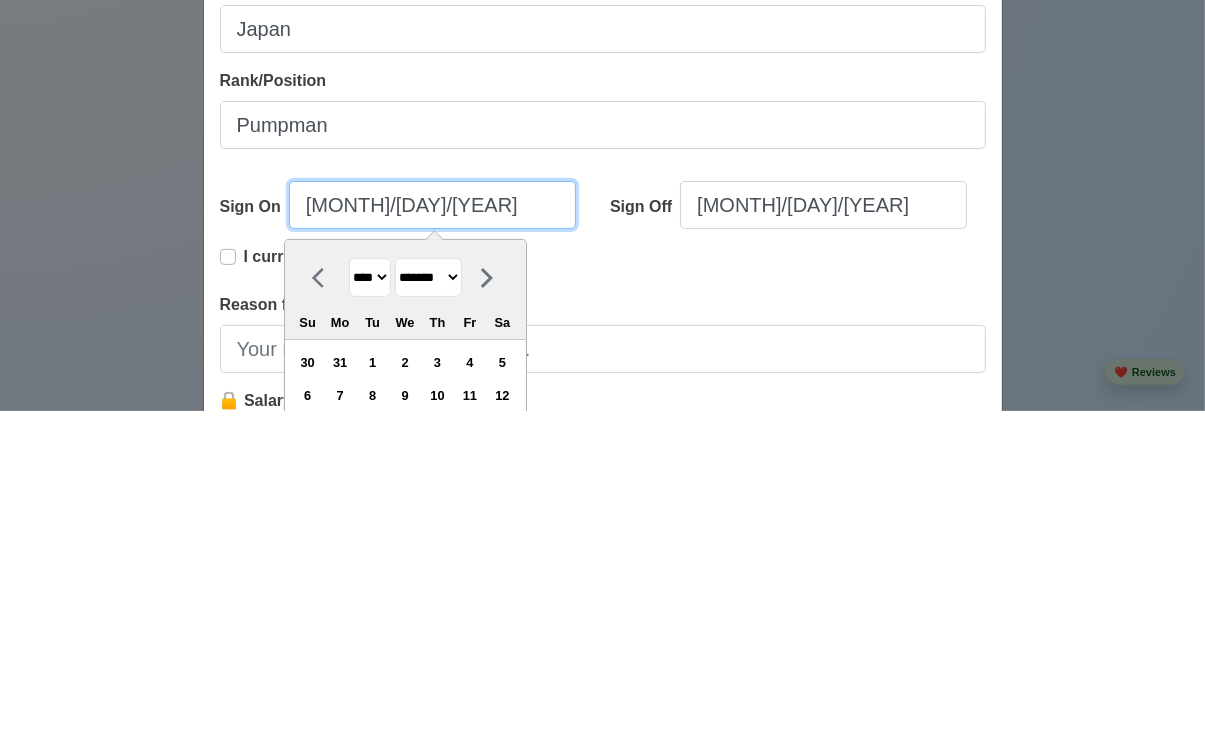 select on "****" 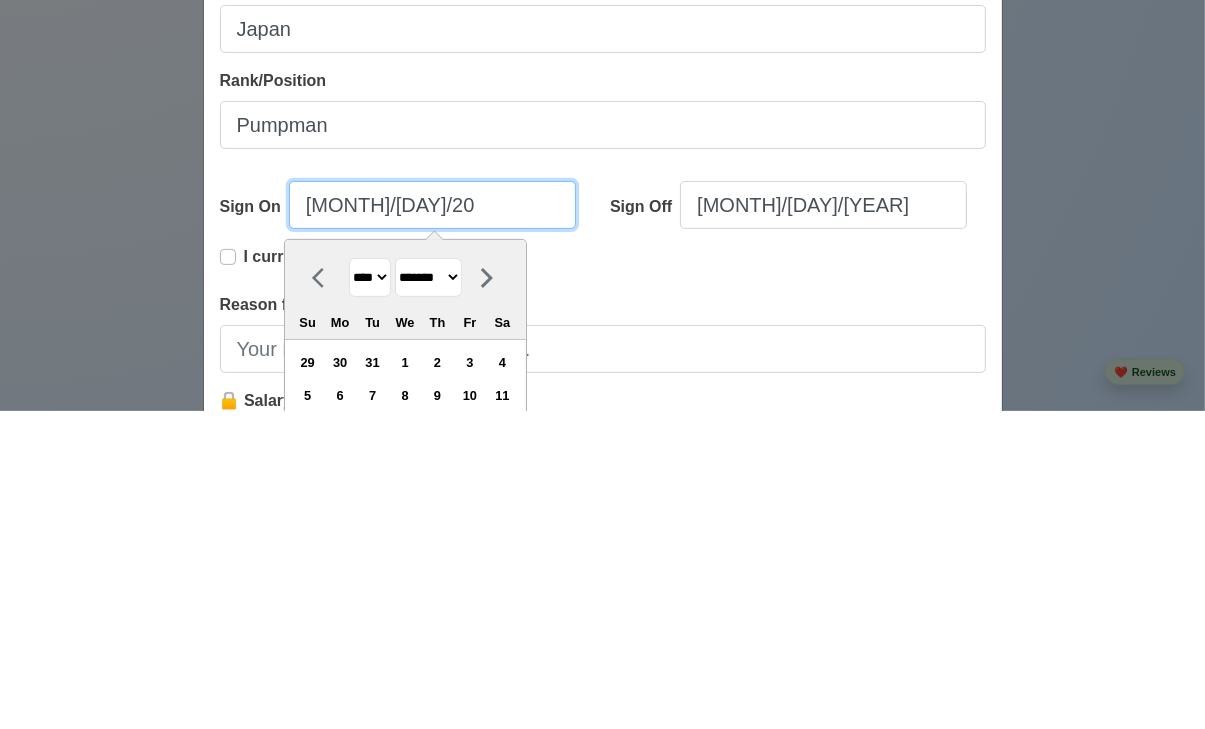 type on "[MONTH]/[DAY]/[YEAR]" 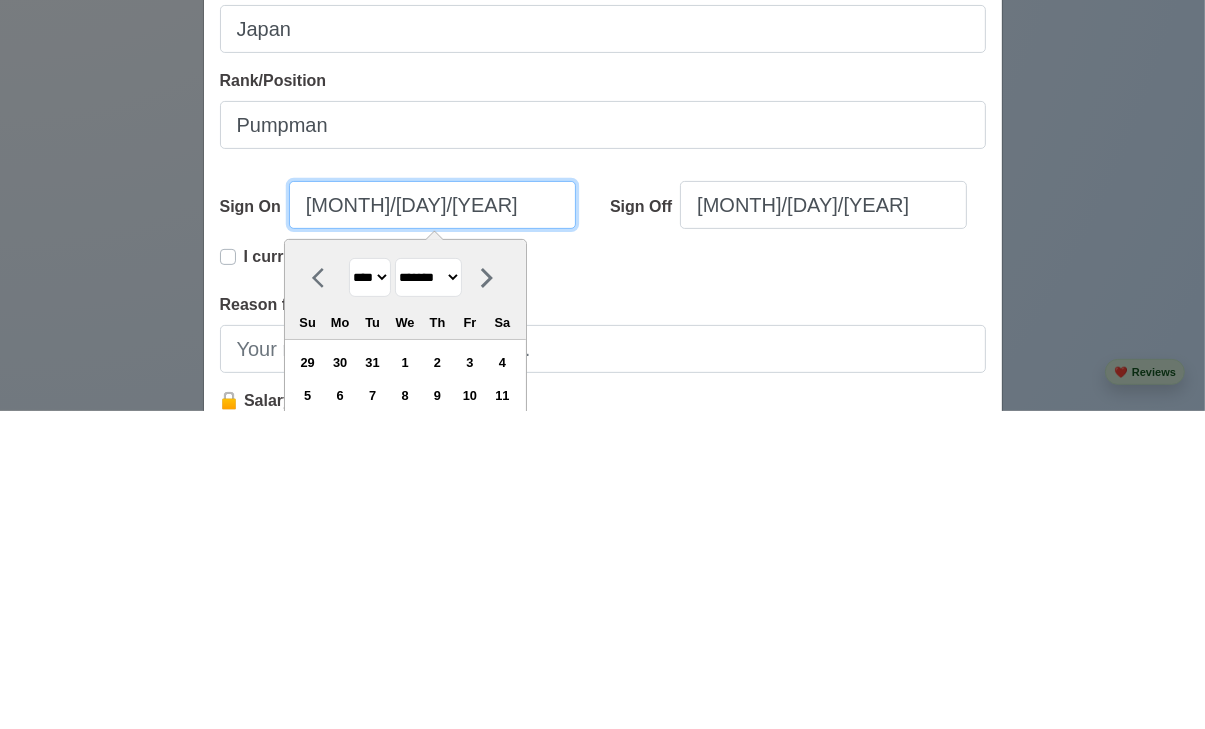 select on "****" 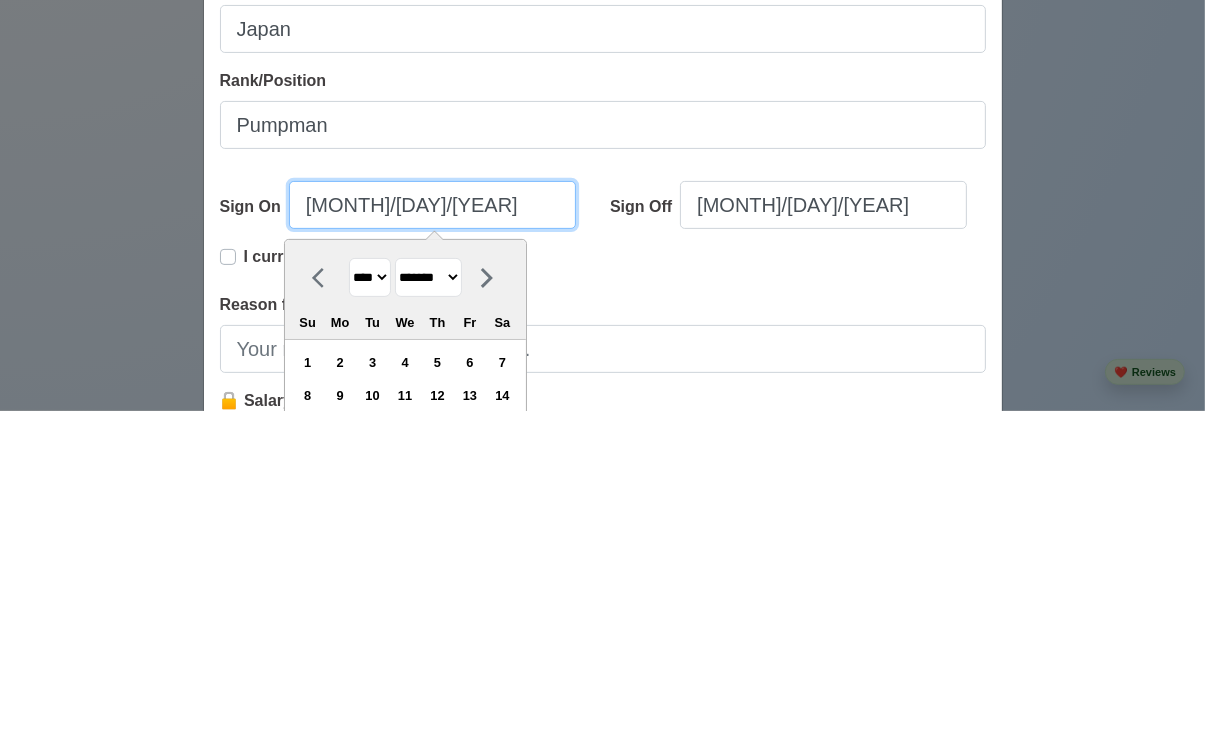 type on "[MONTH]/[DAY]/[YEAR]" 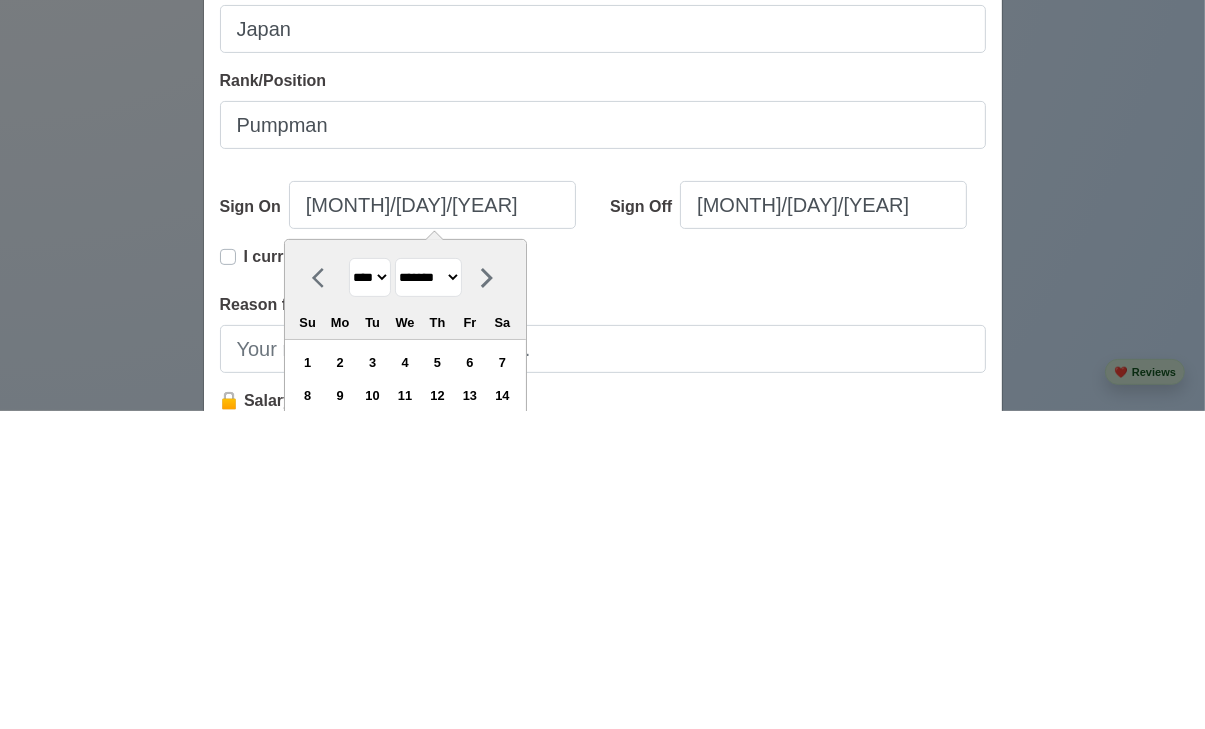 scroll, scrollTop: 2214, scrollLeft: 0, axis: vertical 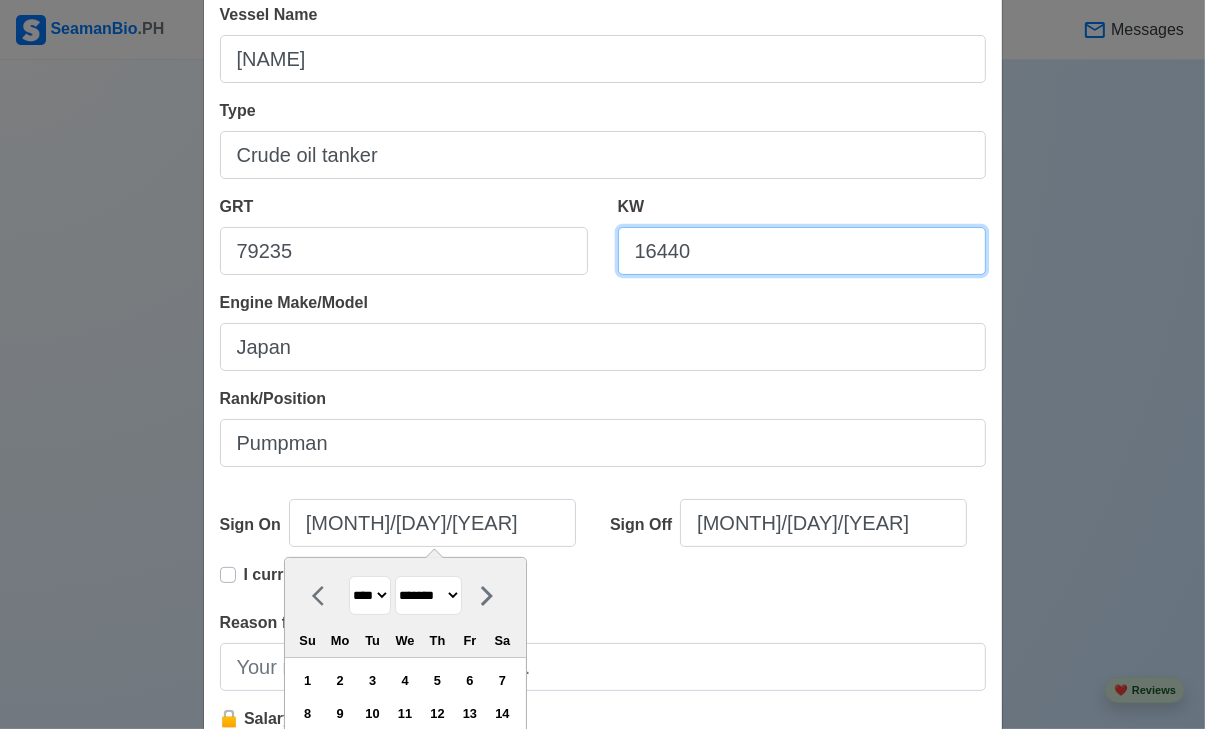 click on "16440" at bounding box center [802, 251] 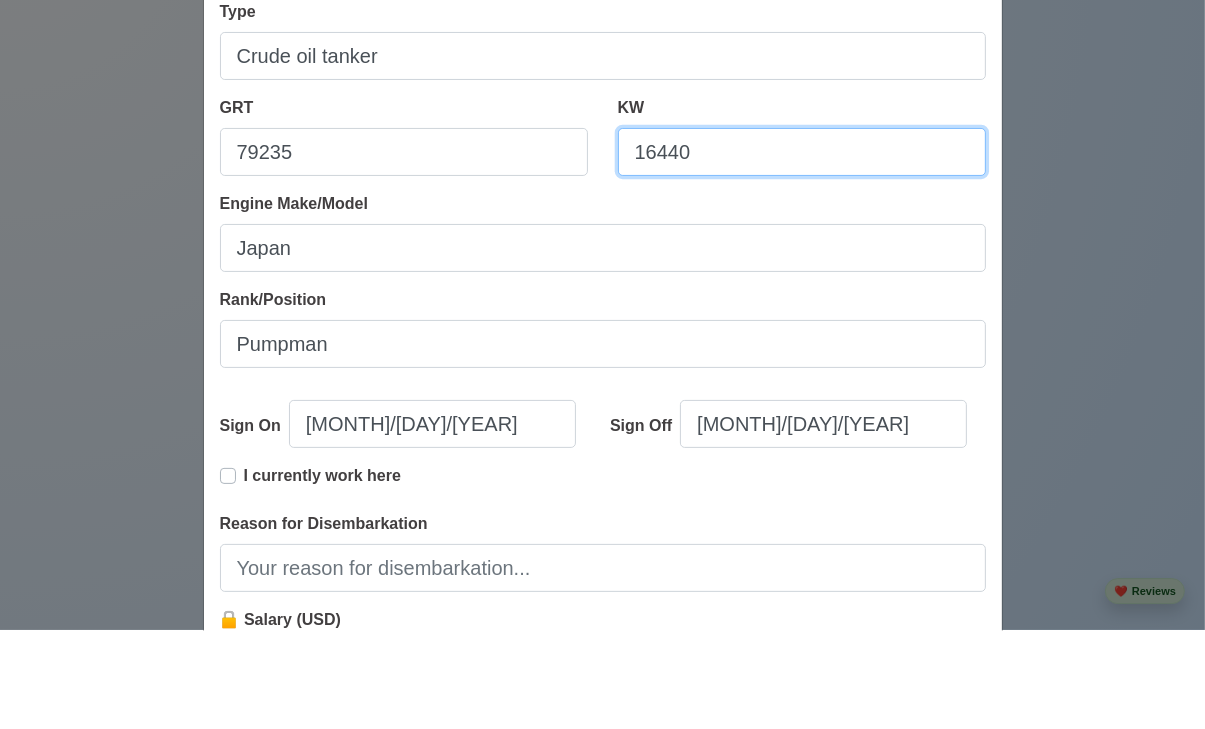 scroll, scrollTop: 2214, scrollLeft: 0, axis: vertical 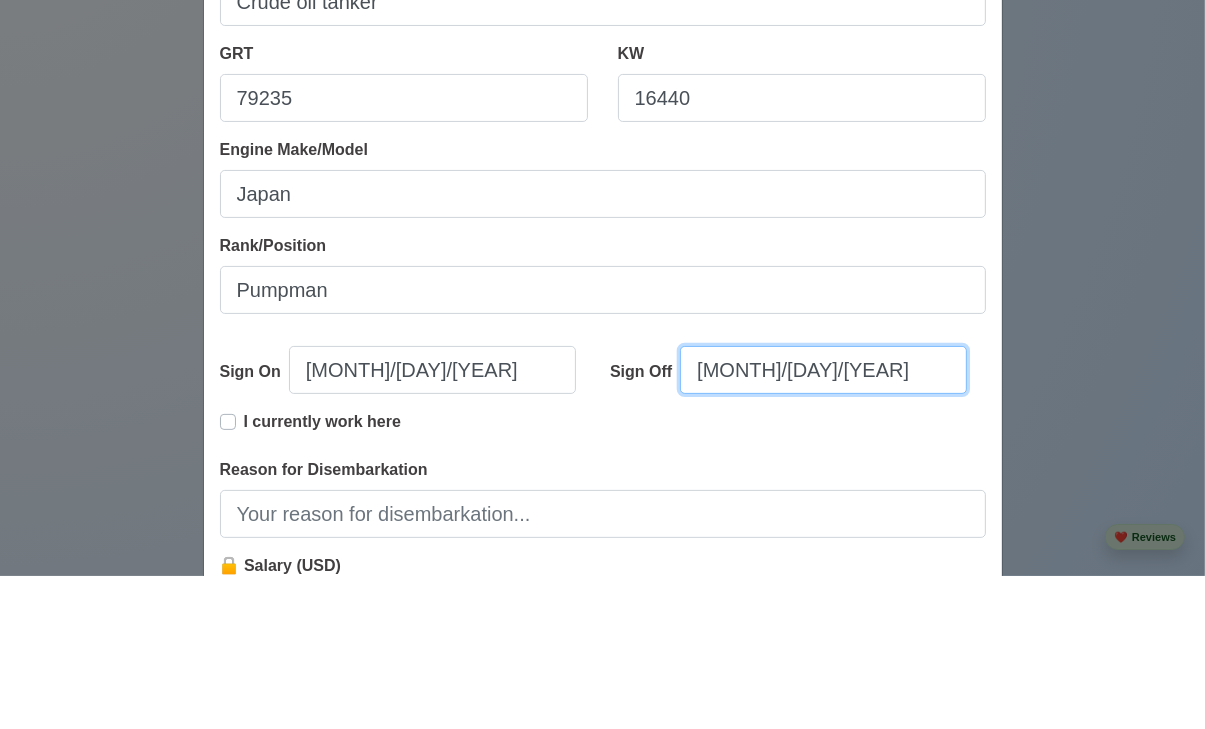 click on "[MONTH]/[DAY]/[YEAR]" at bounding box center [823, 523] 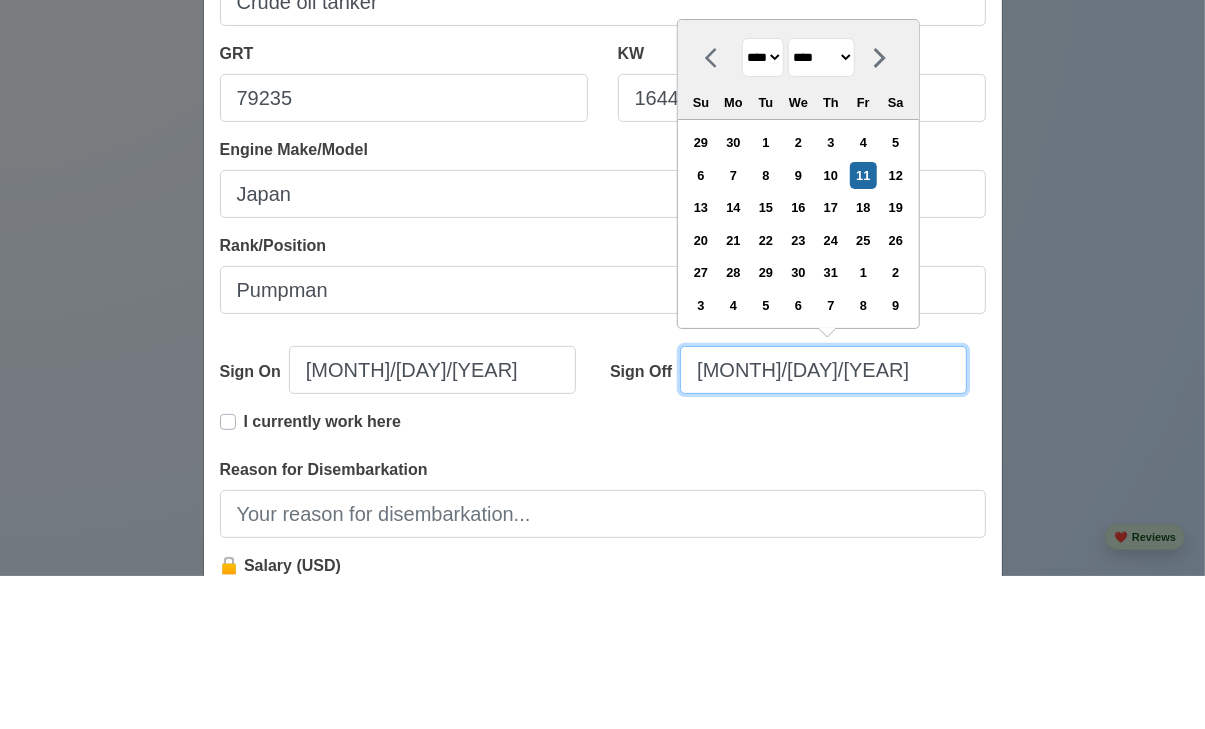 type on "[MONTH]/[DAY]/[YEAR]" 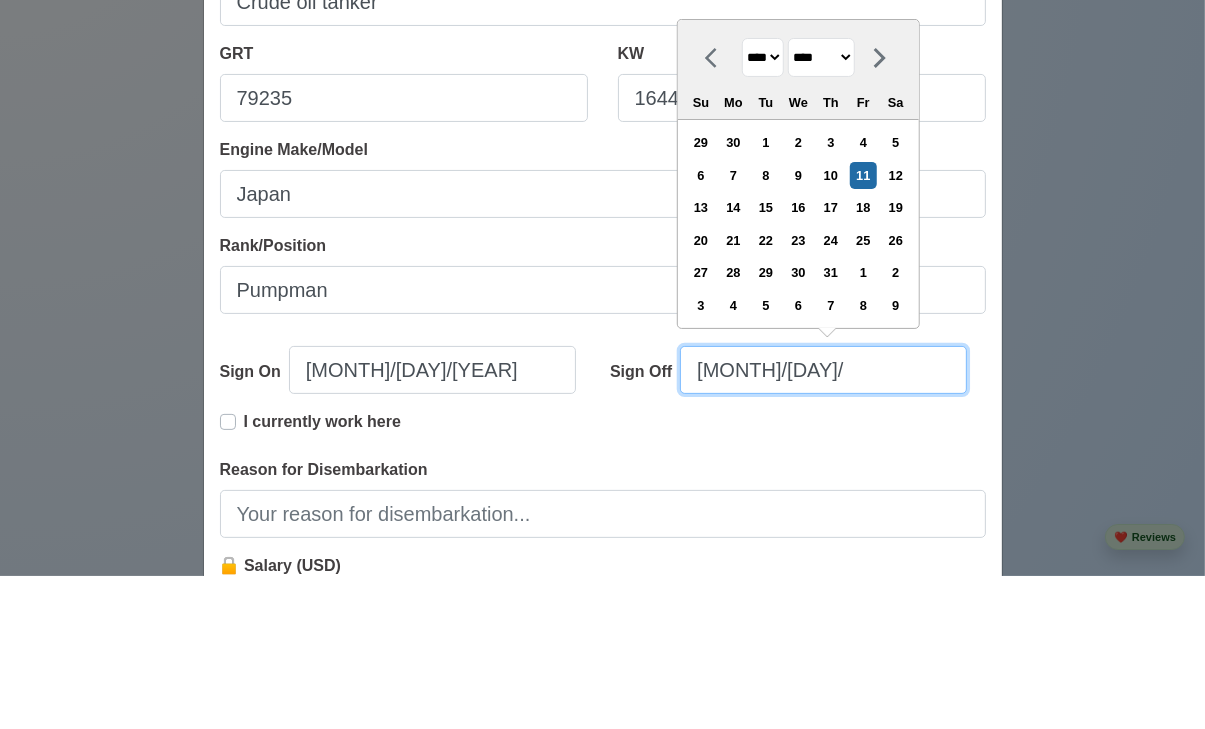 select on "****" 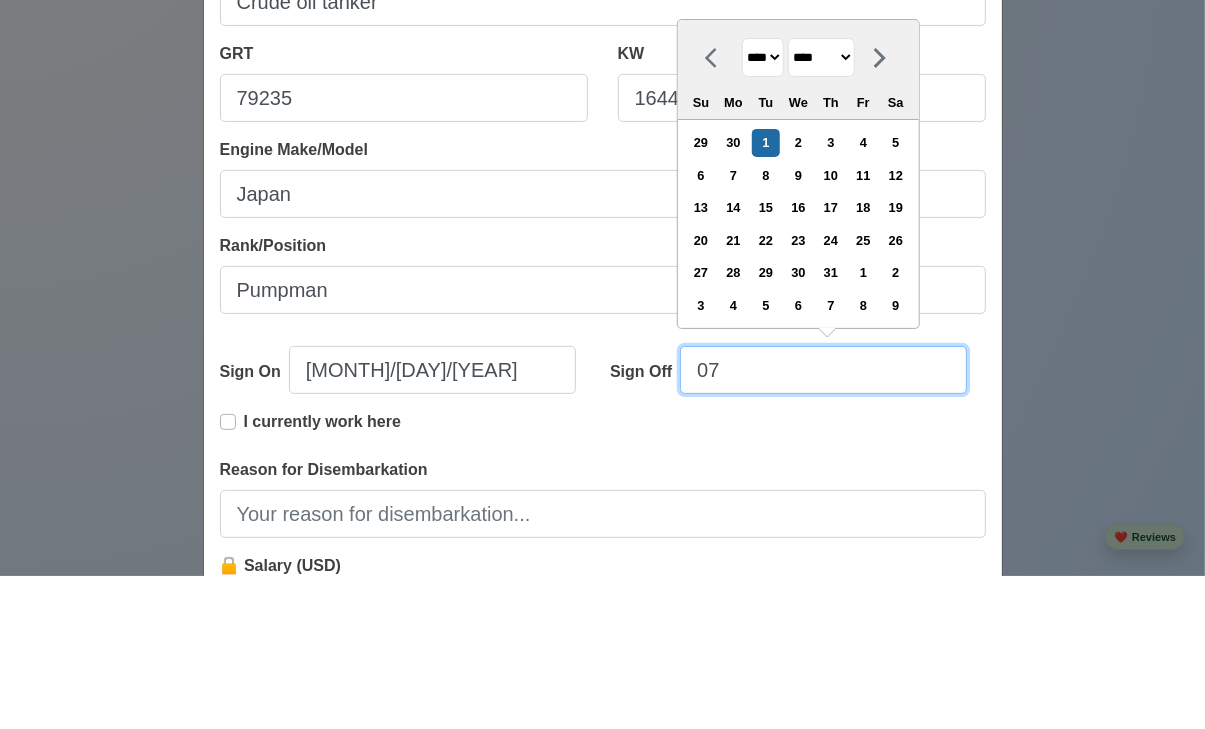 type on "0" 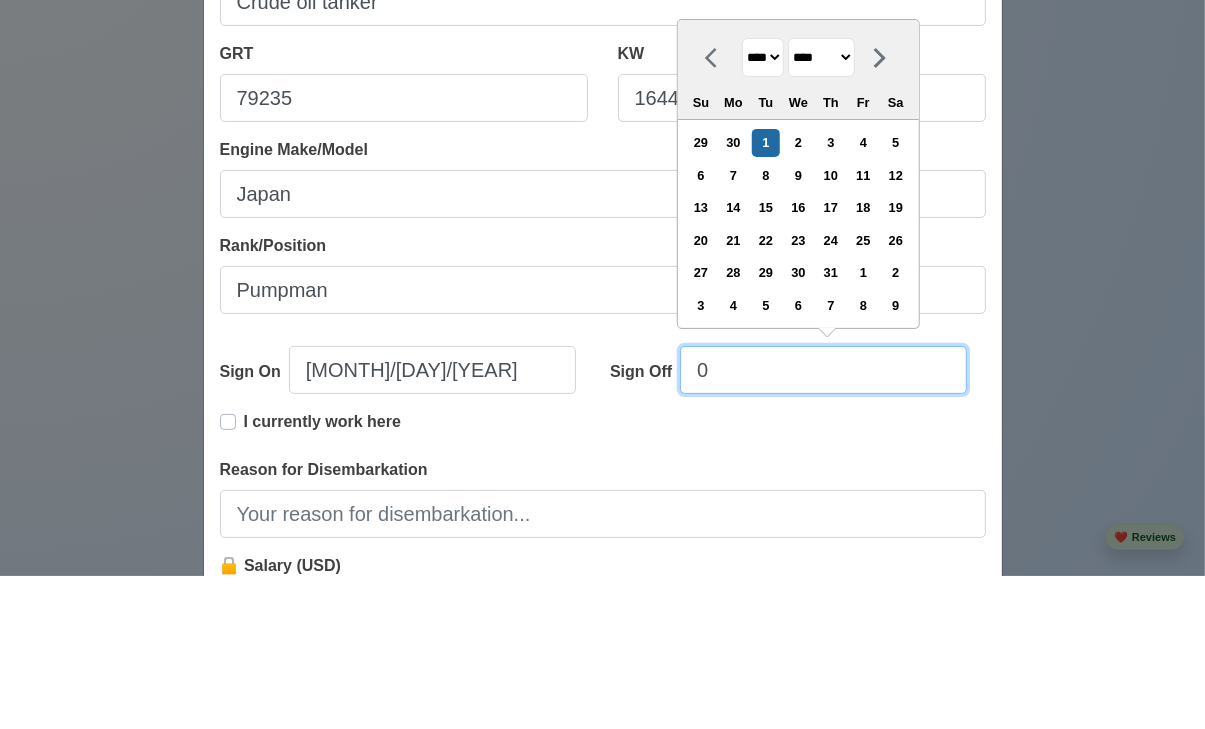 type 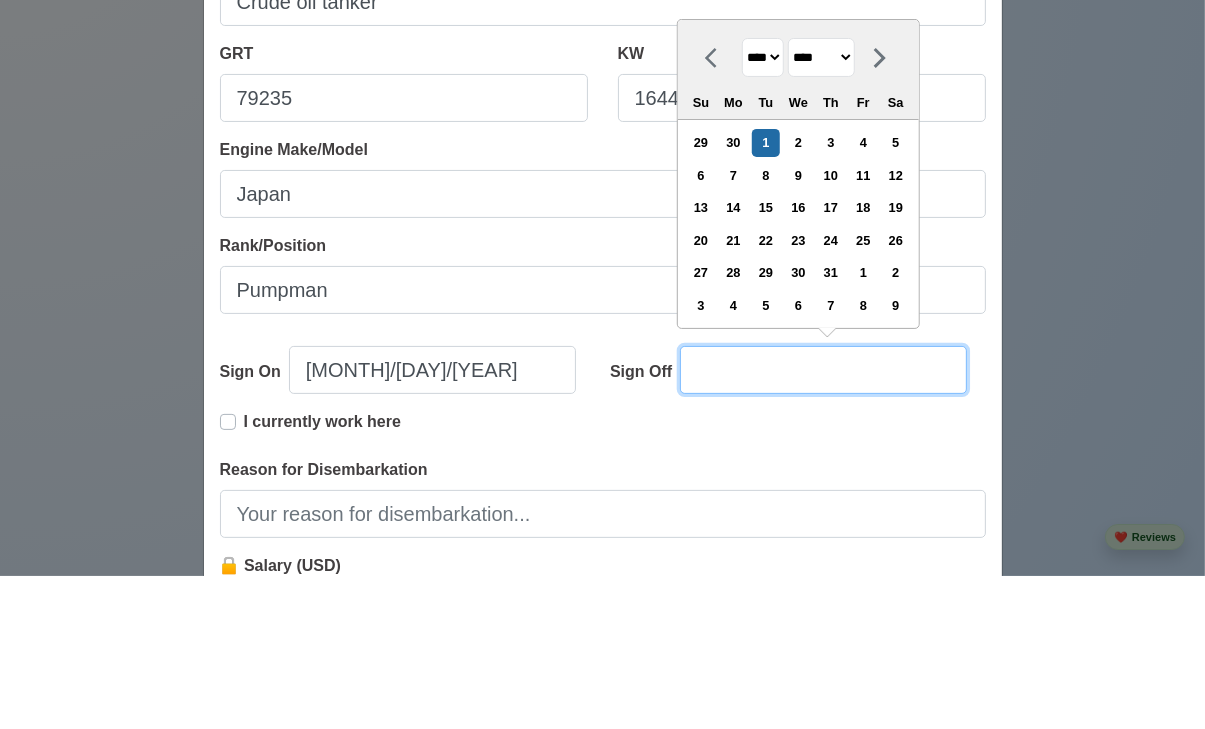 select on "****" 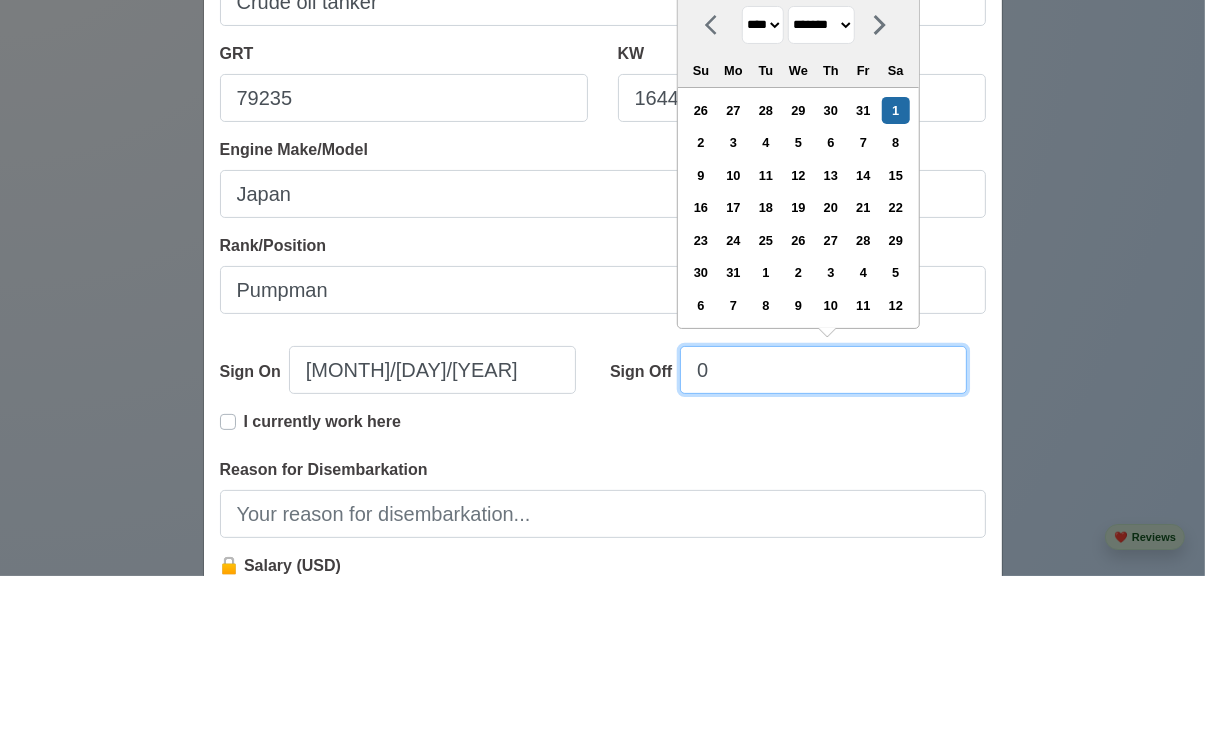 type on "07" 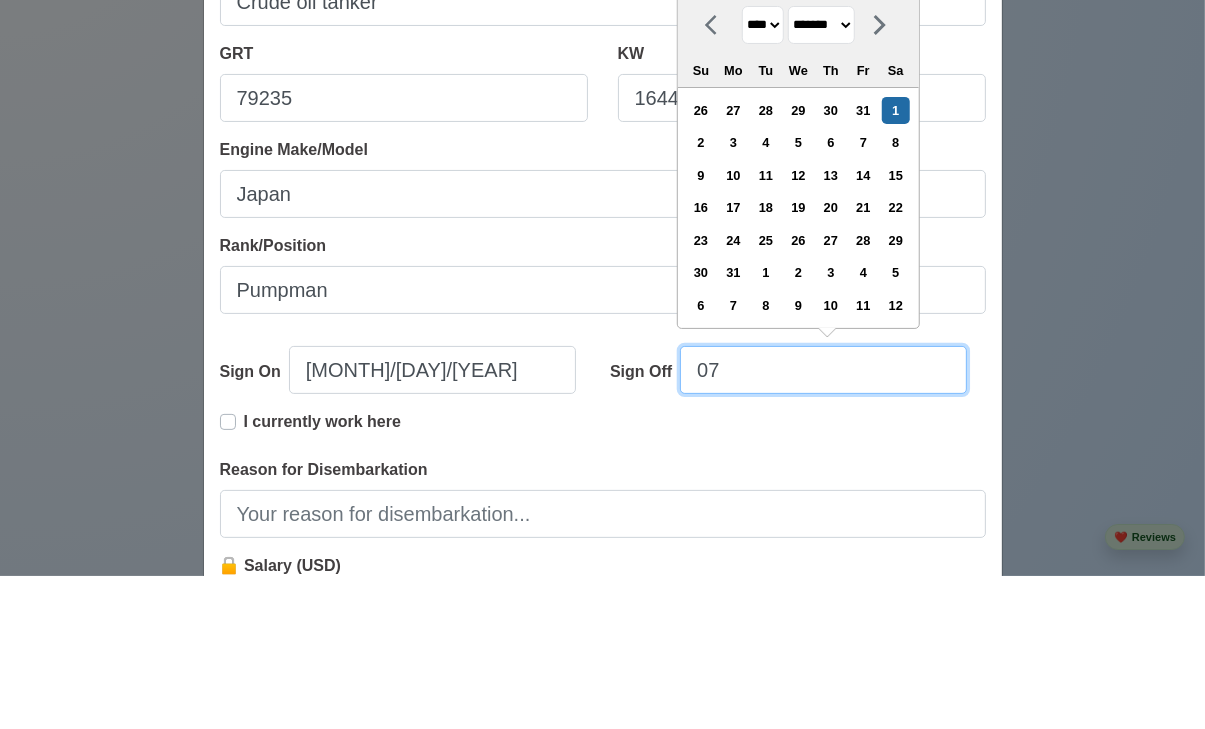 select on "****" 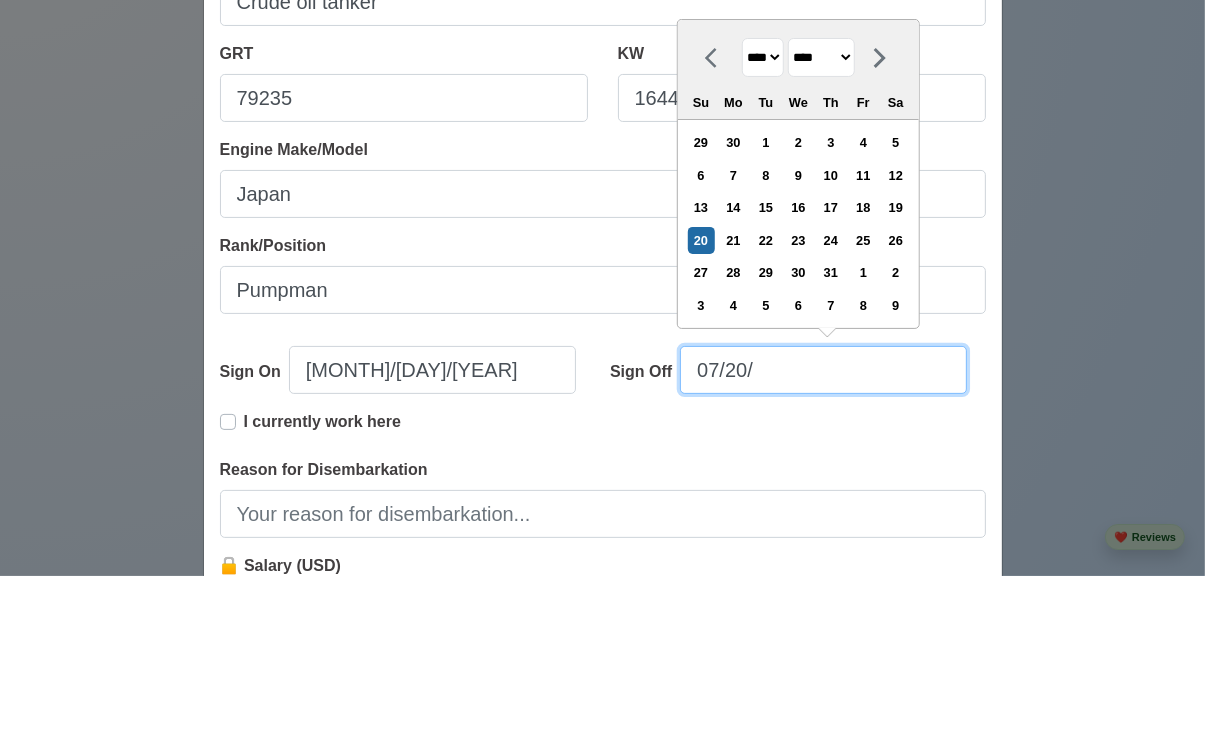 type on "07/20/2" 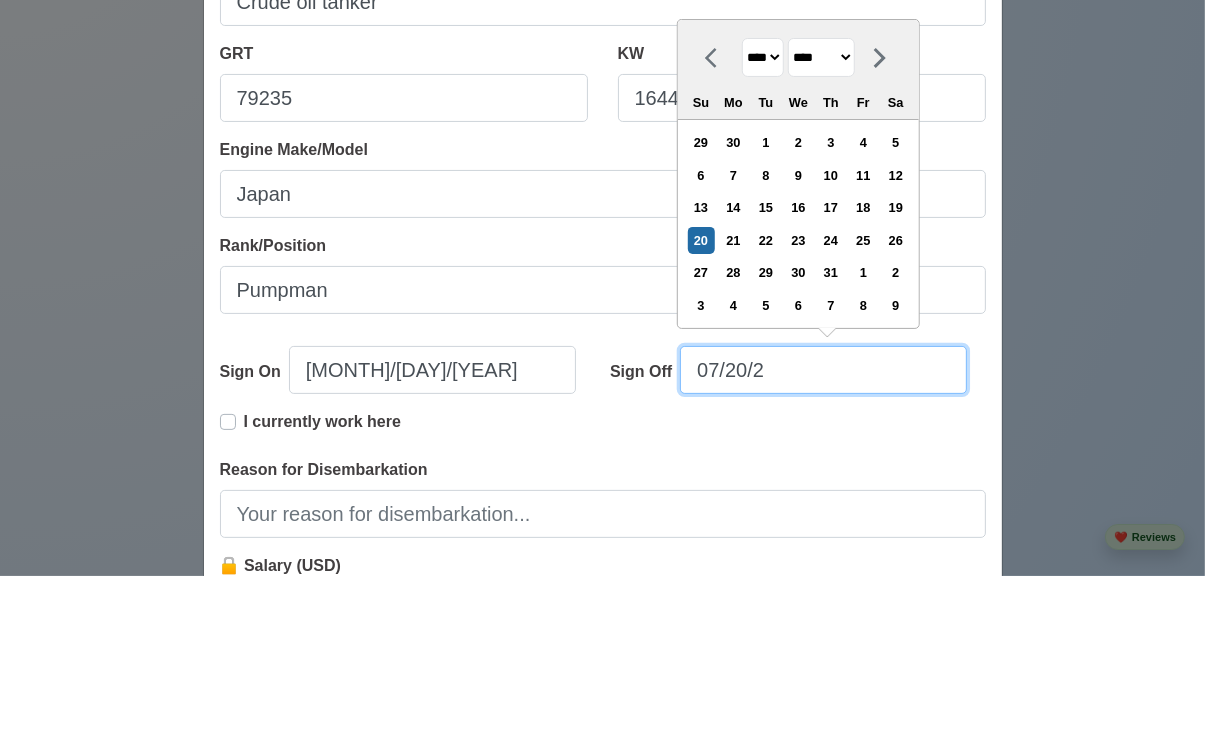 select on "****" 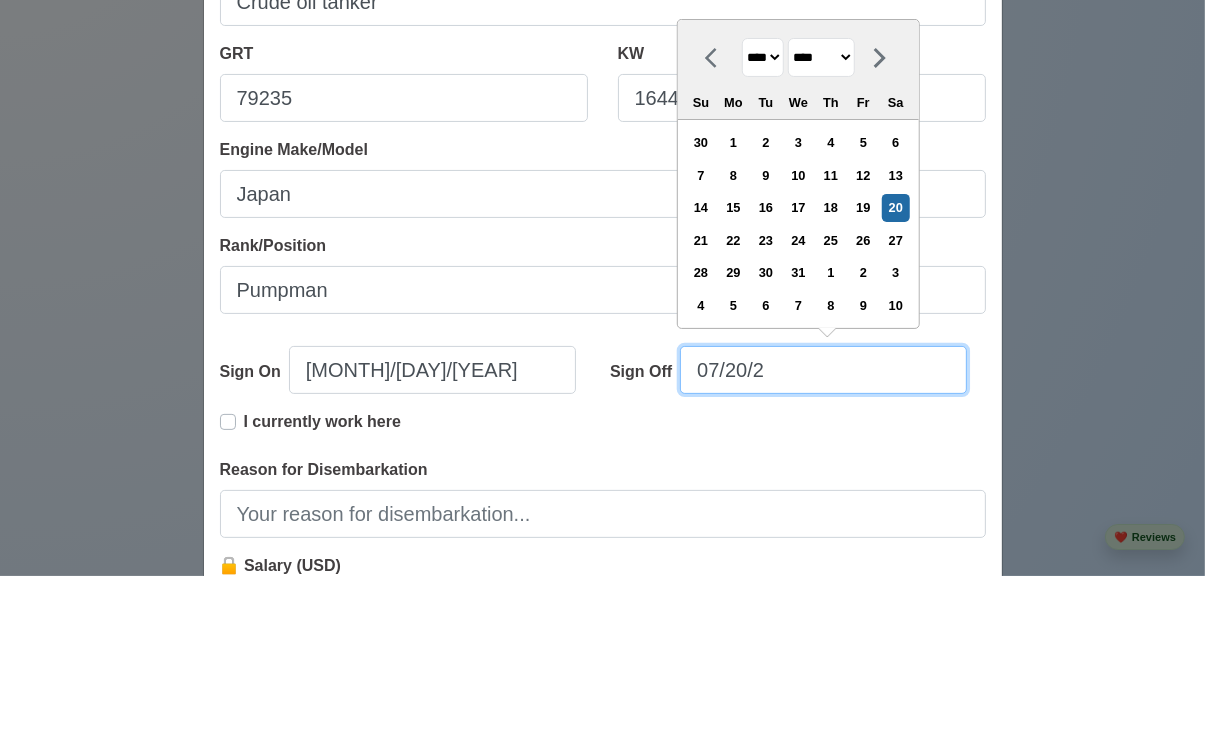 type on "07/20/20" 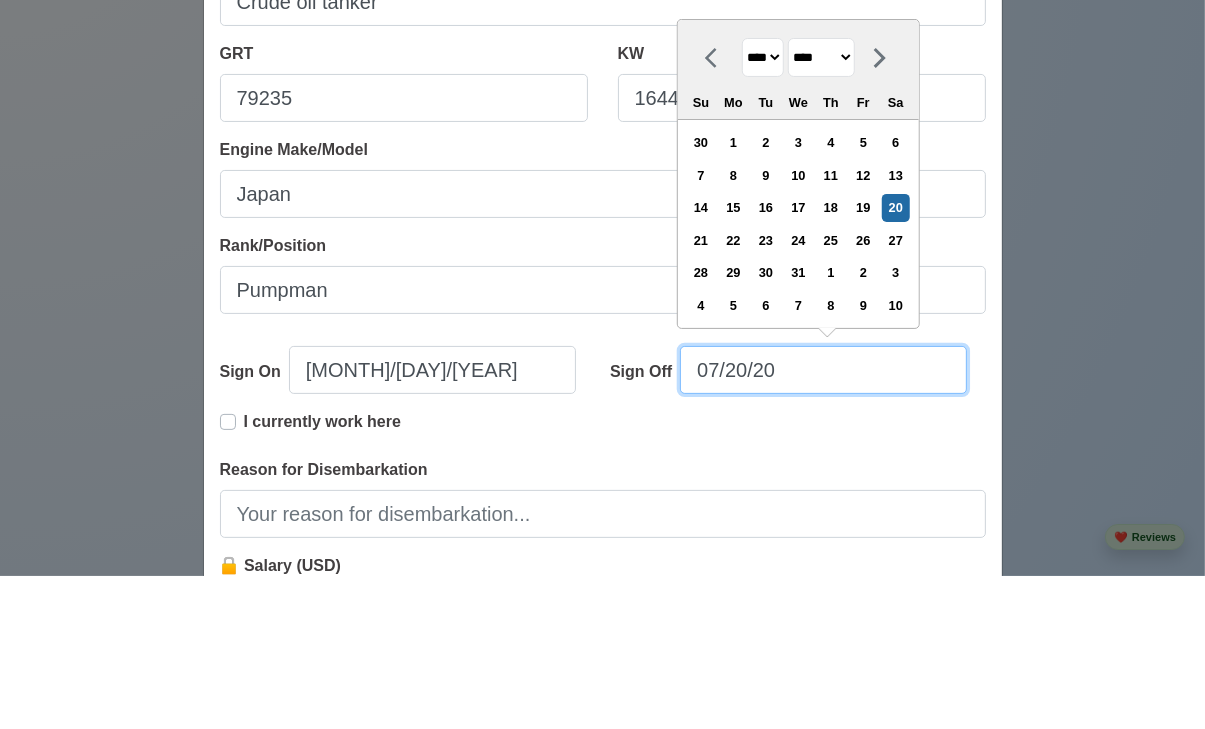 select on "****" 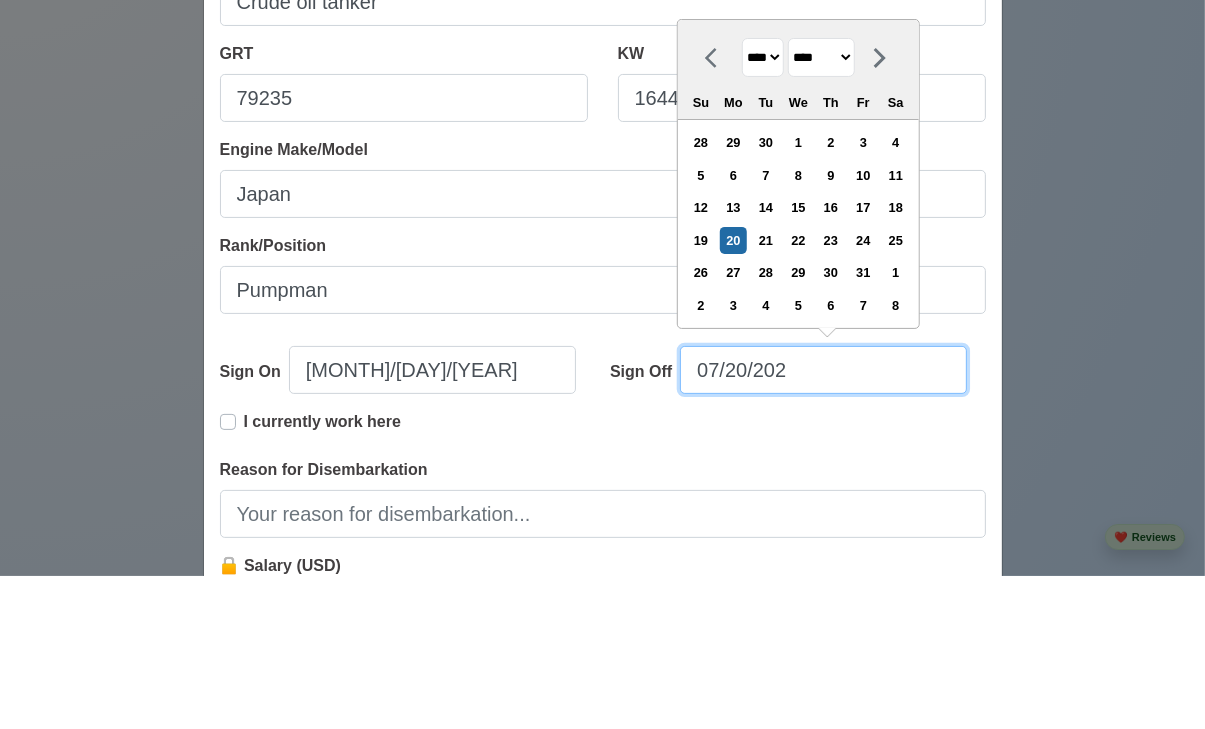 type on "[DATE]" 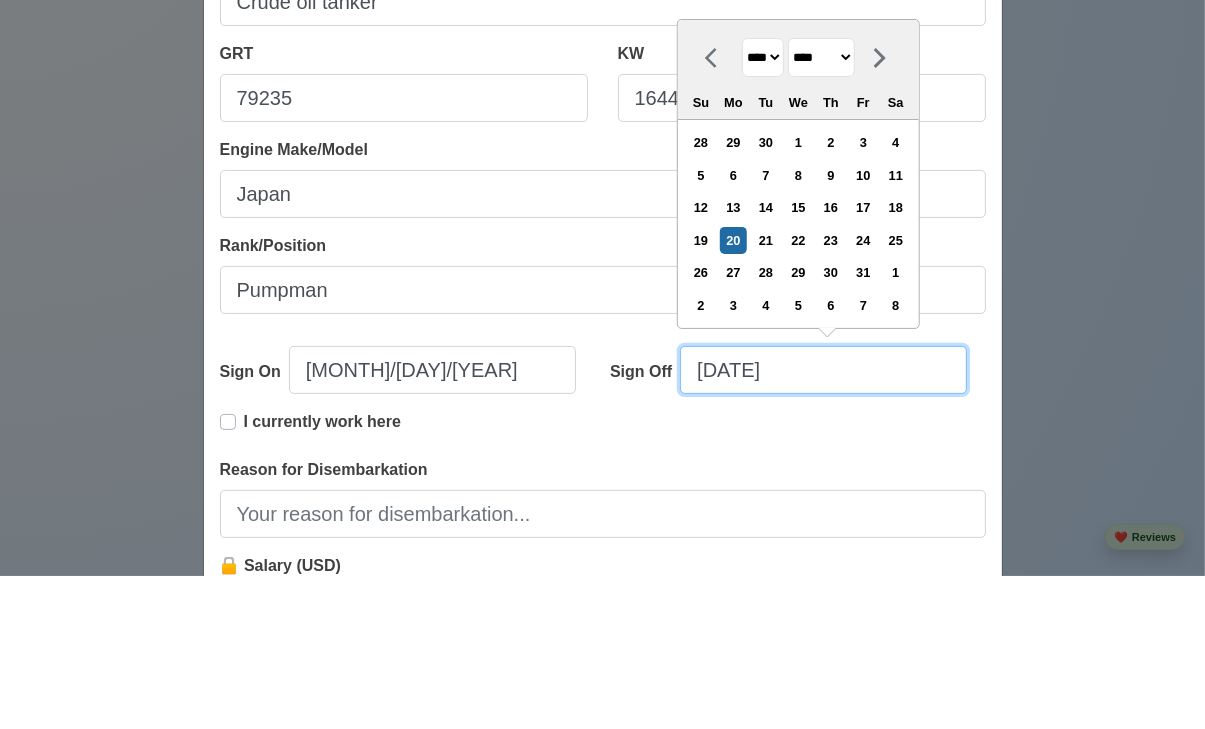 select on "****" 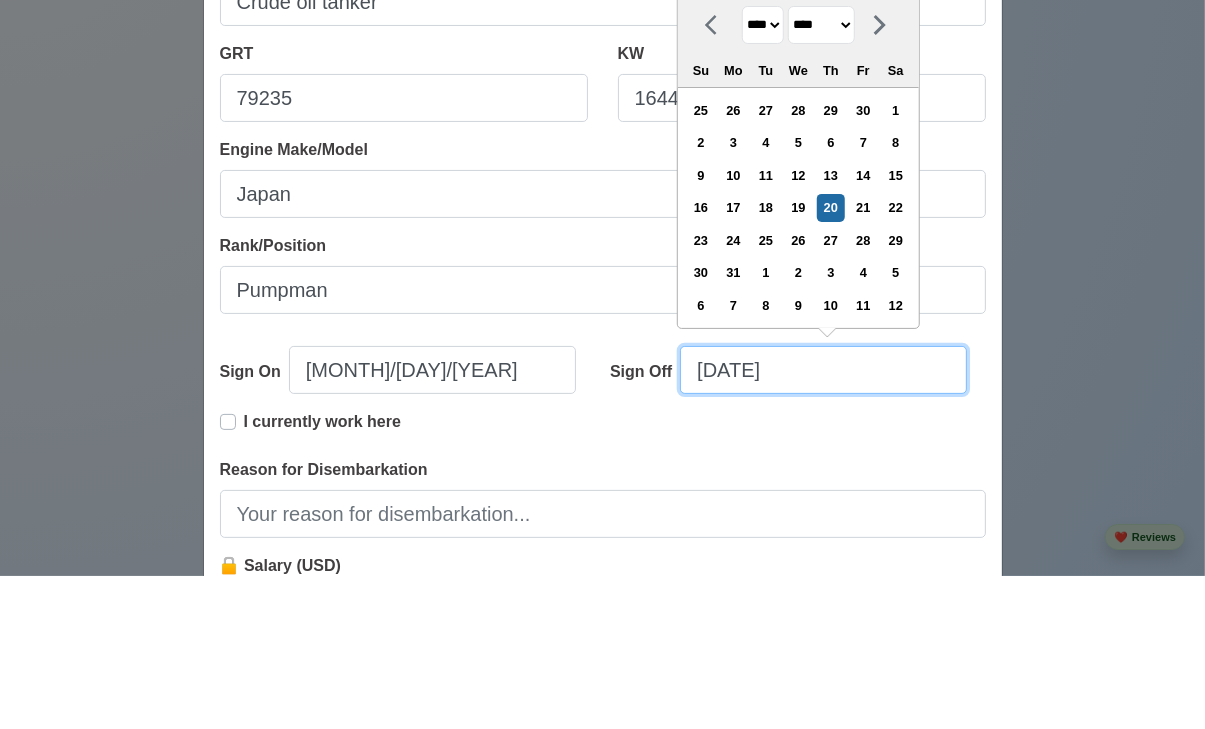 type on "[DATE]" 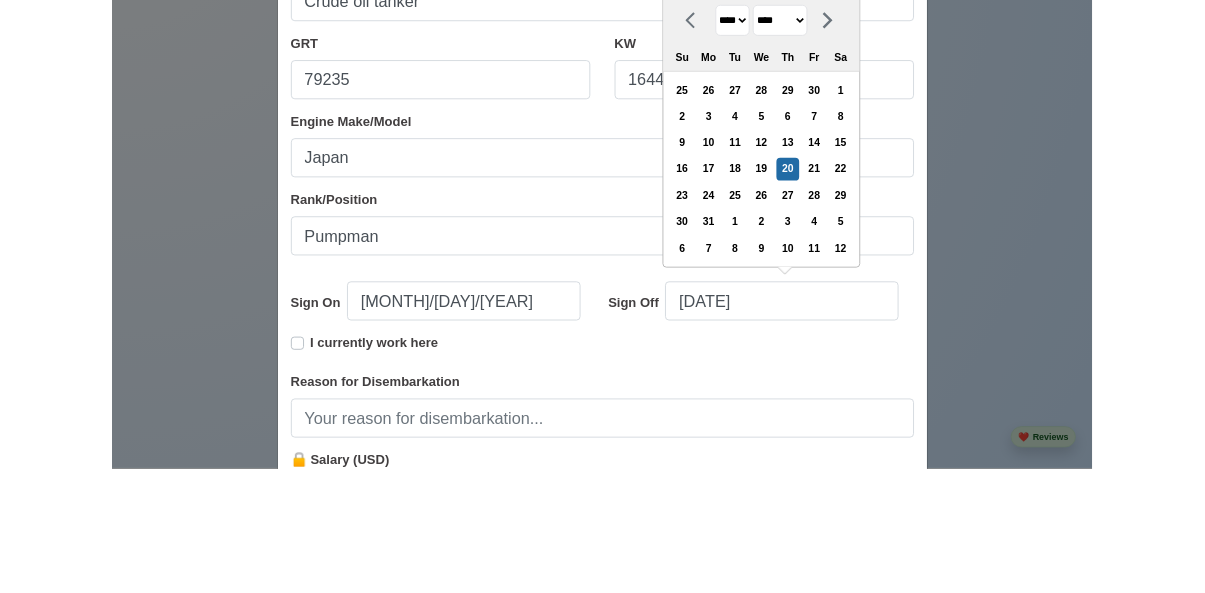 scroll, scrollTop: 2214, scrollLeft: 0, axis: vertical 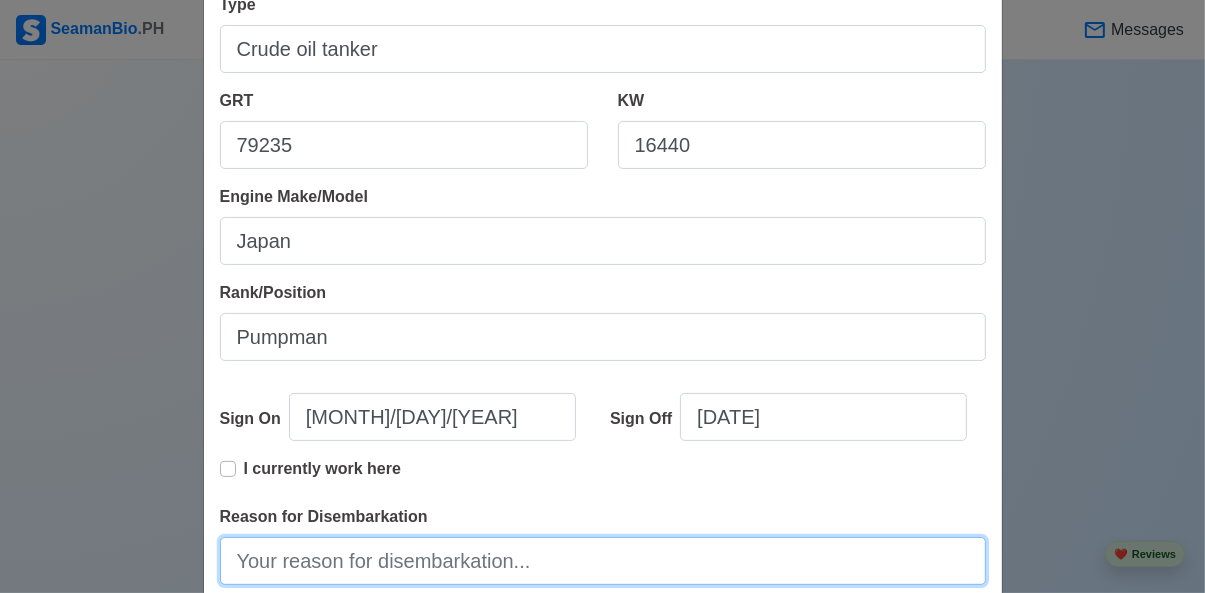 click on "Reason for Disembarkation" at bounding box center (603, 561) 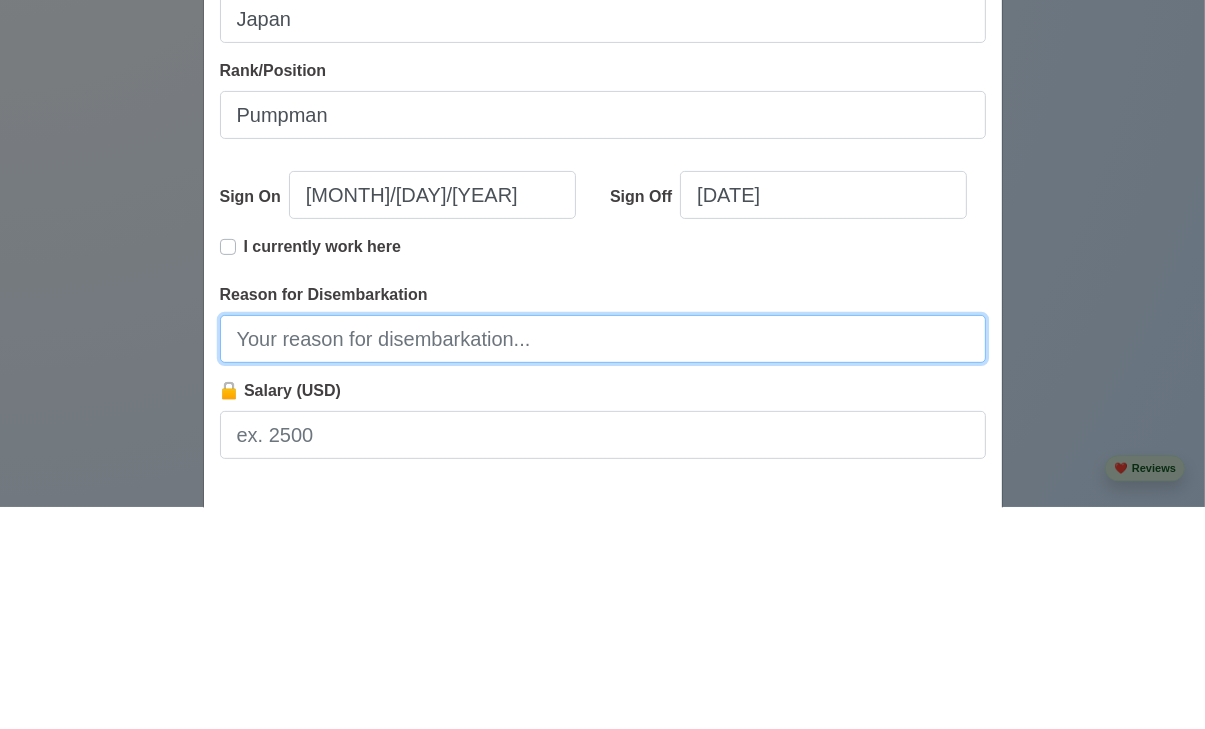 scroll, scrollTop: 2214, scrollLeft: 0, axis: vertical 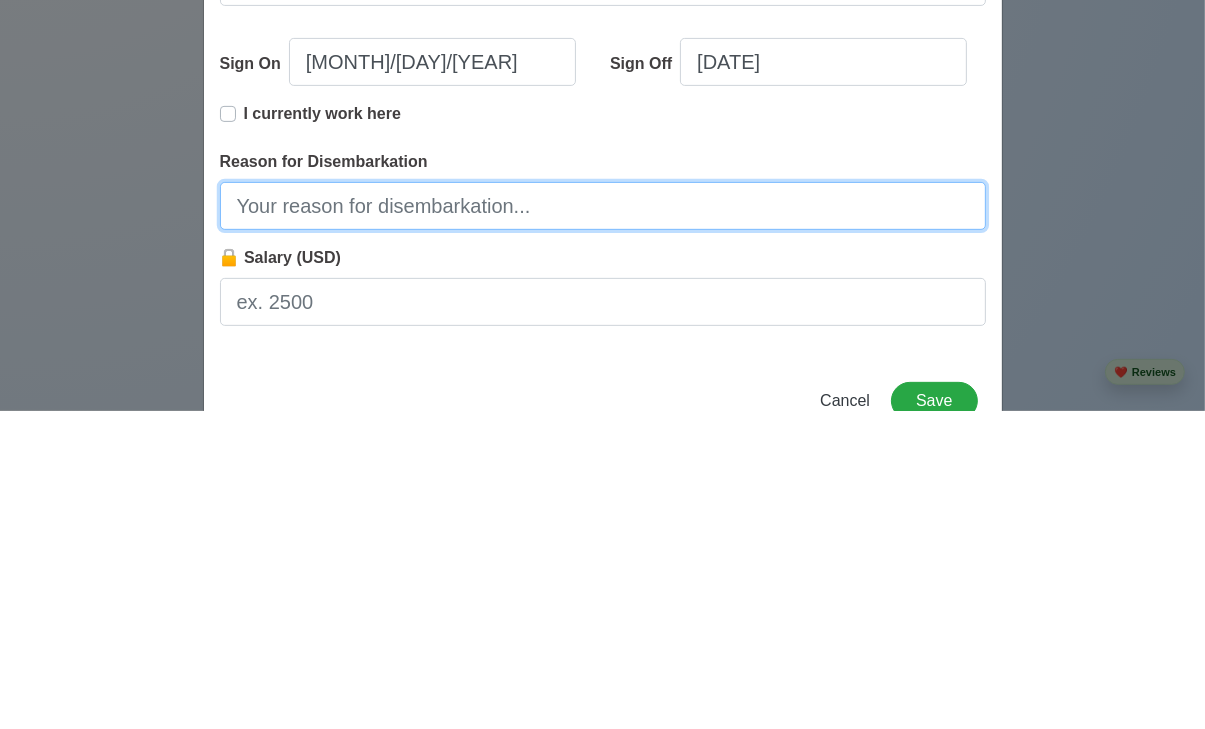 click on "Reason for Disembarkation" at bounding box center [603, 524] 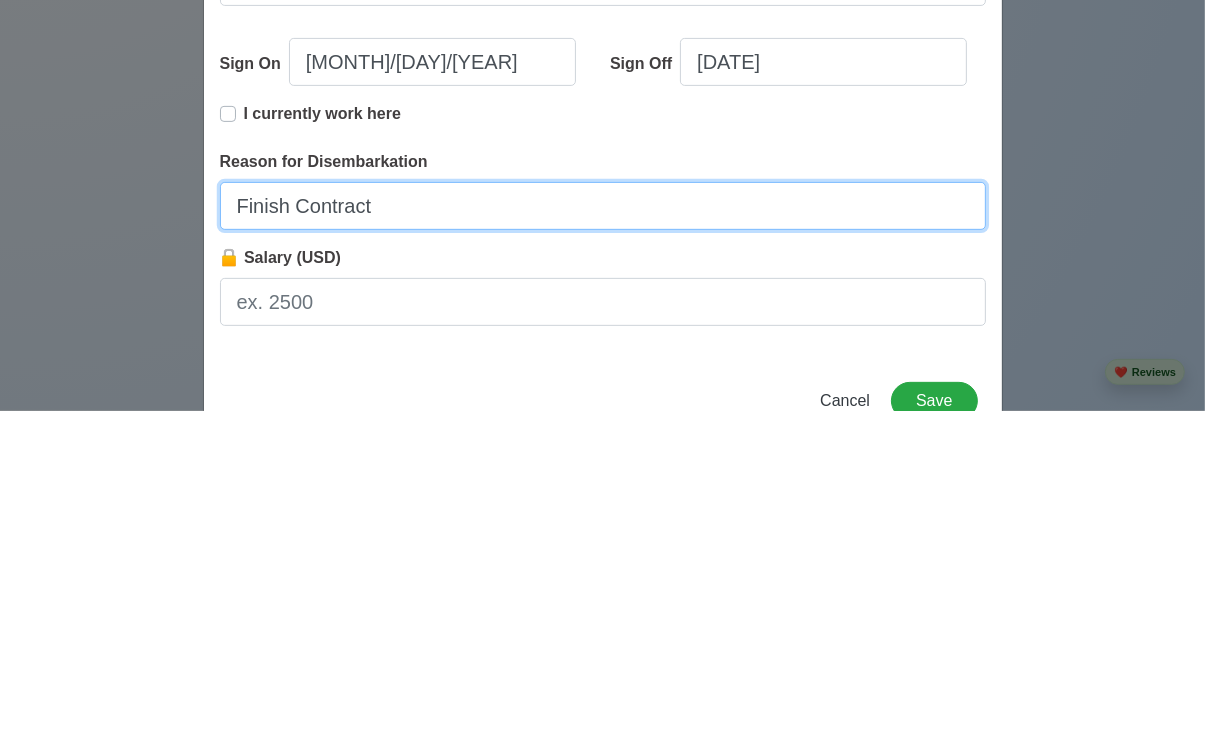 scroll, scrollTop: 410, scrollLeft: 0, axis: vertical 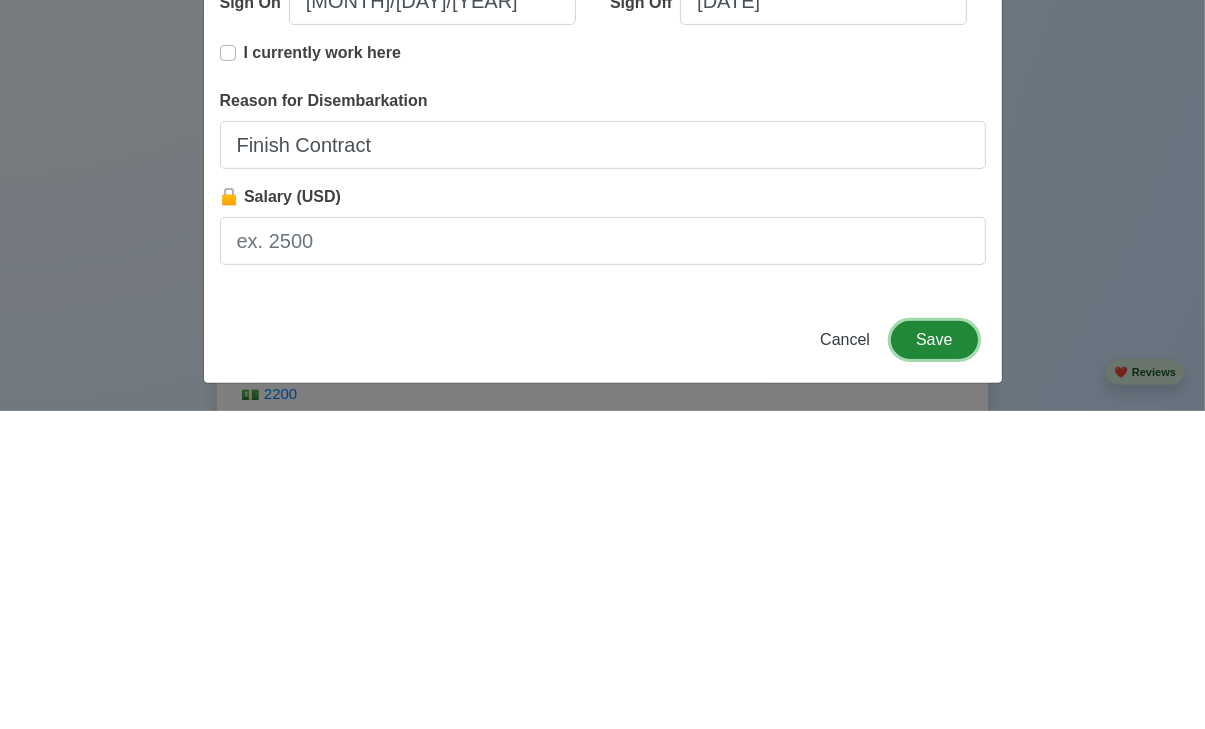 click on "Save" at bounding box center (934, 658) 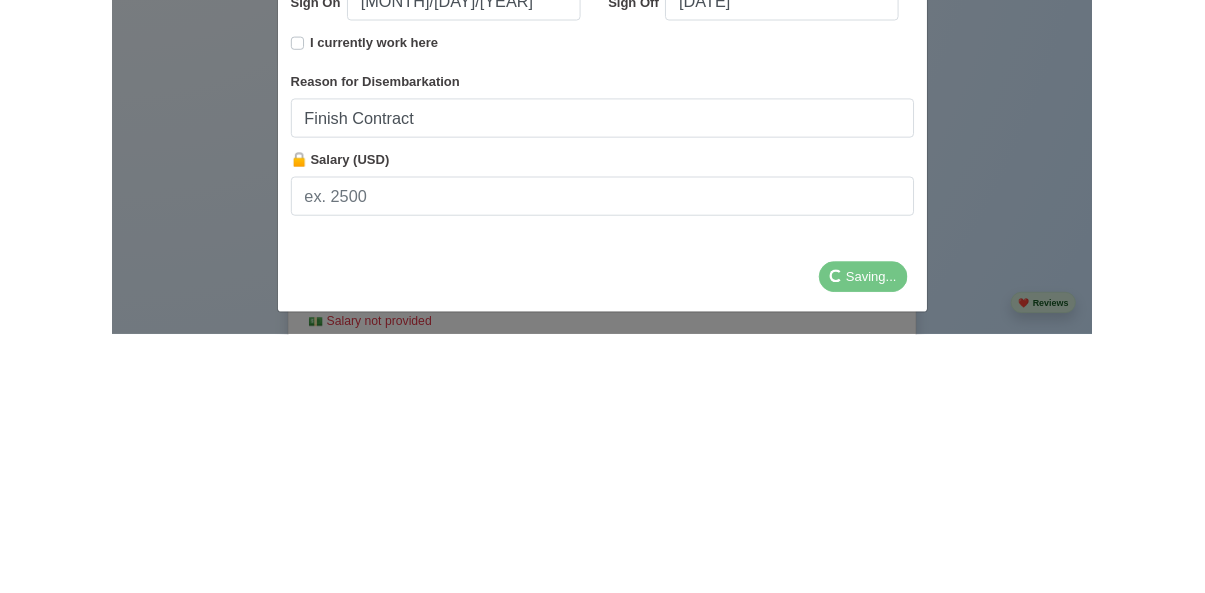 scroll, scrollTop: 2214, scrollLeft: 0, axis: vertical 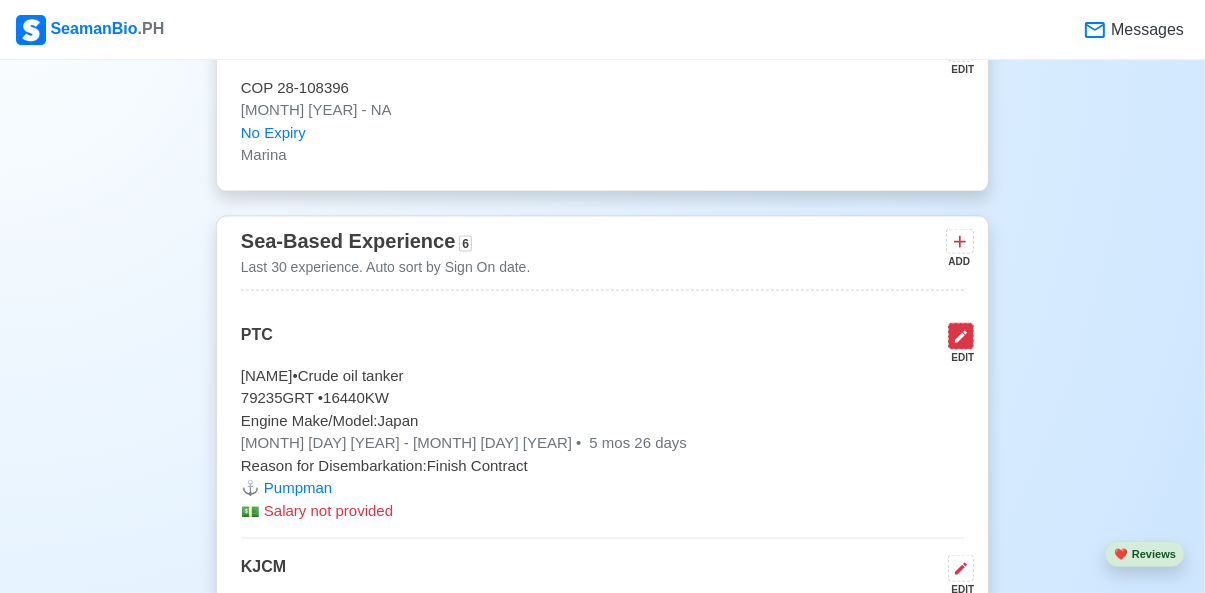click 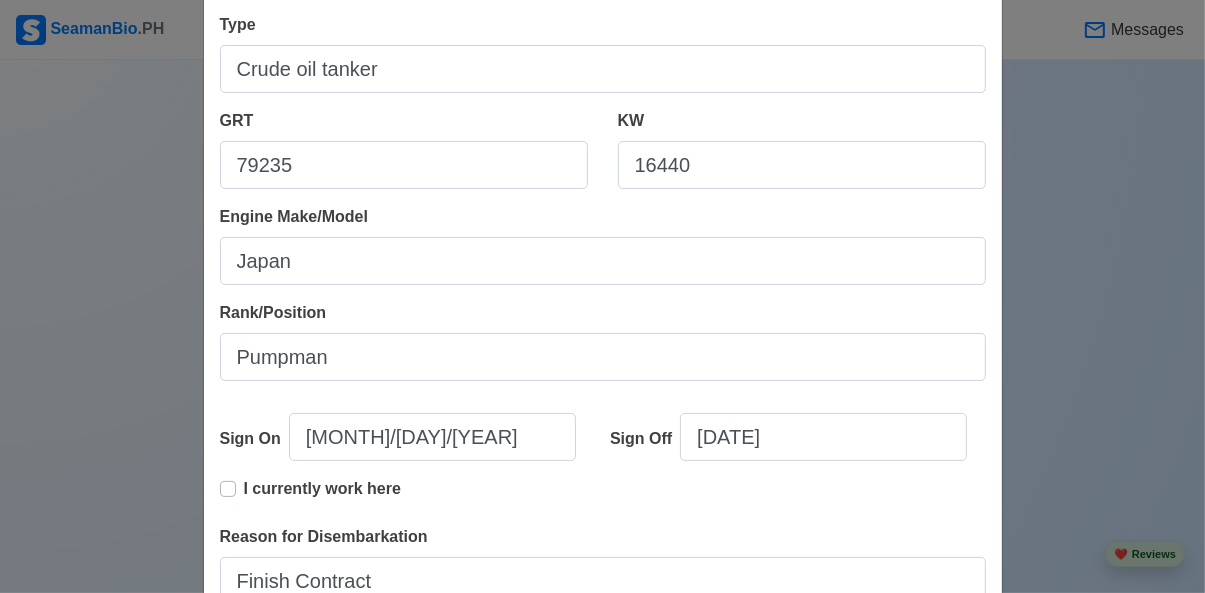 scroll, scrollTop: 410, scrollLeft: 0, axis: vertical 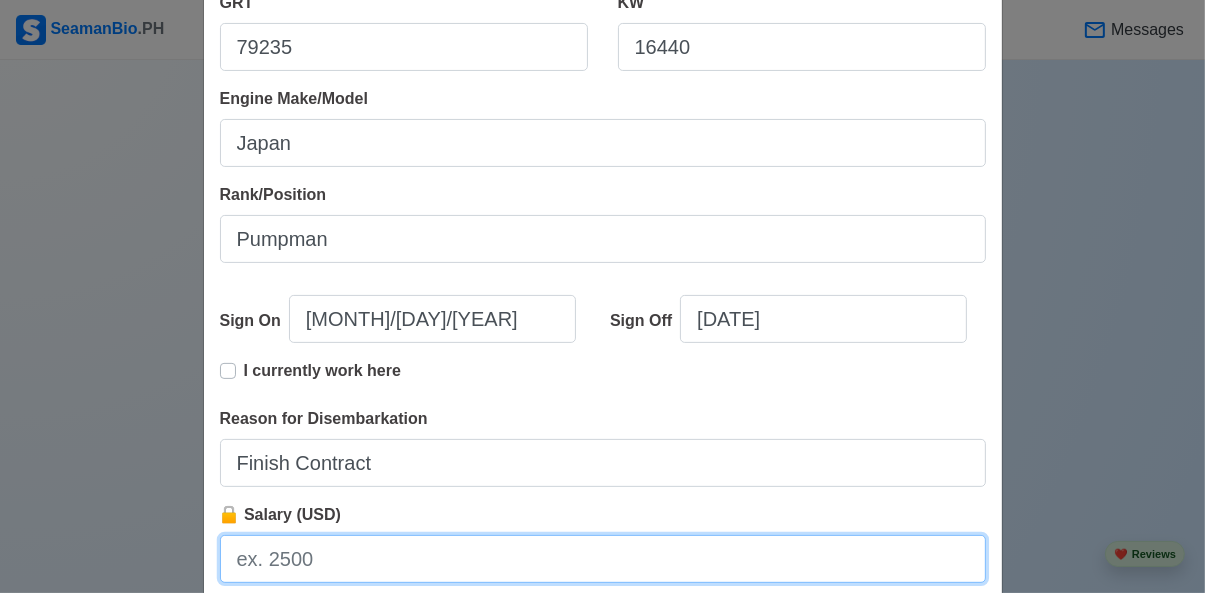 click on "🔒 Salary (USD)" at bounding box center [603, 559] 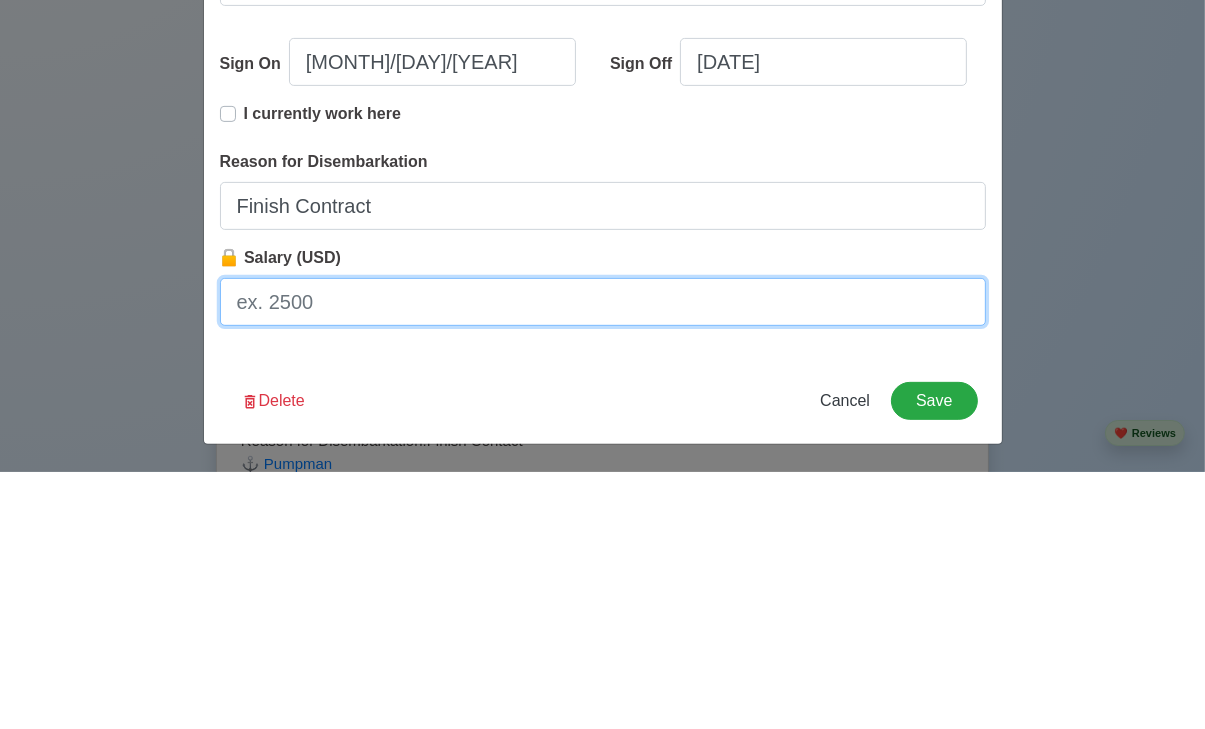 scroll, scrollTop: 2415, scrollLeft: 0, axis: vertical 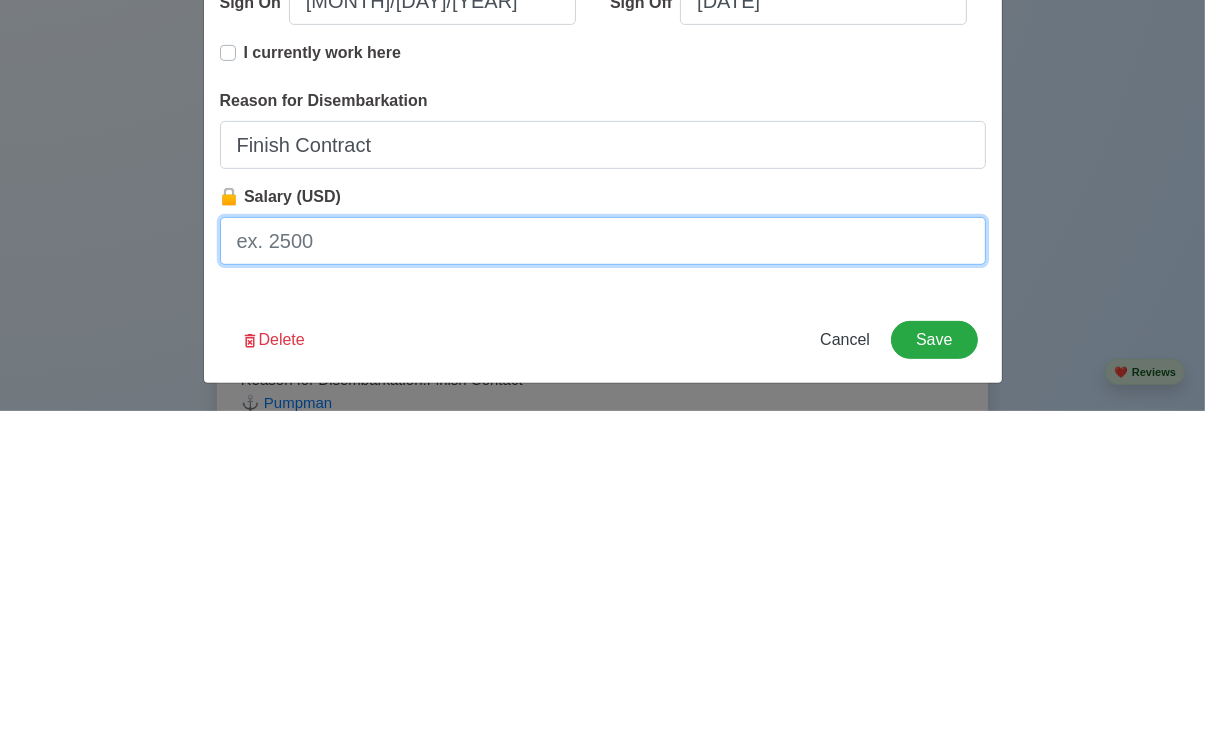 click on "🔒 Salary (USD)" at bounding box center [603, 559] 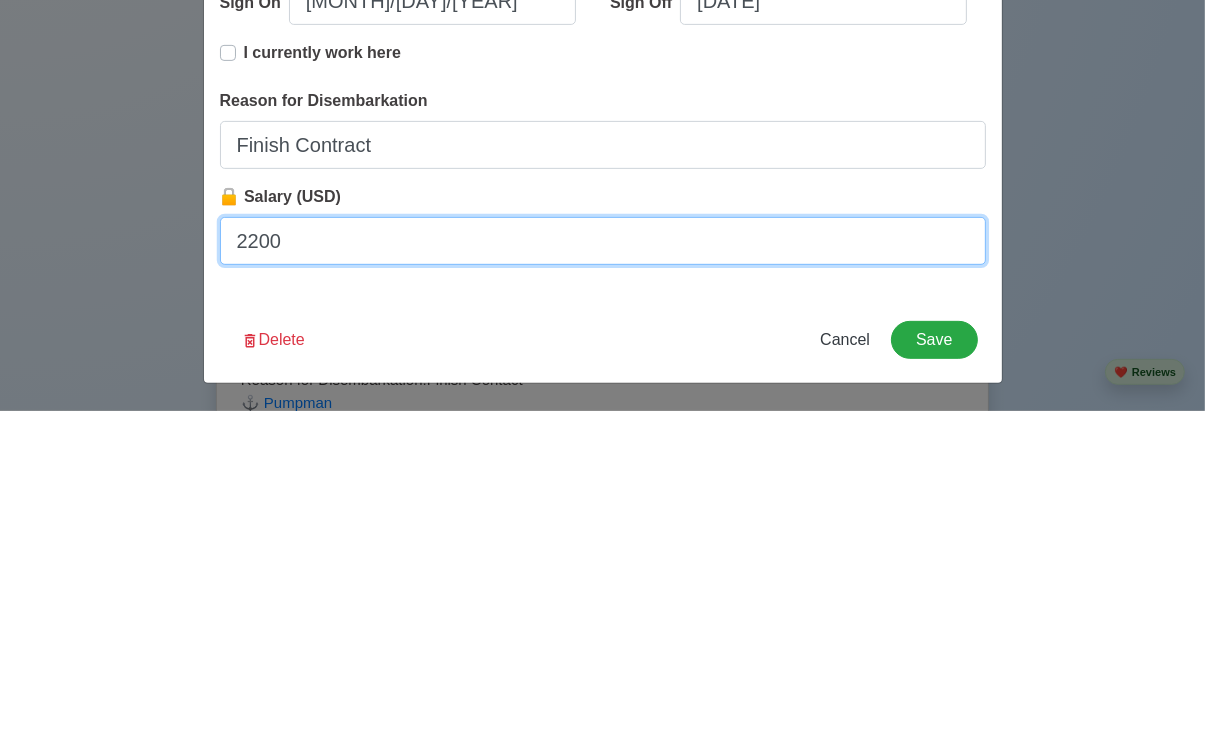 click on "2200" at bounding box center [603, 559] 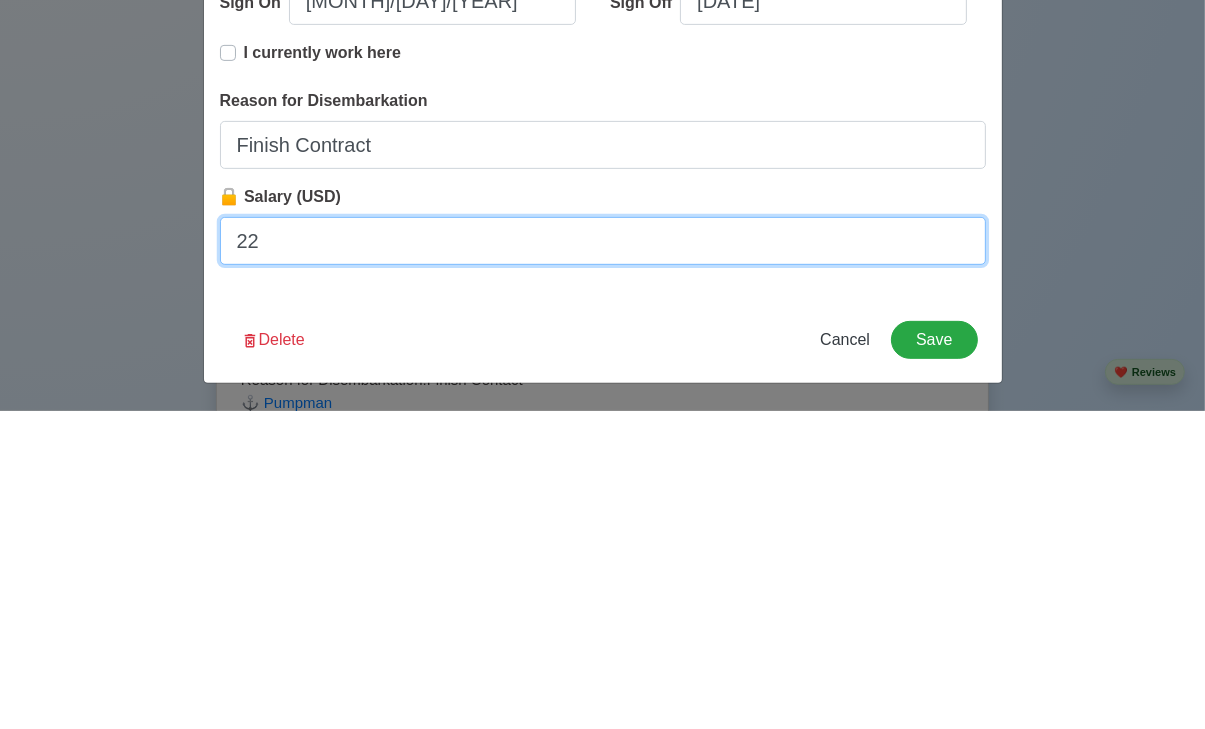 type on "2" 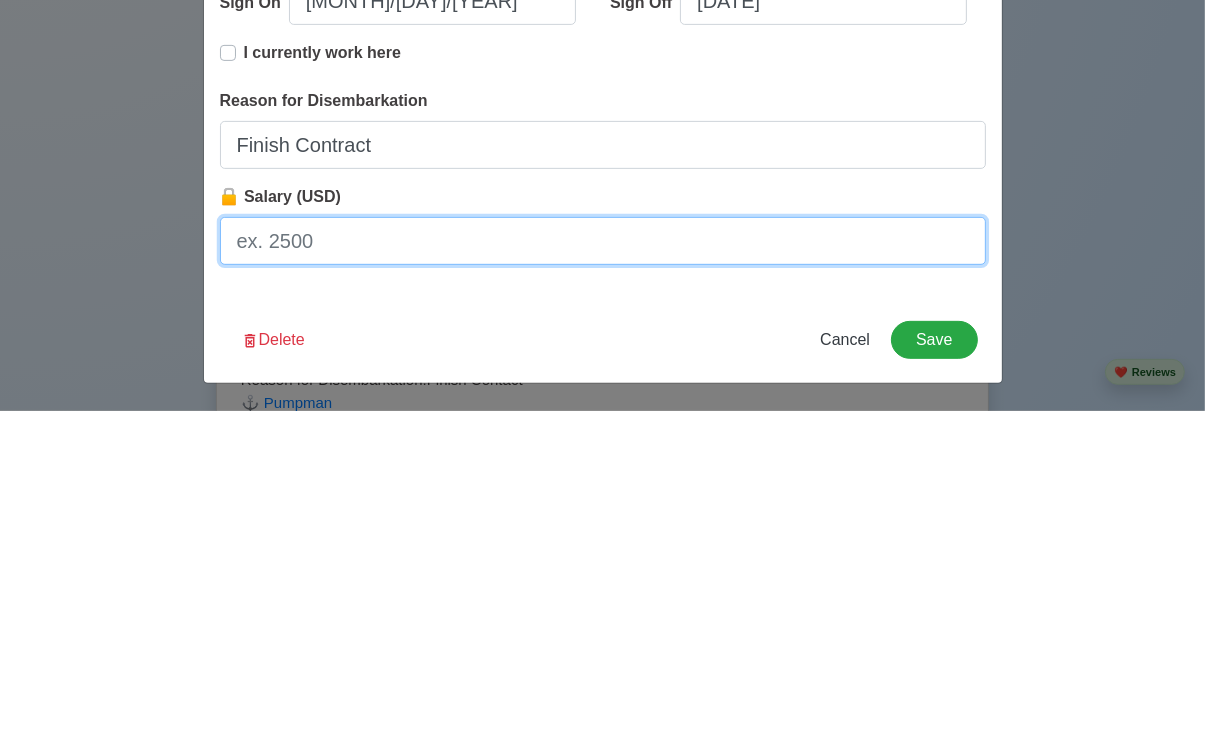 click on "🔒 Salary (USD)" at bounding box center (603, 559) 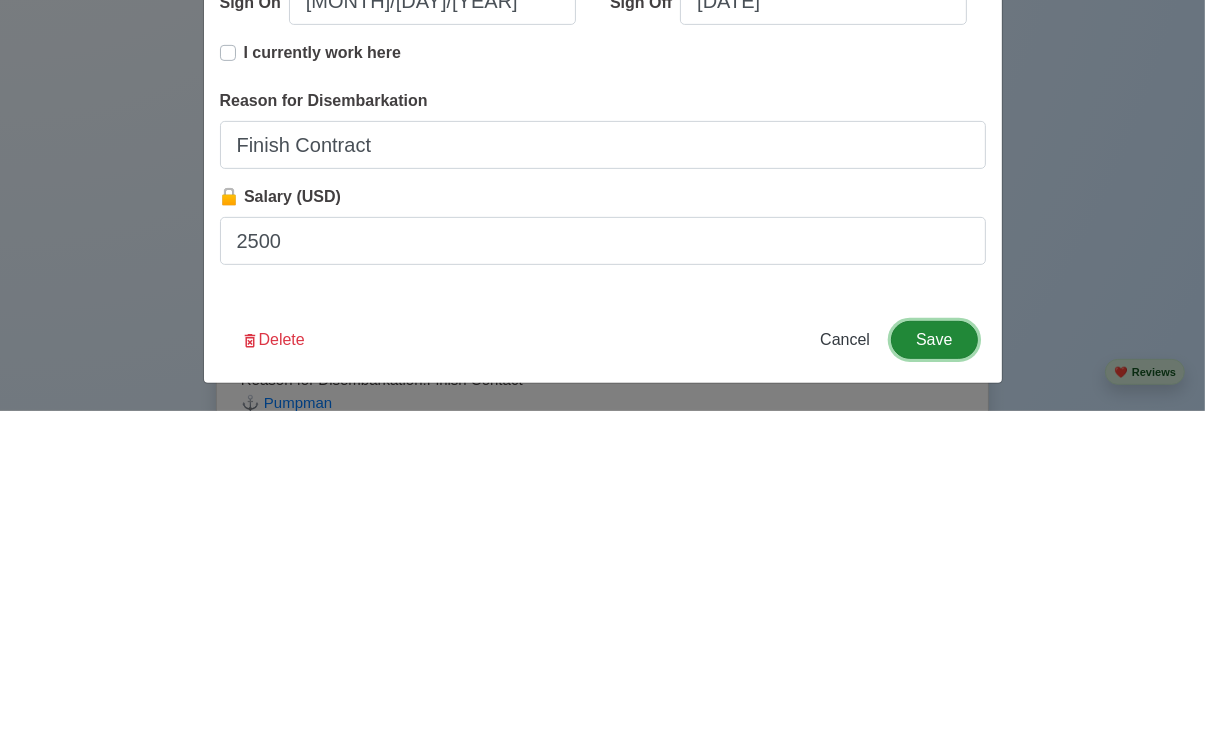 click on "Save" at bounding box center (934, 658) 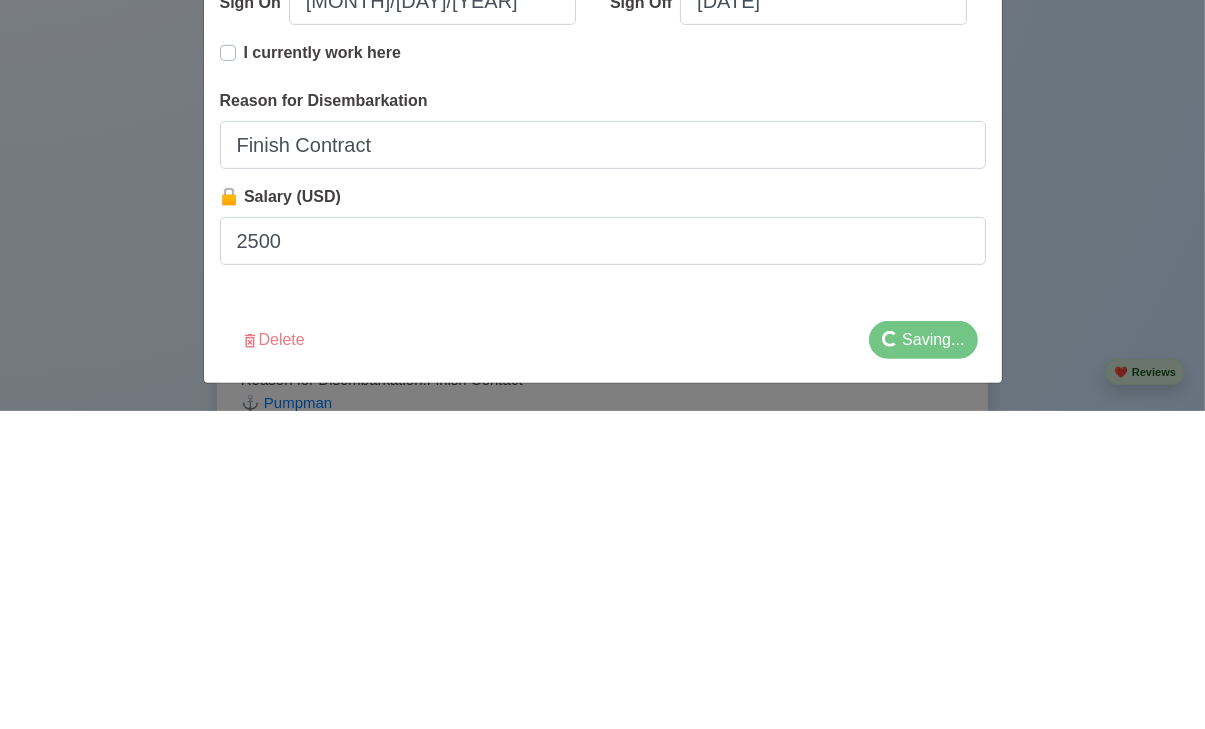 scroll, scrollTop: 2415, scrollLeft: 0, axis: vertical 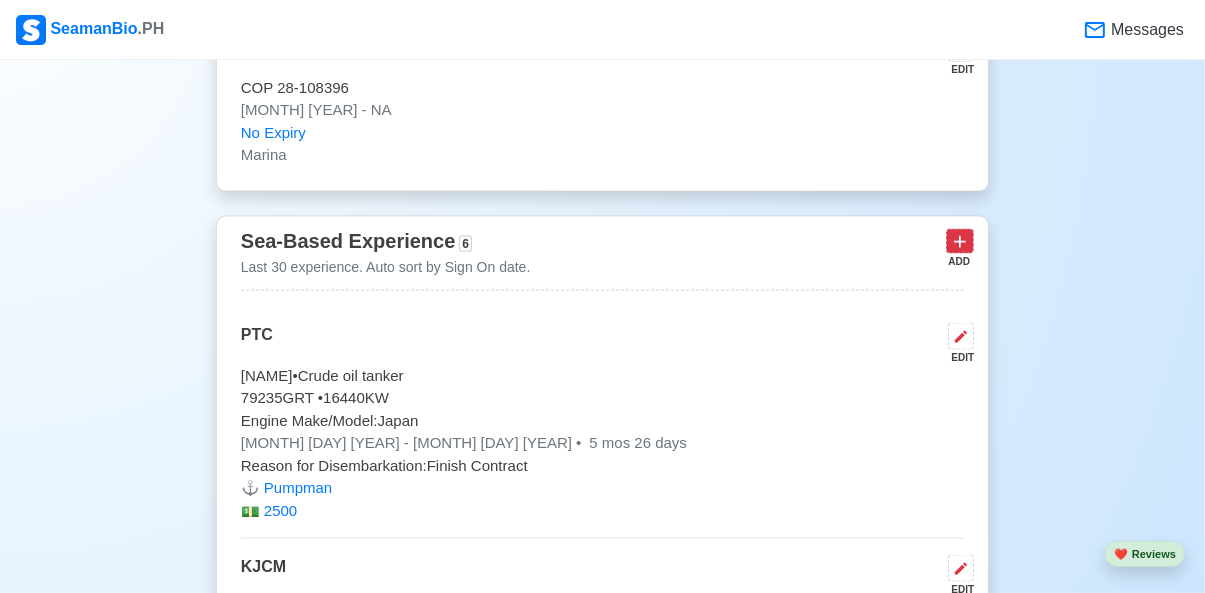 click at bounding box center [960, 241] 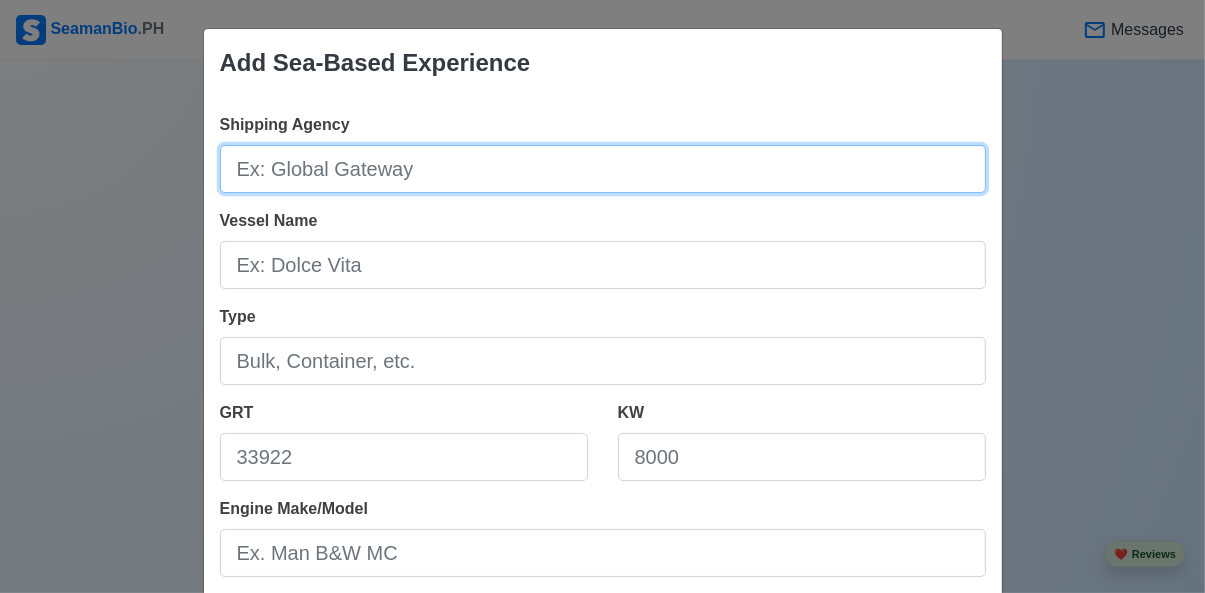 click on "Shipping Agency" at bounding box center (603, 169) 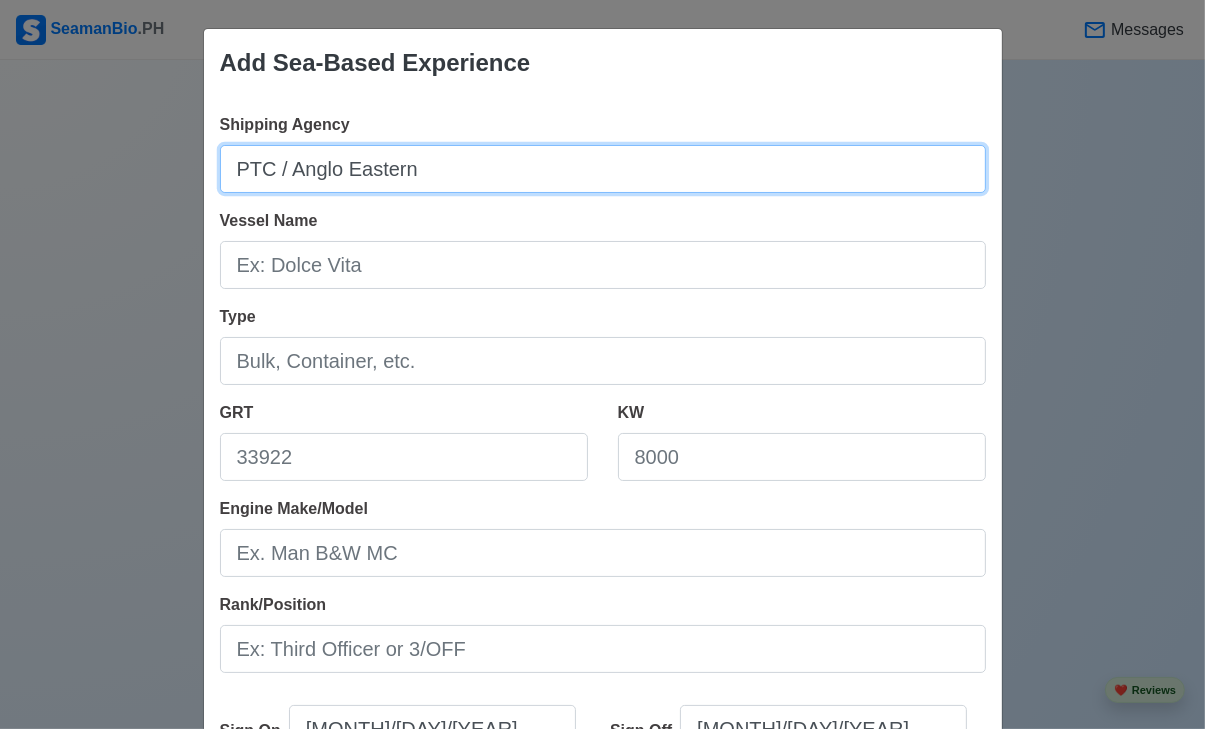 type on "PTC / Anglo Eastern" 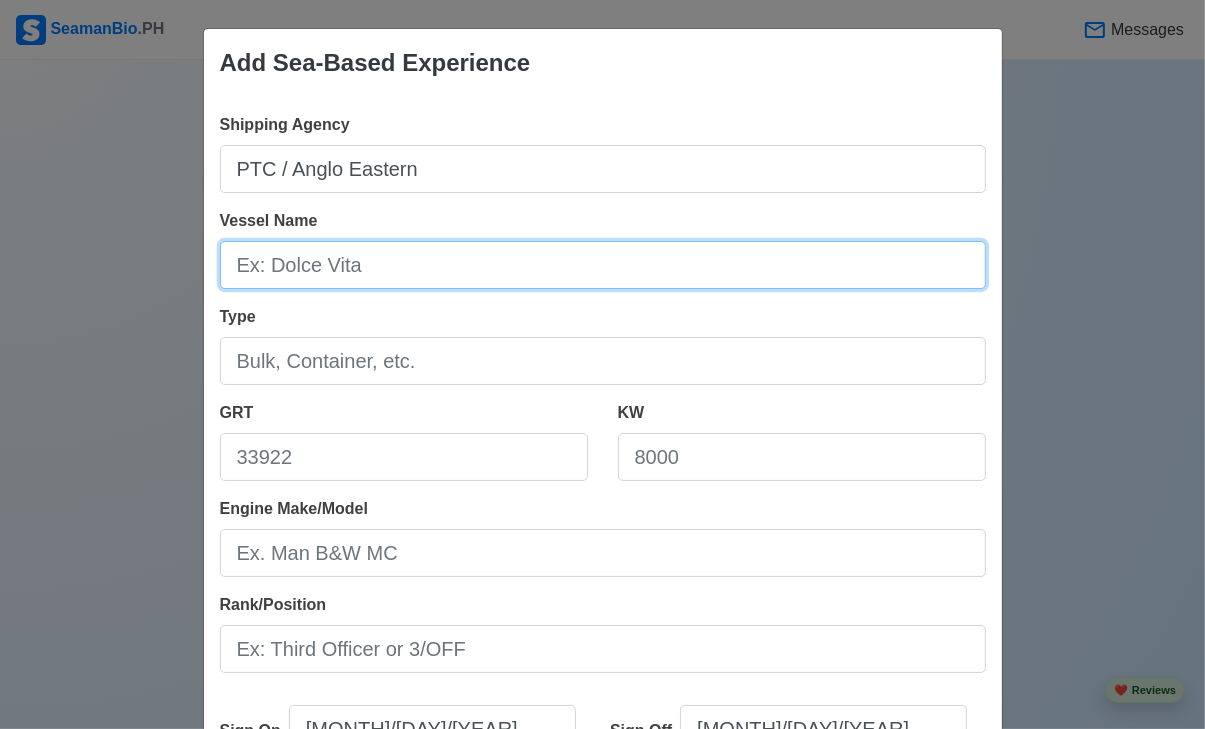 click on "Vessel Name" at bounding box center [603, 265] 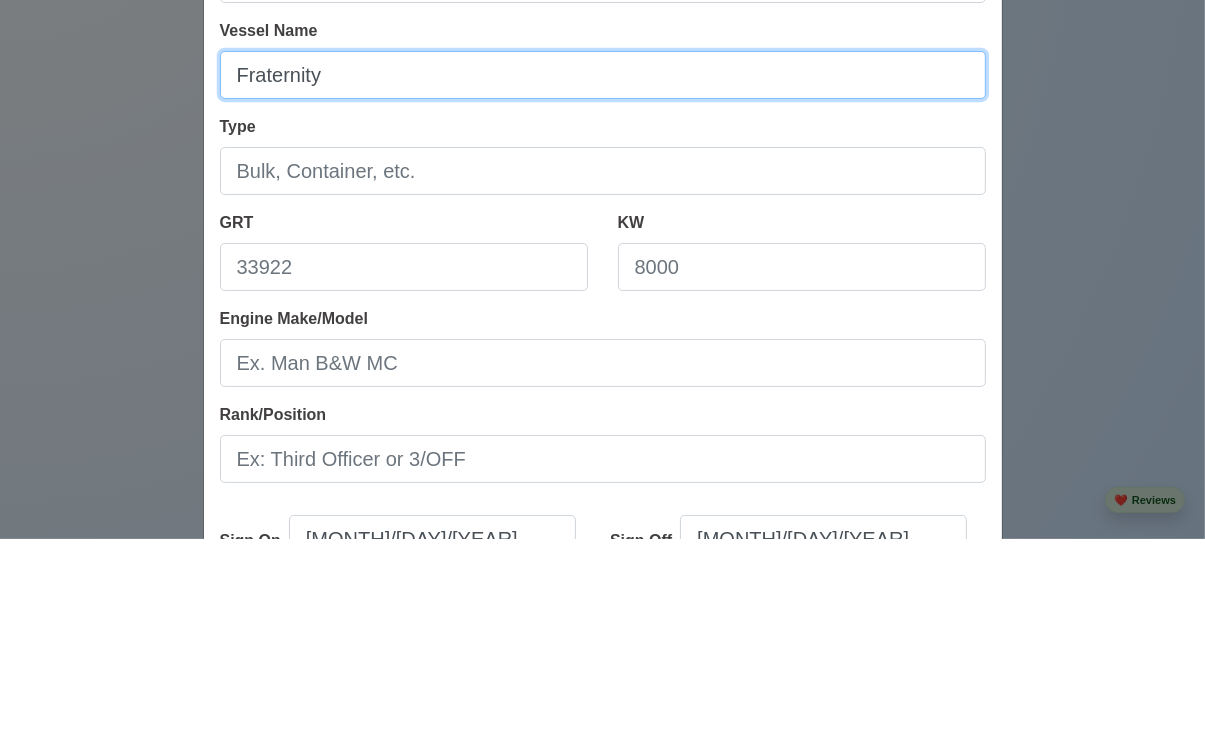scroll, scrollTop: 2415, scrollLeft: 0, axis: vertical 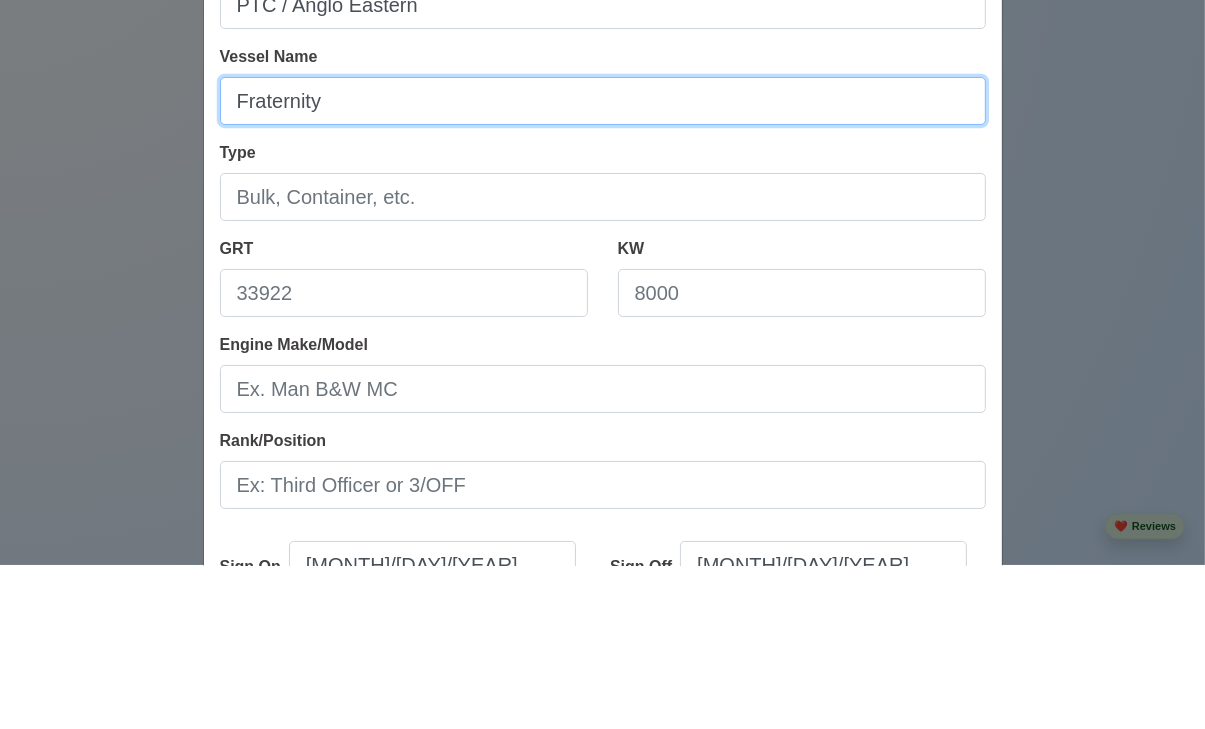 type on "Fraternity" 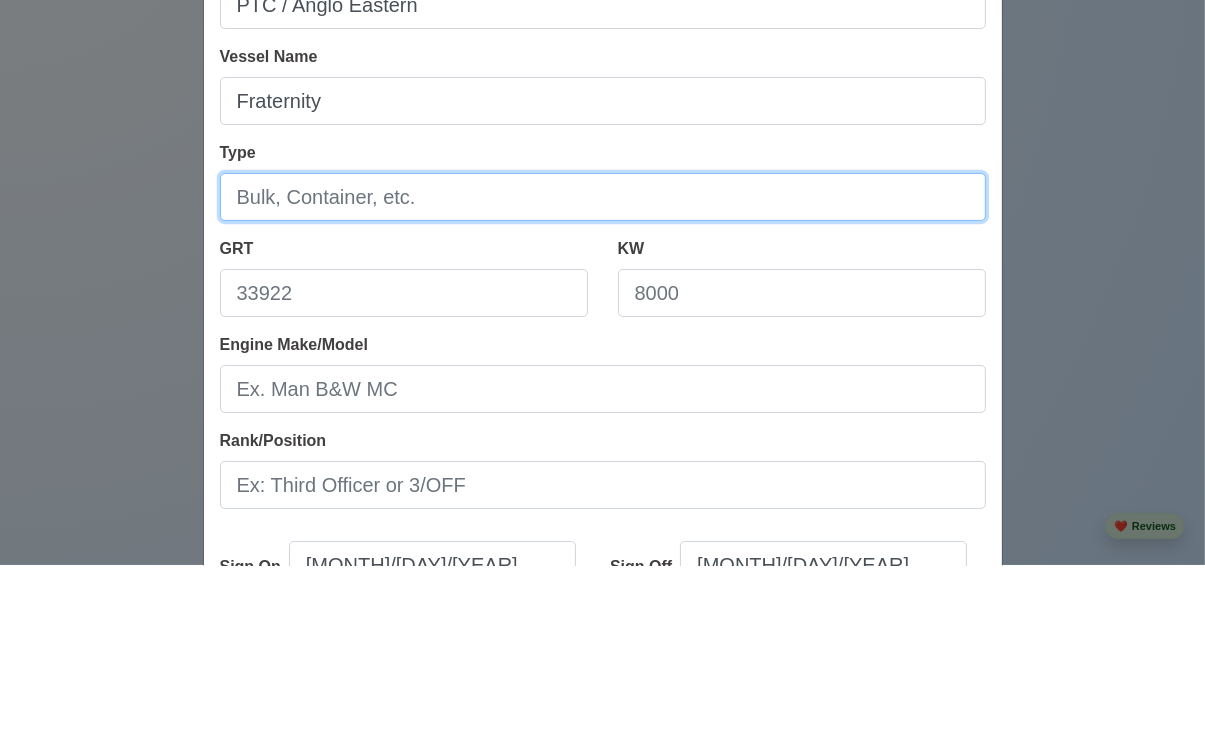 click on "Type" at bounding box center (603, 361) 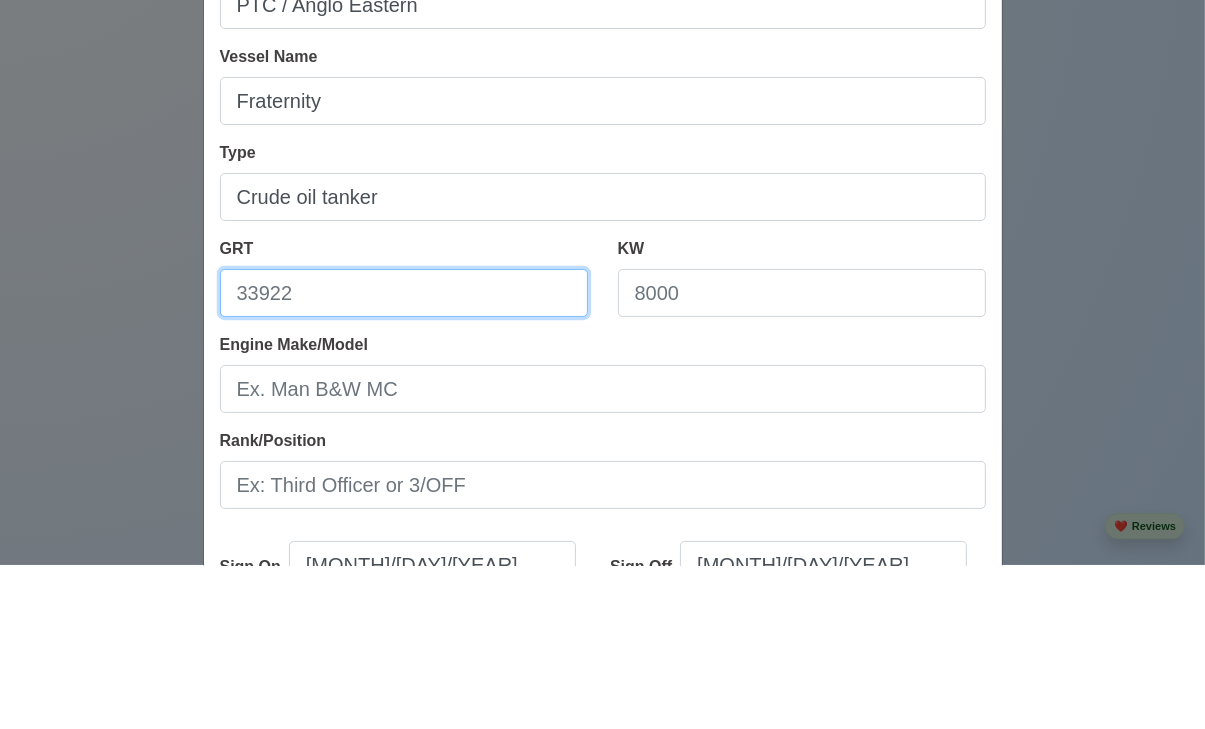 click on "GRT" at bounding box center [404, 457] 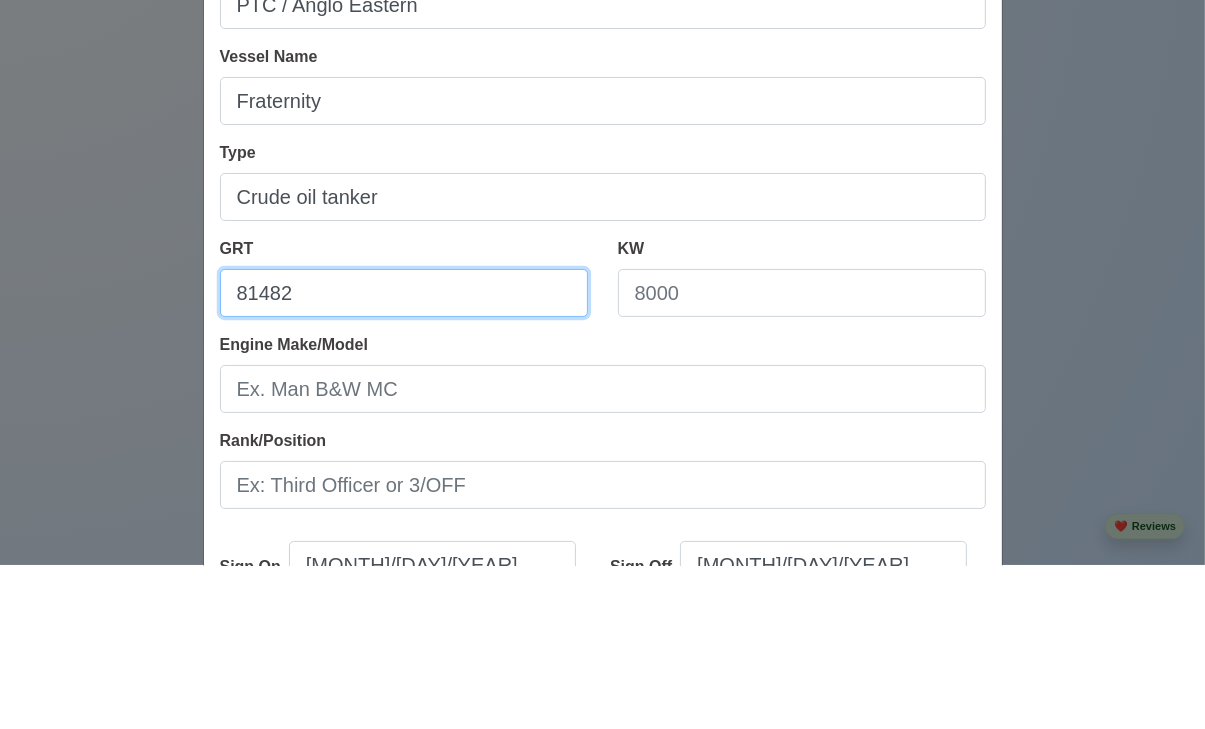 type on "81482" 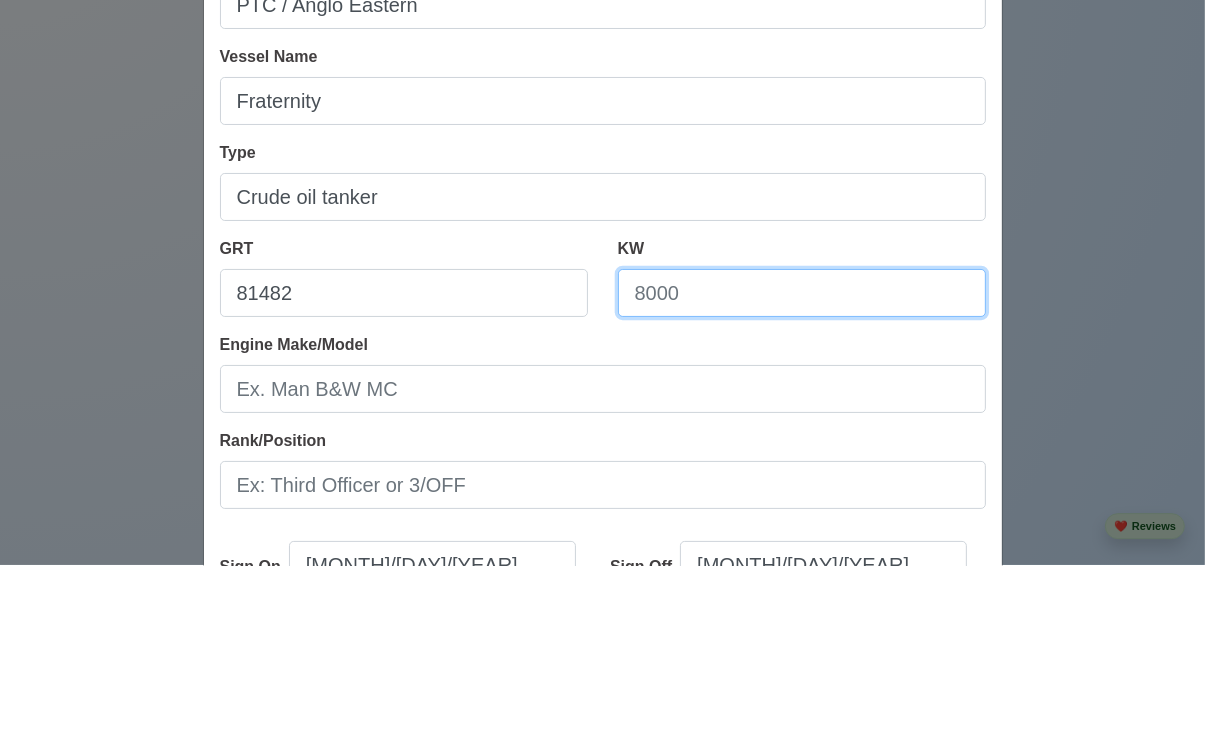 click on "KW" at bounding box center [802, 457] 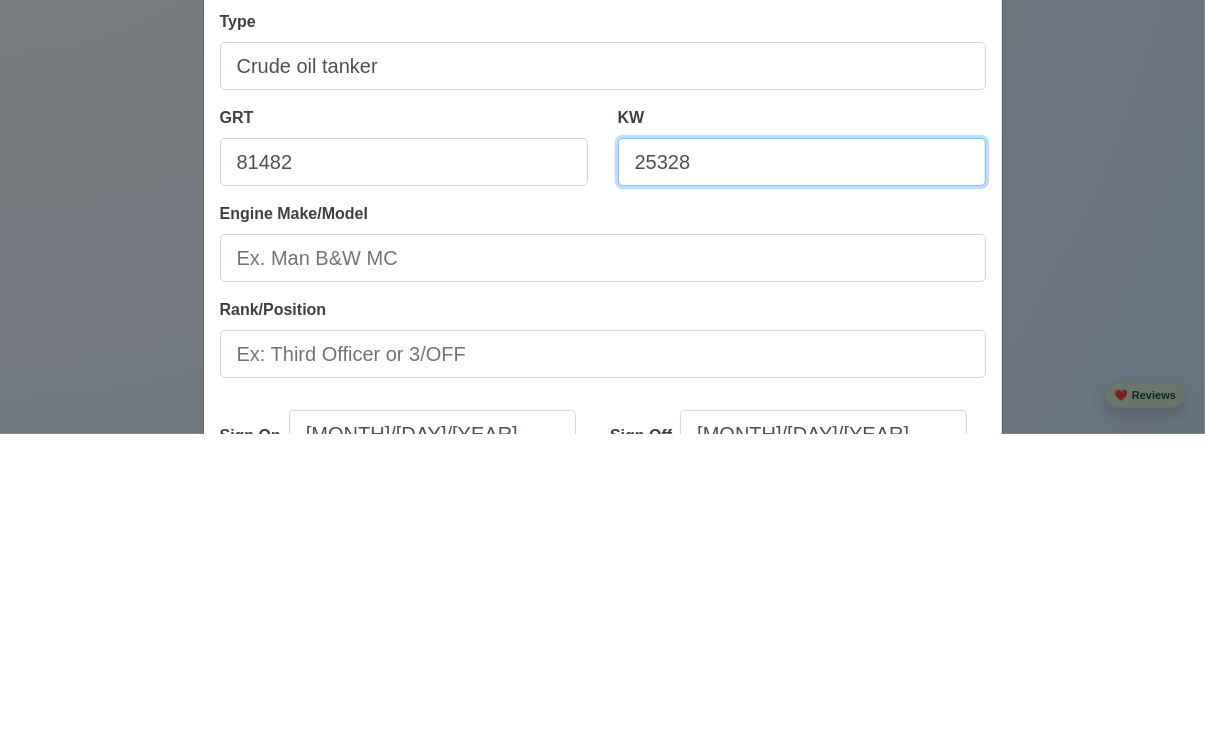 scroll, scrollTop: 2415, scrollLeft: 0, axis: vertical 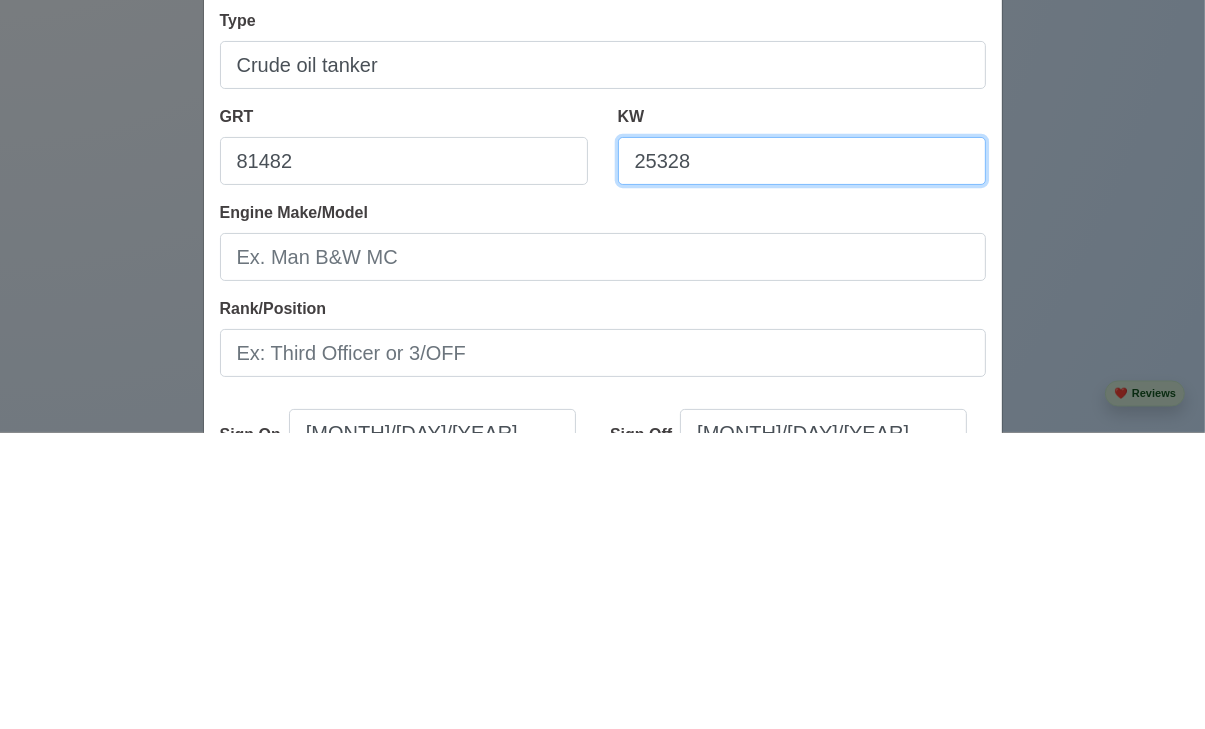type on "25328" 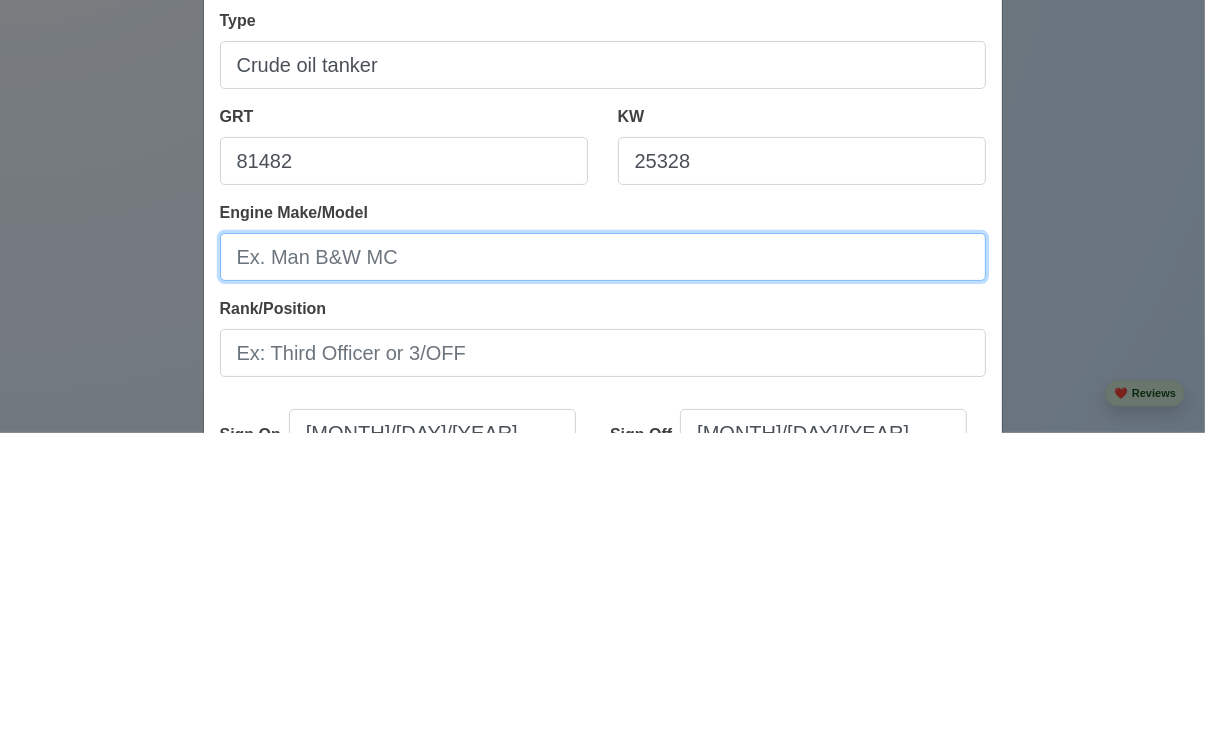 click on "Engine Make/Model" at bounding box center (603, 553) 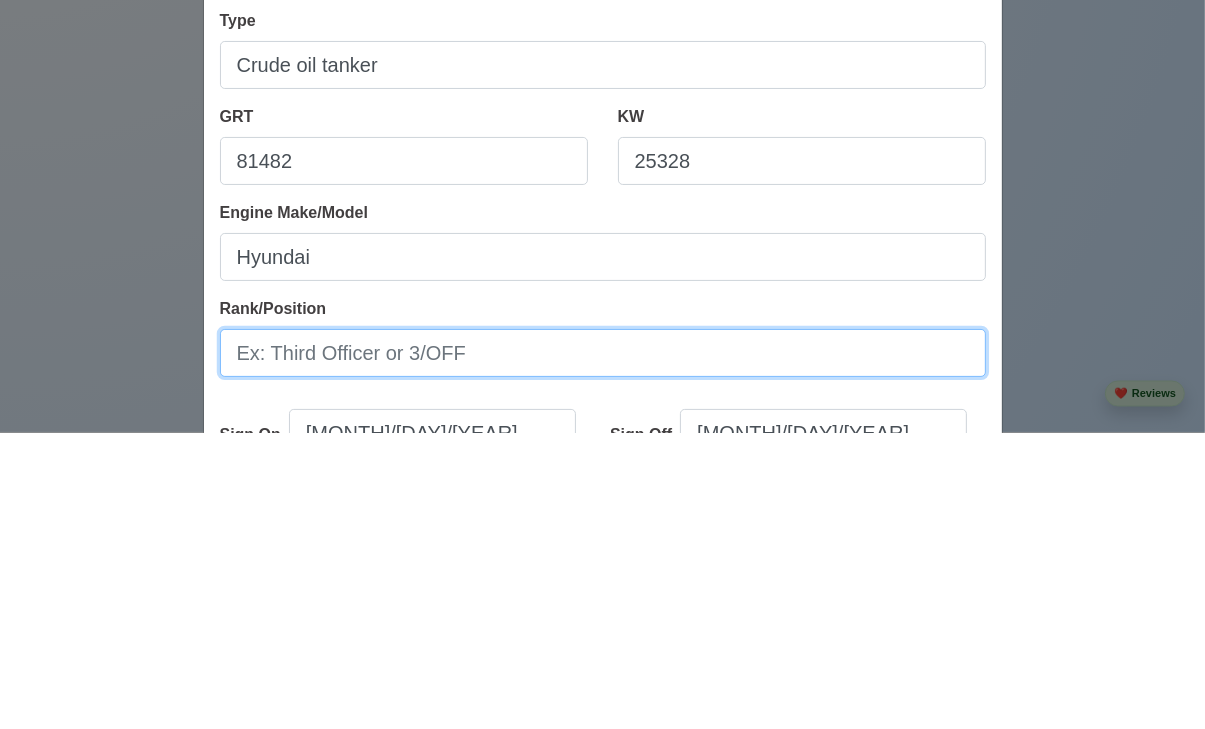 click on "Rank/Position" at bounding box center [603, 649] 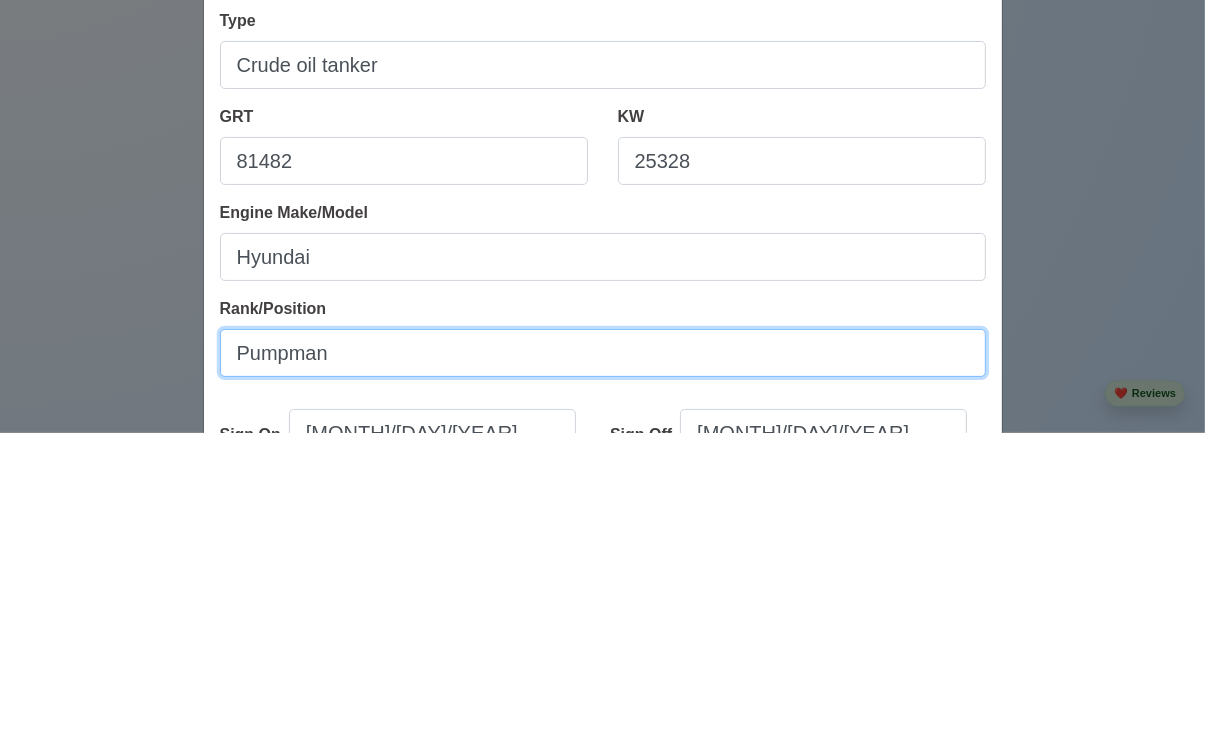 scroll, scrollTop: 2415, scrollLeft: 0, axis: vertical 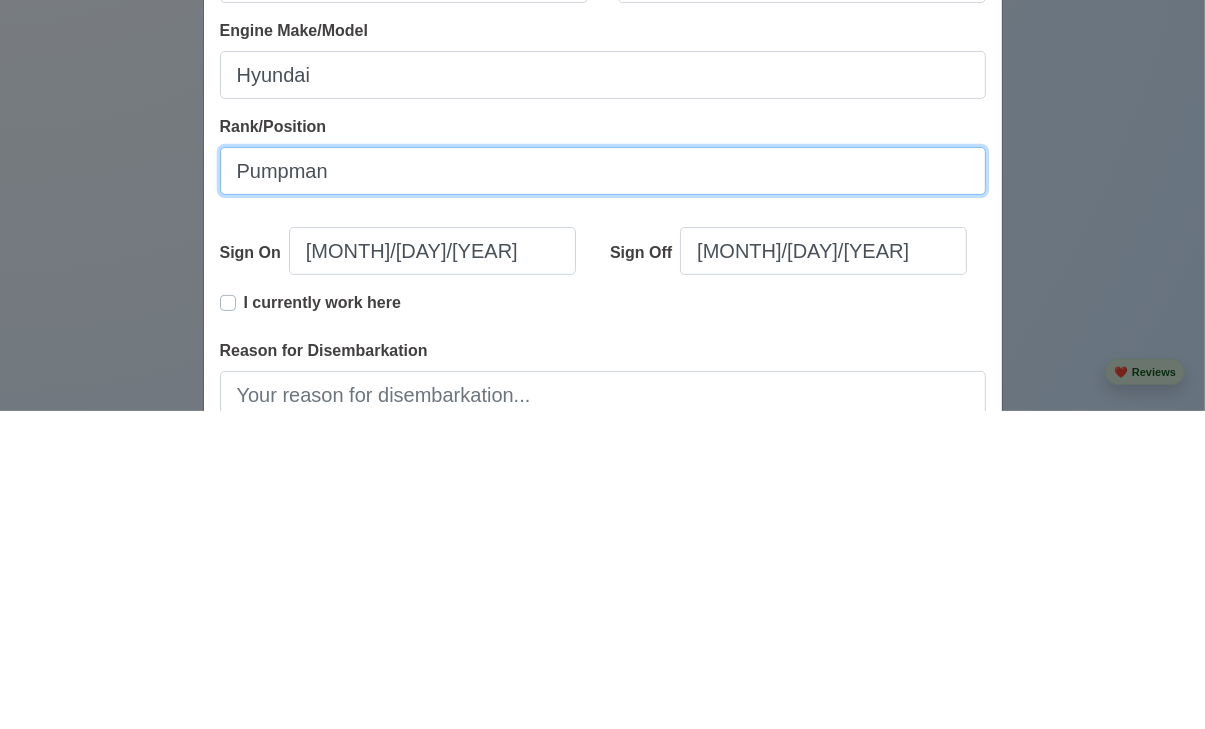 type on "Pumpman" 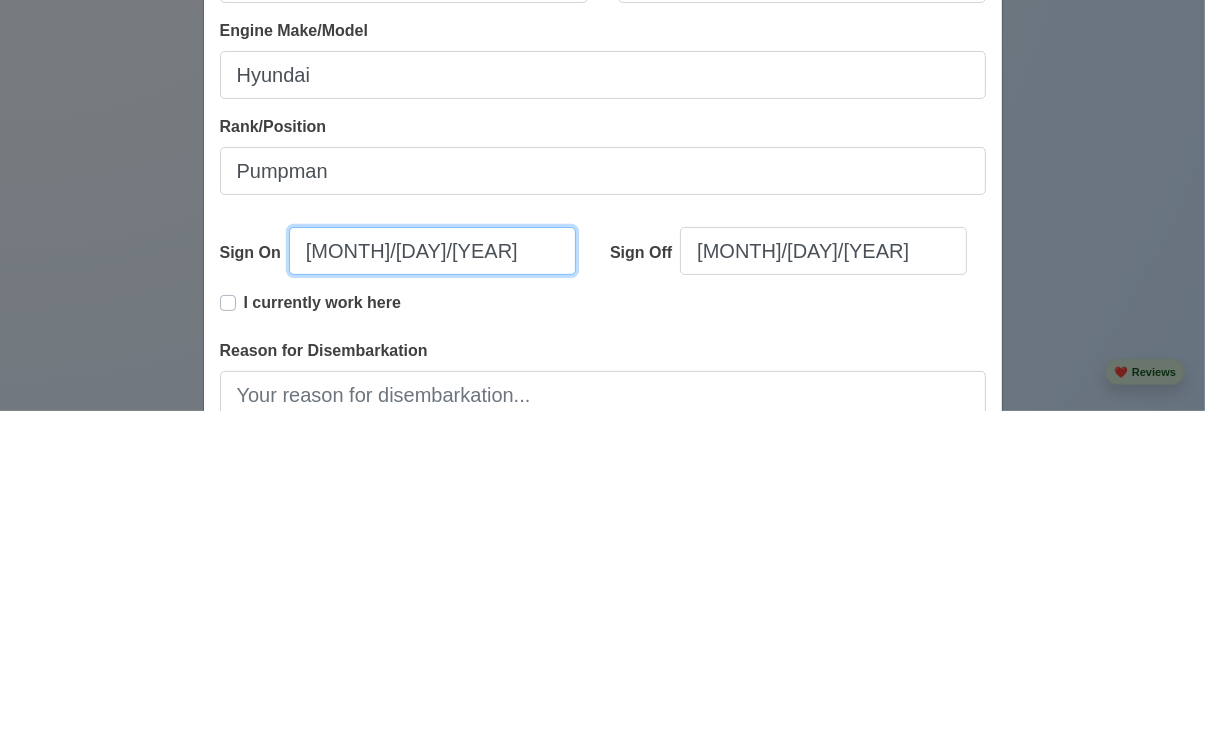 click on "[MONTH]/[DAY]/[YEAR]" at bounding box center (432, 569) 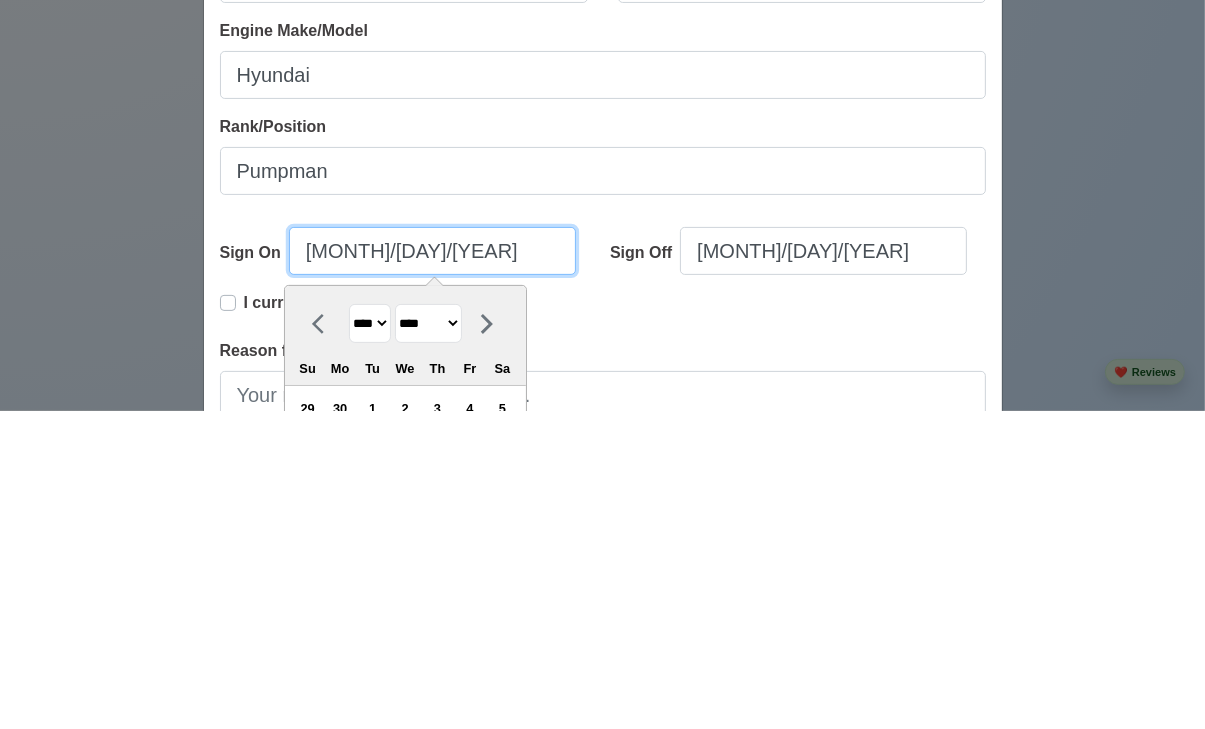 type on "[MONTH]/[DAY]/[YEAR]" 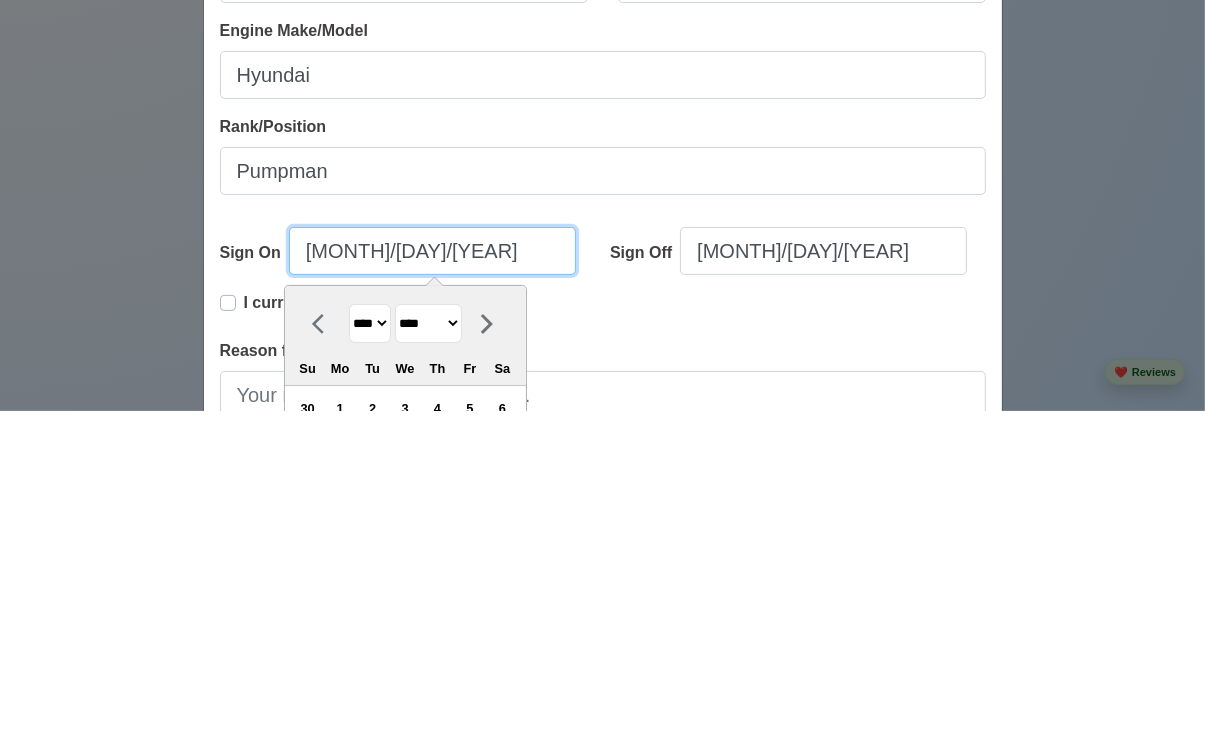 type on "[MONTH]/[DAY]/" 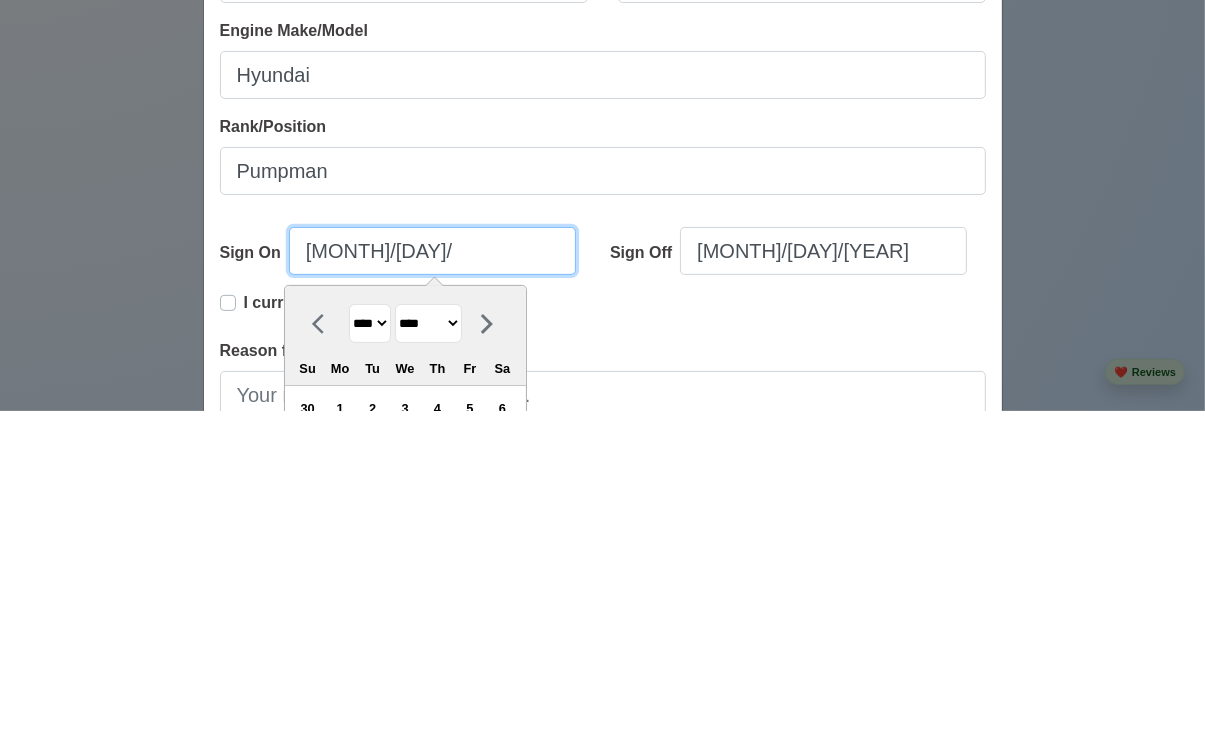 select on "****" 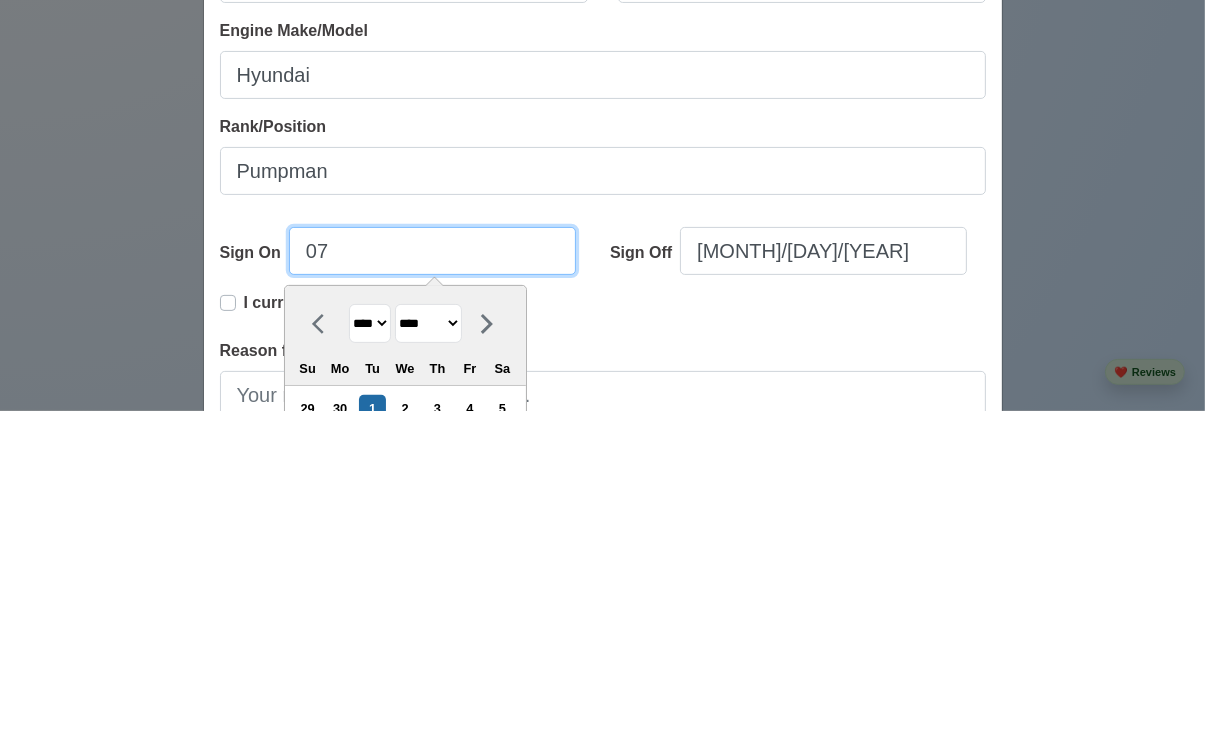 type on "0" 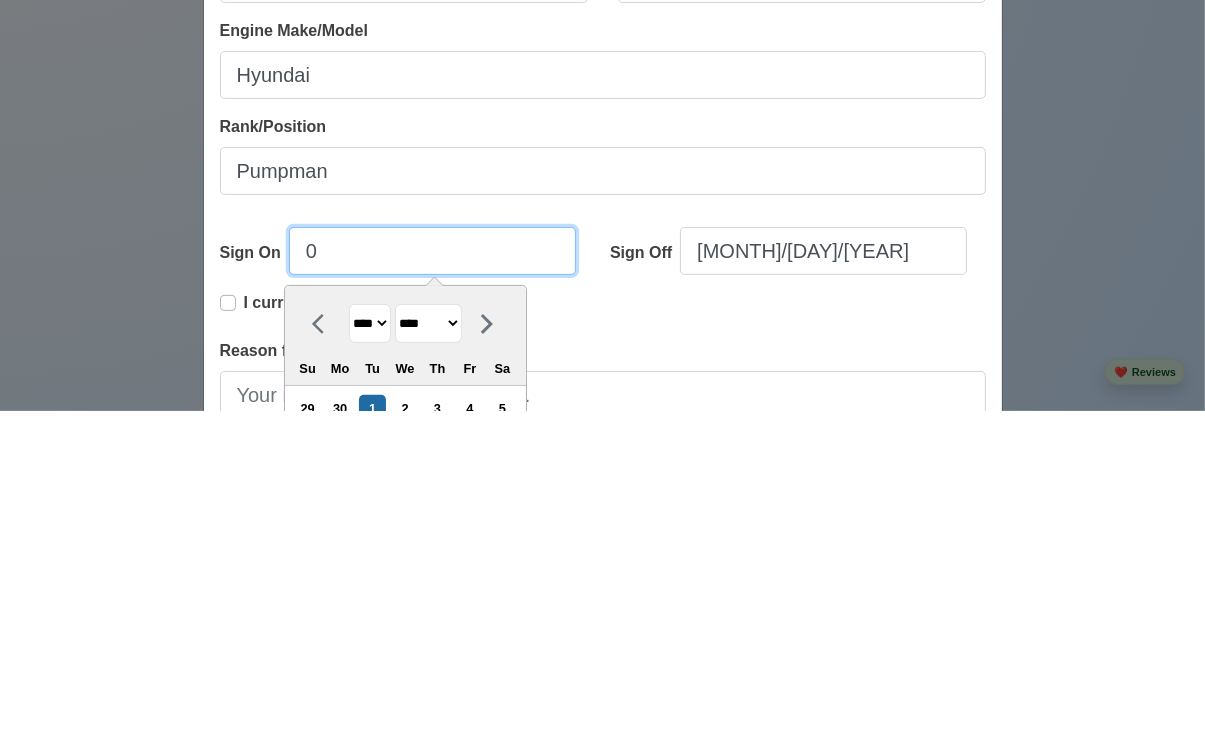 select on "****" 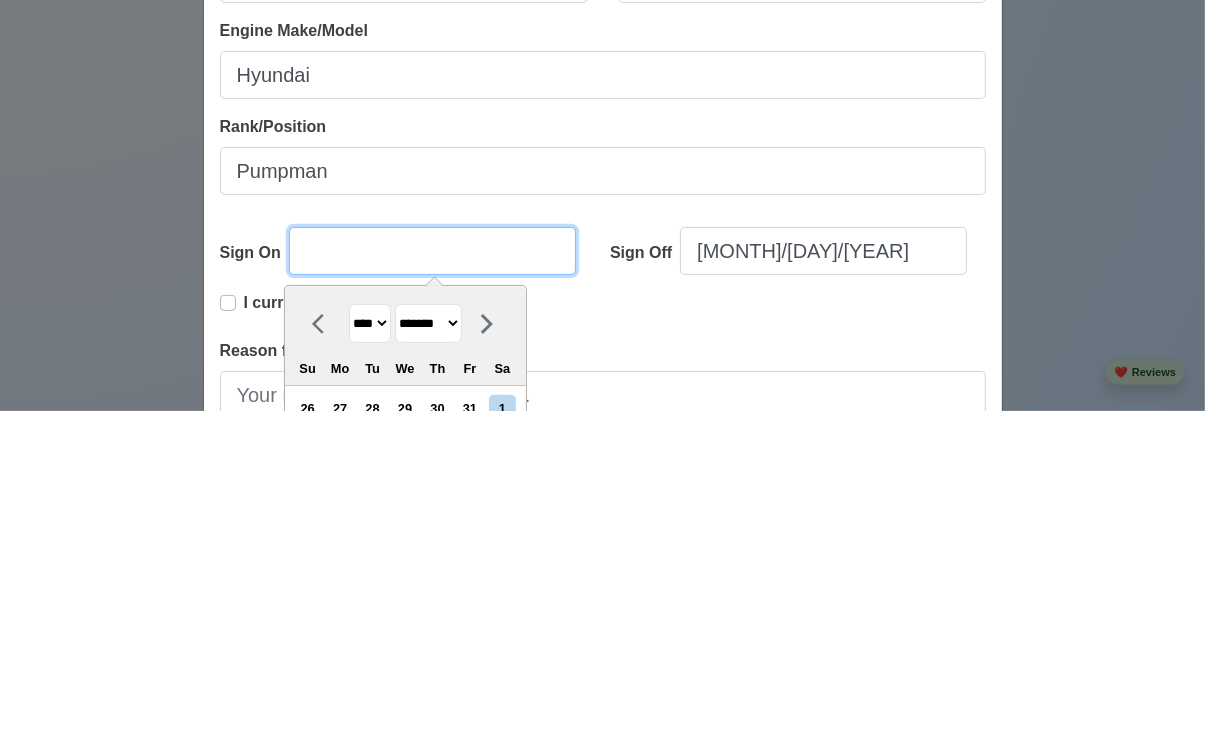 type on "1" 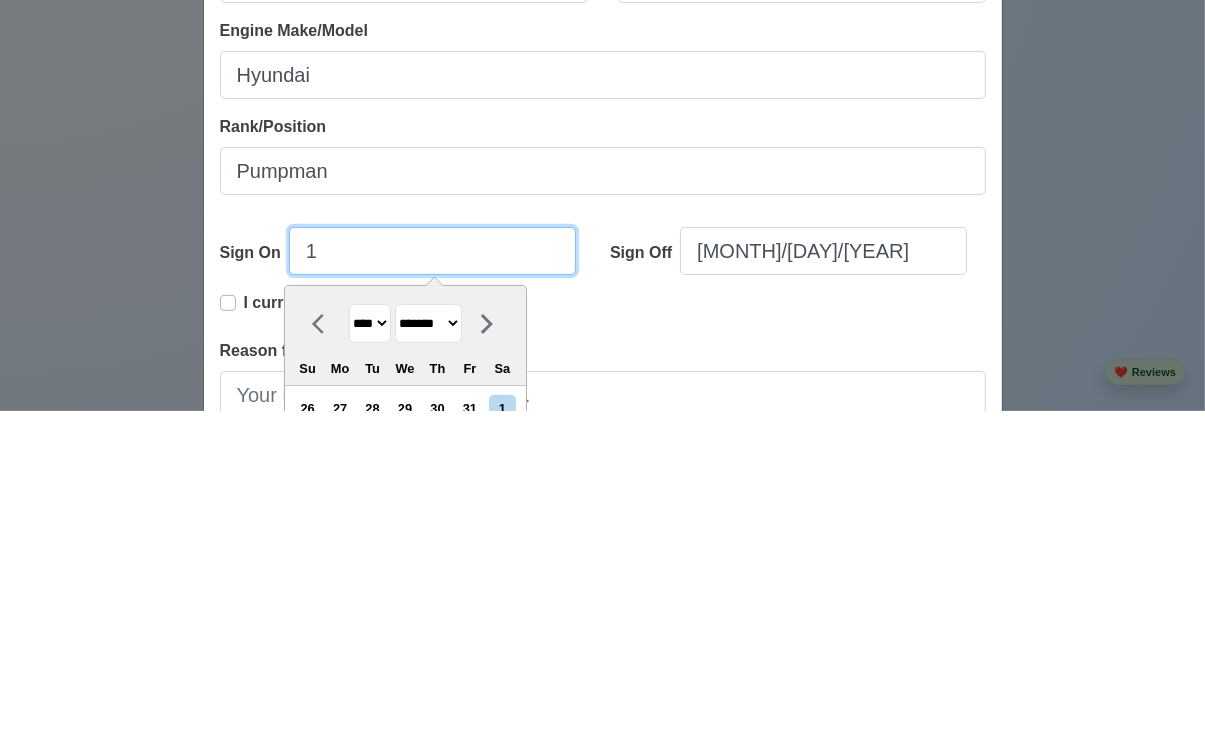 select on "****" 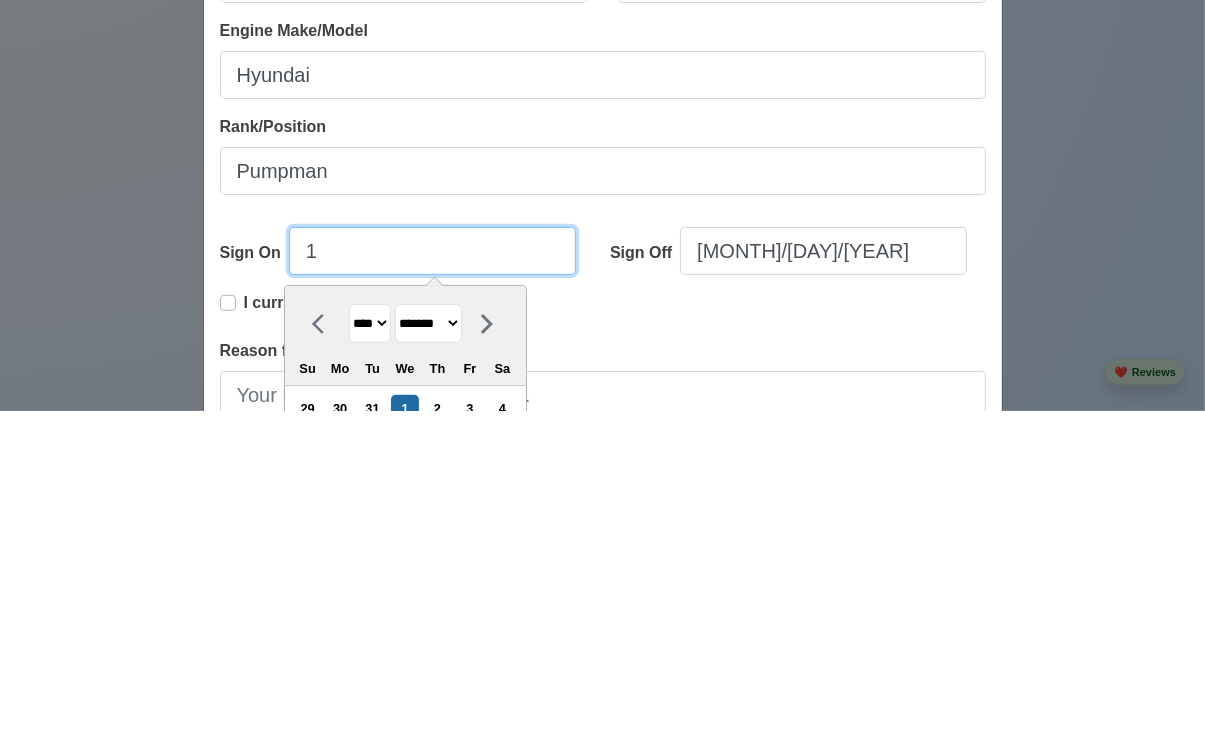type on "11" 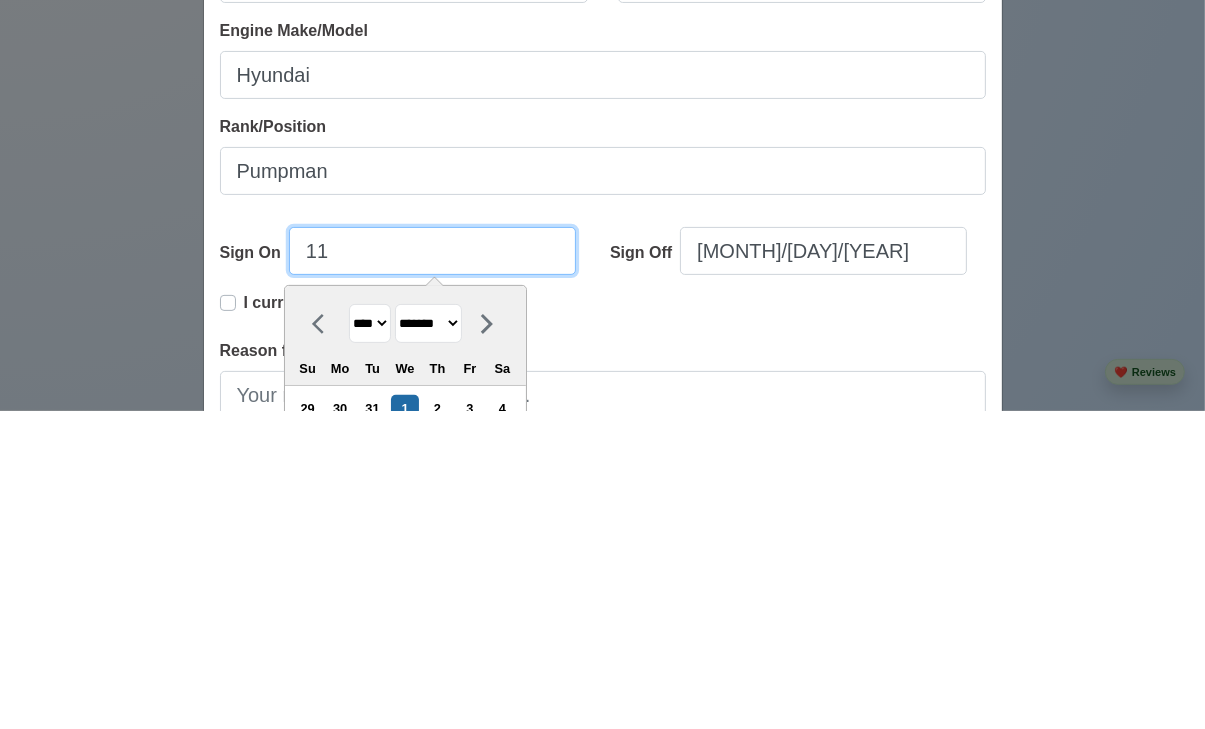 select on "********" 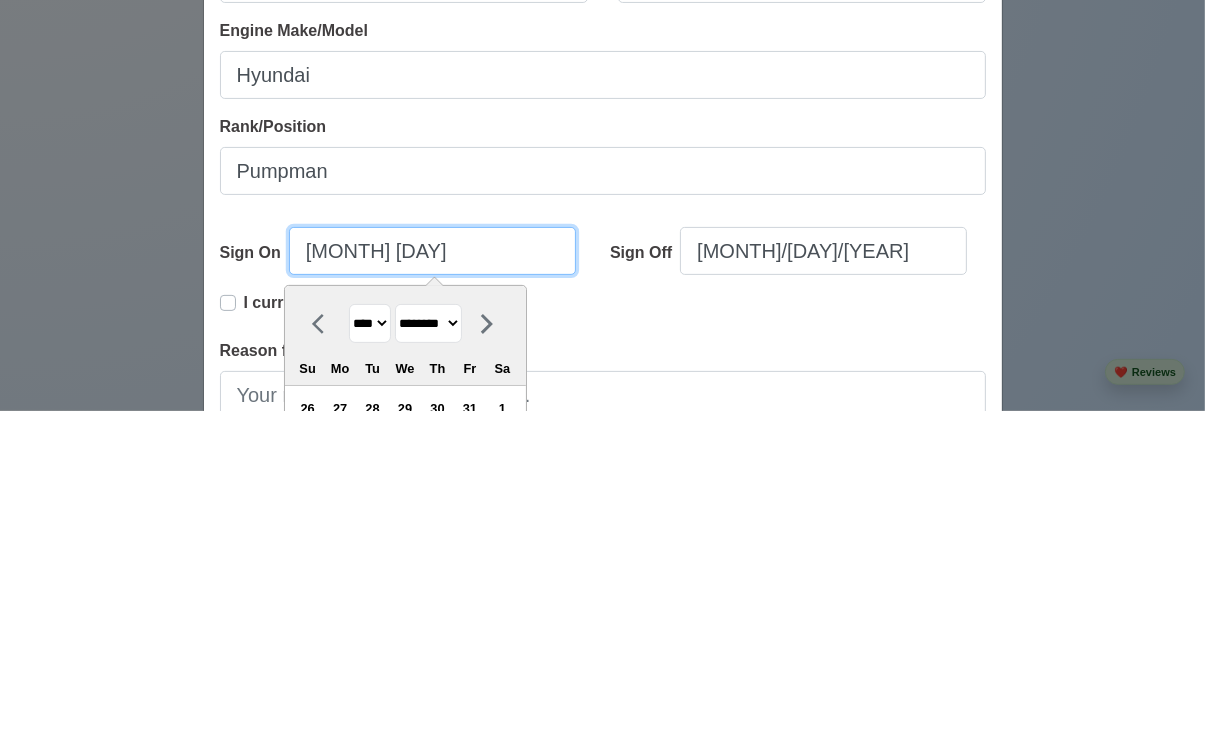 type on "[MONTH]/[DAY]/2" 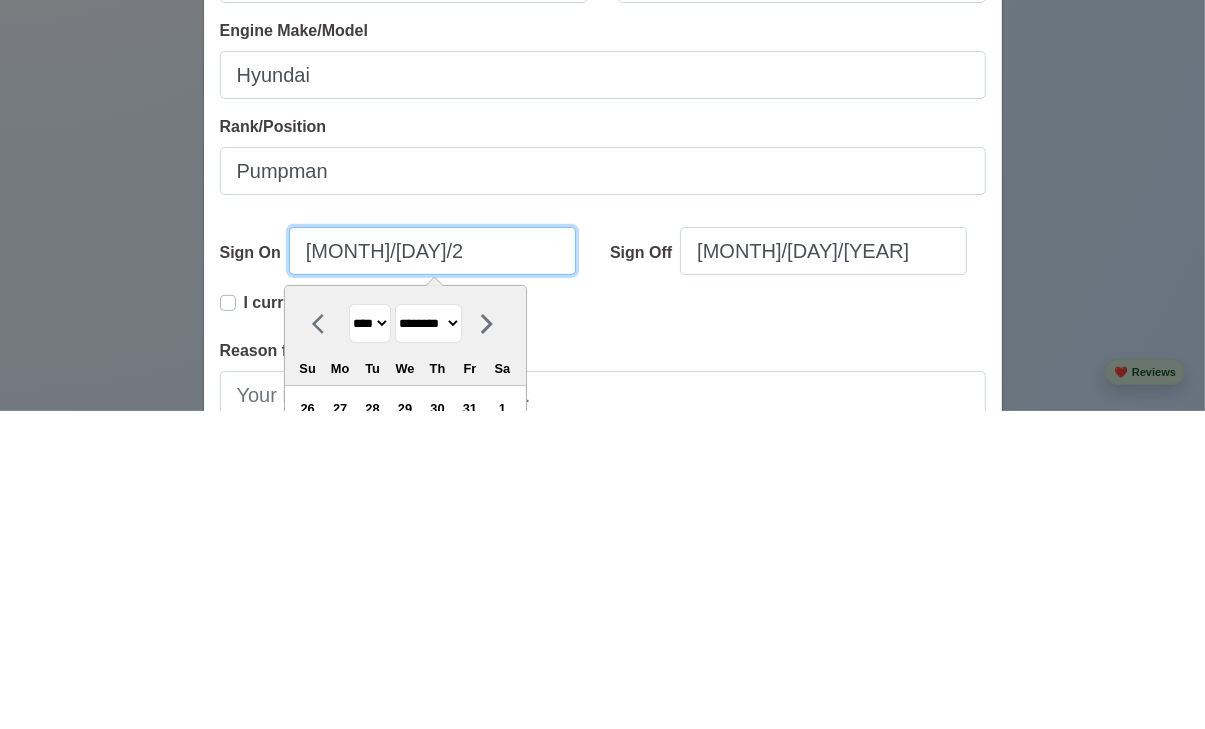 select on "****" 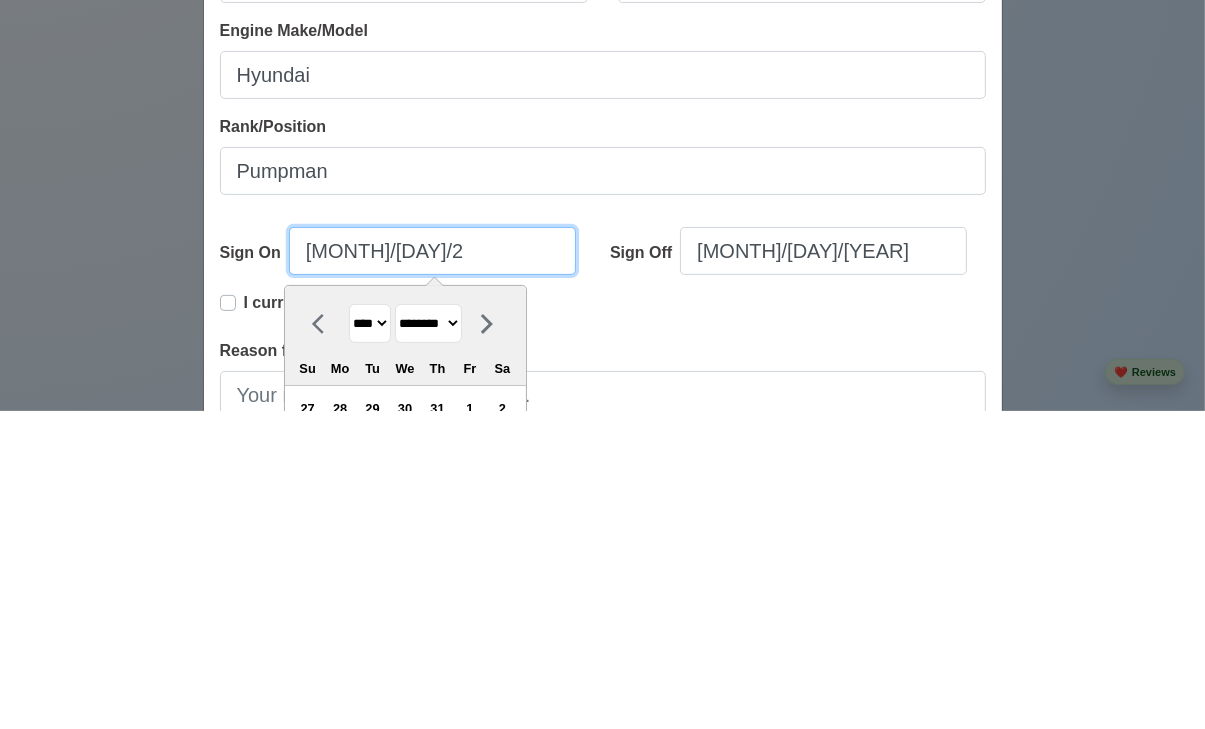 type on "[MONTH]/[DAY]/[YEAR]" 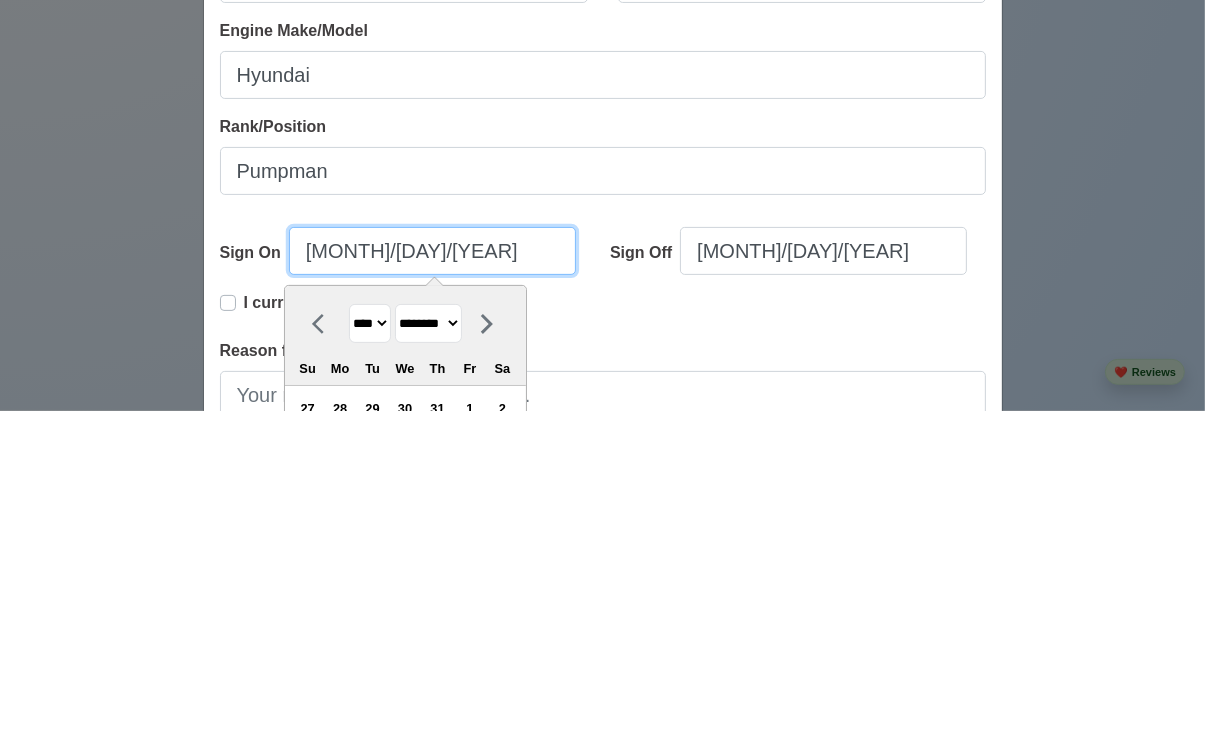 select on "****" 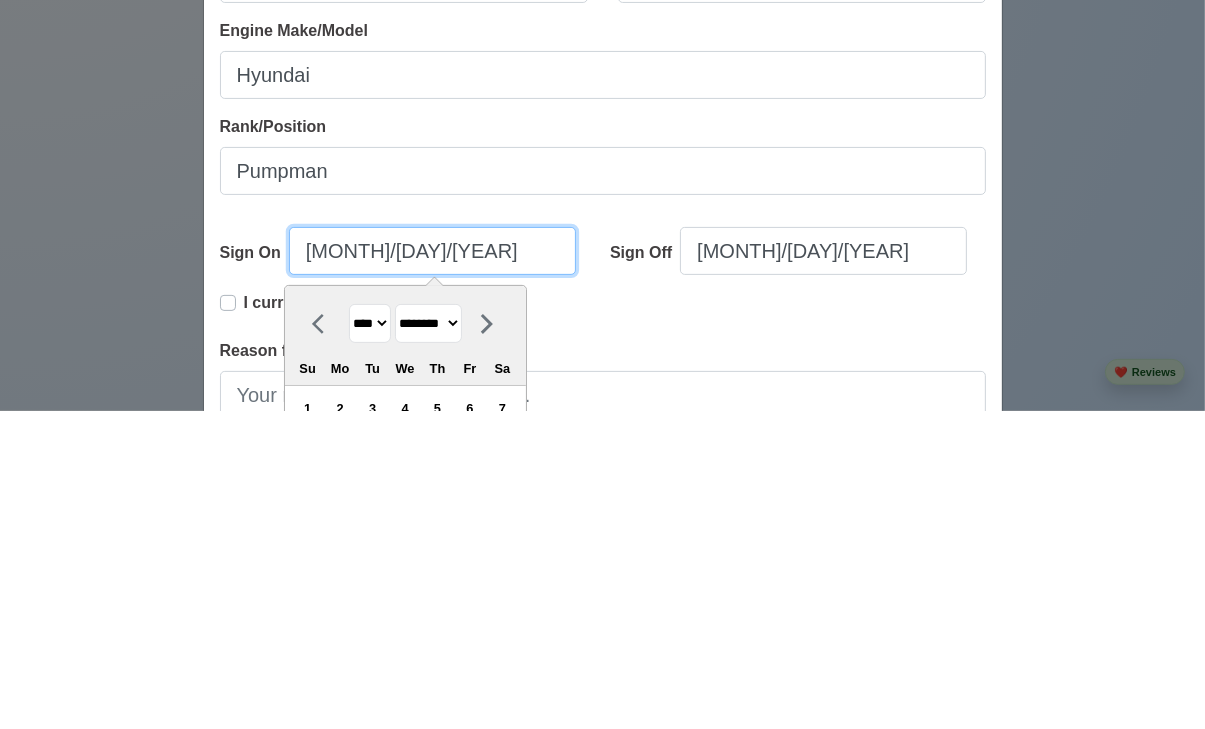 type on "[MONTH]/[DAY]/[YEAR]" 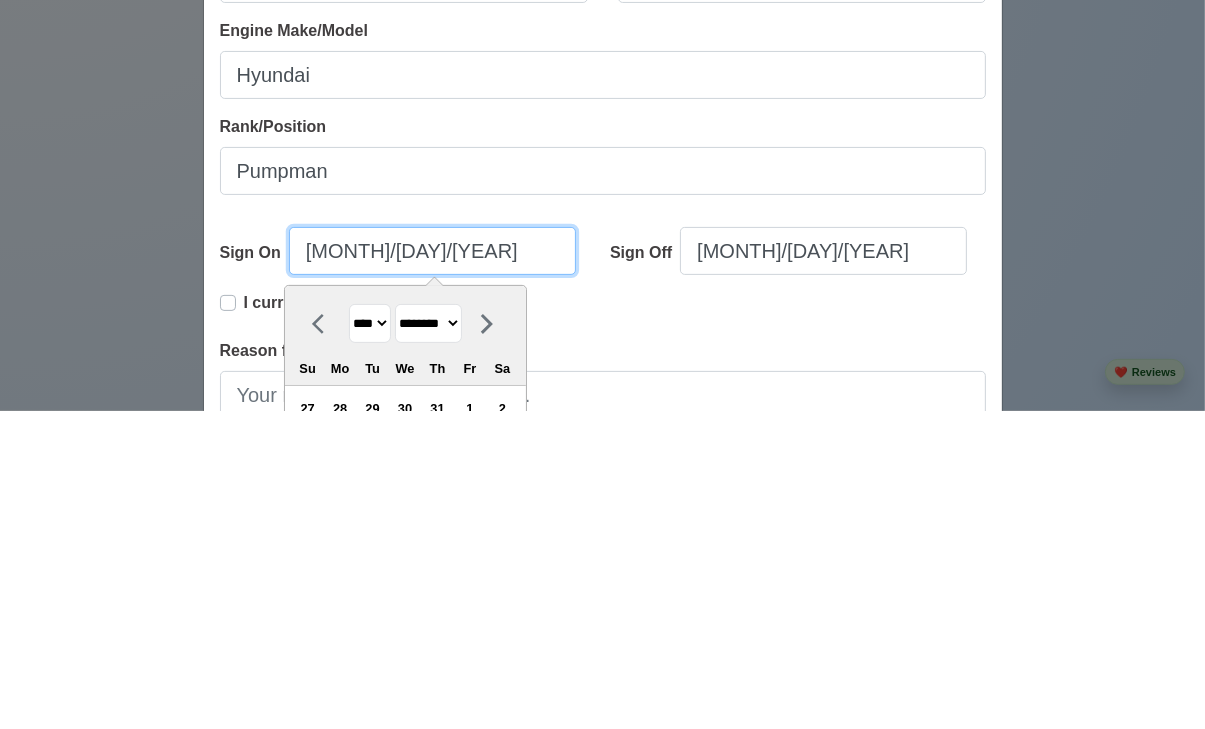 type on "[MONTH]/[DAY]/[YEAR]" 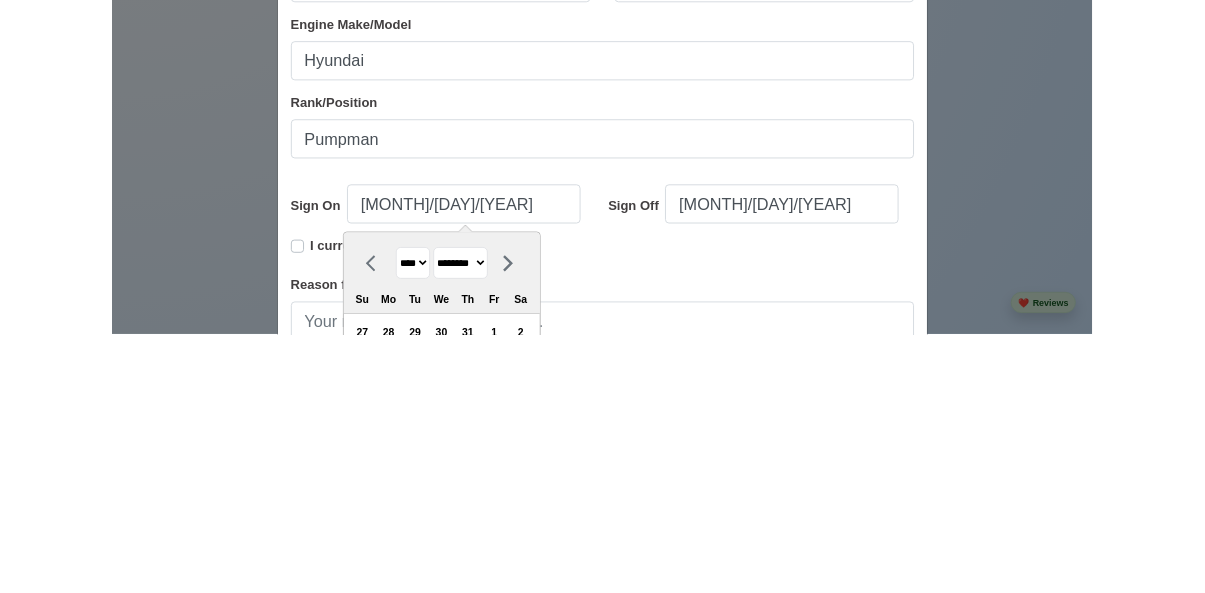 scroll, scrollTop: 2415, scrollLeft: 0, axis: vertical 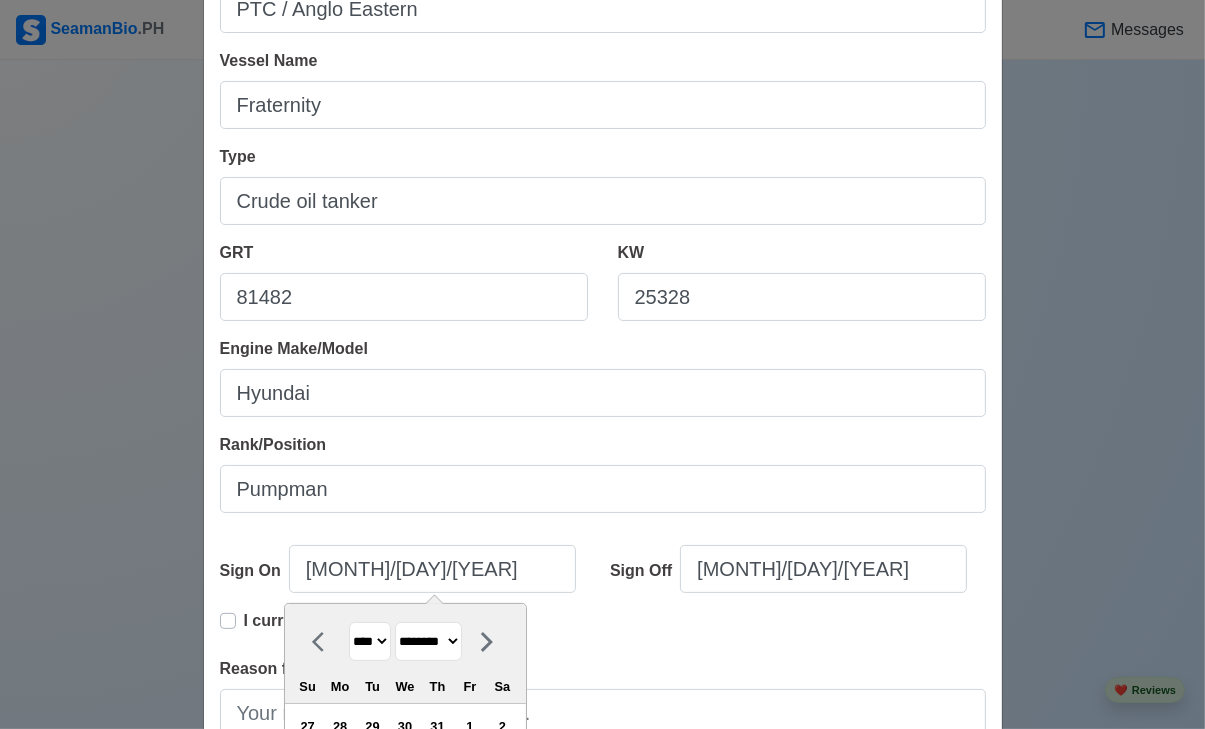 click on "KW 25328" at bounding box center [802, 281] 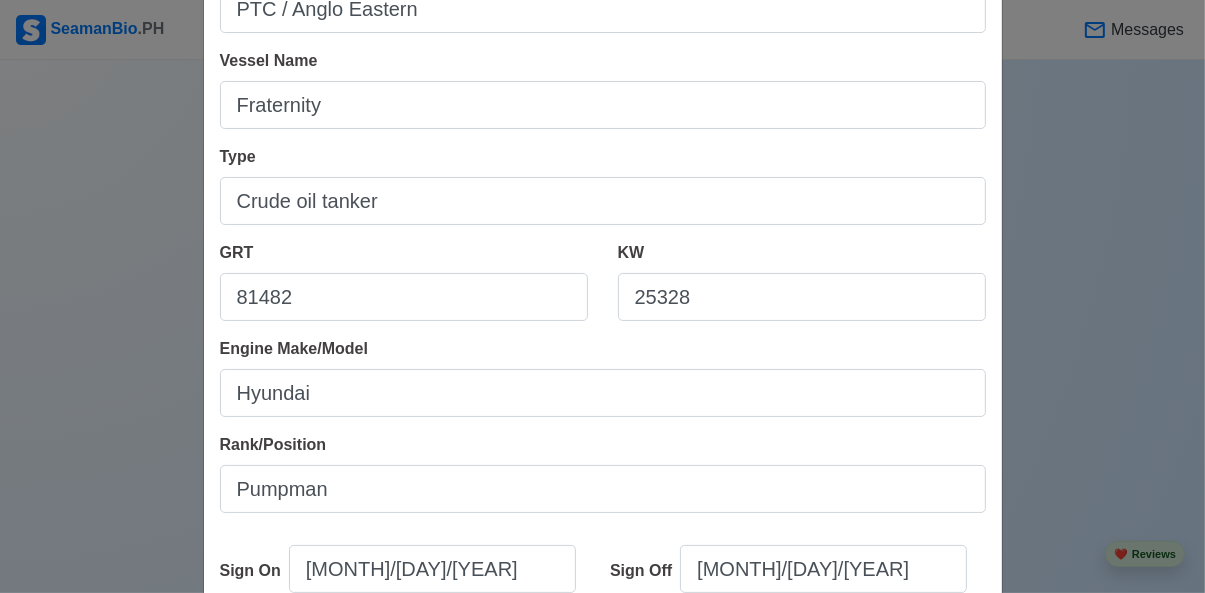 scroll, scrollTop: 171, scrollLeft: 0, axis: vertical 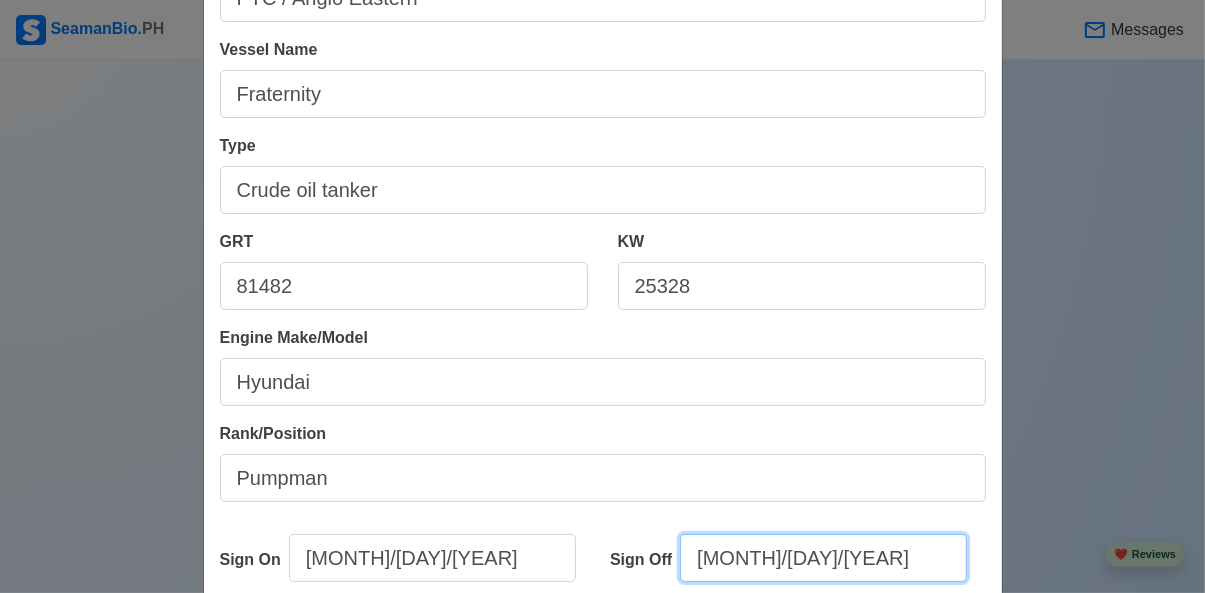 click on "[MONTH]/[DAY]/[YEAR]" at bounding box center [823, 558] 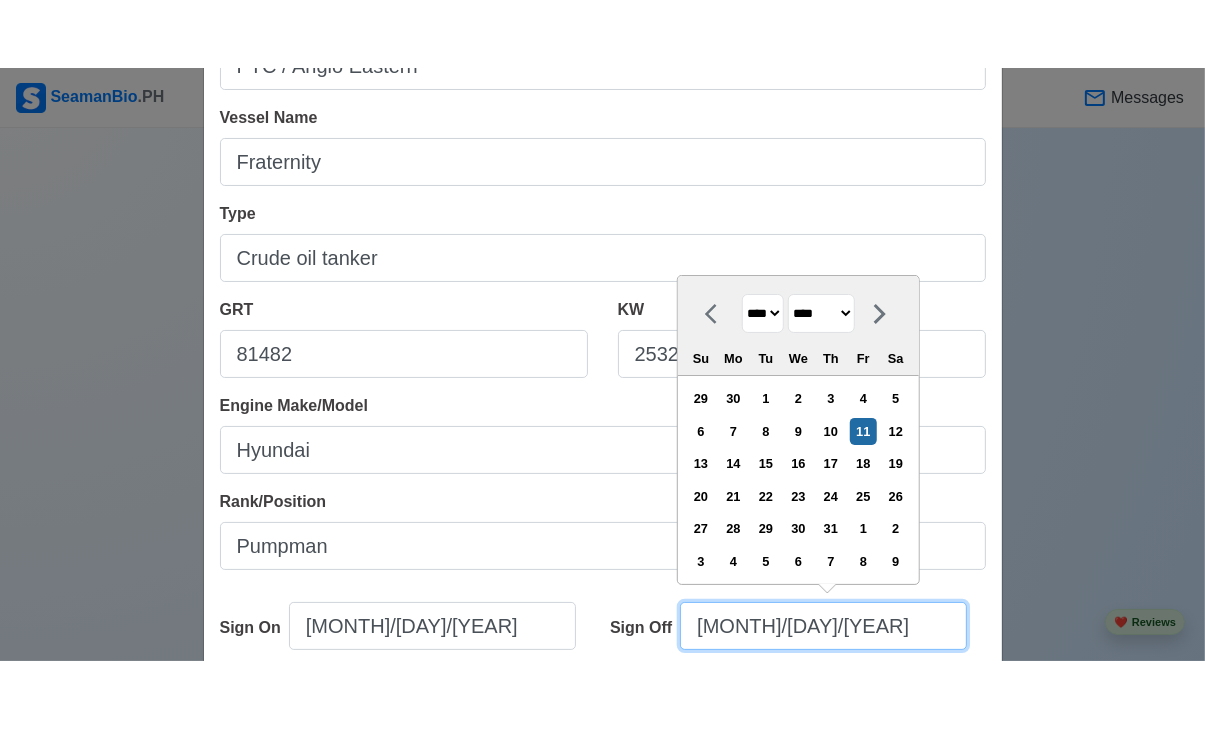 scroll, scrollTop: 2415, scrollLeft: 0, axis: vertical 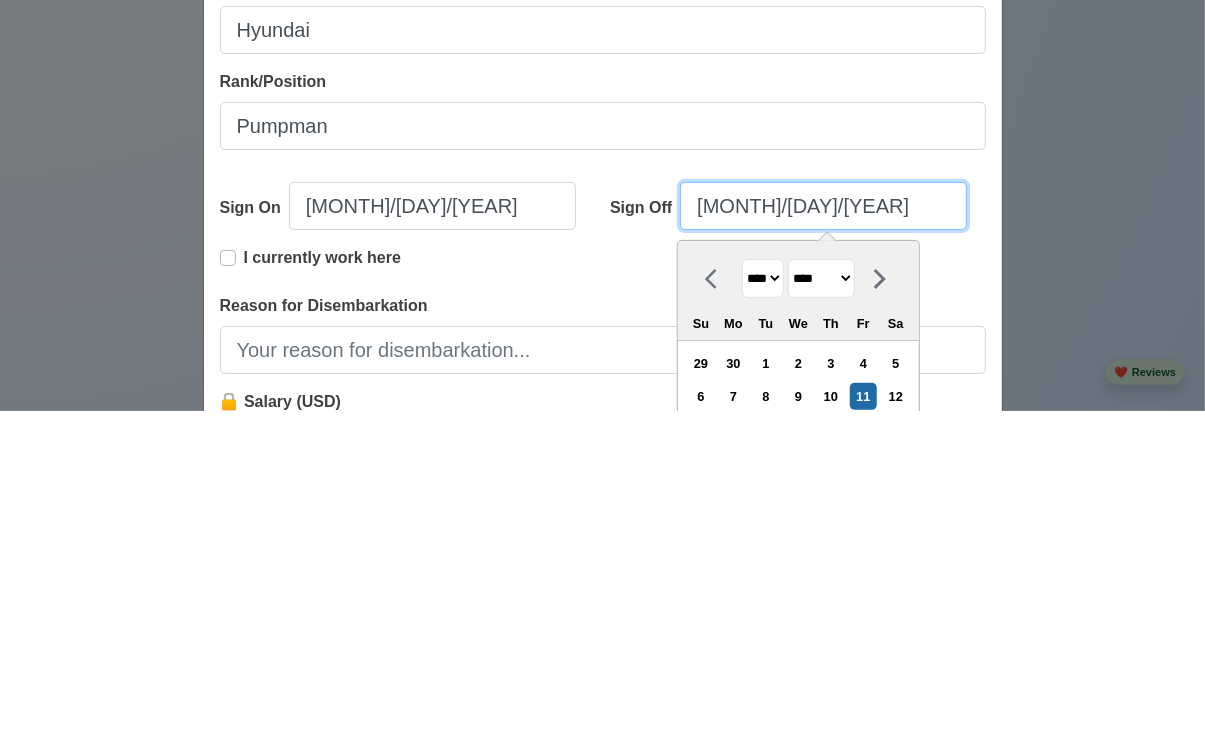 type on "[MONTH]/[DAY]/[YEAR]" 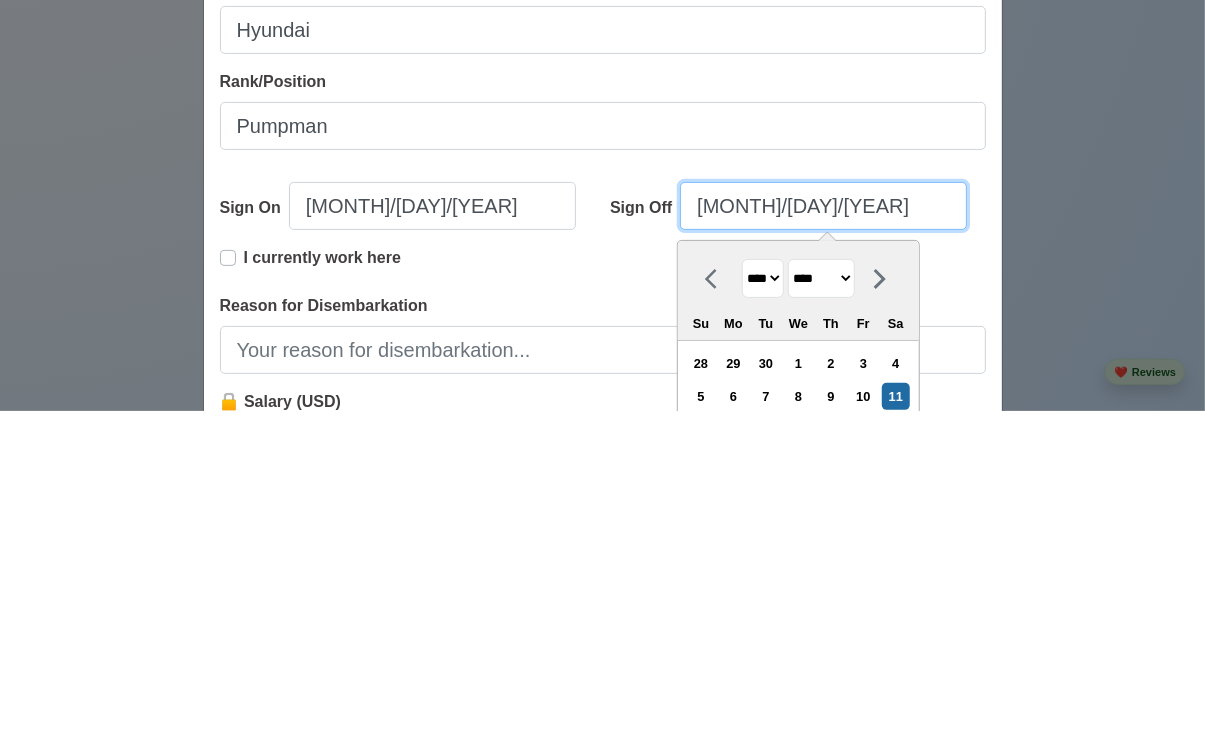 type on "[MONTH]/[DAY]/[YEAR]" 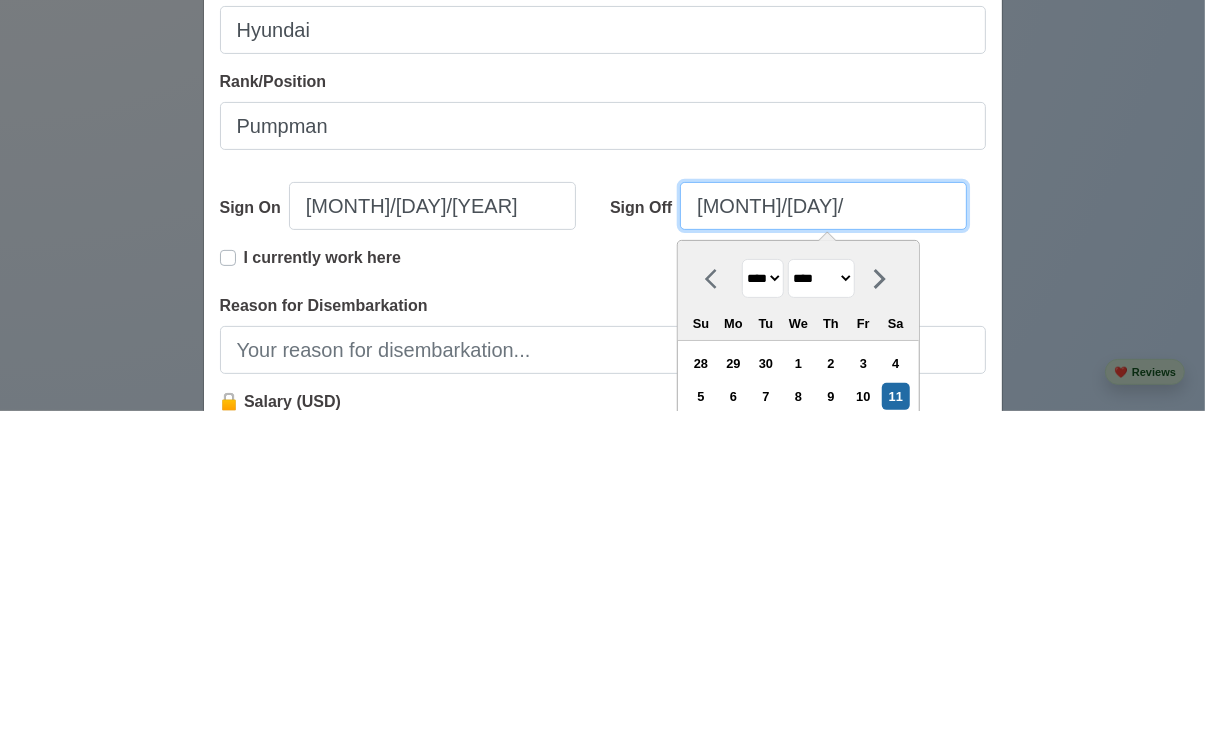 select on "****" 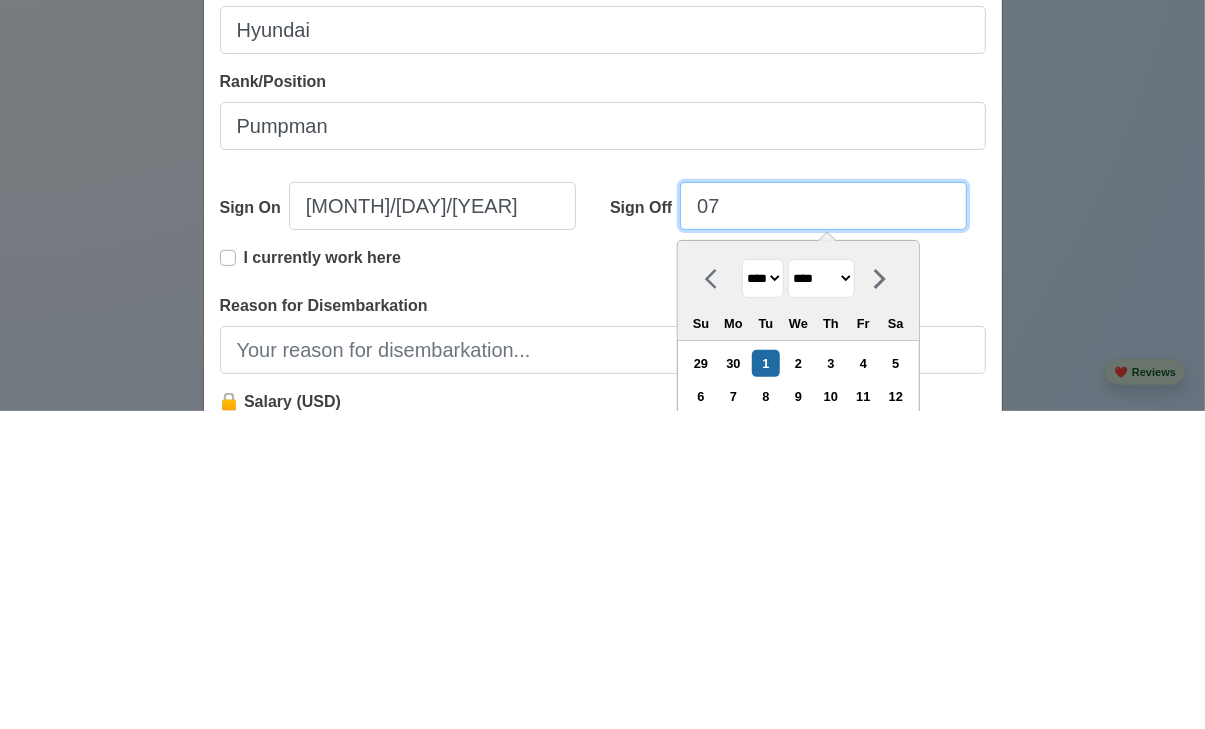 type on "0" 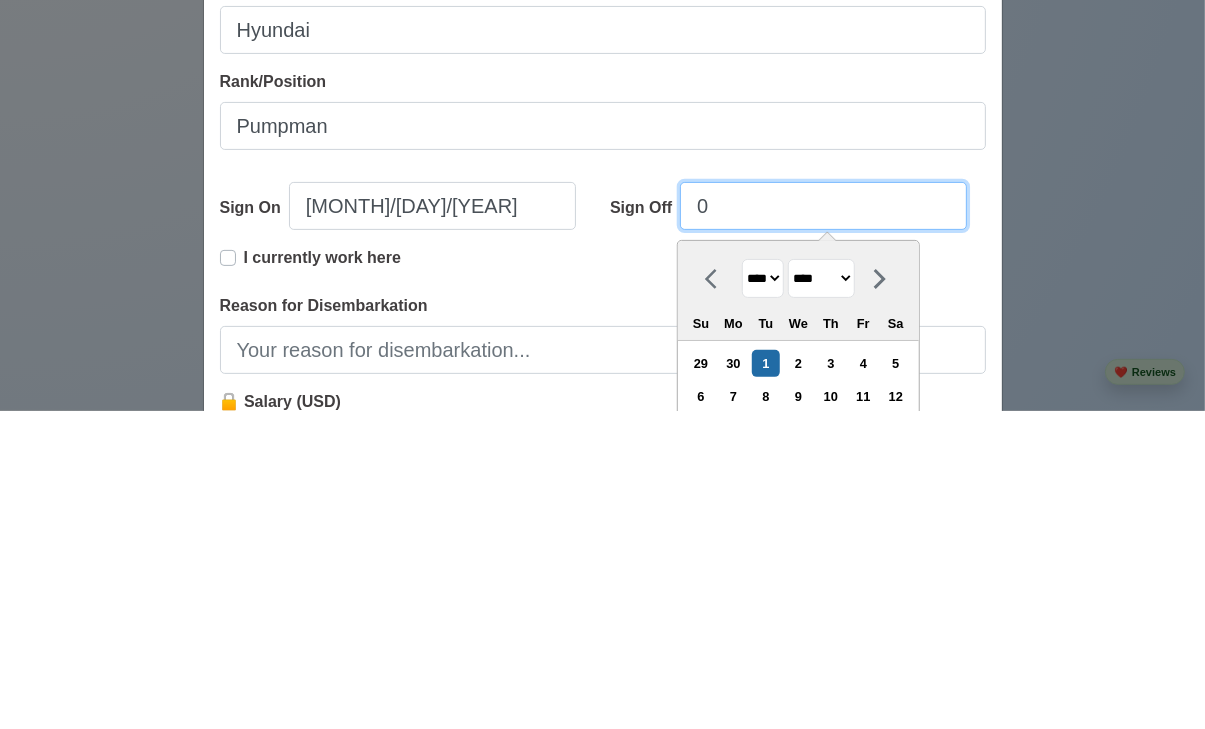 select on "****" 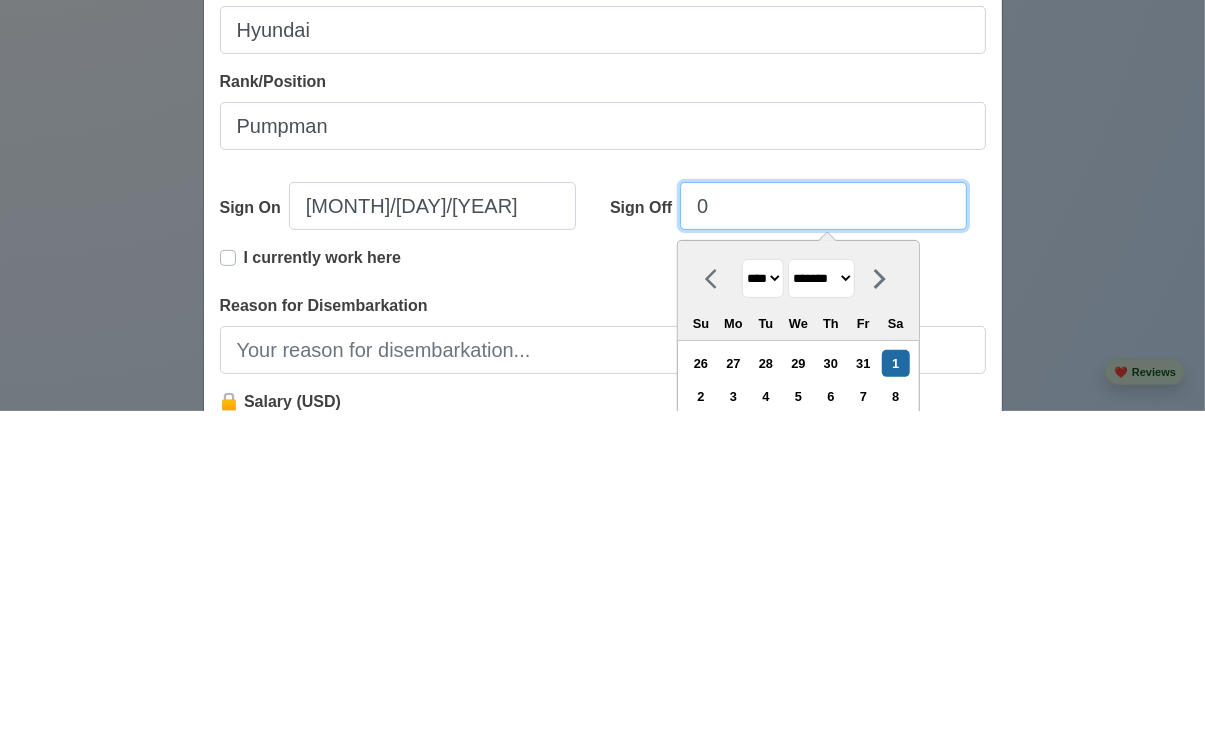type on "05" 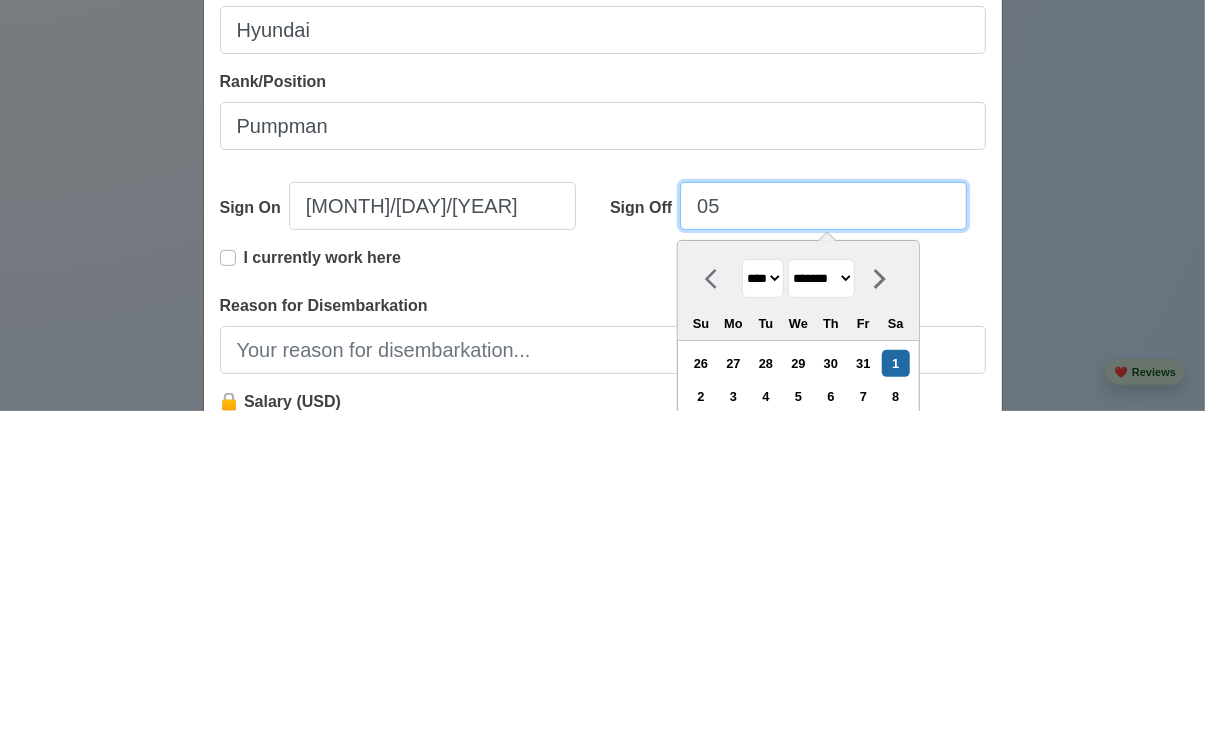 select on "****" 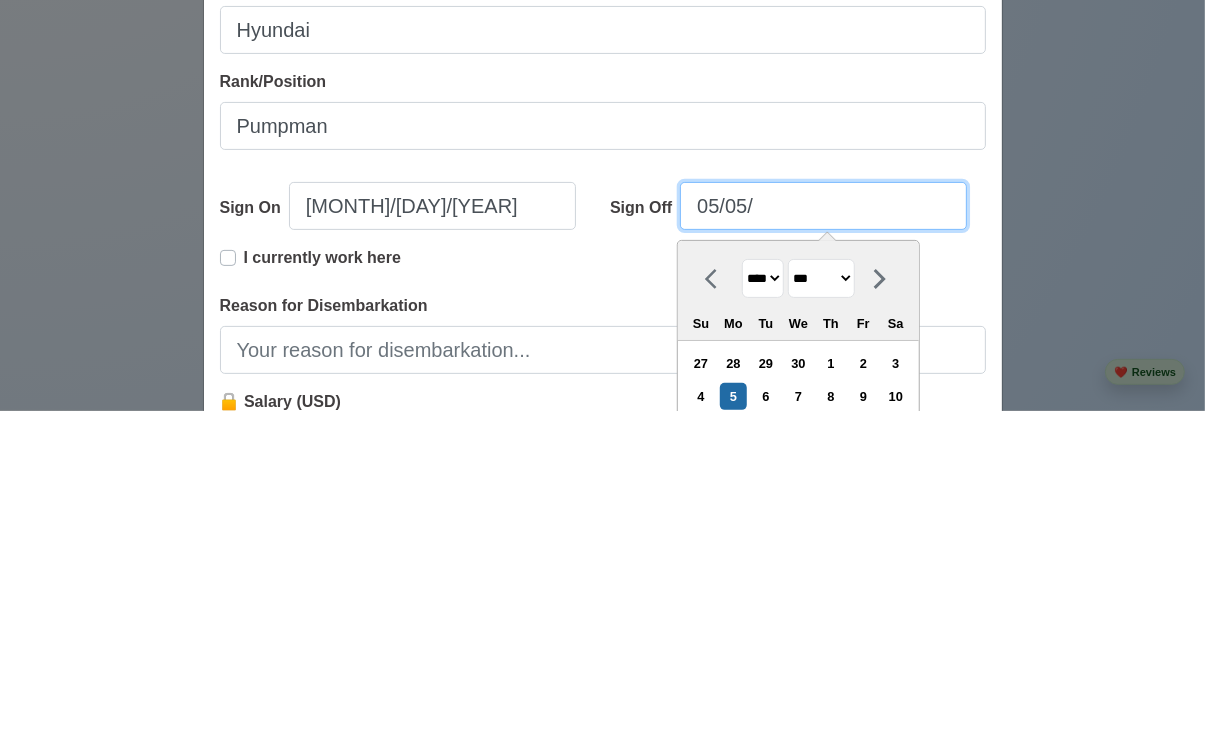 type on "05/05/2" 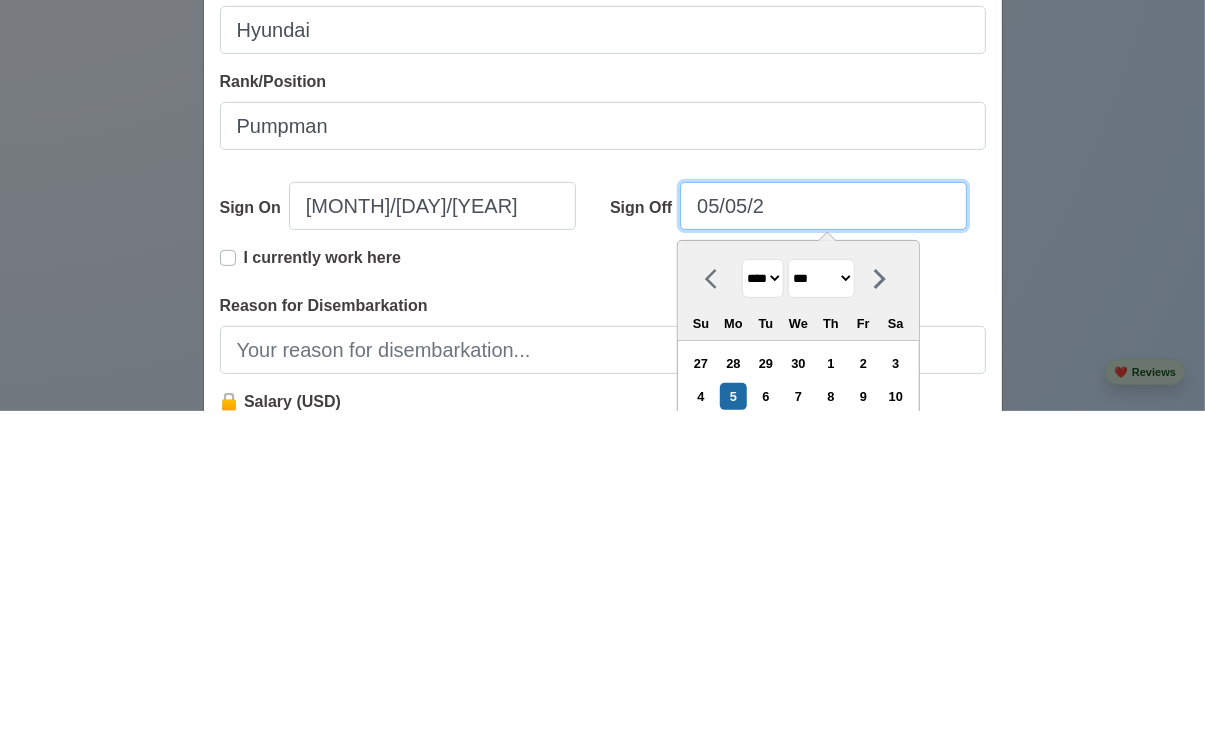 select on "****" 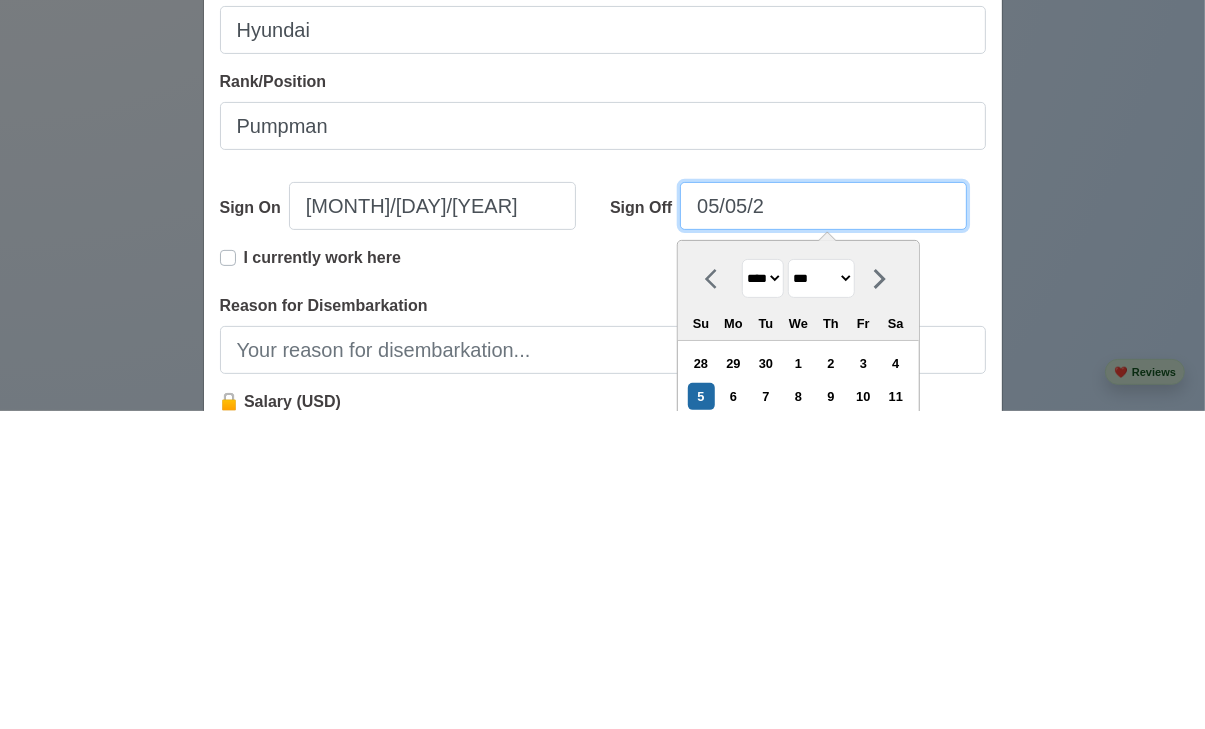 type on "[MONTH]/[DAY]/[YEAR]" 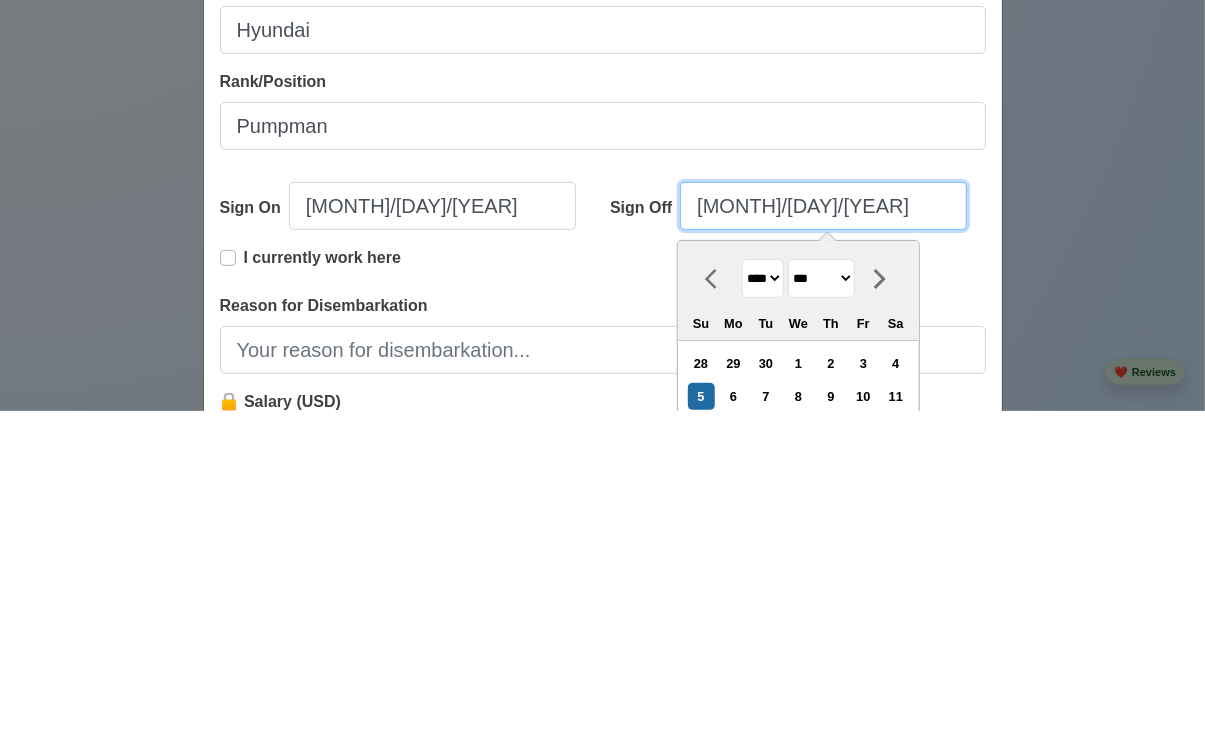 select on "****" 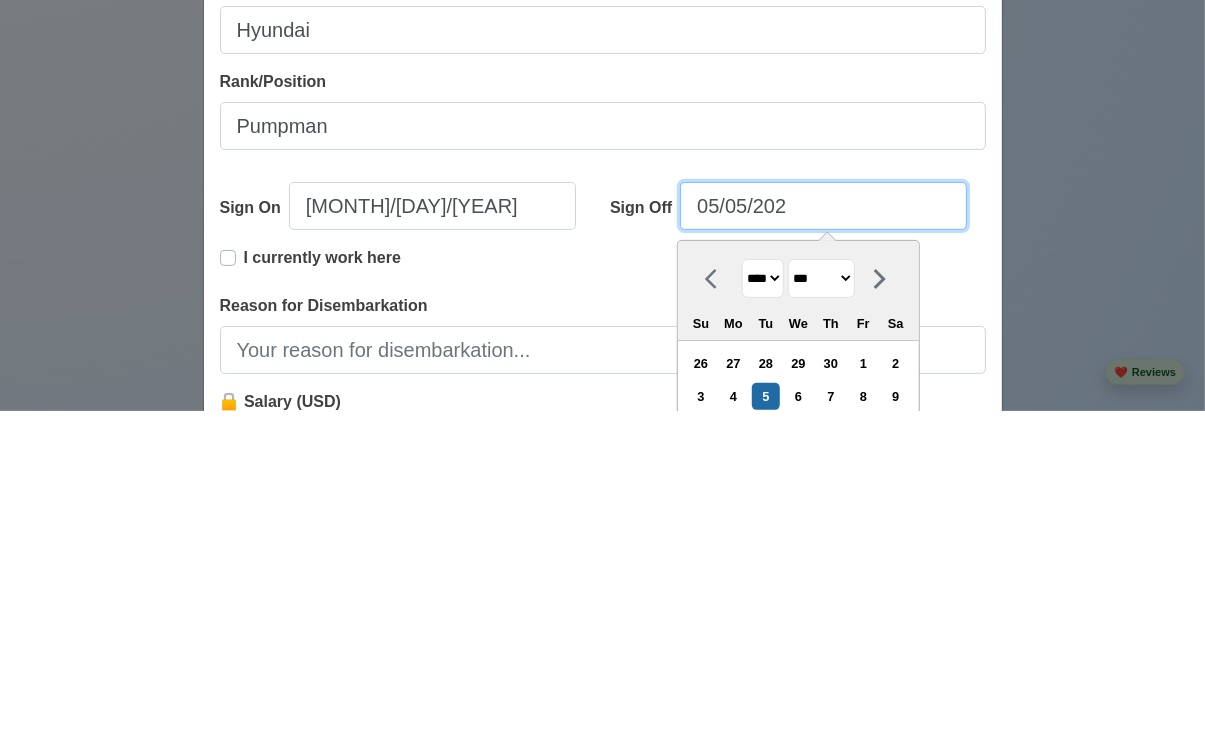 type on "[MONTH]/[DAY]/[YEAR]" 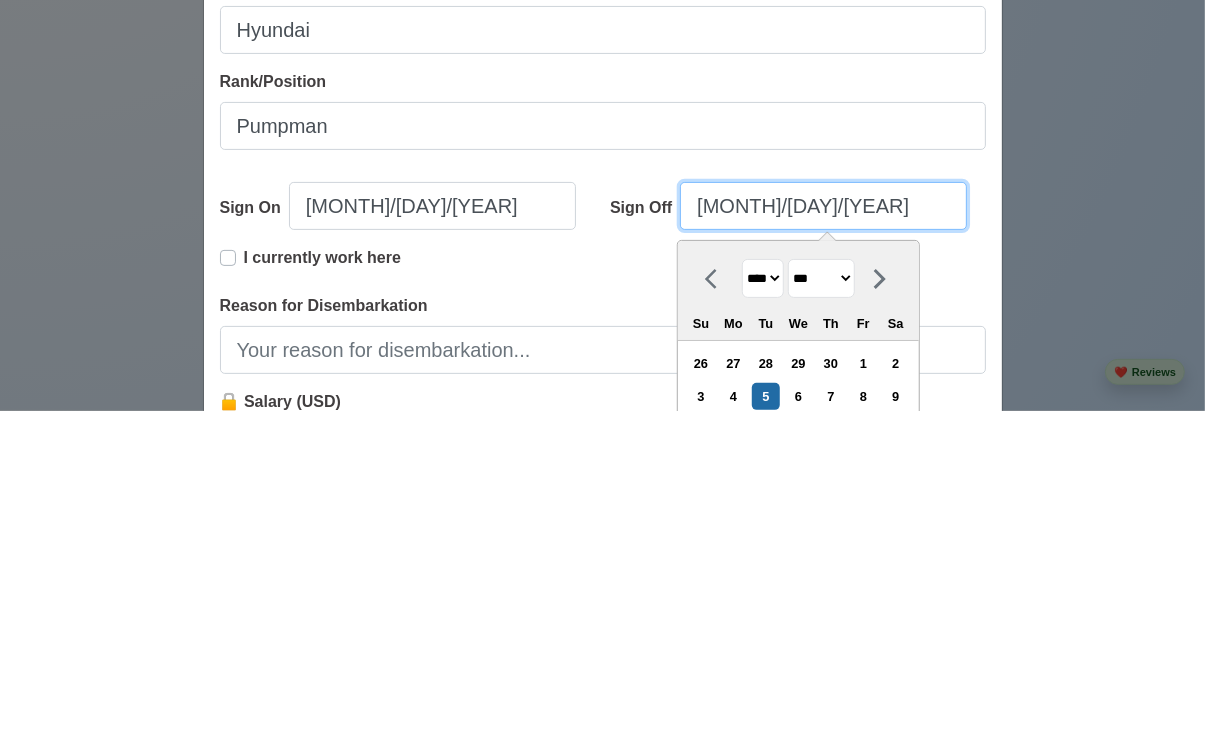 select on "****" 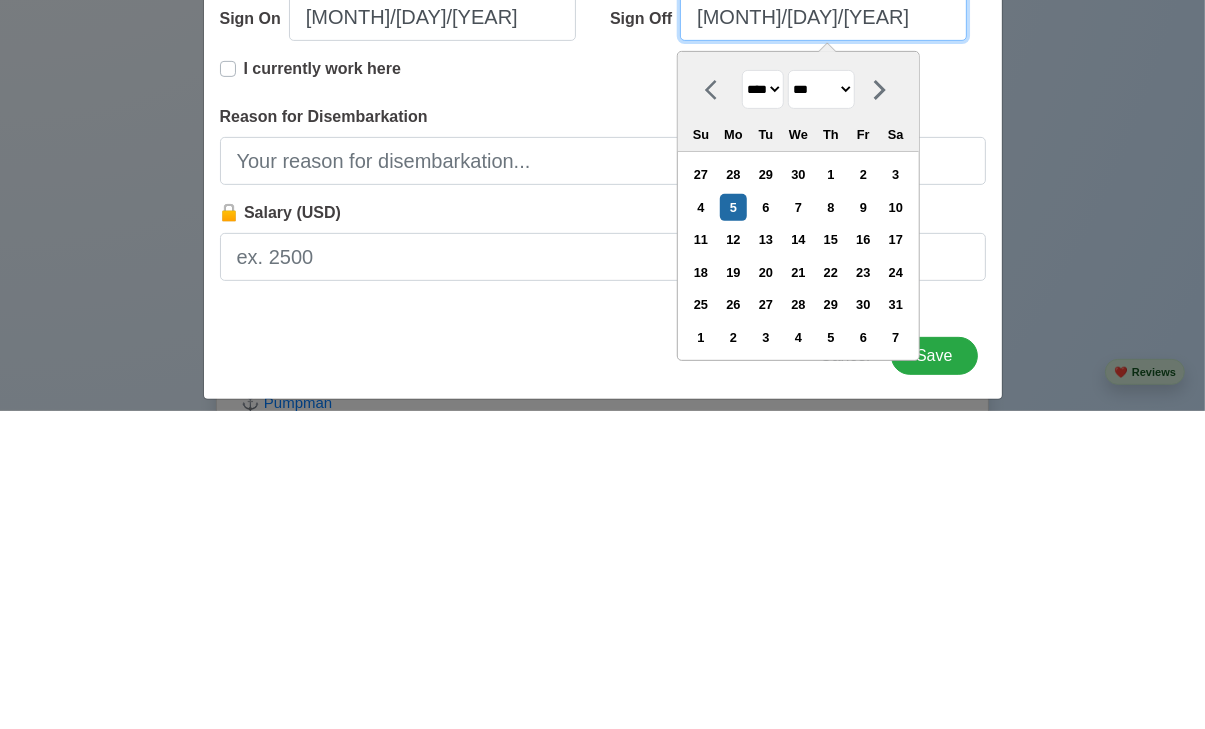 scroll, scrollTop: 410, scrollLeft: 0, axis: vertical 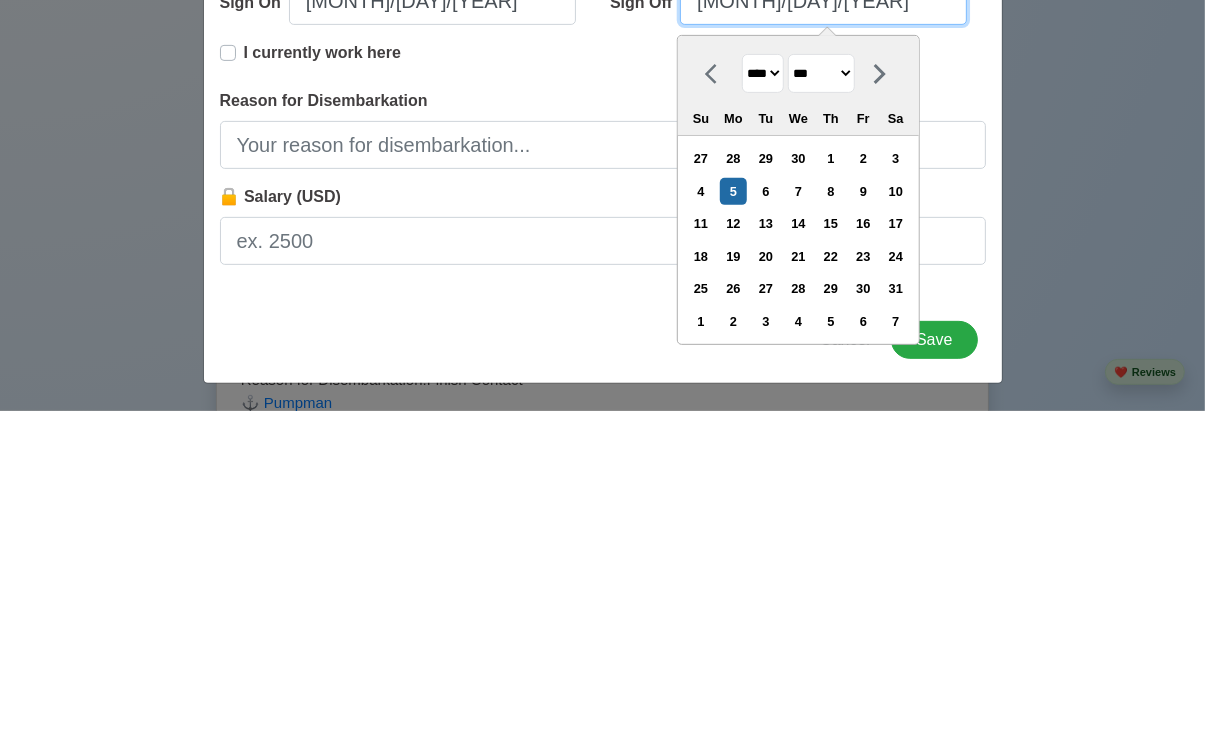 type on "[MONTH]/[DAY]/[YEAR]" 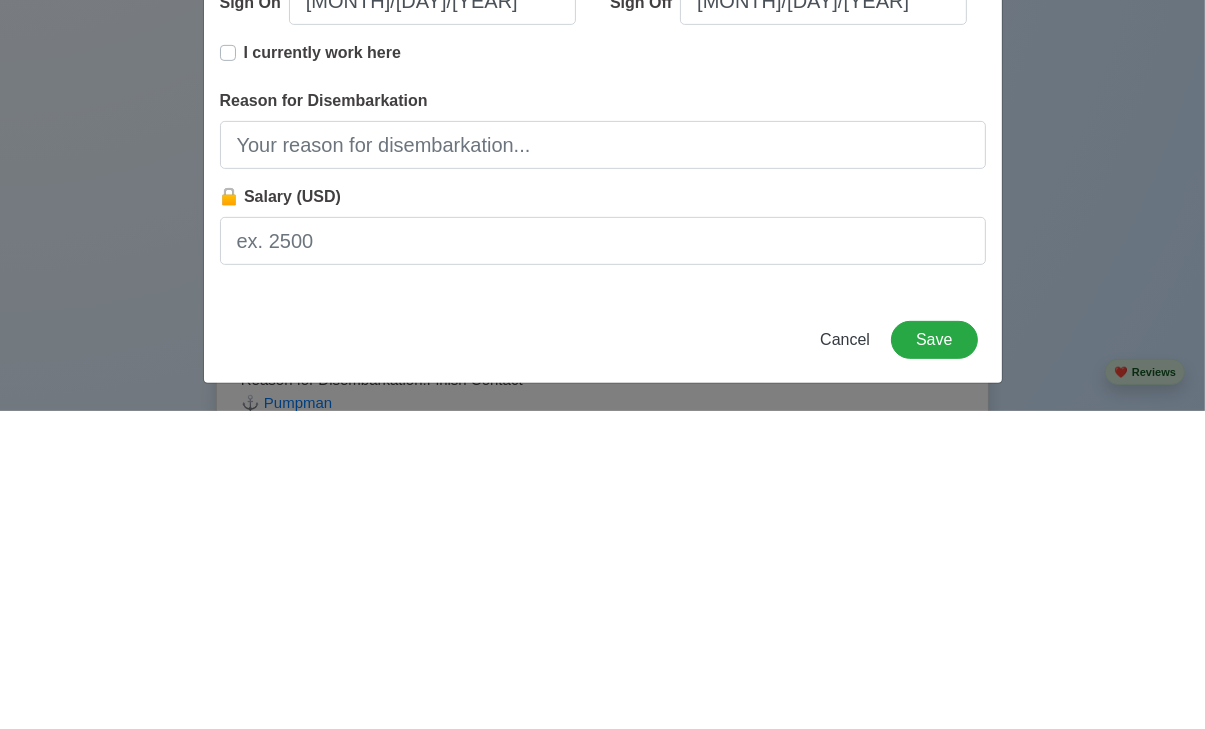 scroll, scrollTop: 2415, scrollLeft: 0, axis: vertical 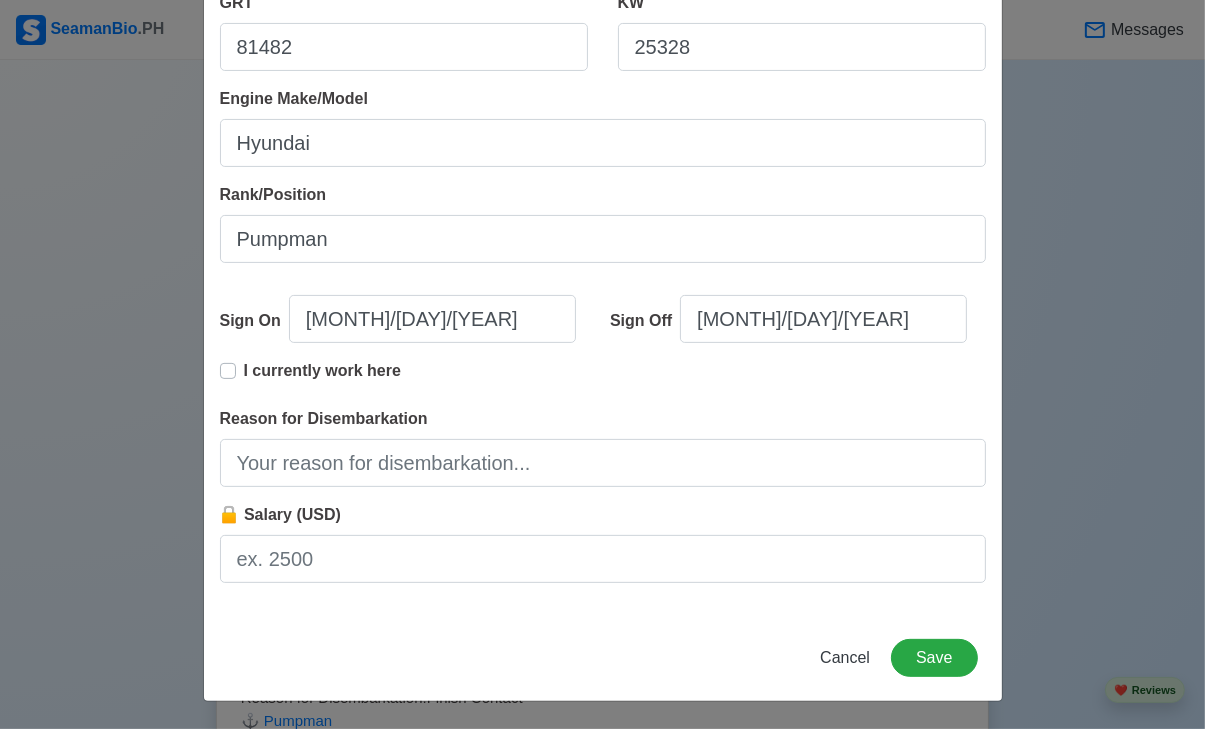 click on "Add Sea-Based Experience Shipping Agency PTC / Anglo Eastern Vessel Name Fraternity Type Crude oil tanker GRT 81482 KW 25328 Engine Make/Model Hyundai Rank/Position Pumpman Sign On [MONTH]/[DAY]/[YEAR] Sign Off [MONTH]/[DAY]/[YEAR] I currently work here Reason for Disembarkation 🔒 Salary (USD) Cancel Save" at bounding box center (602, 364) 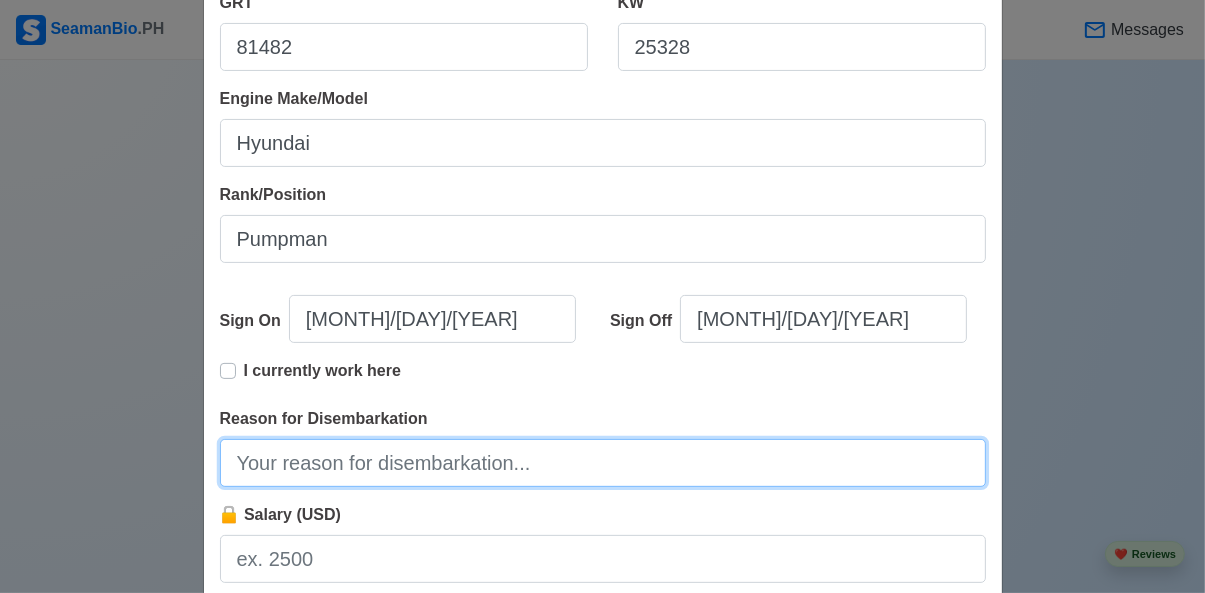 click on "Reason for Disembarkation" at bounding box center [603, 463] 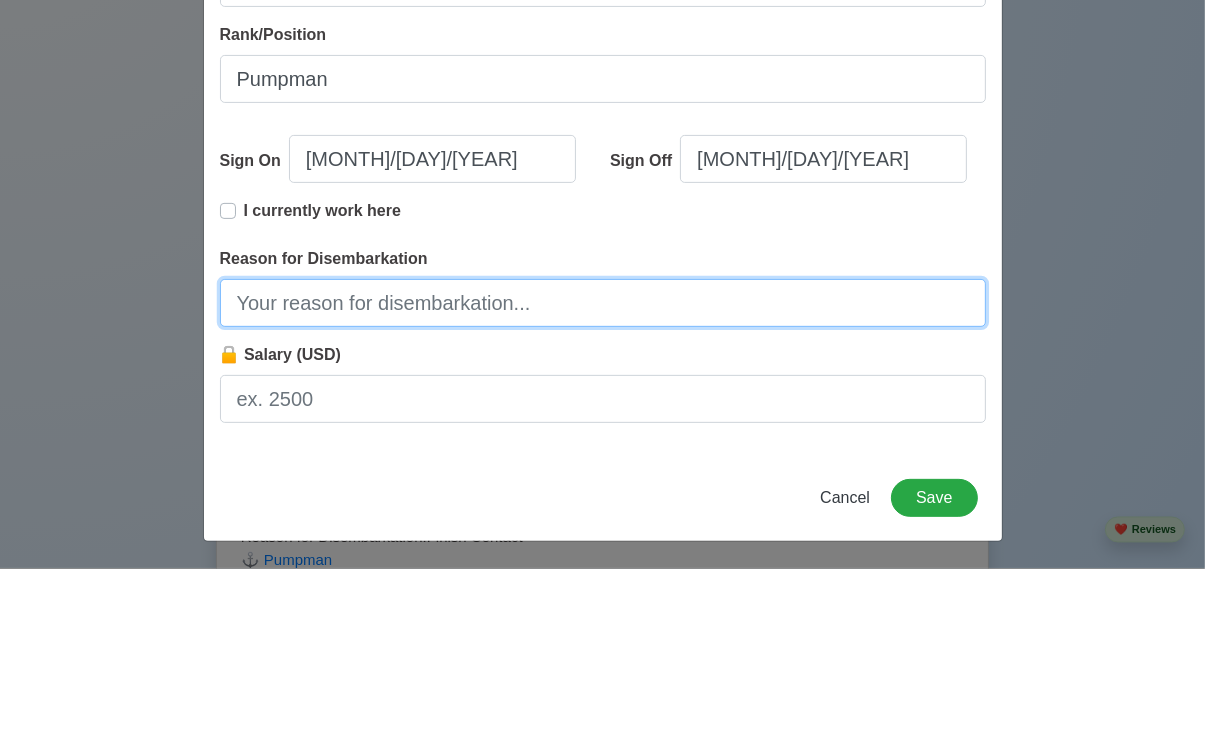scroll, scrollTop: 2415, scrollLeft: 0, axis: vertical 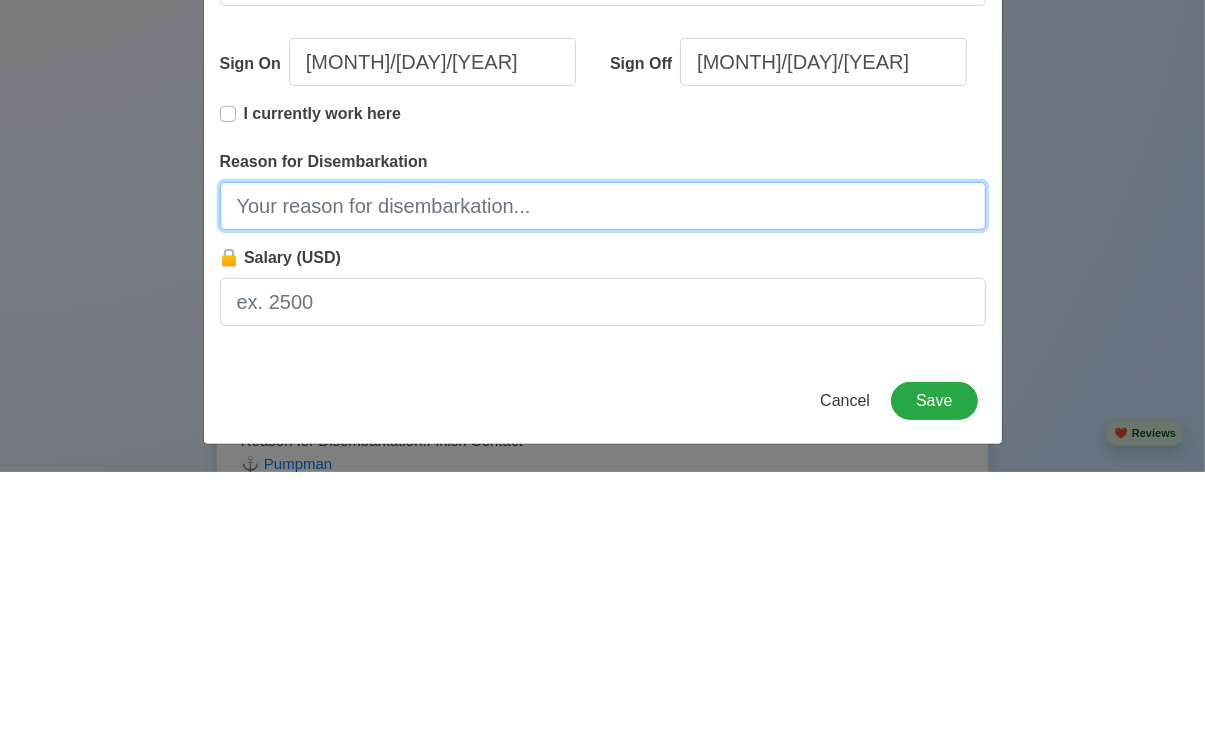 click on "Reason for Disembarkation" at bounding box center [603, 463] 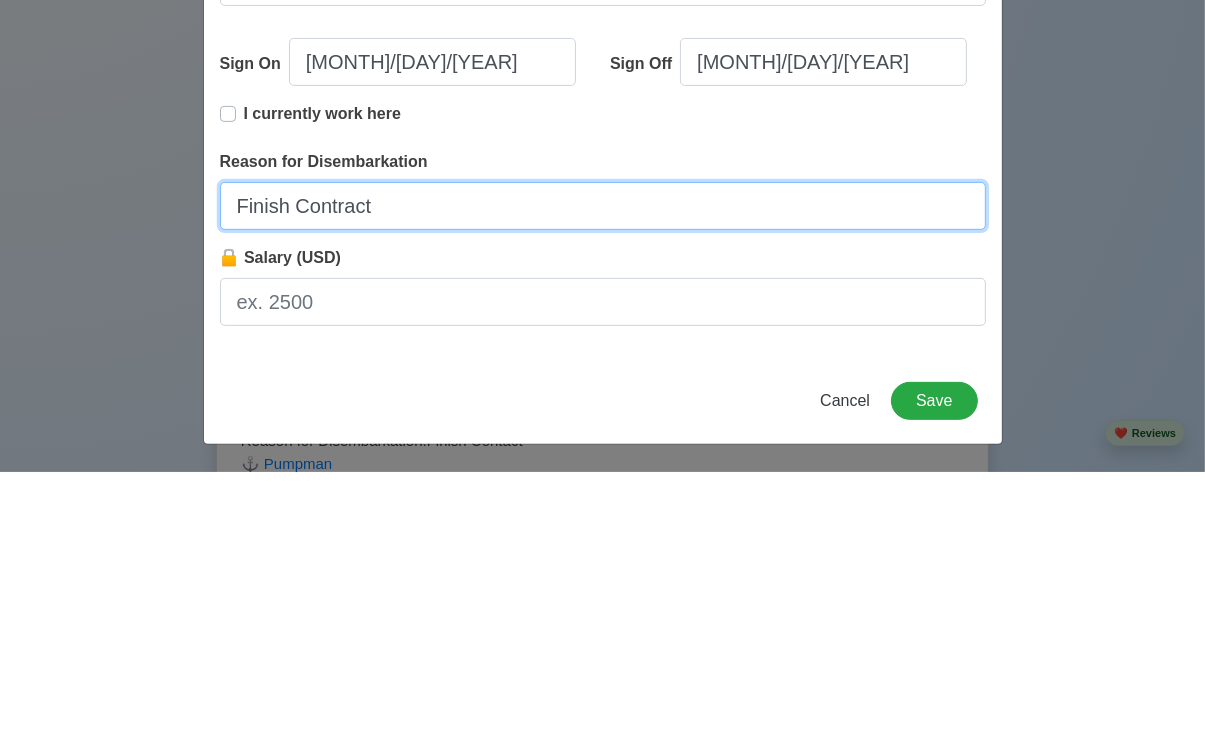 scroll, scrollTop: 2415, scrollLeft: 0, axis: vertical 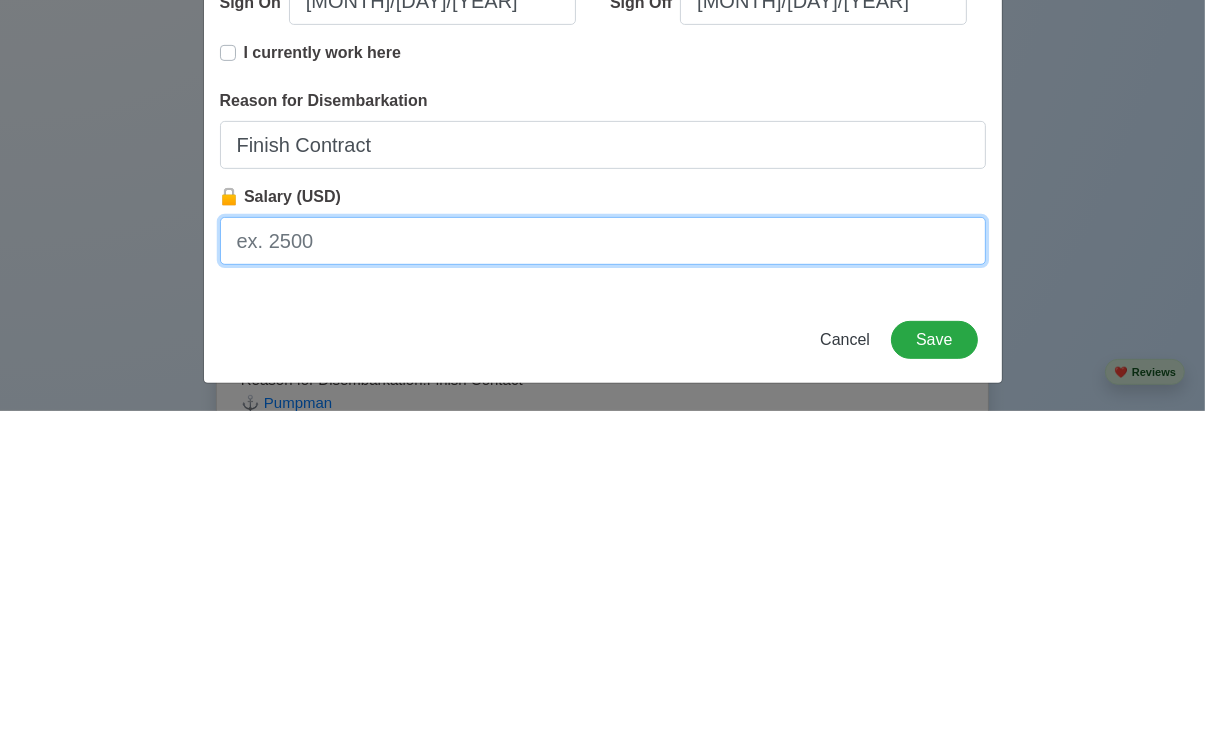 click on "🔒 Salary (USD)" at bounding box center [603, 559] 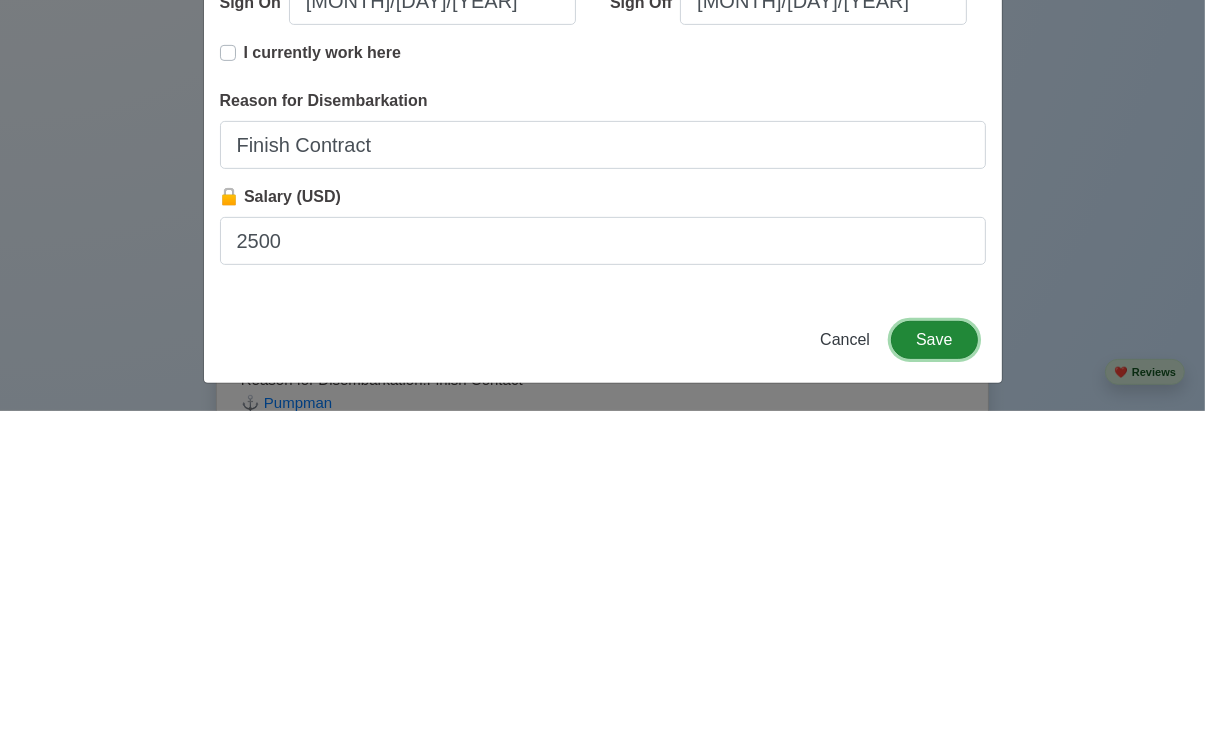 click on "Save" at bounding box center [934, 658] 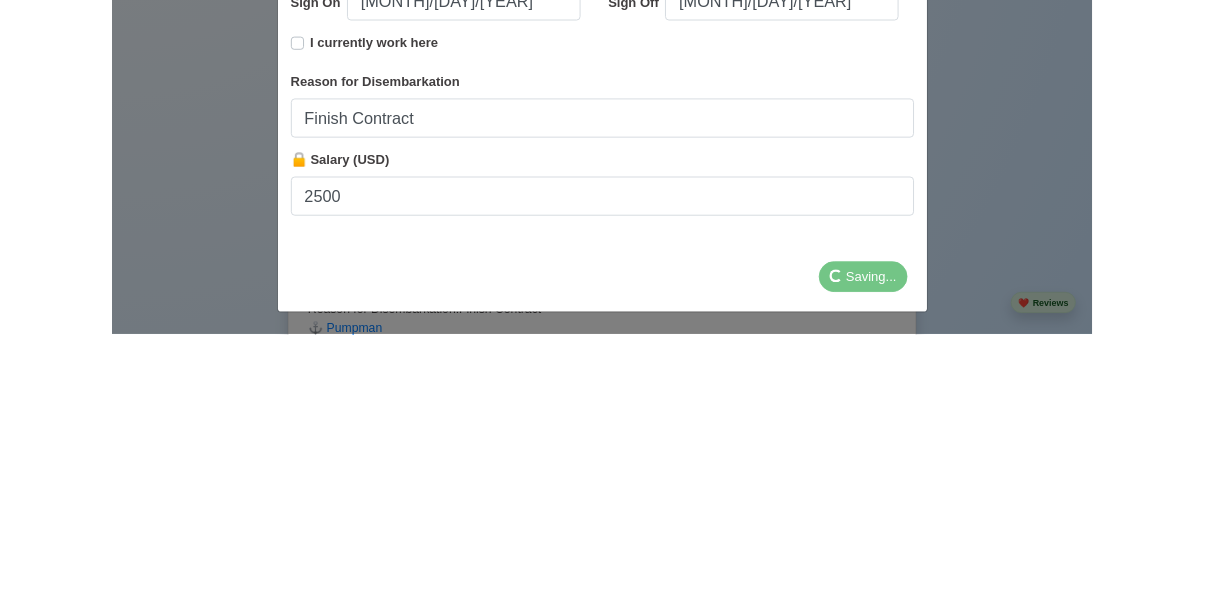 scroll, scrollTop: 2415, scrollLeft: 0, axis: vertical 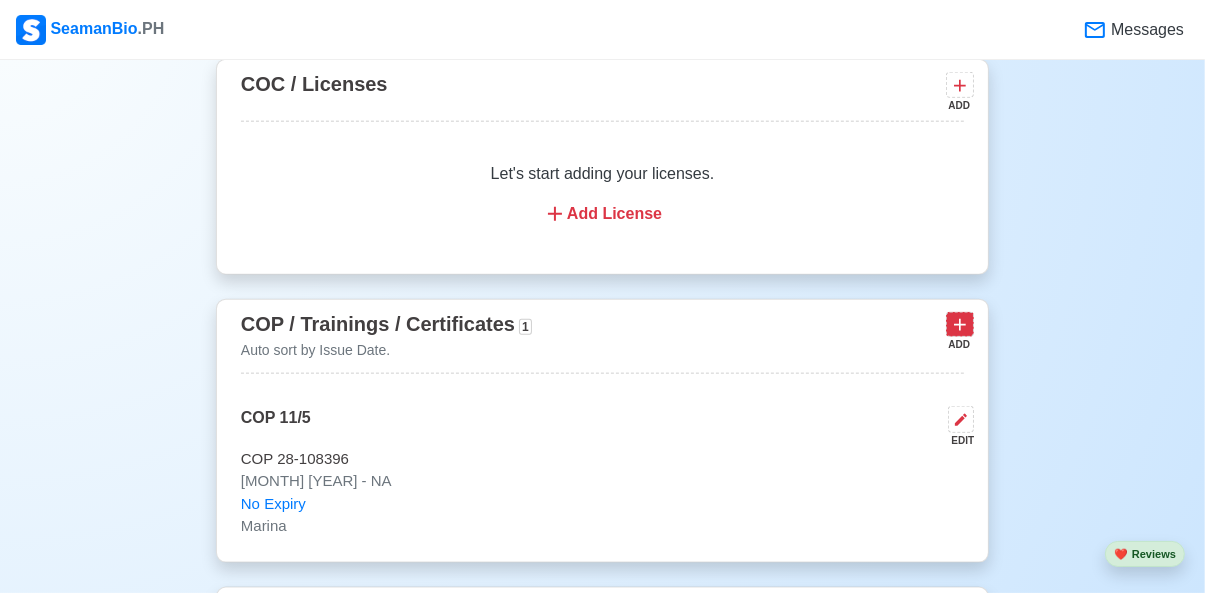 click 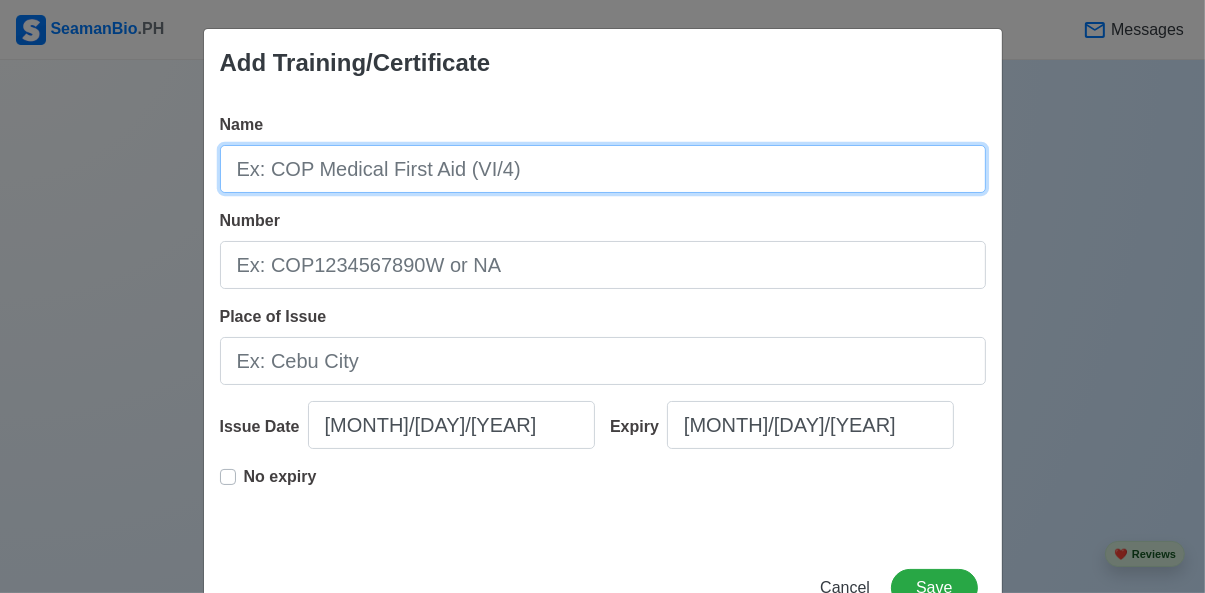 click on "Name" at bounding box center (603, 169) 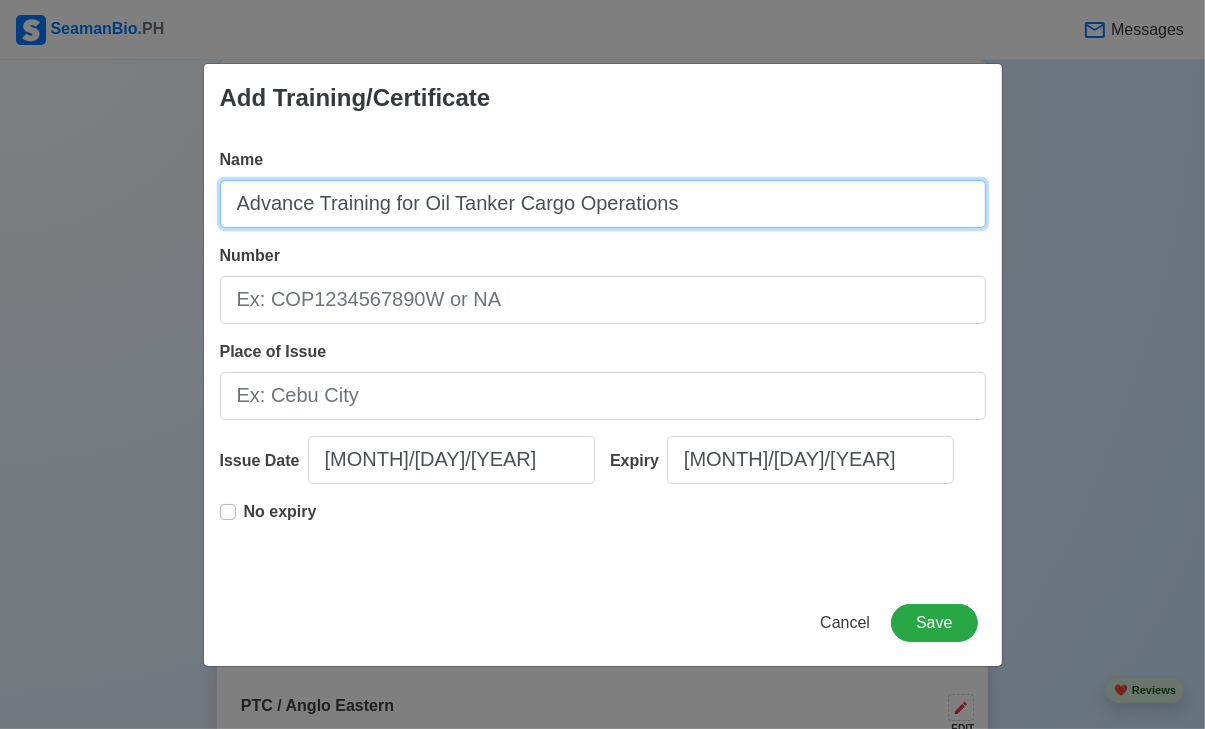 type on "Advance Training for Oil Tanker Cargo Operations" 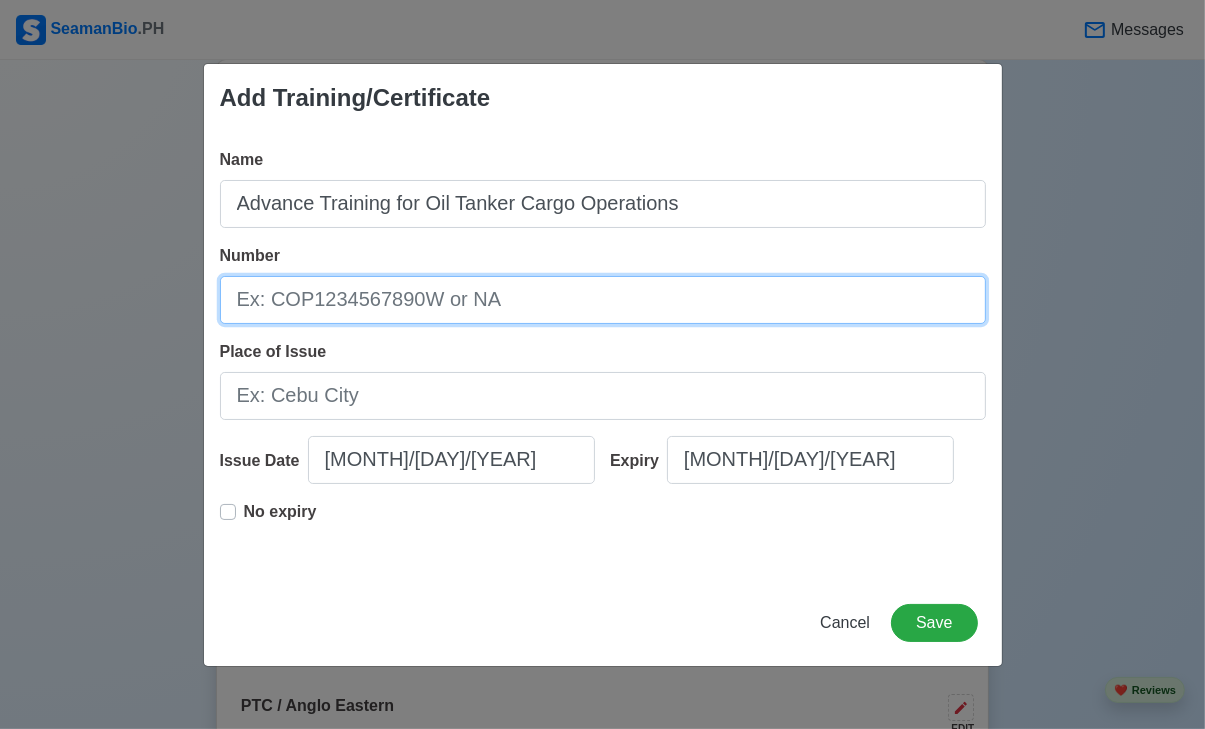 click on "Number" at bounding box center [603, 300] 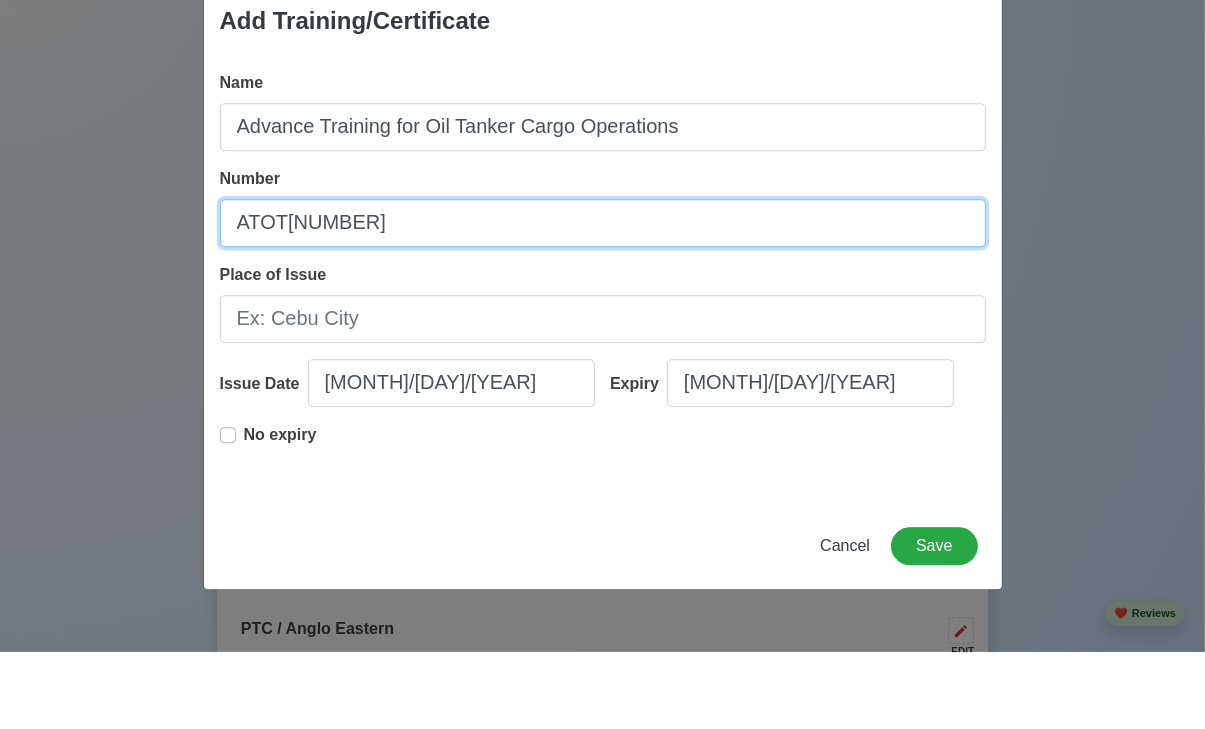 scroll, scrollTop: 2044, scrollLeft: 0, axis: vertical 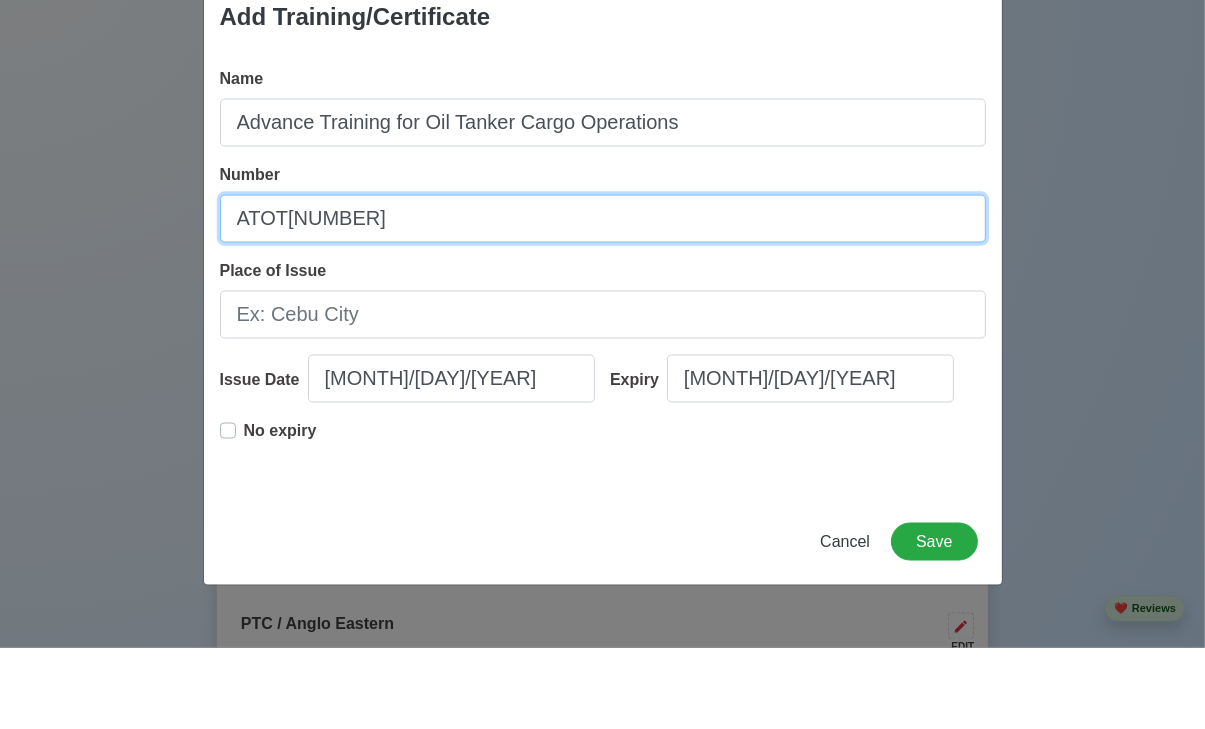 type on "ATOT[NUMBER]" 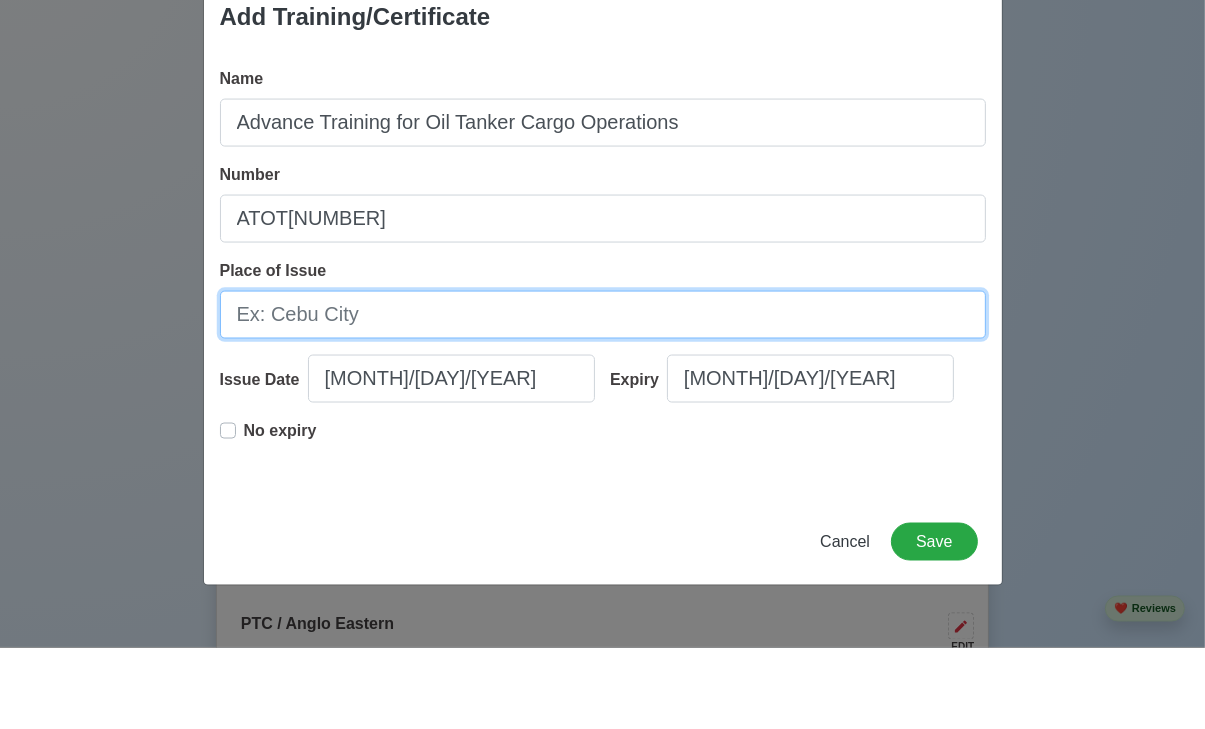 click on "Place of Issue" at bounding box center (603, 396) 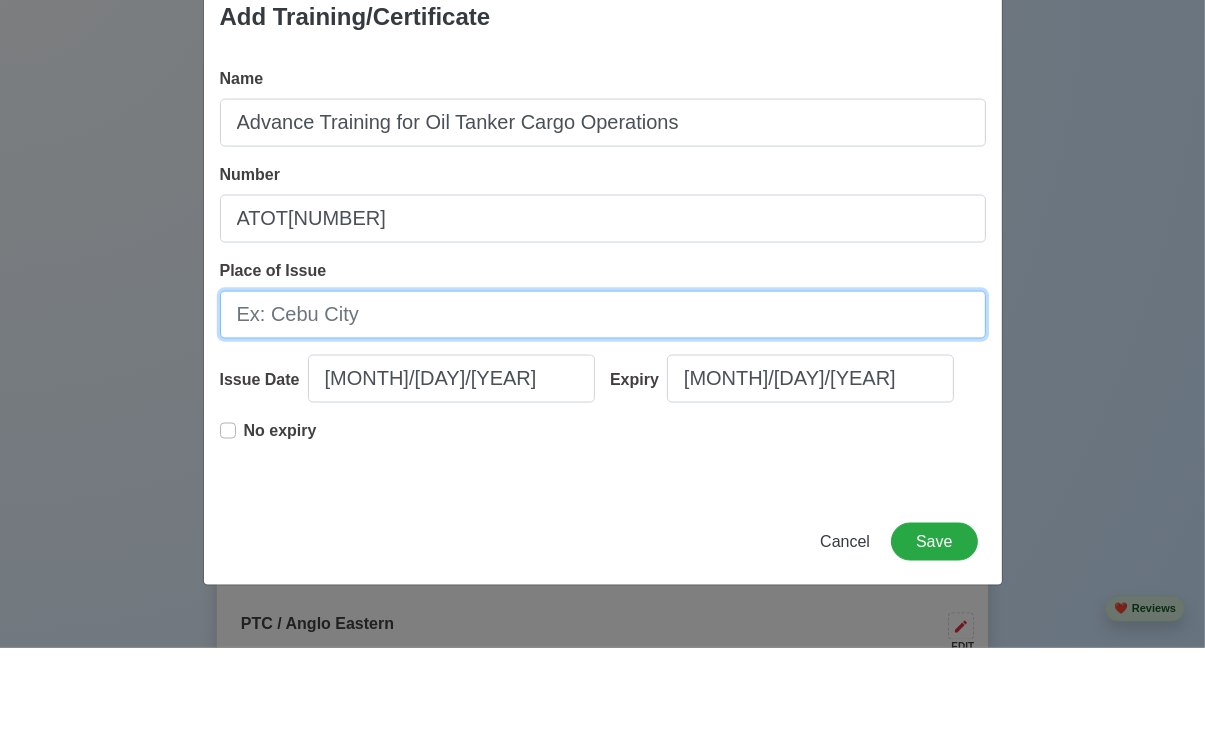 type on "Marina" 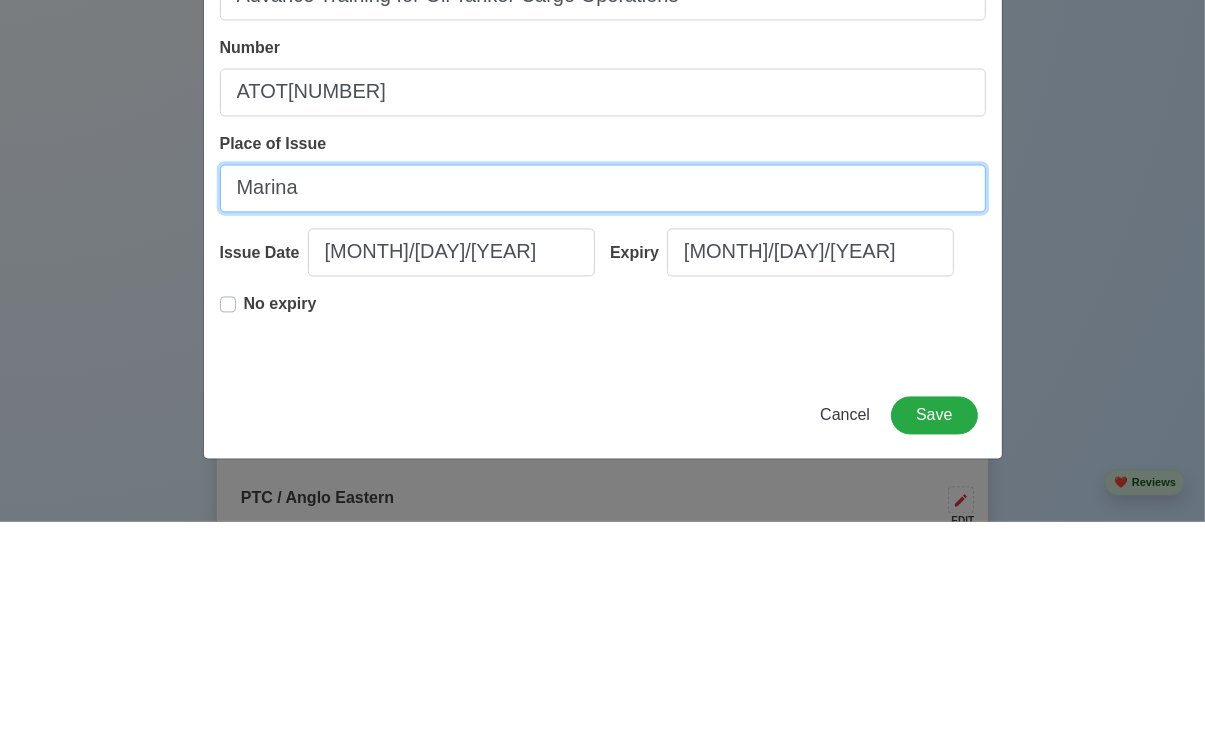 scroll, scrollTop: 2044, scrollLeft: 0, axis: vertical 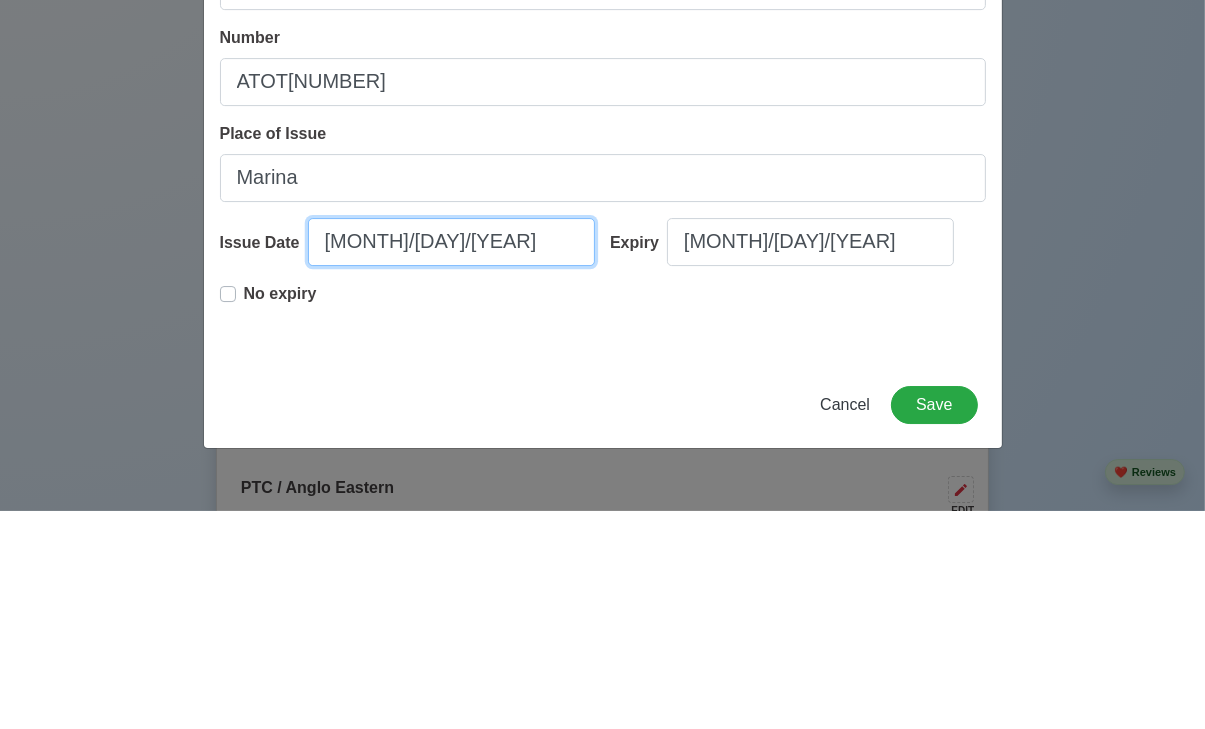 click on "[MONTH]/[DAY]/[YEAR]" at bounding box center (451, 460) 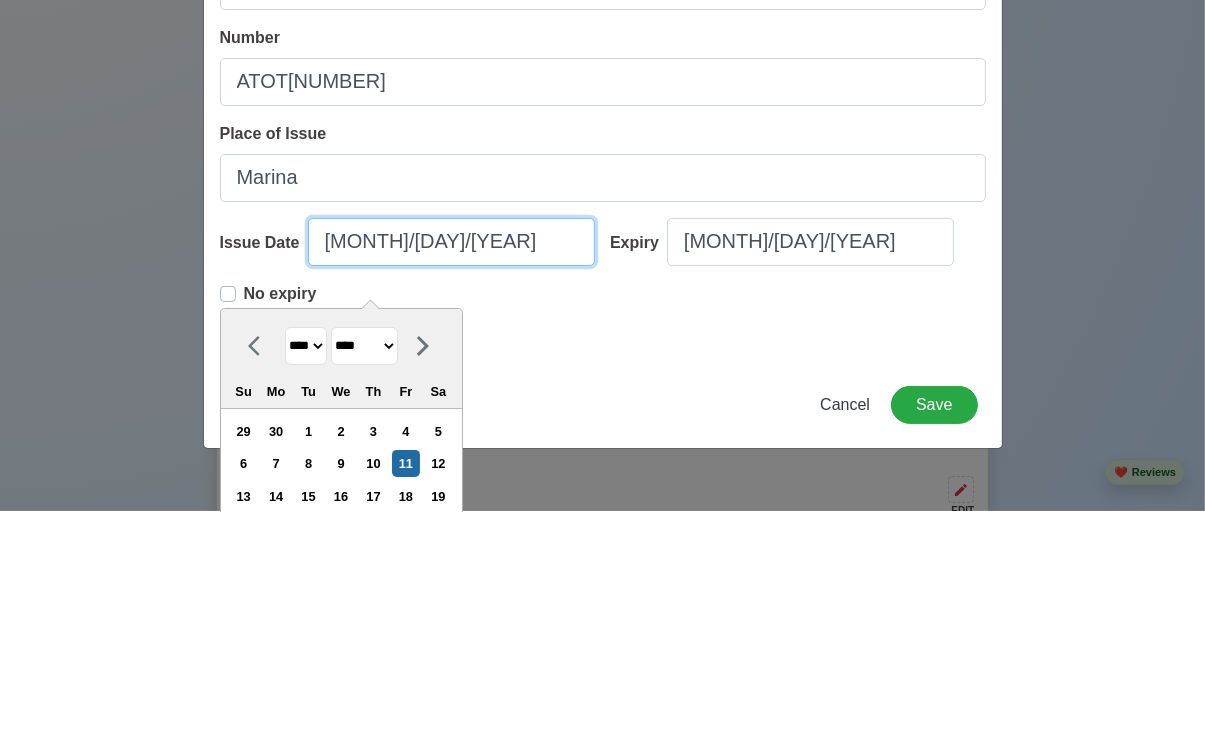 type on "[MONTH]/[DAY]/[YEAR]" 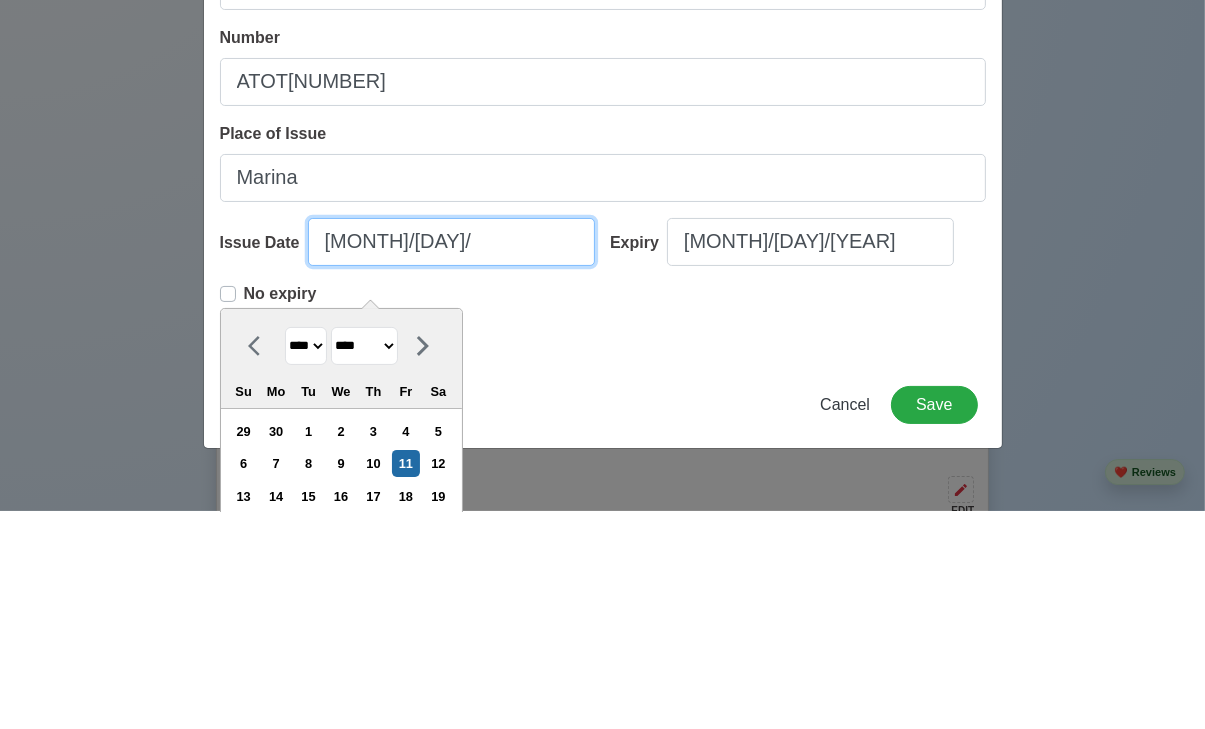 select on "****" 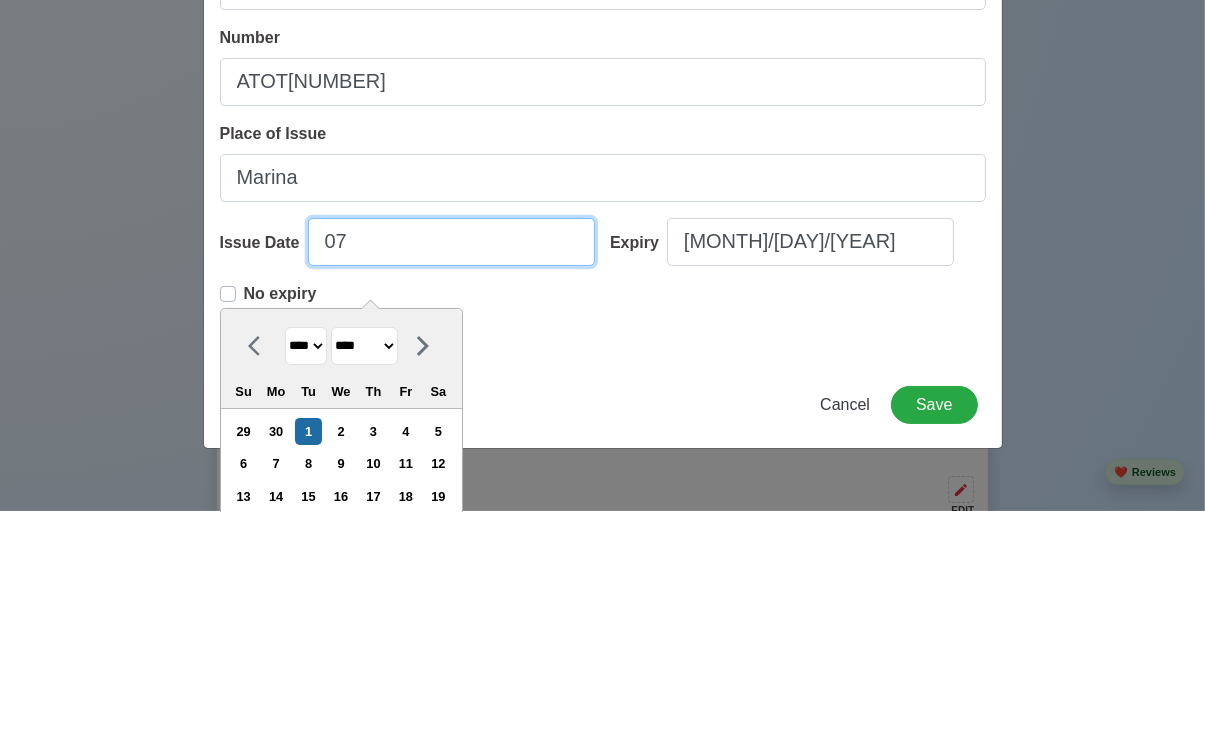 type on "0" 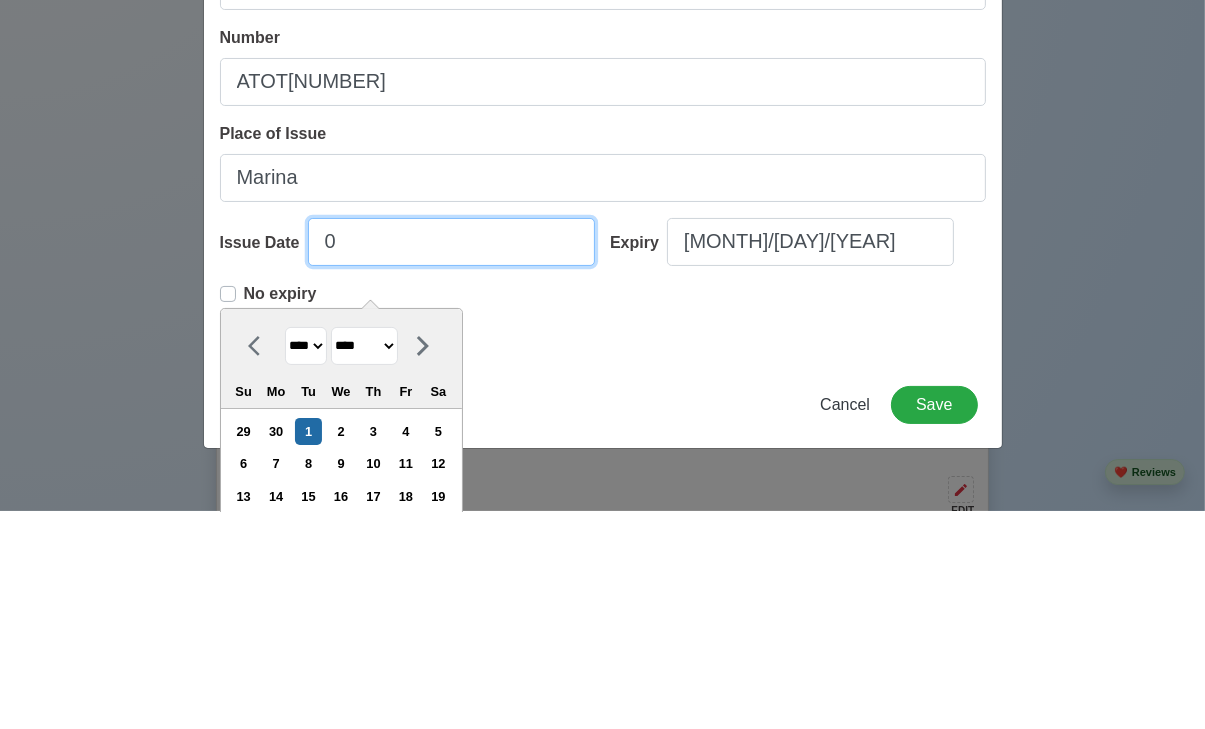 type 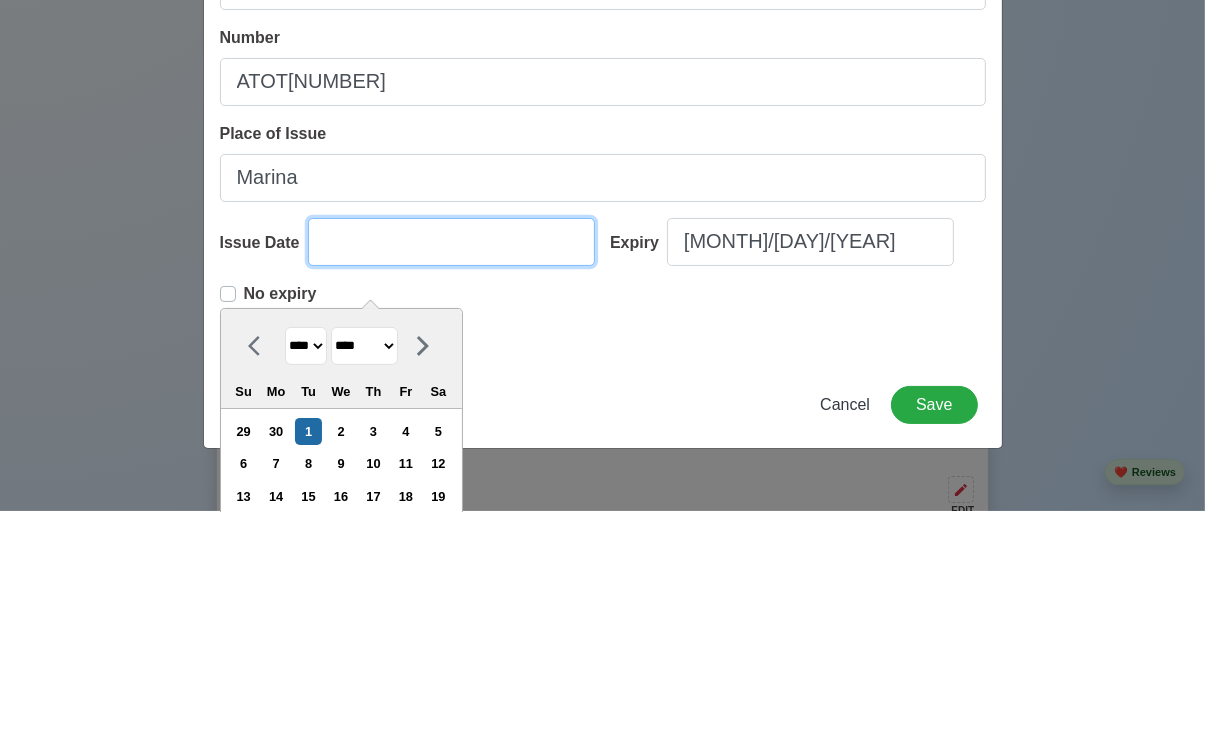 select on "****" 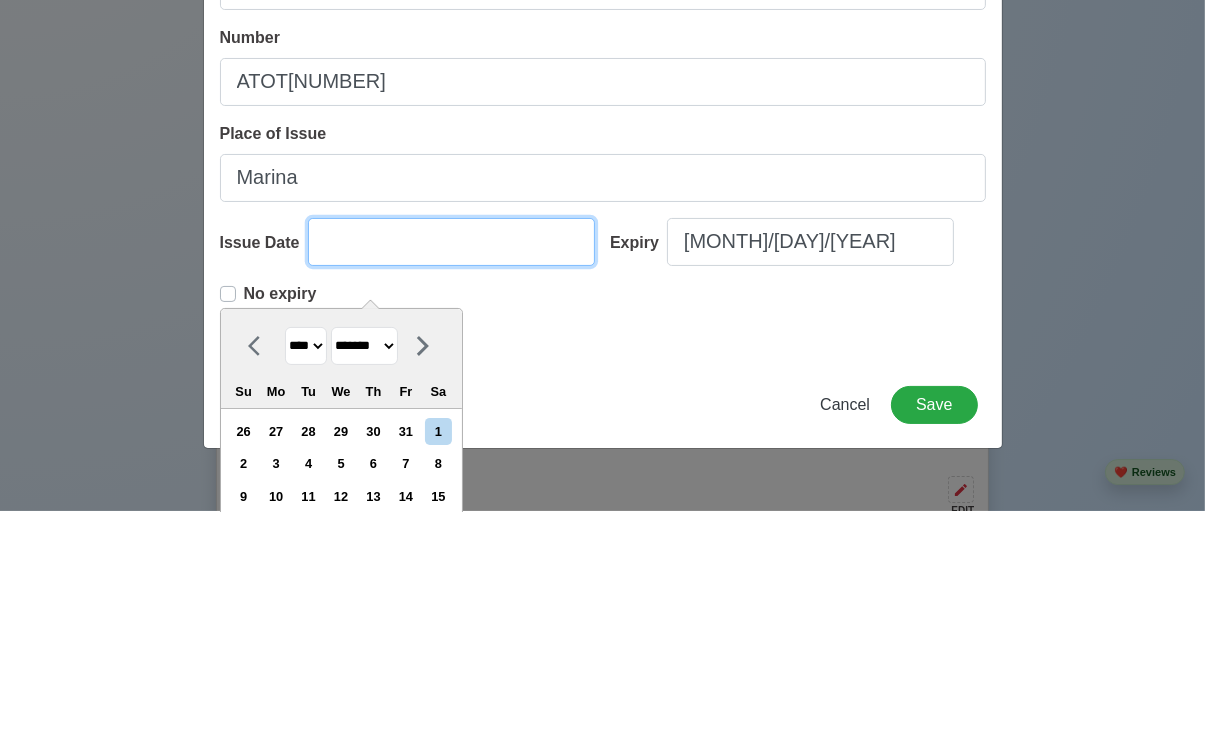type on "1" 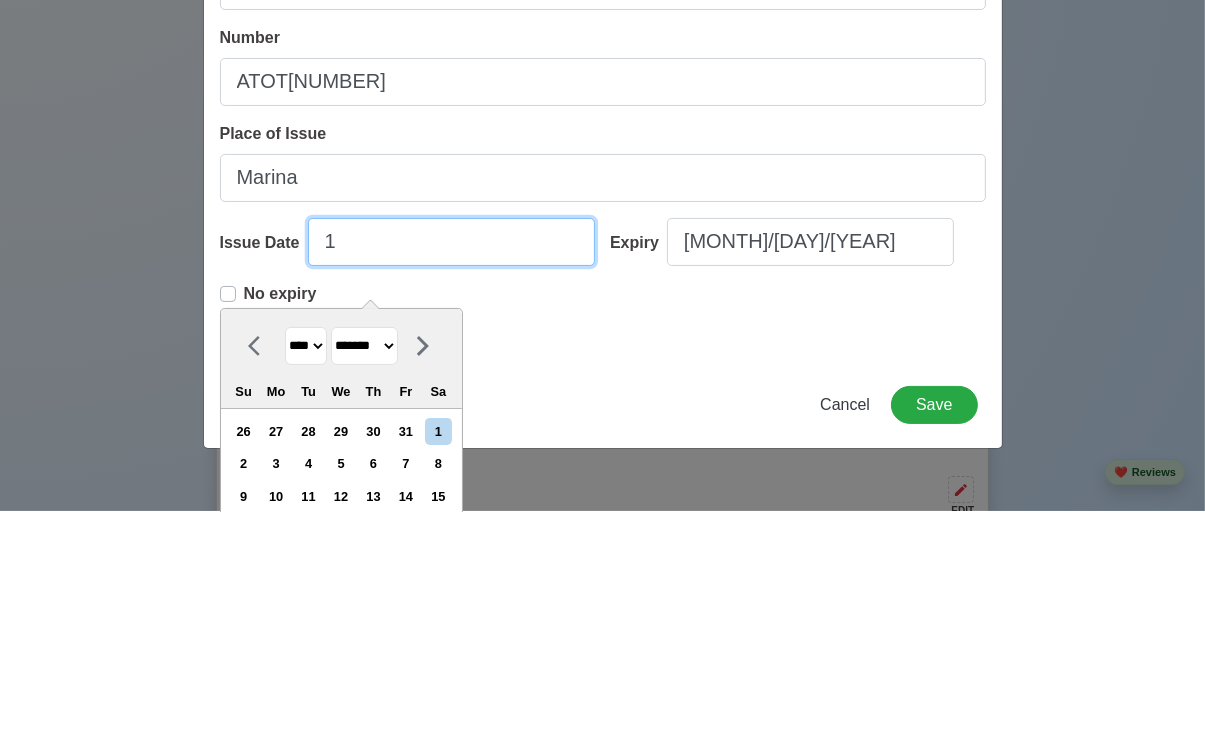 select on "****" 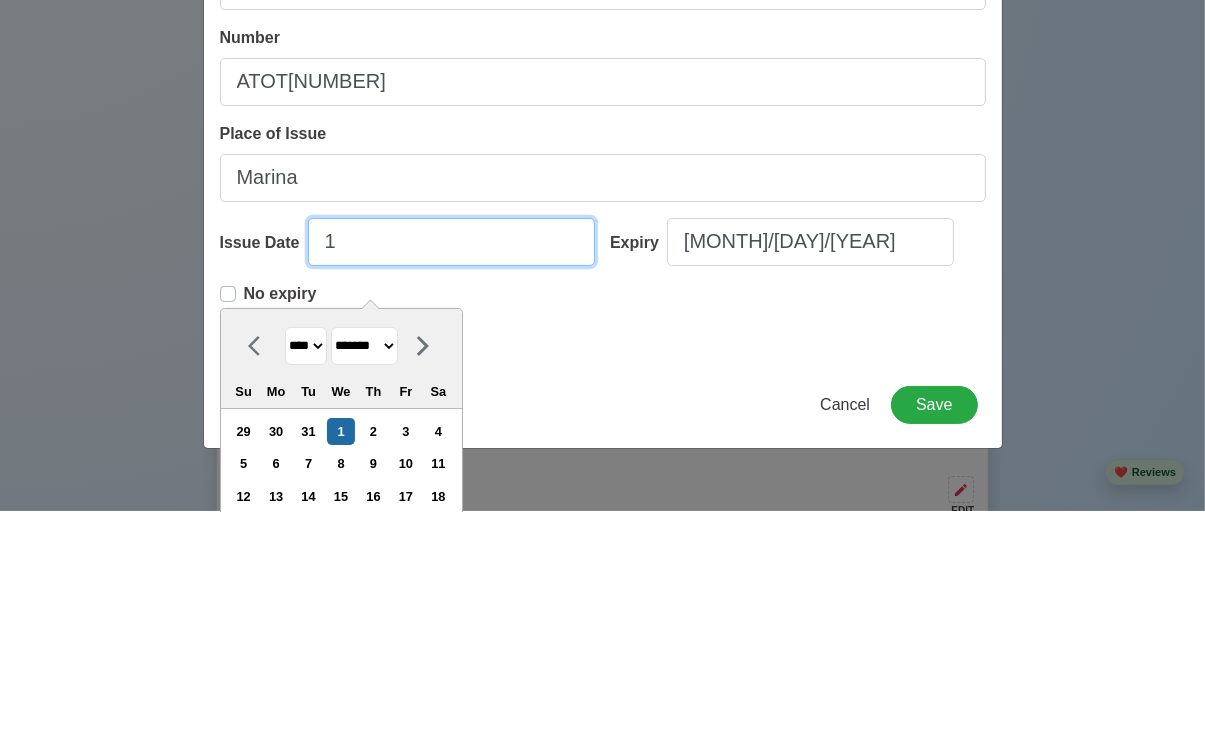 type on "10" 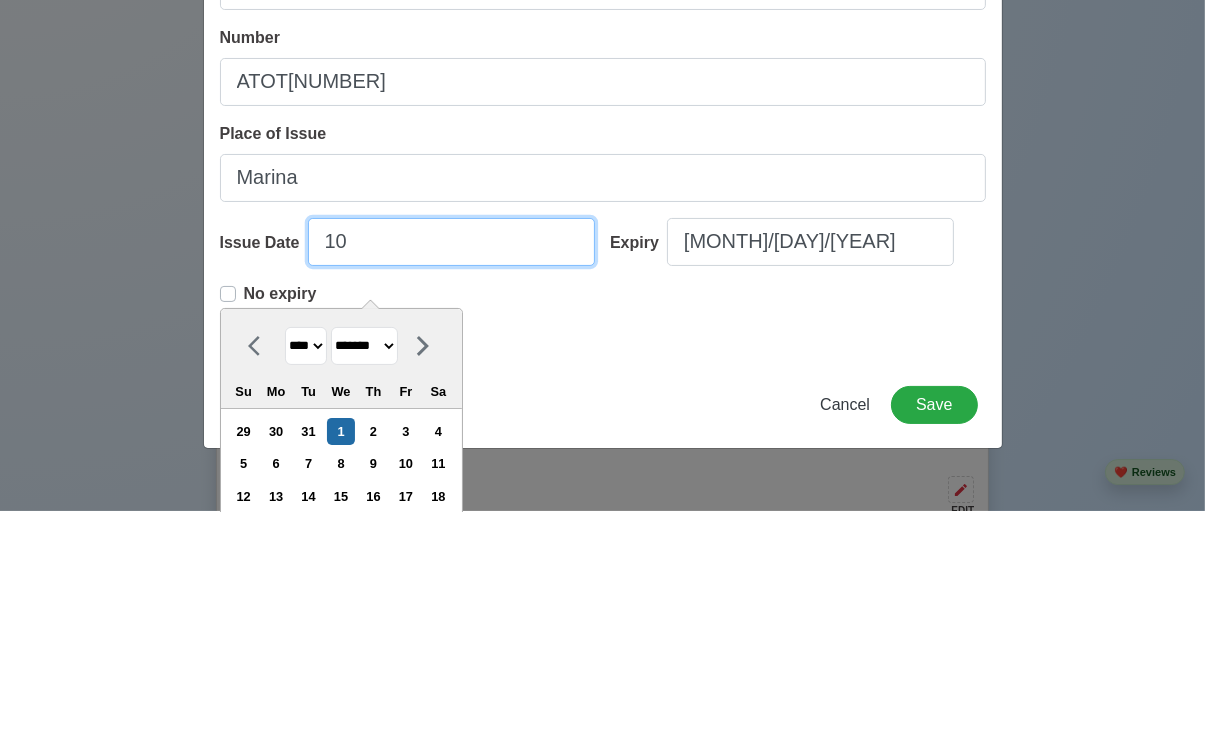 select on "*******" 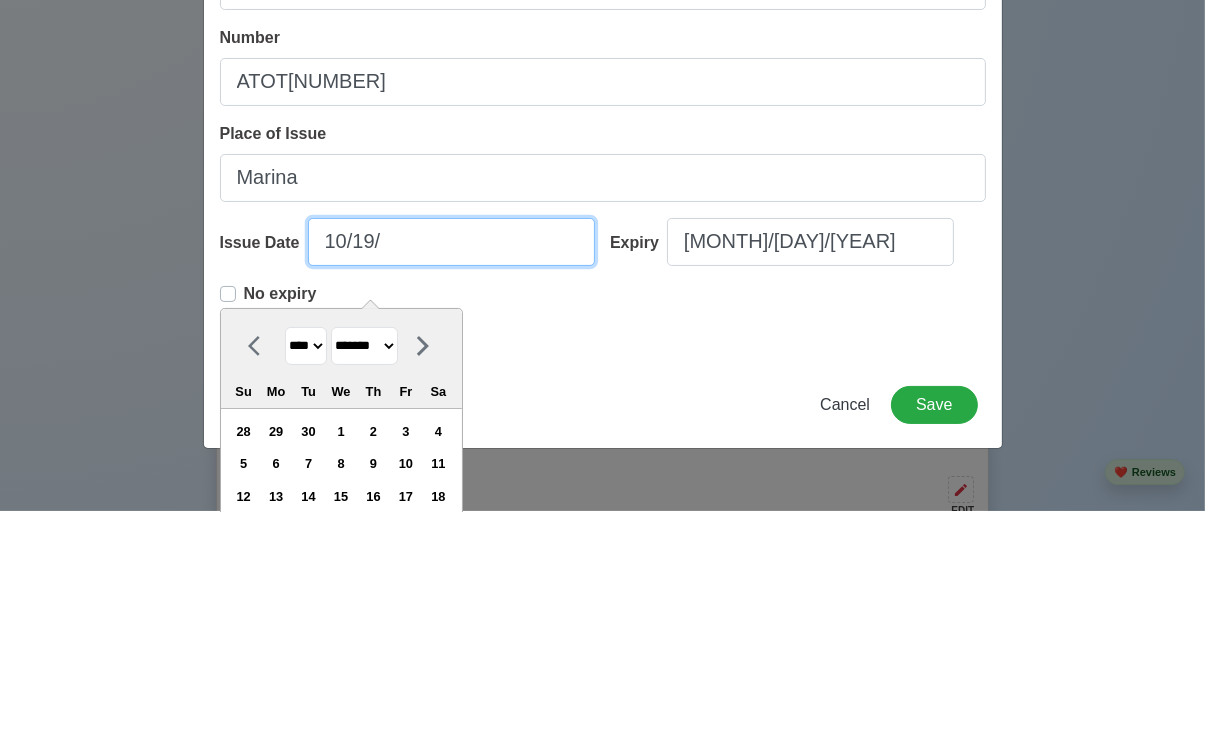 type on "10/19/2" 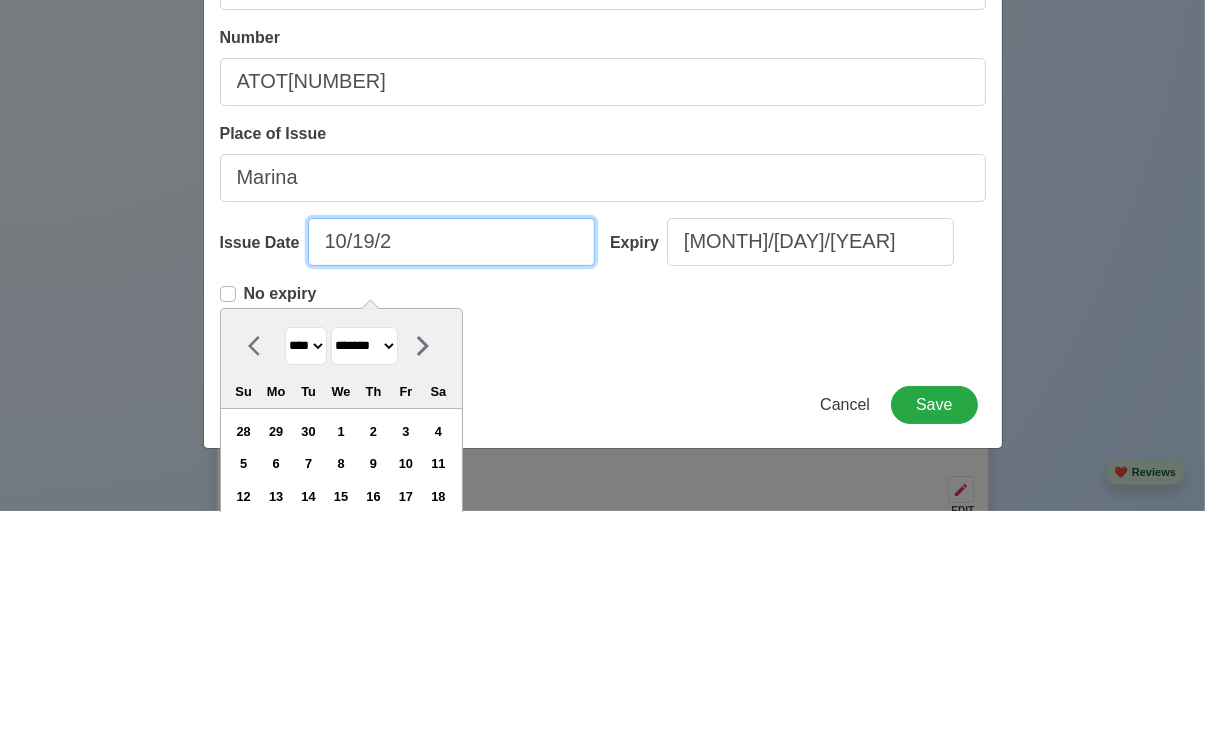 select on "****" 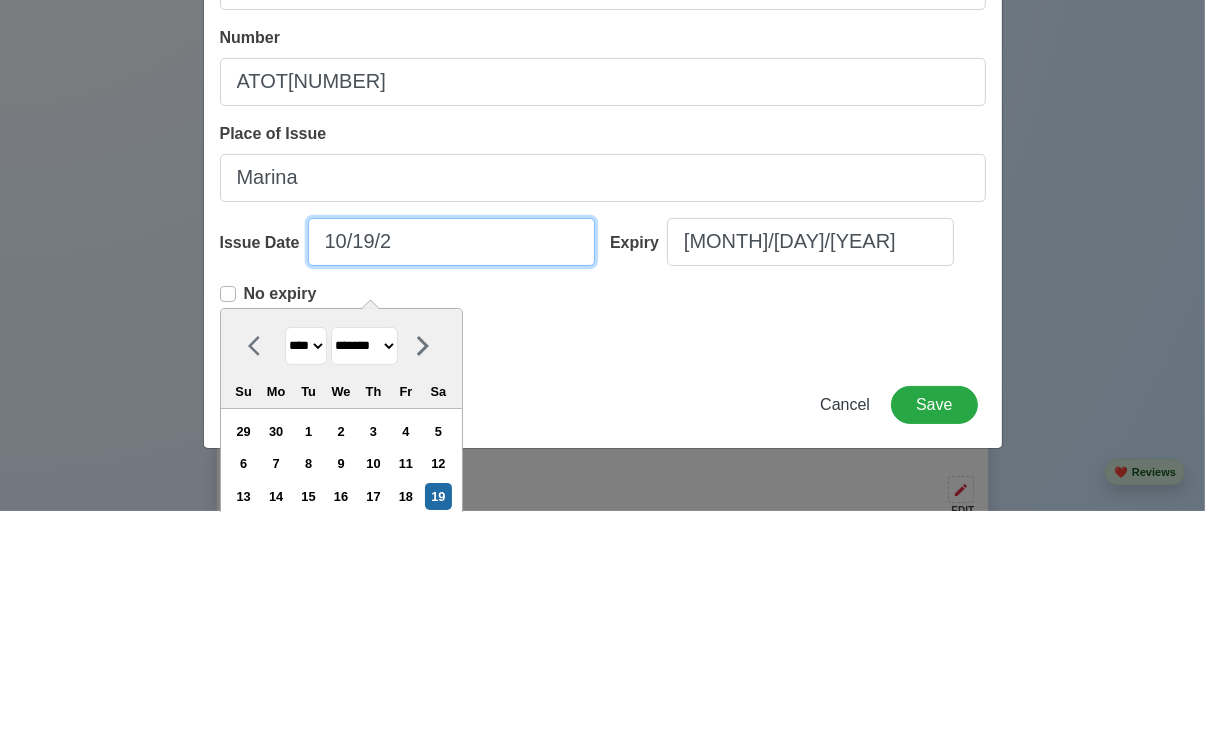 type on "[MONTH]/[DAY]/[YEAR]" 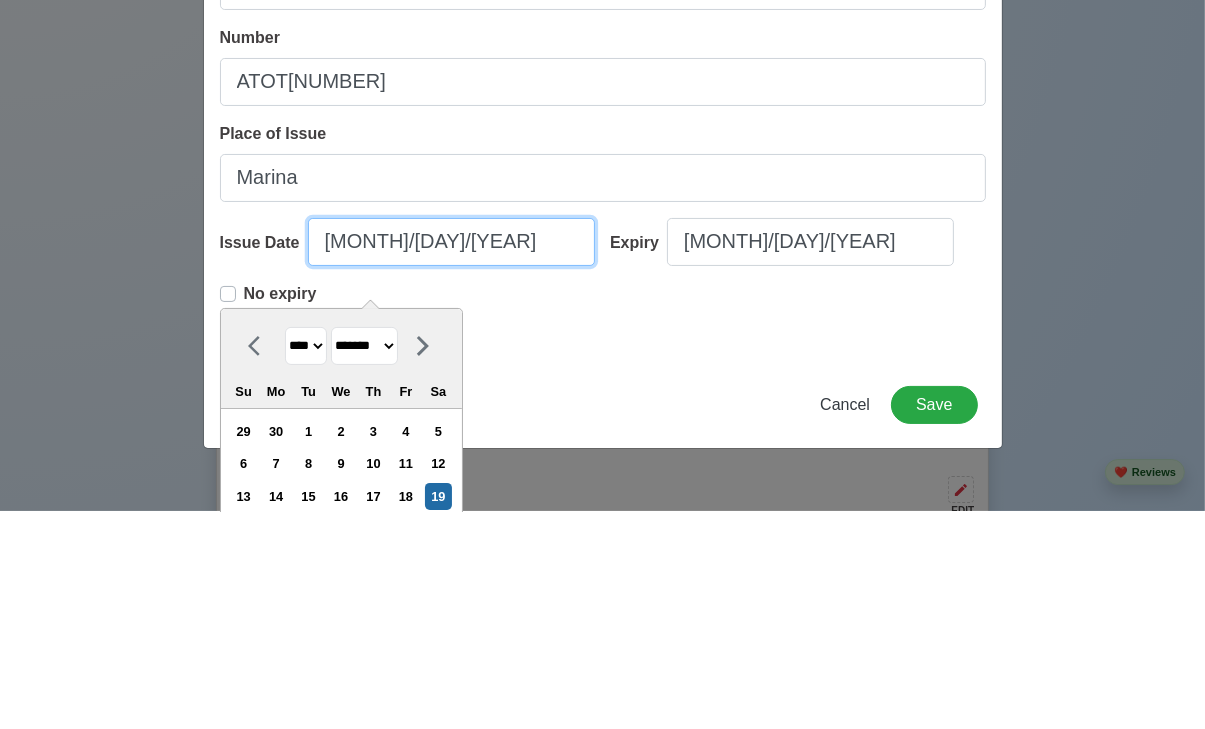 select on "****" 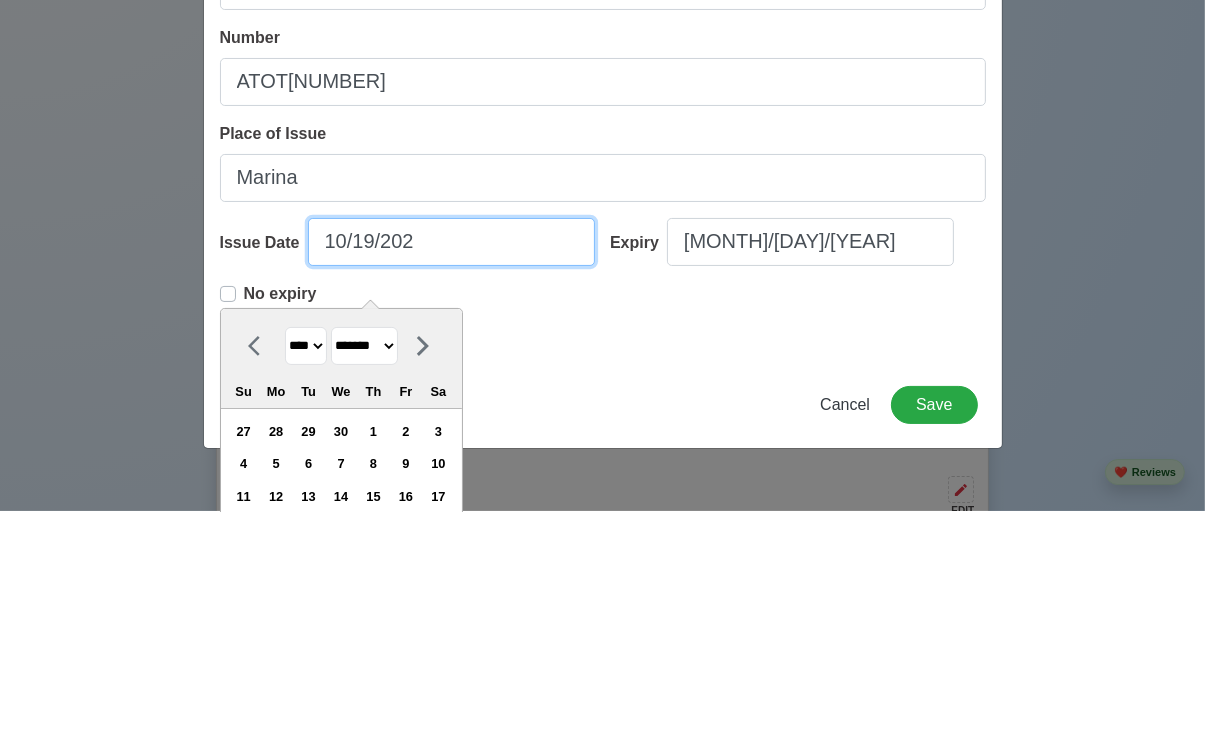 type on "[MONTH]/[DAY]/[YEAR]" 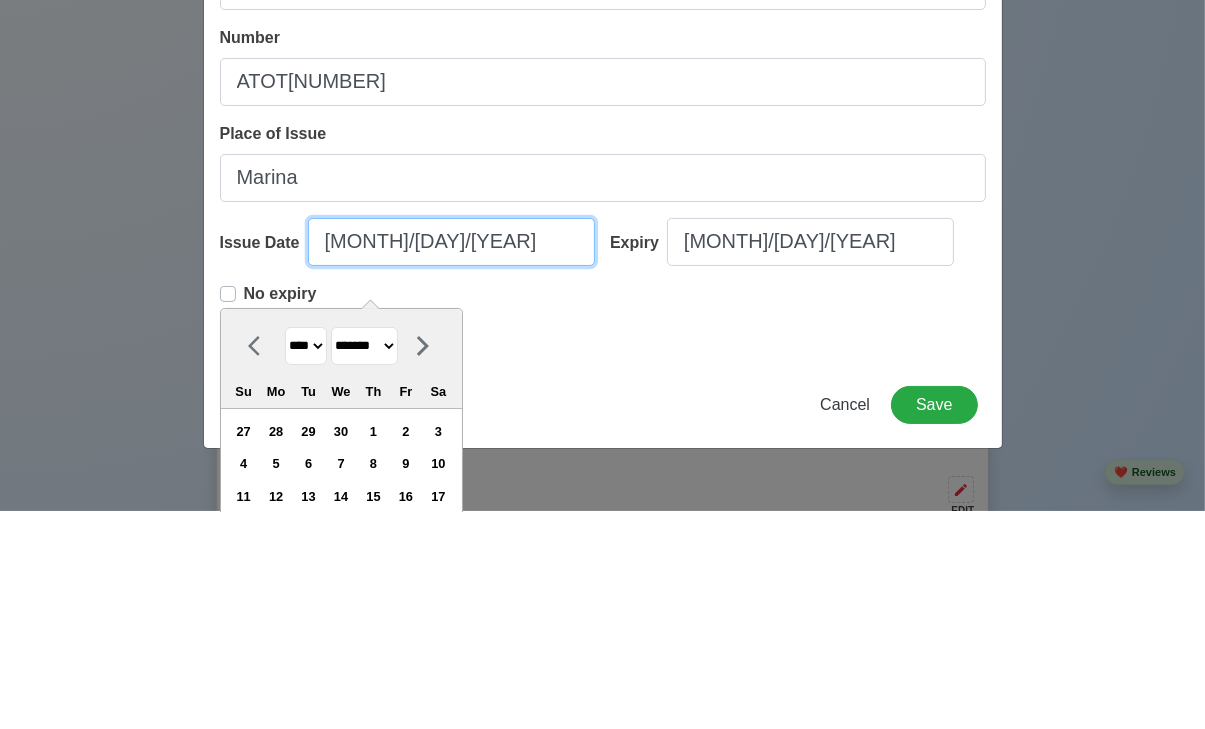 select on "****" 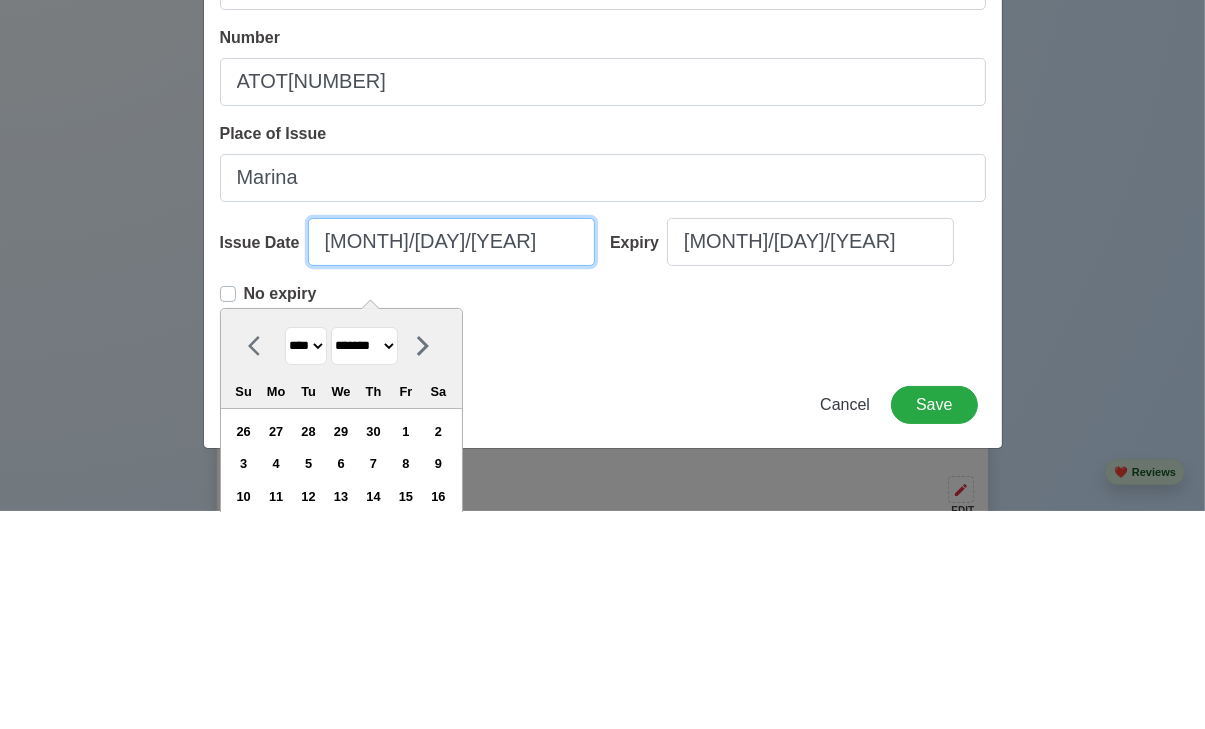 type on "[MONTH]/[DAY]/[YEAR]" 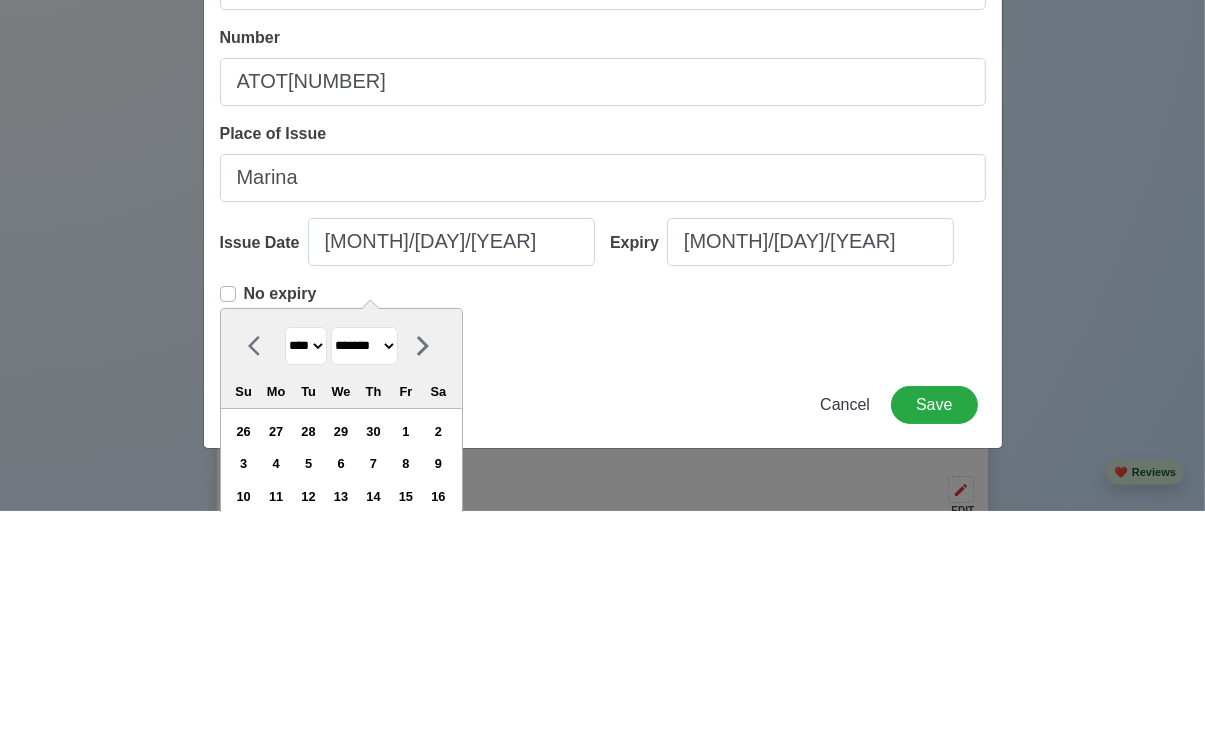 scroll, scrollTop: 2044, scrollLeft: 0, axis: vertical 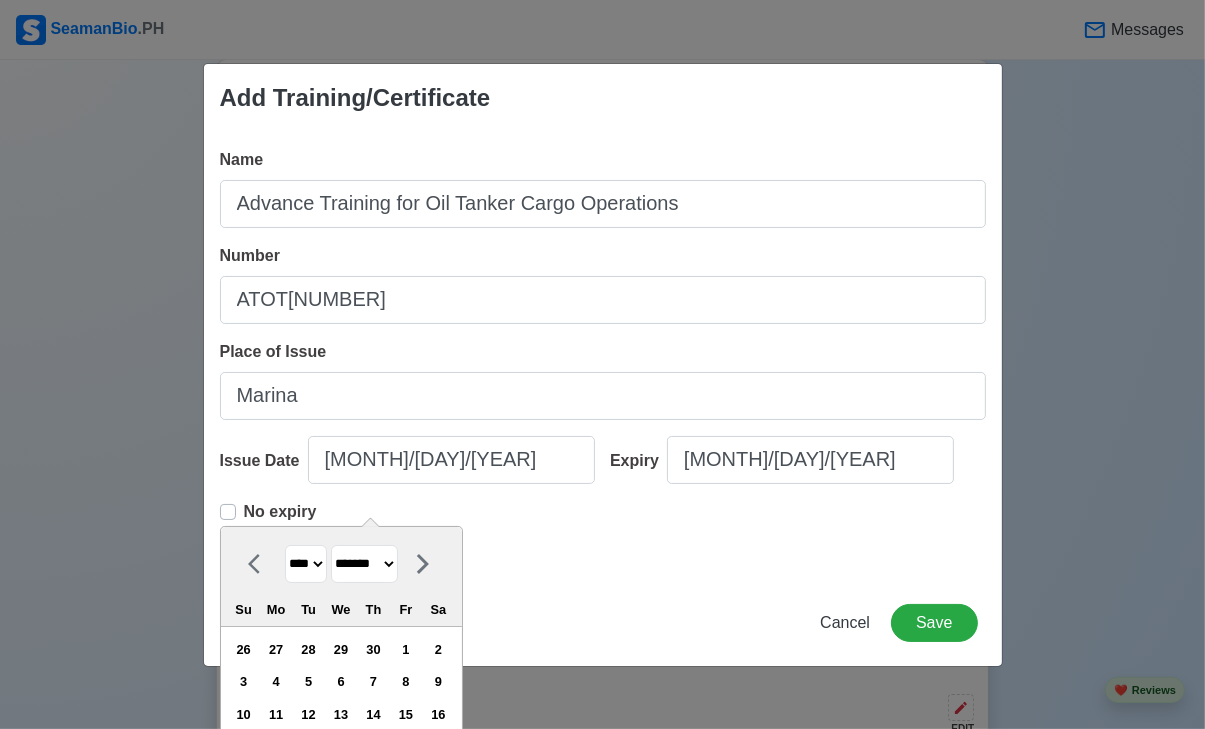 click on "Number ATOT200002518521" at bounding box center (603, 284) 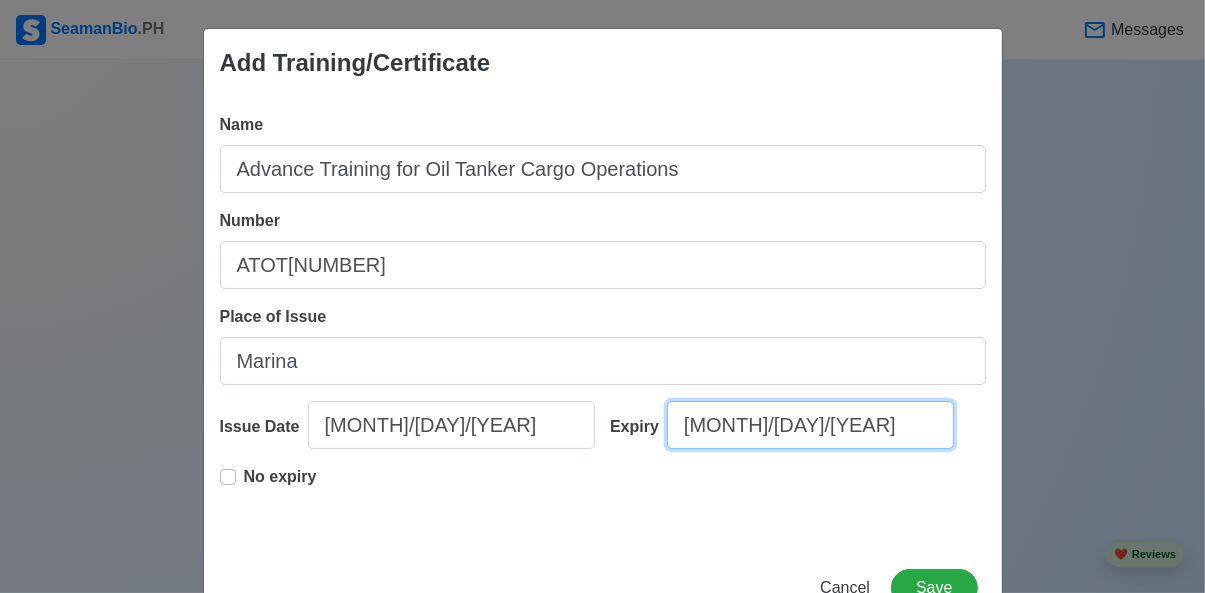 click on "[MONTH]/[DAY]/[YEAR]" at bounding box center [810, 425] 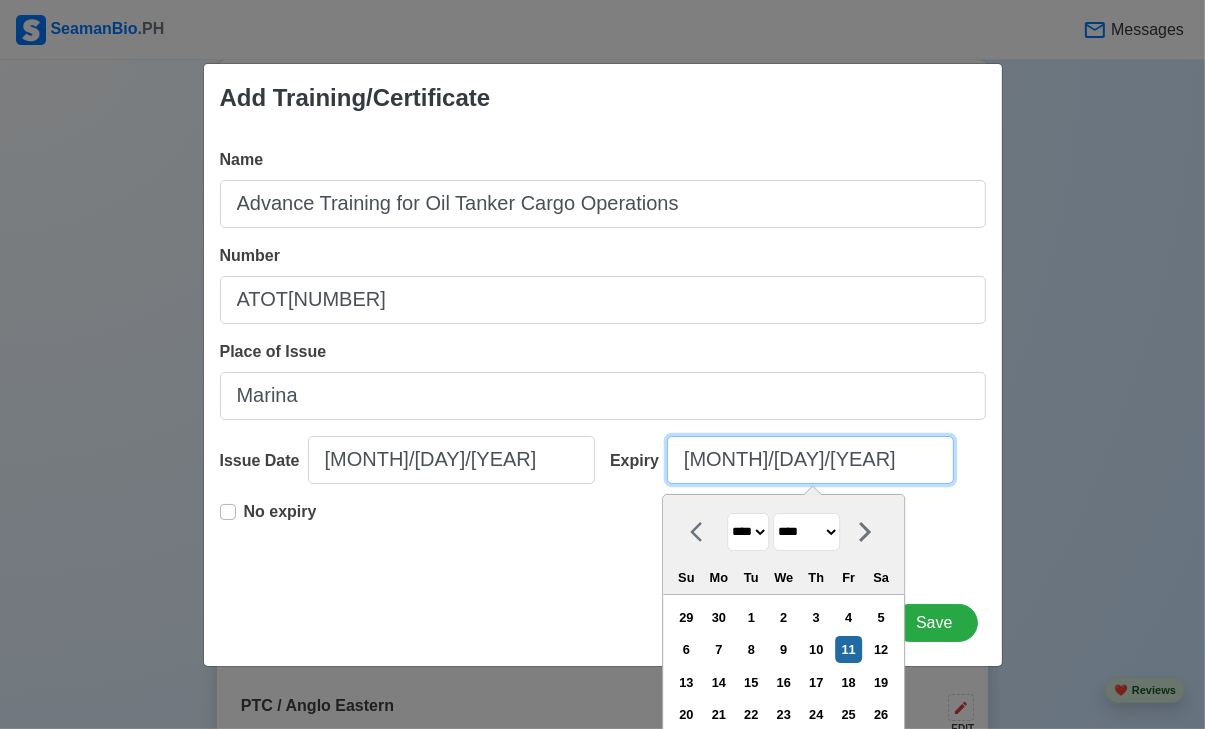 scroll, scrollTop: 2044, scrollLeft: 0, axis: vertical 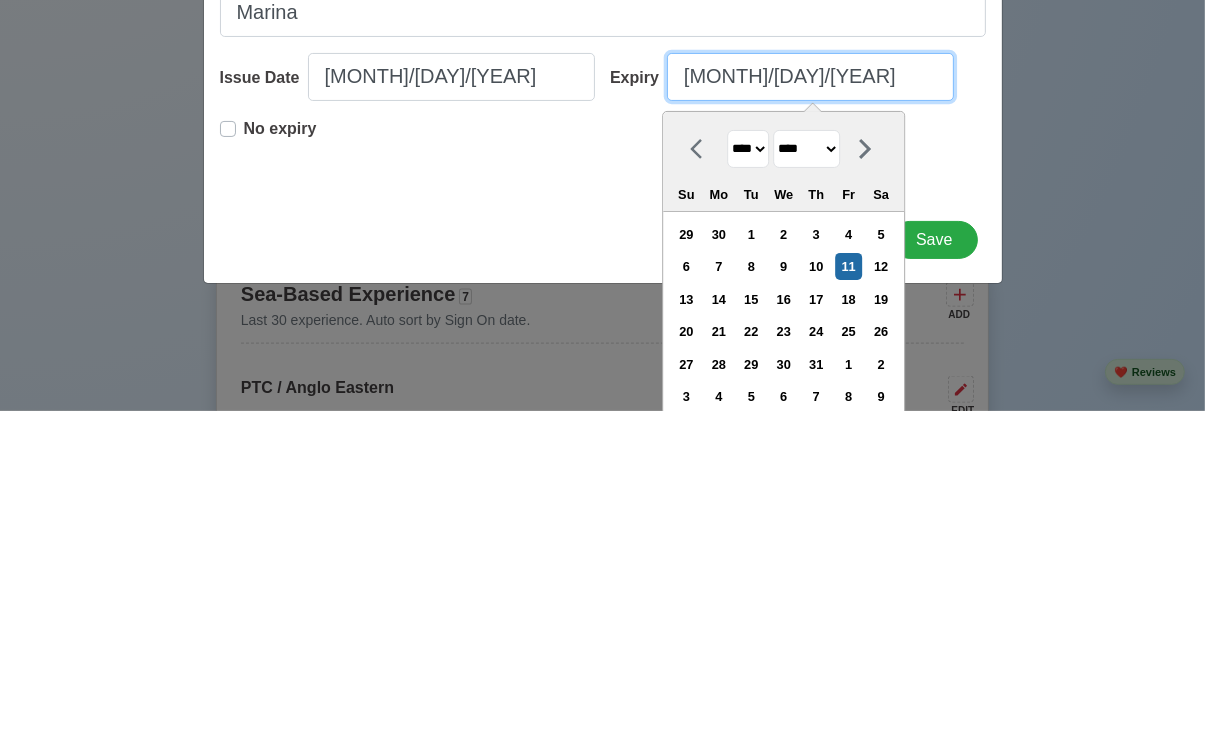 type on "[MONTH]/[DAY]/[YEAR]" 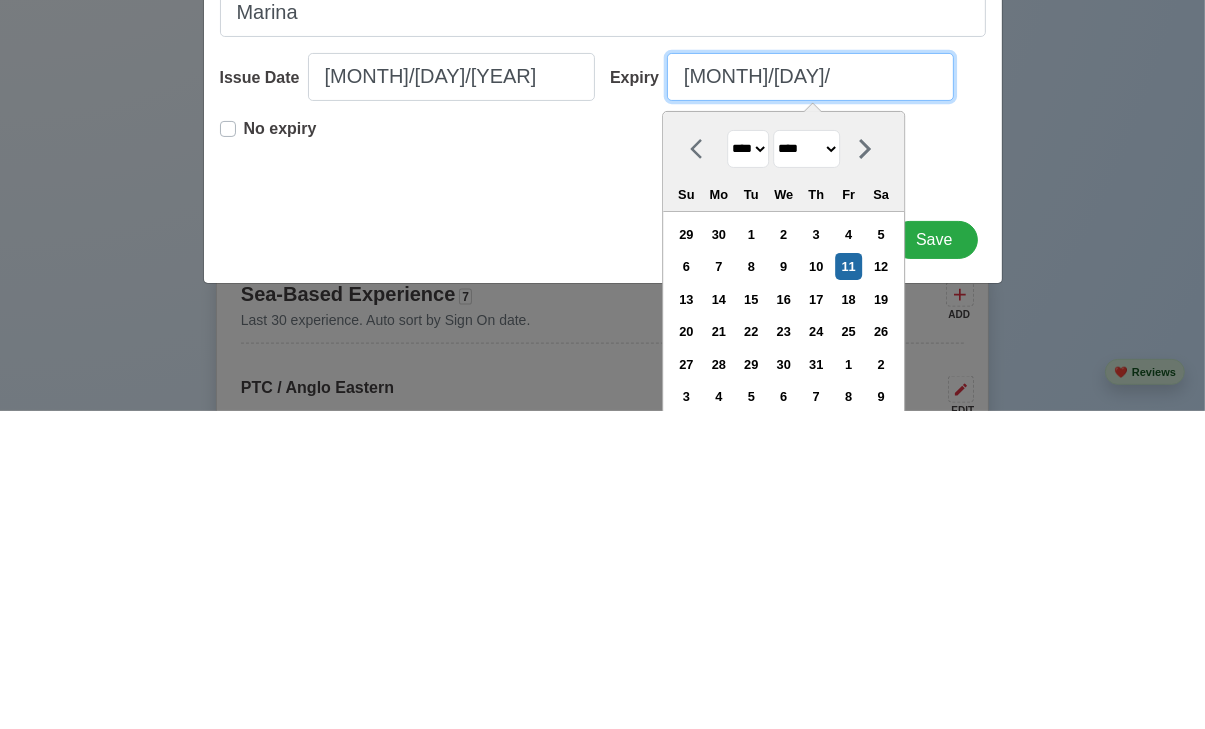 select on "****" 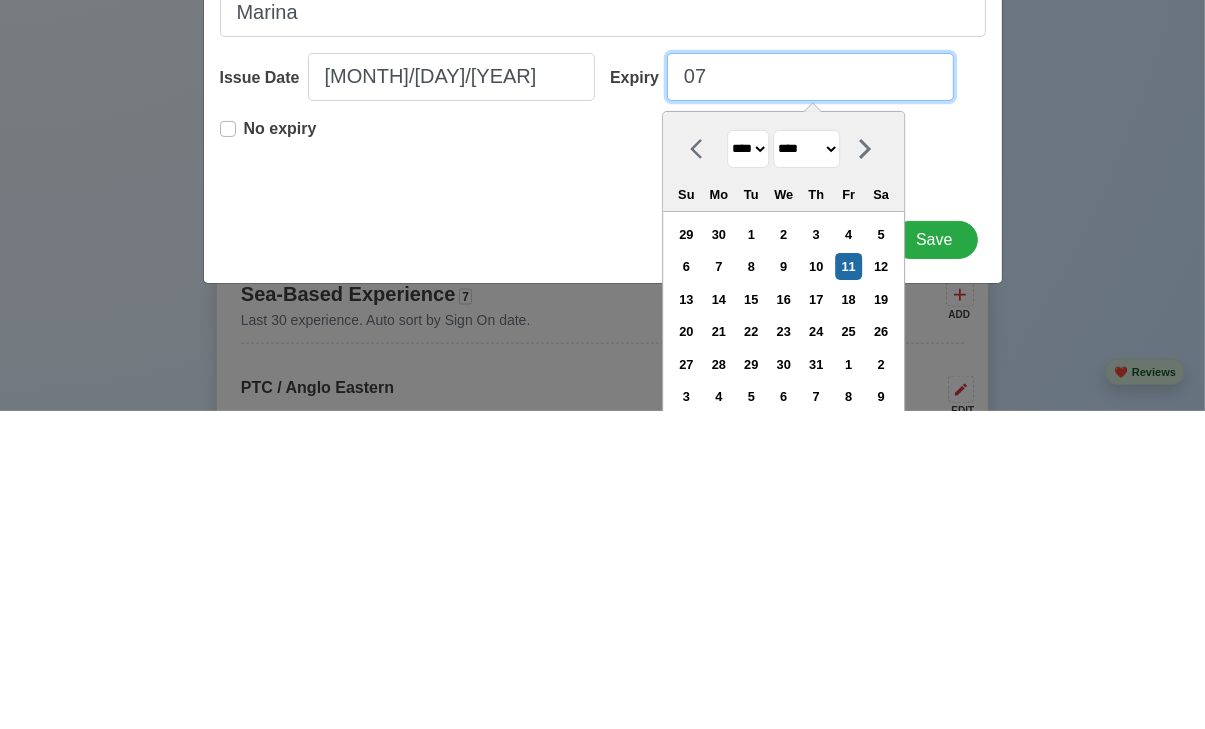 type on "0" 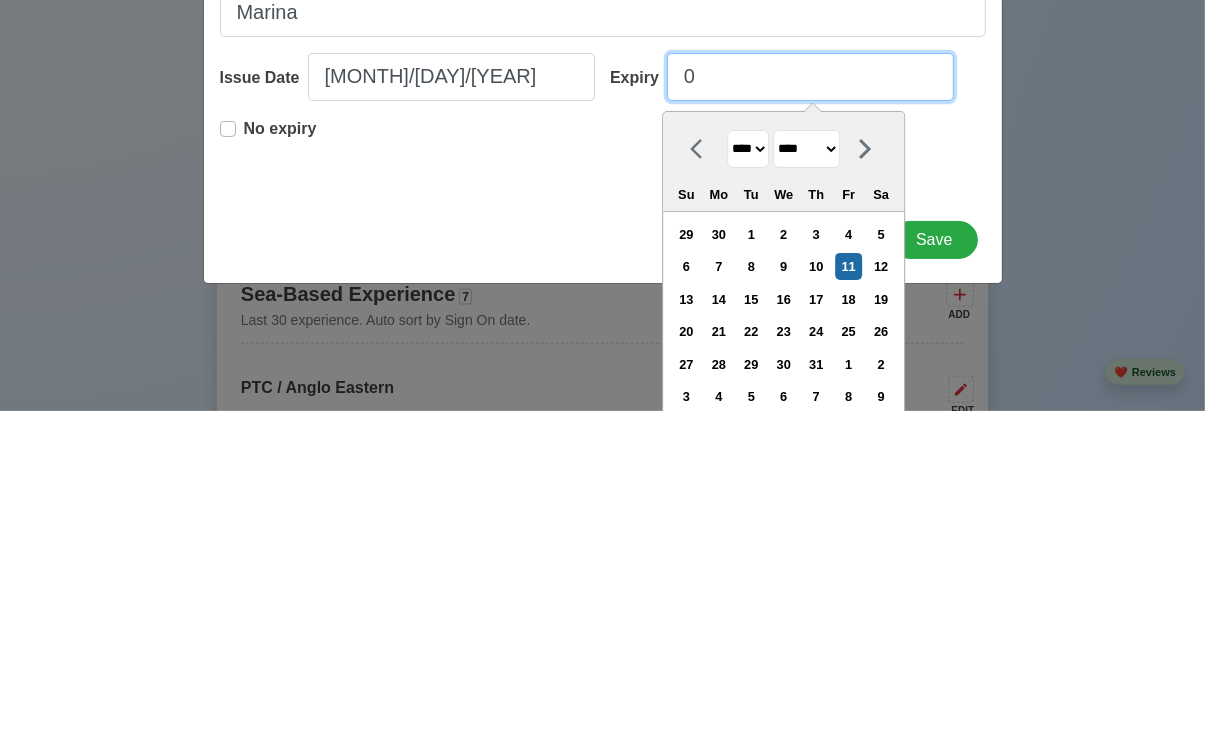 select on "****" 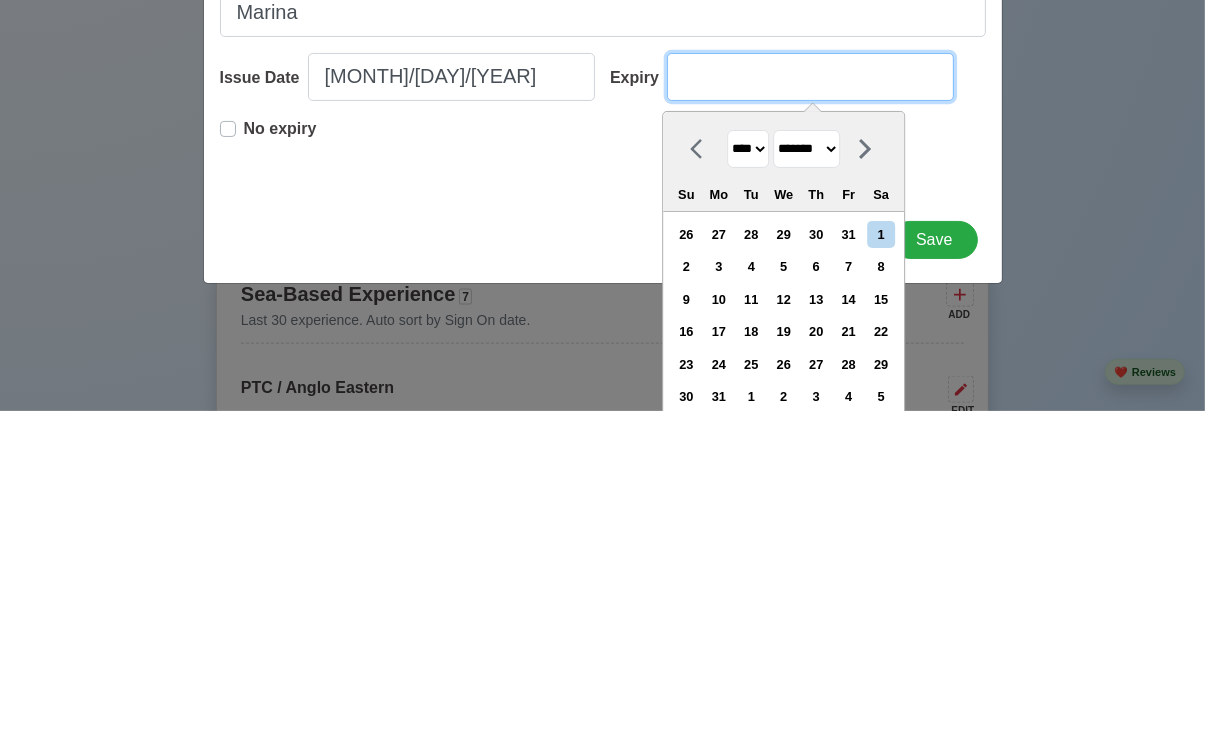 type on "1" 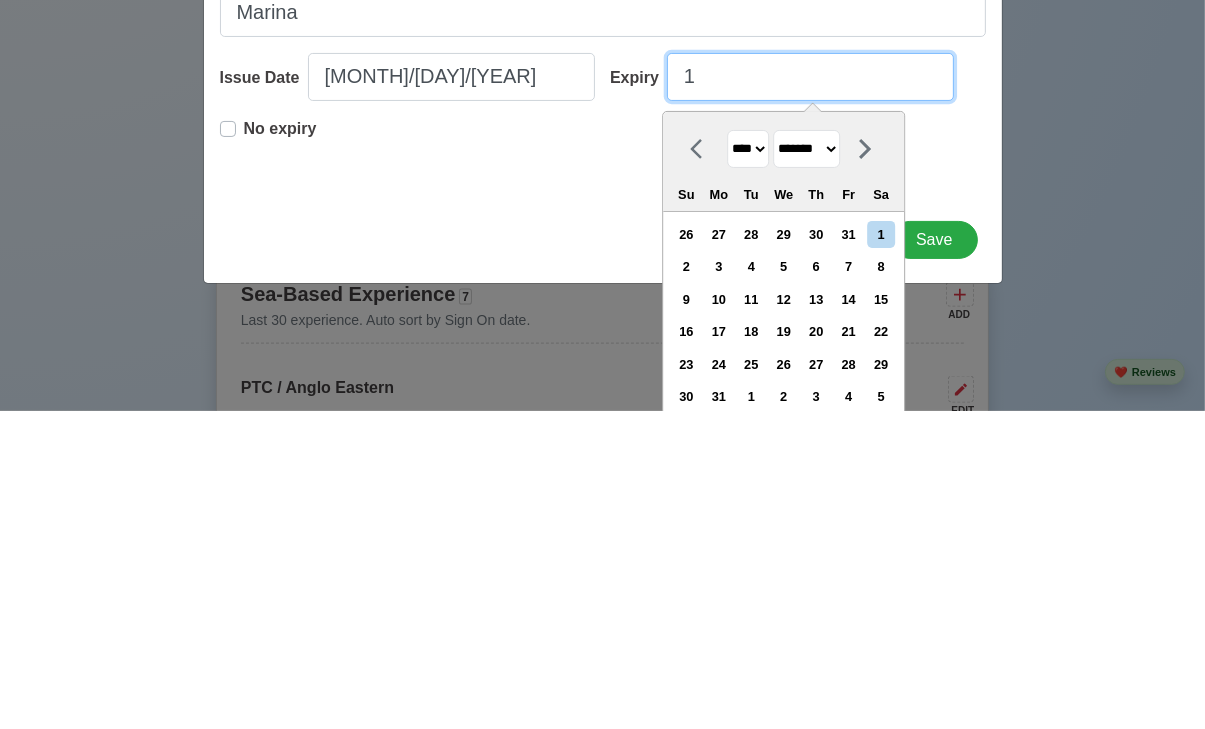 select on "****" 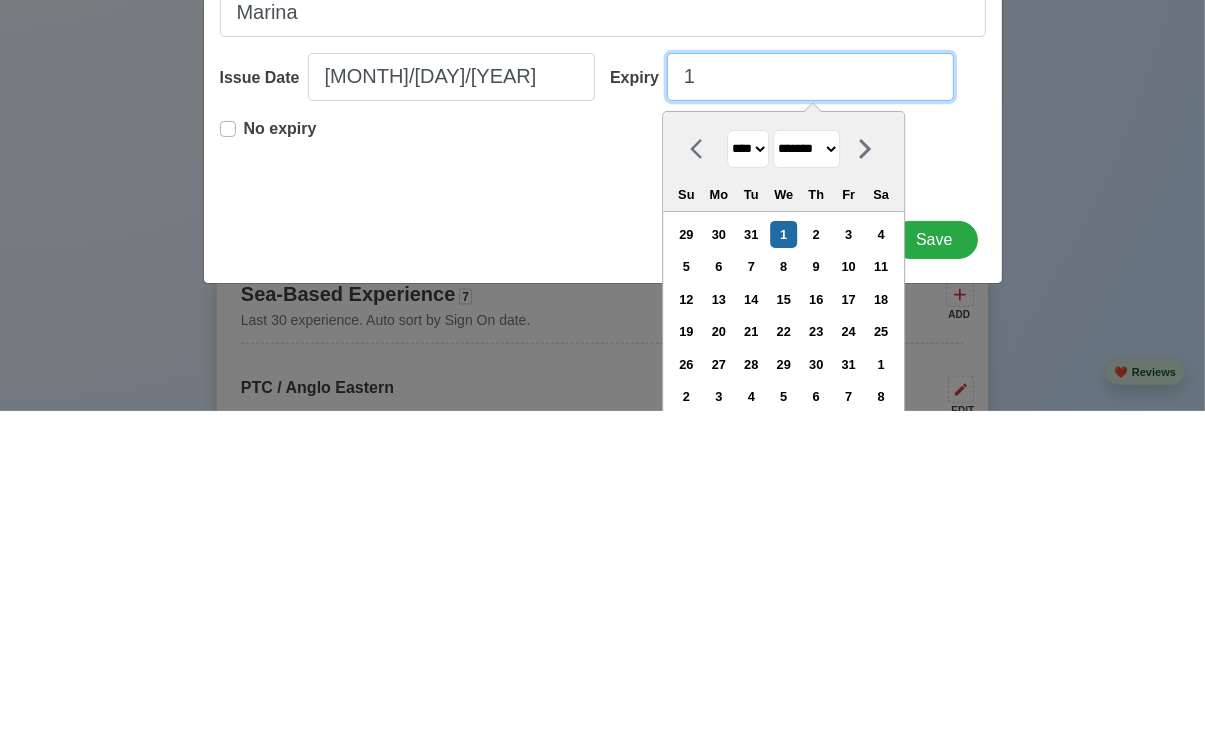 type on "10" 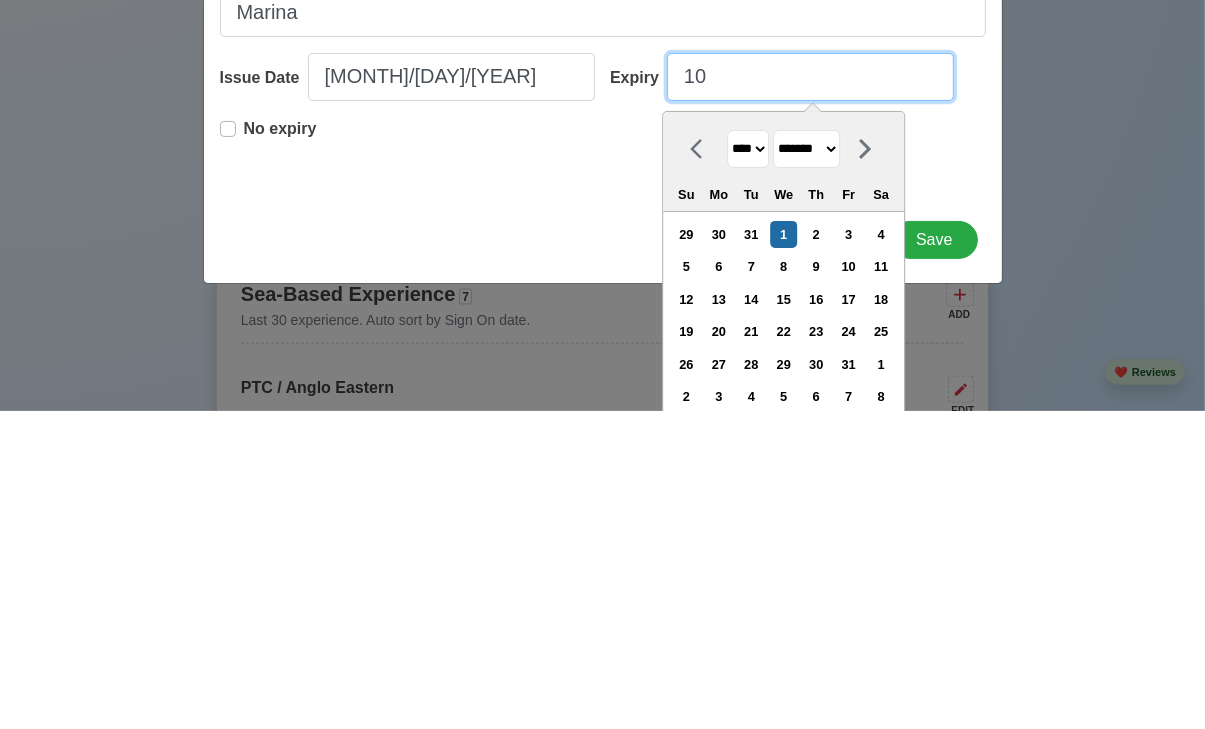 select on "*******" 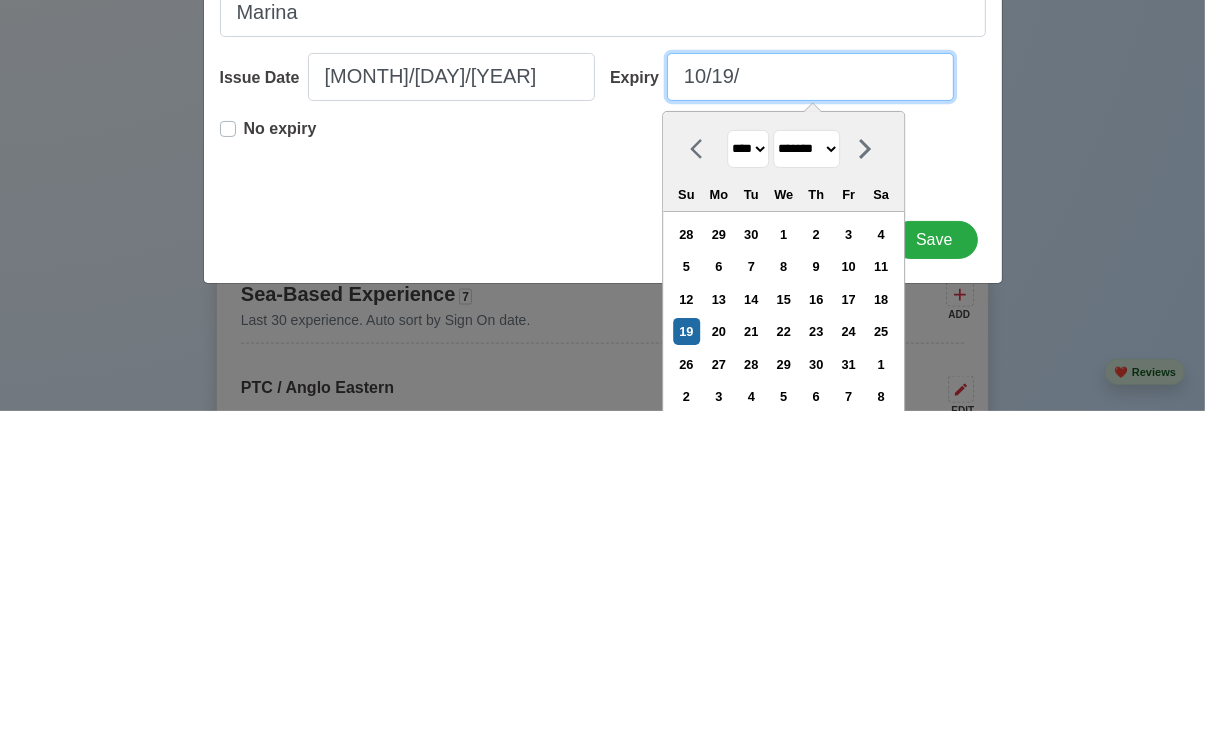 type on "10/19/2" 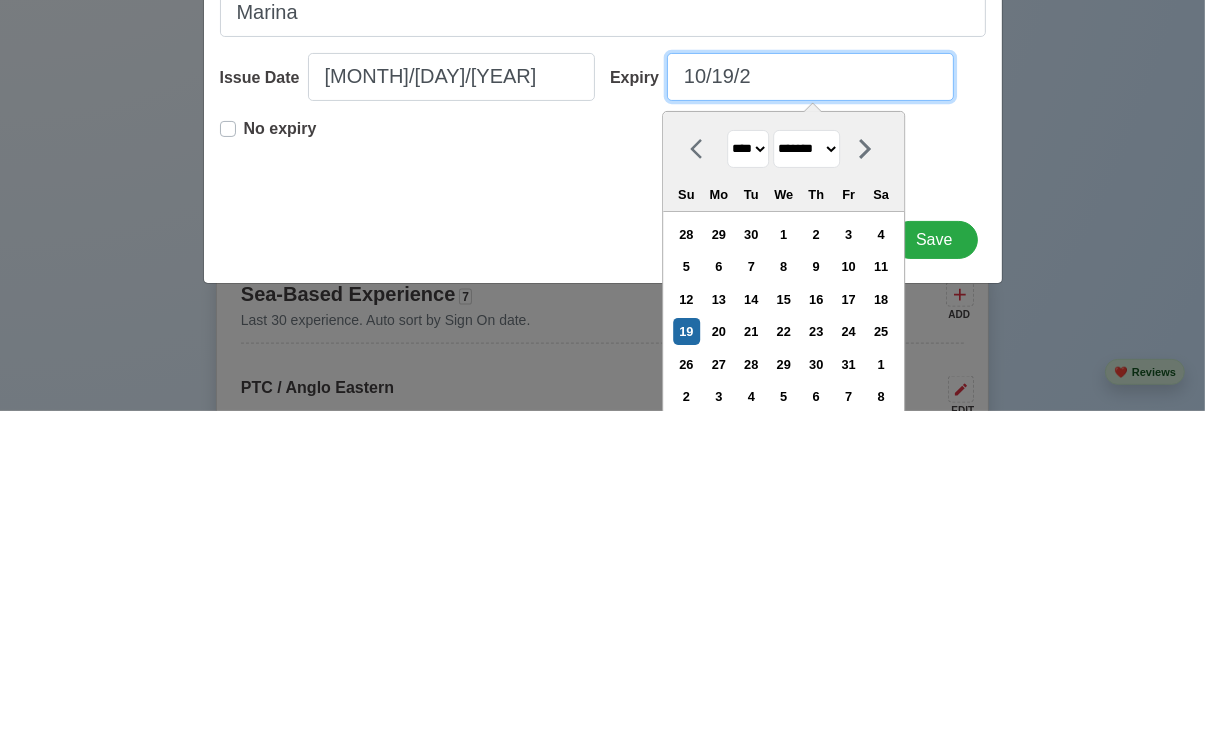 select on "****" 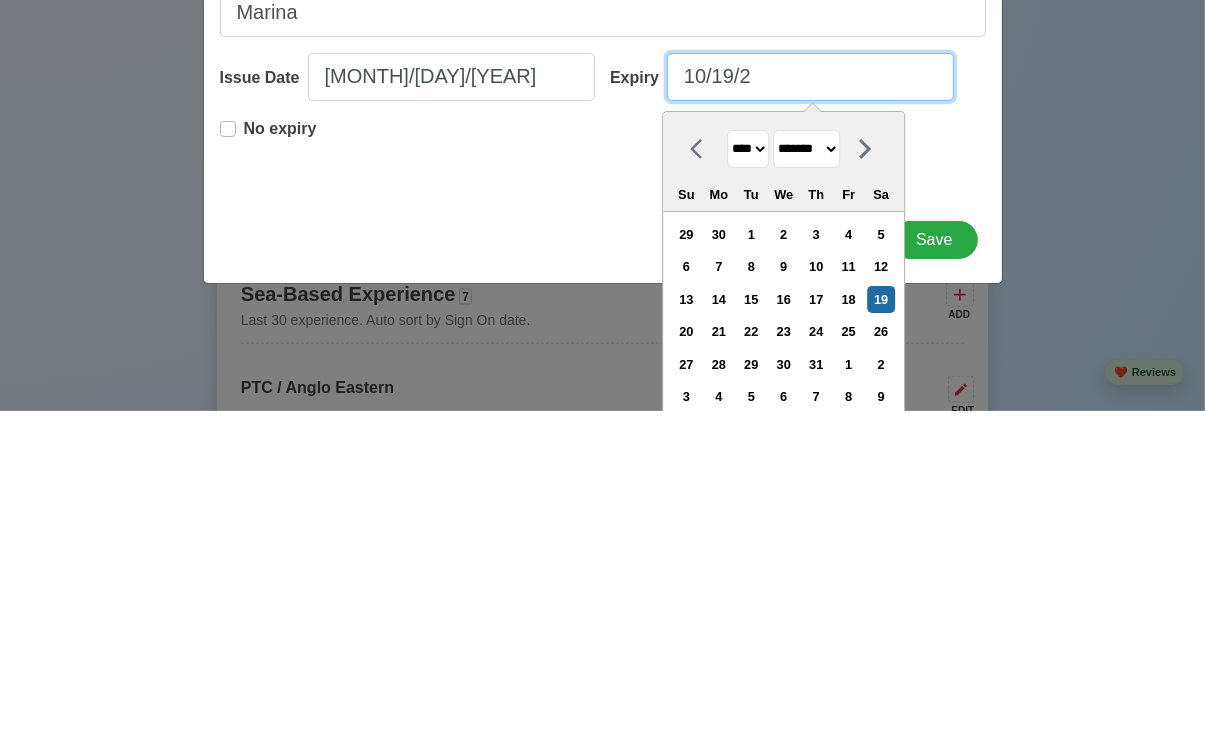 type on "[MONTH]/[DAY]/[YEAR]" 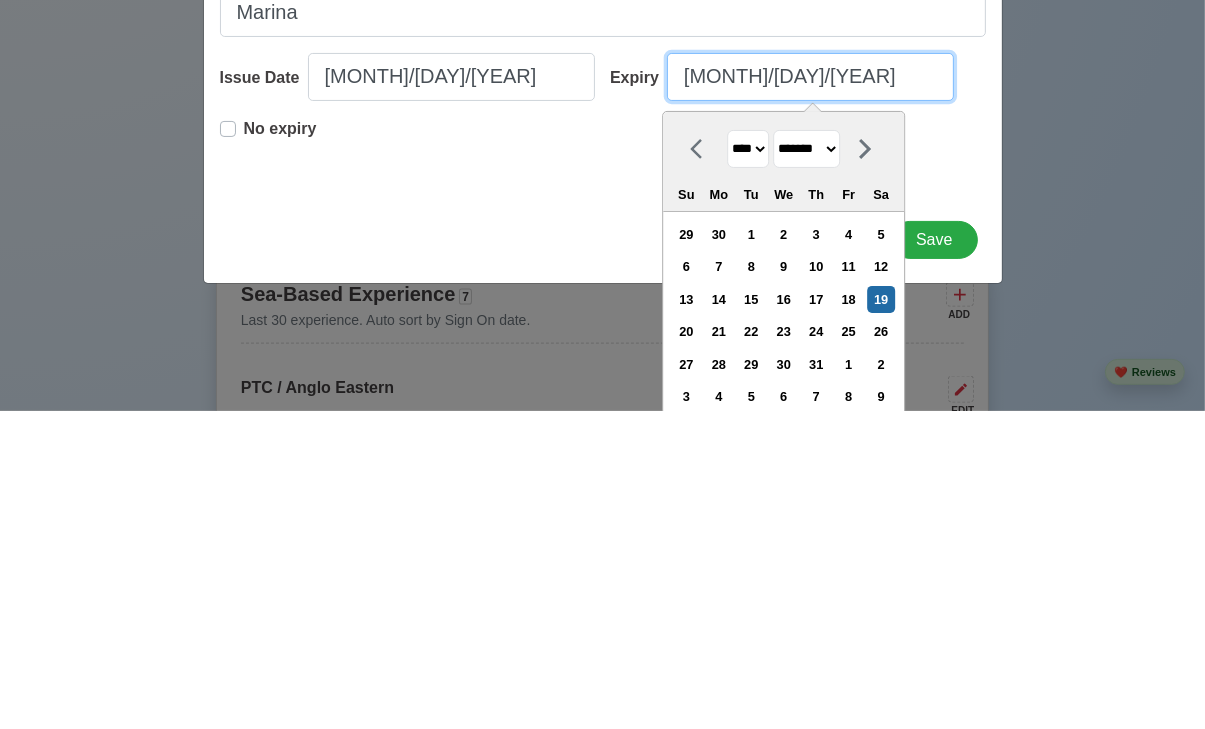 select on "****" 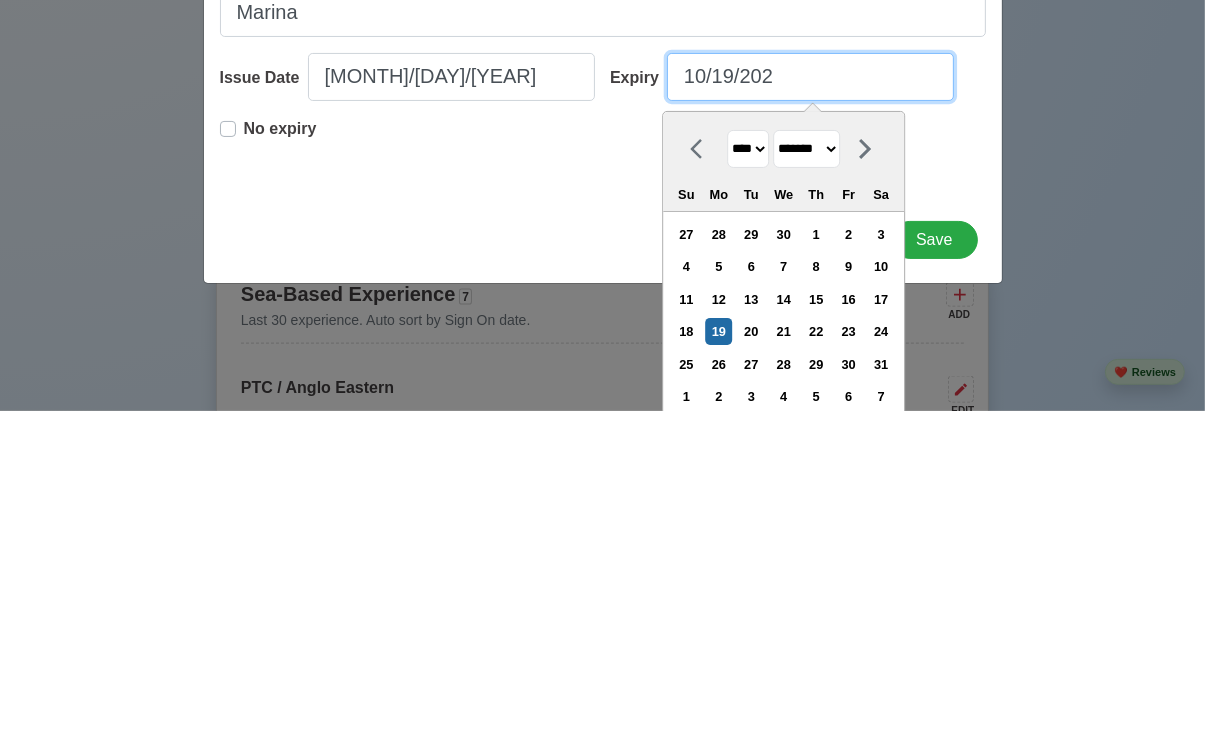 type on "[MONTH] [YEAR]" 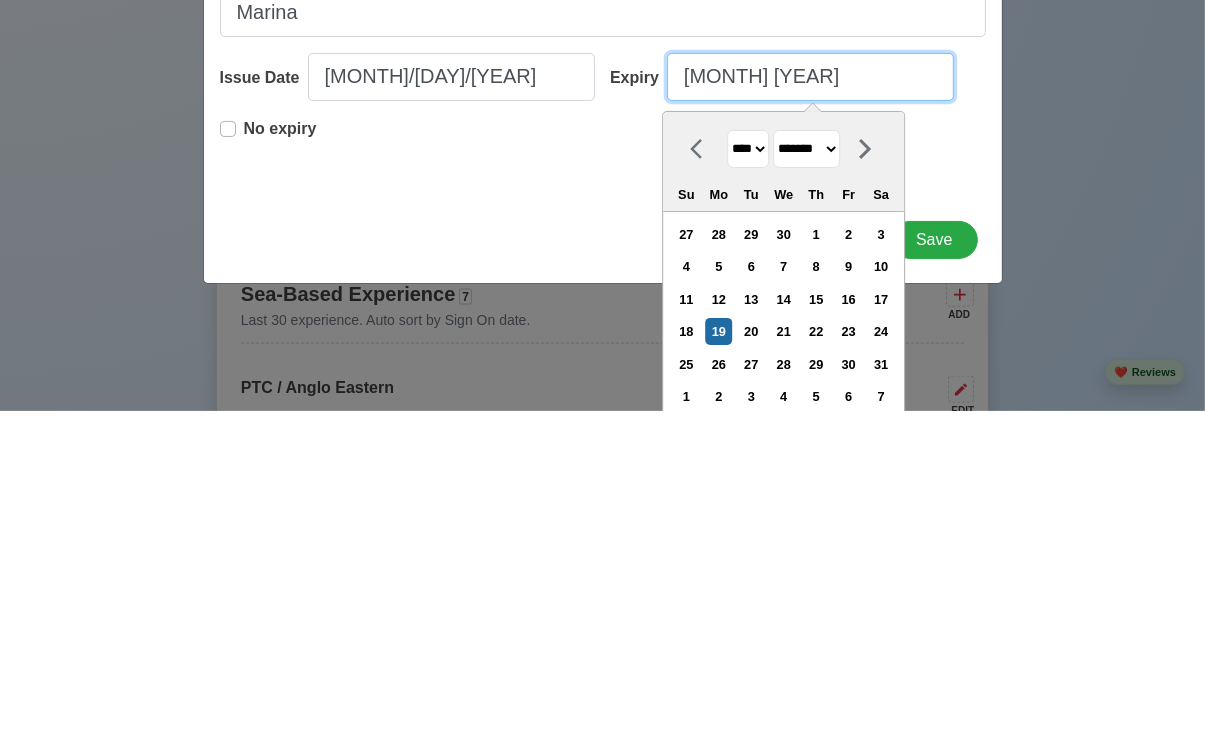 select on "****" 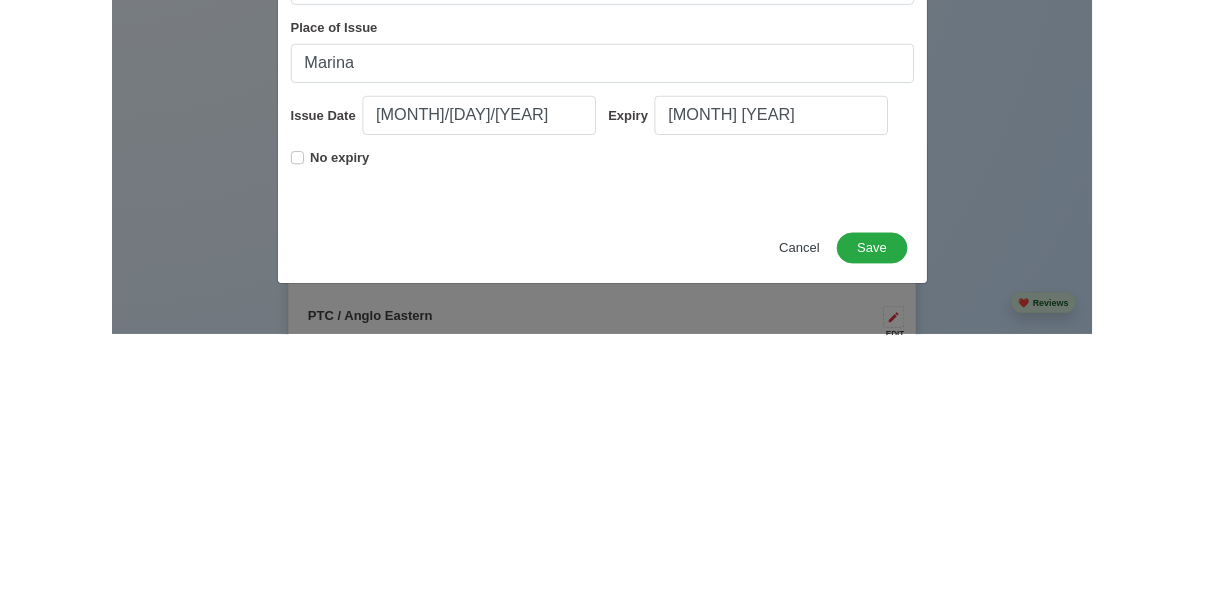 scroll, scrollTop: 2044, scrollLeft: 0, axis: vertical 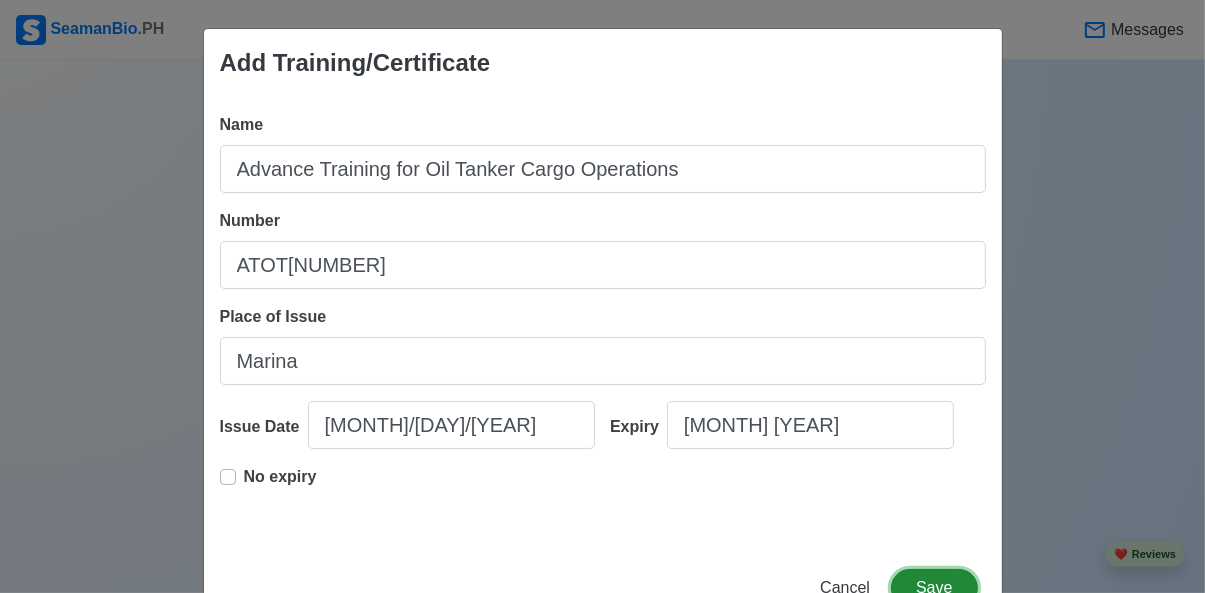 click on "Save" at bounding box center [934, 588] 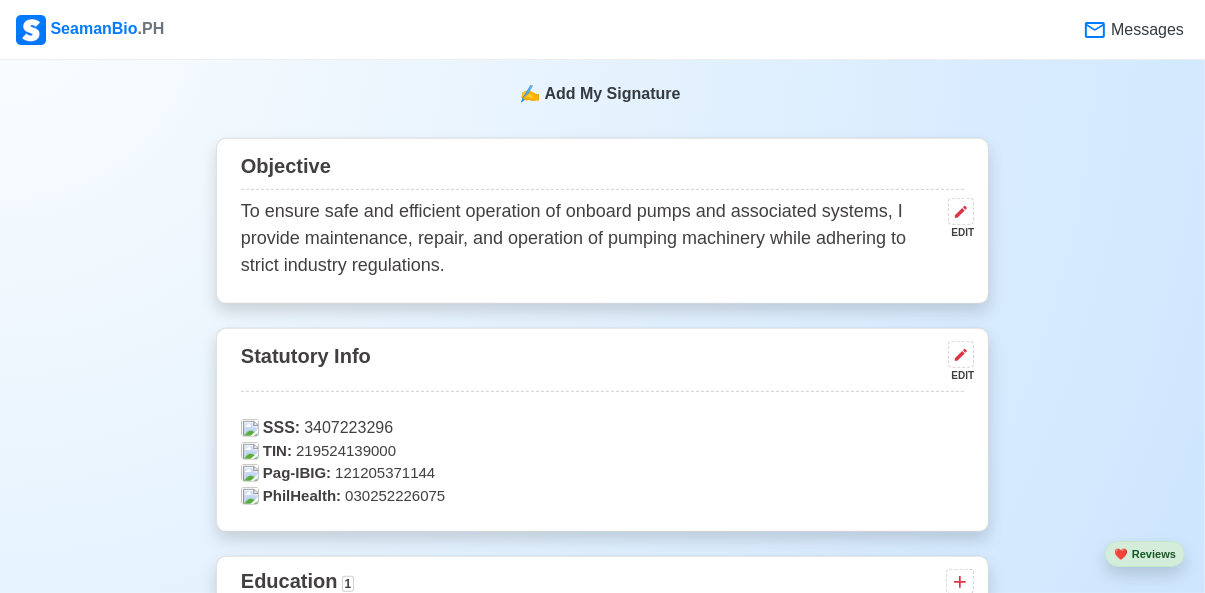 scroll, scrollTop: 0, scrollLeft: 0, axis: both 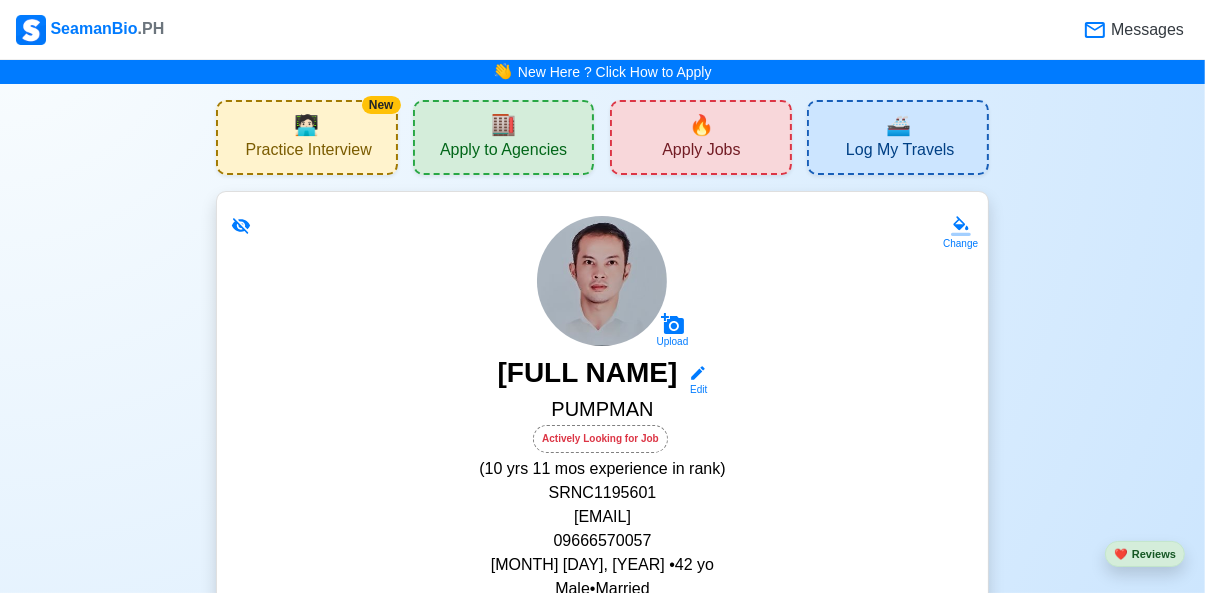 click on "Apply Jobs" at bounding box center [701, 152] 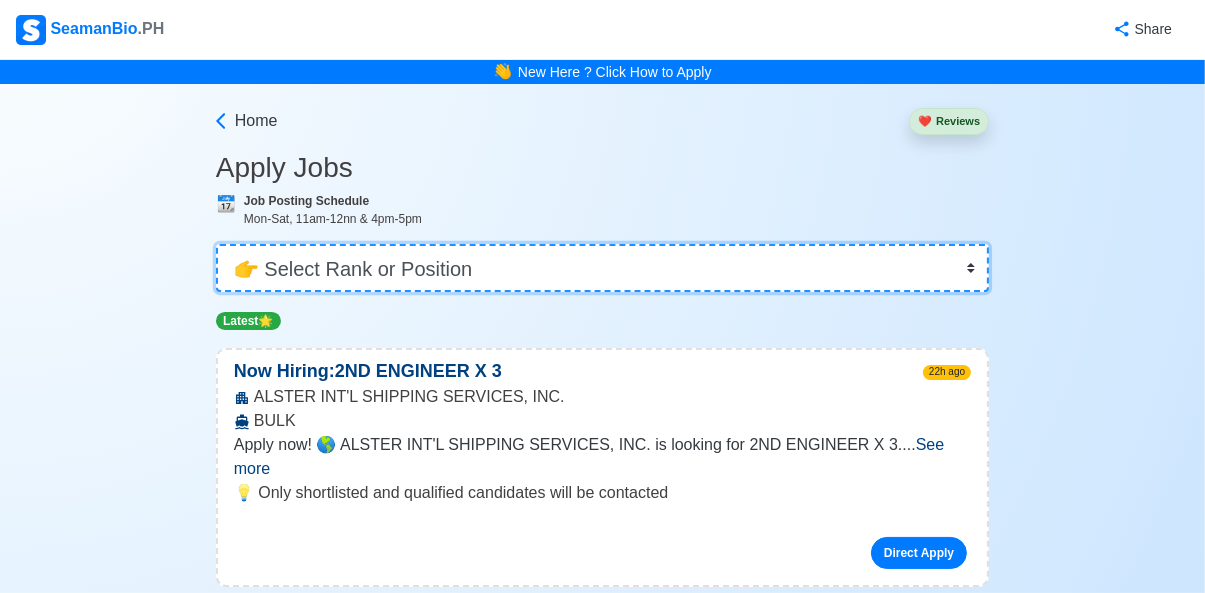 click on "👉 Select Rank or Position Master Chief Officer 2nd Officer 3rd Officer Junior Officer Chief Engineer 2nd Engineer 3rd Engineer 4th Engineer Gas Engineer Junior Engineer 1st Assistant Engineer 2nd Assistant Engineer 3rd Assistant Engineer ETO/ETR Electrician Electrical Engineer Oiler Fitter Welder Chief Cook Chef Cook Messman Wiper Rigger Ordinary Seaman Able Seaman Motorman Pumpman Bosun Cadet Reefer Mechanic Operator Repairman Painter Steward Waiter Others" at bounding box center (602, 268) 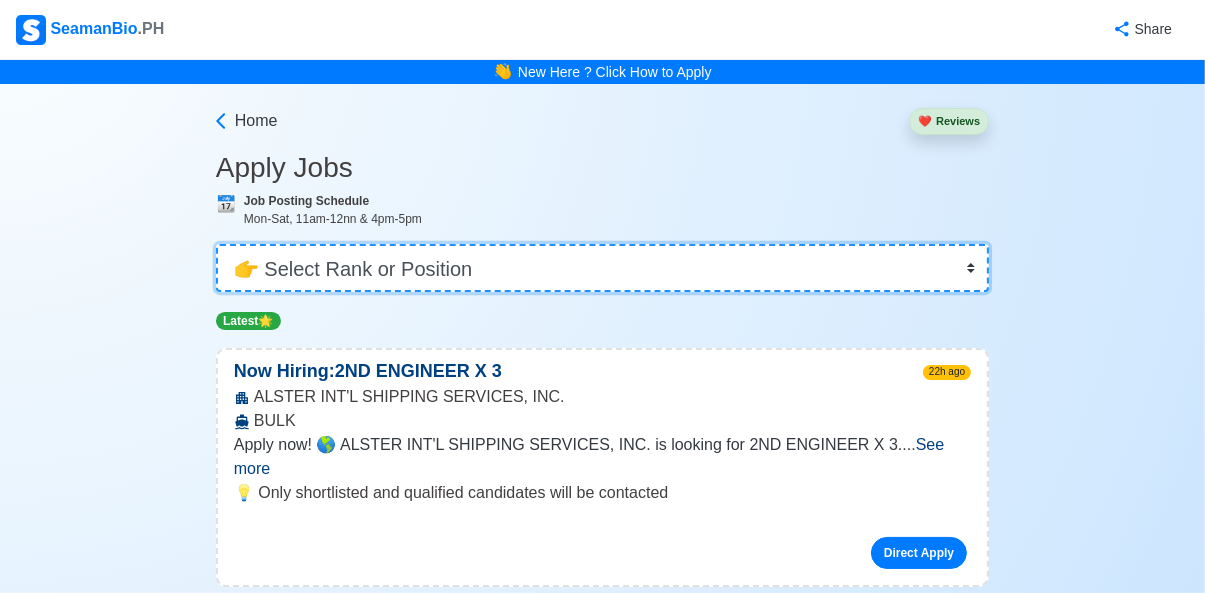 select on "Pumpman" 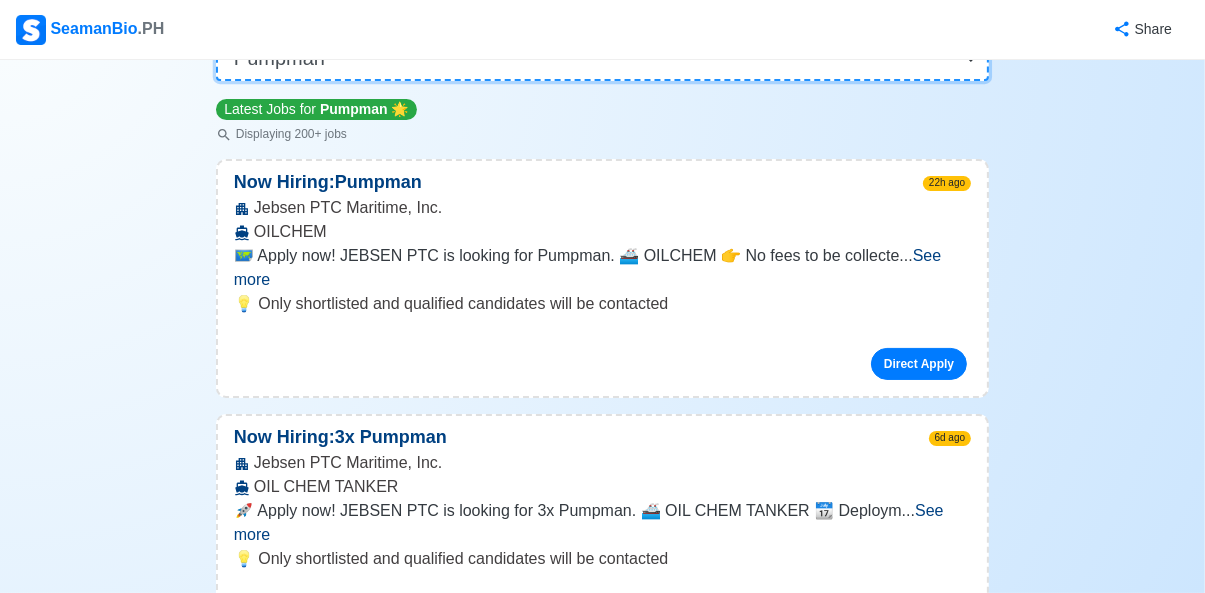 scroll, scrollTop: 209, scrollLeft: 0, axis: vertical 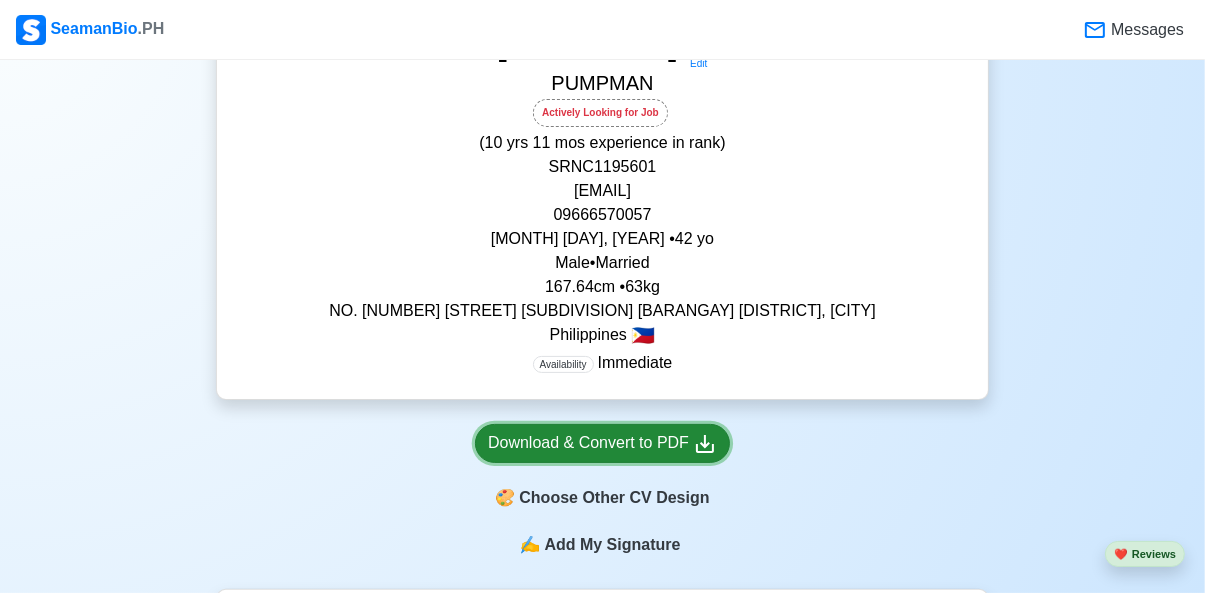 click 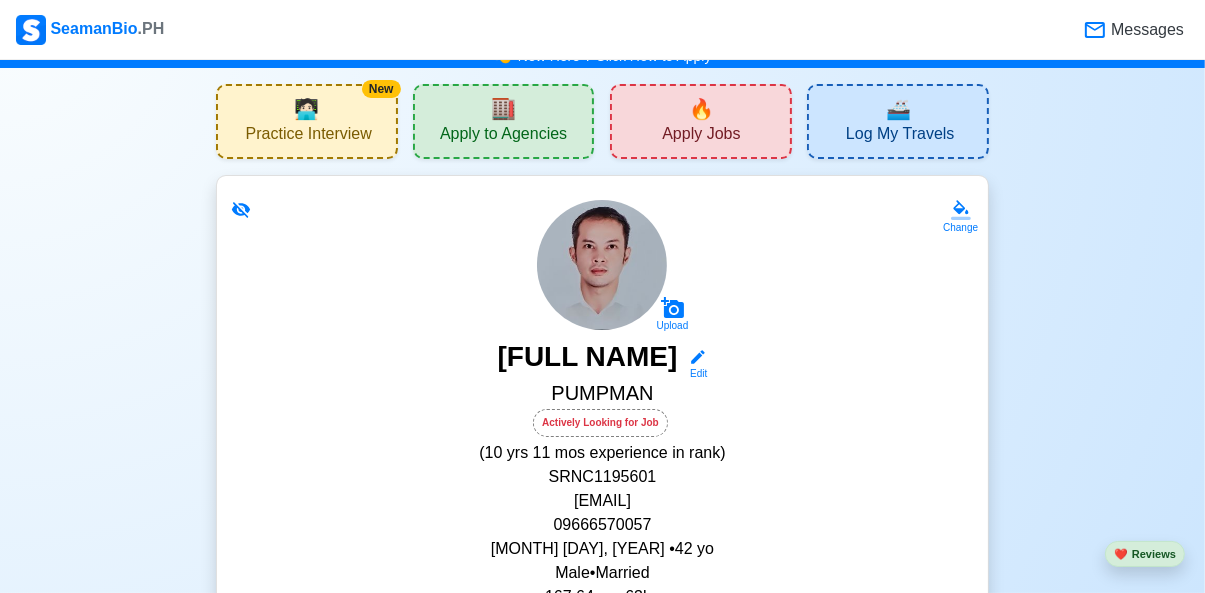scroll, scrollTop: 0, scrollLeft: 0, axis: both 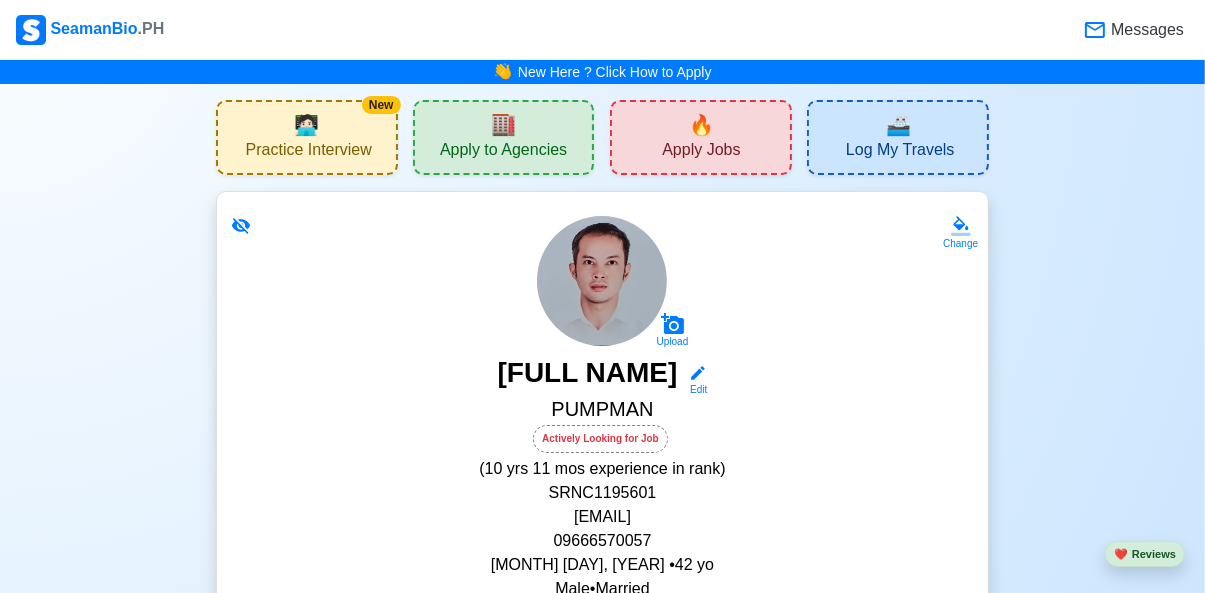click on "Apply Jobs" at bounding box center (701, 152) 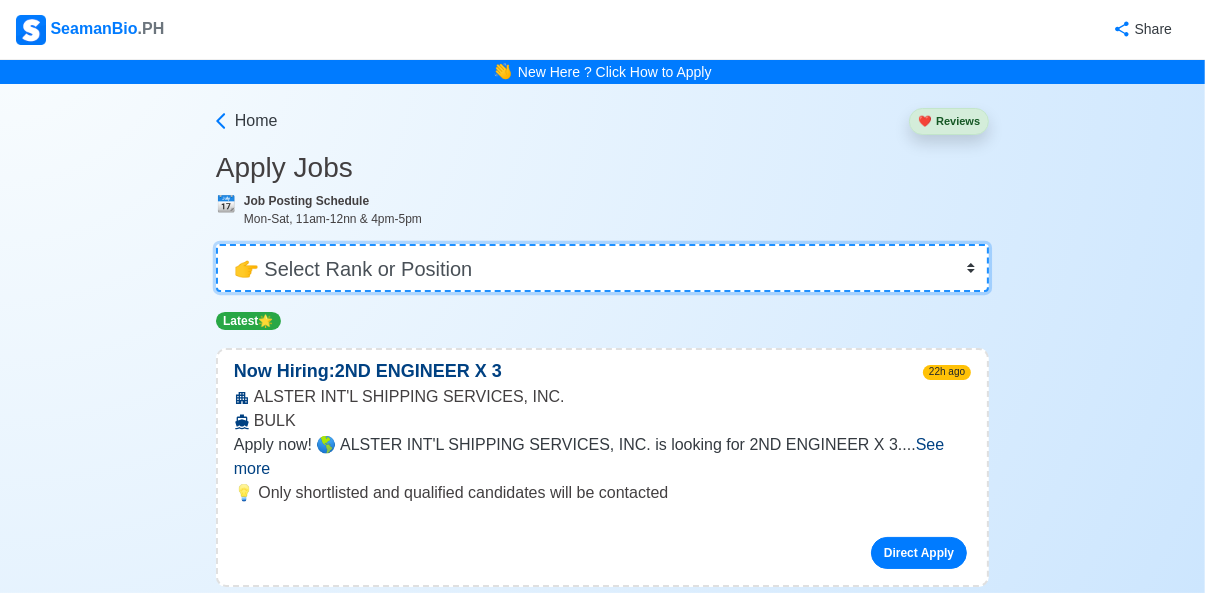 click on "👉 Select Rank or Position Master Chief Officer 2nd Officer 3rd Officer Junior Officer Chief Engineer 2nd Engineer 3rd Engineer 4th Engineer Gas Engineer Junior Engineer 1st Assistant Engineer 2nd Assistant Engineer 3rd Assistant Engineer ETO/ETR Electrician Electrical Engineer Oiler Fitter Welder Chief Cook Chef Cook Messman Wiper Rigger Ordinary Seaman Able Seaman Motorman Pumpman Bosun Cadet Reefer Mechanic Operator Repairman Painter Steward Waiter Others" at bounding box center (602, 268) 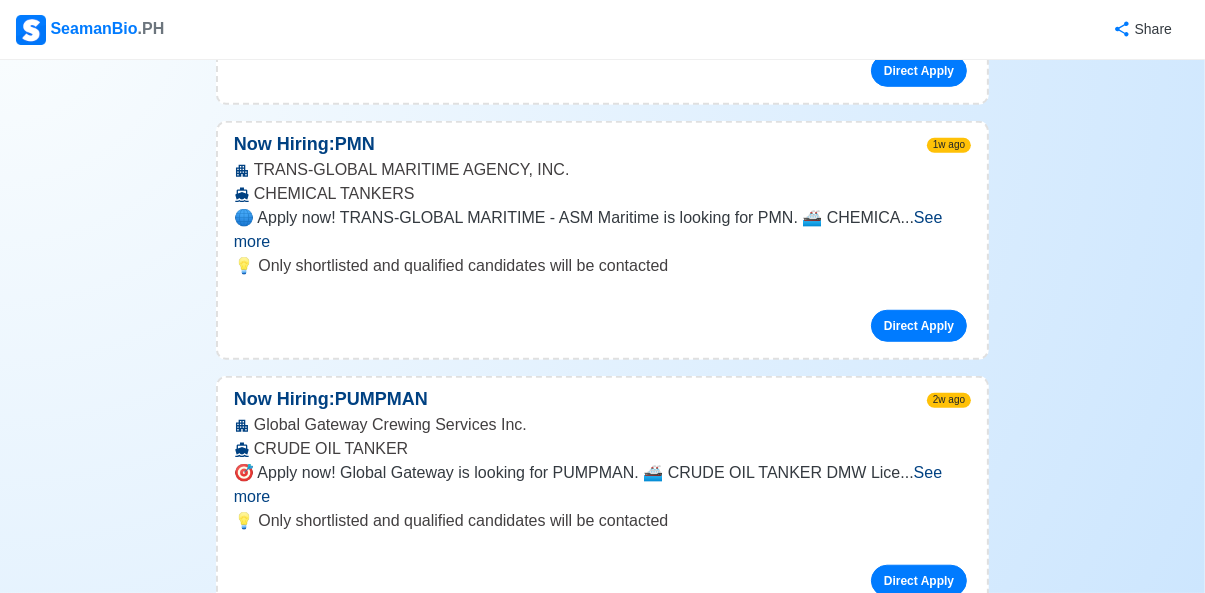 scroll, scrollTop: 1271, scrollLeft: 0, axis: vertical 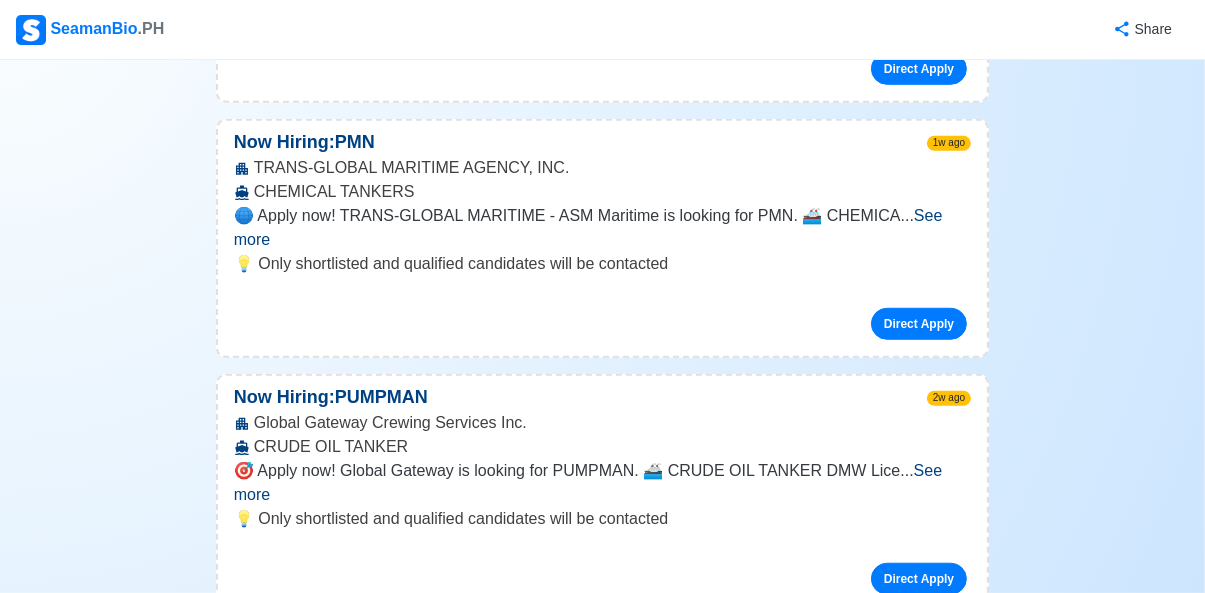 click on "See more" at bounding box center (588, 482) 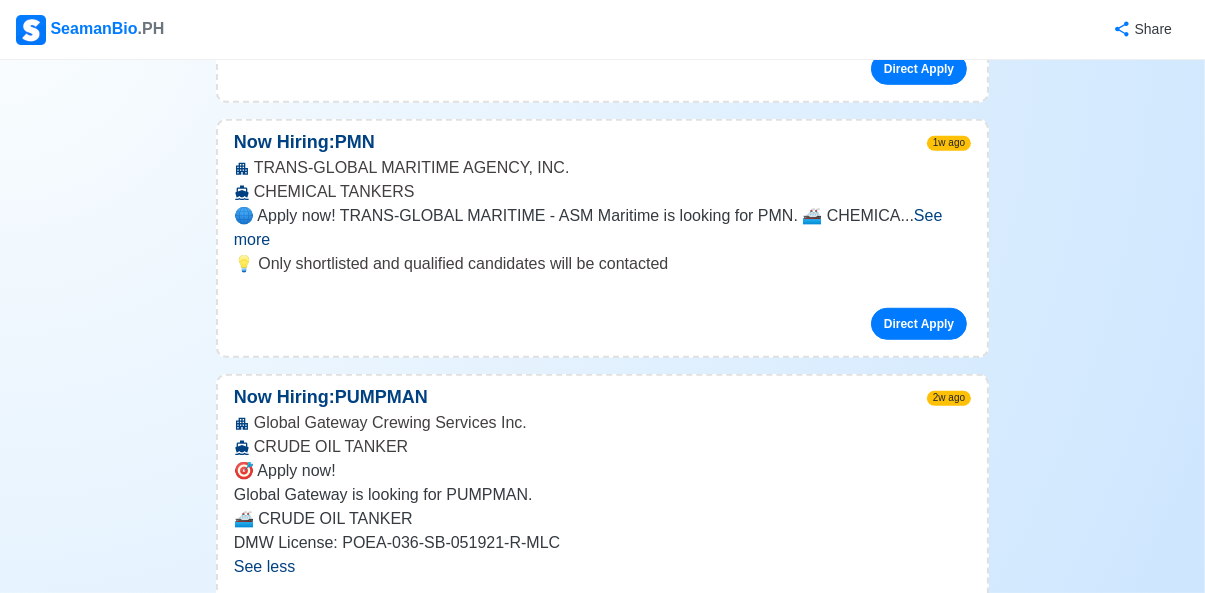 click on "Direct Apply" at bounding box center [919, 675] 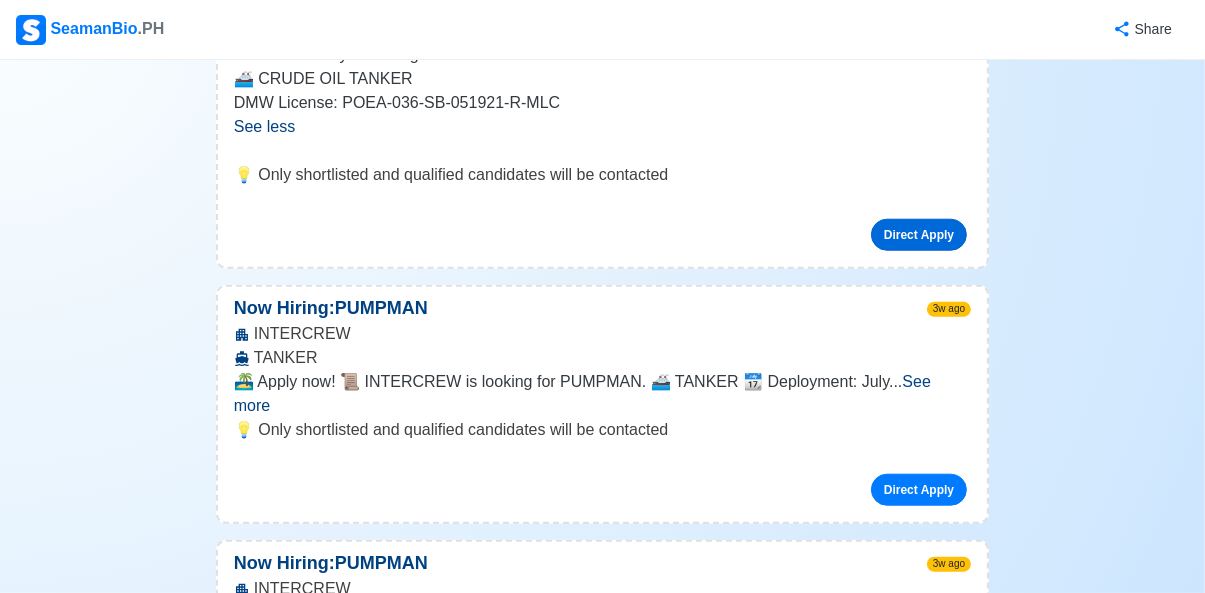 scroll, scrollTop: 1710, scrollLeft: 0, axis: vertical 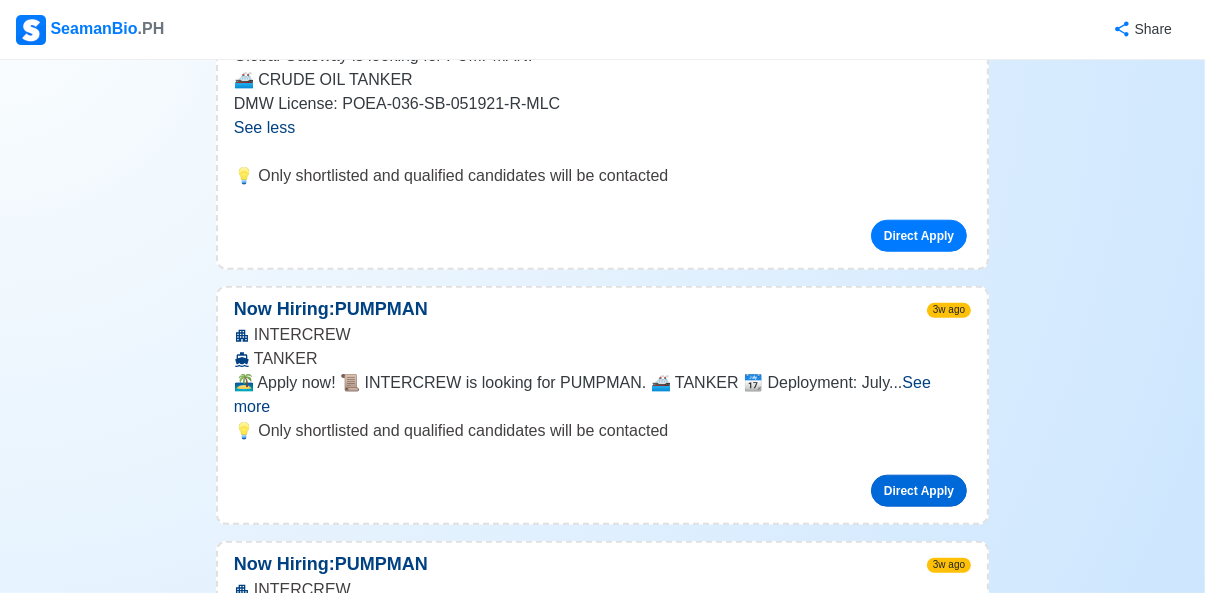 click on "Direct Apply" at bounding box center (919, 491) 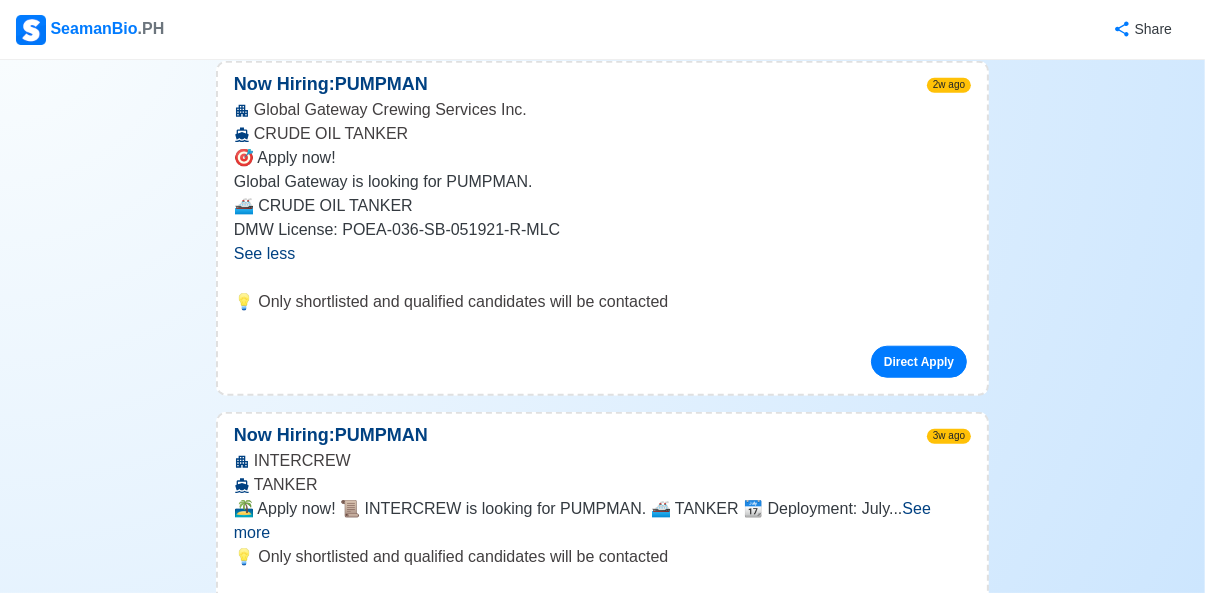 scroll, scrollTop: 1600, scrollLeft: 0, axis: vertical 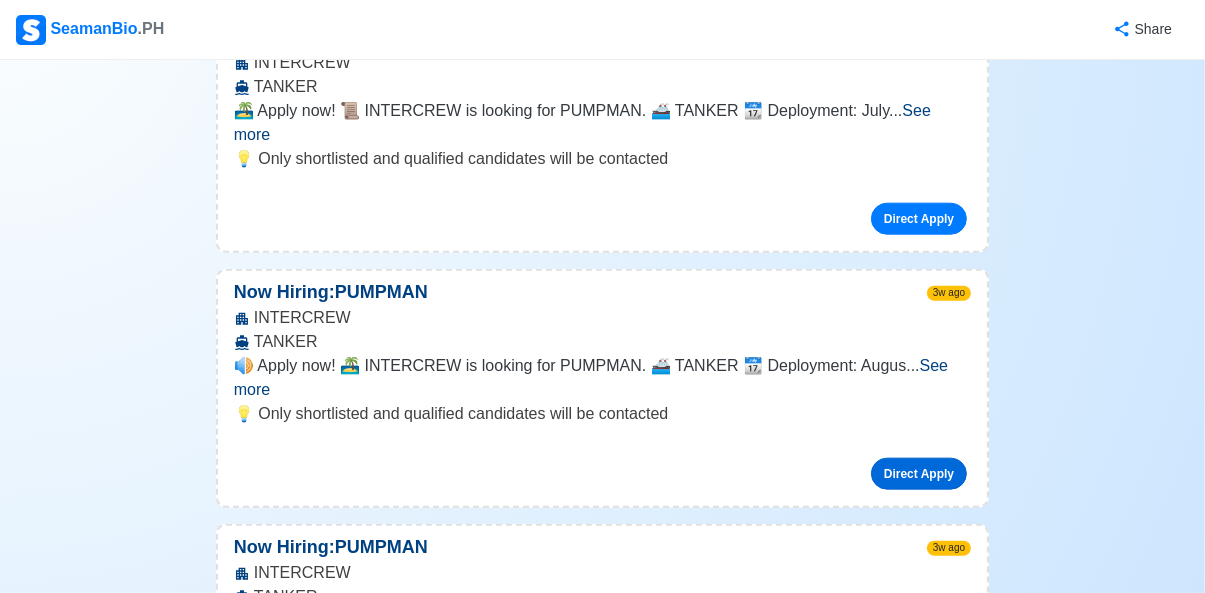 click on "Direct Apply" at bounding box center [919, 474] 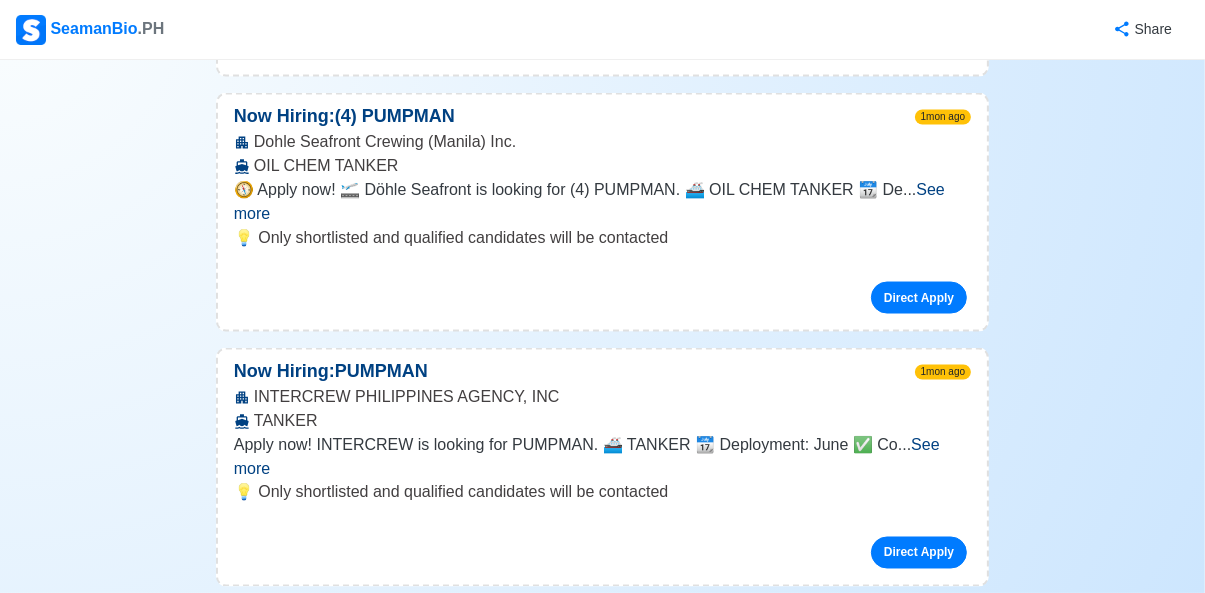 scroll, scrollTop: 2925, scrollLeft: 0, axis: vertical 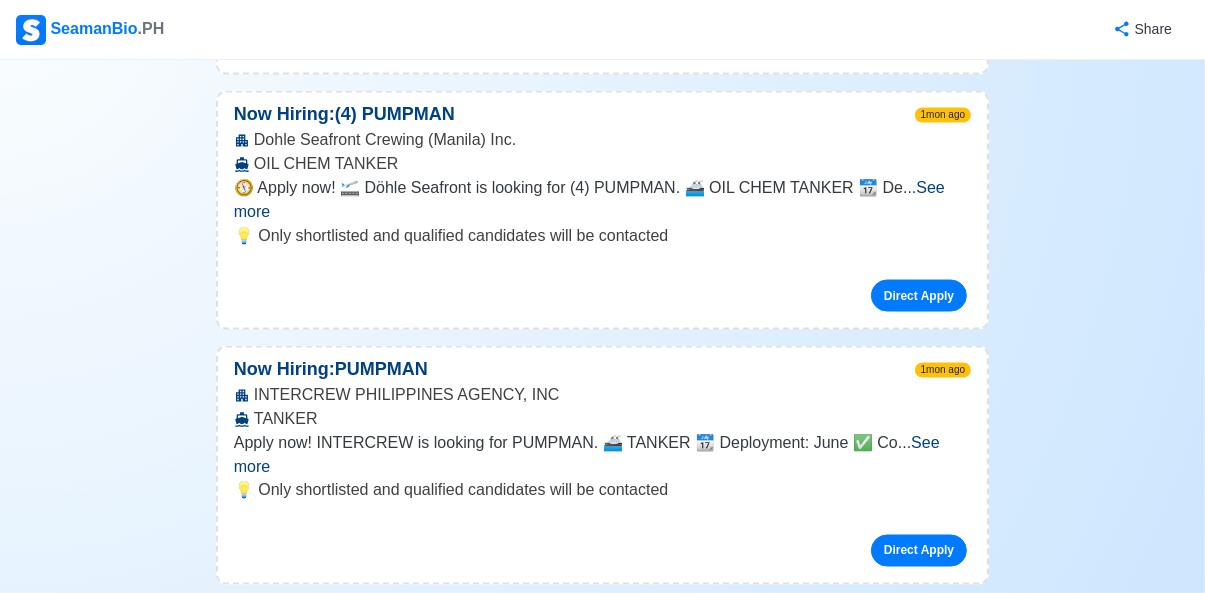 click on "See more" at bounding box center (587, 454) 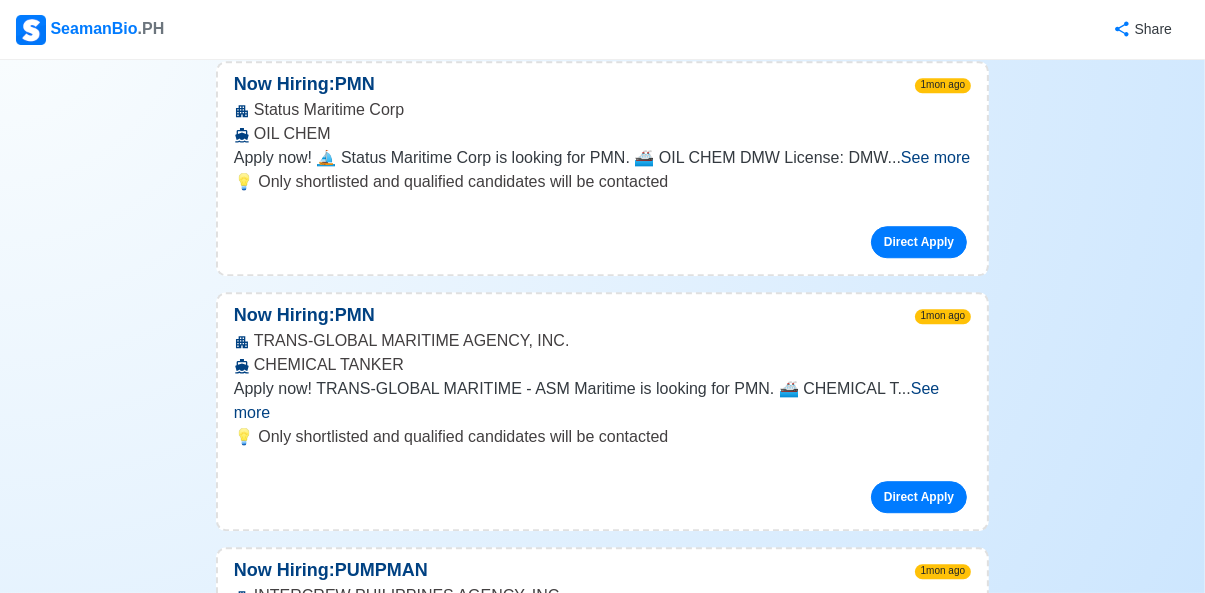 scroll, scrollTop: 4910, scrollLeft: 0, axis: vertical 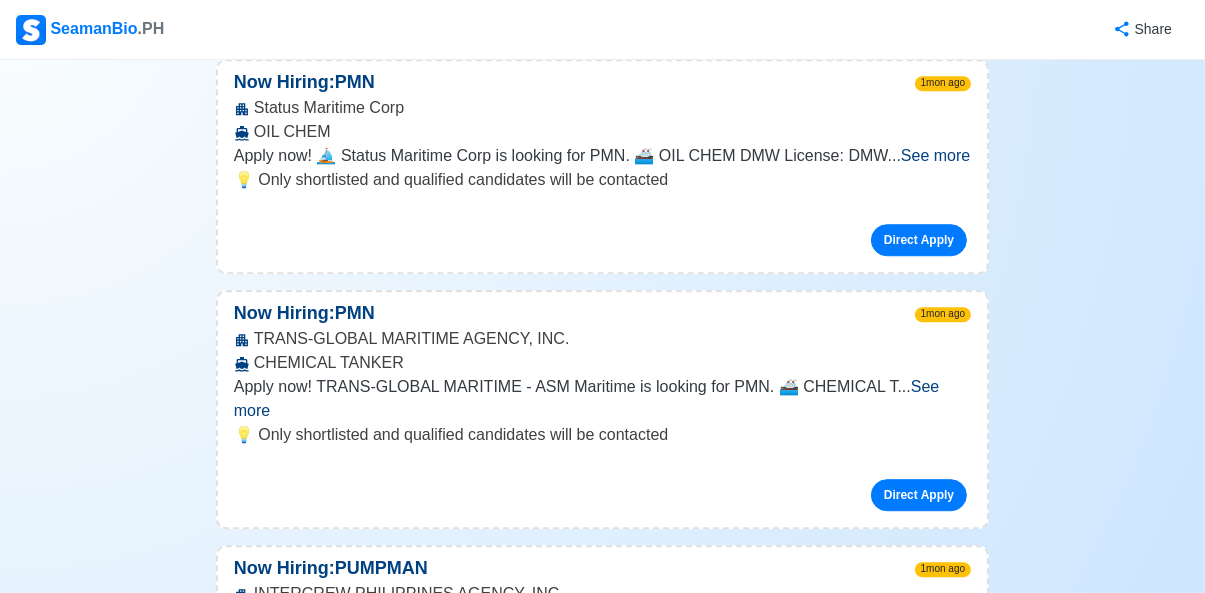 click on "See more" at bounding box center [593, 653] 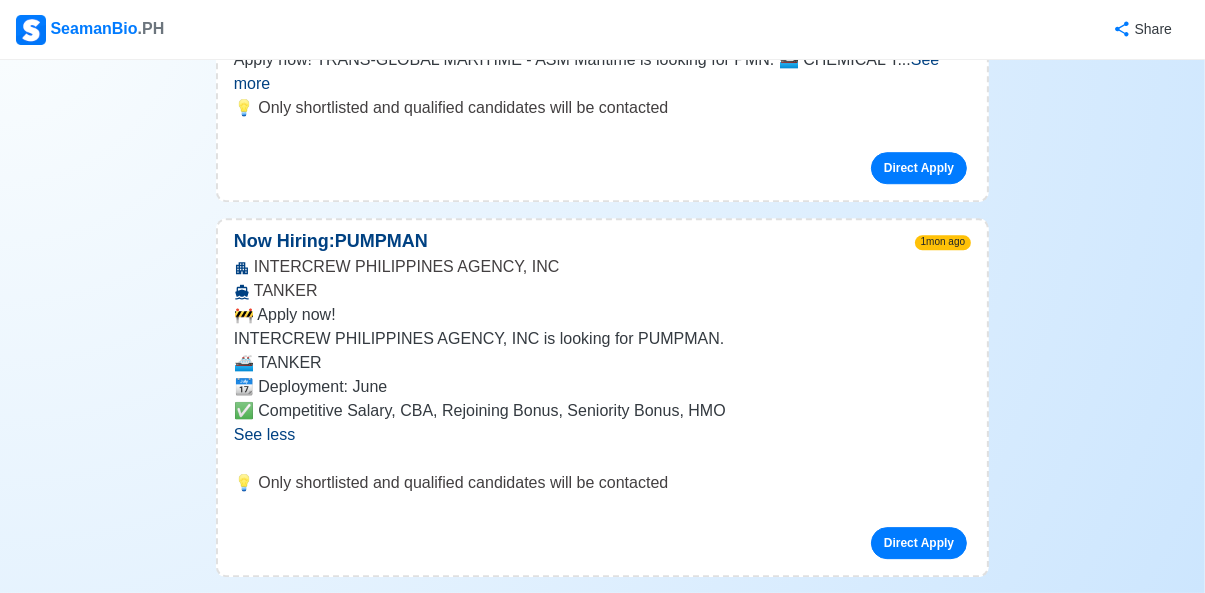 scroll, scrollTop: 5239, scrollLeft: 0, axis: vertical 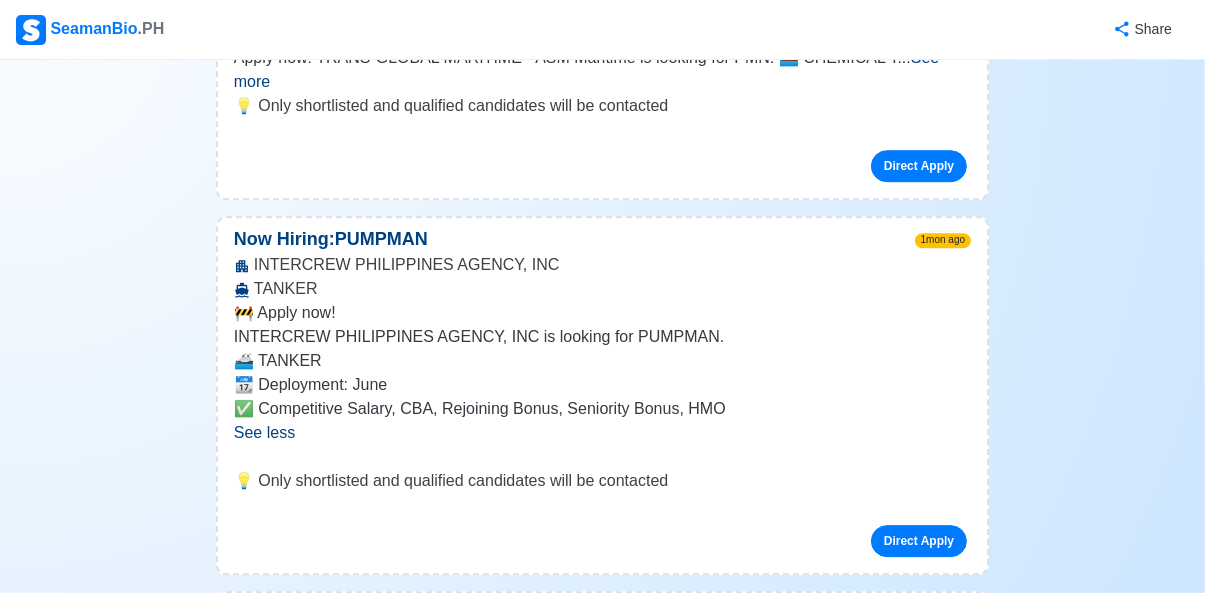click on "See more" at bounding box center [583, 699] 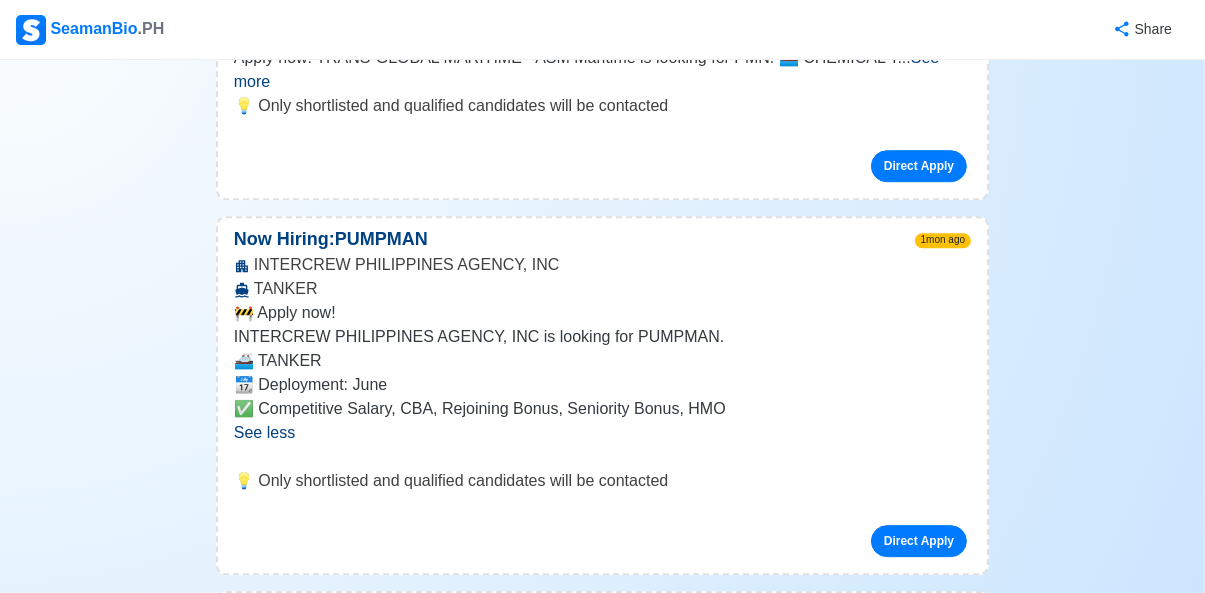 click on "Direct Apply" at bounding box center [919, 916] 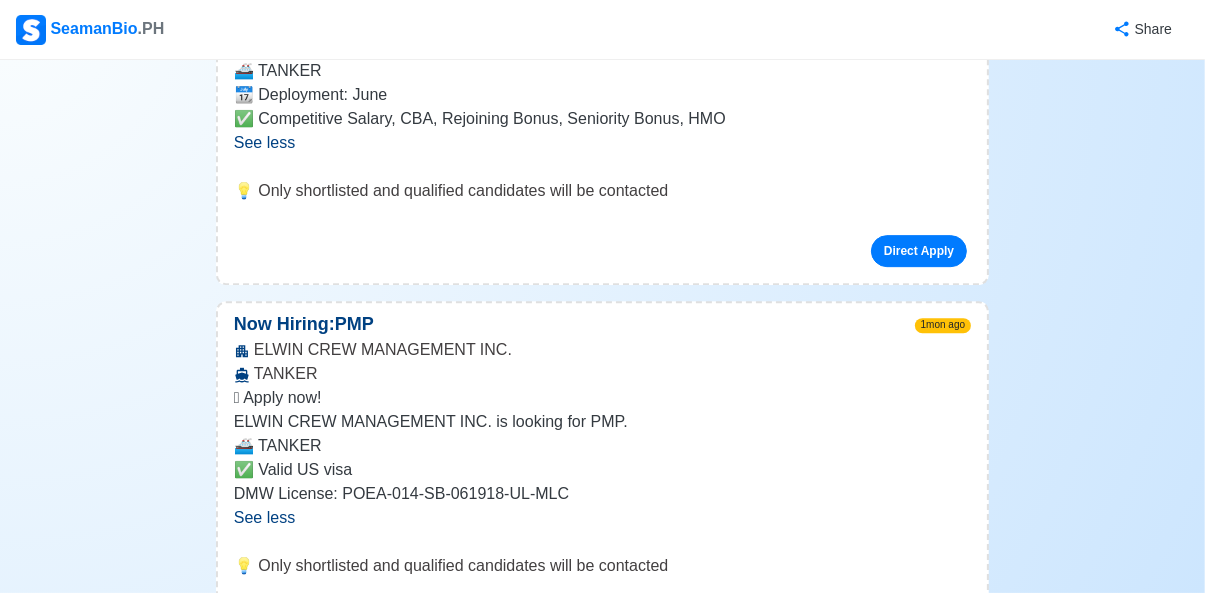 scroll, scrollTop: 5529, scrollLeft: 0, axis: vertical 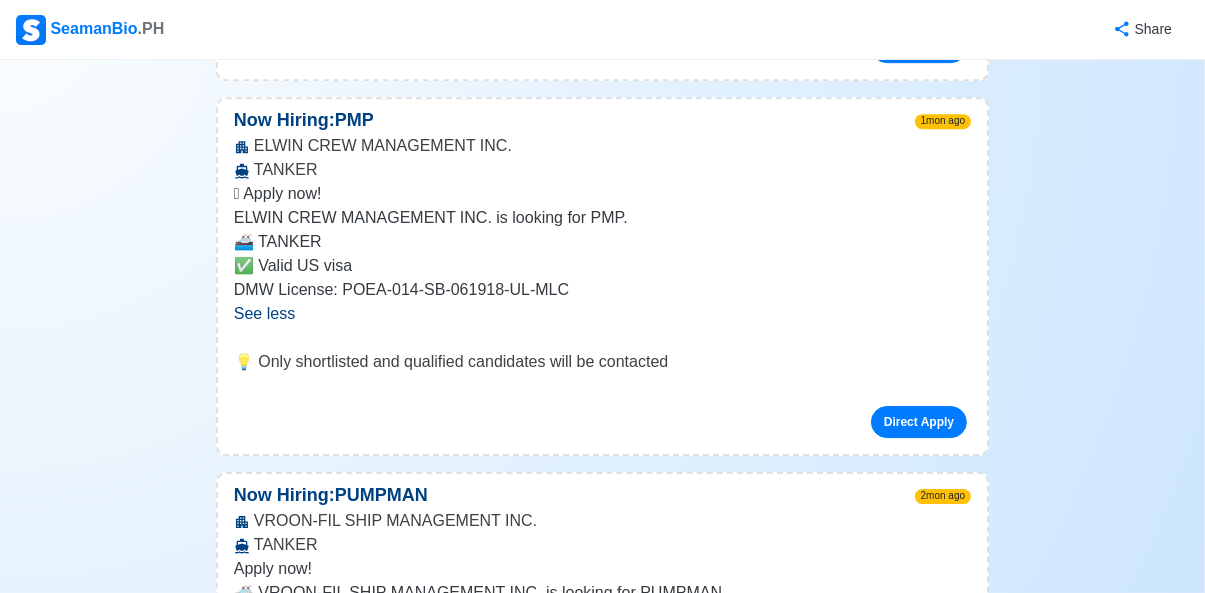 click on "Direct Apply" at bounding box center (919, 869) 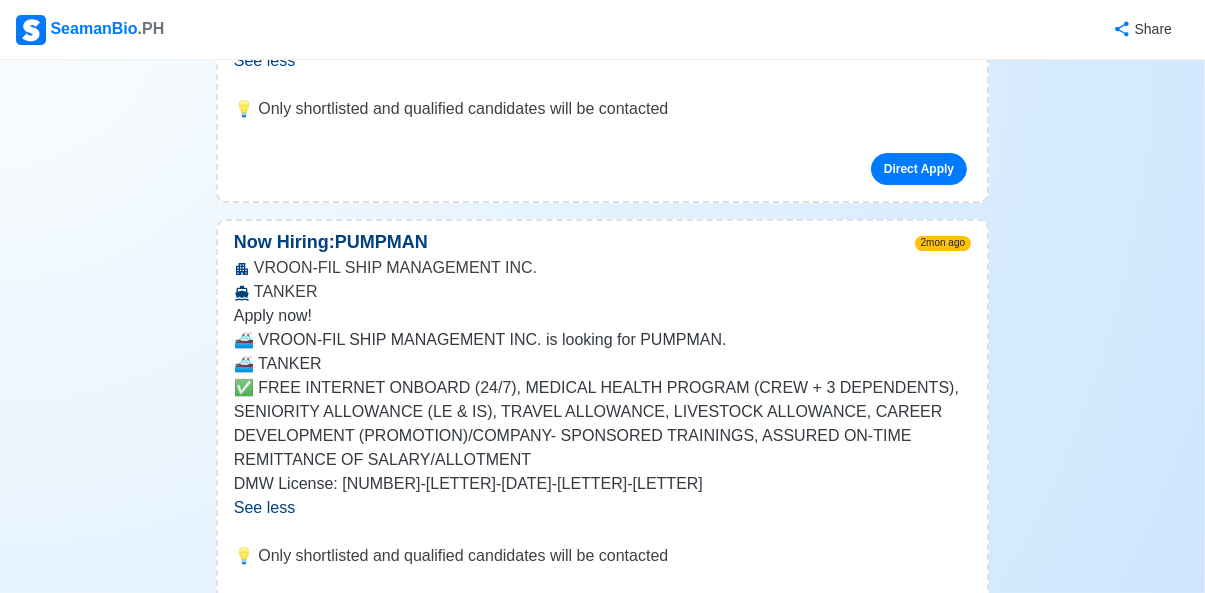 scroll, scrollTop: 5986, scrollLeft: 0, axis: vertical 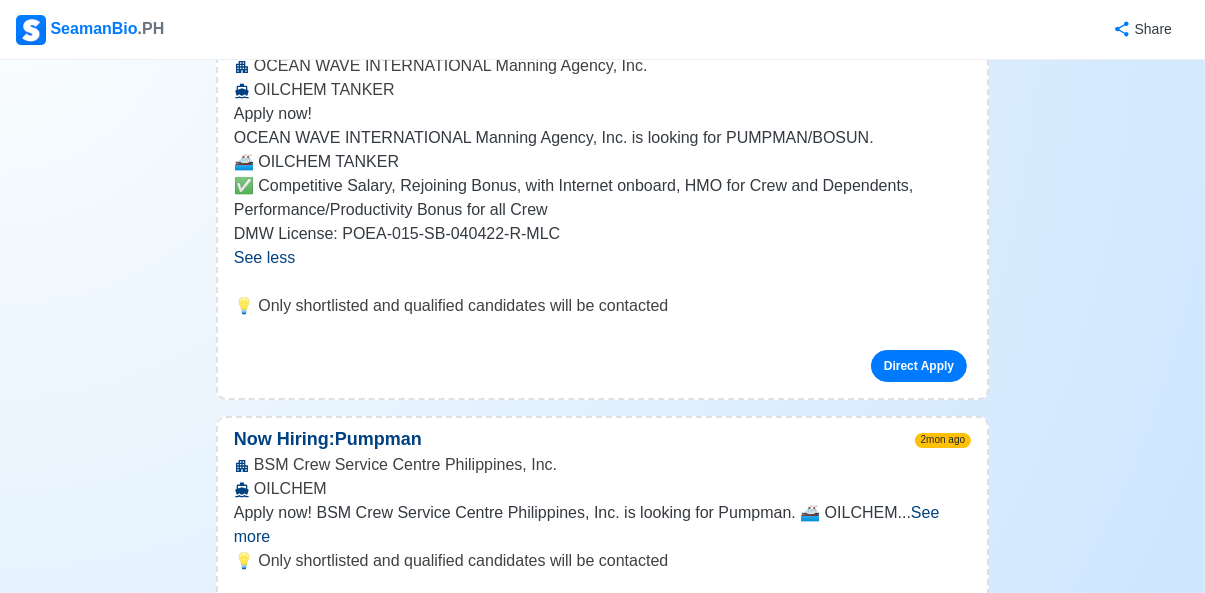 click on "See more" at bounding box center [595, 779] 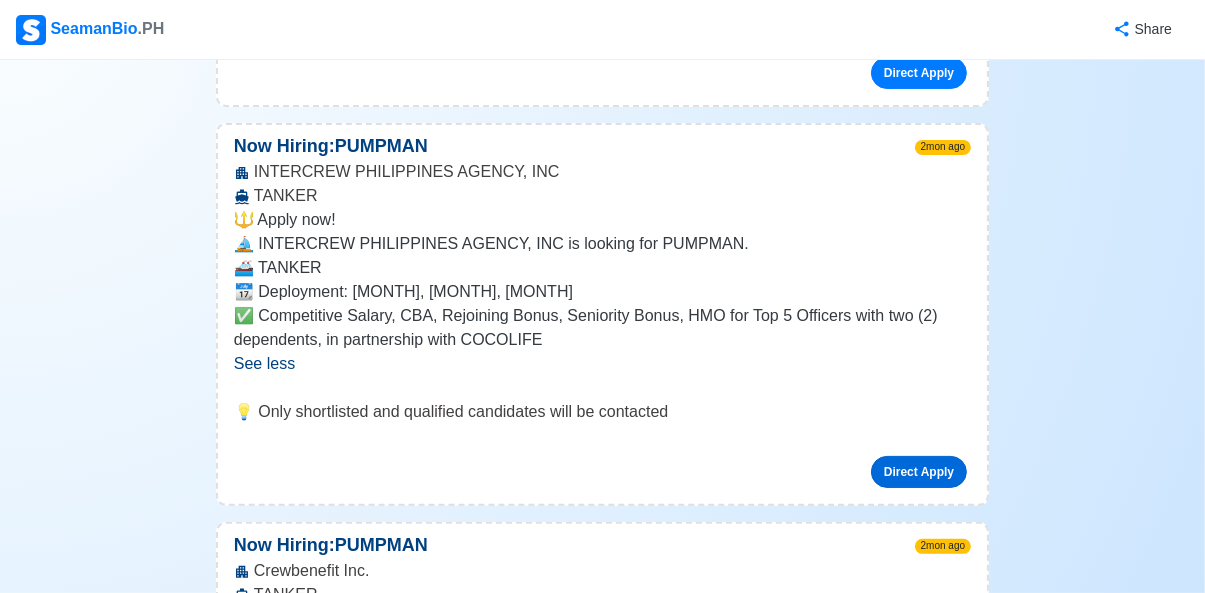 scroll, scrollTop: 7181, scrollLeft: 0, axis: vertical 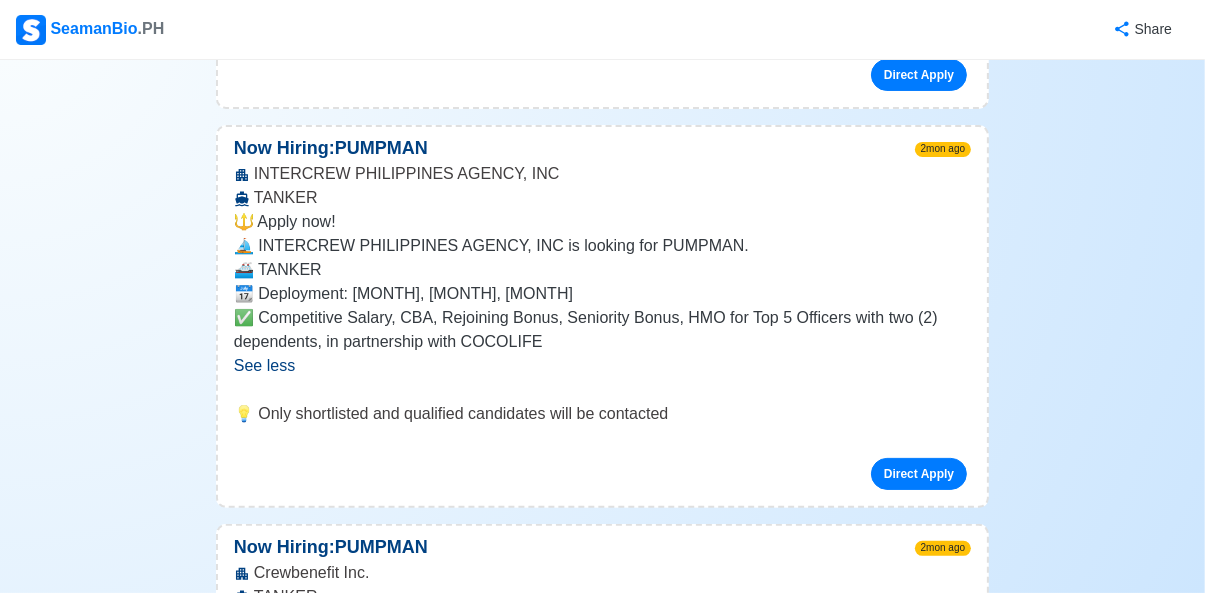 click on "See more" at bounding box center (586, 632) 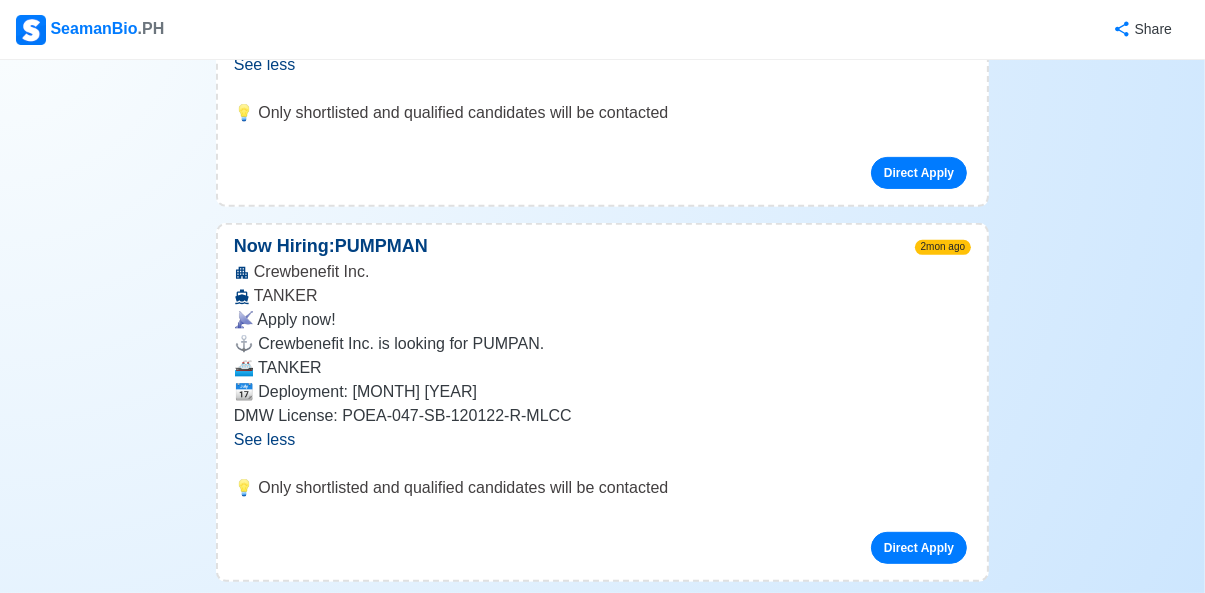 scroll, scrollTop: 7484, scrollLeft: 0, axis: vertical 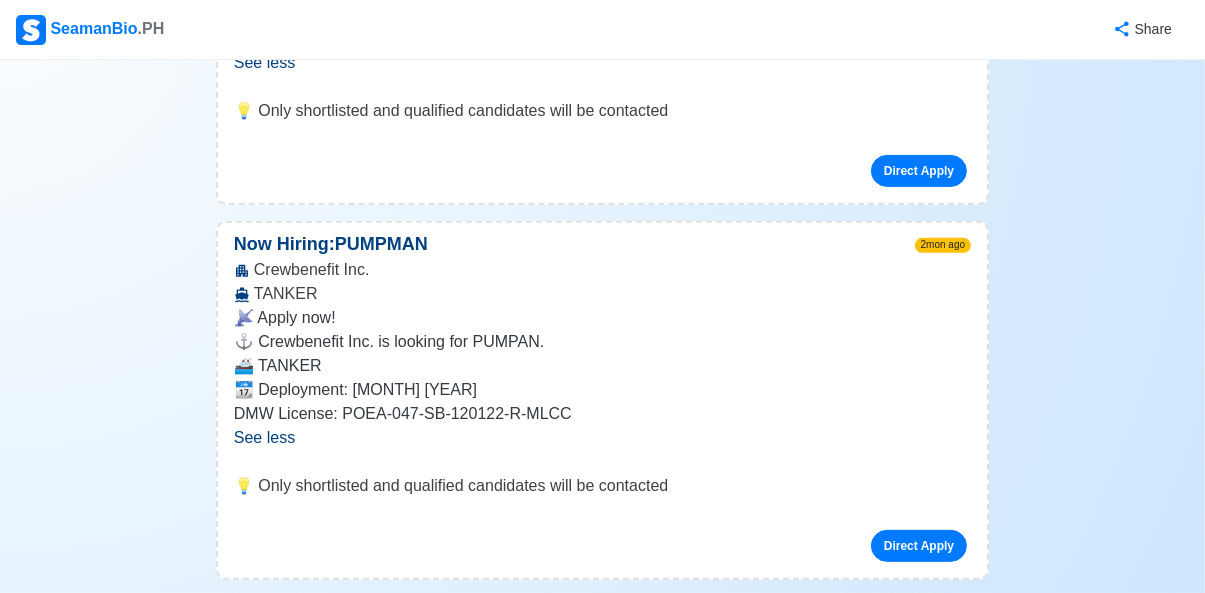 click on "See more" at bounding box center [586, 704] 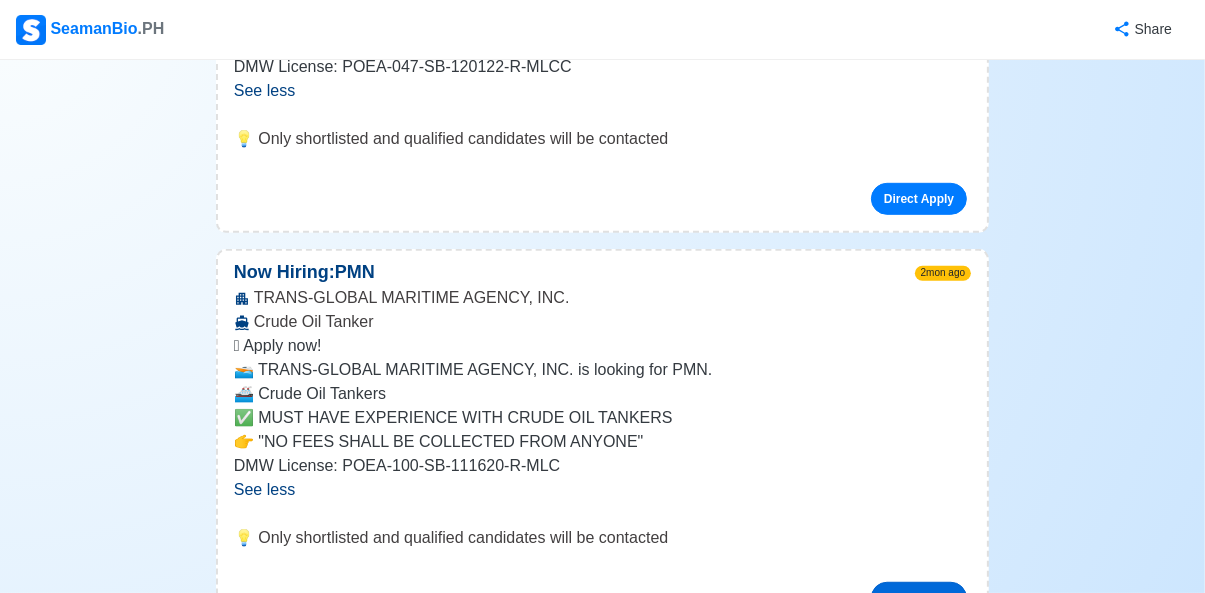 scroll, scrollTop: 7829, scrollLeft: 0, axis: vertical 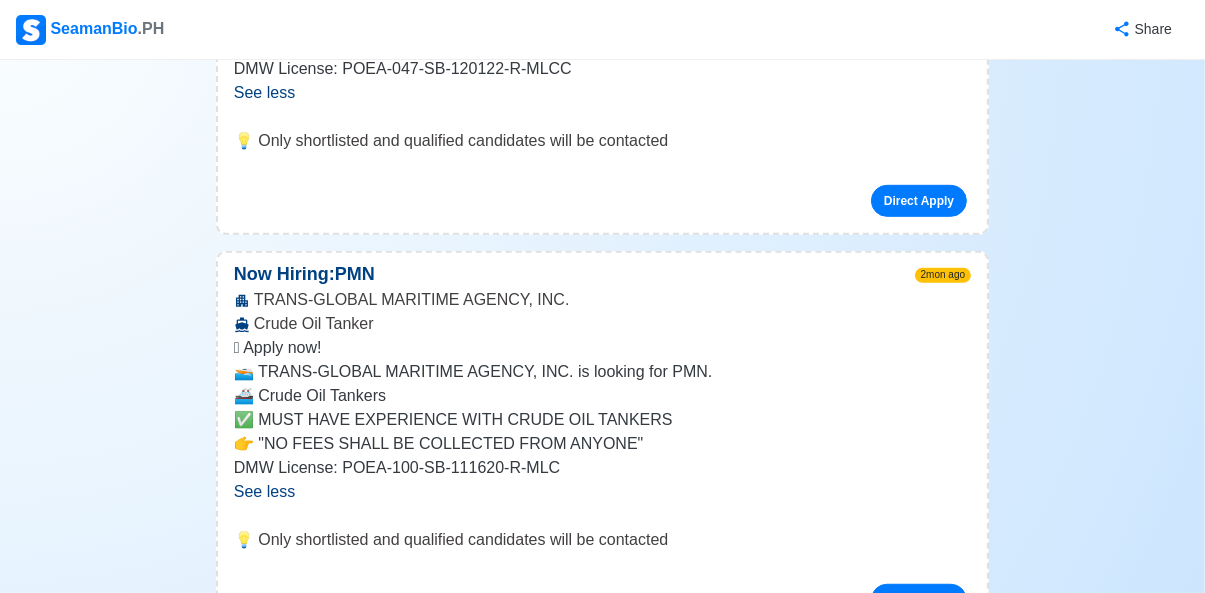 click on "Direct Apply" at bounding box center (919, 831) 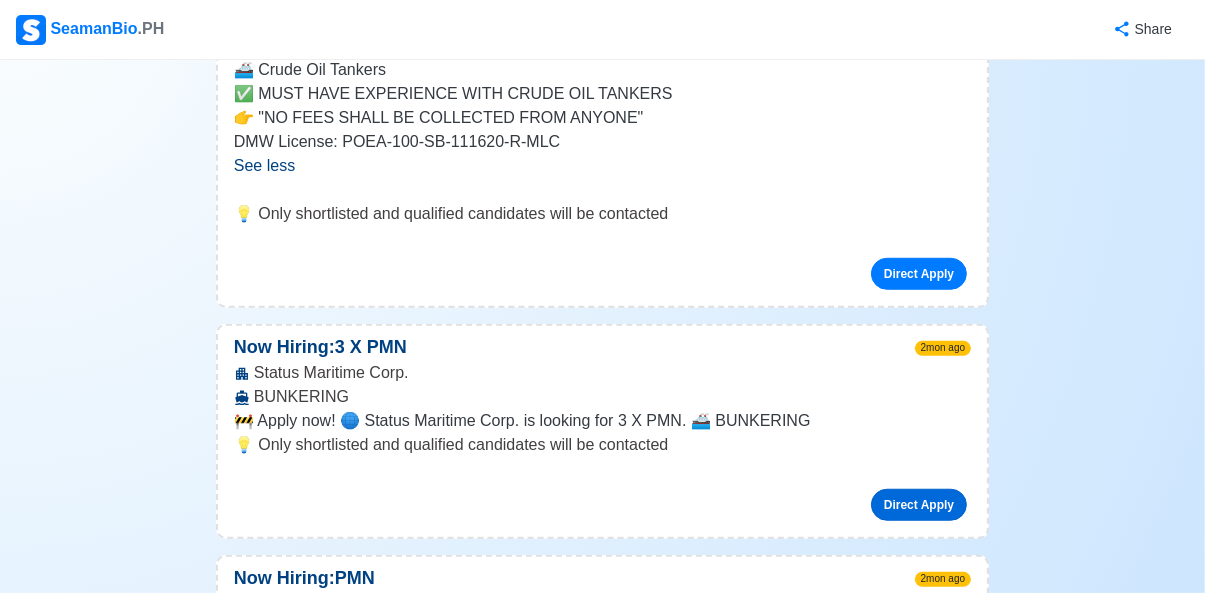 scroll, scrollTop: 8155, scrollLeft: 0, axis: vertical 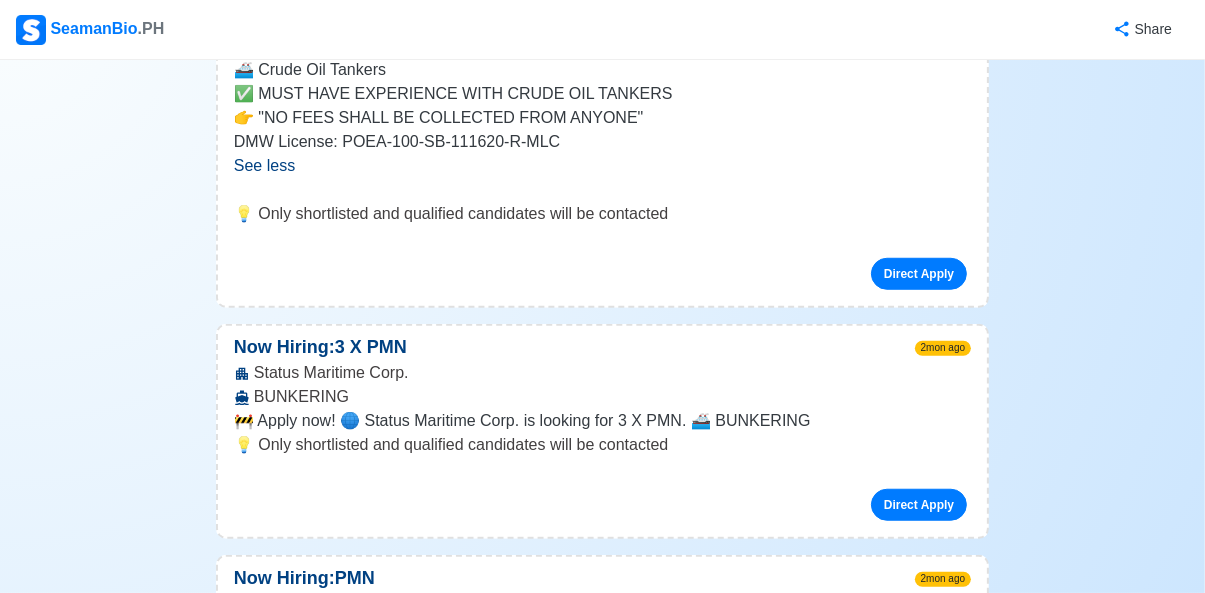 click on "See more" at bounding box center [595, 663] 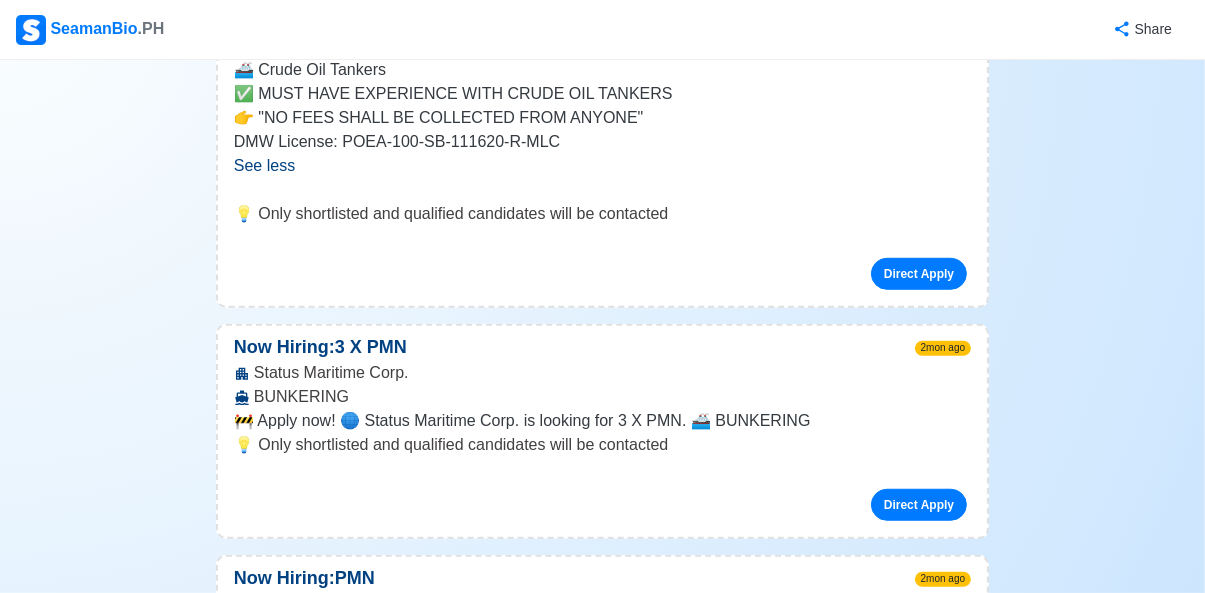 click on "Direct Apply" at bounding box center (919, 1048) 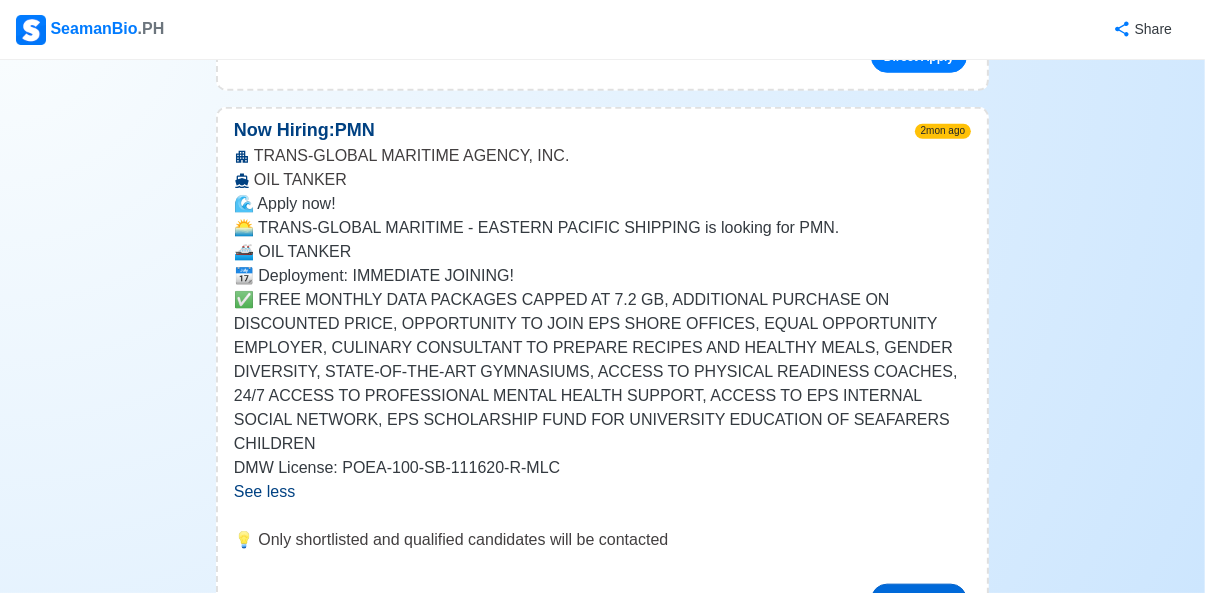 scroll, scrollTop: 8602, scrollLeft: 0, axis: vertical 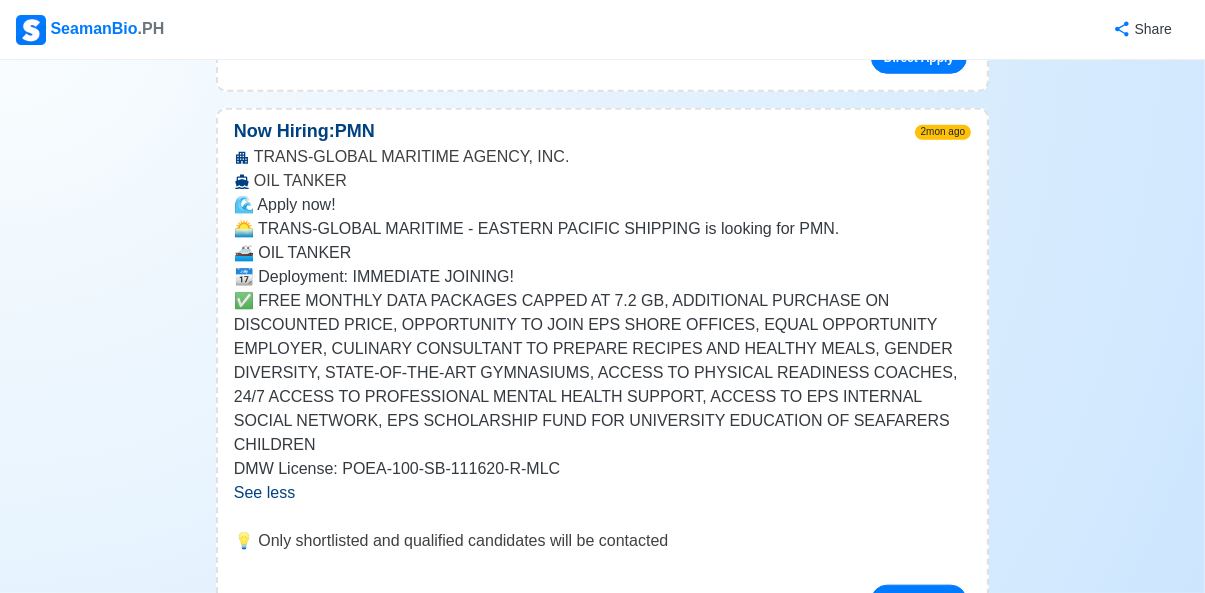 click on "See more" at bounding box center [593, 759] 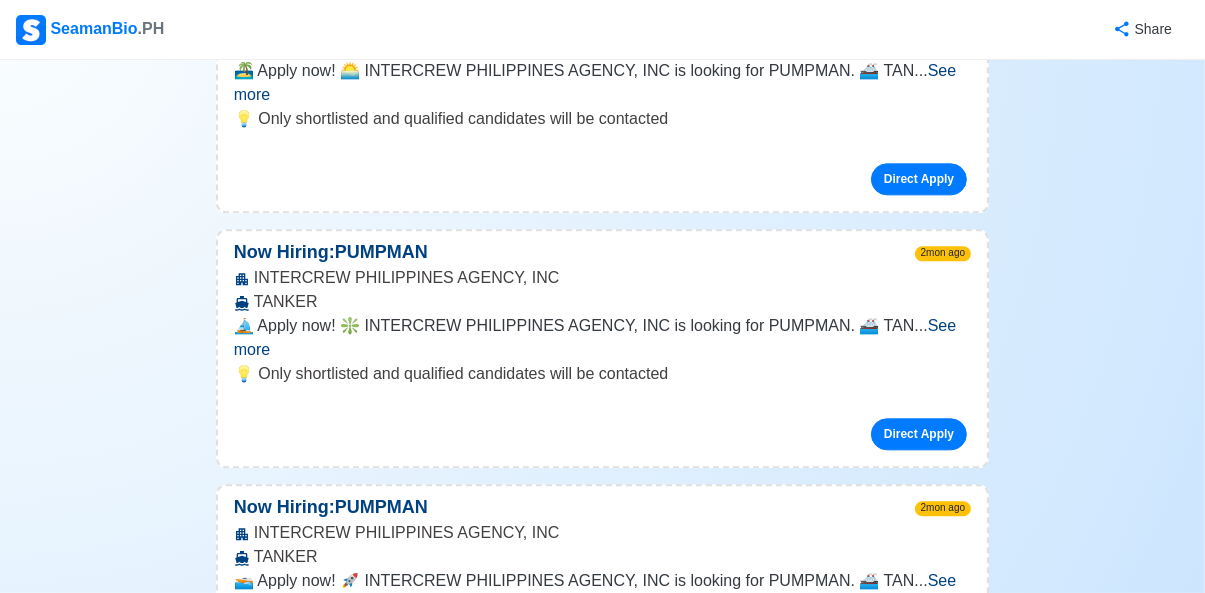 scroll, scrollTop: 10955, scrollLeft: 0, axis: vertical 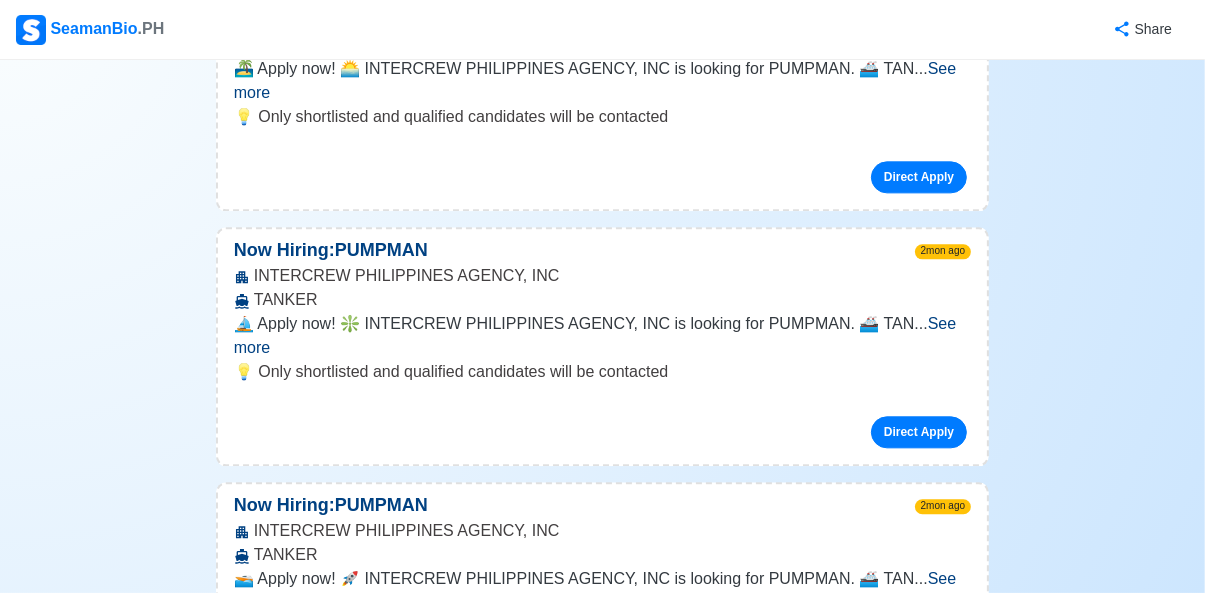 click on "Direct Apply" at bounding box center (919, 1197) 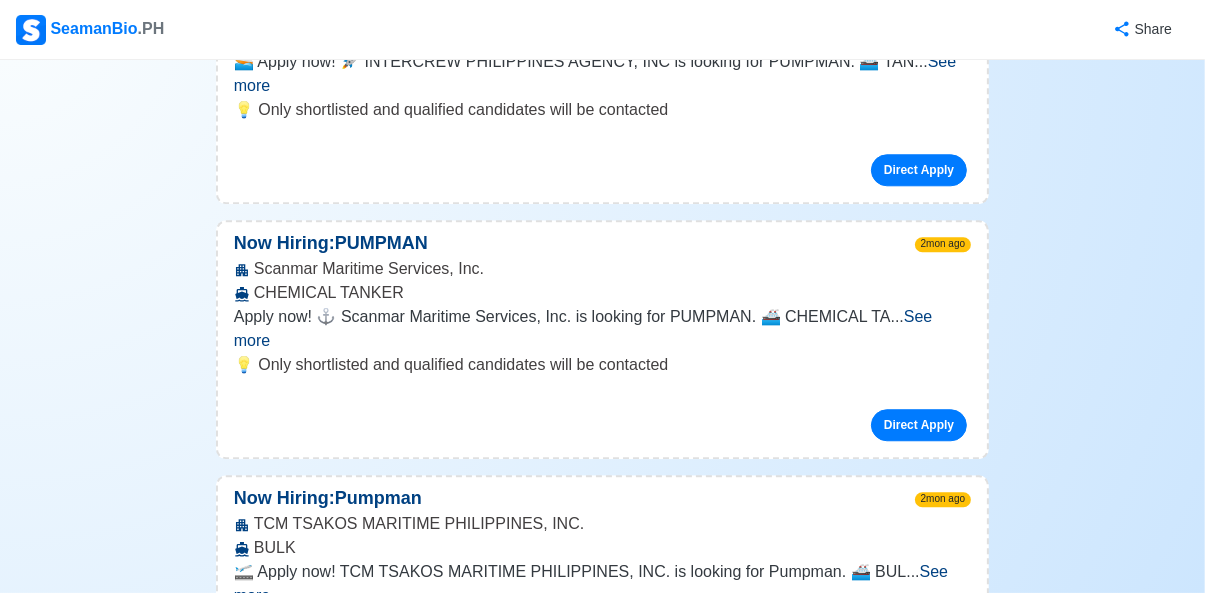 scroll, scrollTop: 11472, scrollLeft: 0, axis: vertical 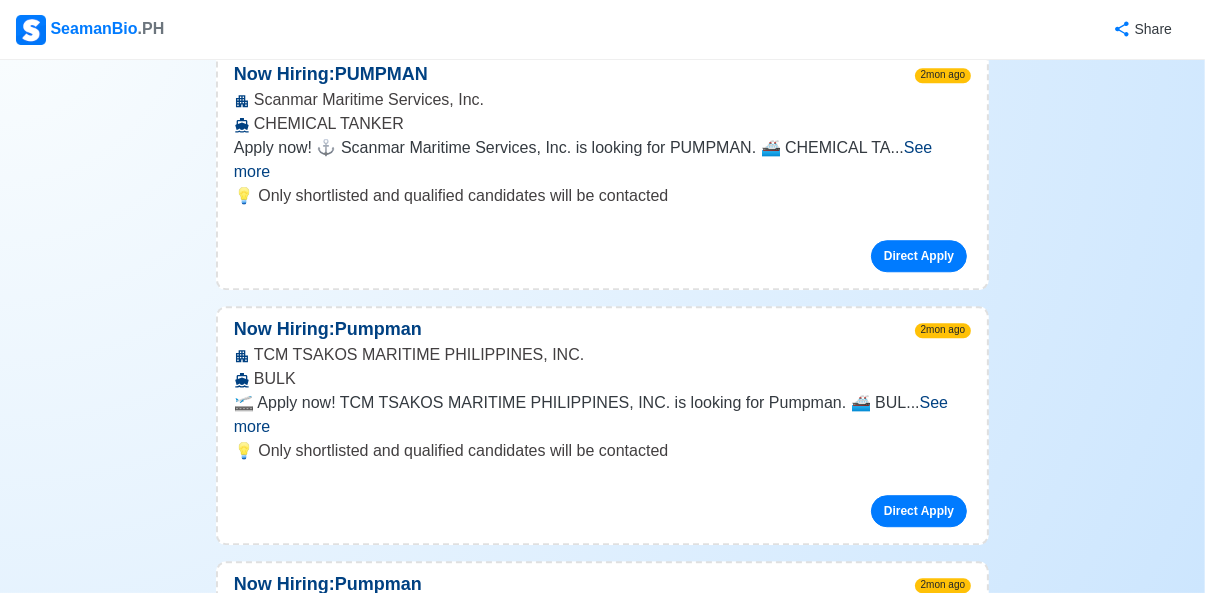 click on "Direct Apply" at bounding box center (919, 1165) 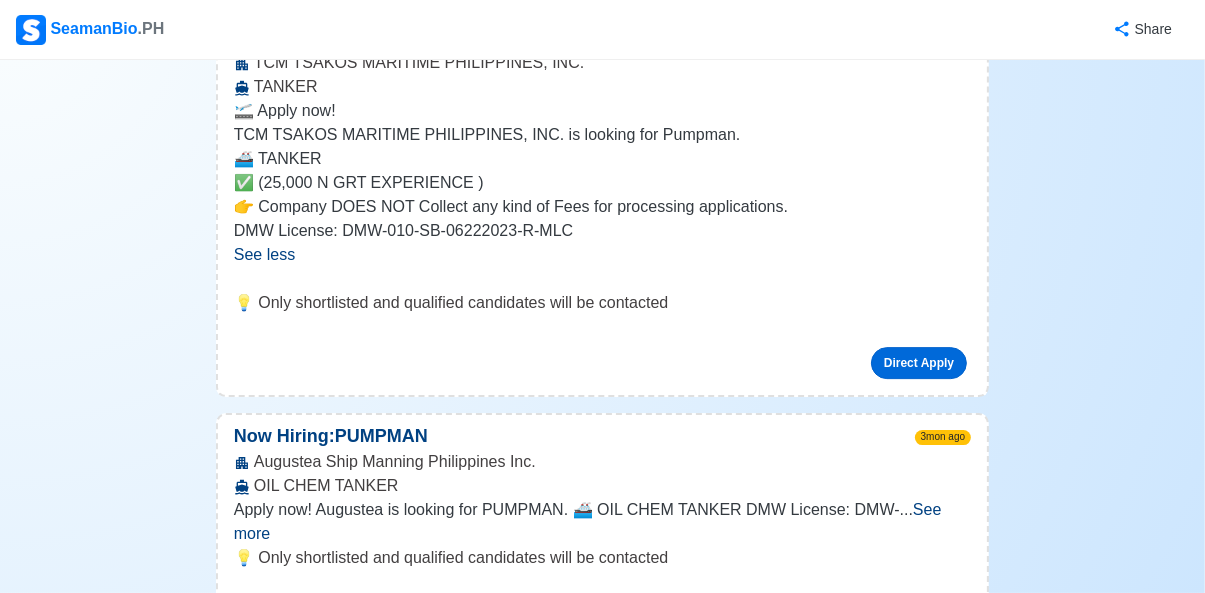 scroll, scrollTop: 12438, scrollLeft: 0, axis: vertical 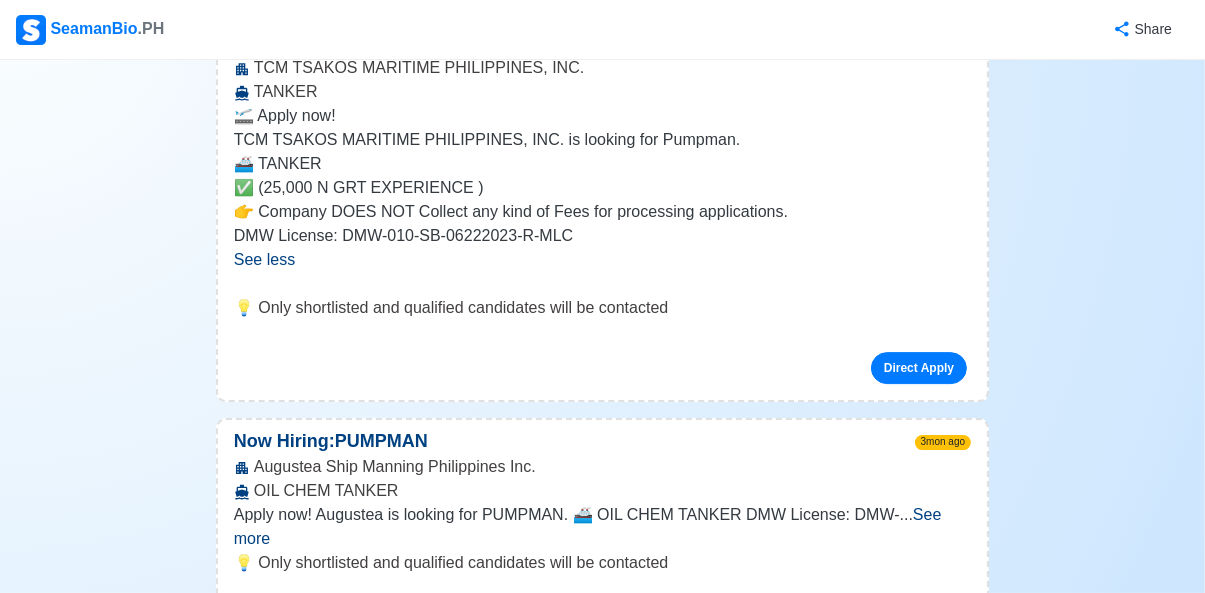 click on "Direct Apply" at bounding box center (919, 1109) 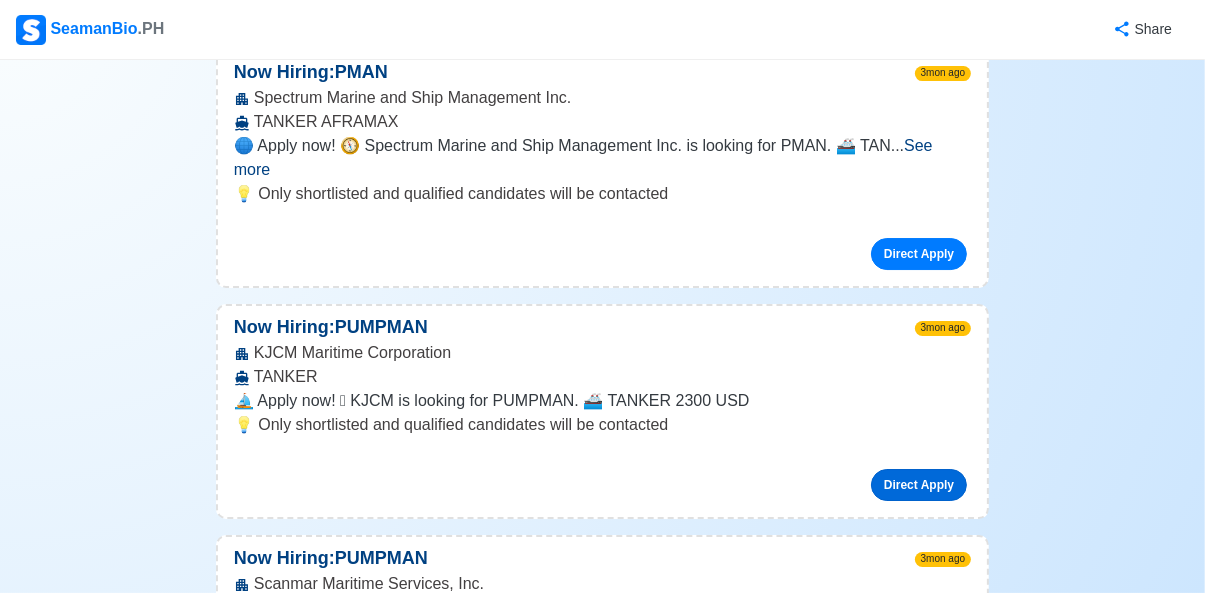 scroll, scrollTop: 13063, scrollLeft: 0, axis: vertical 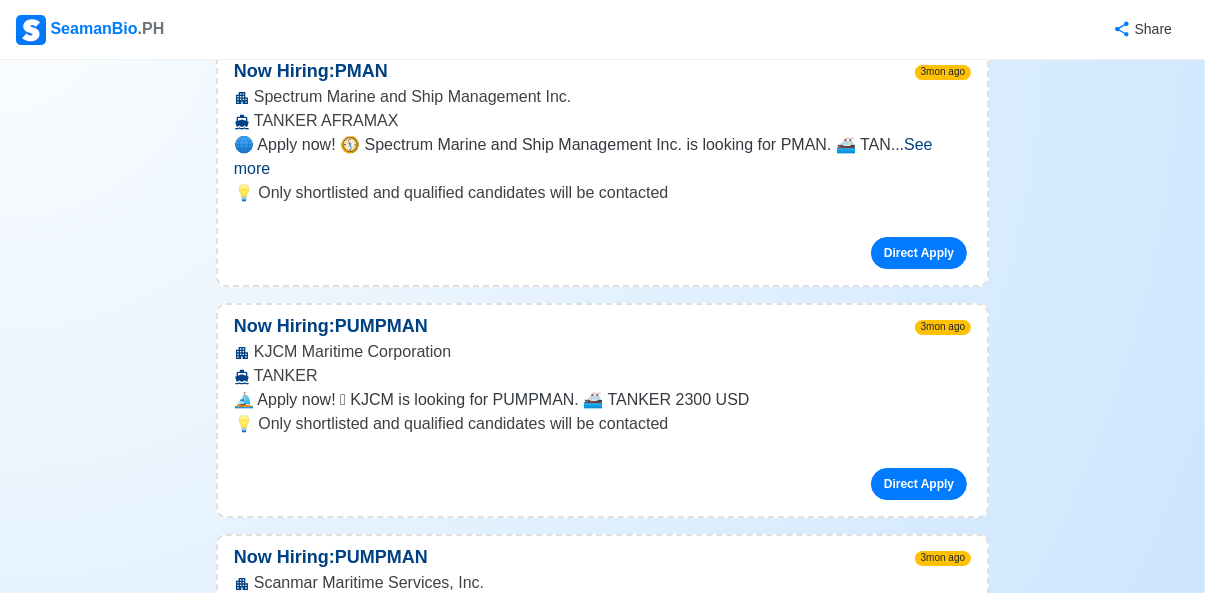 click on "See more" at bounding box center (593, 1128) 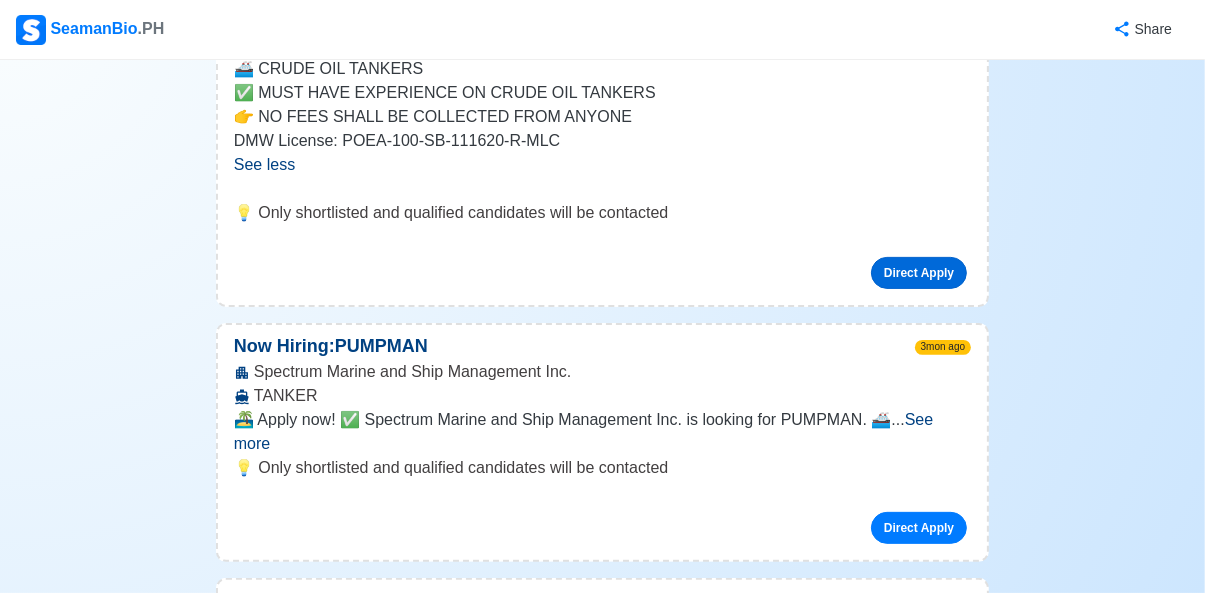 scroll, scrollTop: 14162, scrollLeft: 0, axis: vertical 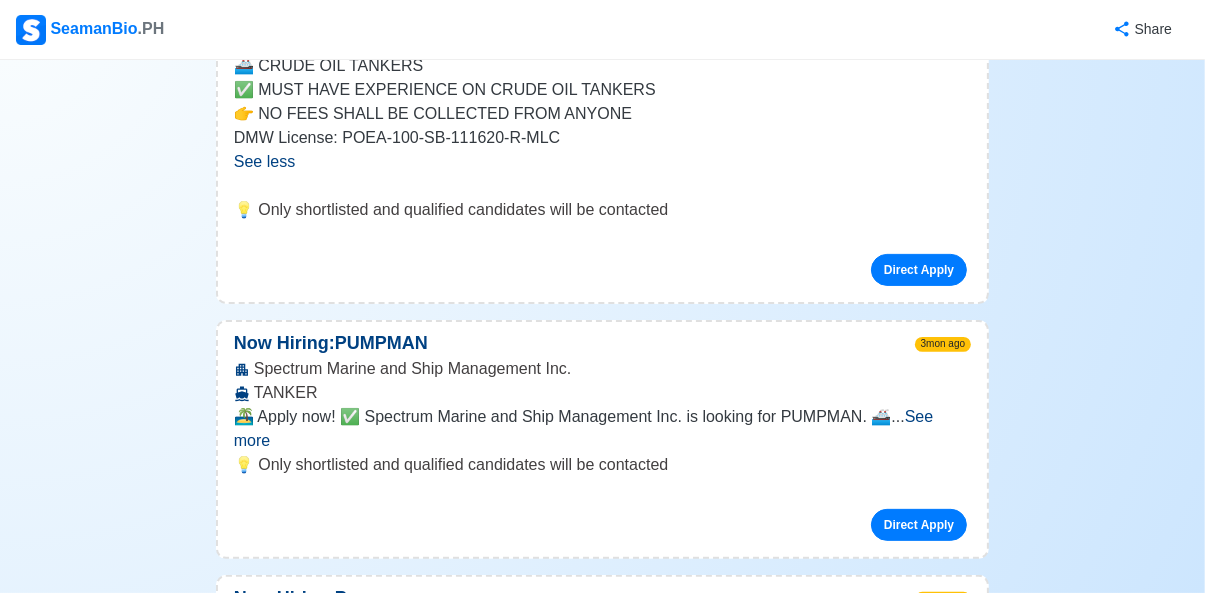 click on "See more" at bounding box center [935, 1436] 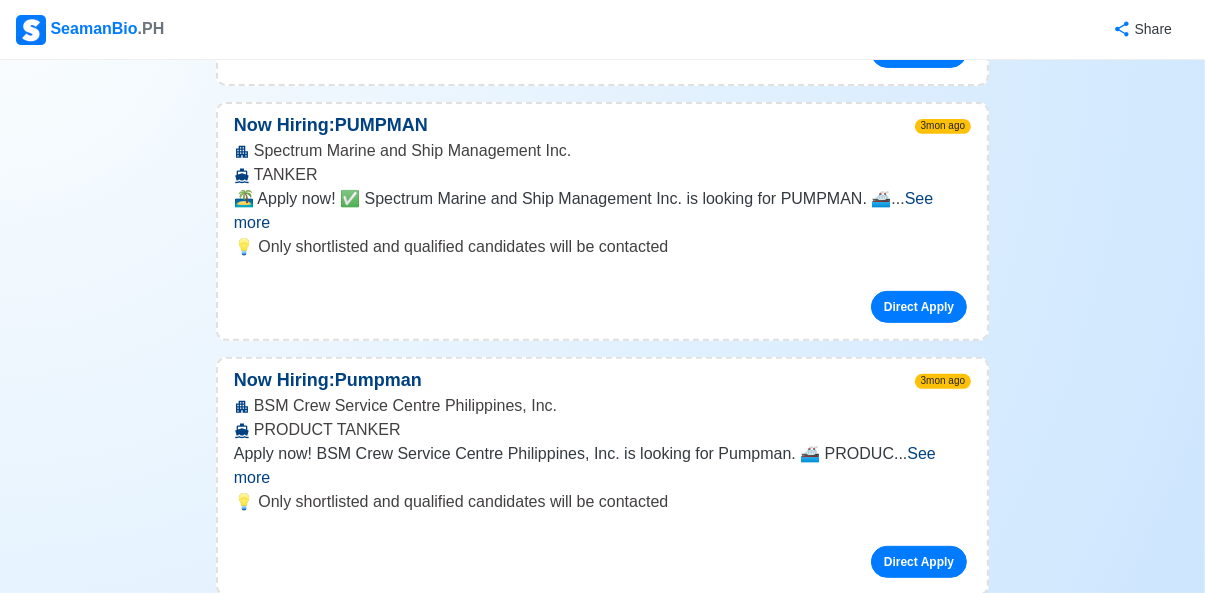 scroll, scrollTop: 14381, scrollLeft: 0, axis: vertical 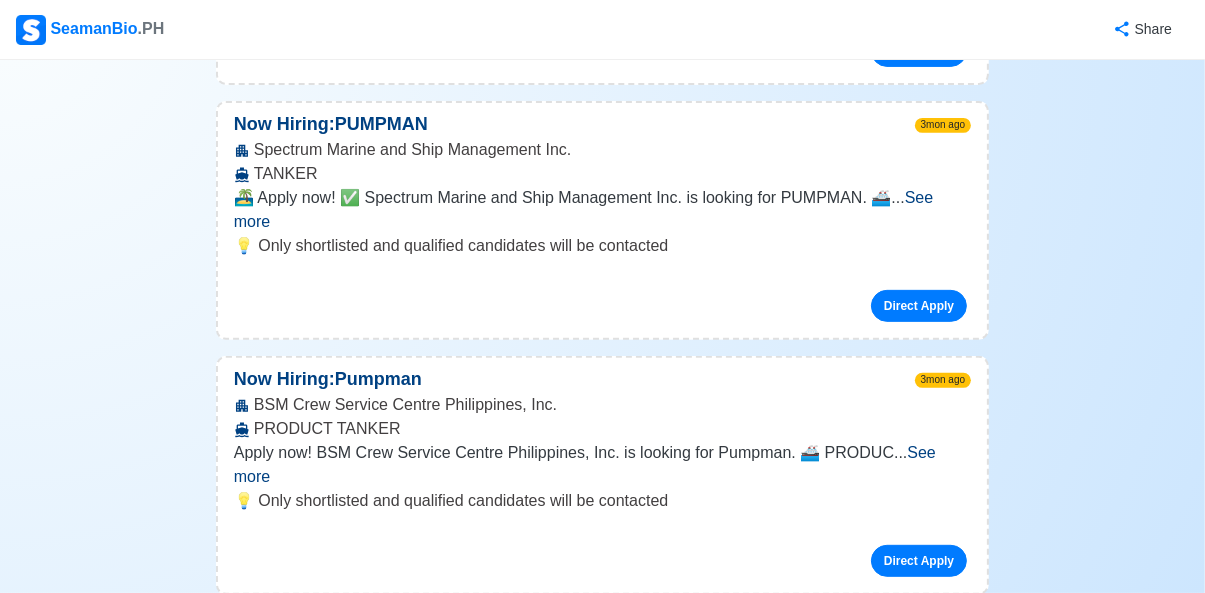 click on "Direct Apply" at bounding box center [919, 1422] 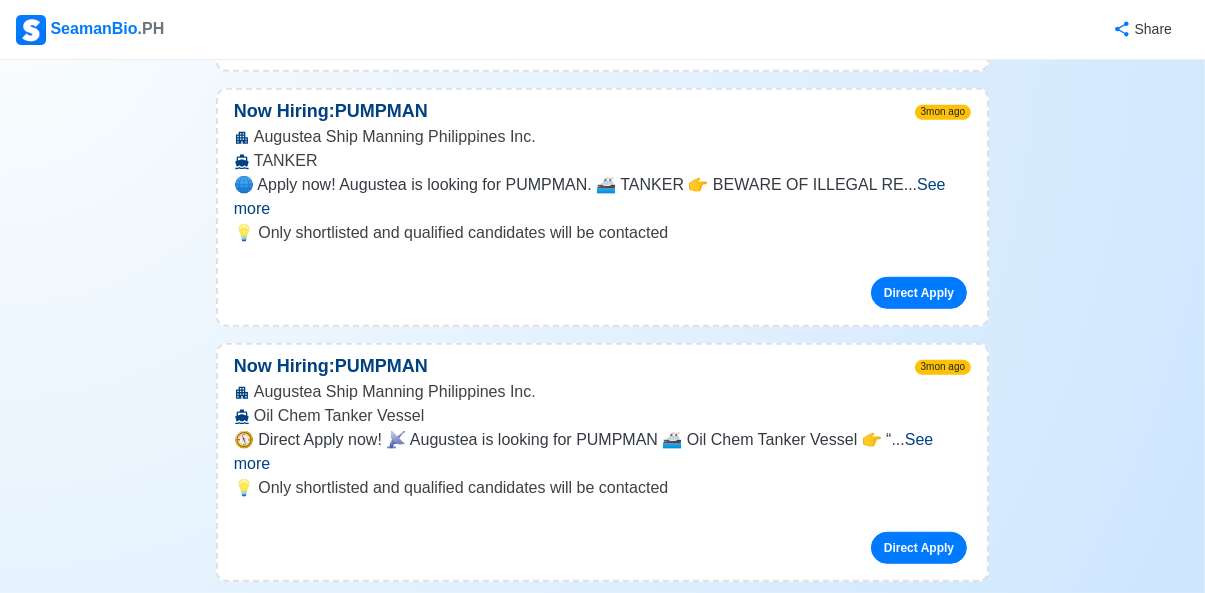 scroll, scrollTop: 14904, scrollLeft: 0, axis: vertical 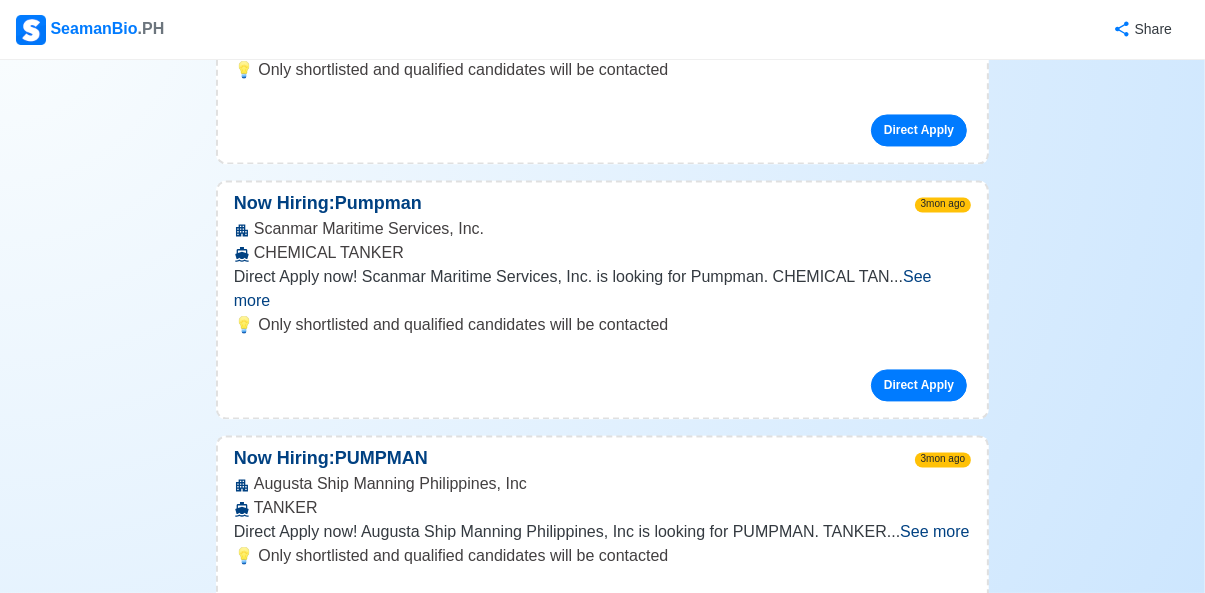 click on "See more" at bounding box center (588, 1236) 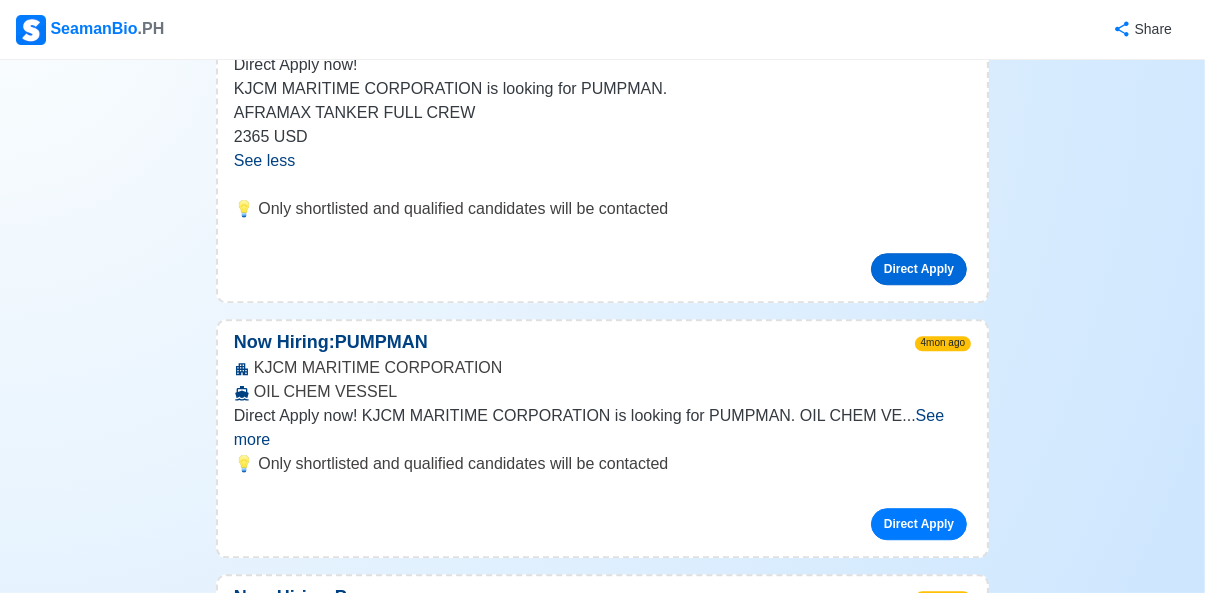 scroll, scrollTop: 18413, scrollLeft: 0, axis: vertical 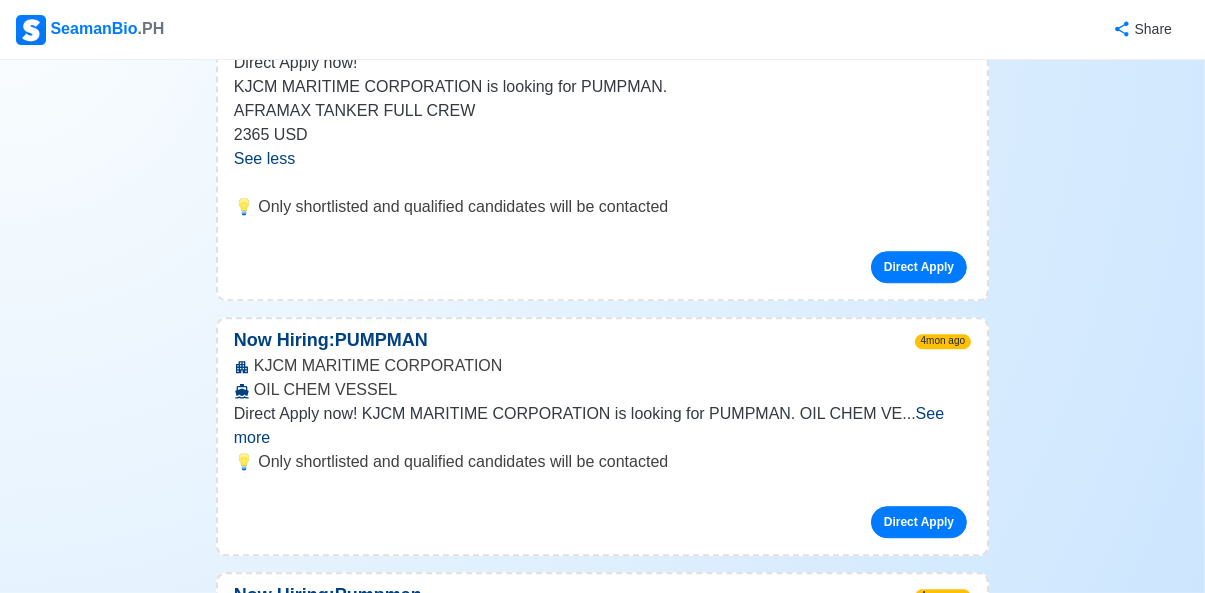 click on "Direct Apply" at bounding box center (919, 1470) 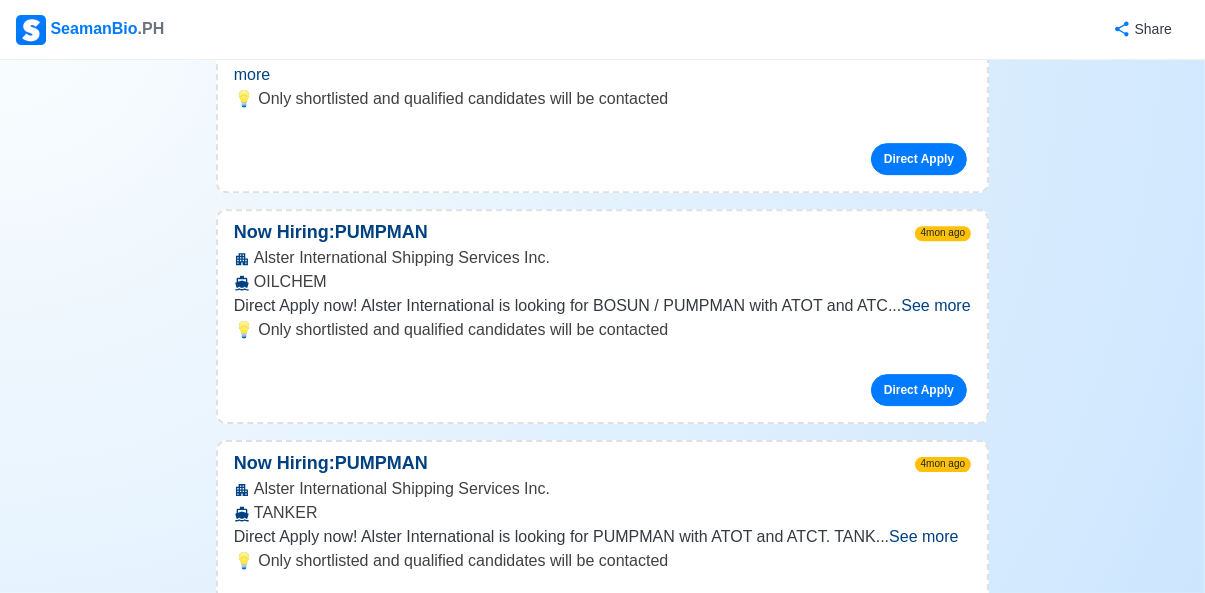 scroll, scrollTop: 19223, scrollLeft: 0, axis: vertical 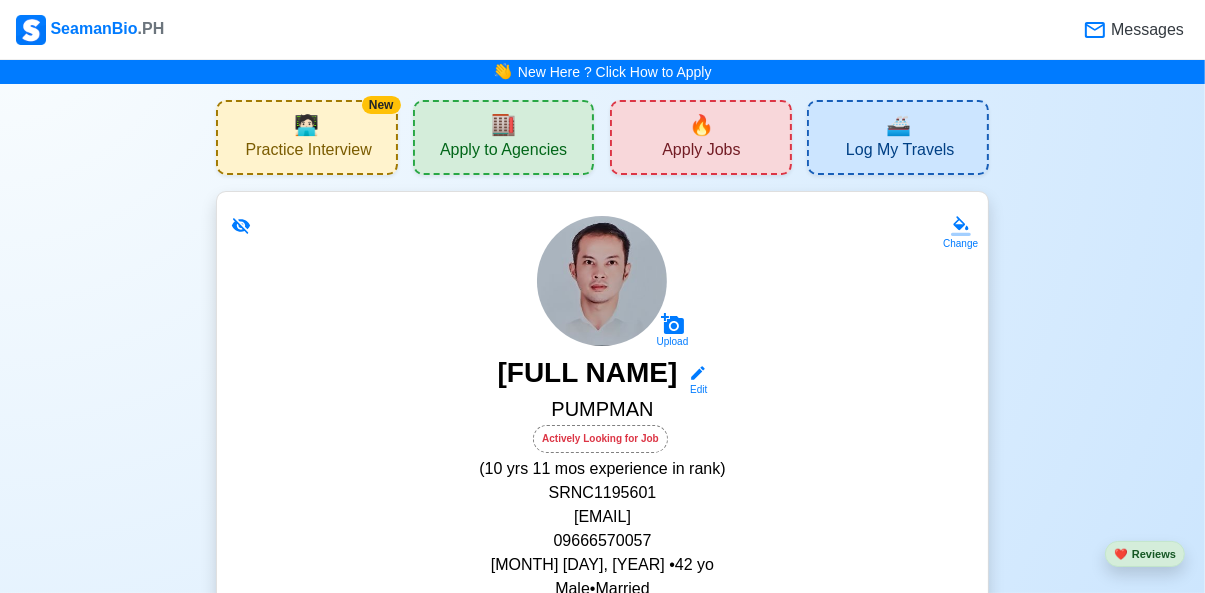 click on "Apply Jobs" at bounding box center [701, 152] 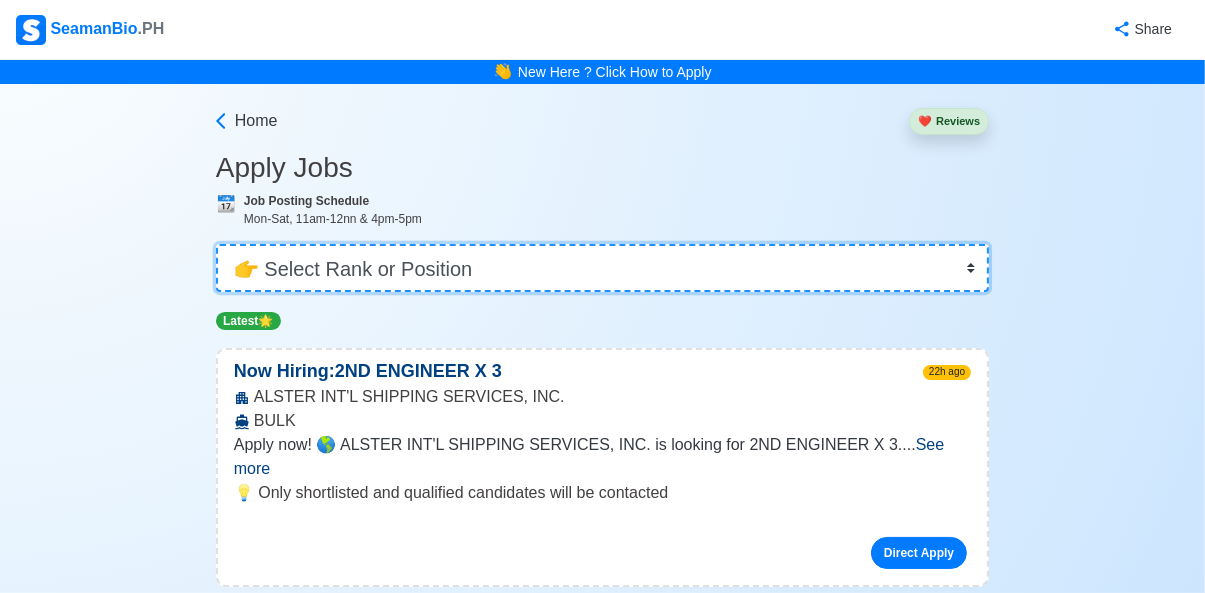 click on "👉 Select Rank or Position Master Chief Officer 2nd Officer 3rd Officer Junior Officer Chief Engineer 2nd Engineer 3rd Engineer 4th Engineer Gas Engineer Junior Engineer 1st Assistant Engineer 2nd Assistant Engineer 3rd Assistant Engineer ETO/ETR Electrician Electrical Engineer Oiler Fitter Welder Chief Cook Chef Cook Messman Wiper Rigger Ordinary Seaman Able Seaman Motorman Pumpman Bosun Cadet Reefer Mechanic Operator Repairman Painter Steward Waiter Others" at bounding box center [602, 268] 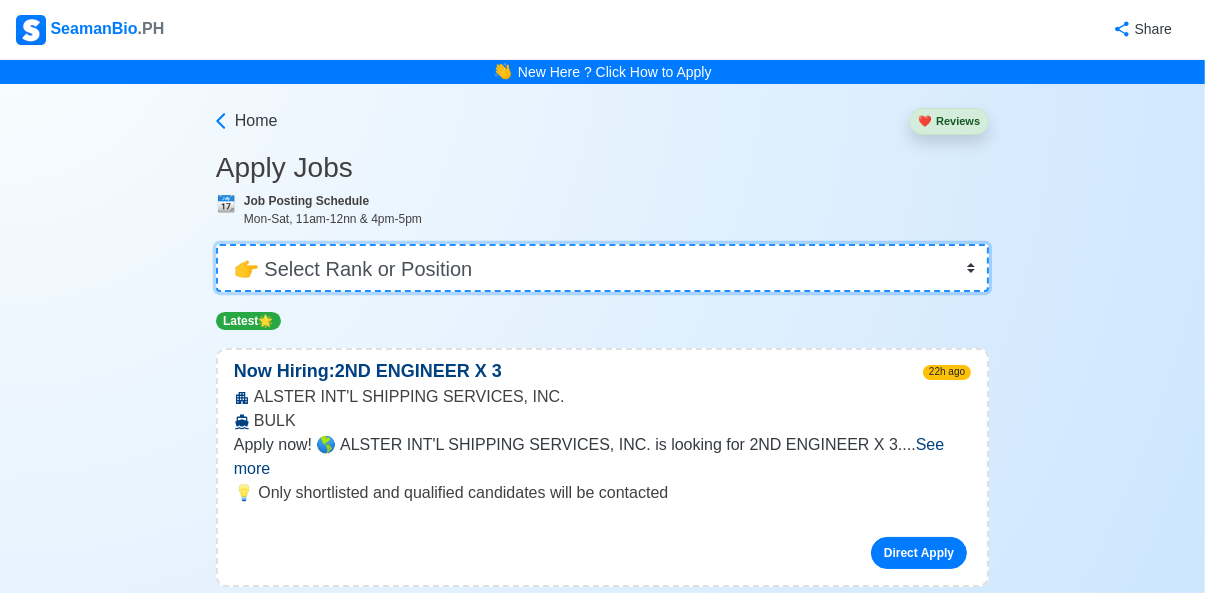 select on "Pumpman" 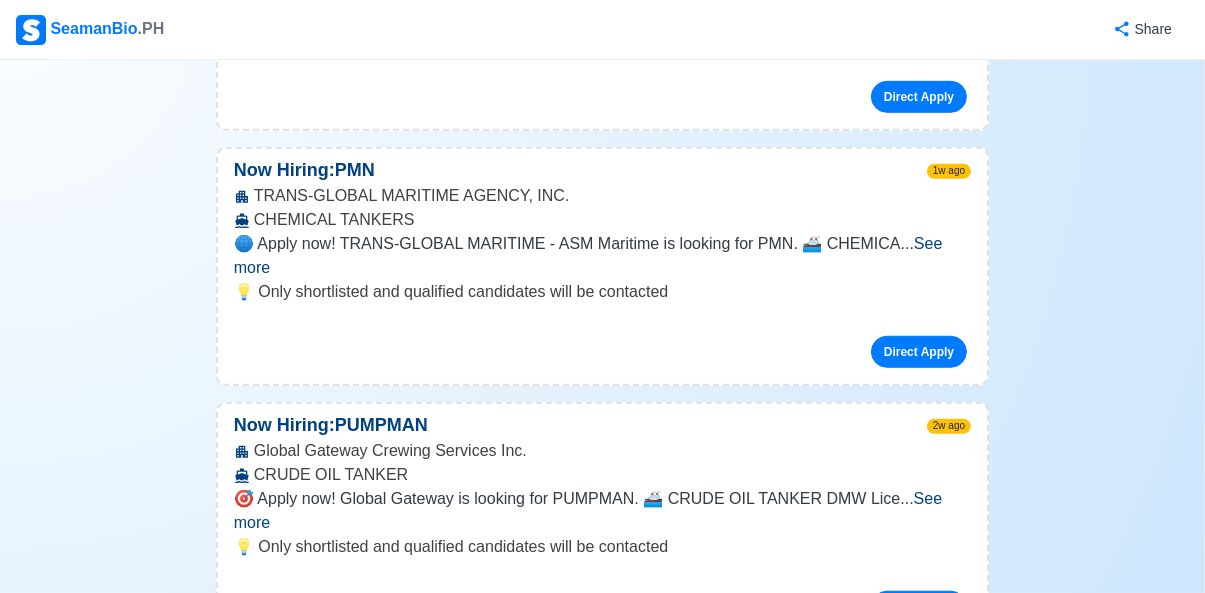 scroll, scrollTop: 1312, scrollLeft: 0, axis: vertical 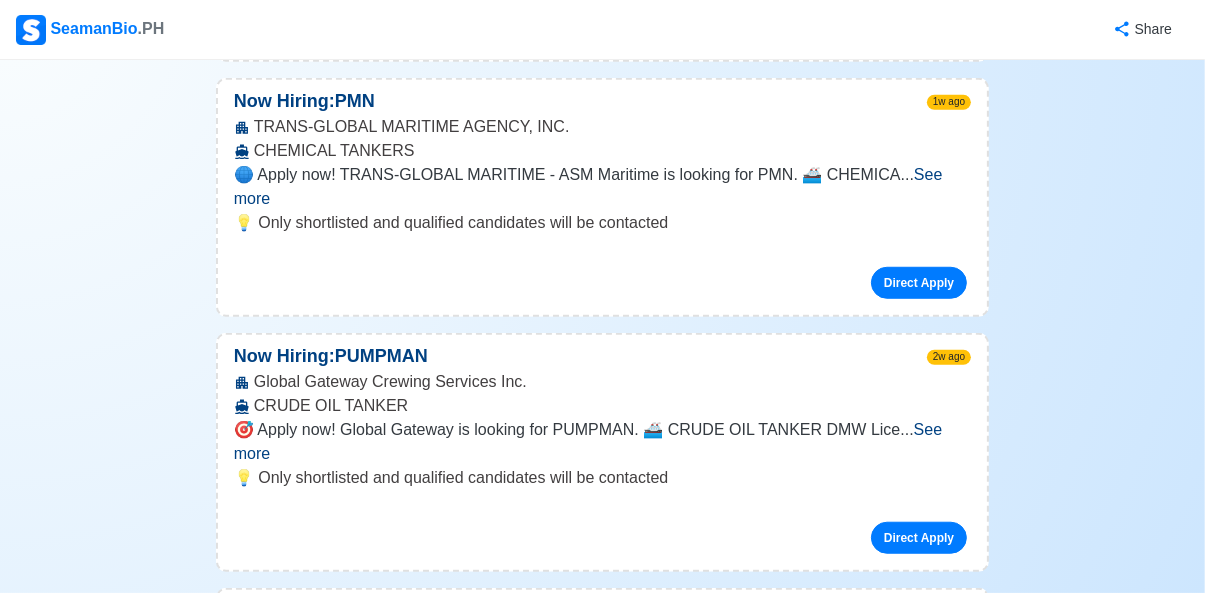 click on "Home ❤️ Reviews Apply Pumpman Jobs 📆 Job Posting Schedule Mon-Sat, 11am-12nn & 4pm-5pm 👉 Select Rank or Position Master Chief Officer 2nd Officer 3rd Officer Junior Officer Chief Engineer 2nd Engineer 3rd Engineer 4th Engineer Gas Engineer Junior Engineer 1st Assistant Engineer 2nd Assistant Engineer 3rd Assistant Engineer ETO/ETR Electrician Electrical Engineer Oiler Fitter Welder Chief Cook Chef Cook Messman Wiper Rigger Ordinary Seaman Able Seaman Motorman Pumpman Bosun Cadet Reefer Mechanic Operator Repairman Painter Steward Waiter Others Latest Jobs for   Pumpman   🌟 Displaying   200+   jobs Now Hiring:  Pumpman 22h ago Jebsen PTC Maritime, Inc.   OILCHEM 🗺️ Apply now! JEBSEN PTC is looking for Pumpman. 🚢 OILCHEM 👉 No fees to be collecte ...  See more ...  See more 💡 Only shortlisted and qualified candidates will be contacted Direct Apply Now Hiring:  3x Pumpman 6d ago Jebsen PTC Maritime, Inc.   OIL CHEM TANKER ...  See more ...  See more Direct Apply Now Hiring:  PMN 6d ago" at bounding box center (602, 24220) 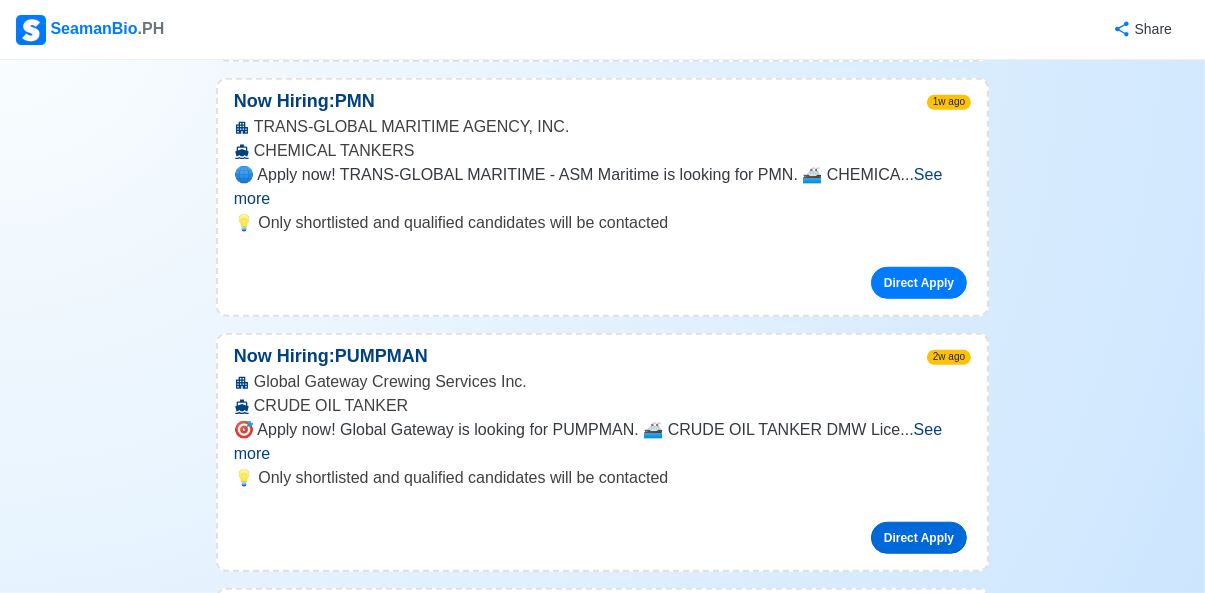 click on "Direct Apply" at bounding box center [919, 538] 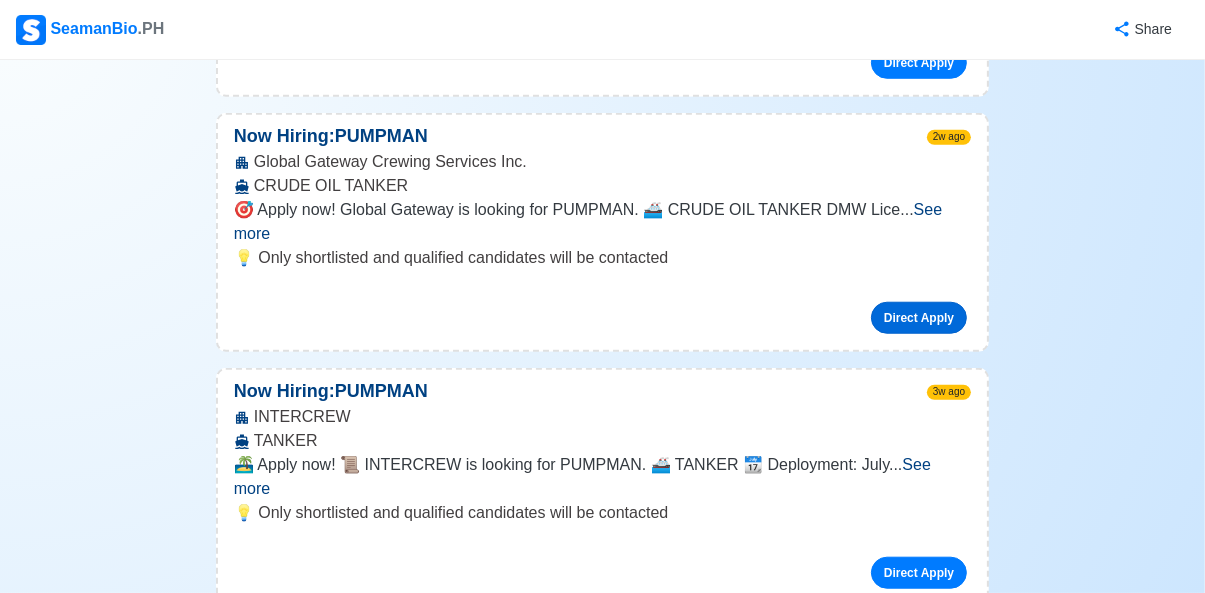 scroll, scrollTop: 1534, scrollLeft: 0, axis: vertical 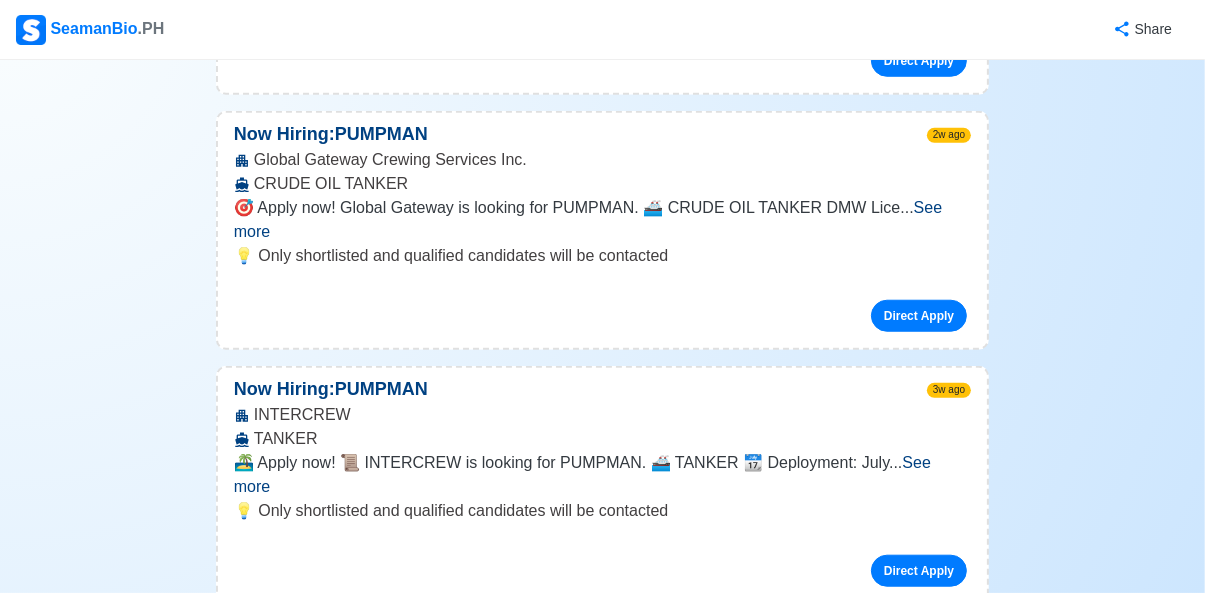 click on "See more" at bounding box center (582, 474) 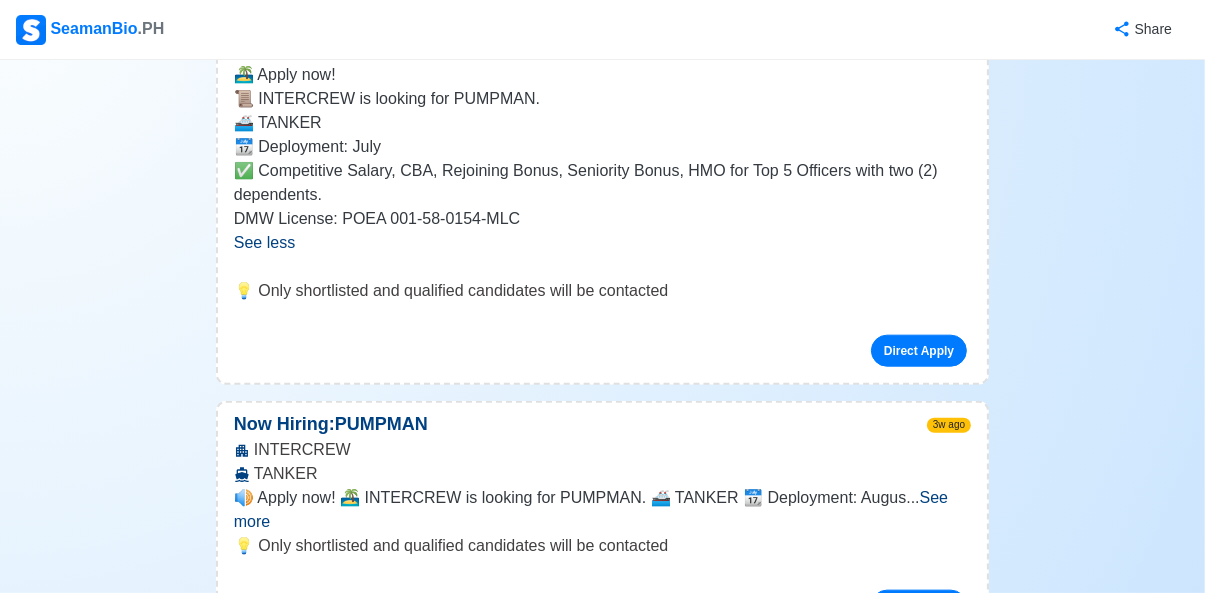 scroll, scrollTop: 1924, scrollLeft: 0, axis: vertical 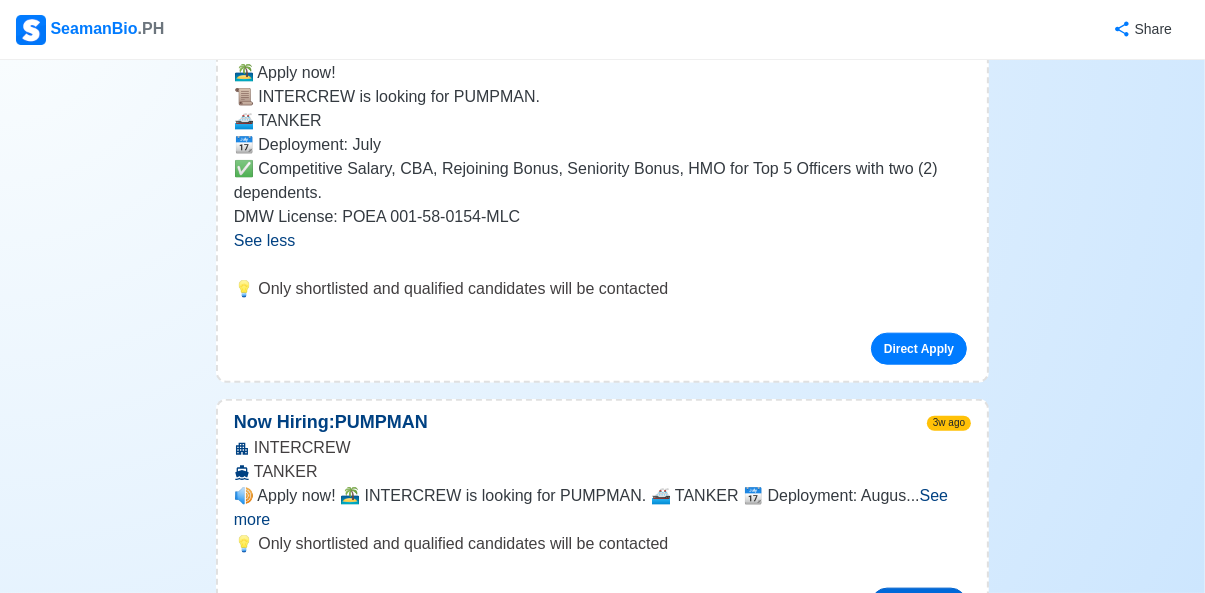 click on "Direct Apply" at bounding box center [919, 604] 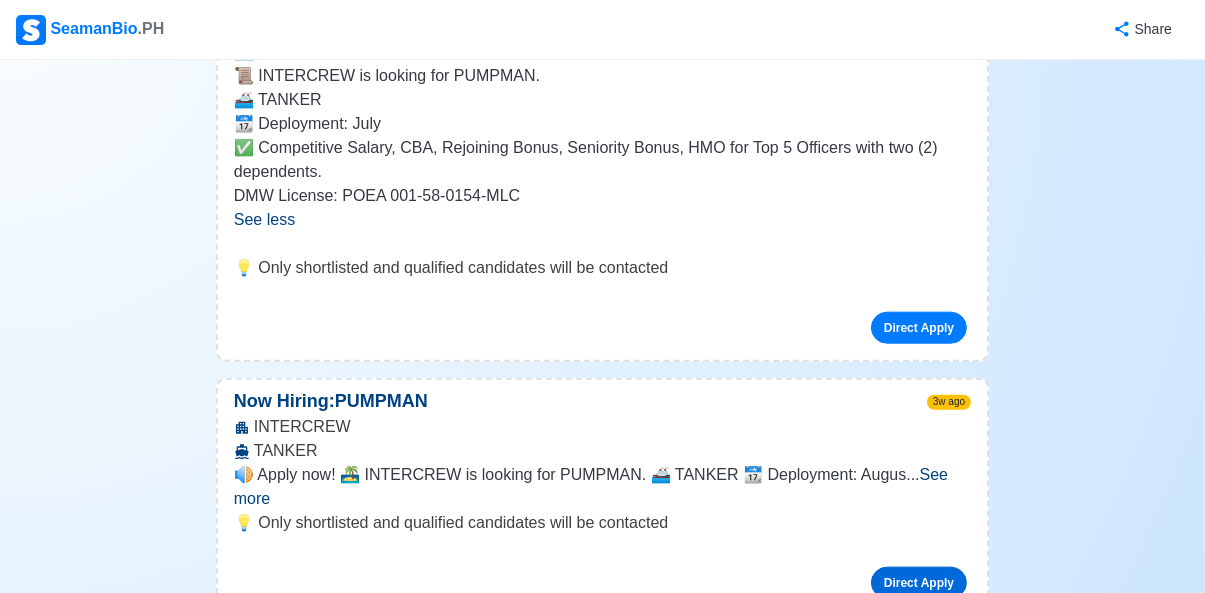 scroll, scrollTop: 1862, scrollLeft: 0, axis: vertical 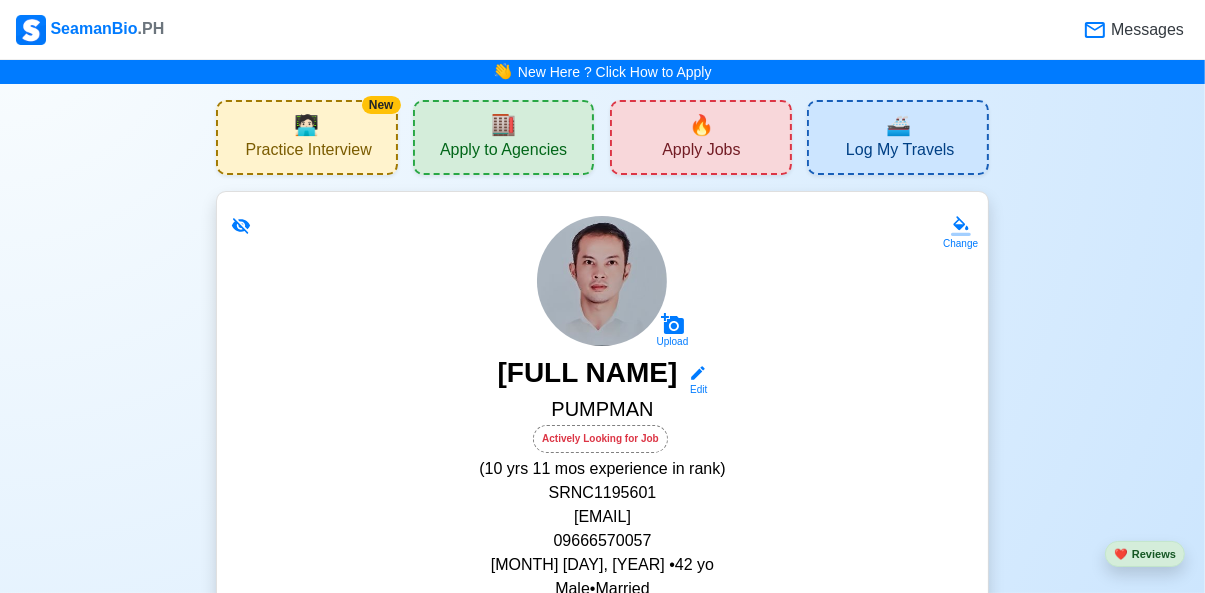 click on "Change" at bounding box center [960, 243] 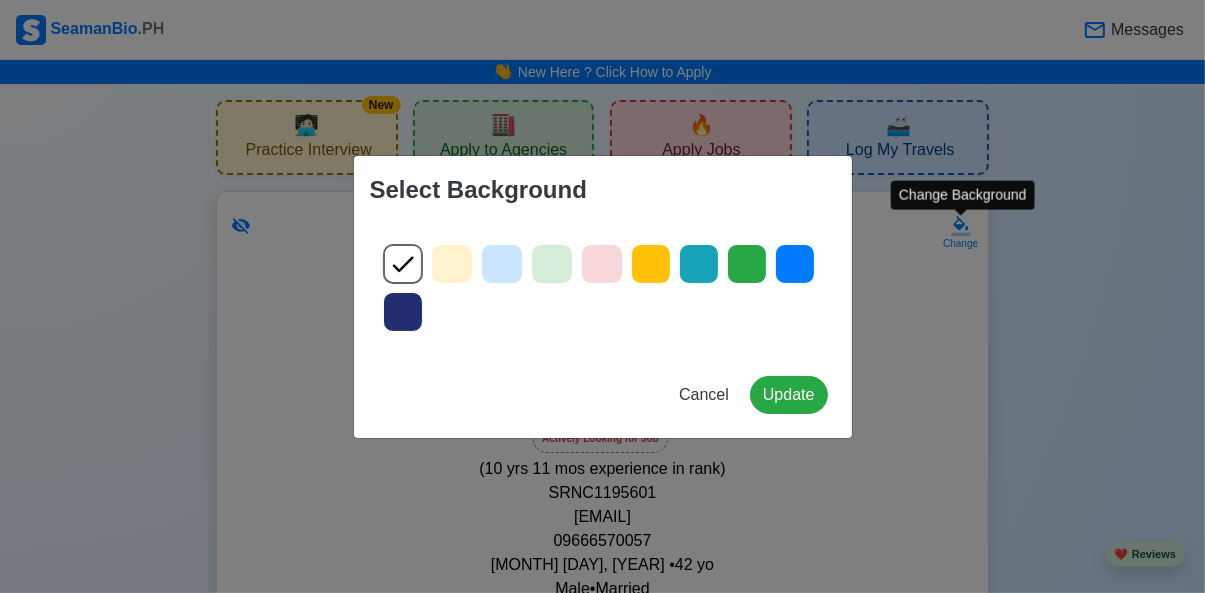 click 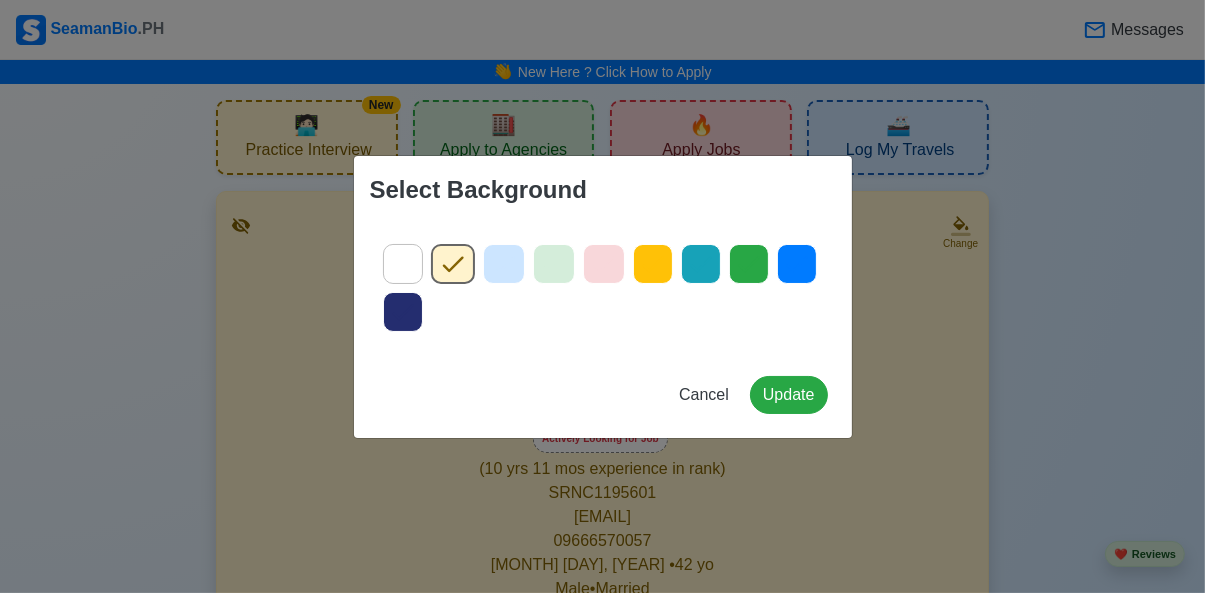 click 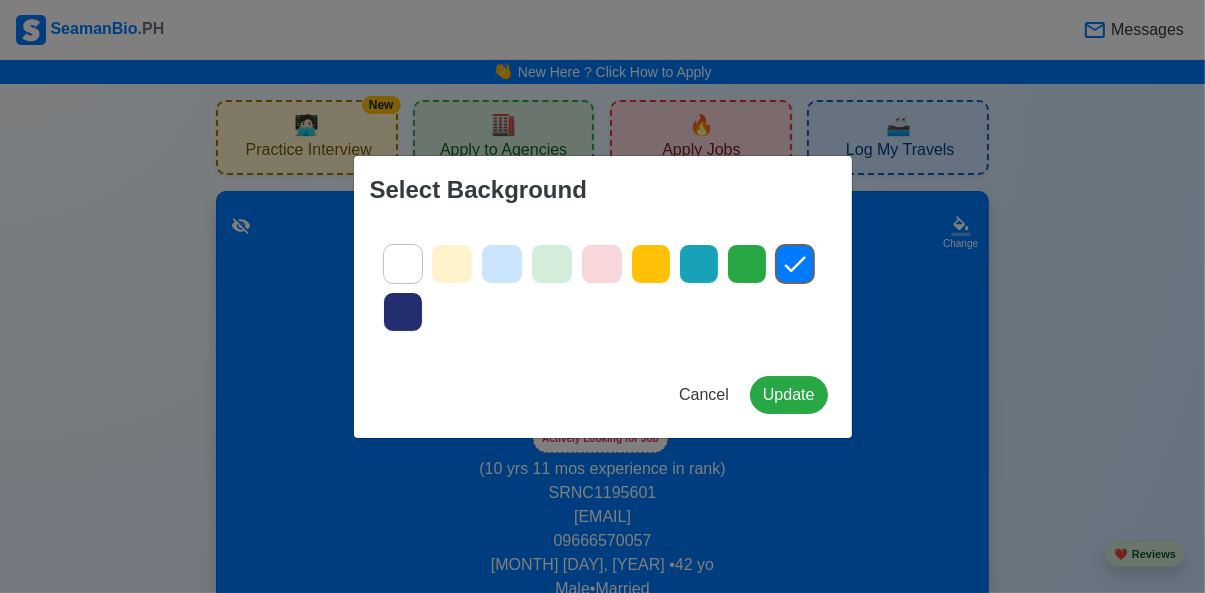 click 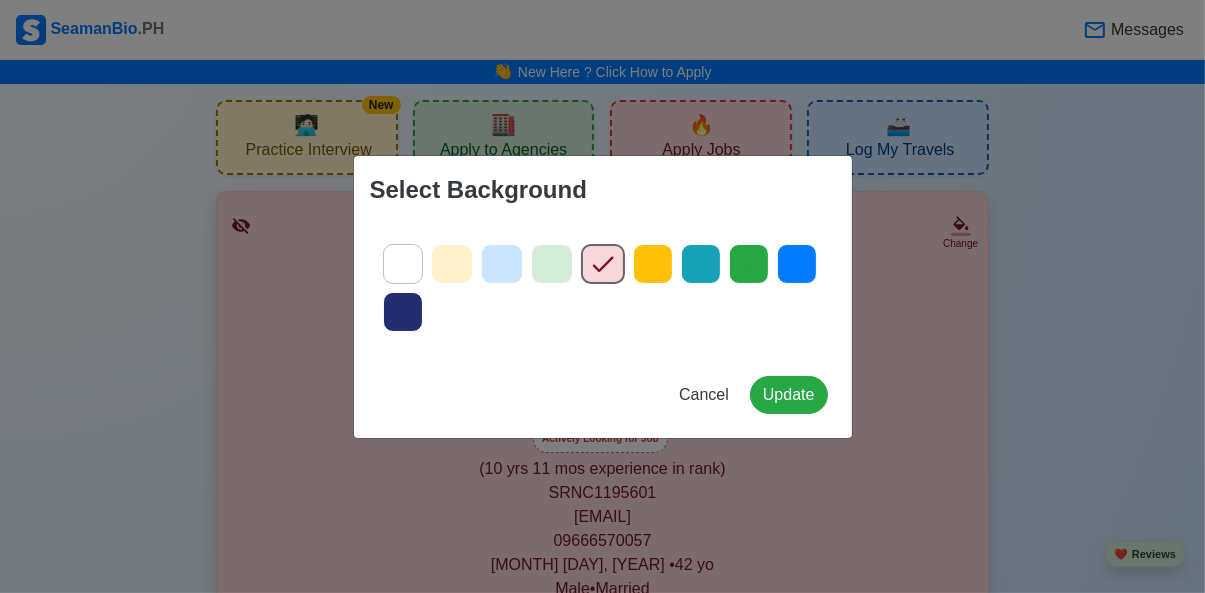 click 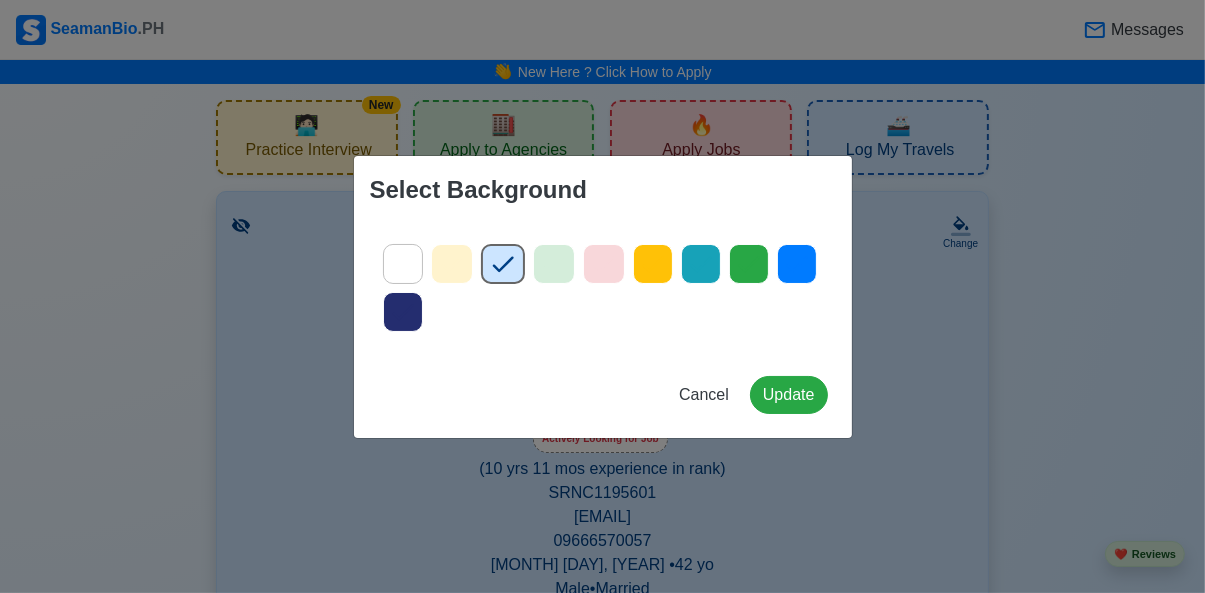 click 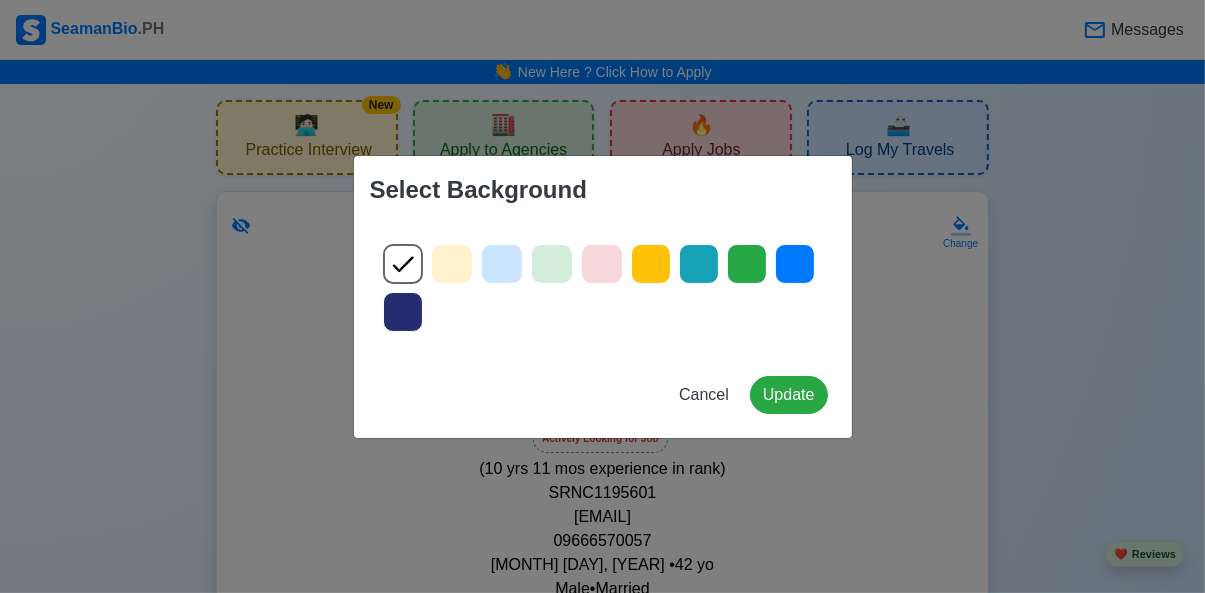 click on "Select Background Cancel Update" at bounding box center (602, 296) 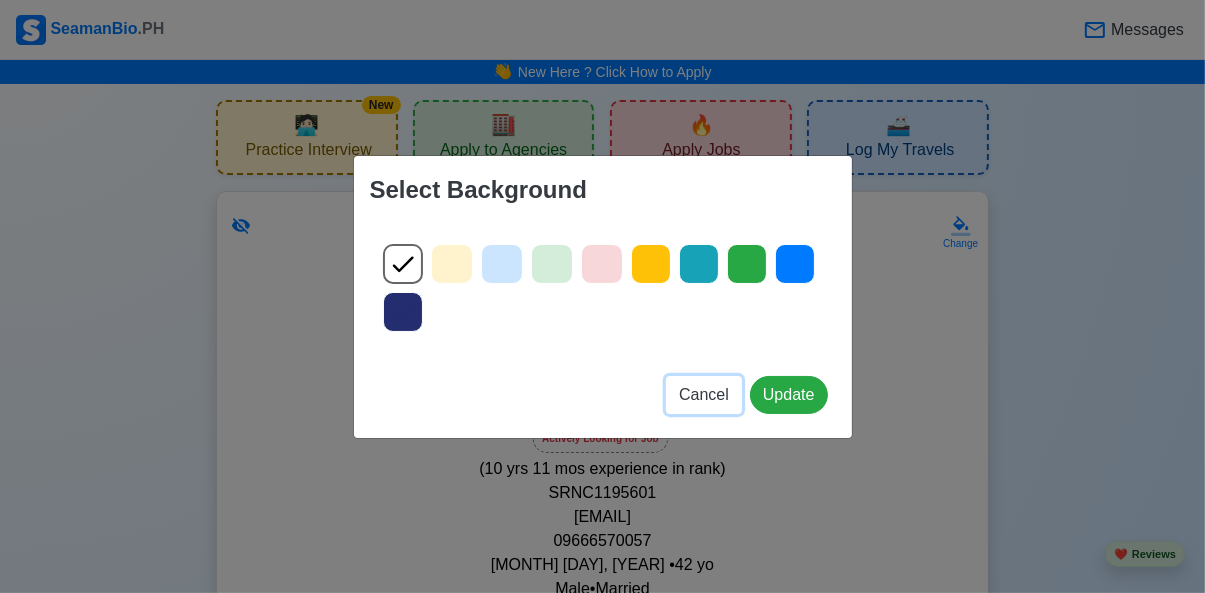 click on "Cancel" at bounding box center [704, 394] 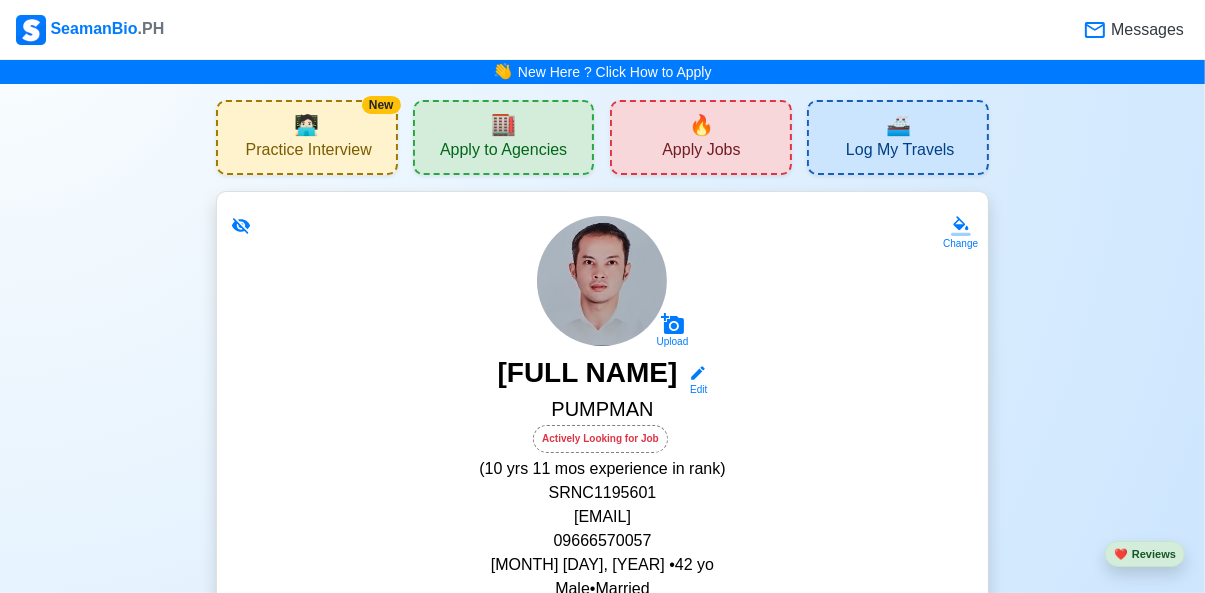 click on "Apply Jobs" at bounding box center (701, 152) 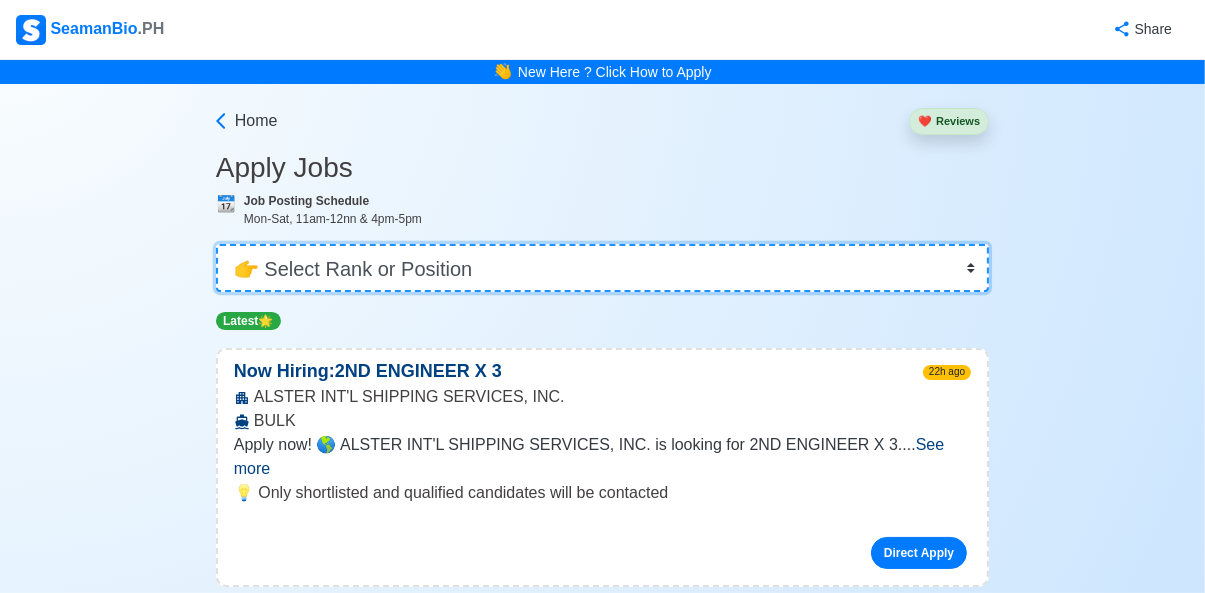 click on "👉 Select Rank or Position Master Chief Officer 2nd Officer 3rd Officer Junior Officer Chief Engineer 2nd Engineer 3rd Engineer 4th Engineer Gas Engineer Junior Engineer 1st Assistant Engineer 2nd Assistant Engineer 3rd Assistant Engineer ETO/ETR Electrician Electrical Engineer Oiler Fitter Welder Chief Cook Chef Cook Messman Wiper Rigger Ordinary Seaman Able Seaman Motorman Pumpman Bosun Cadet Reefer Mechanic Operator Repairman Painter Steward Waiter Others" at bounding box center [602, 268] 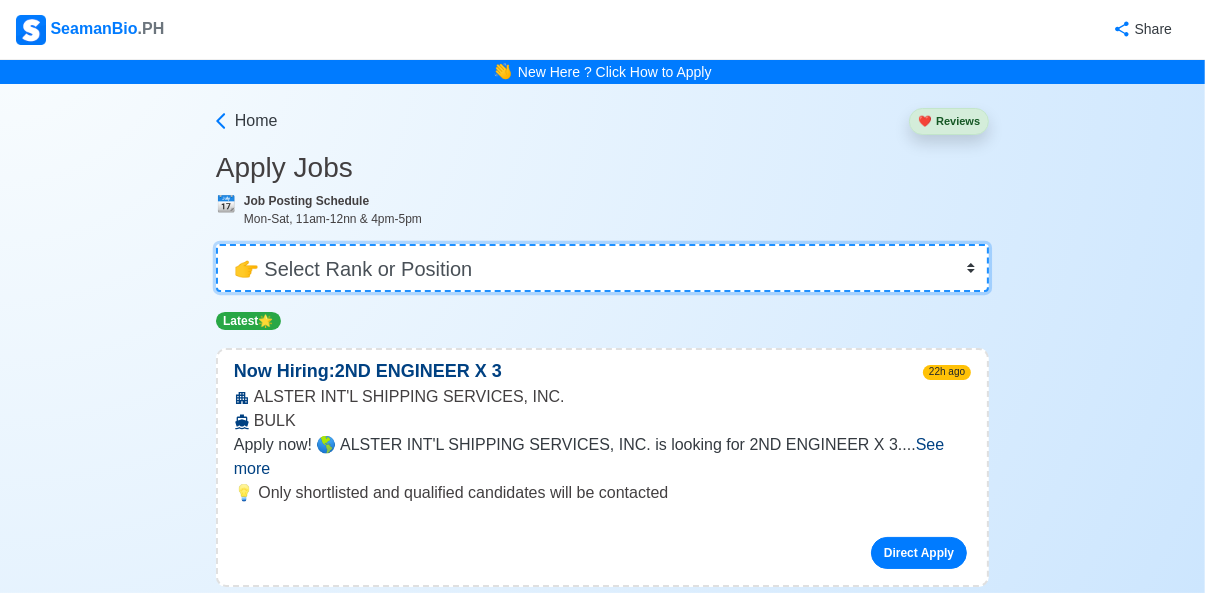 select on "Pumpman" 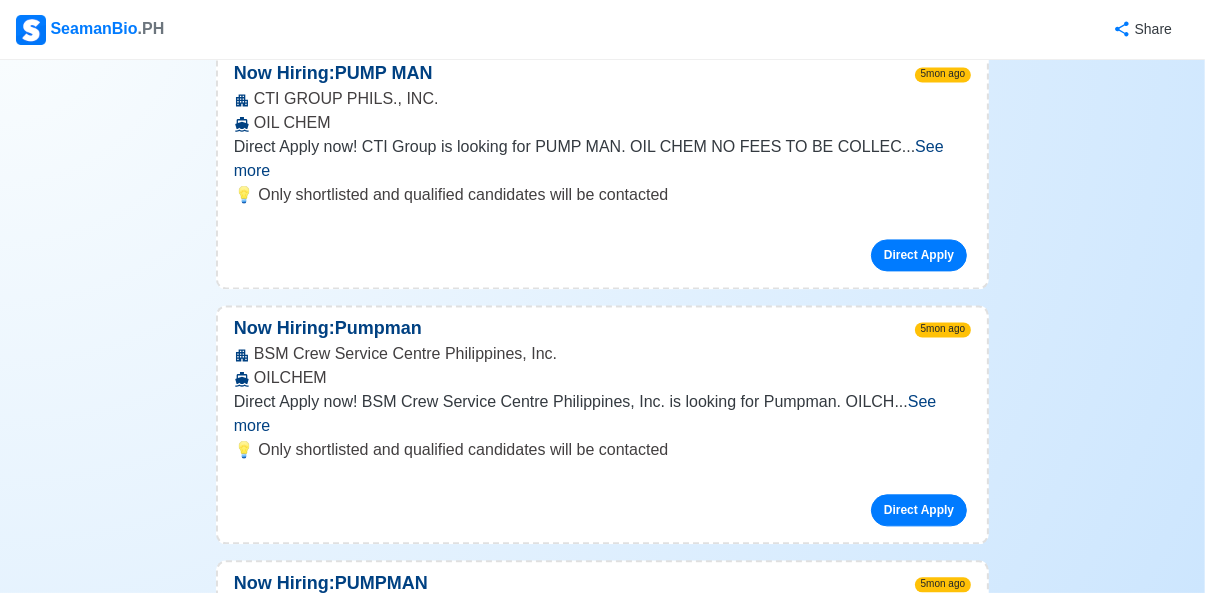 scroll, scrollTop: 26601, scrollLeft: 0, axis: vertical 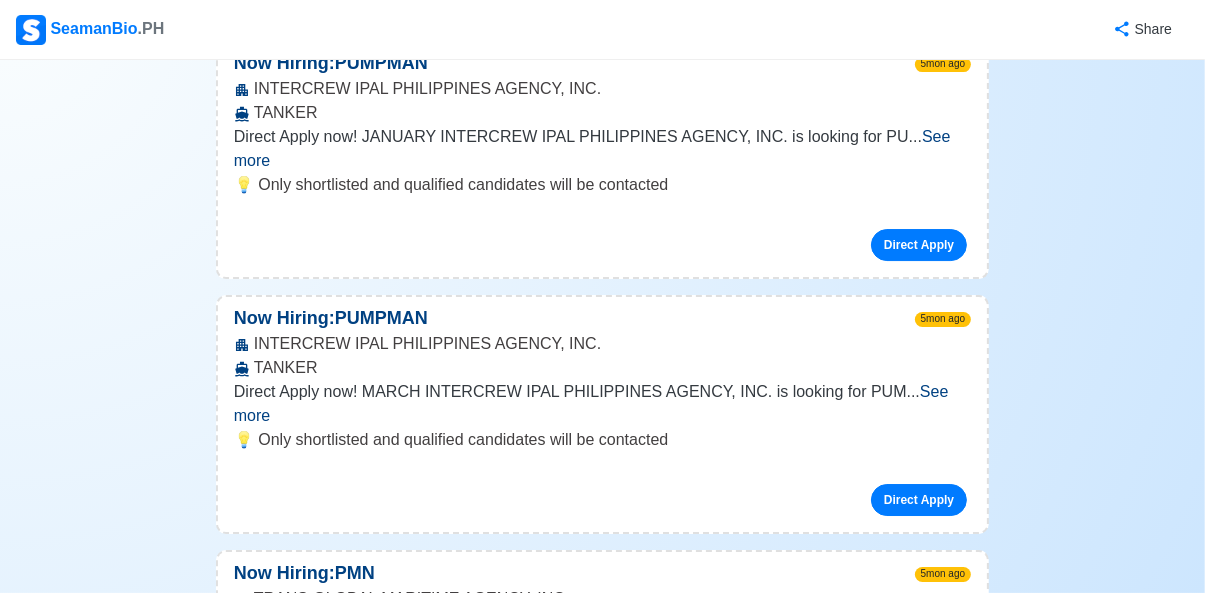 click on "💡 Only shortlisted and qualified candidates will be contacted Direct Apply" 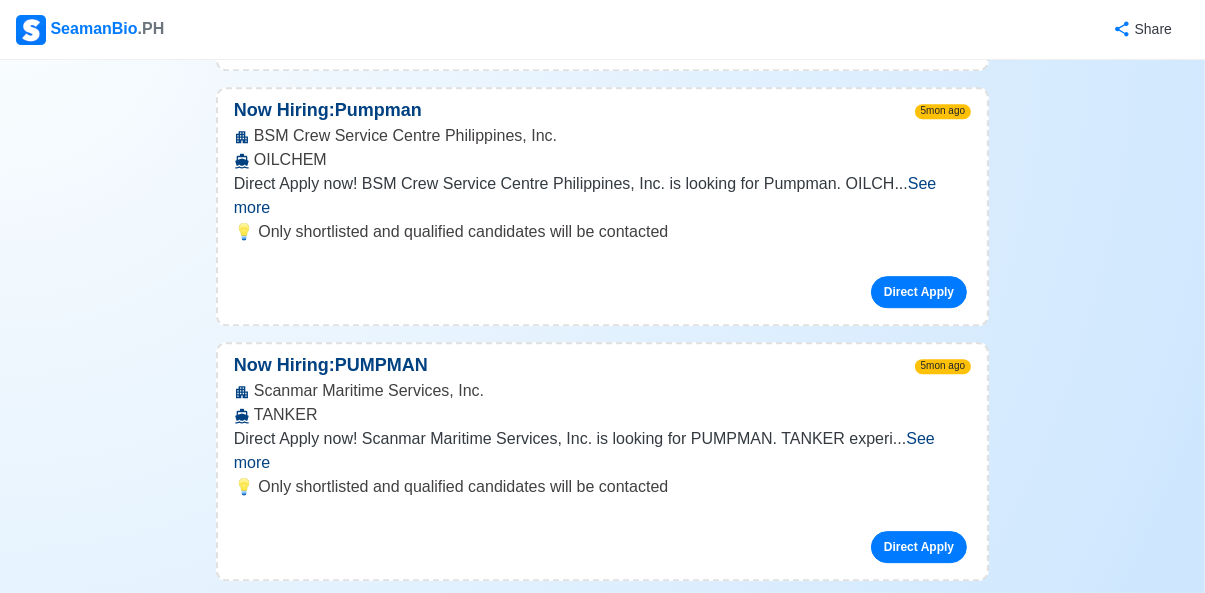 click on "Direct Apply" at bounding box center [602, 2579] 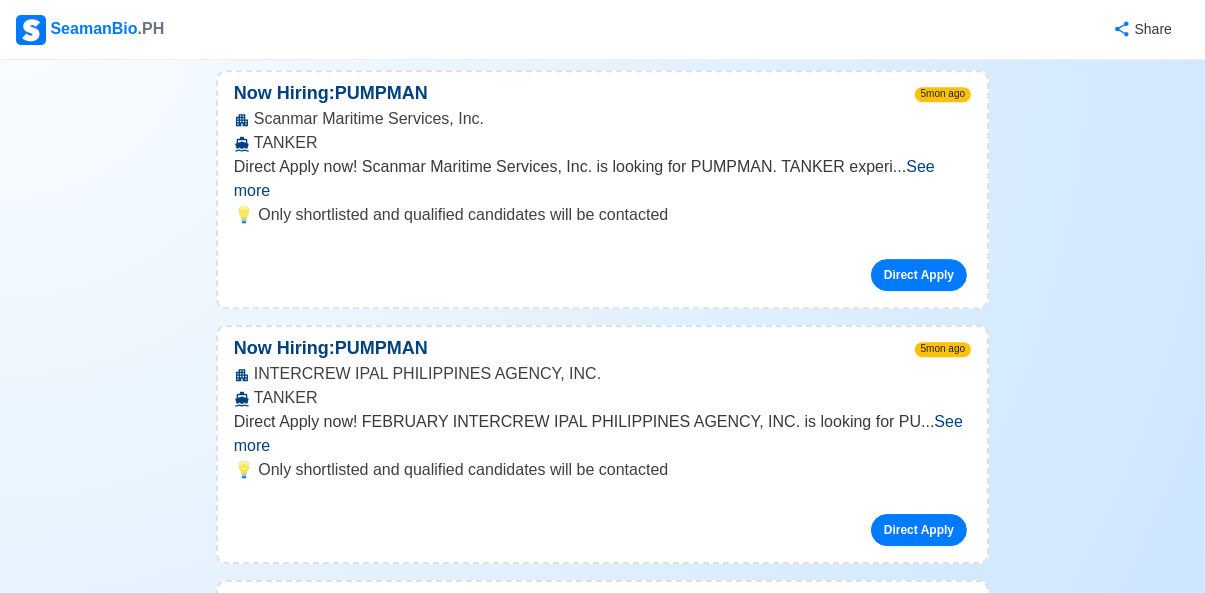 scroll, scrollTop: 26062, scrollLeft: 0, axis: vertical 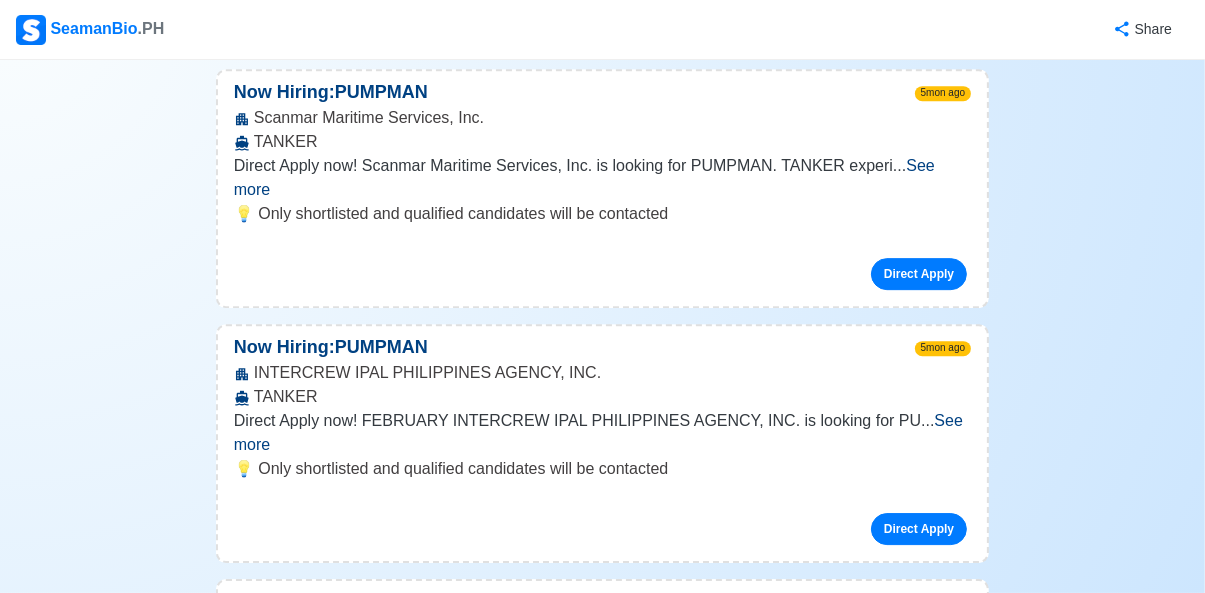 click on "Direct Apply" at bounding box center [919, 2569] 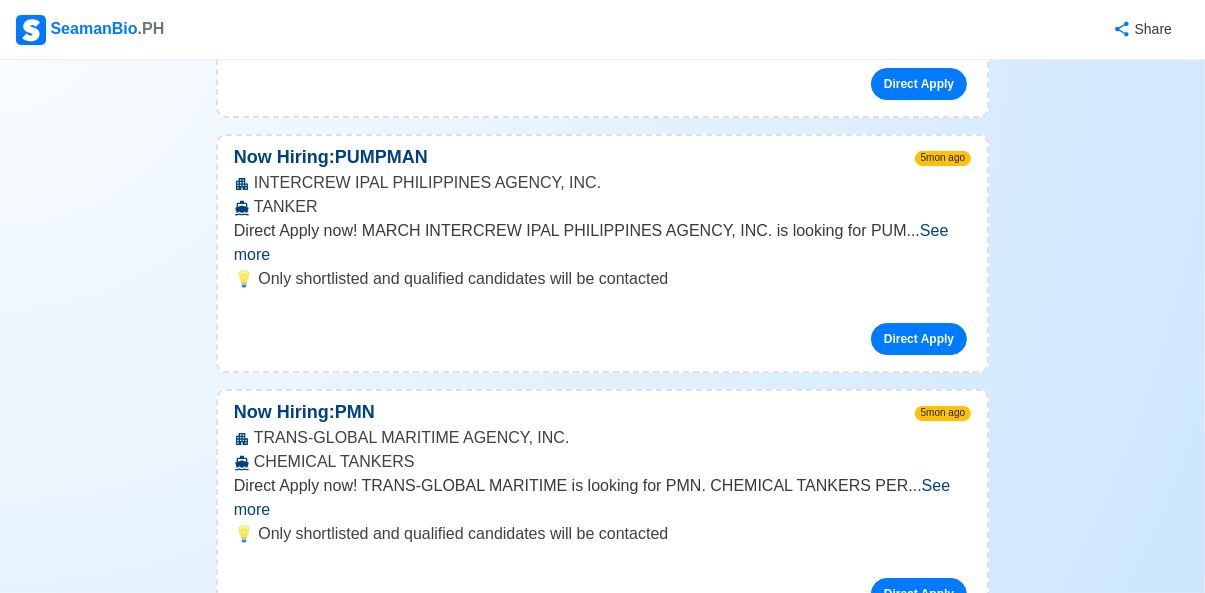 scroll, scrollTop: 26763, scrollLeft: 0, axis: vertical 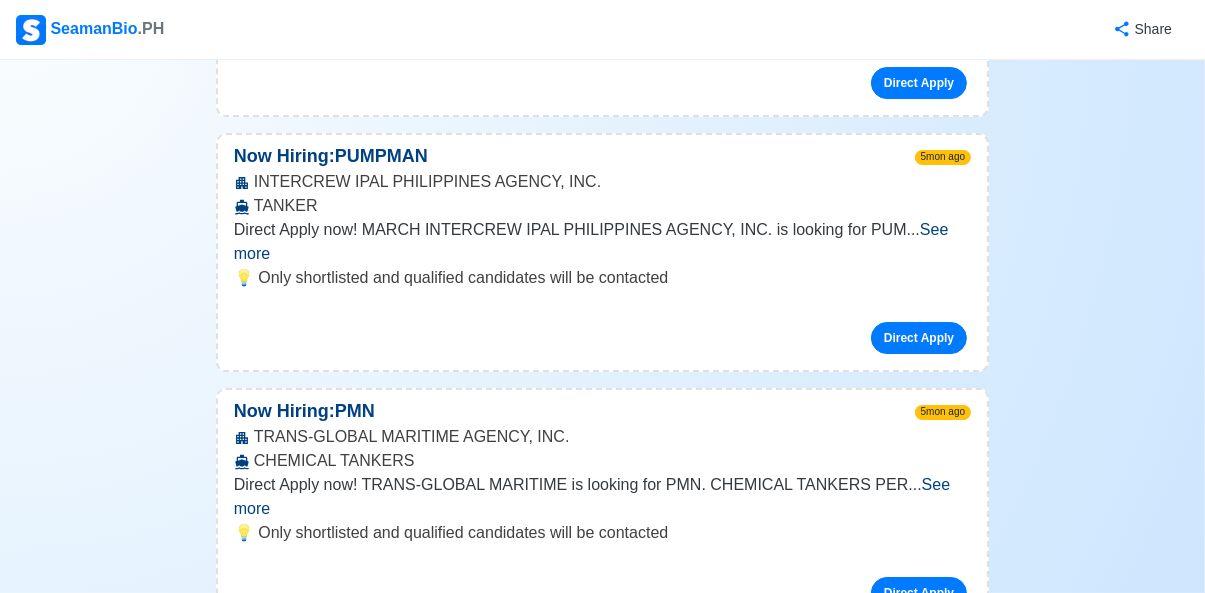 click on "See more" at bounding box center (594, 2791) 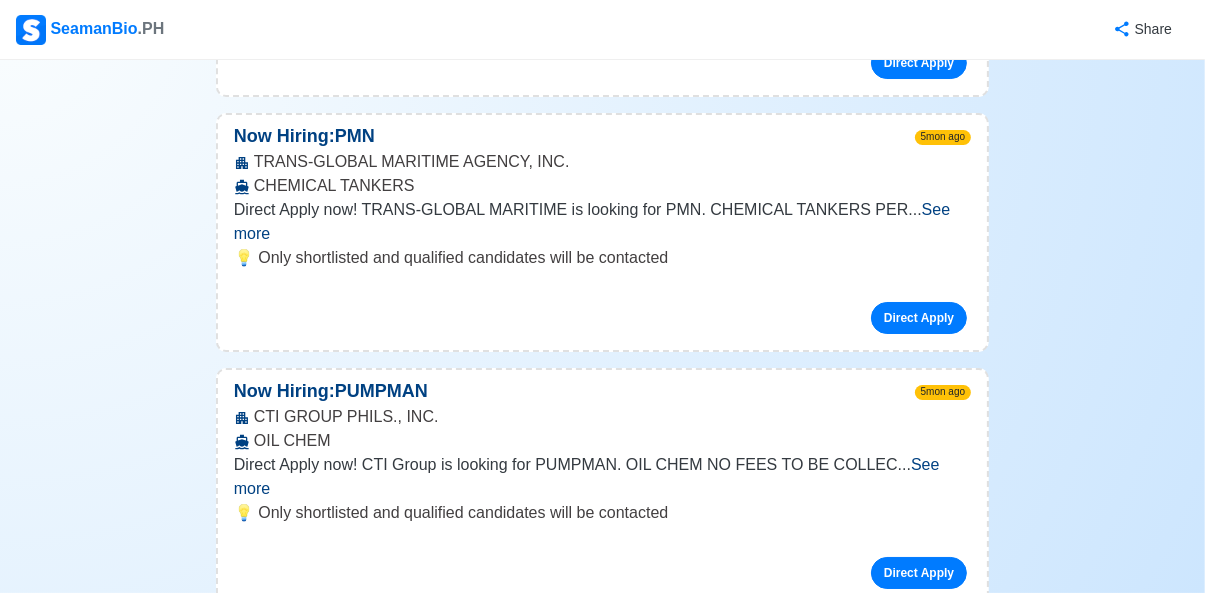 scroll, scrollTop: 27050, scrollLeft: 0, axis: vertical 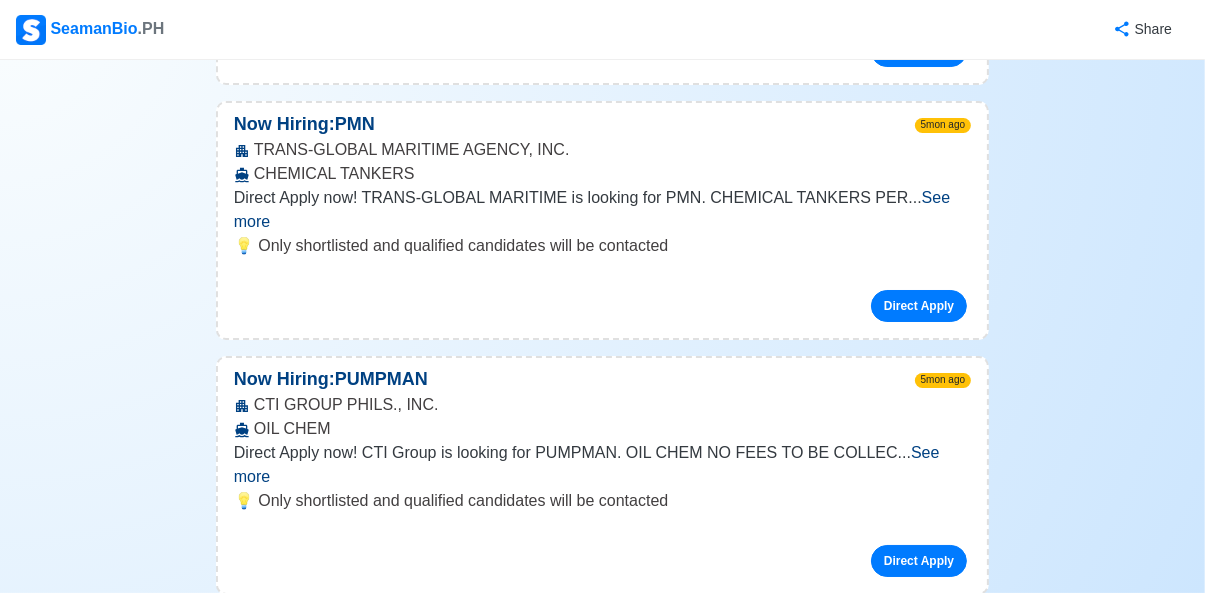 click on "Direct Apply" at bounding box center (919, 2793) 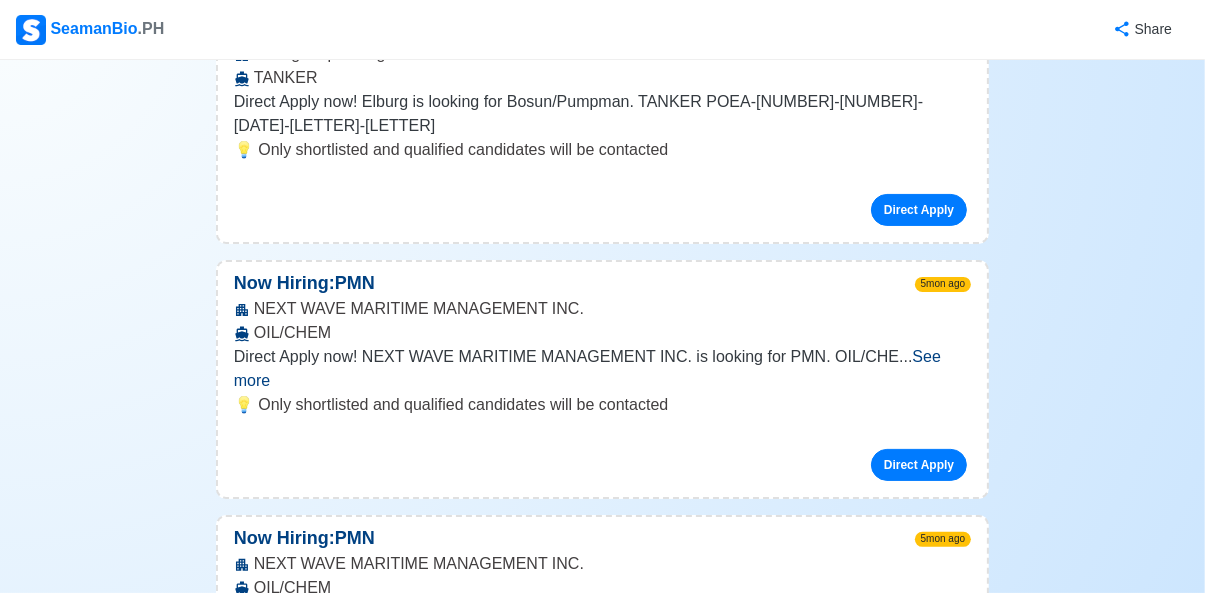 scroll, scrollTop: 27657, scrollLeft: 0, axis: vertical 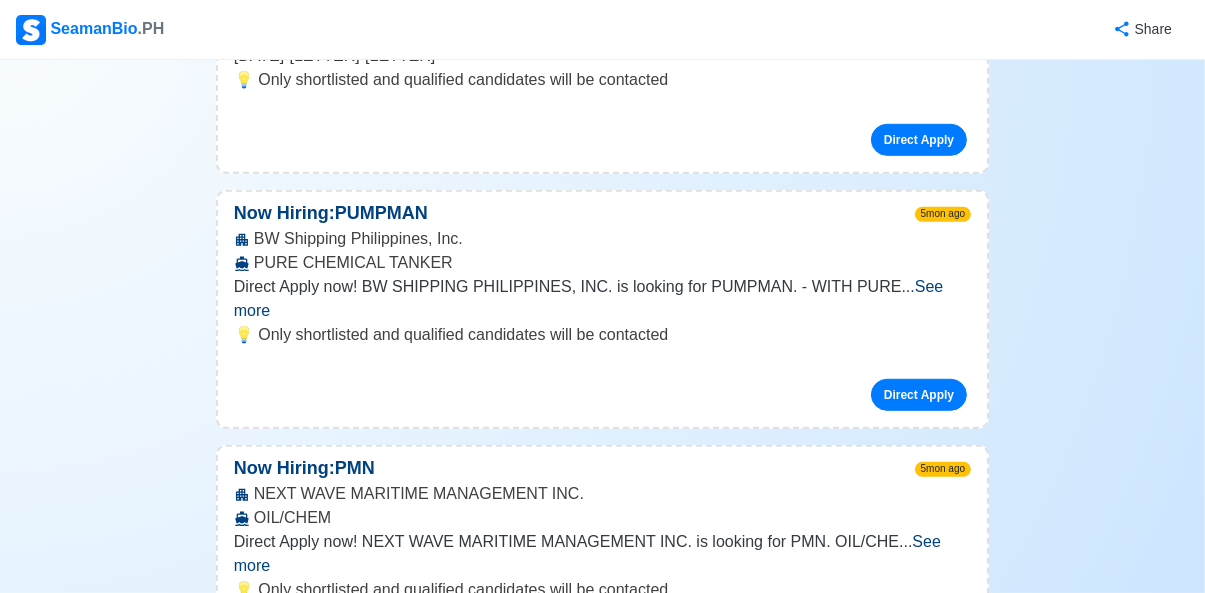 click on "Home ❤️ Reviews Apply Pumpman Jobs 📆 Job Posting Schedule Mon-Sat, 11am-12nn & 4pm-5pm 👉 Select Rank or Position Master Chief Officer 2nd Officer 3rd Officer Junior Officer Chief Engineer 2nd Engineer 3rd Engineer 4th Engineer Gas Engineer Junior Engineer 1st Assistant Engineer 2nd Assistant Engineer 3rd Assistant Engineer ETO/ETR Electrician Electrical Engineer Oiler Fitter Welder Chief Cook Chef Cook Messman Wiper Rigger Ordinary Seaman Able Seaman Motorman Pumpman Bosun Cadet Reefer Mechanic Operator Repairman Painter Steward Waiter Others Latest Jobs for   Pumpman   🌟 Displaying   200+   jobs Now Hiring:  Pumpman 22h ago Jebsen PTC Maritime, Inc.   OILCHEM 🗺️ Apply now! JEBSEN PTC is looking for Pumpman. 🚢 OILCHEM 👉 No fees to be collecte ...  See more ...  See more 💡 Only shortlisted and qualified candidates will be contacted Direct Apply Now Hiring:  3x Pumpman 6d ago Jebsen PTC Maritime, Inc.   OIL CHEM TANKER ...  See more ...  See more Direct Apply Now Hiring:  PMN 6d ago" at bounding box center (602, -2863) 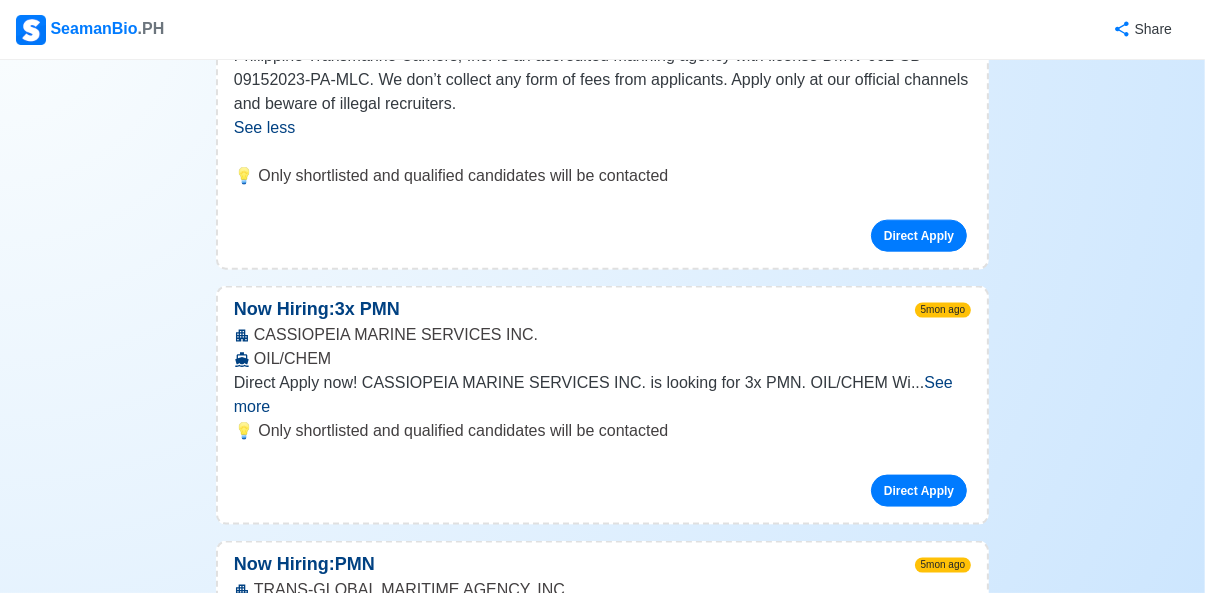 scroll, scrollTop: 29608, scrollLeft: 0, axis: vertical 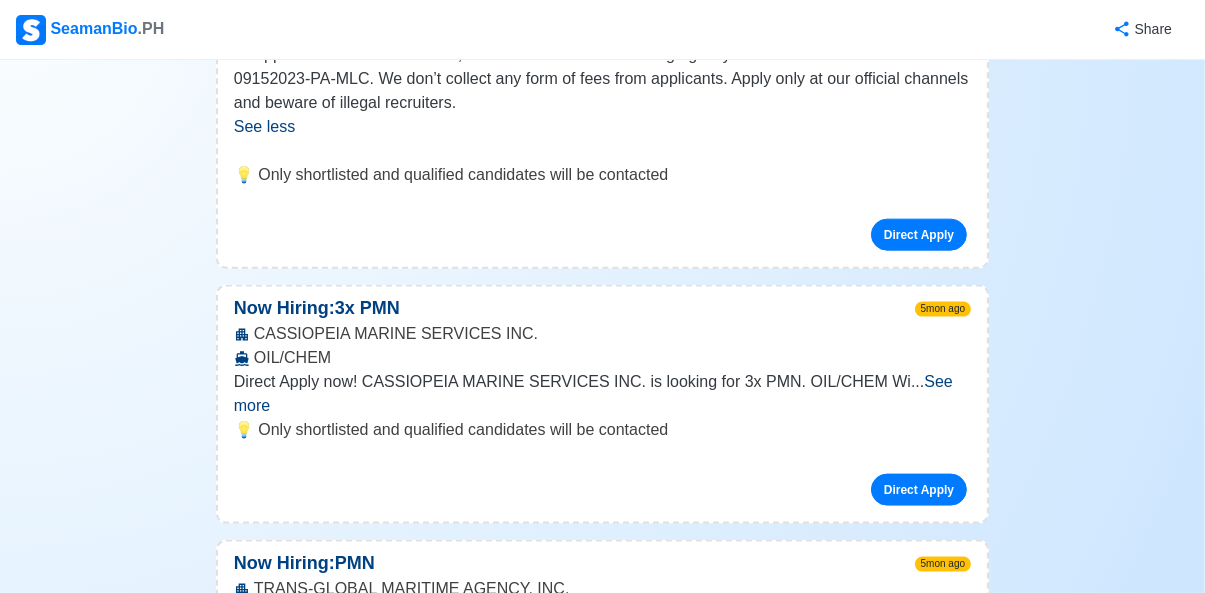 click on "Direct Apply" at bounding box center (919, 3016) 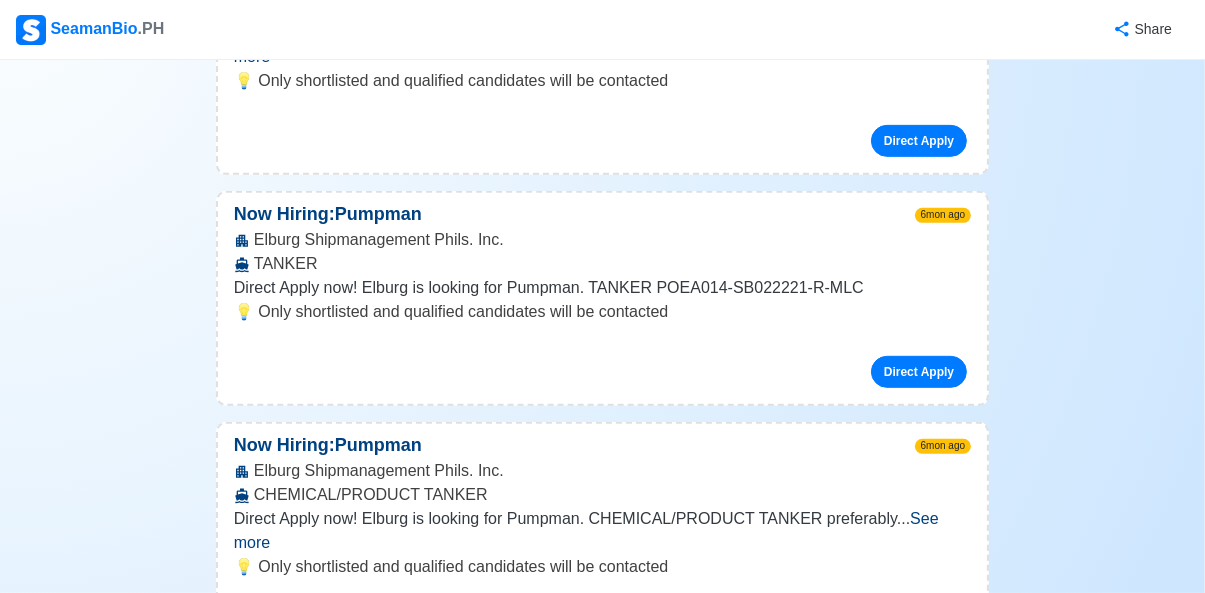 scroll, scrollTop: 34987, scrollLeft: 0, axis: vertical 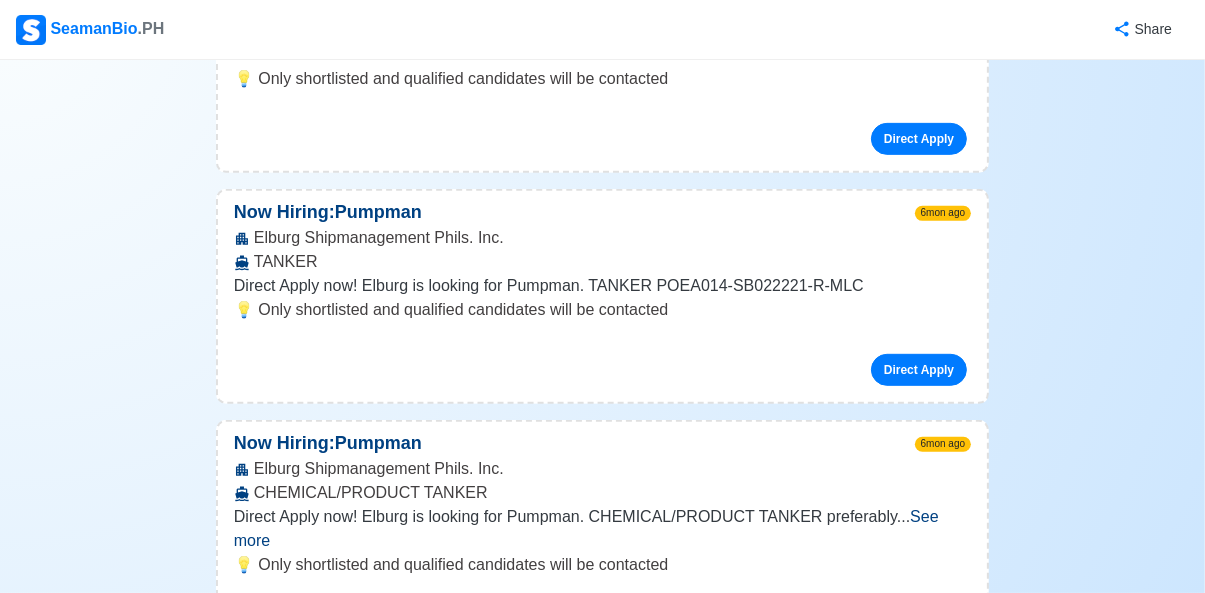 click on "See more" at bounding box center (586, 3516) 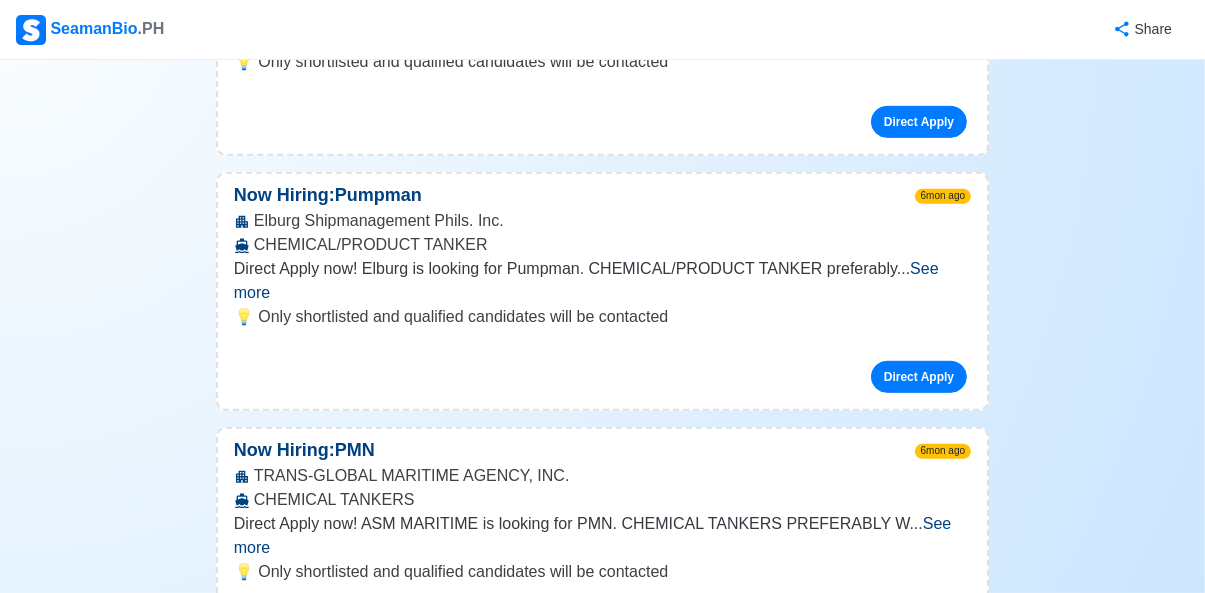 scroll, scrollTop: 35236, scrollLeft: 0, axis: vertical 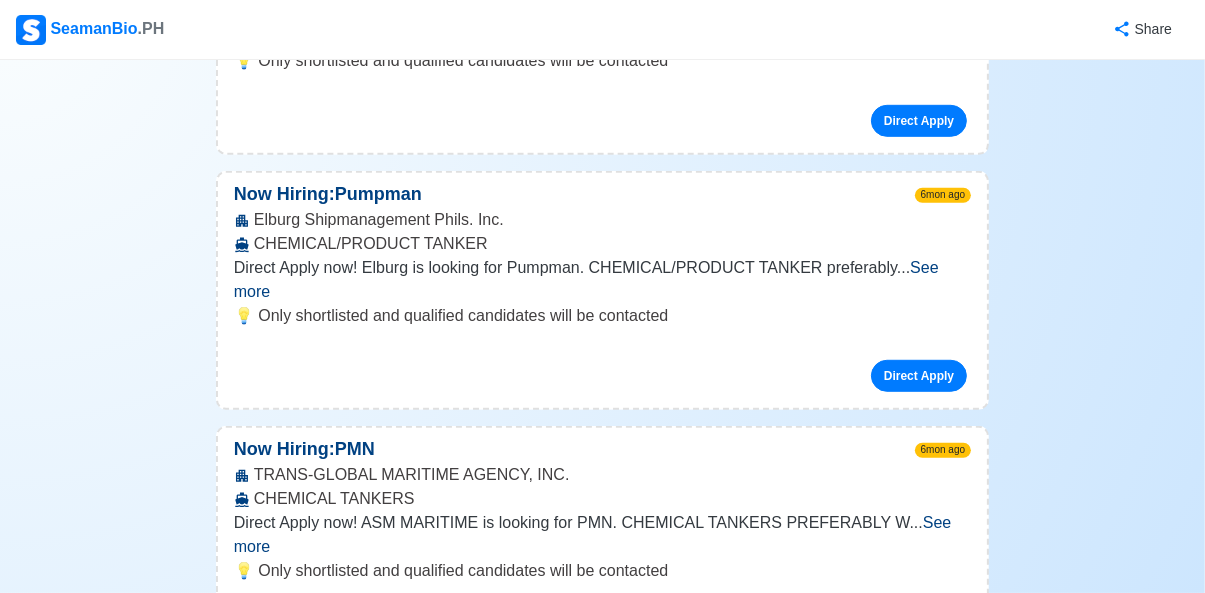 click on "Direct Apply" at bounding box center (919, 3484) 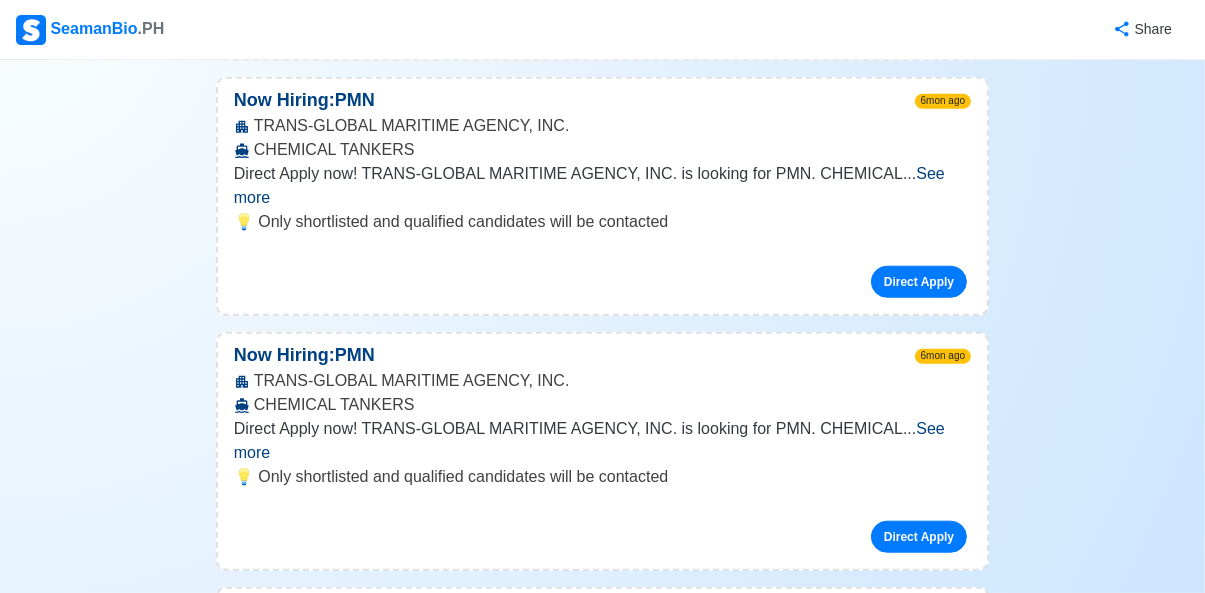 scroll, scrollTop: 35834, scrollLeft: 0, axis: vertical 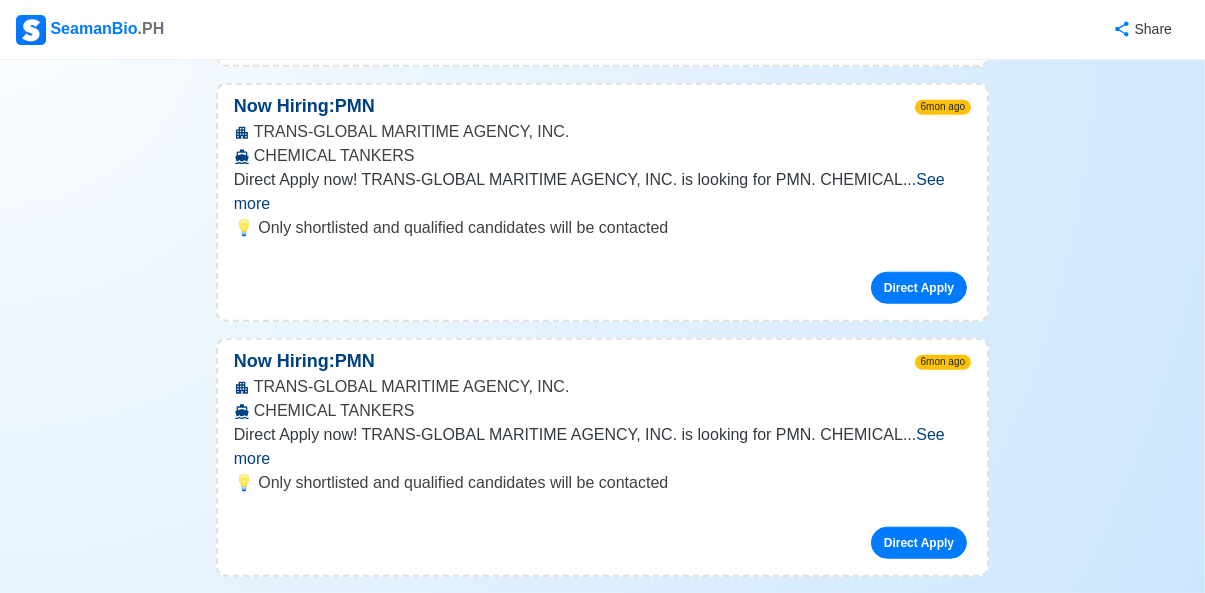 click on "Direct Apply" at bounding box center [919, 3396] 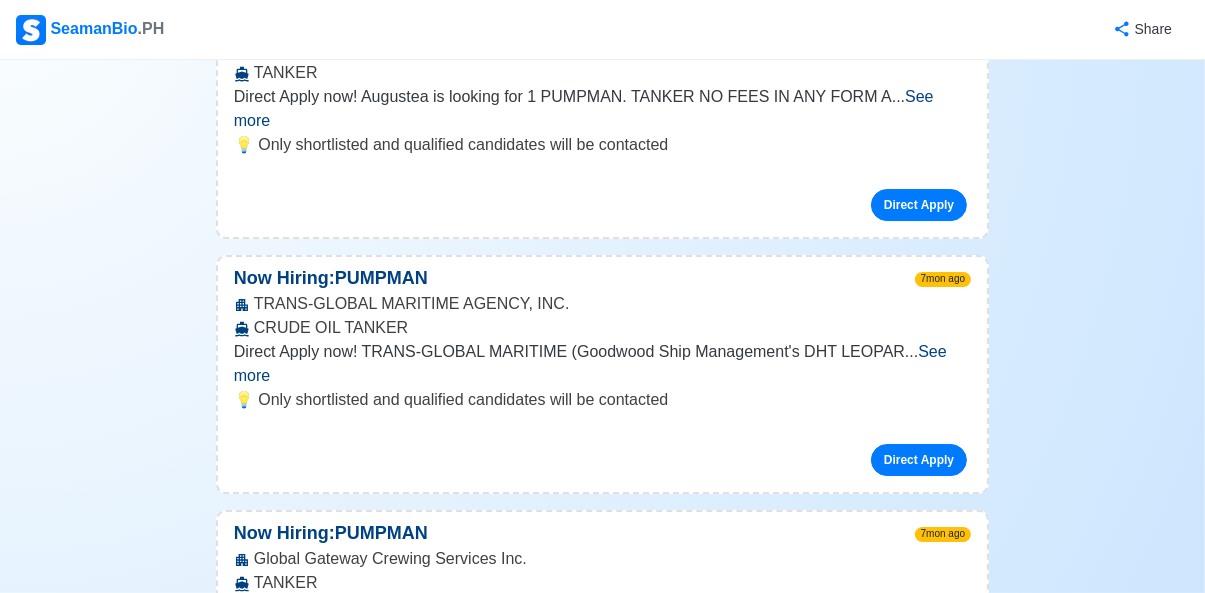 scroll, scrollTop: 40294, scrollLeft: 0, axis: vertical 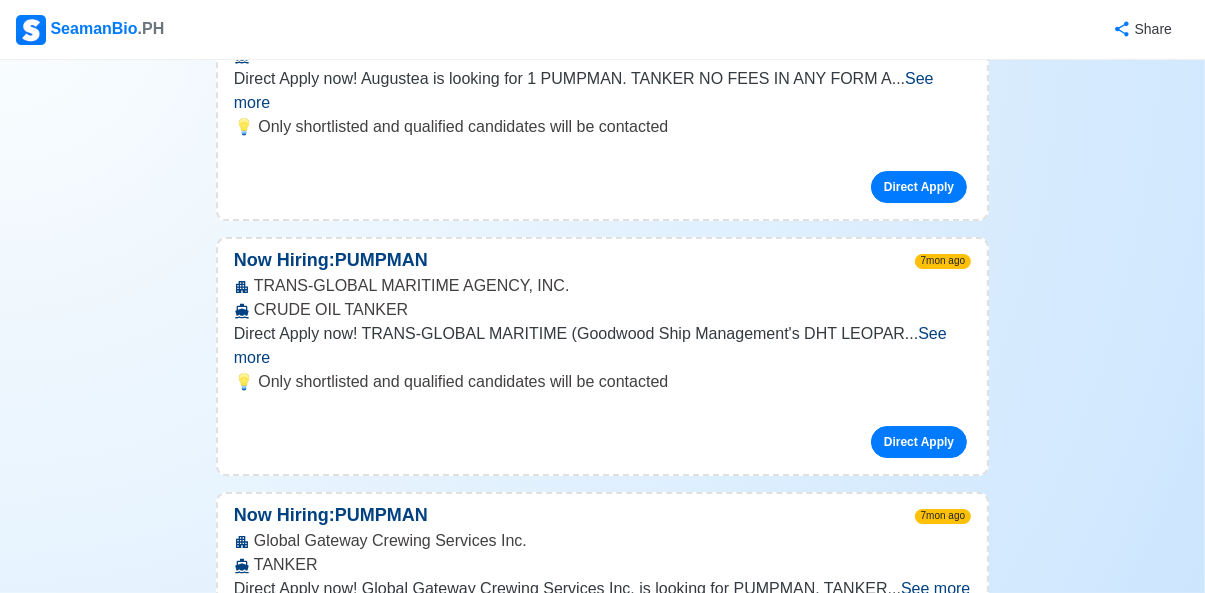 click on "Direct Apply" at bounding box center [919, 3940] 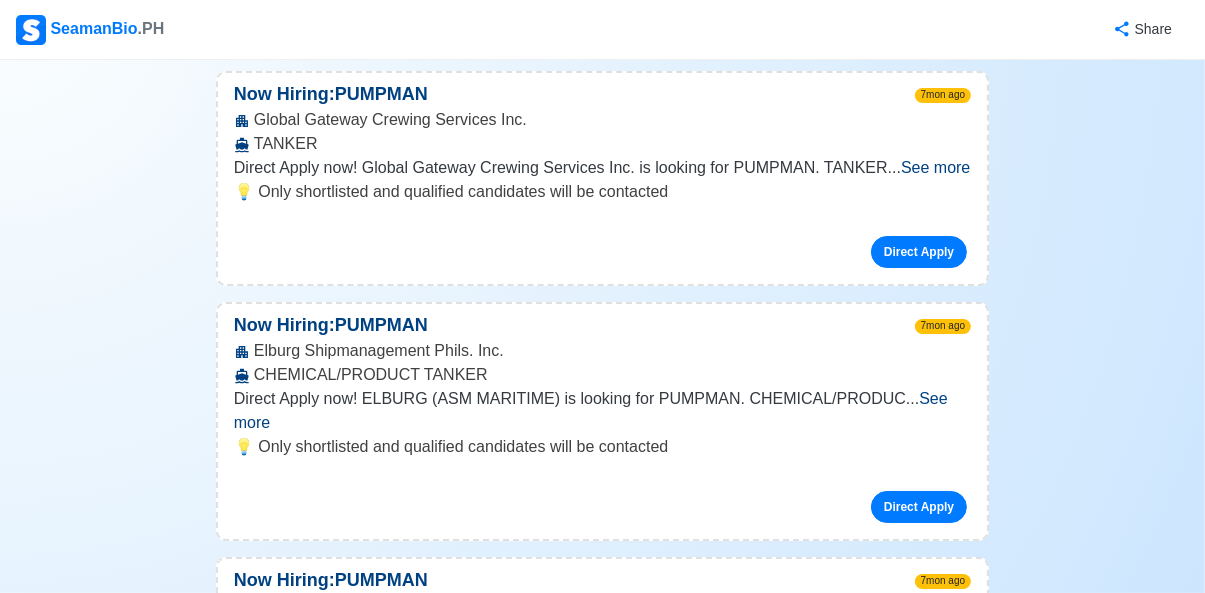 scroll, scrollTop: 40716, scrollLeft: 0, axis: vertical 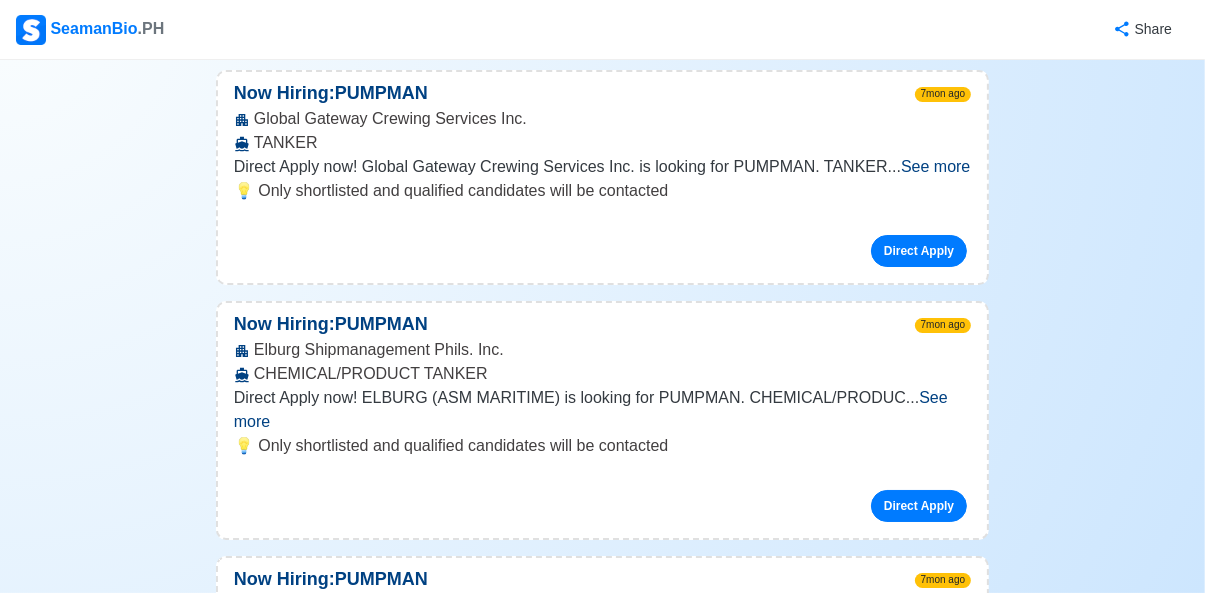 click on "See more" at bounding box center [593, 3931] 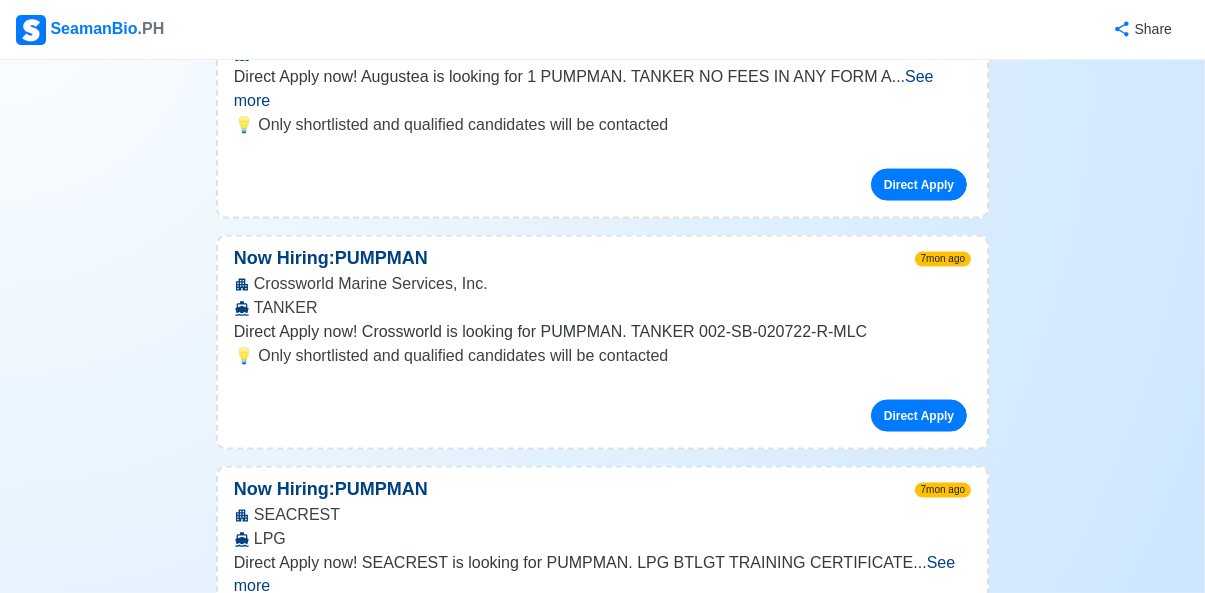 scroll, scrollTop: 43800, scrollLeft: 0, axis: vertical 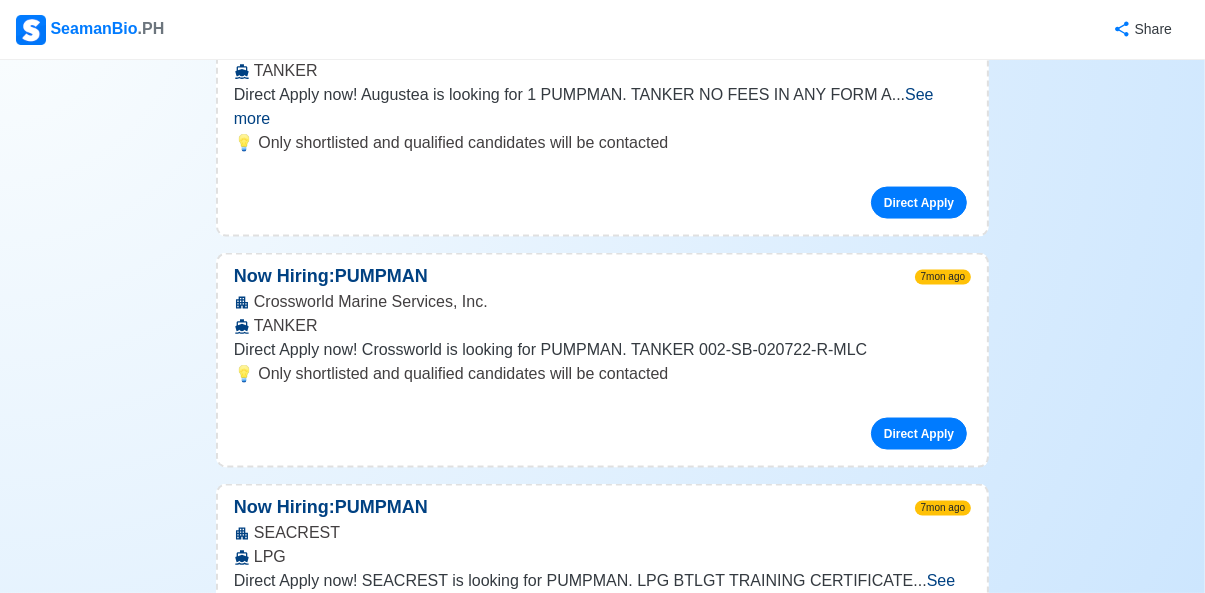 click on "Direct Apply" at bounding box center (919, 4028) 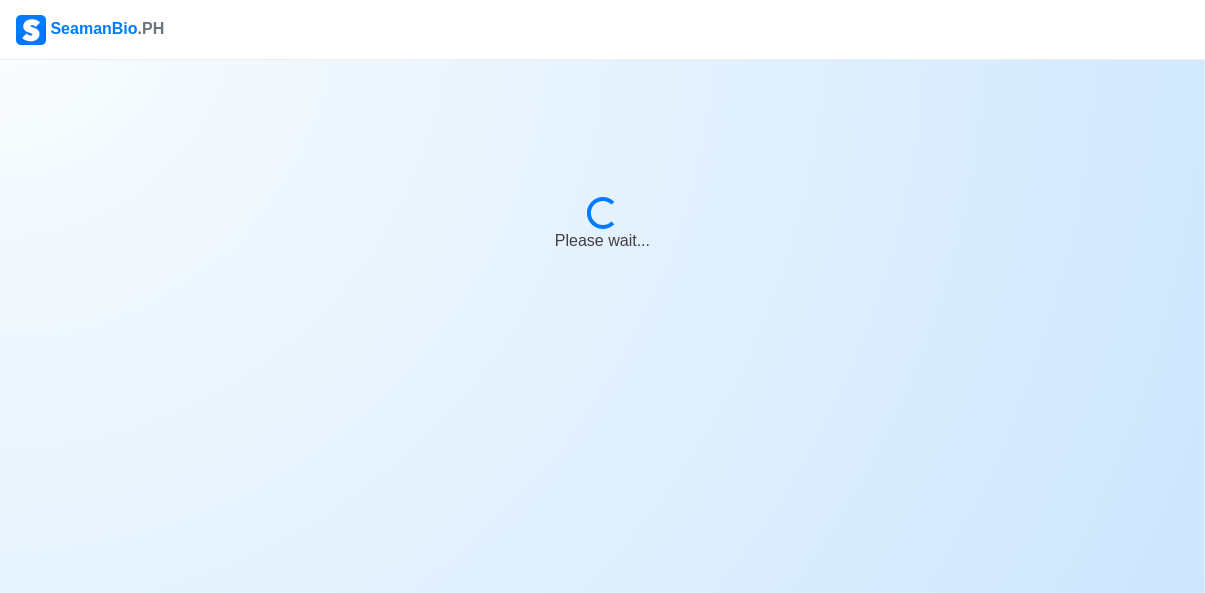 scroll, scrollTop: 0, scrollLeft: 0, axis: both 